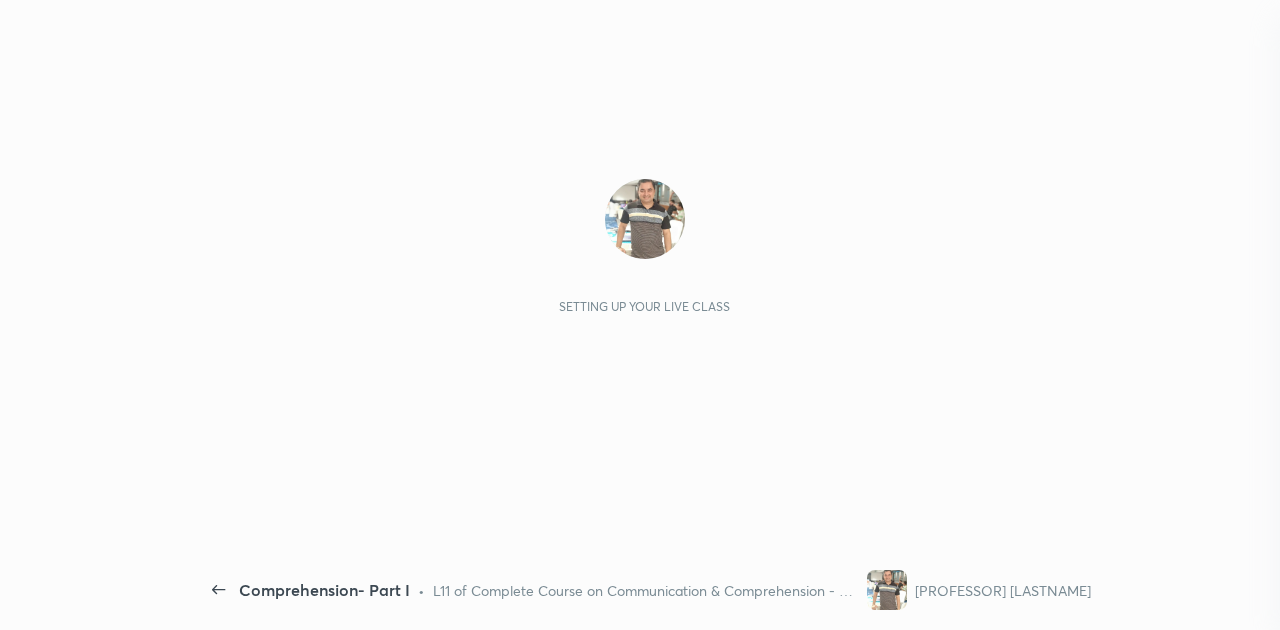scroll, scrollTop: 0, scrollLeft: 0, axis: both 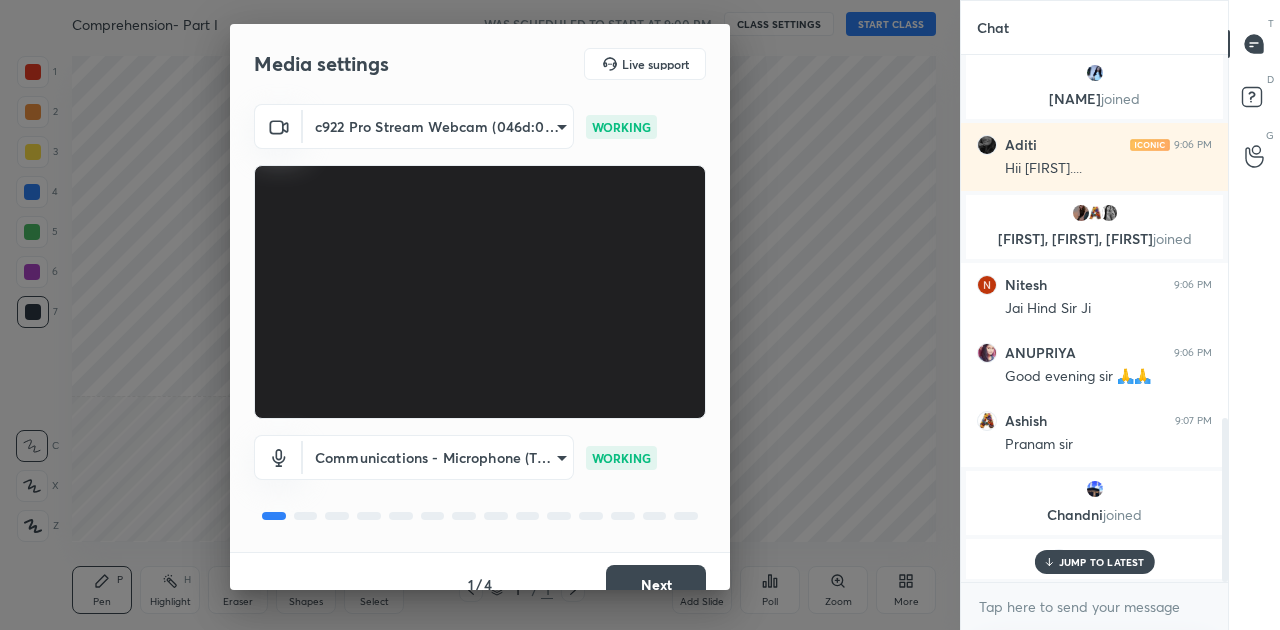 click on "Next" at bounding box center (656, 585) 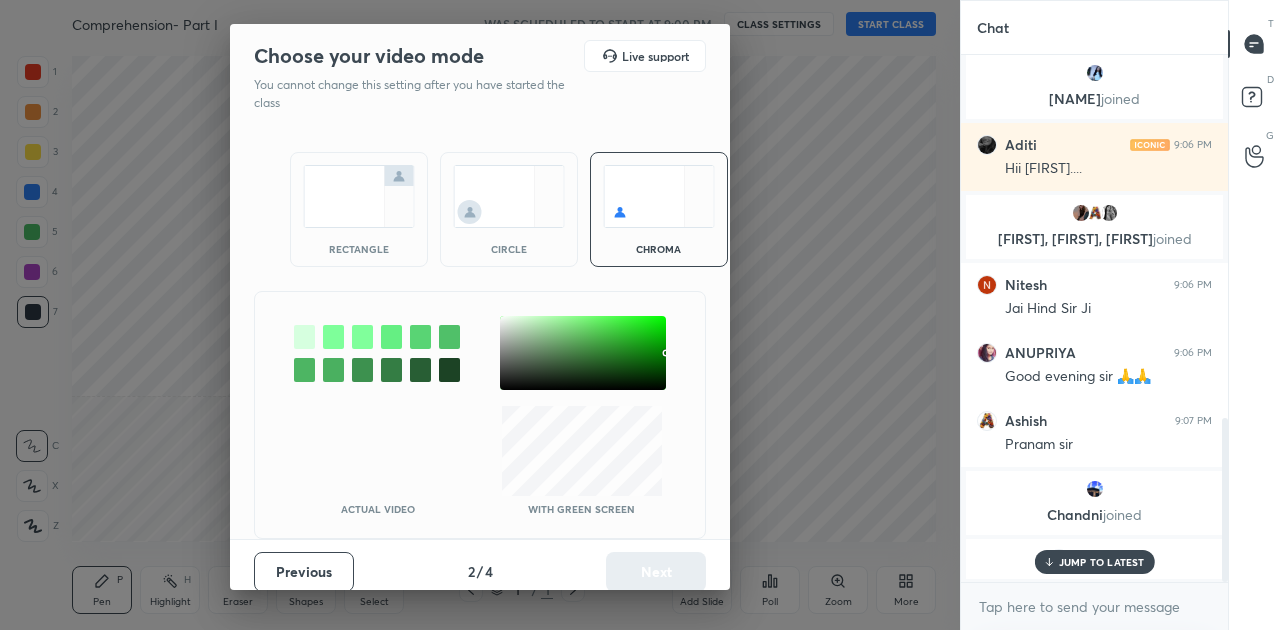 click at bounding box center (359, 196) 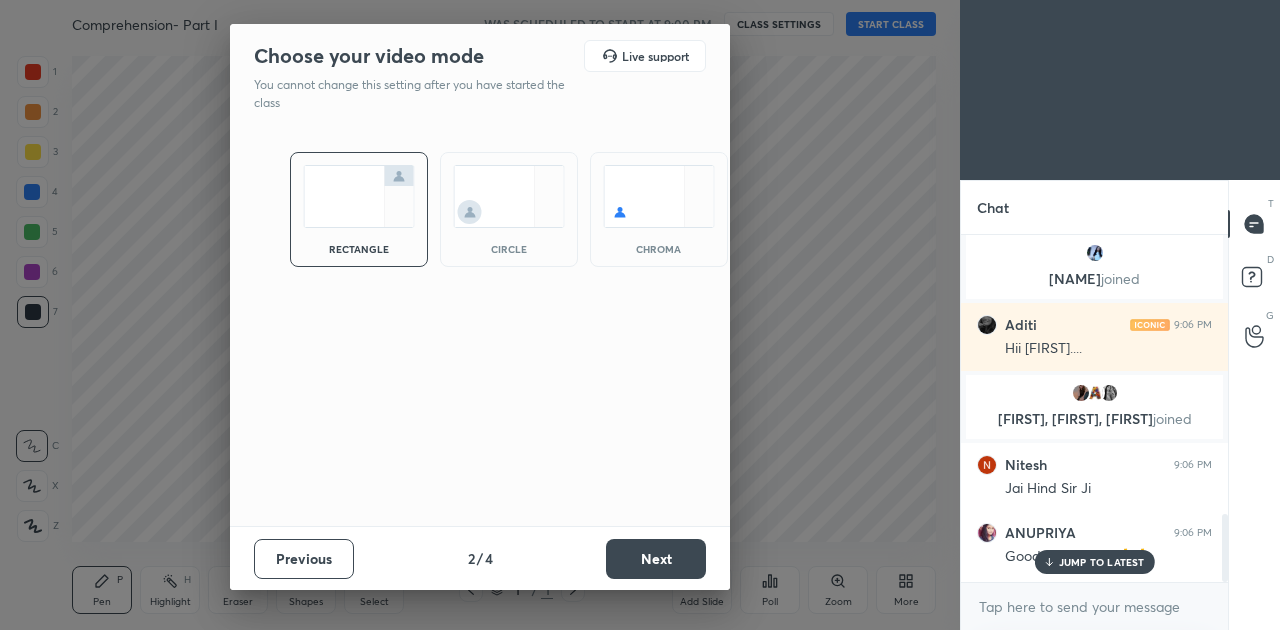 scroll, scrollTop: 1412, scrollLeft: 0, axis: vertical 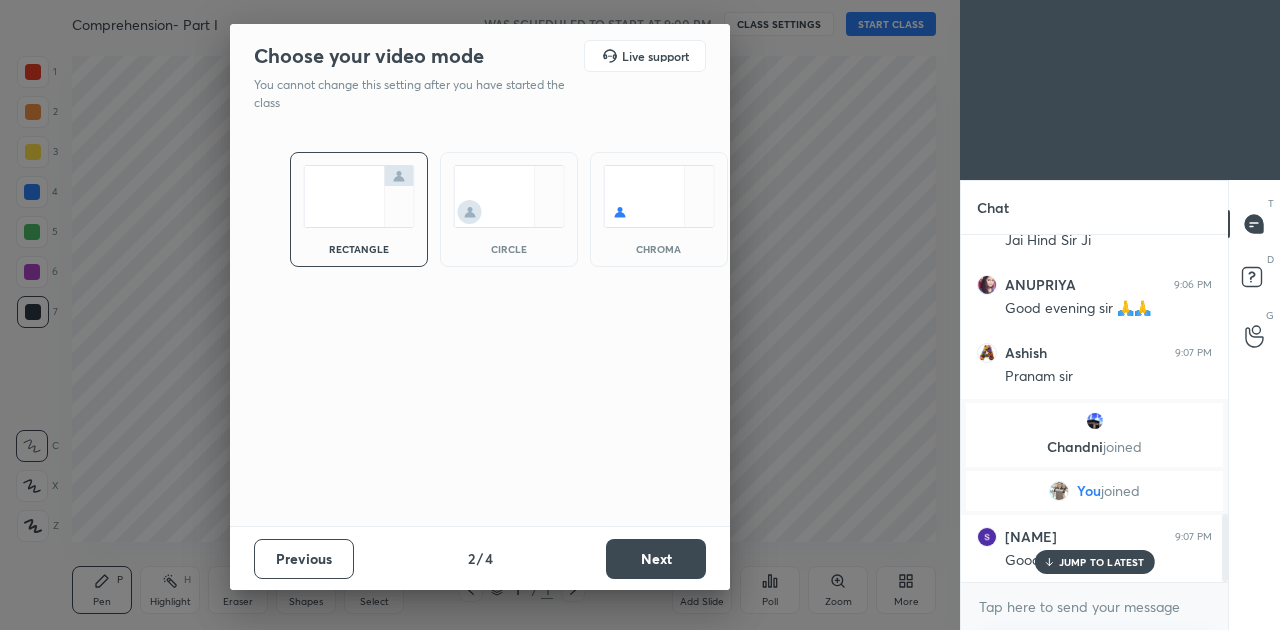 click on "Next" at bounding box center [656, 559] 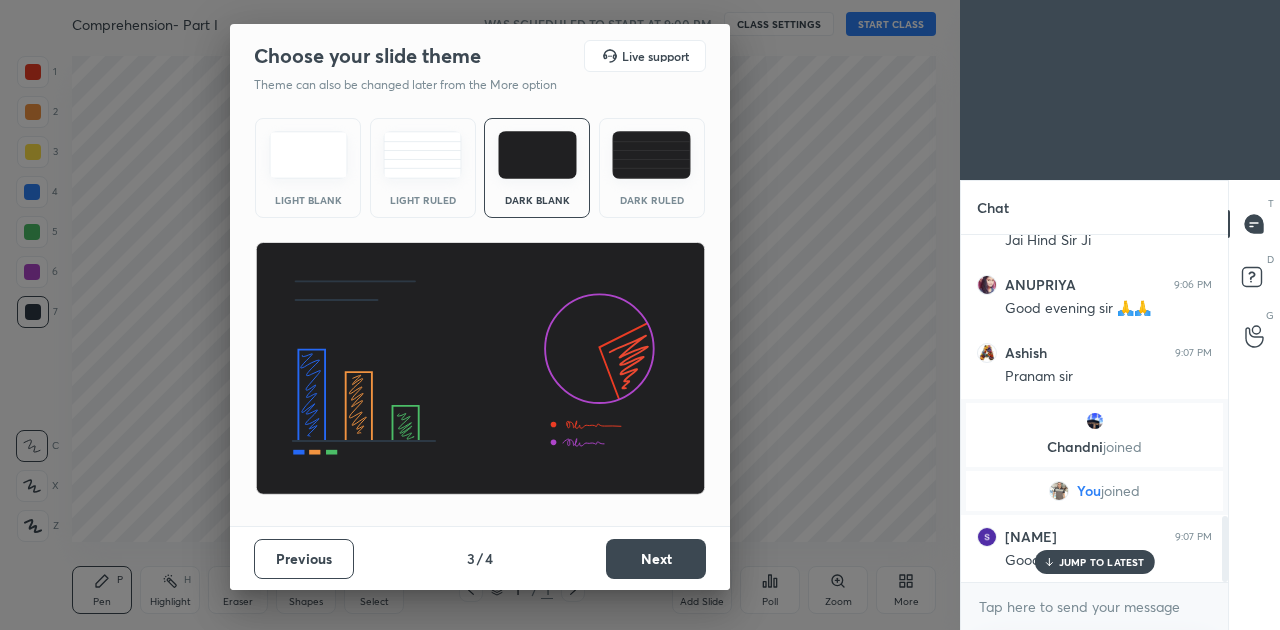 scroll, scrollTop: 1484, scrollLeft: 0, axis: vertical 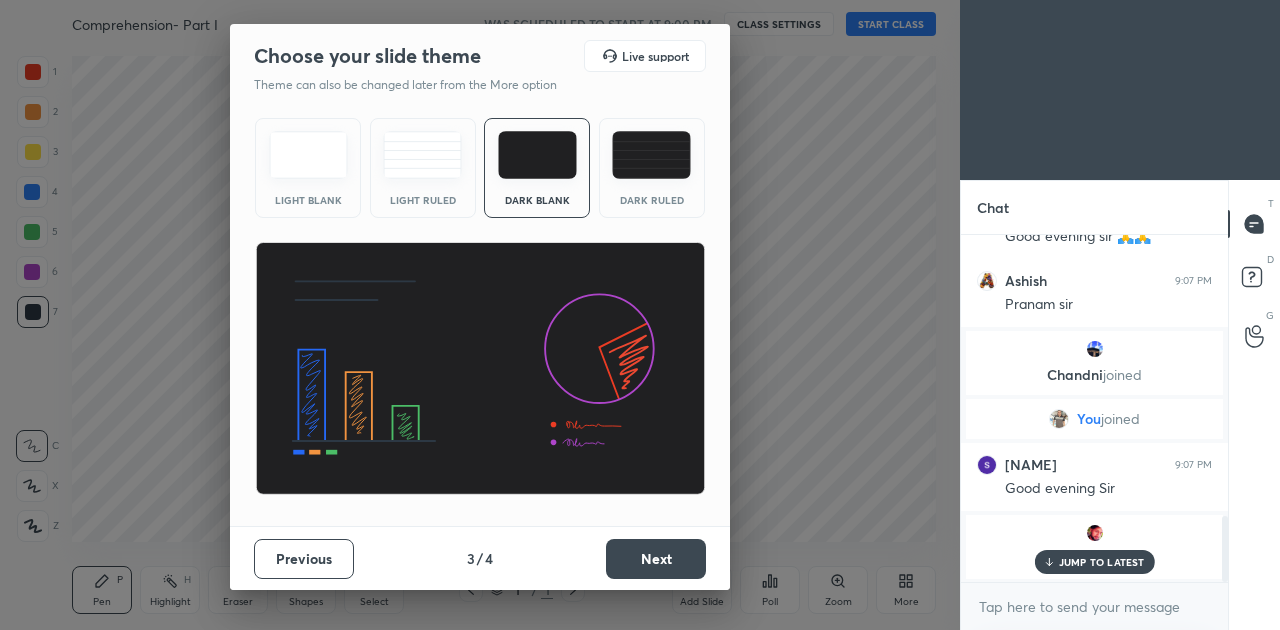 click on "Next" at bounding box center [656, 559] 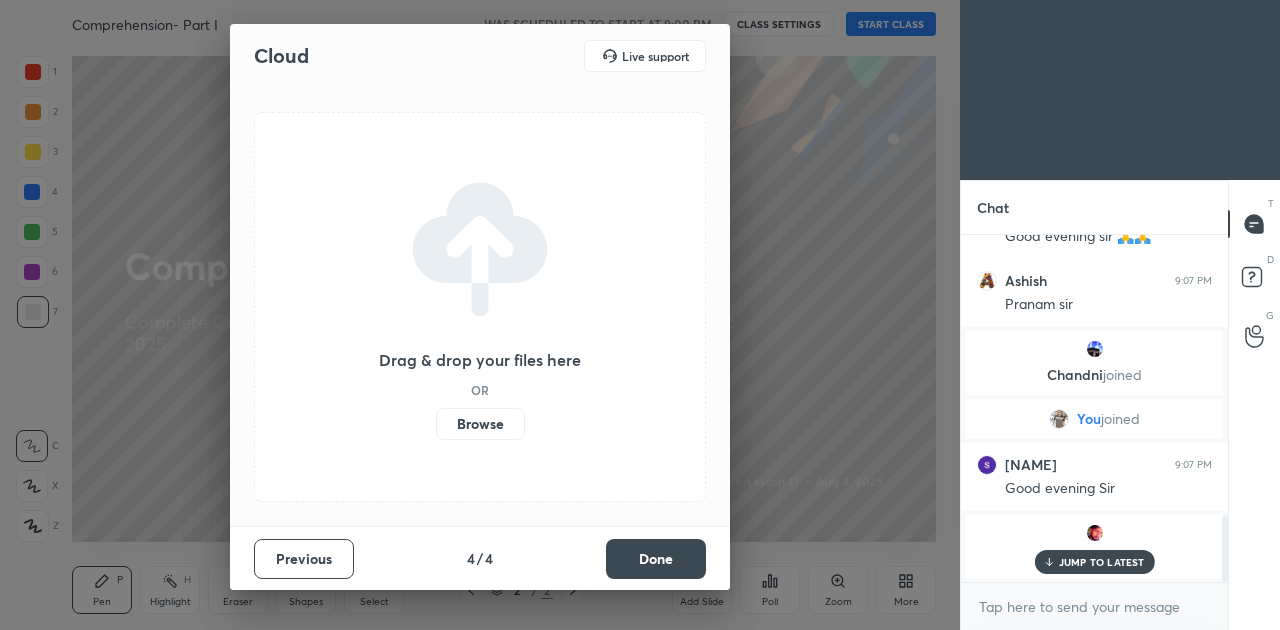 click on "Done" at bounding box center [656, 559] 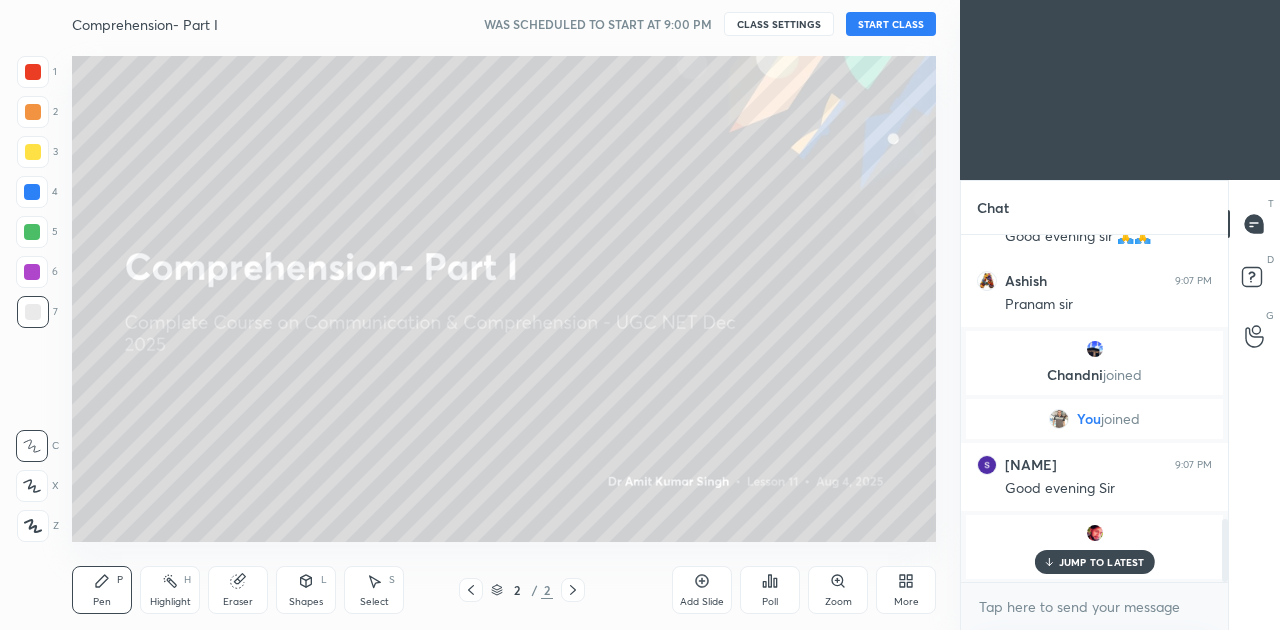 scroll, scrollTop: 1552, scrollLeft: 0, axis: vertical 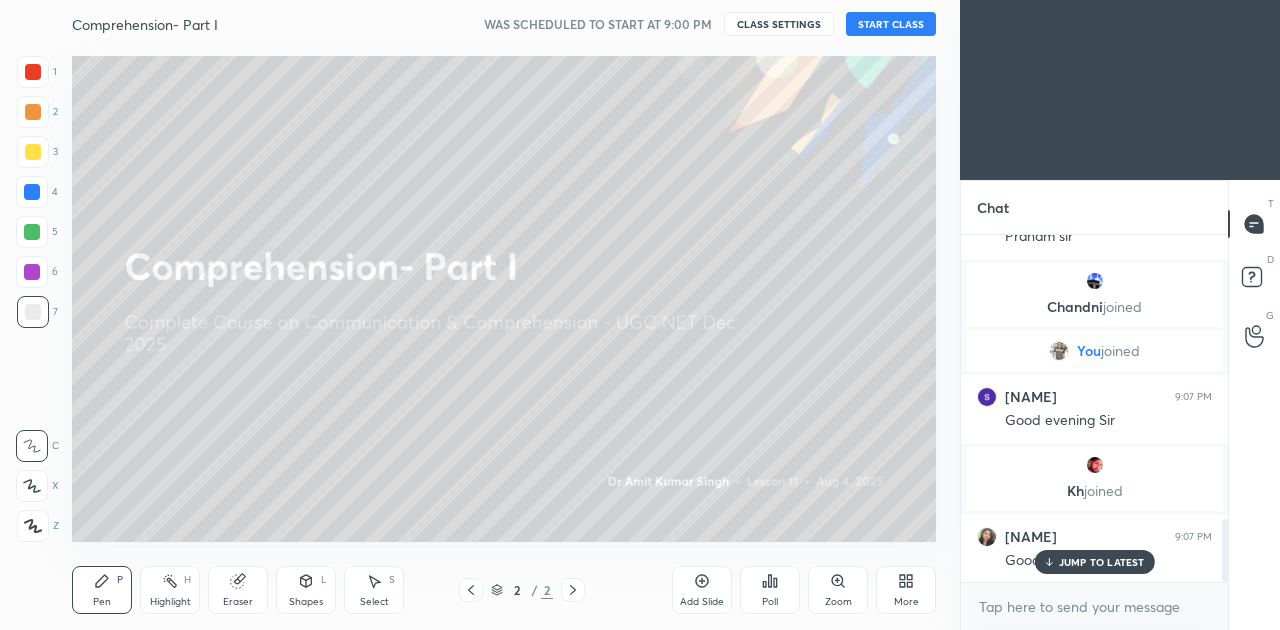 click on "START CLASS" at bounding box center (891, 24) 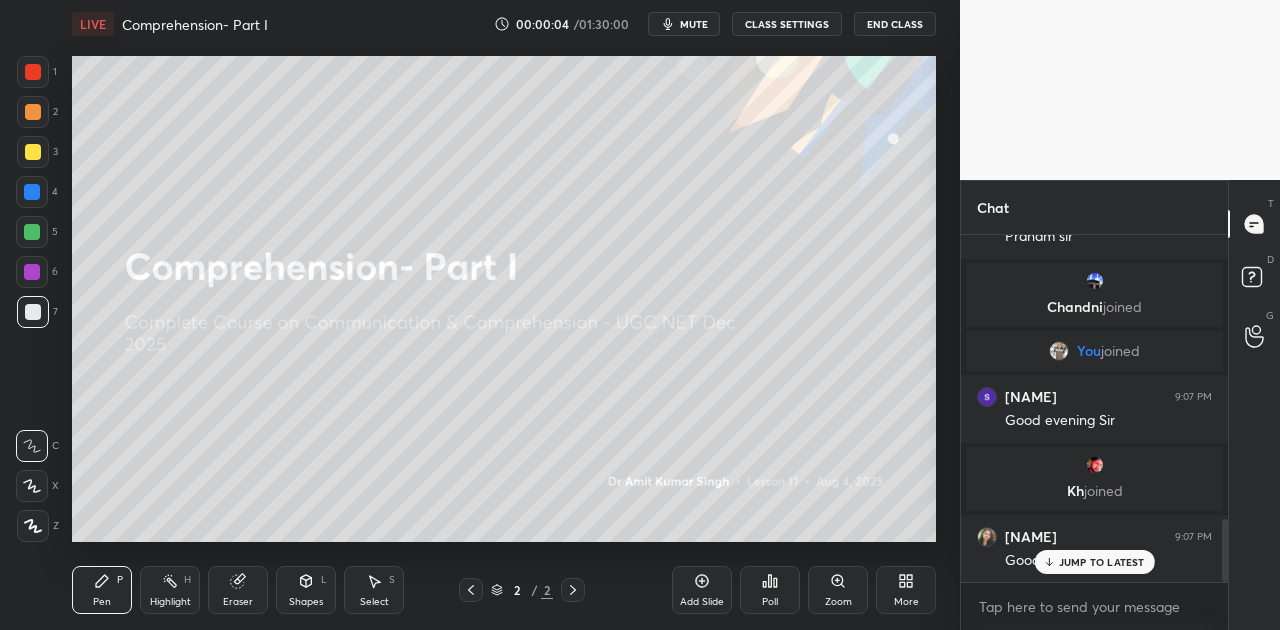 click 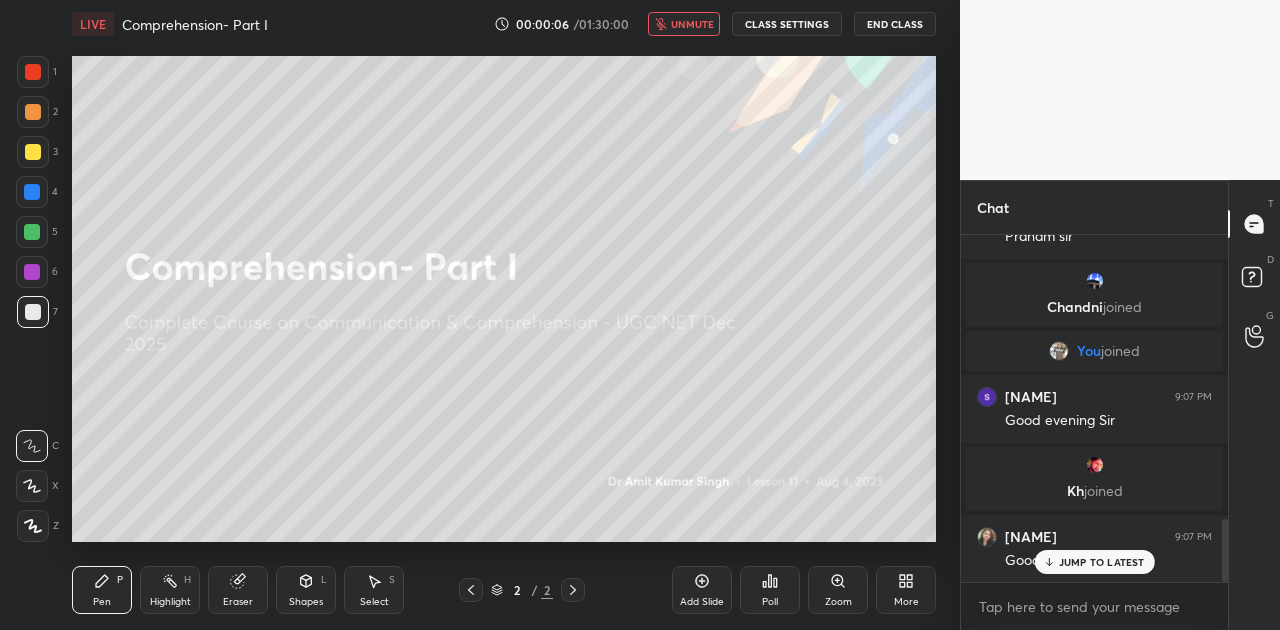 click 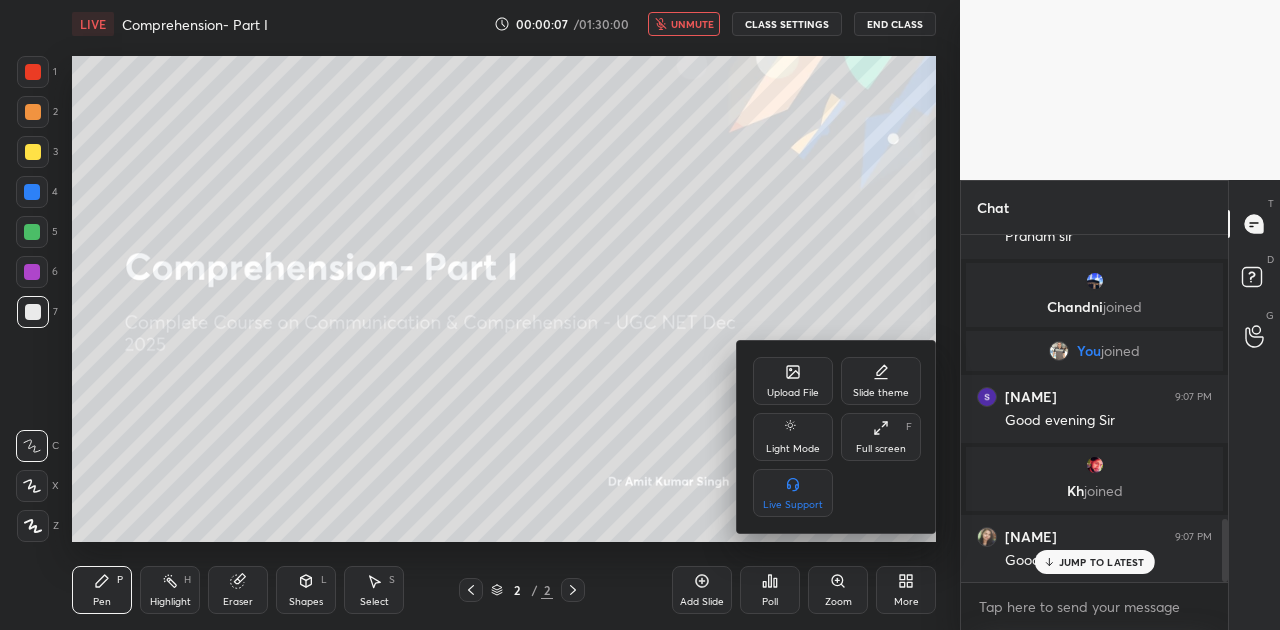 click 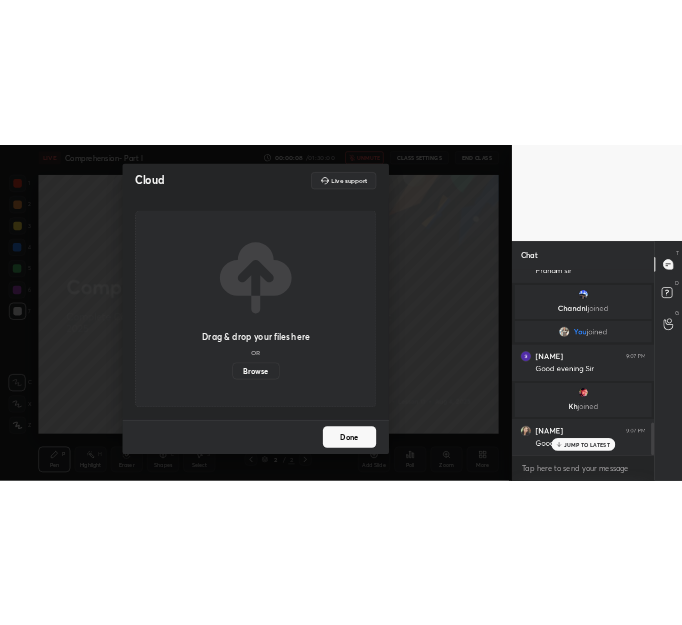 scroll, scrollTop: 1620, scrollLeft: 0, axis: vertical 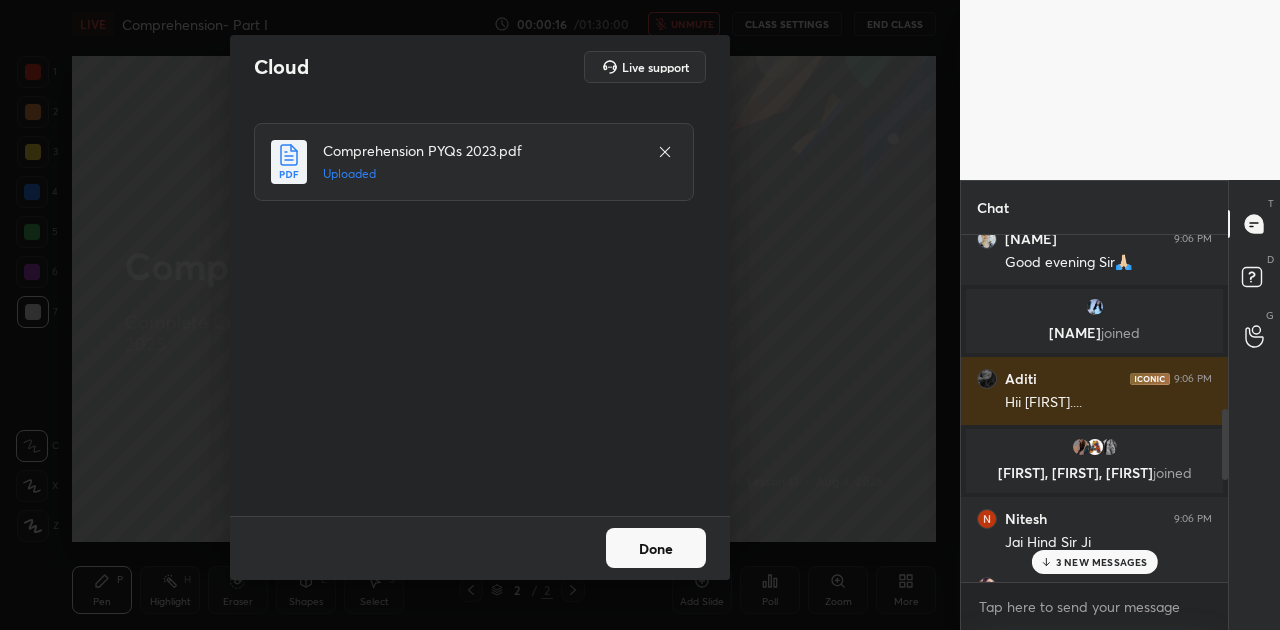 click on "Done" at bounding box center (656, 548) 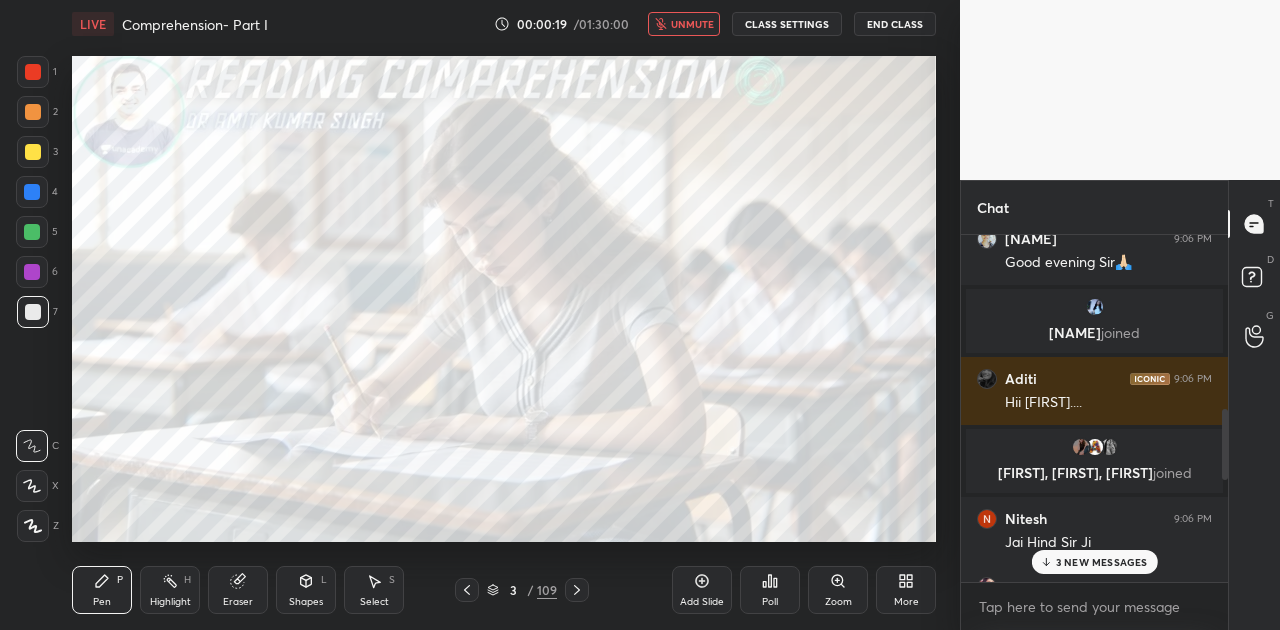 click on "3 NEW MESSAGES" at bounding box center (1102, 562) 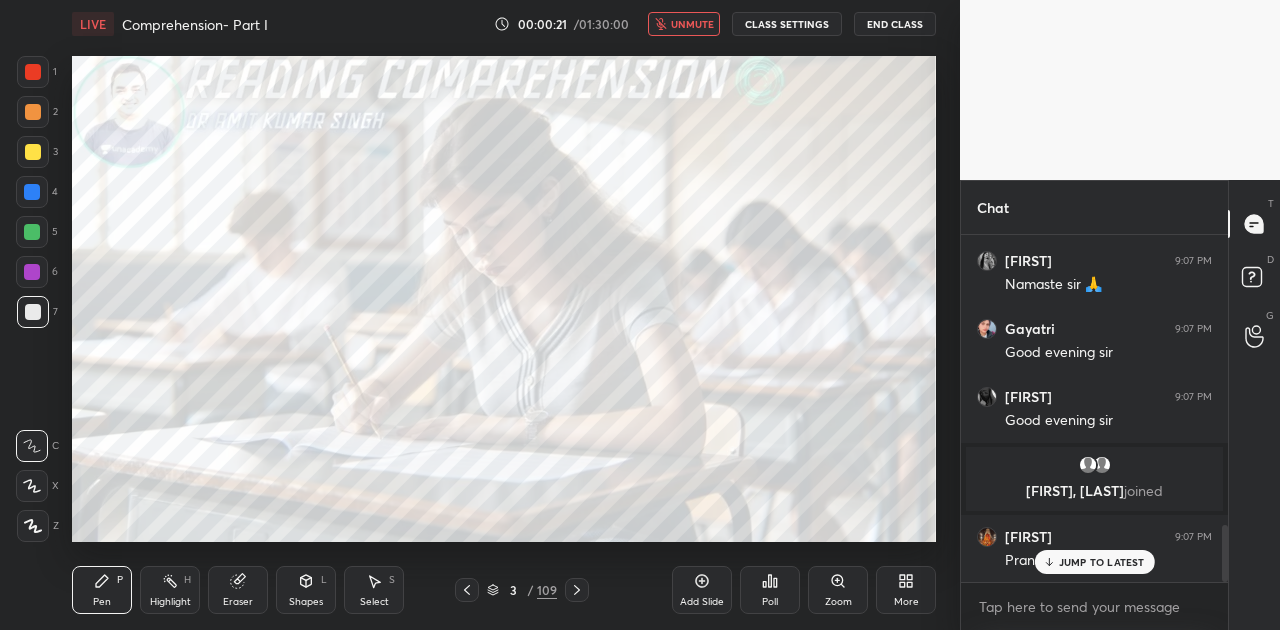click on "JUMP TO LATEST" at bounding box center [1102, 562] 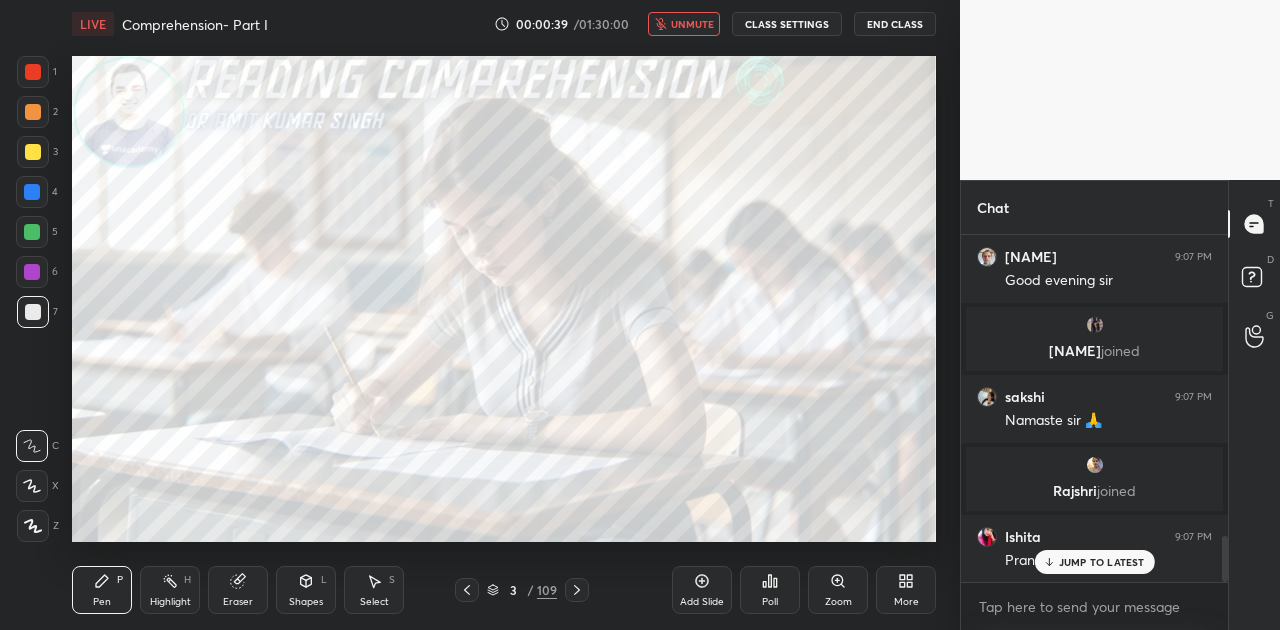 click on "unmute" at bounding box center [692, 24] 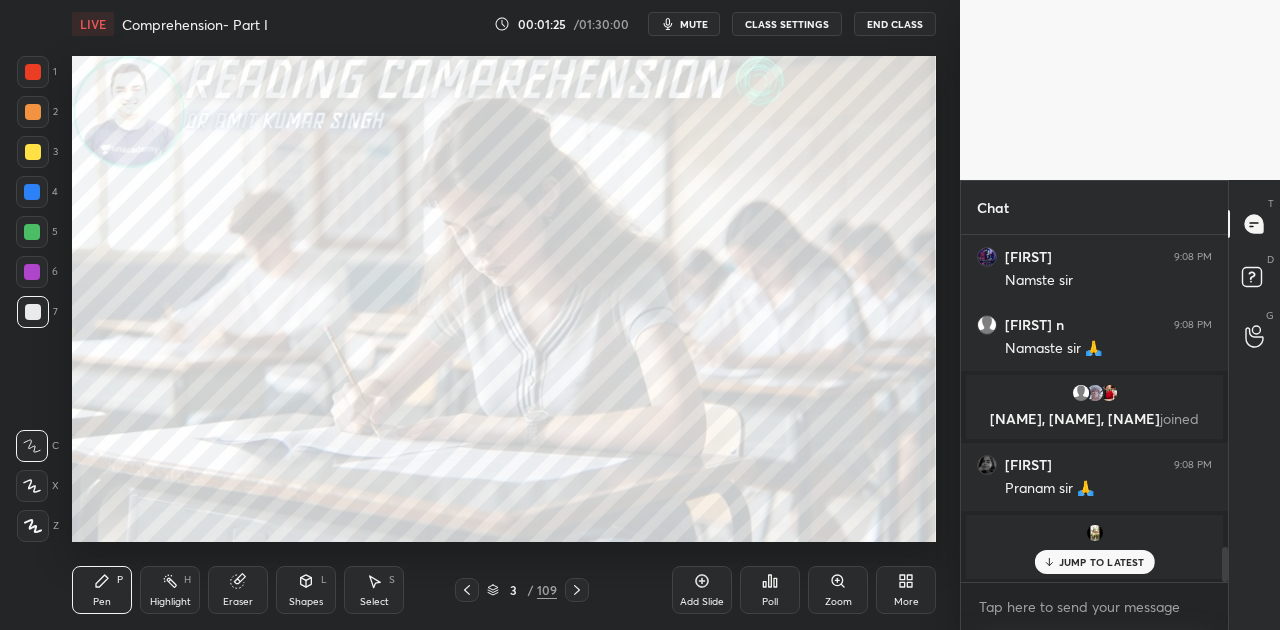 scroll, scrollTop: 3082, scrollLeft: 0, axis: vertical 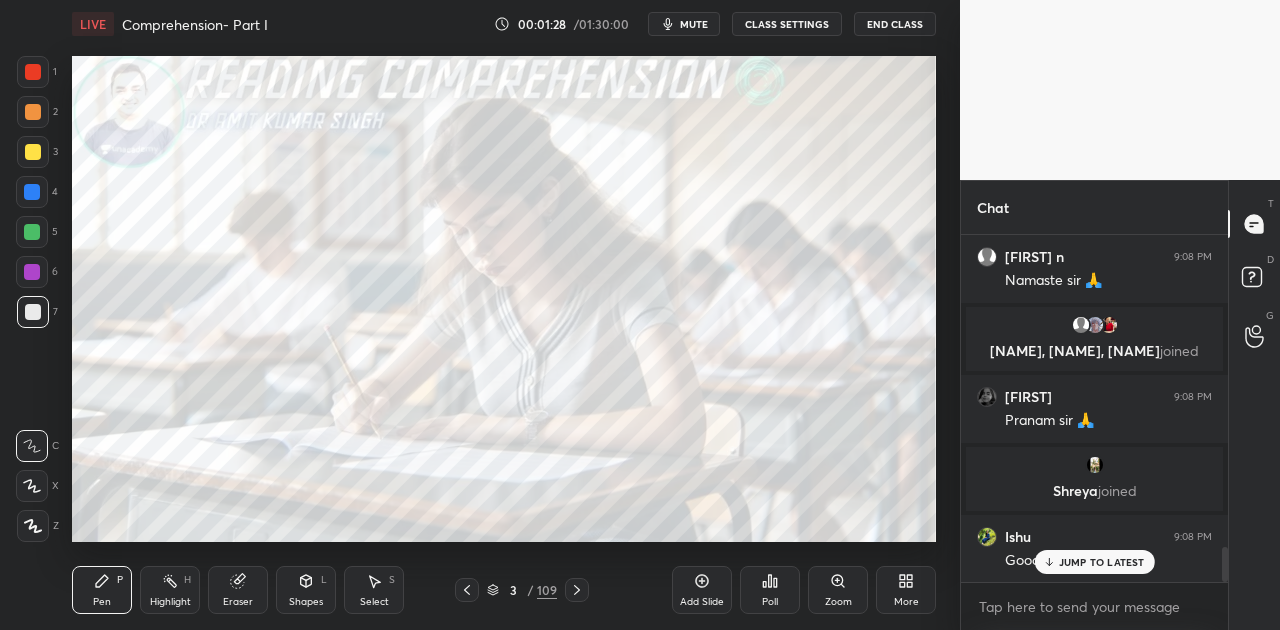 click 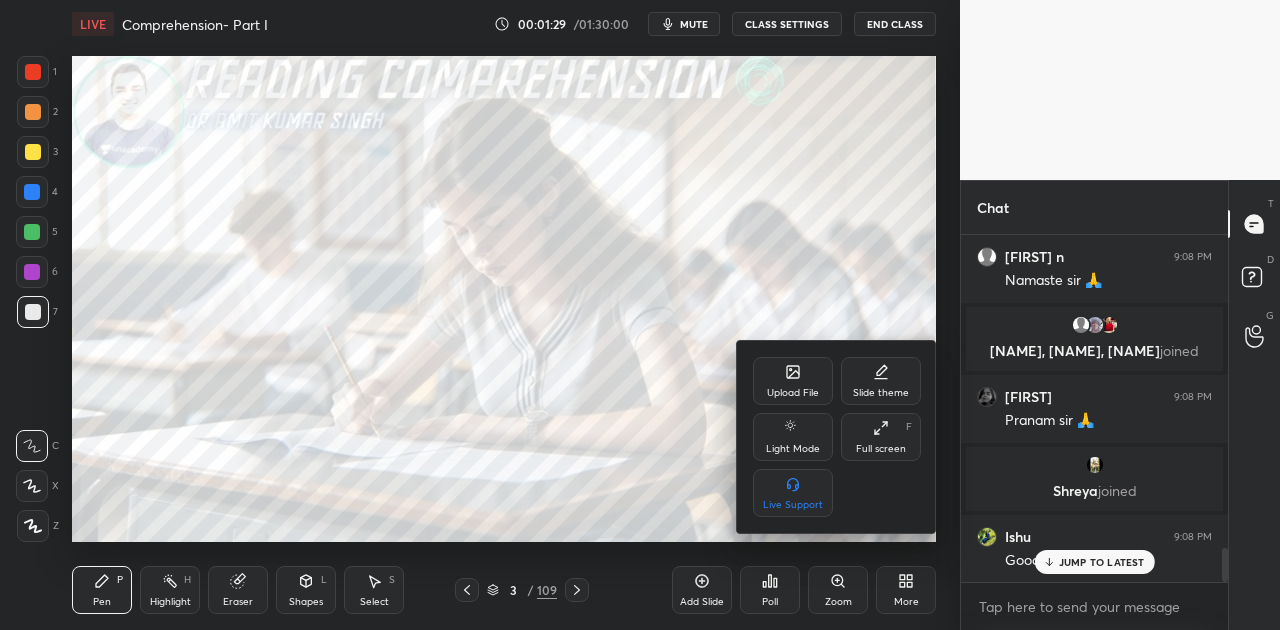 scroll, scrollTop: 3154, scrollLeft: 0, axis: vertical 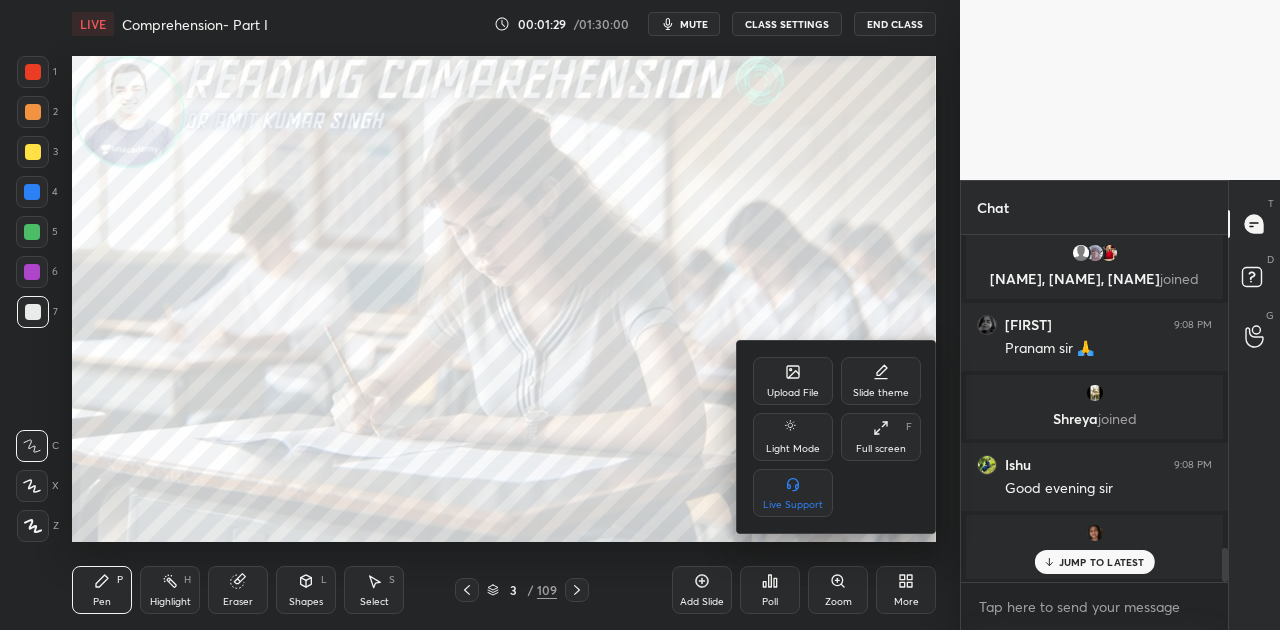 click on "Upload File" at bounding box center [793, 381] 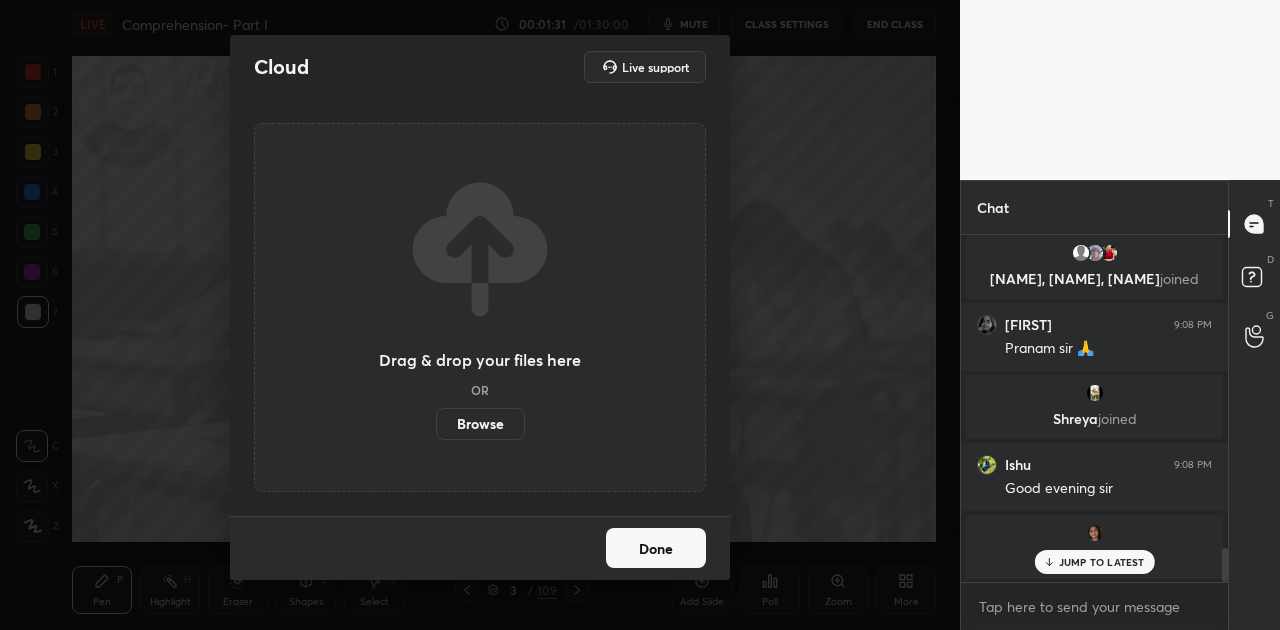 click on "Browse" at bounding box center [480, 424] 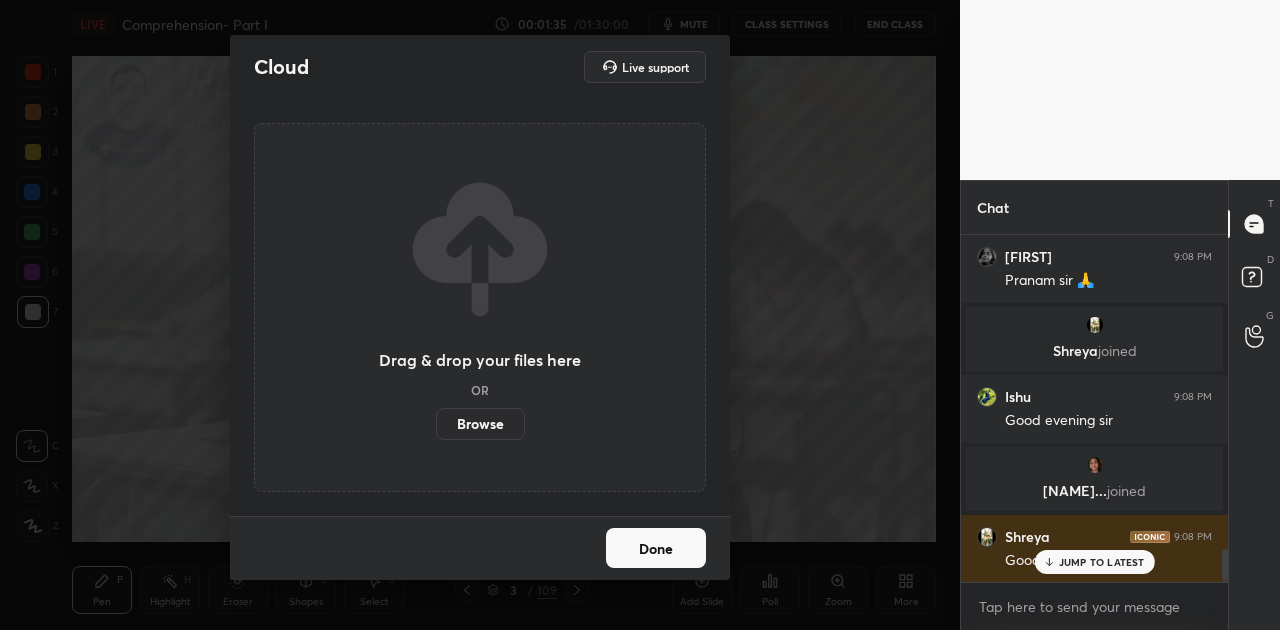scroll, scrollTop: 3290, scrollLeft: 0, axis: vertical 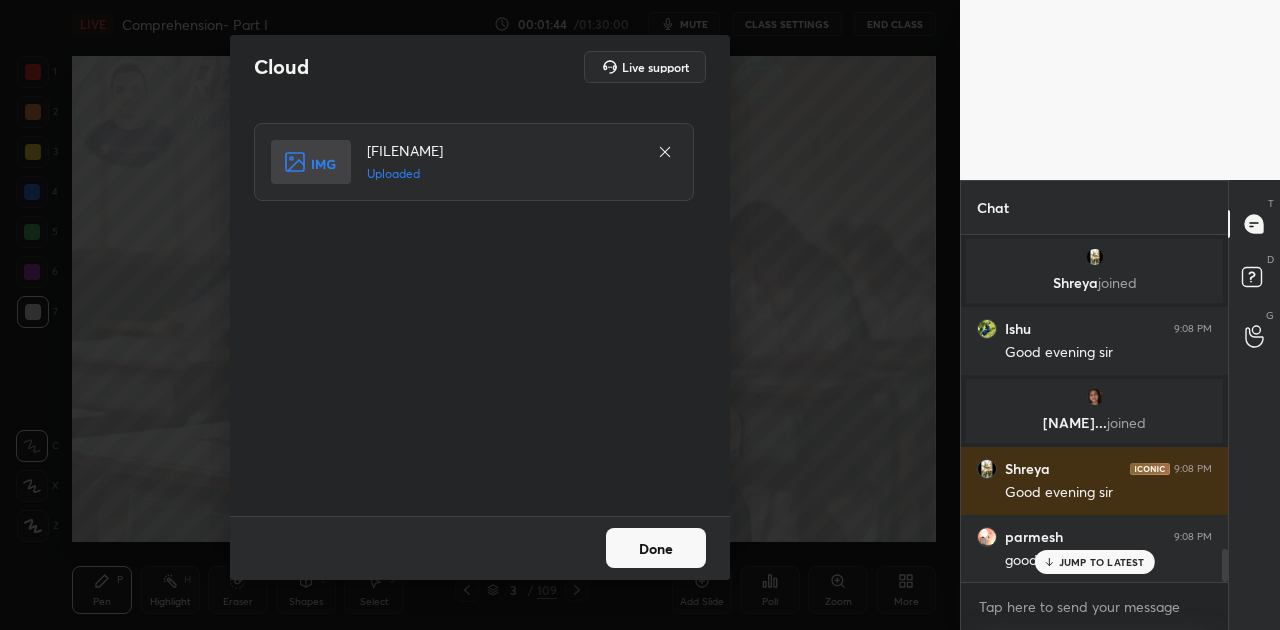click on "Done" at bounding box center [656, 548] 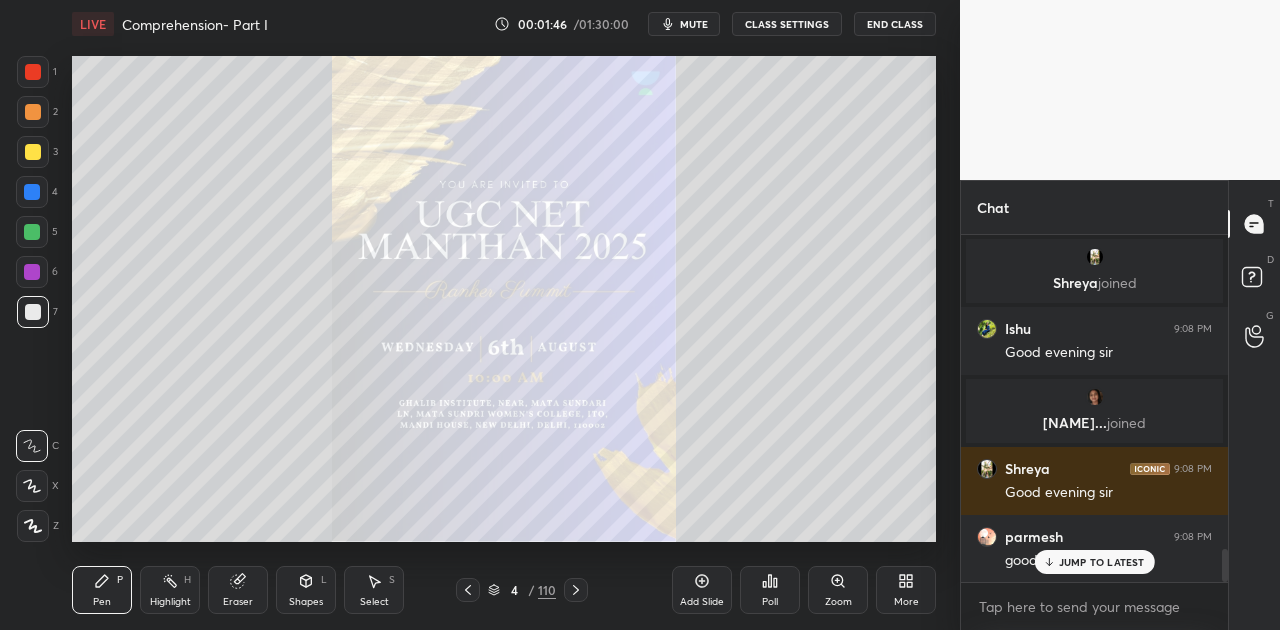 click on "JUMP TO LATEST" at bounding box center [1102, 562] 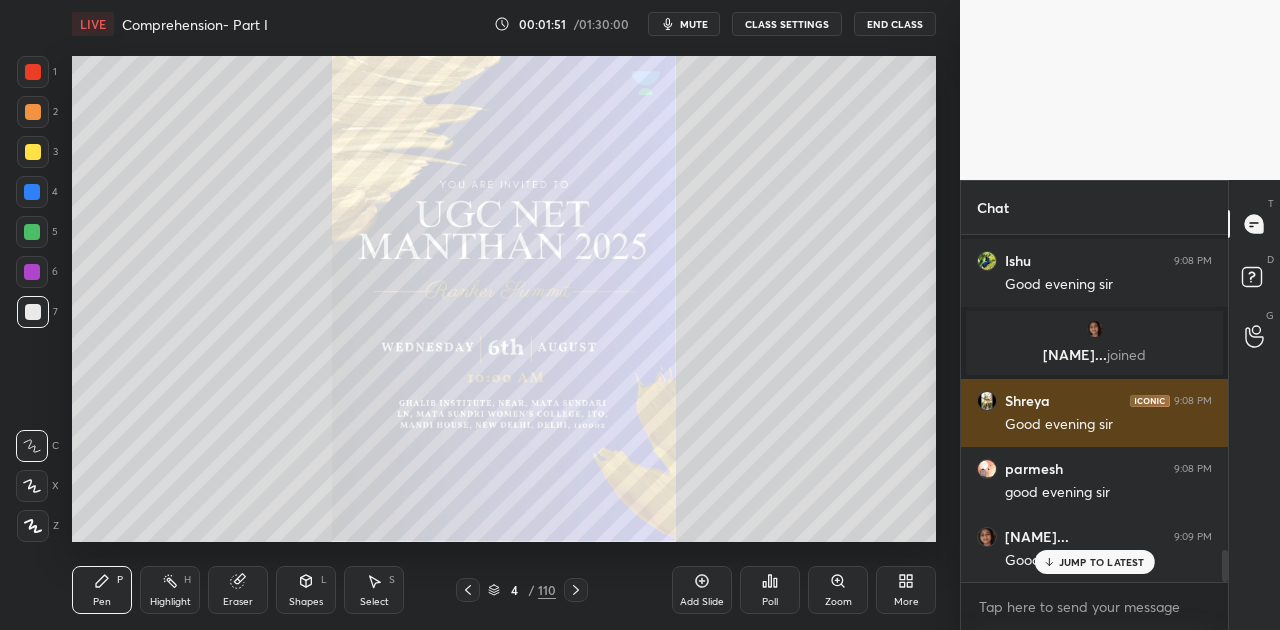 scroll, scrollTop: 3430, scrollLeft: 0, axis: vertical 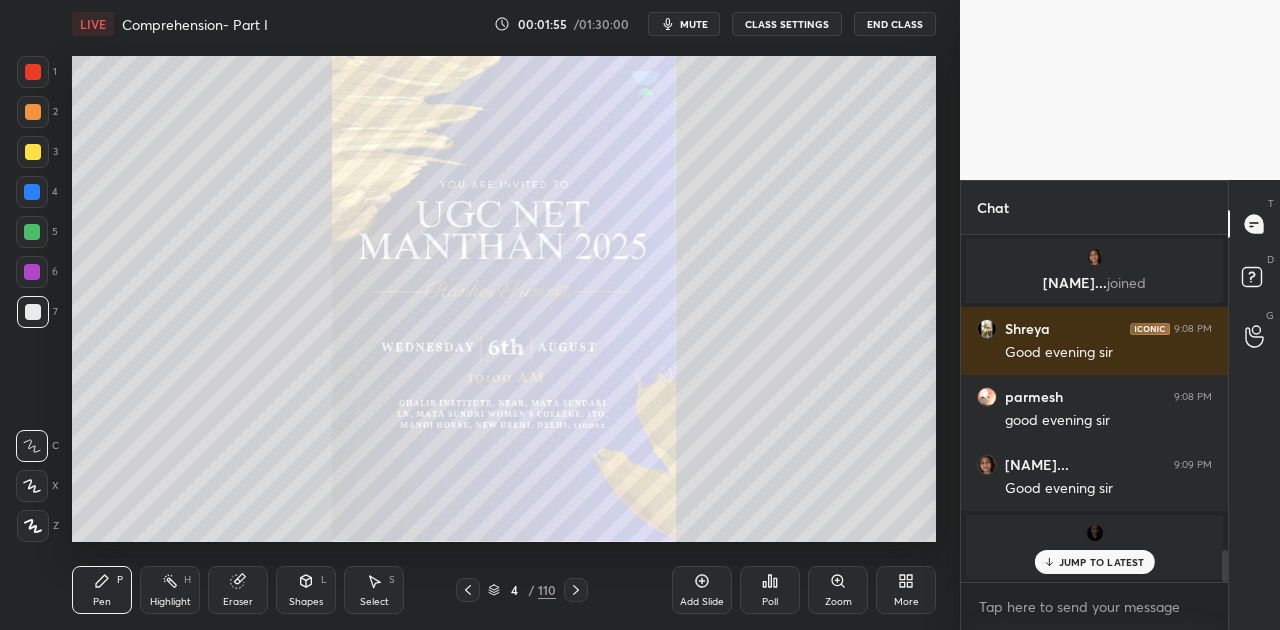 click on "JUMP TO LATEST" at bounding box center [1102, 562] 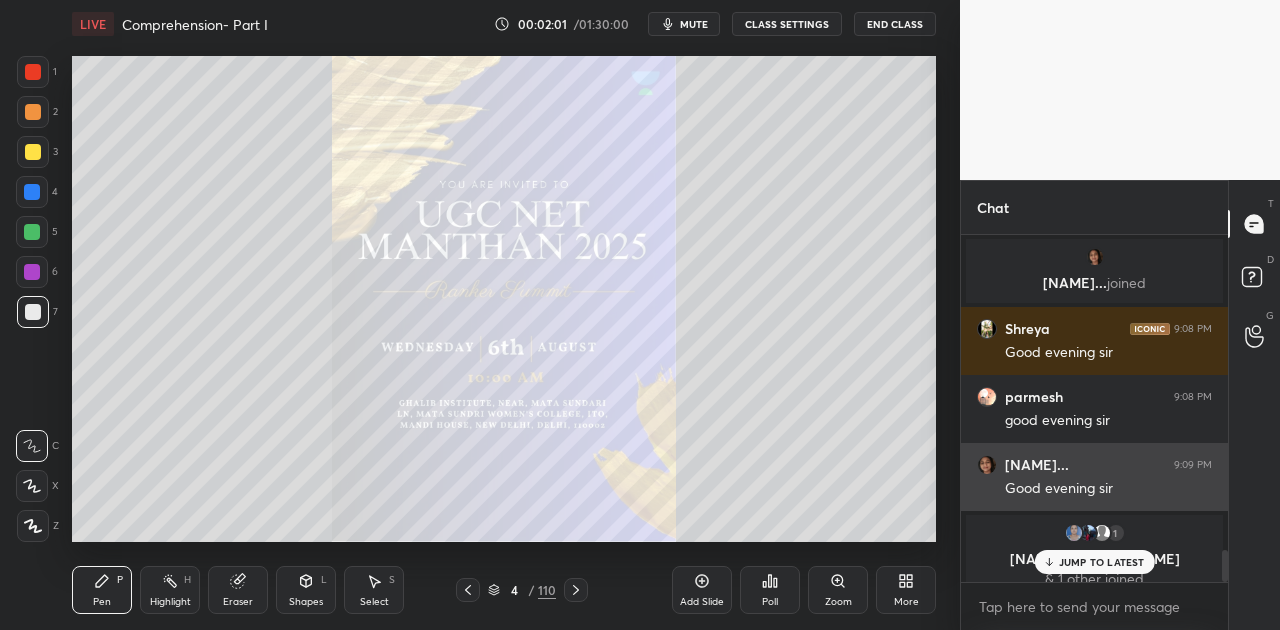 scroll, scrollTop: 3446, scrollLeft: 0, axis: vertical 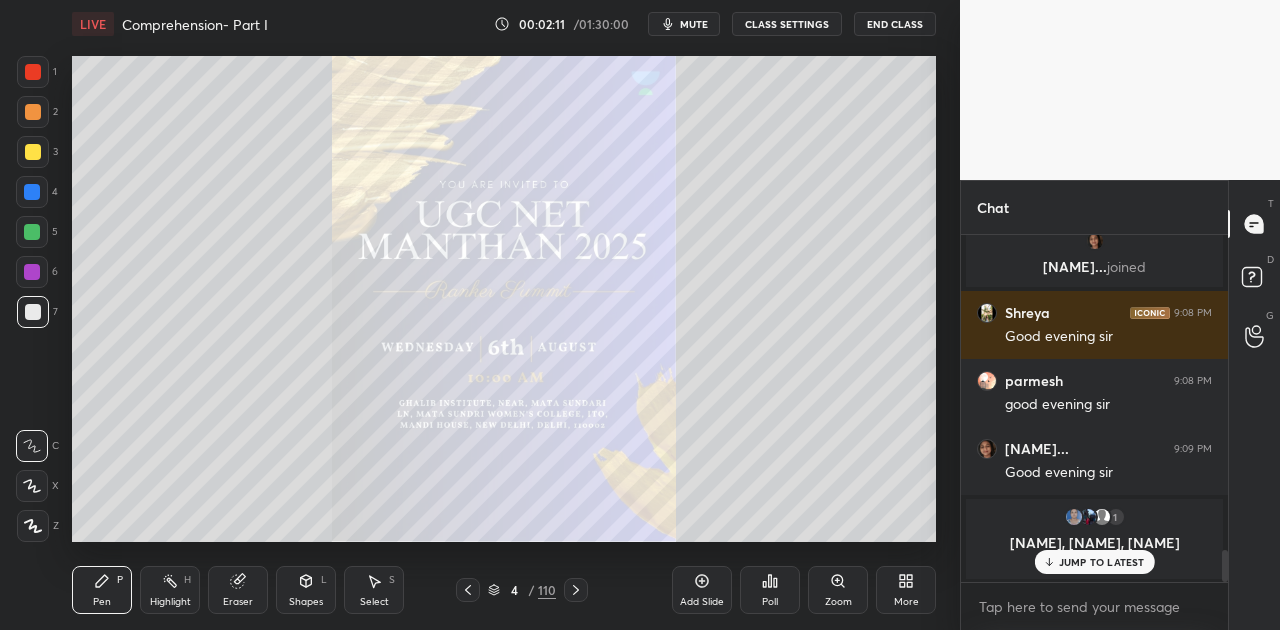 click on "Shapes L" at bounding box center (306, 590) 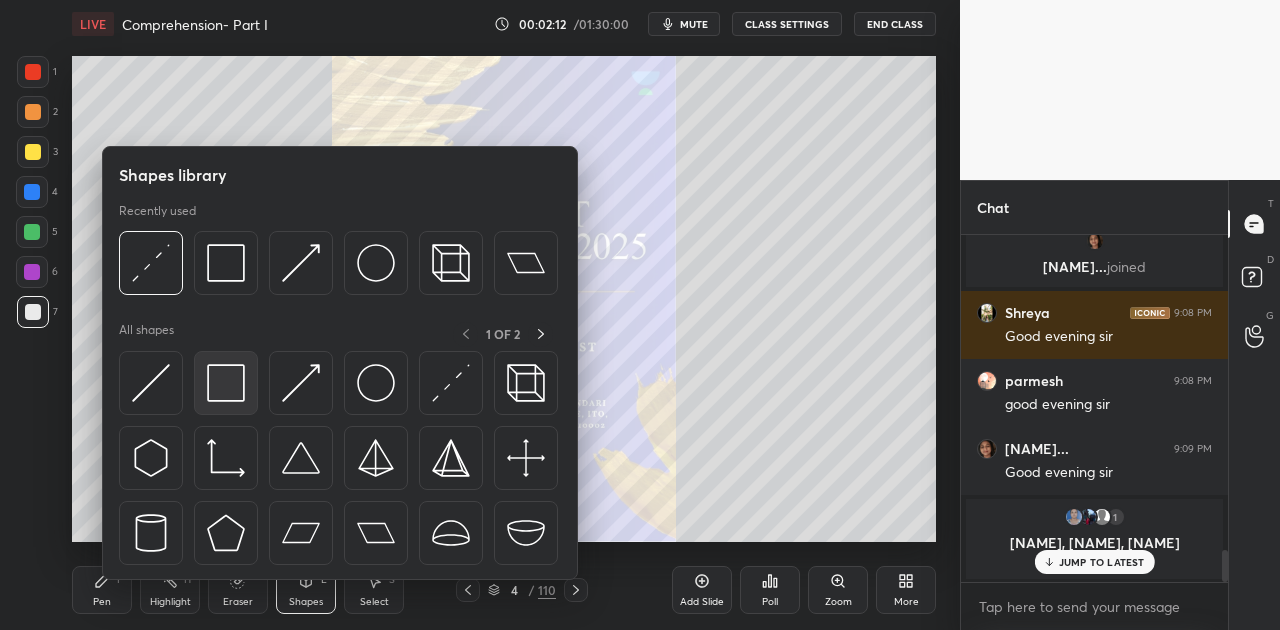 click at bounding box center [226, 383] 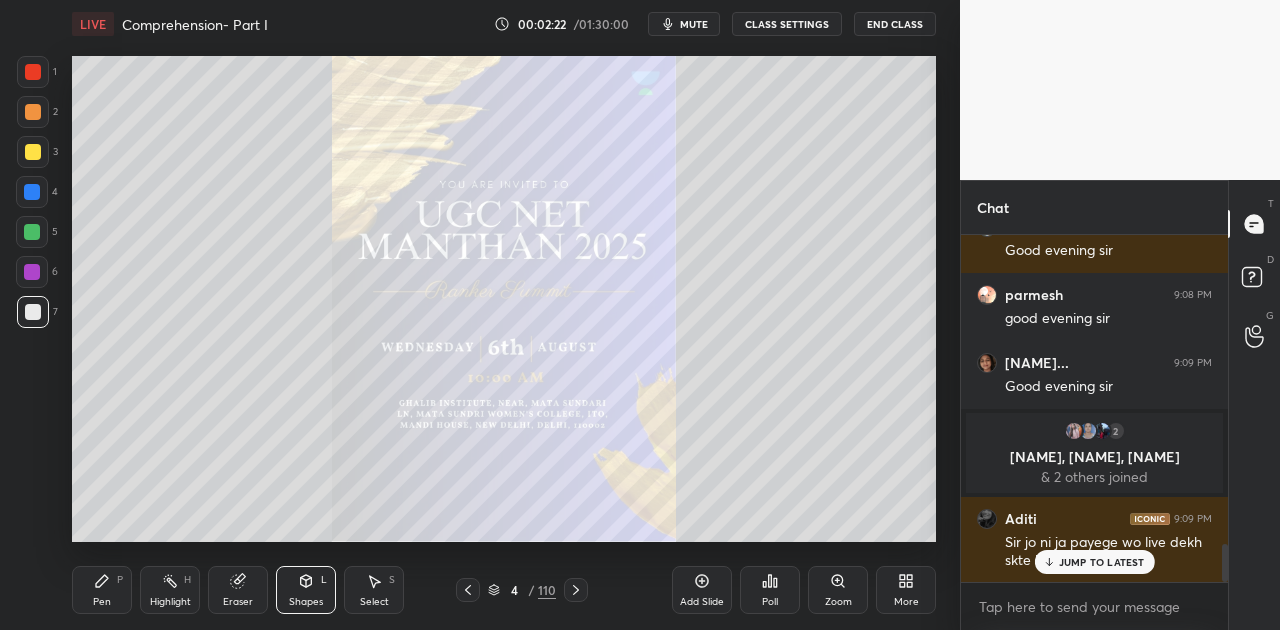 scroll, scrollTop: 2912, scrollLeft: 0, axis: vertical 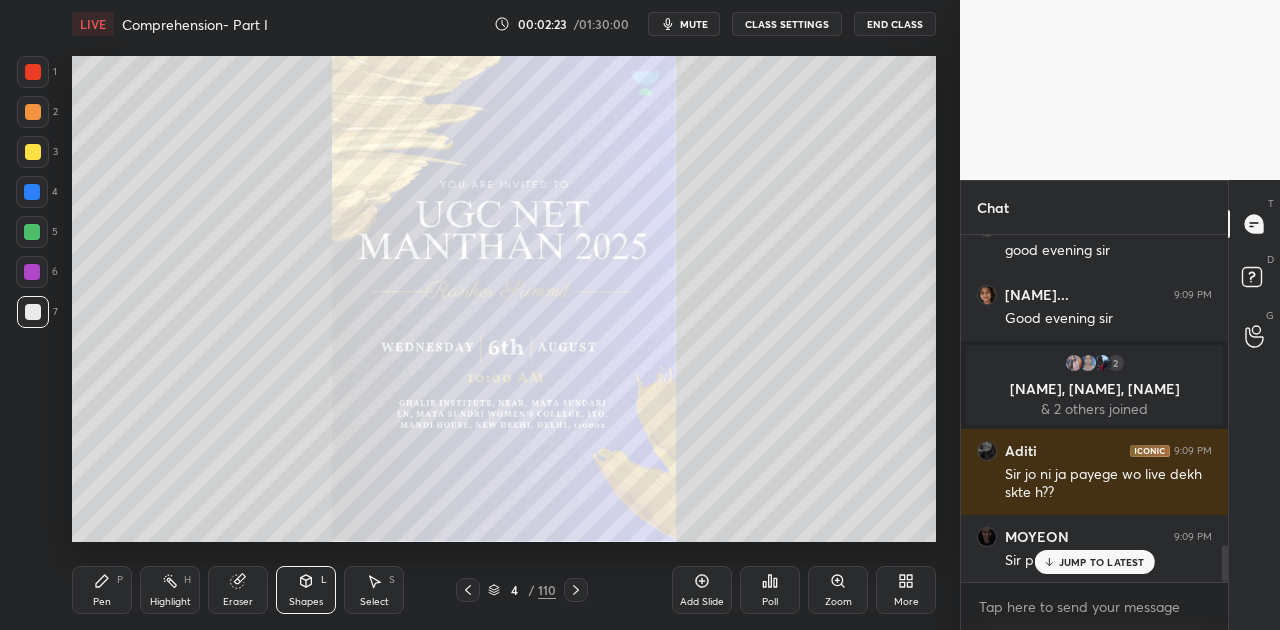 click on "JUMP TO LATEST" at bounding box center (1094, 562) 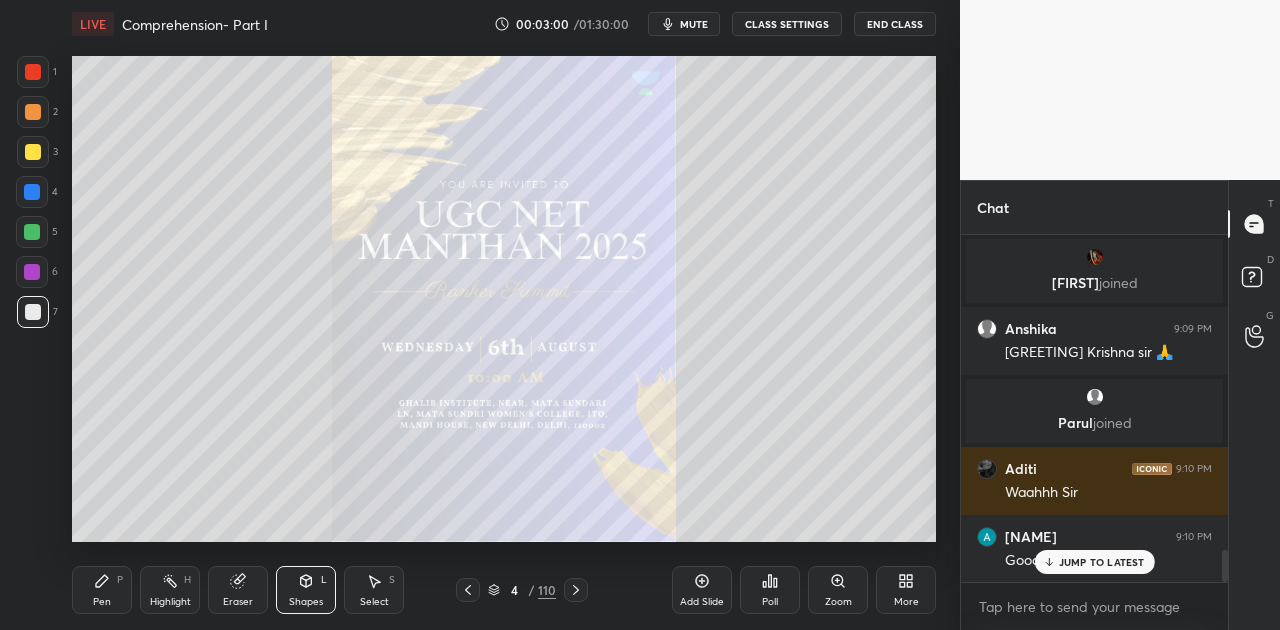scroll, scrollTop: 3414, scrollLeft: 0, axis: vertical 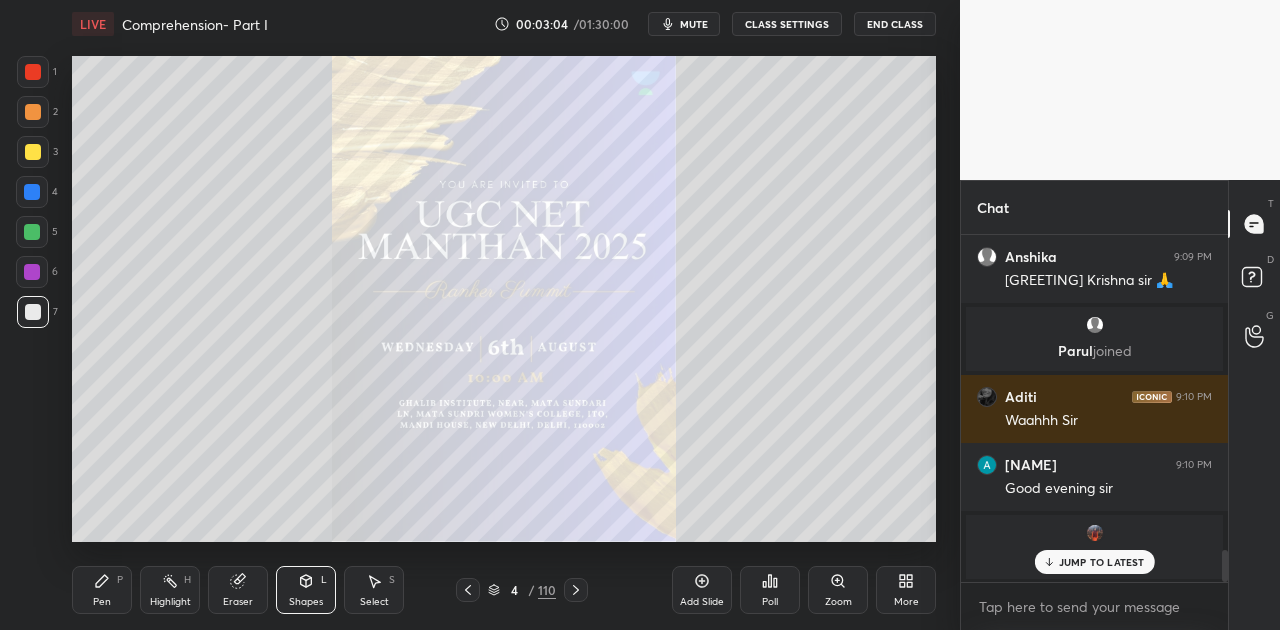 click on "JUMP TO LATEST" at bounding box center (1102, 562) 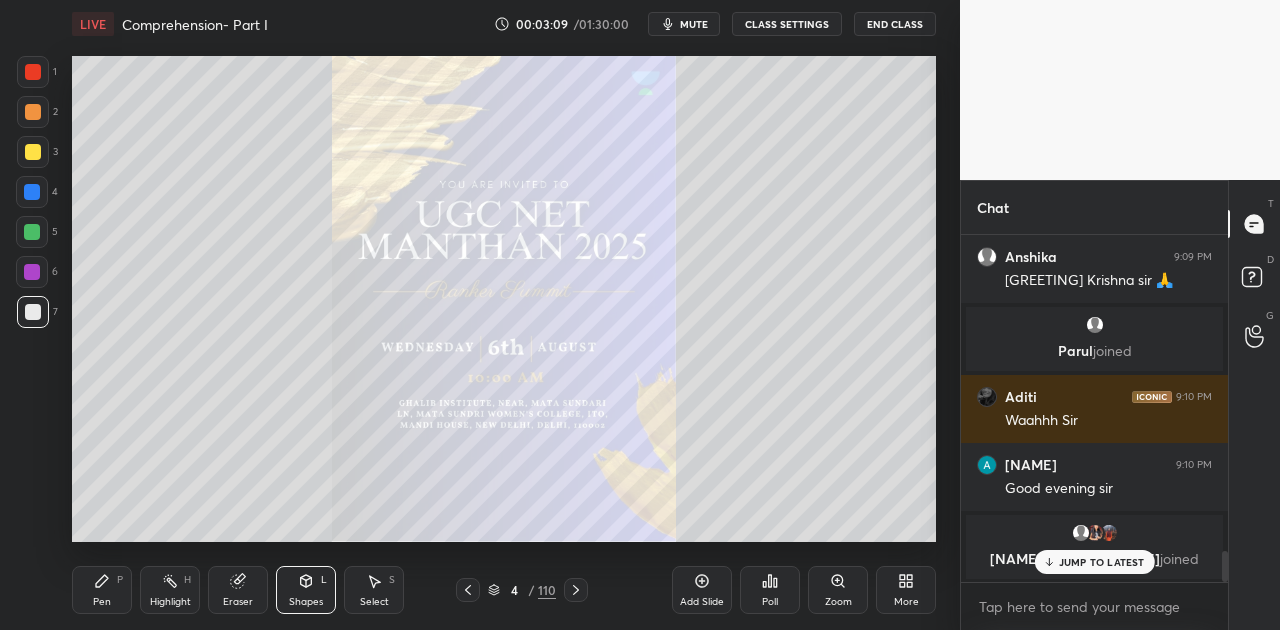scroll, scrollTop: 3482, scrollLeft: 0, axis: vertical 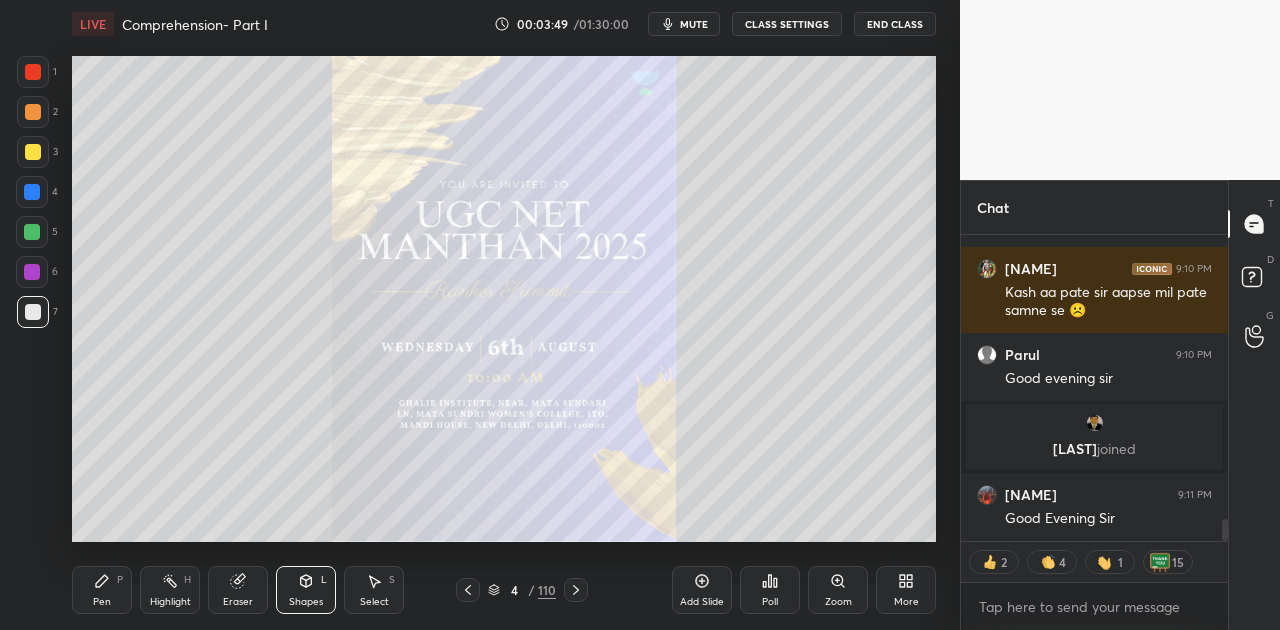 click on "Zoom" at bounding box center (838, 590) 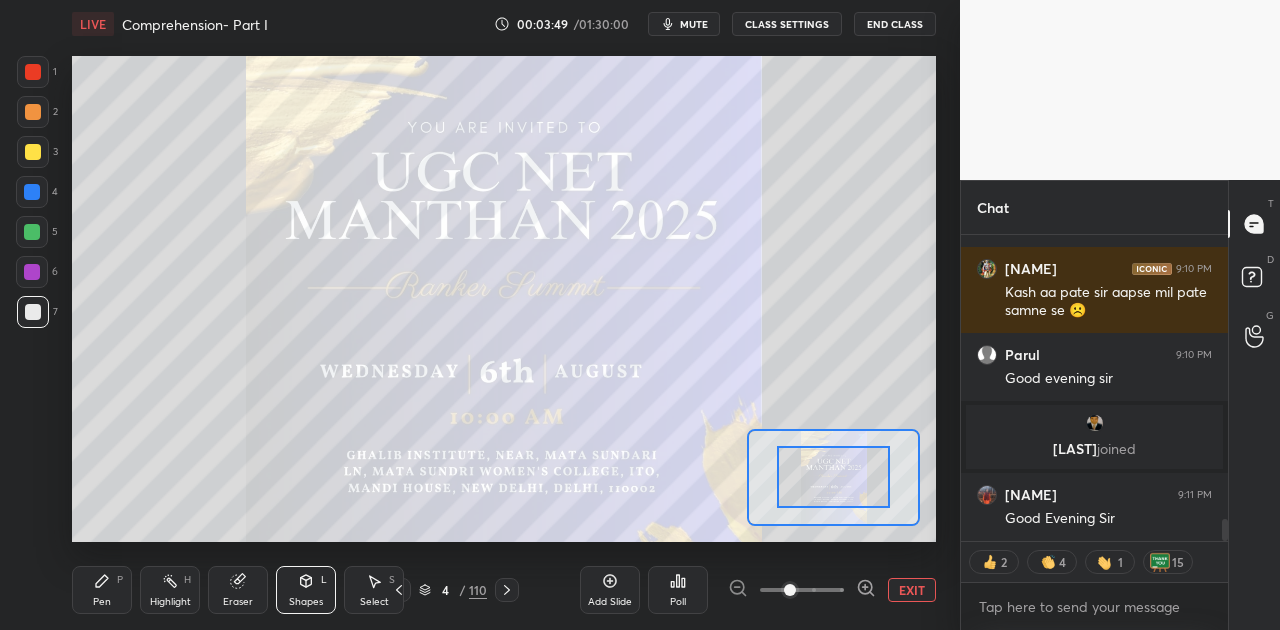 scroll, scrollTop: 4094, scrollLeft: 0, axis: vertical 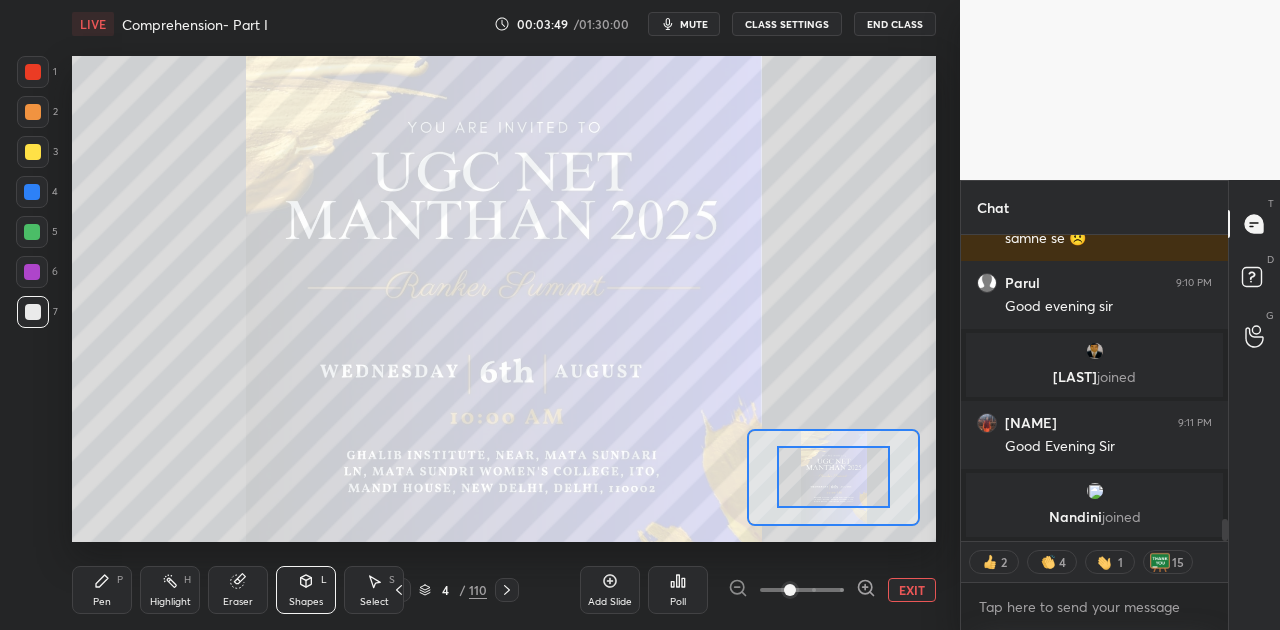 click at bounding box center (802, 590) 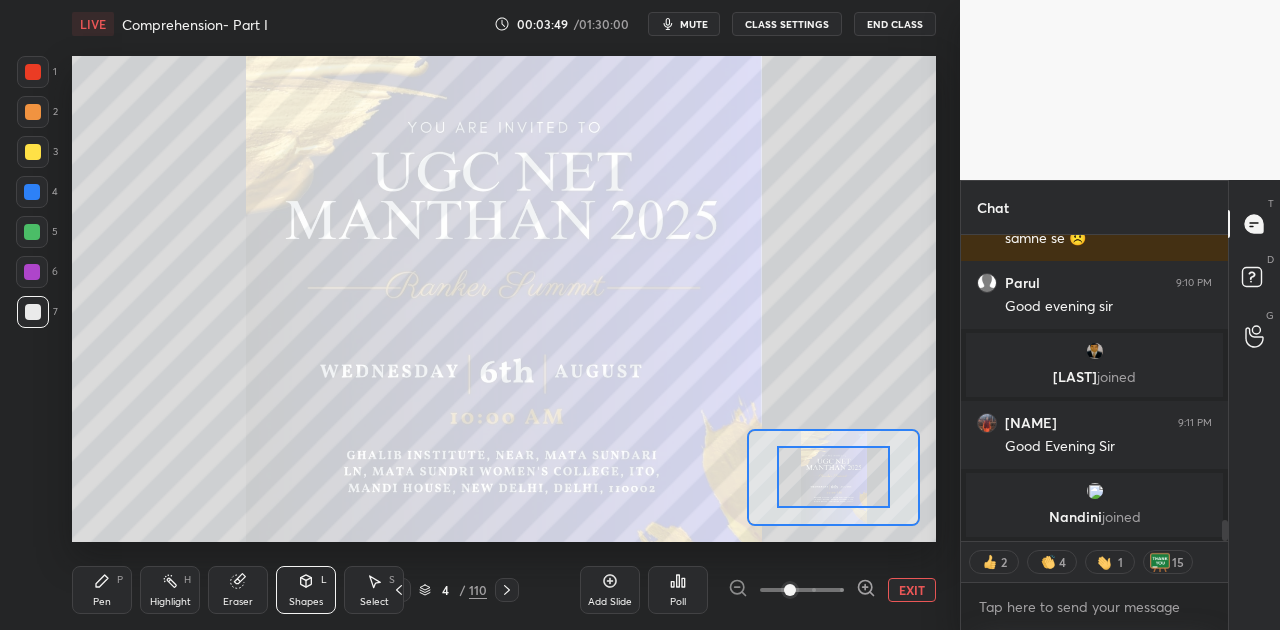 click at bounding box center (802, 590) 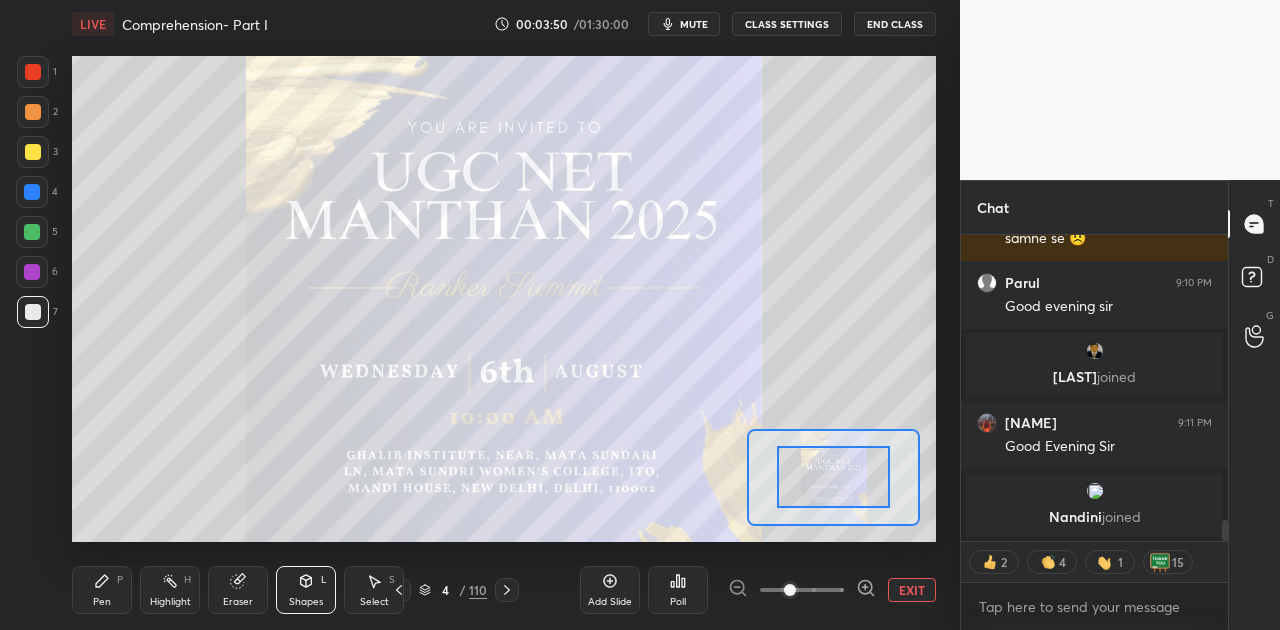 click 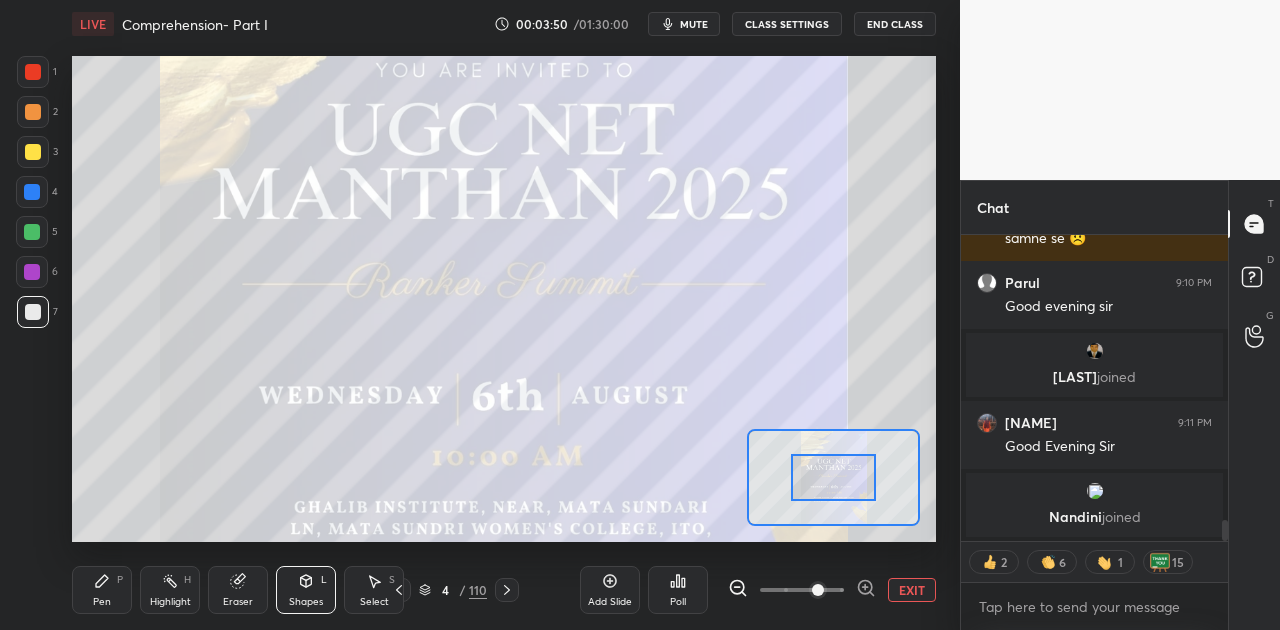 click 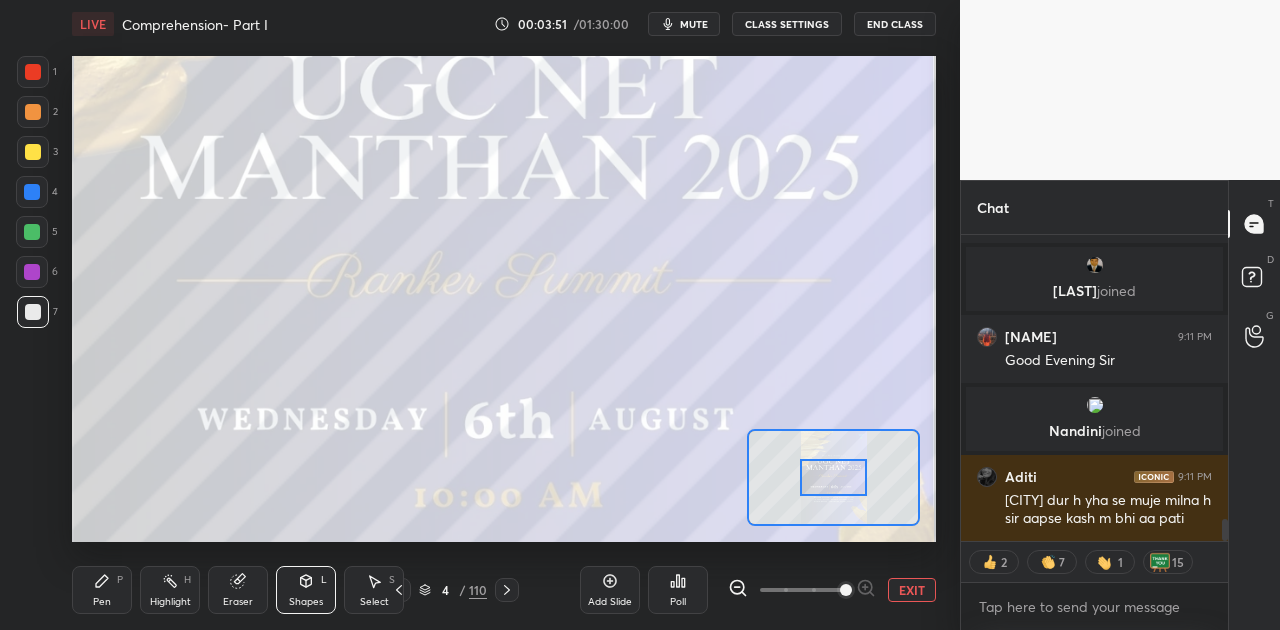 scroll, scrollTop: 3856, scrollLeft: 0, axis: vertical 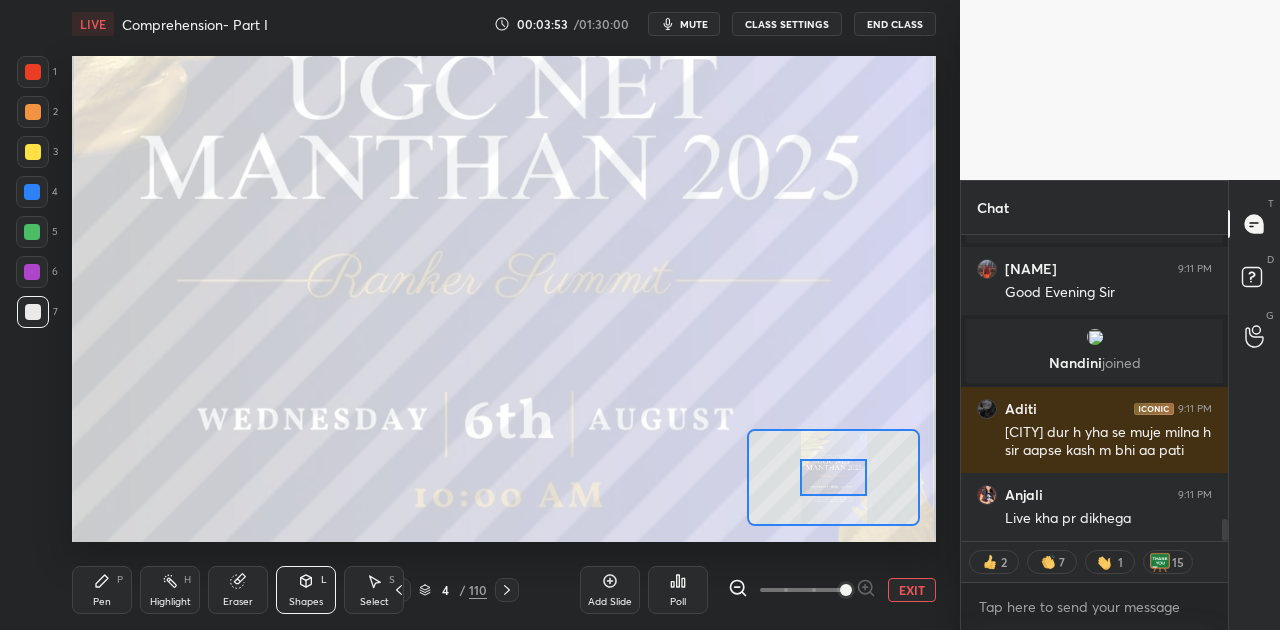 click 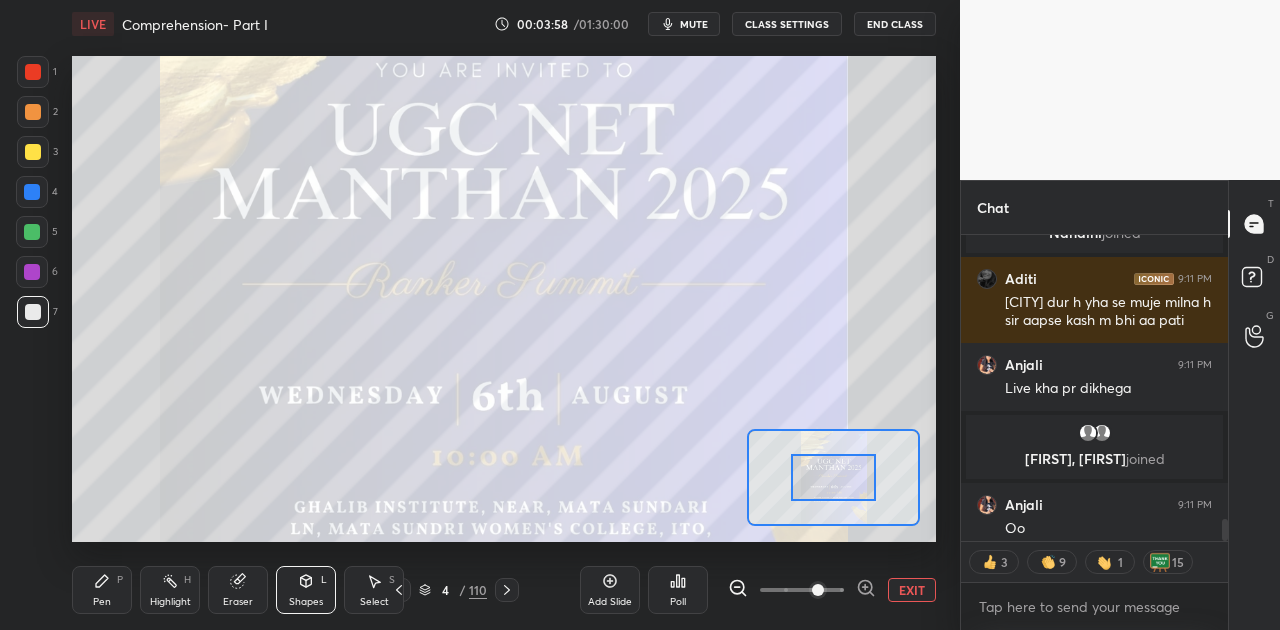 scroll, scrollTop: 4006, scrollLeft: 0, axis: vertical 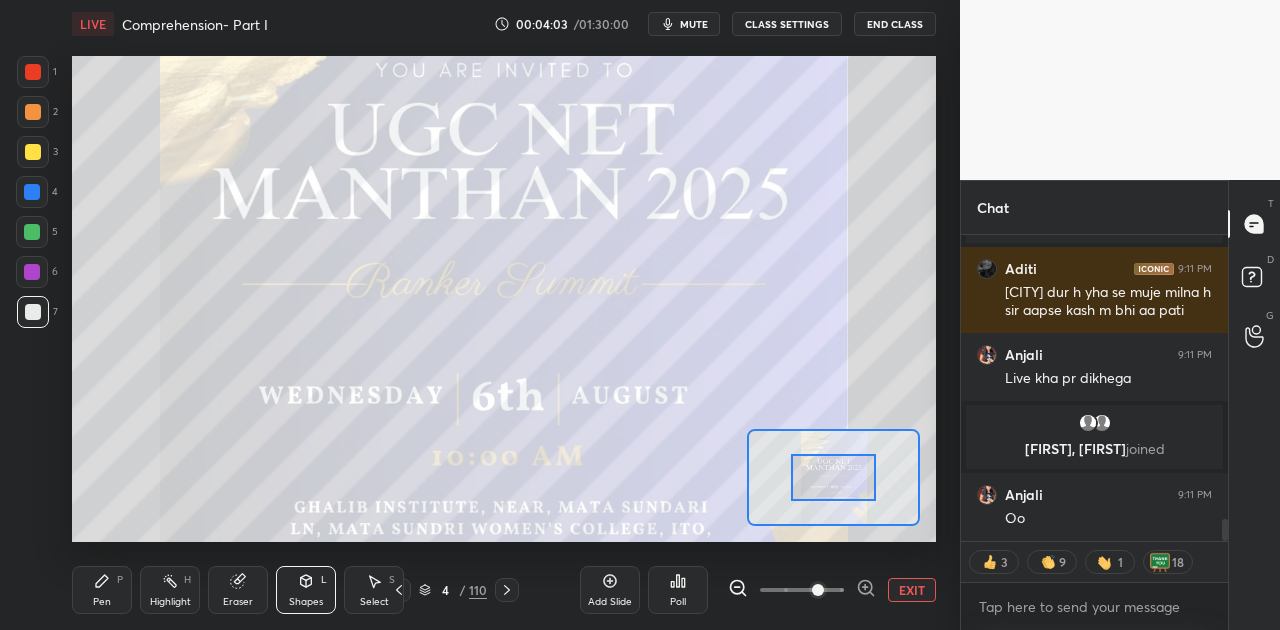 click on "EXIT" at bounding box center [912, 590] 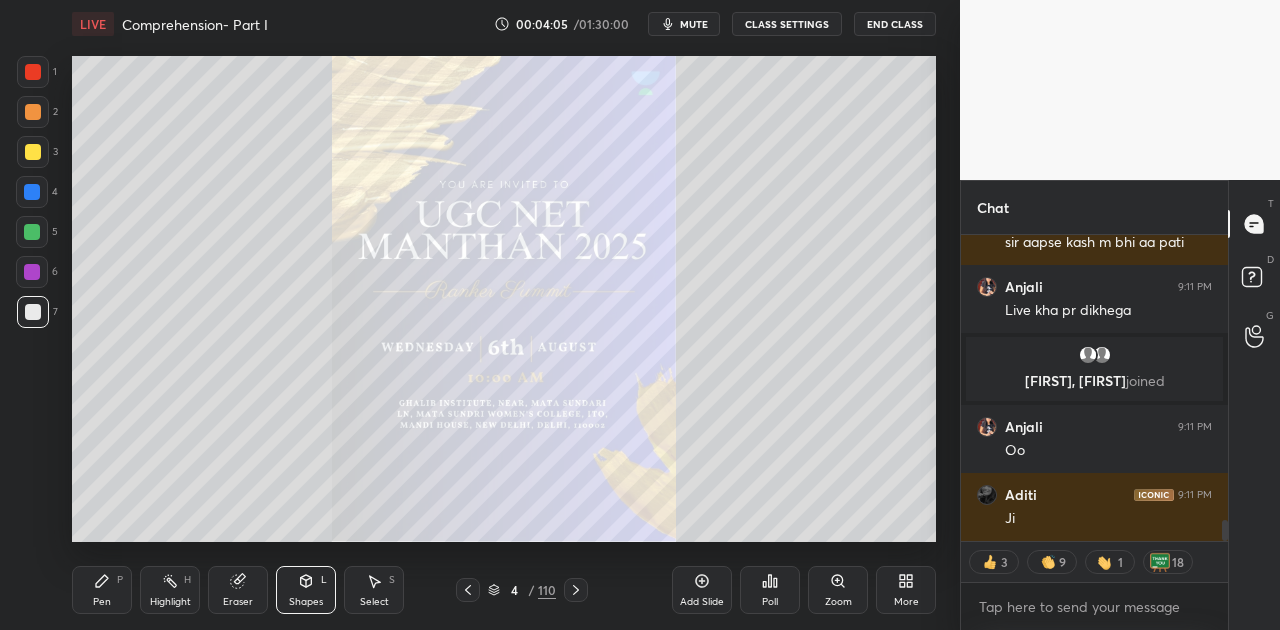 scroll, scrollTop: 4142, scrollLeft: 0, axis: vertical 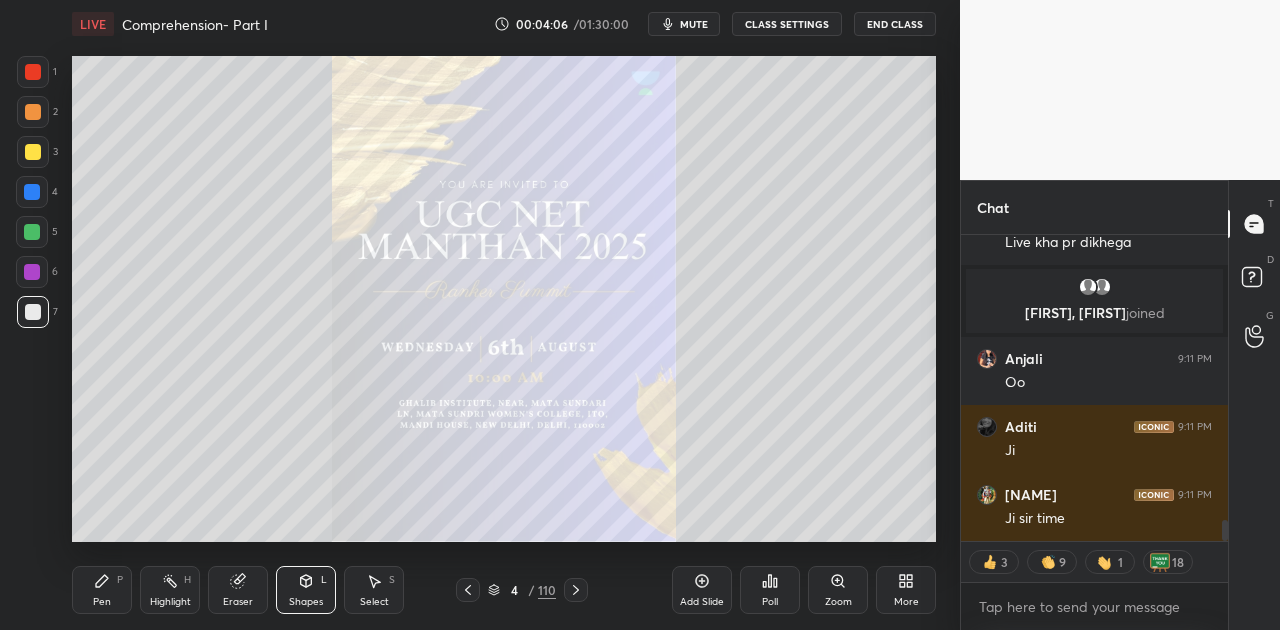 click 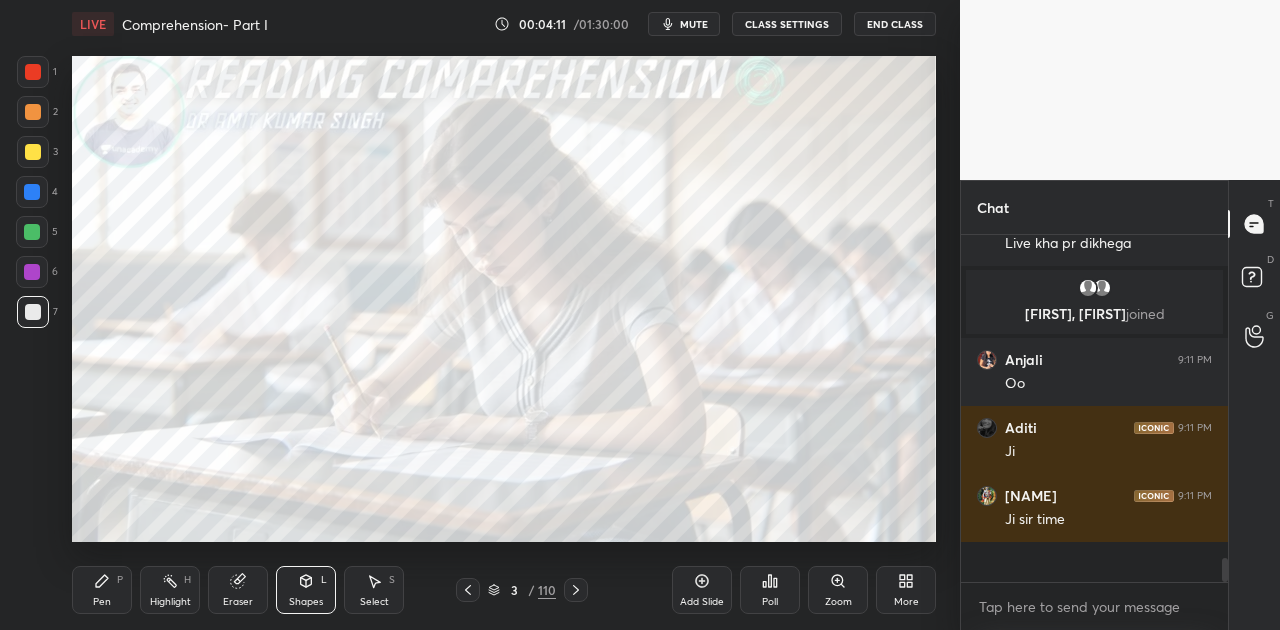 scroll, scrollTop: 6, scrollLeft: 6, axis: both 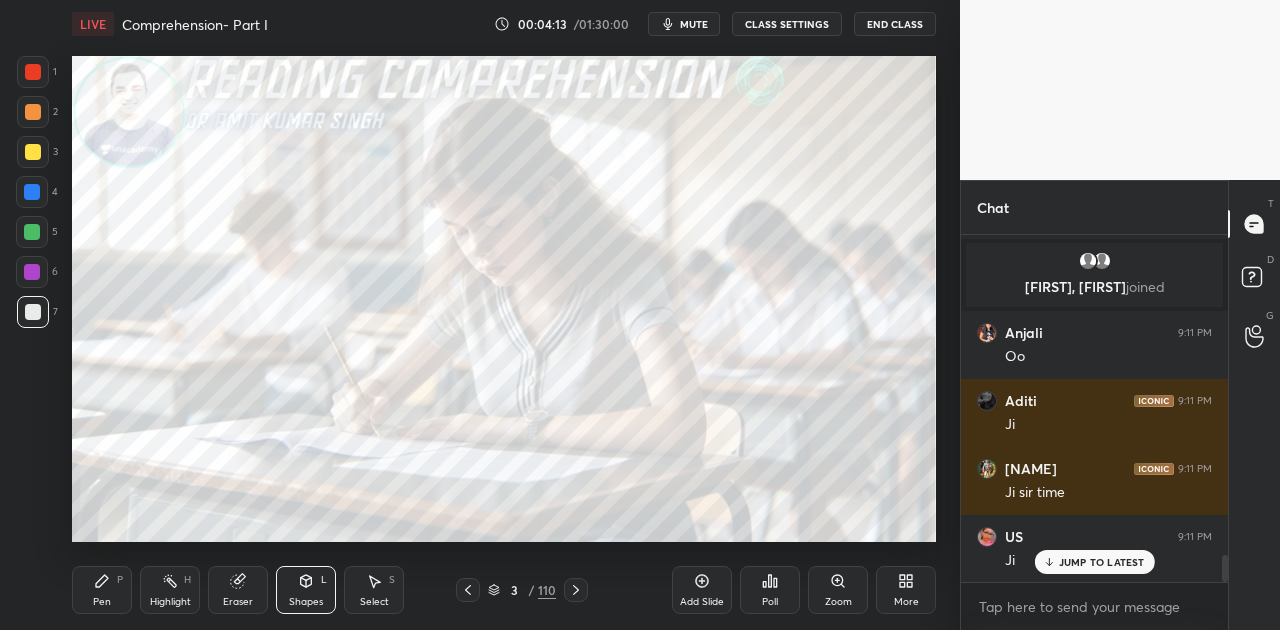 click on "JUMP TO LATEST" at bounding box center [1102, 562] 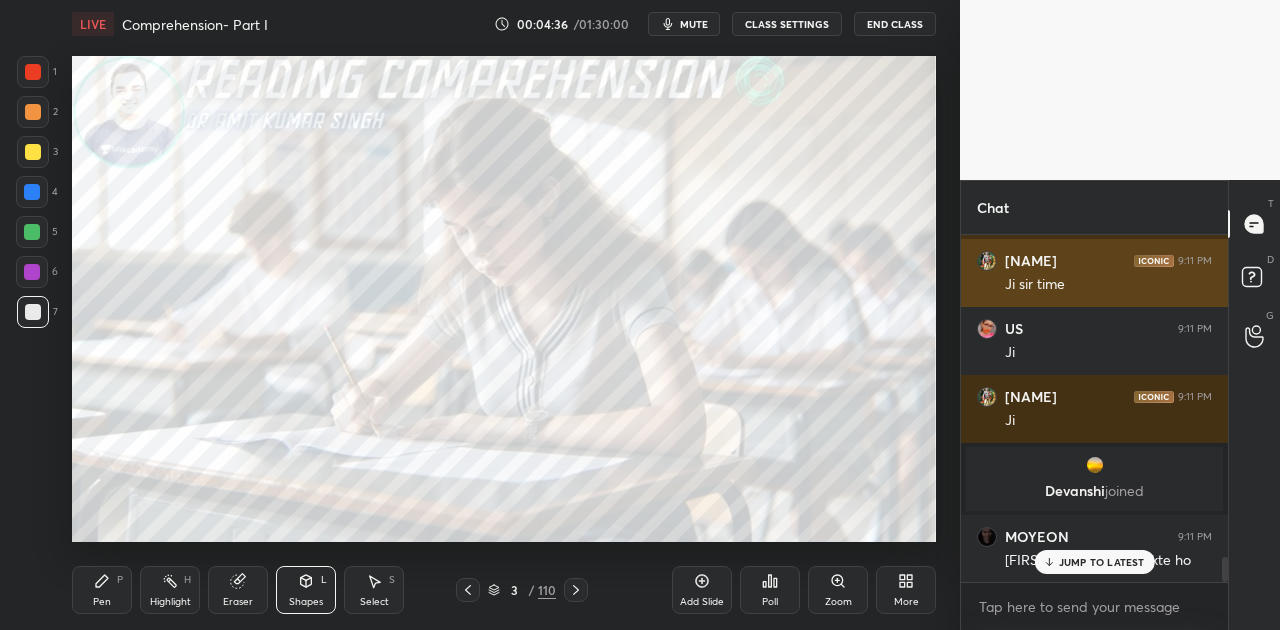 scroll, scrollTop: 4444, scrollLeft: 0, axis: vertical 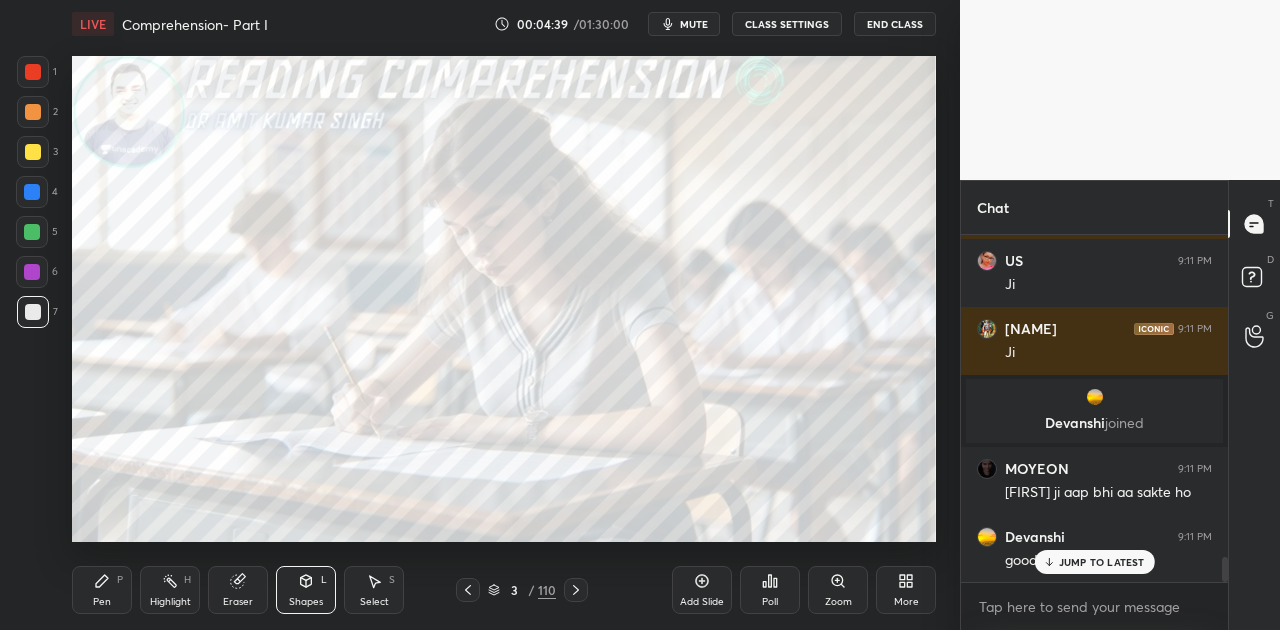 click on "JUMP TO LATEST" at bounding box center (1102, 562) 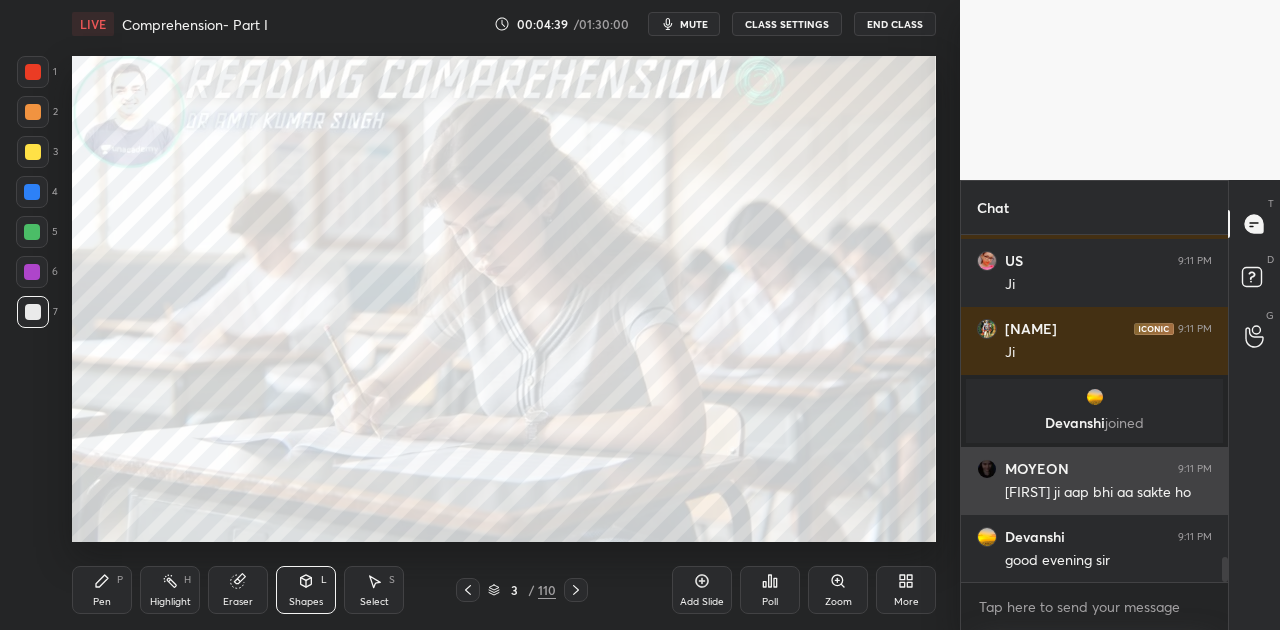 scroll, scrollTop: 4512, scrollLeft: 0, axis: vertical 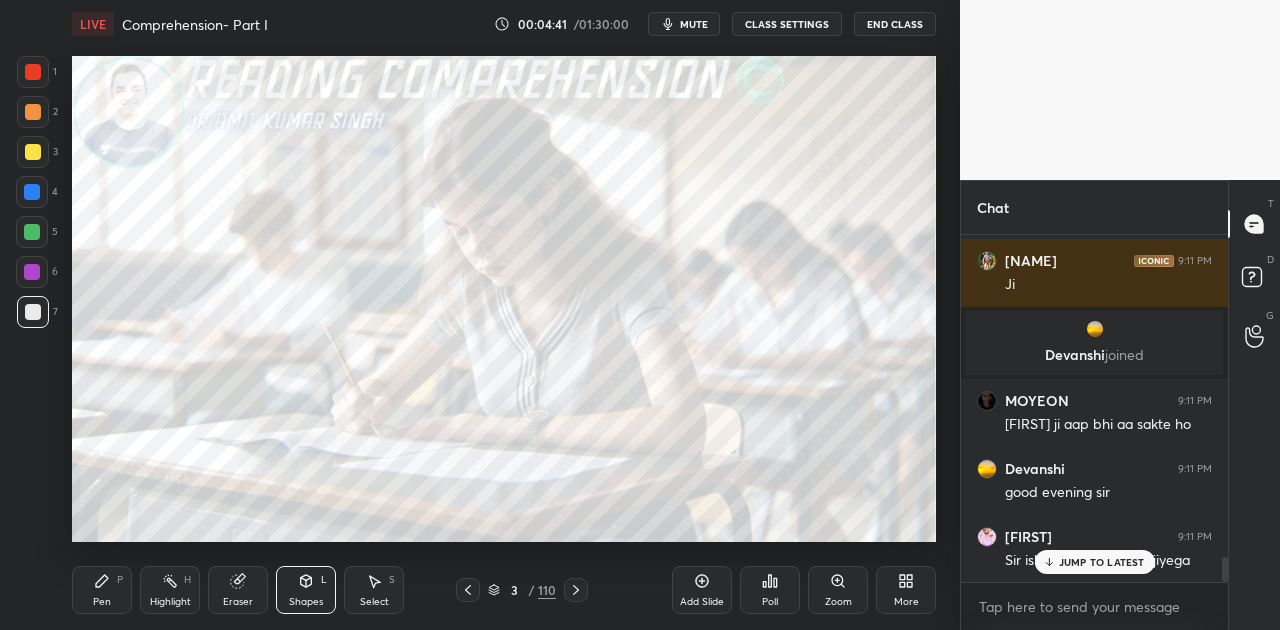 click on "JUMP TO LATEST" at bounding box center [1102, 562] 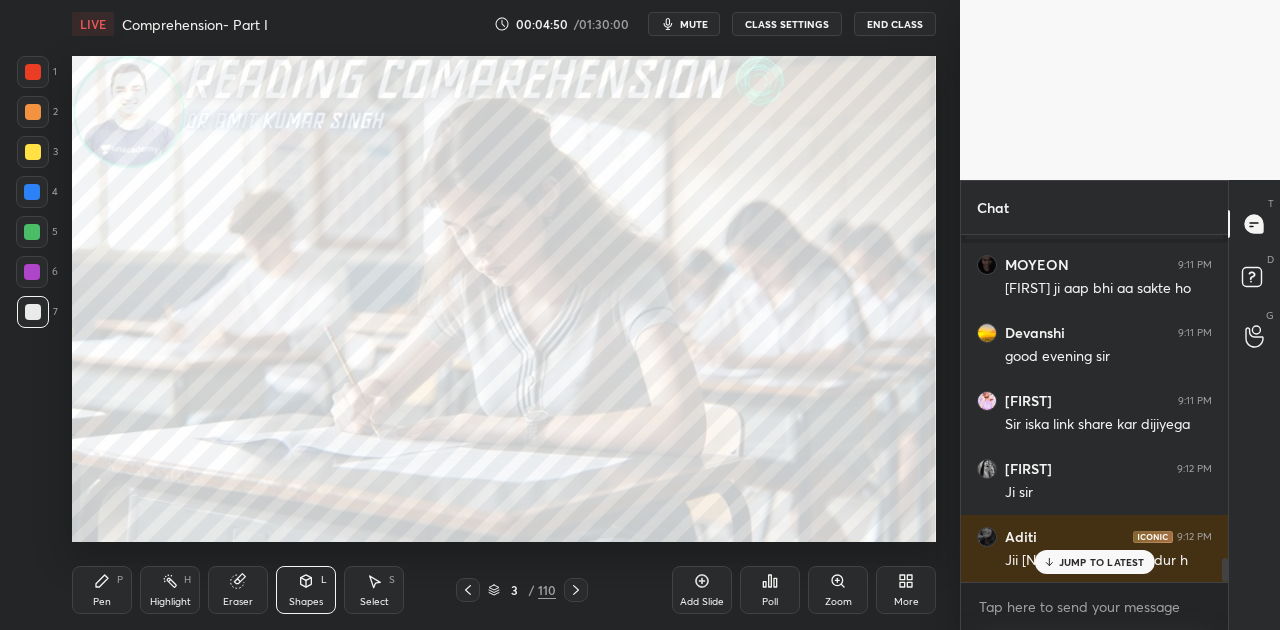 scroll, scrollTop: 4716, scrollLeft: 0, axis: vertical 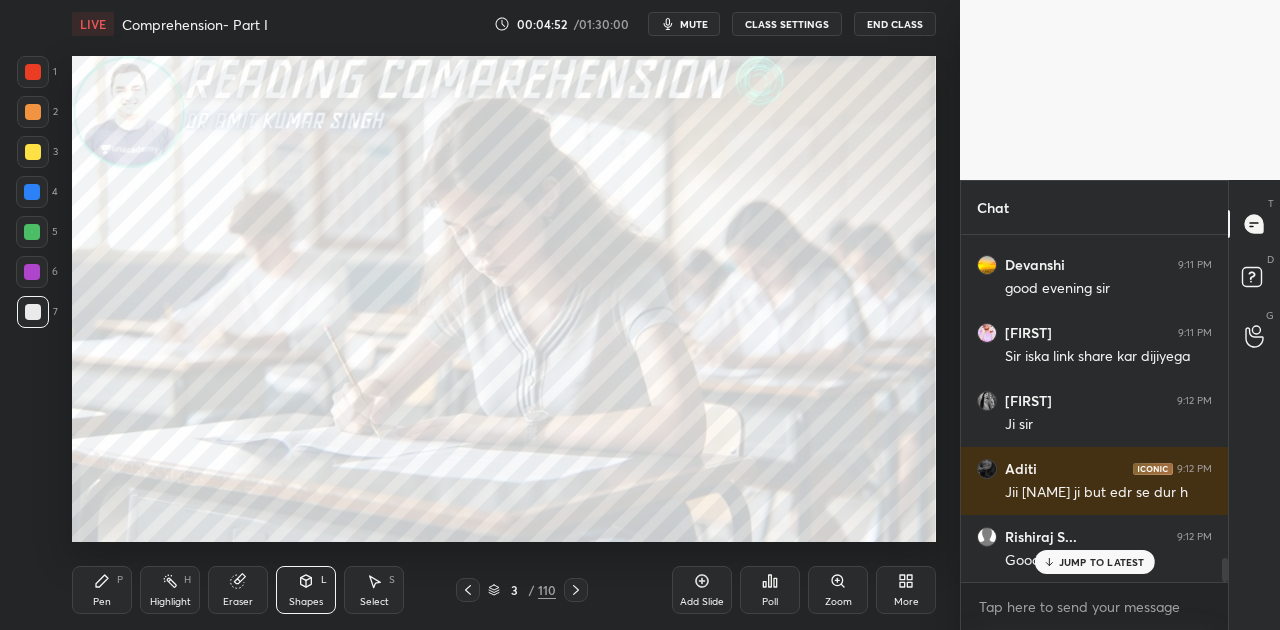 click on "JUMP TO LATEST" at bounding box center [1094, 562] 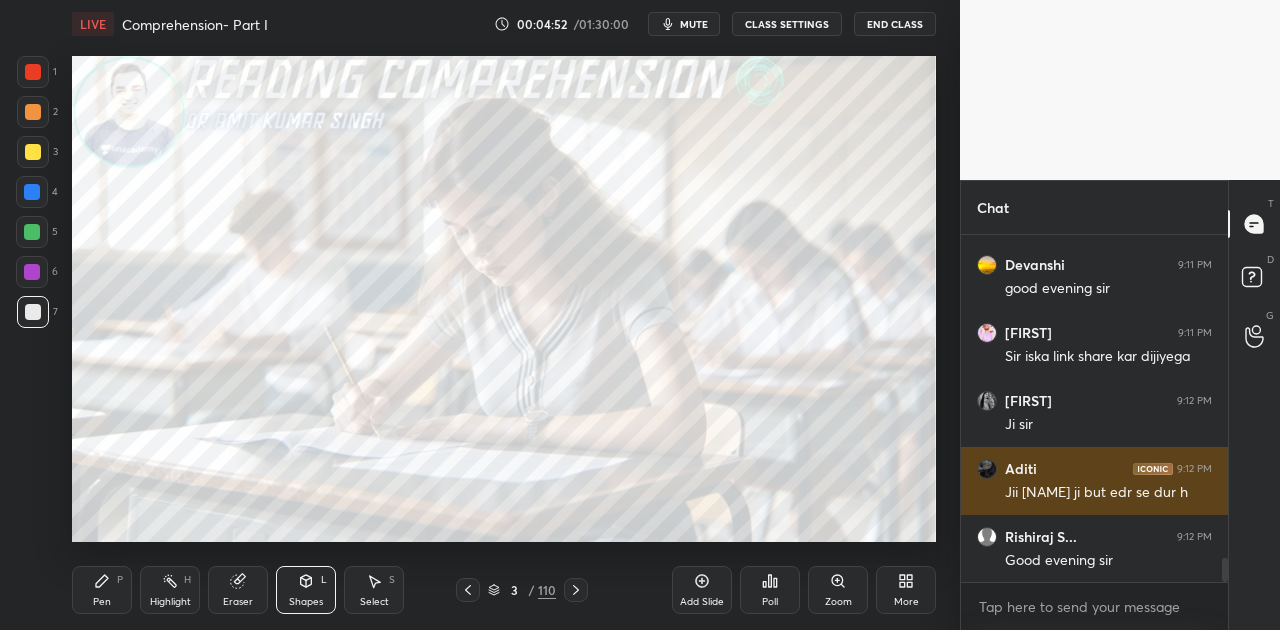 scroll, scrollTop: 4788, scrollLeft: 0, axis: vertical 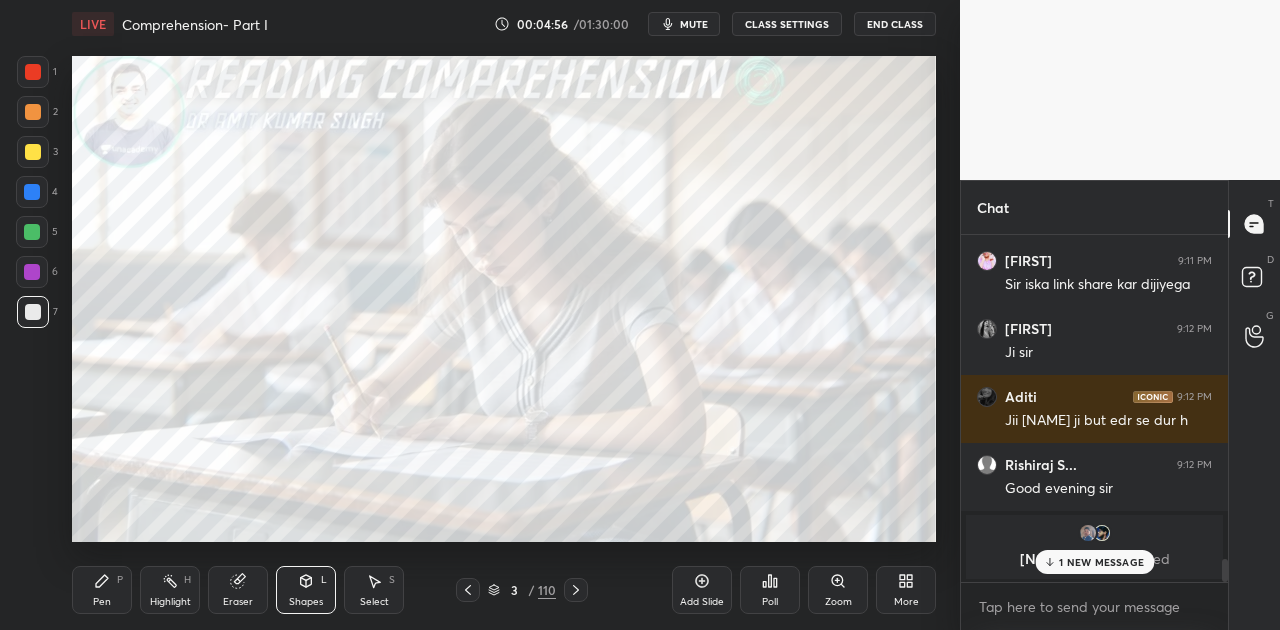 click on "1 NEW MESSAGE" at bounding box center (1101, 562) 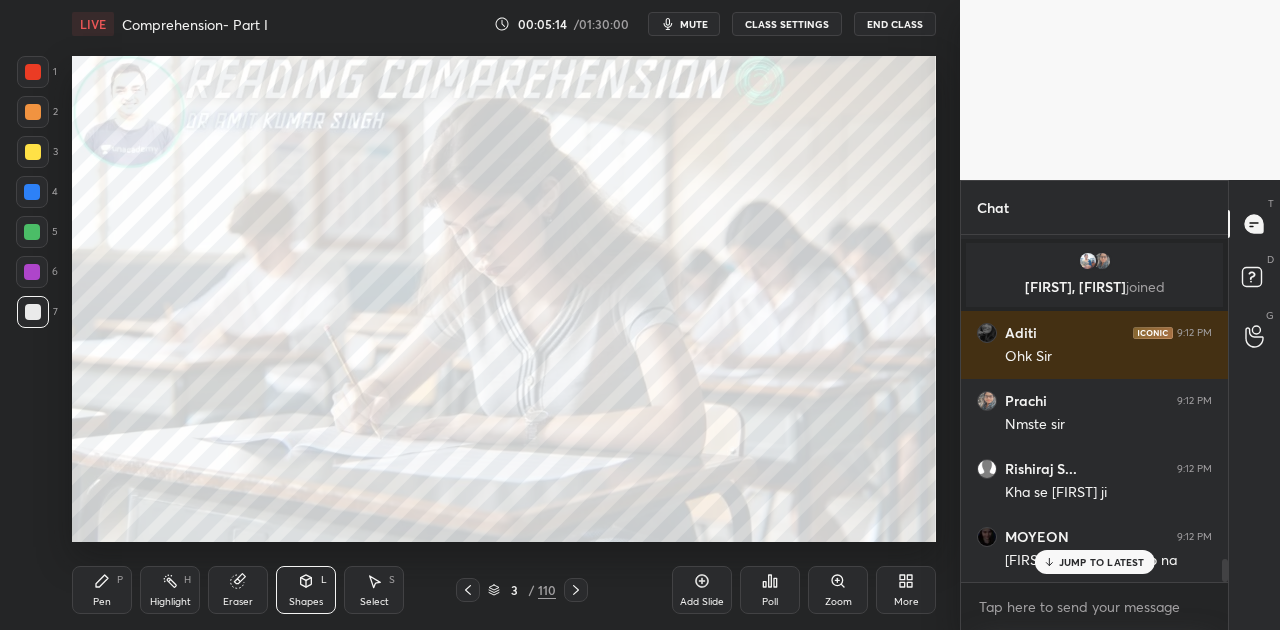 scroll, scrollTop: 4928, scrollLeft: 0, axis: vertical 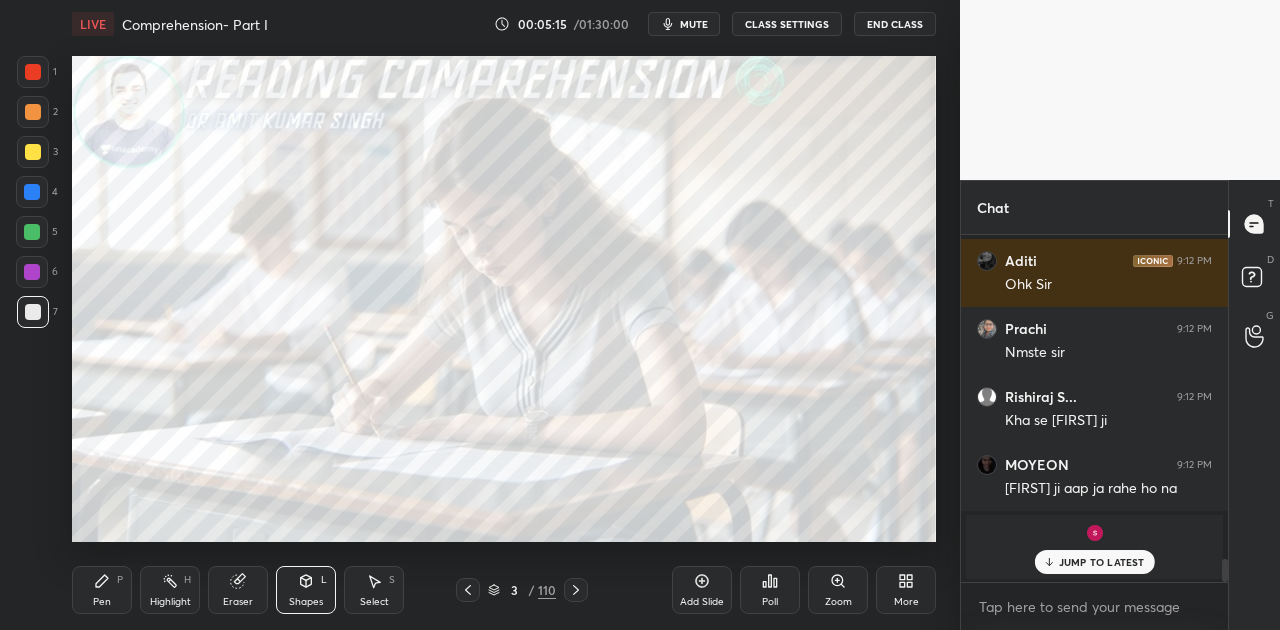 click on "JUMP TO LATEST" at bounding box center (1094, 562) 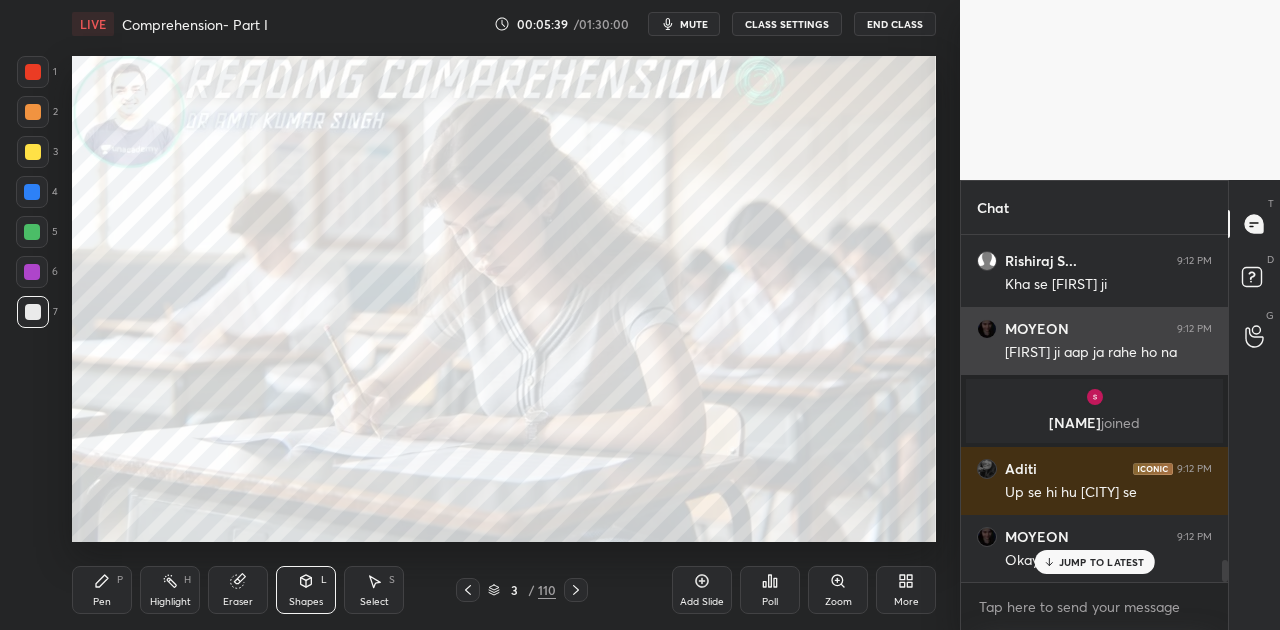 scroll, scrollTop: 5132, scrollLeft: 0, axis: vertical 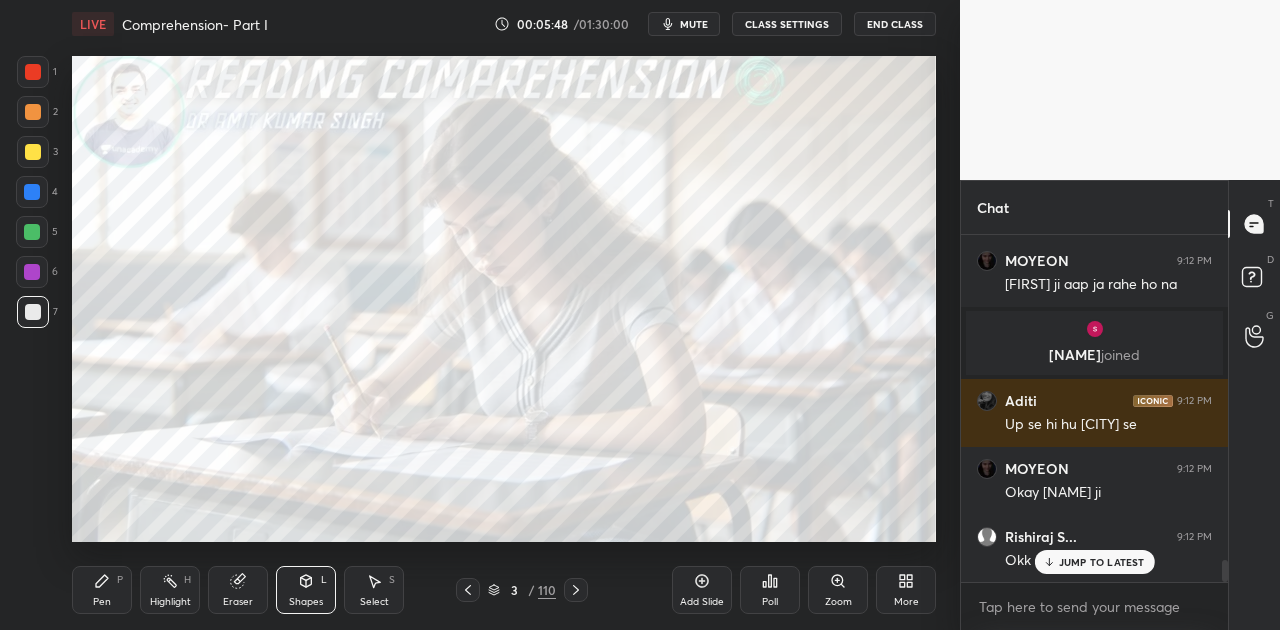 click on "JUMP TO LATEST" at bounding box center (1102, 562) 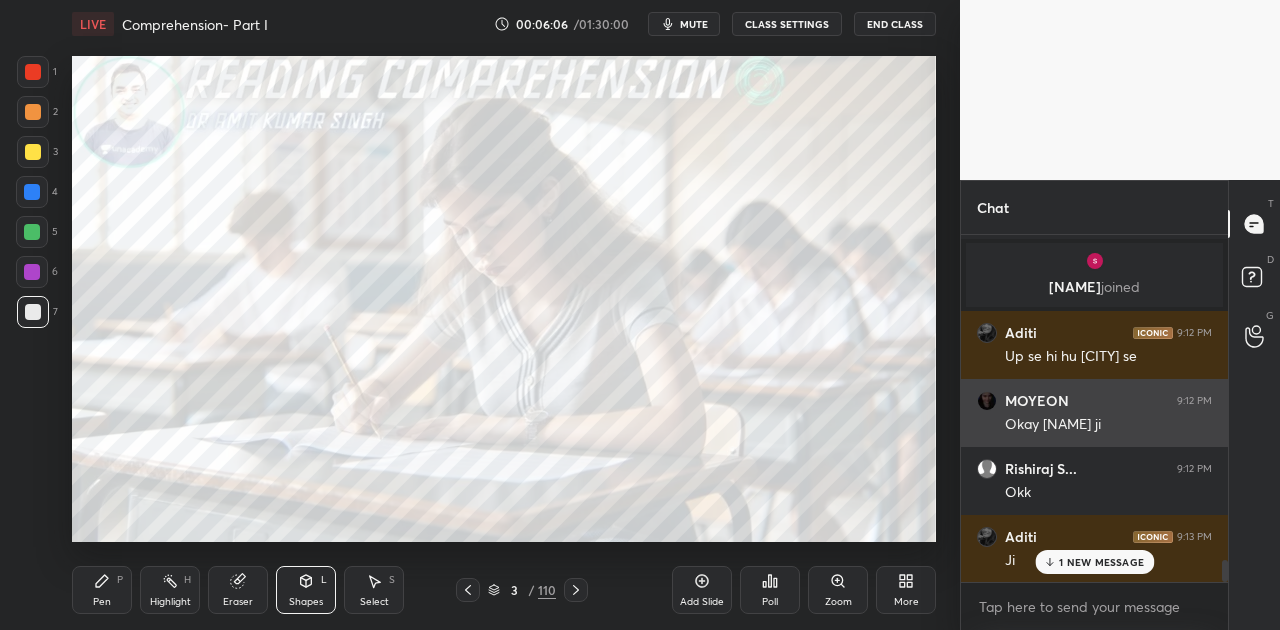 scroll, scrollTop: 5286, scrollLeft: 0, axis: vertical 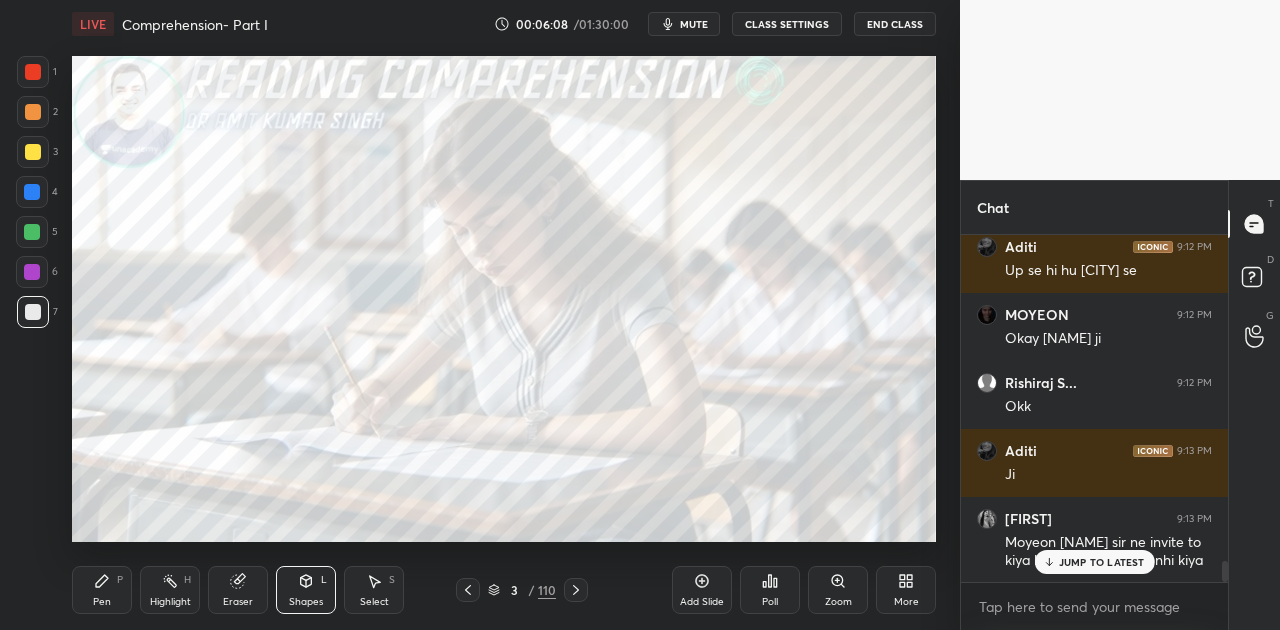click at bounding box center [32, 192] 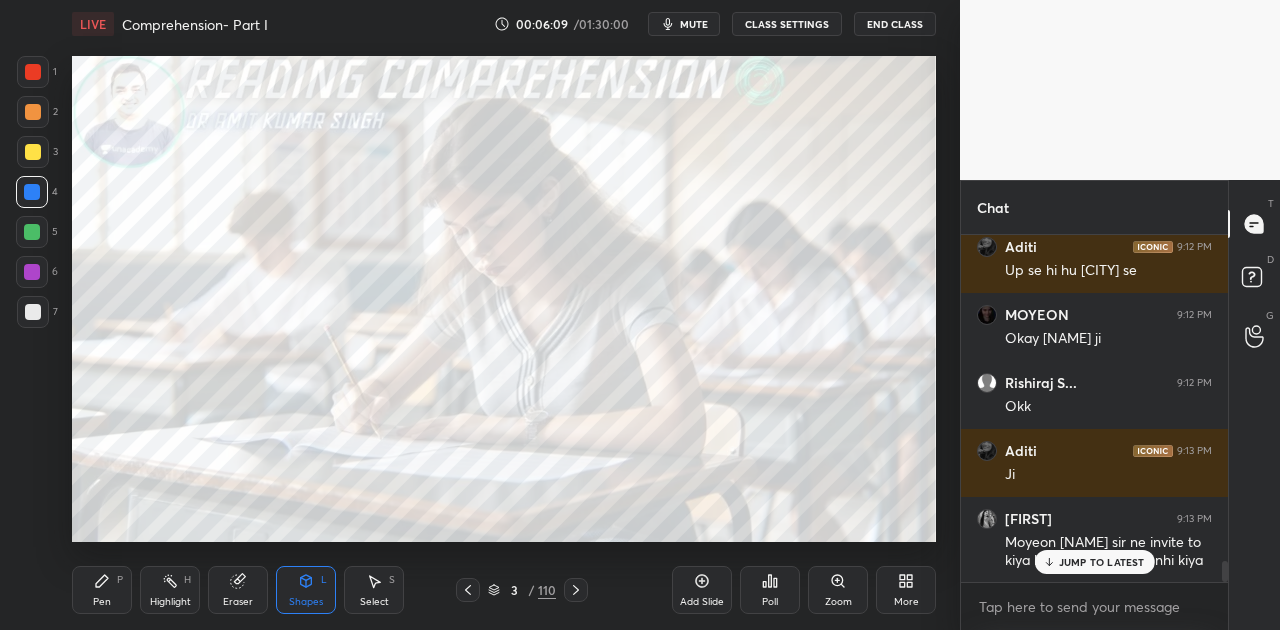 click 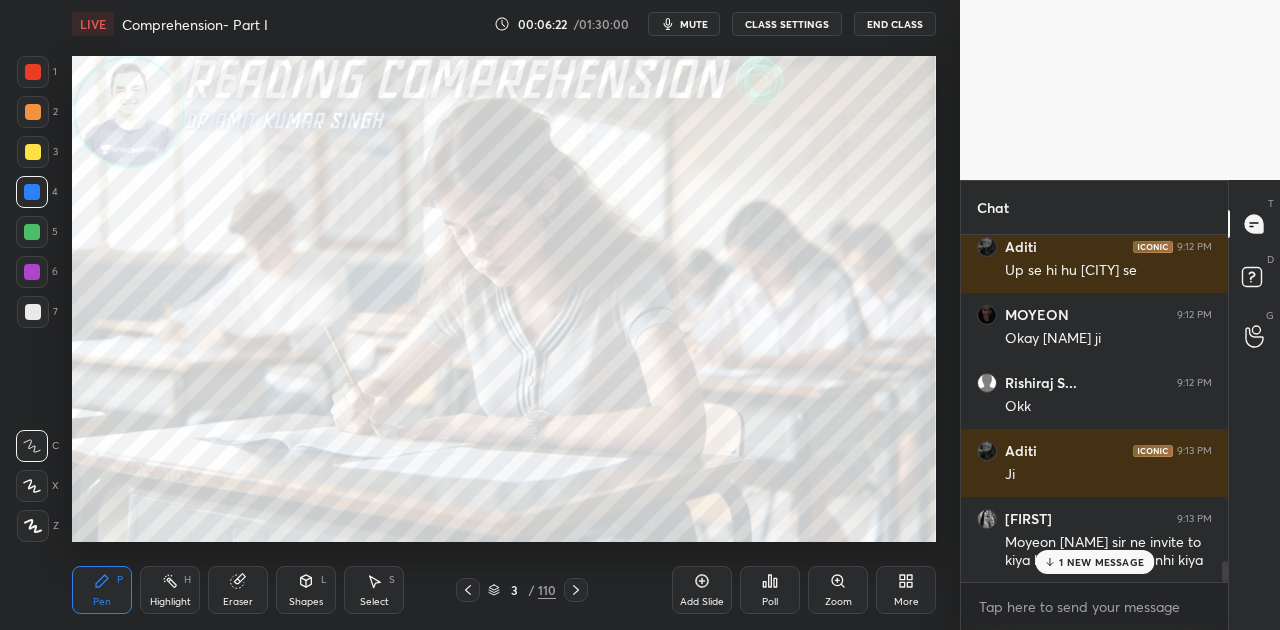 scroll, scrollTop: 5358, scrollLeft: 0, axis: vertical 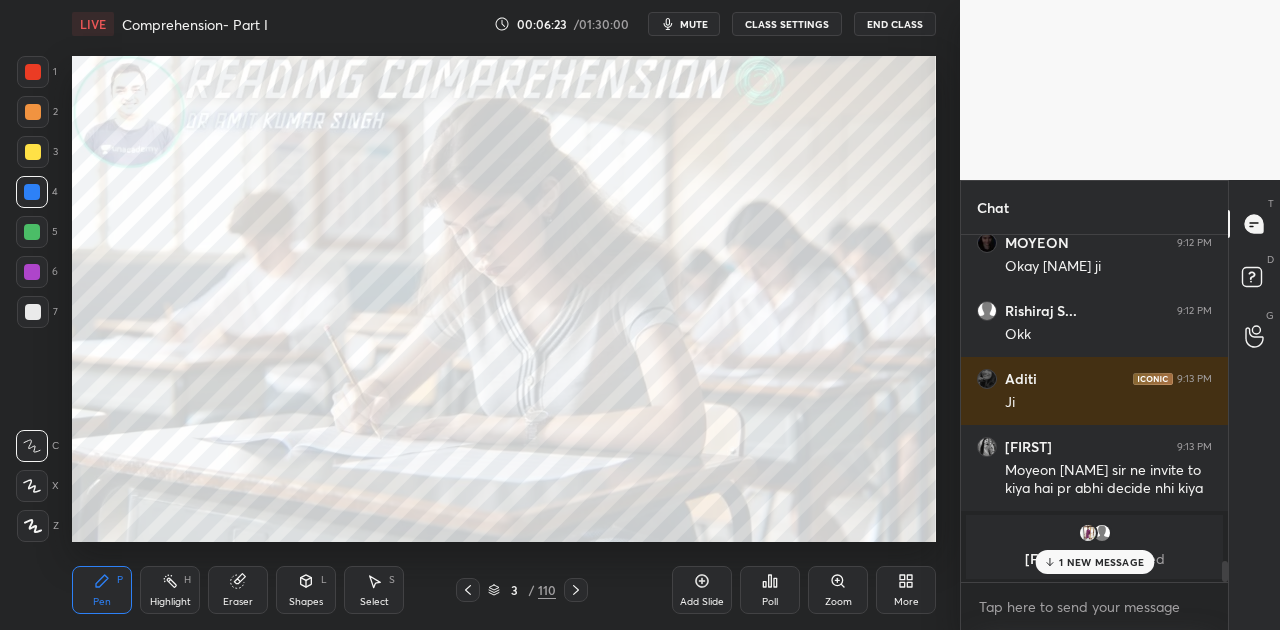 click at bounding box center (33, 312) 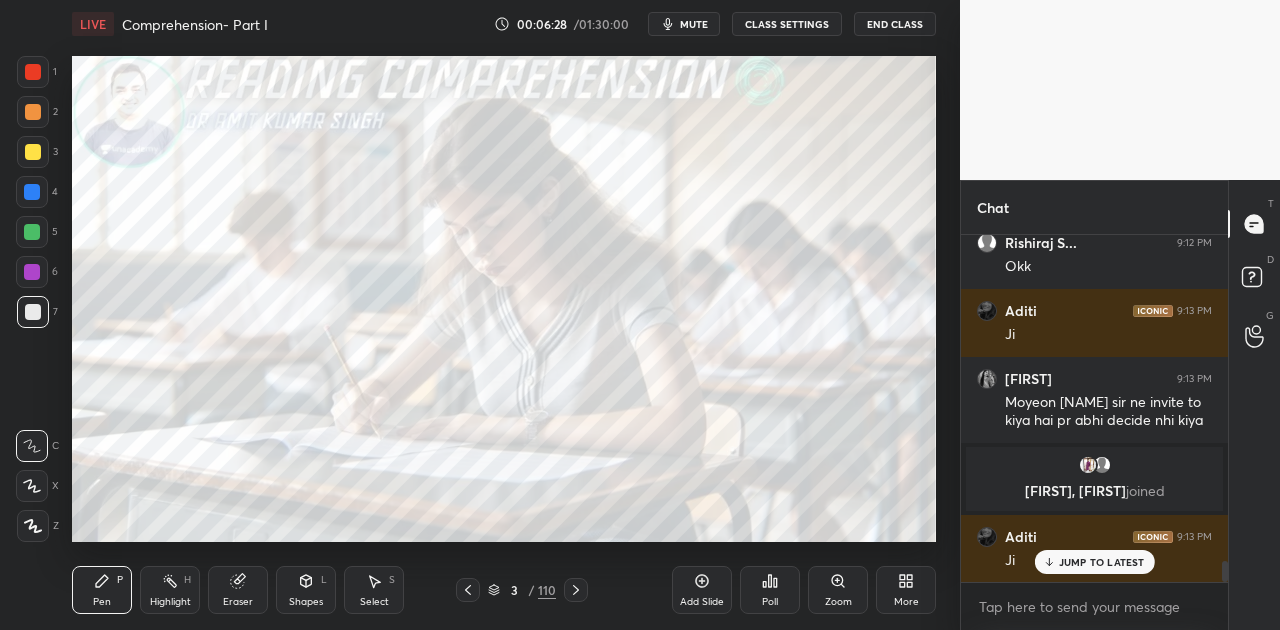 scroll, scrollTop: 5494, scrollLeft: 0, axis: vertical 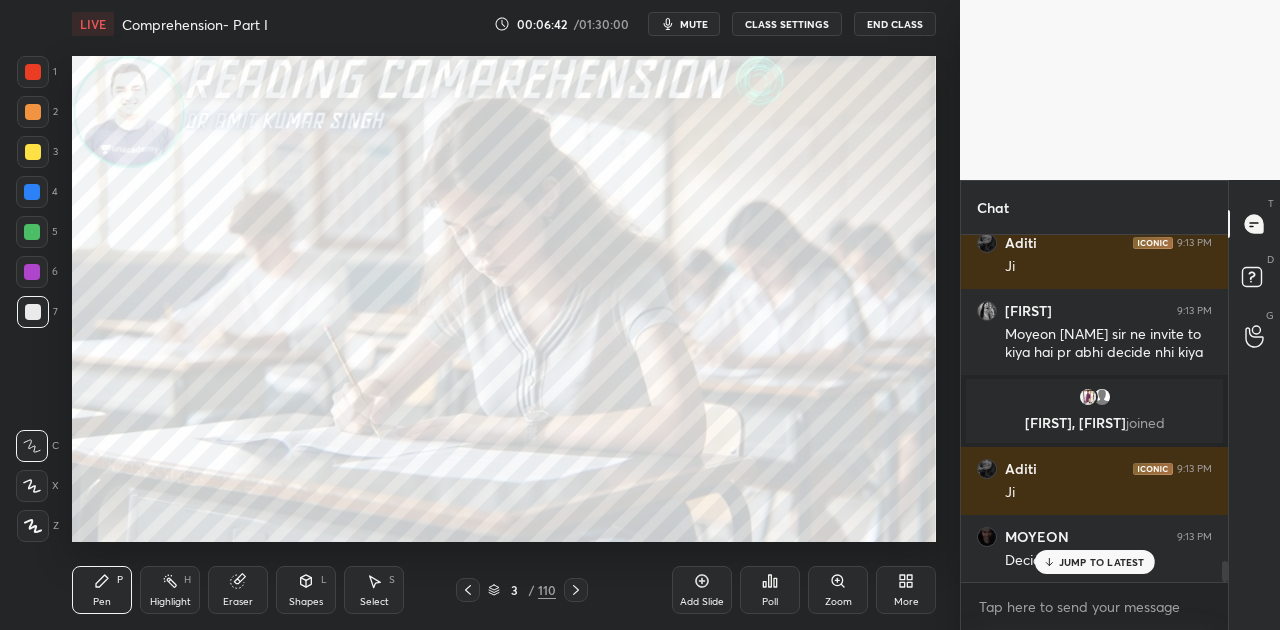 click on "JUMP TO LATEST" at bounding box center [1102, 562] 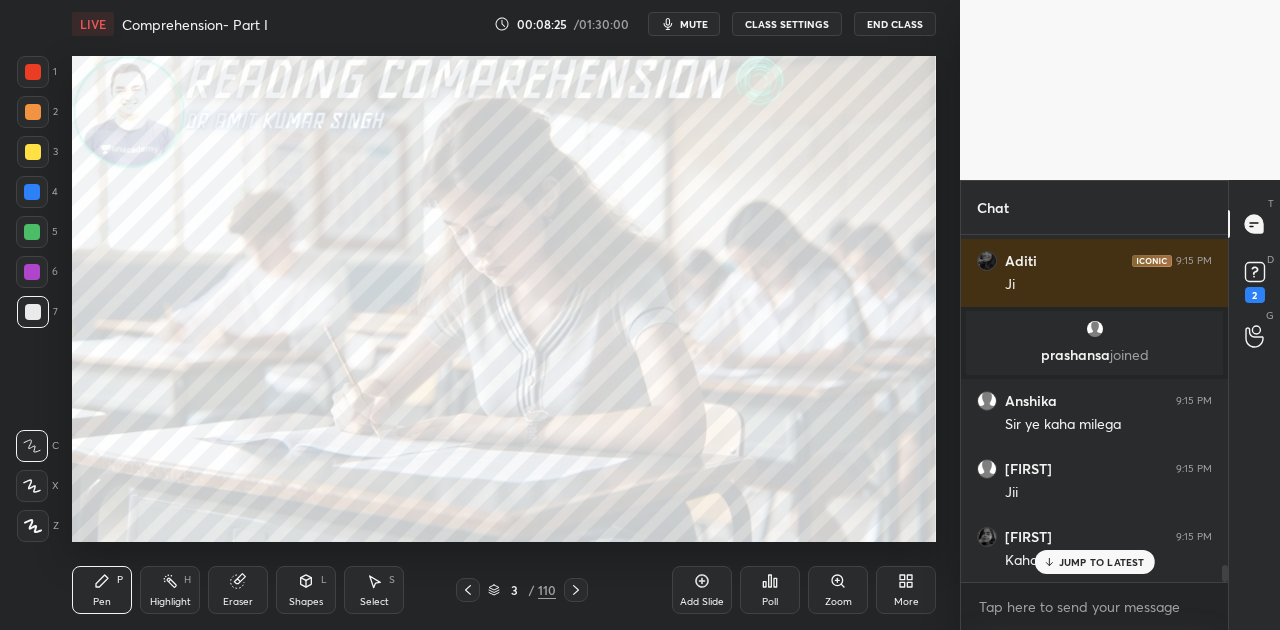 scroll, scrollTop: 6834, scrollLeft: 0, axis: vertical 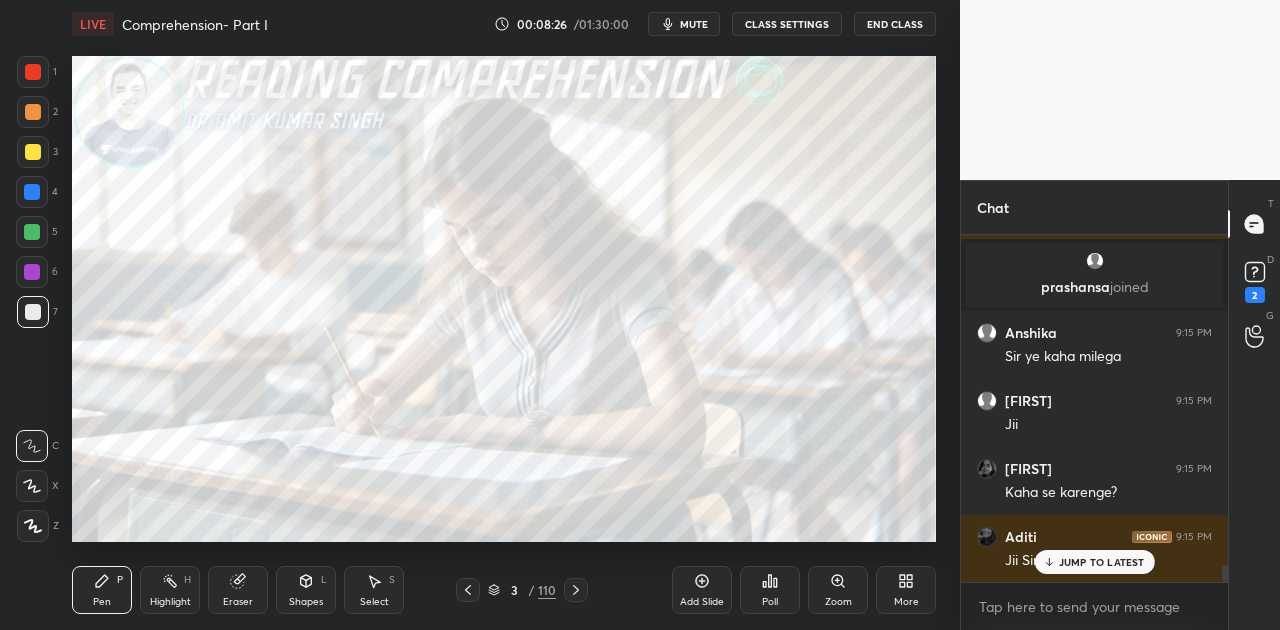 click on "JUMP TO LATEST" at bounding box center [1102, 562] 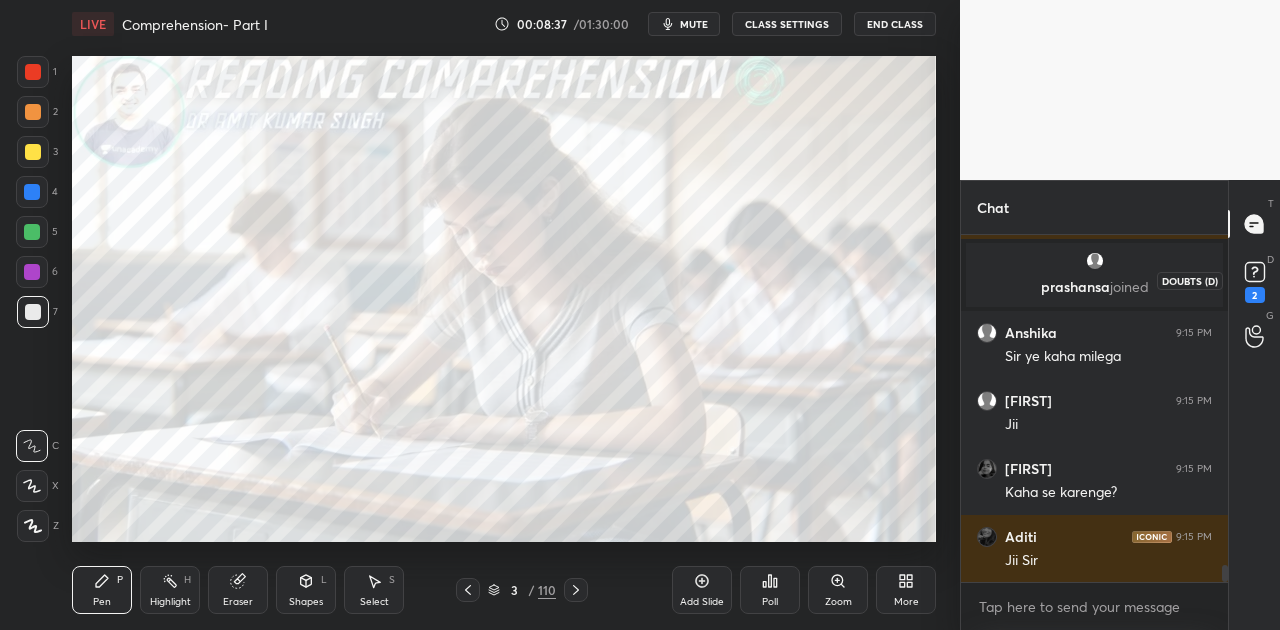 click 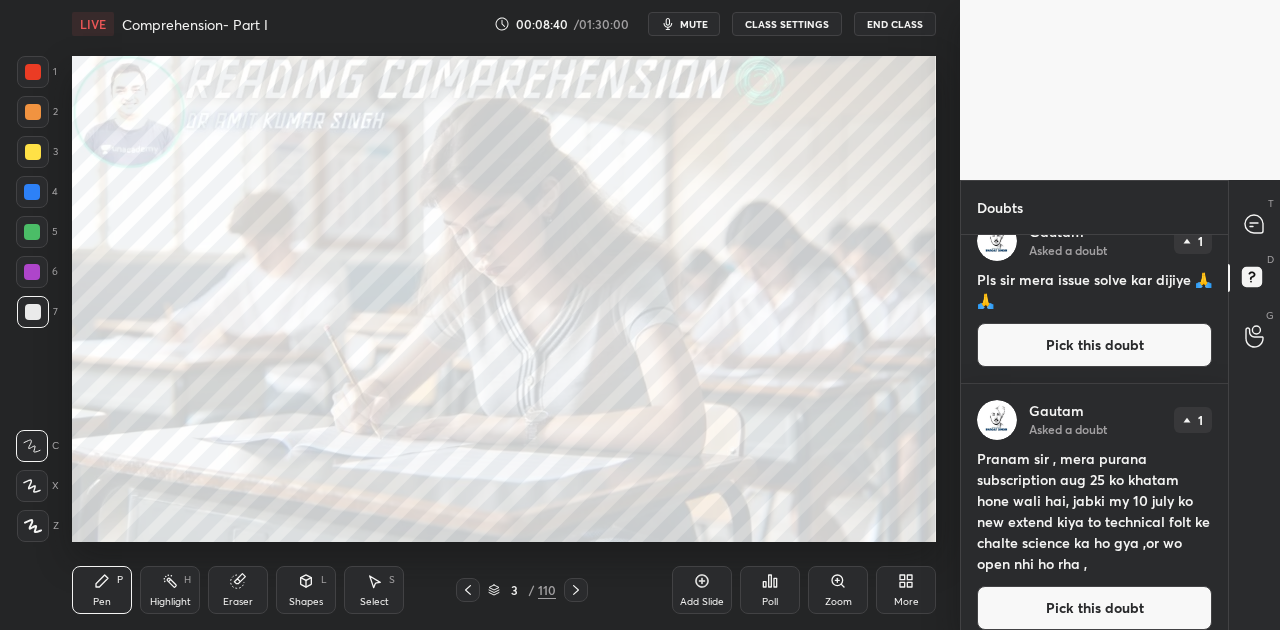 scroll, scrollTop: 46, scrollLeft: 0, axis: vertical 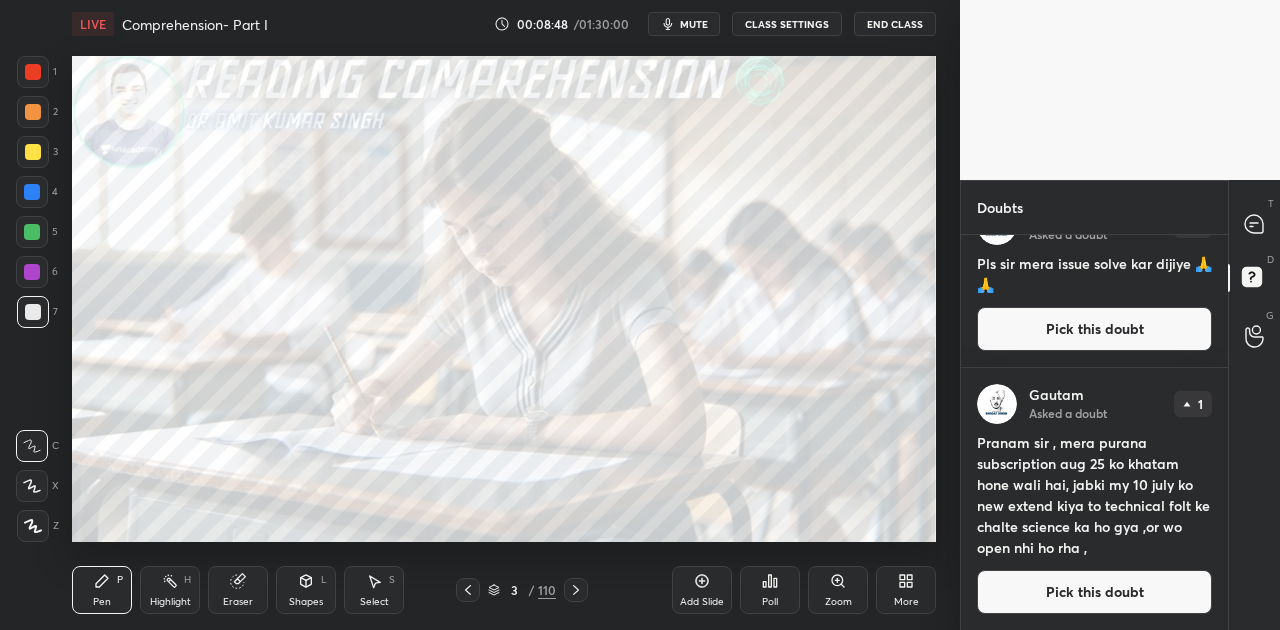 click on "Pick this doubt" at bounding box center (1094, 592) 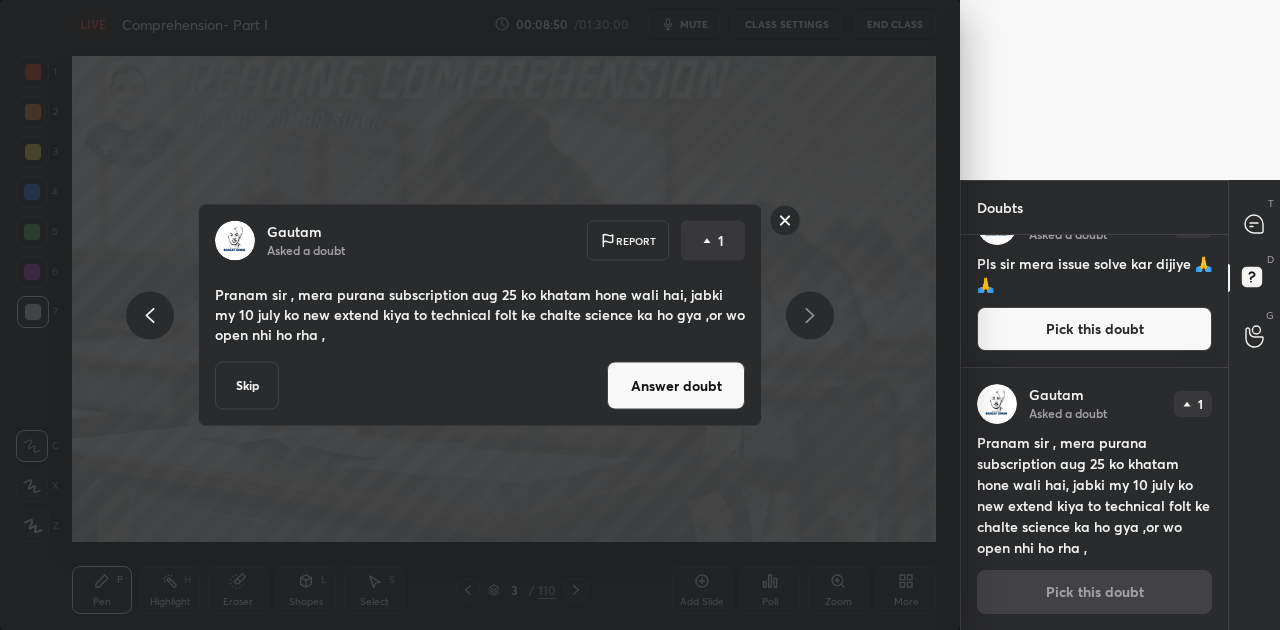 click on "Skip" at bounding box center (247, 386) 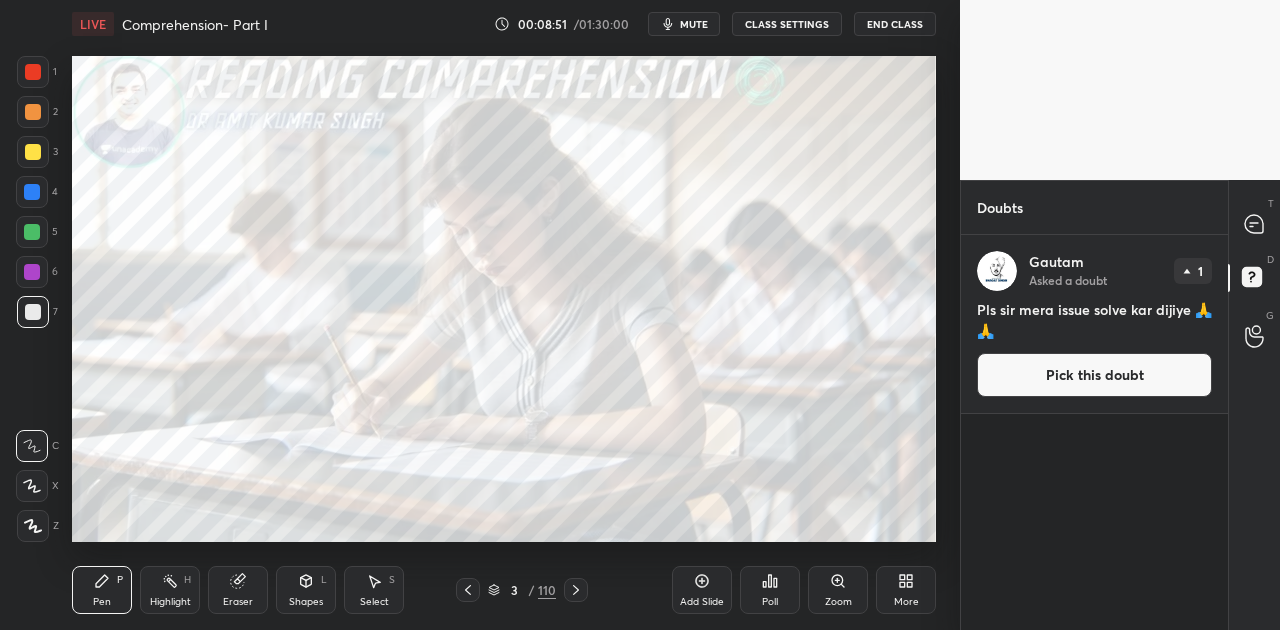 click on "Pick this doubt" at bounding box center [1094, 375] 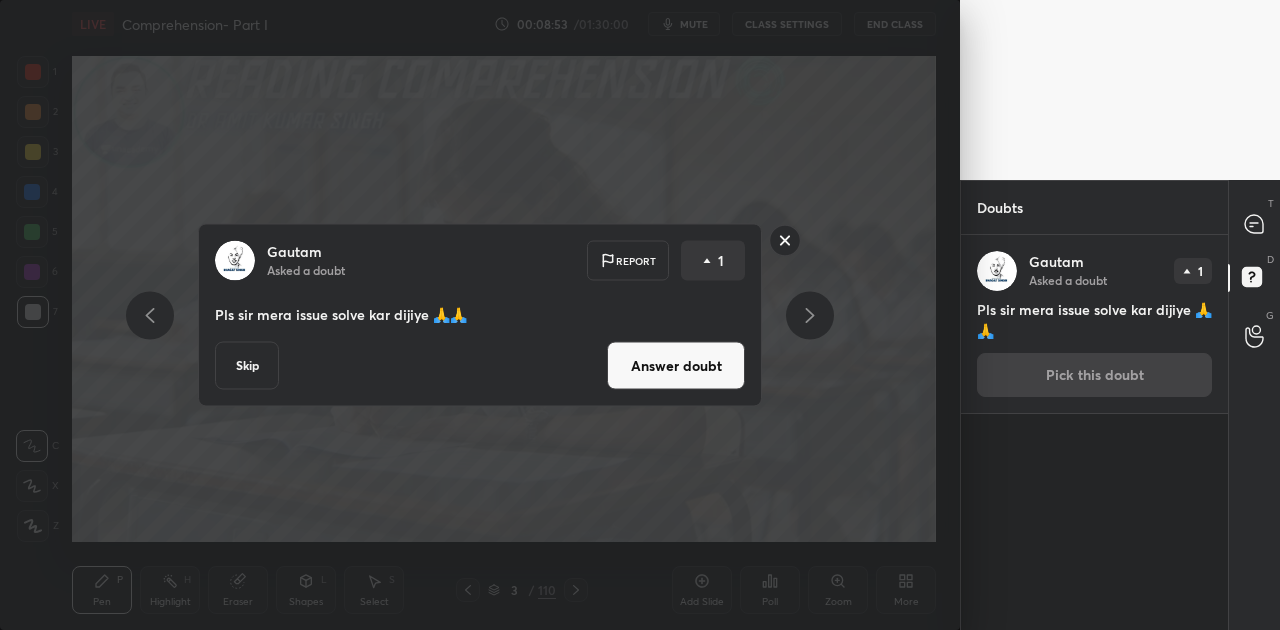click on "Skip" at bounding box center [247, 366] 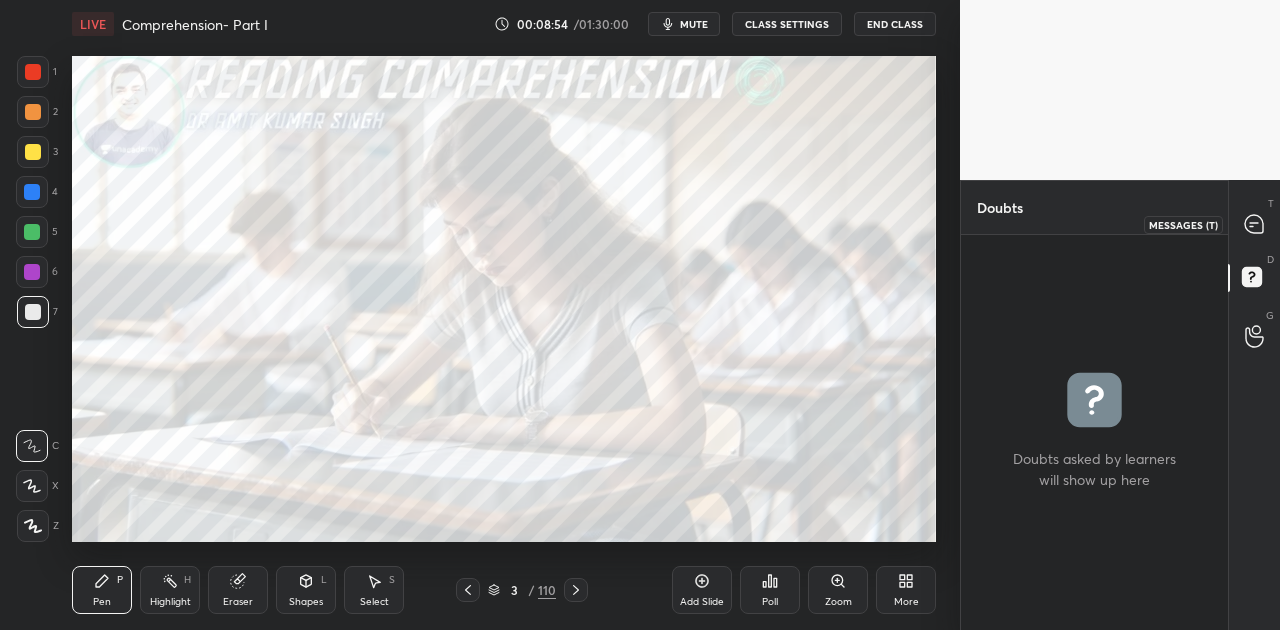 click 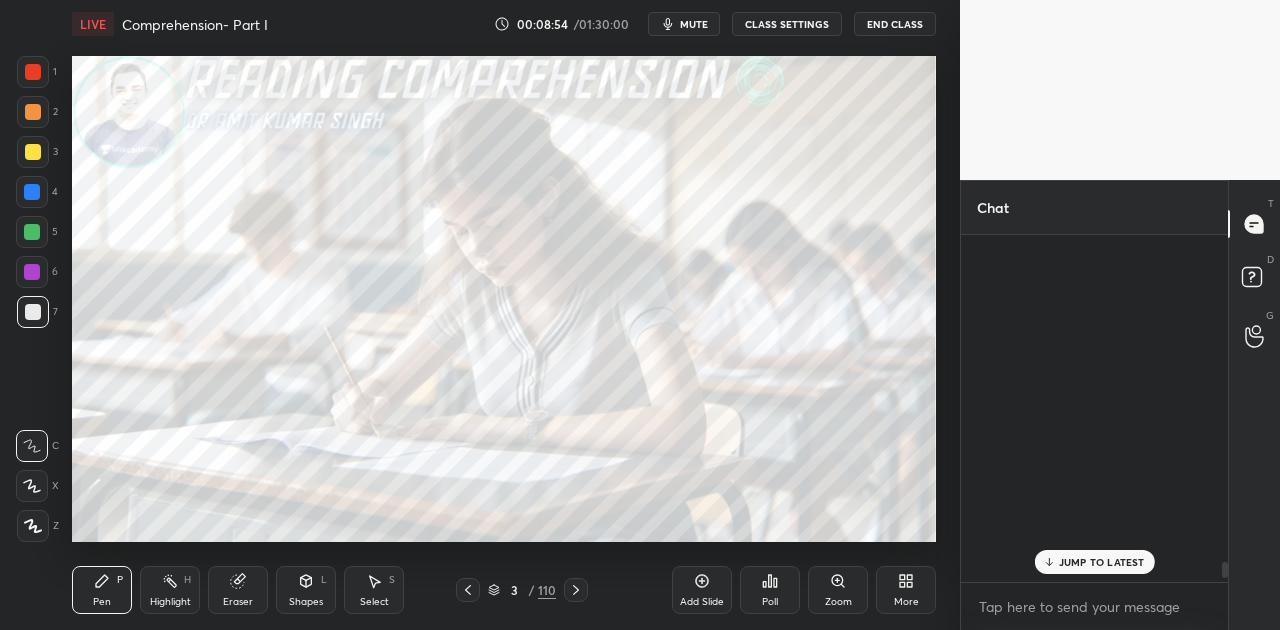 scroll, scrollTop: 7472, scrollLeft: 0, axis: vertical 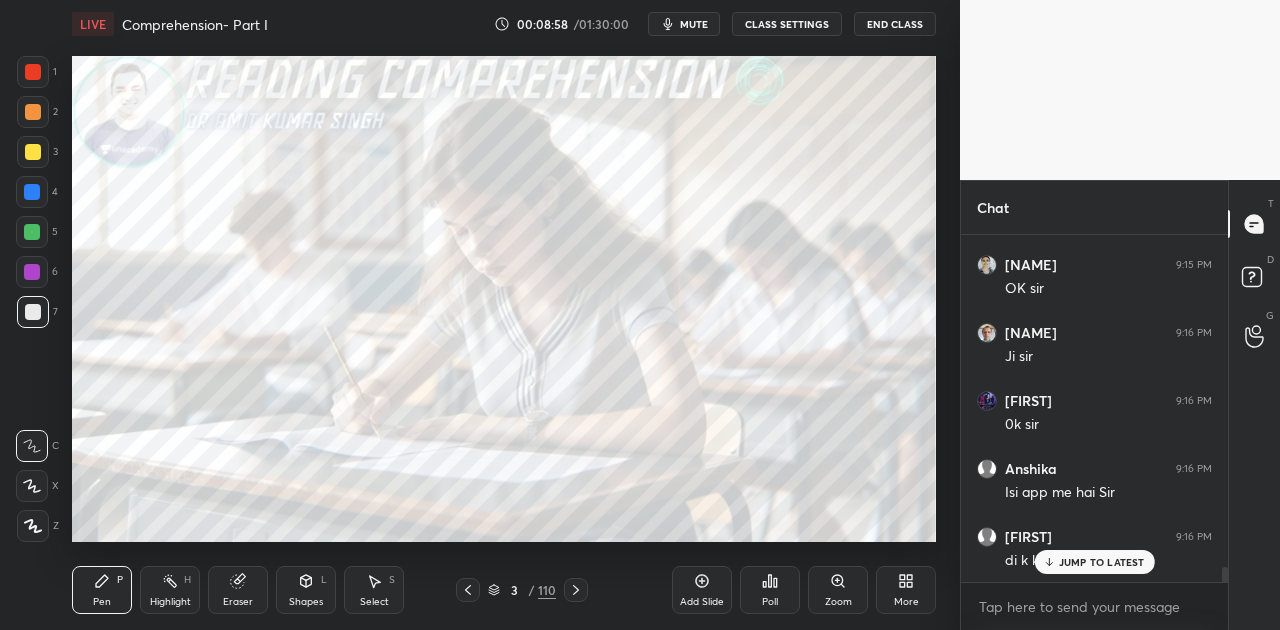 click on "JUMP TO LATEST" at bounding box center [1102, 562] 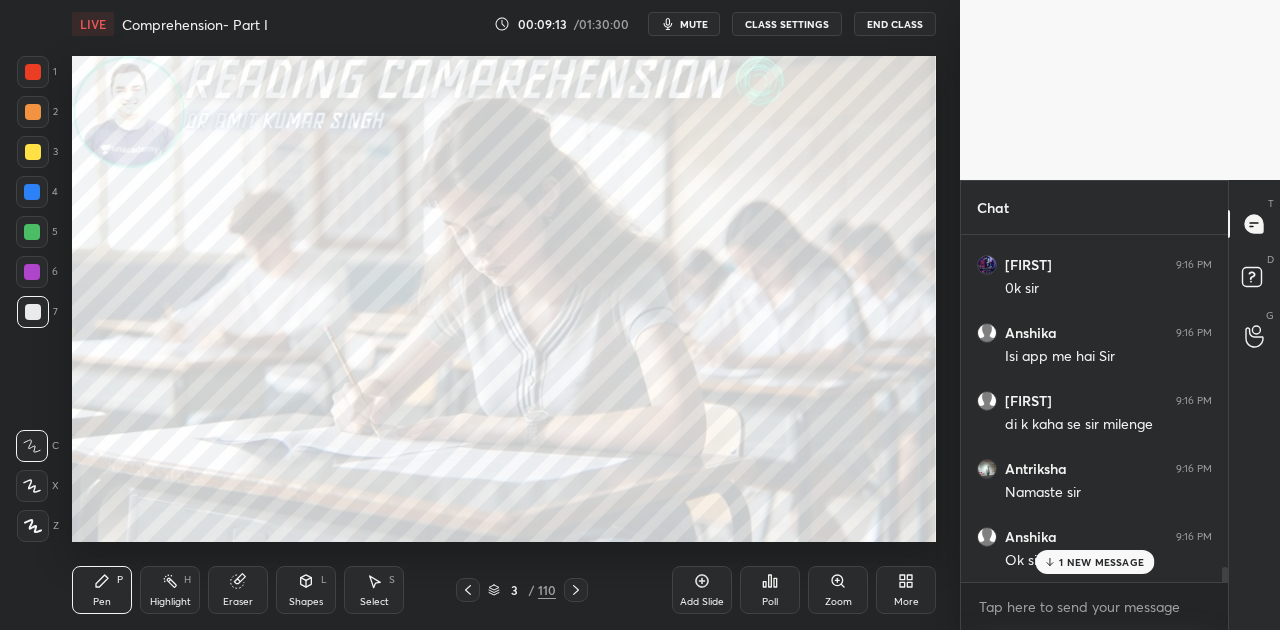 scroll, scrollTop: 7828, scrollLeft: 0, axis: vertical 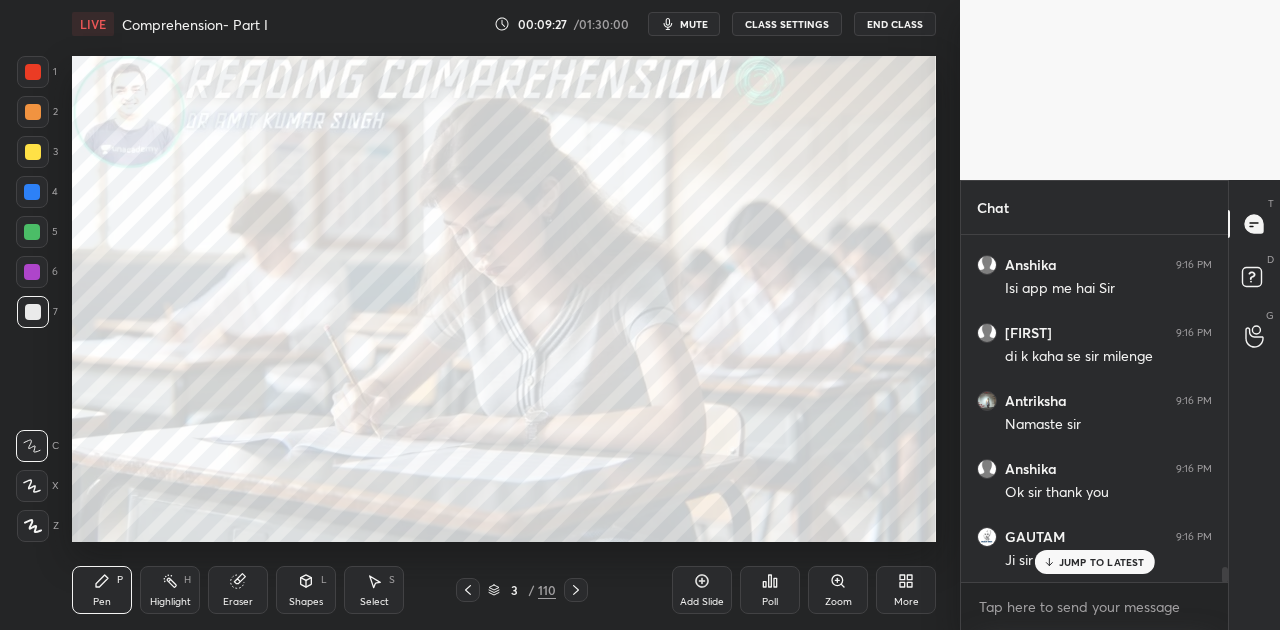 click 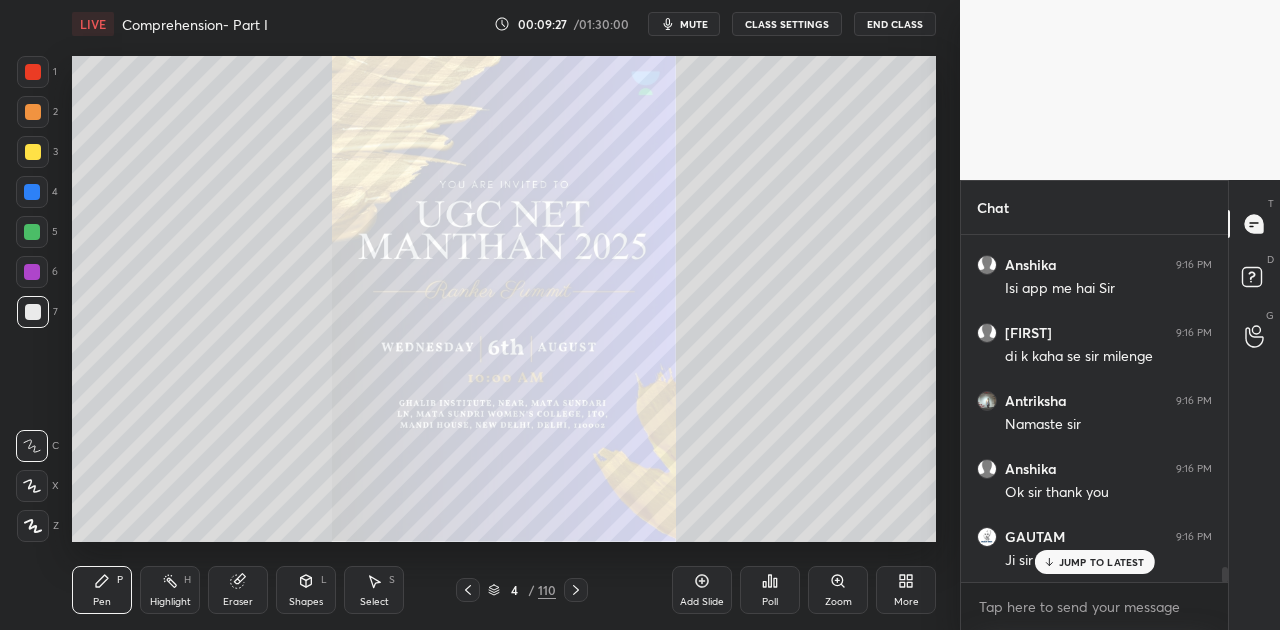 click 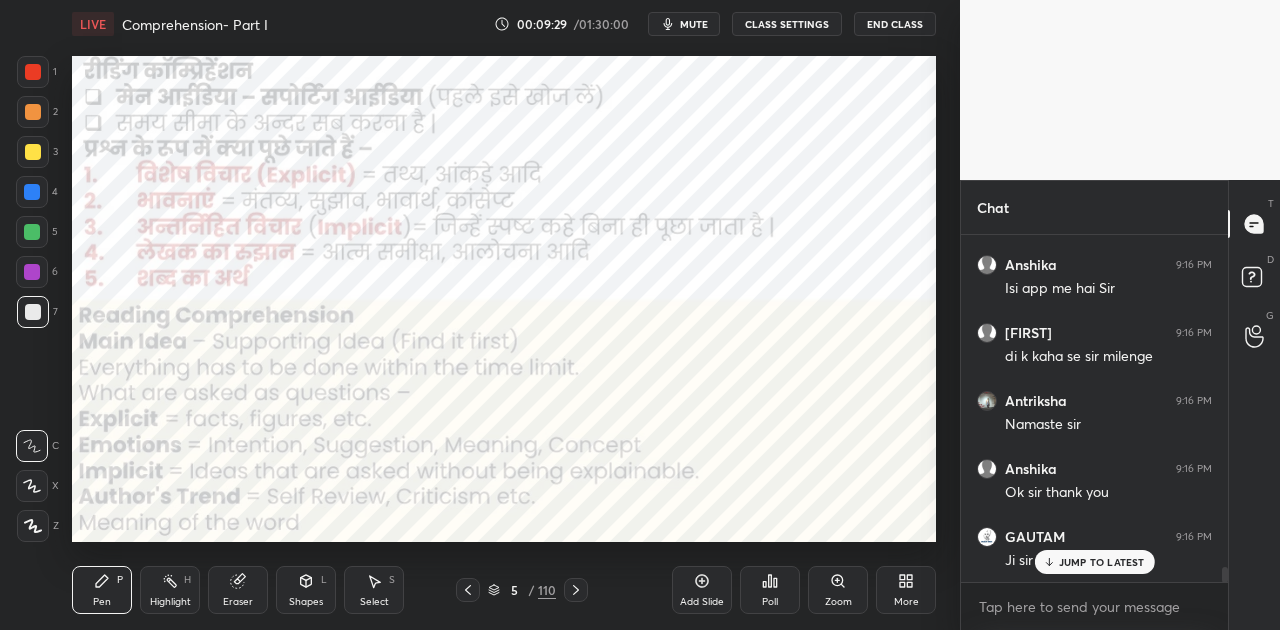 drag, startPoint x: 468, startPoint y: 588, endPoint x: 489, endPoint y: 552, distance: 41.677334 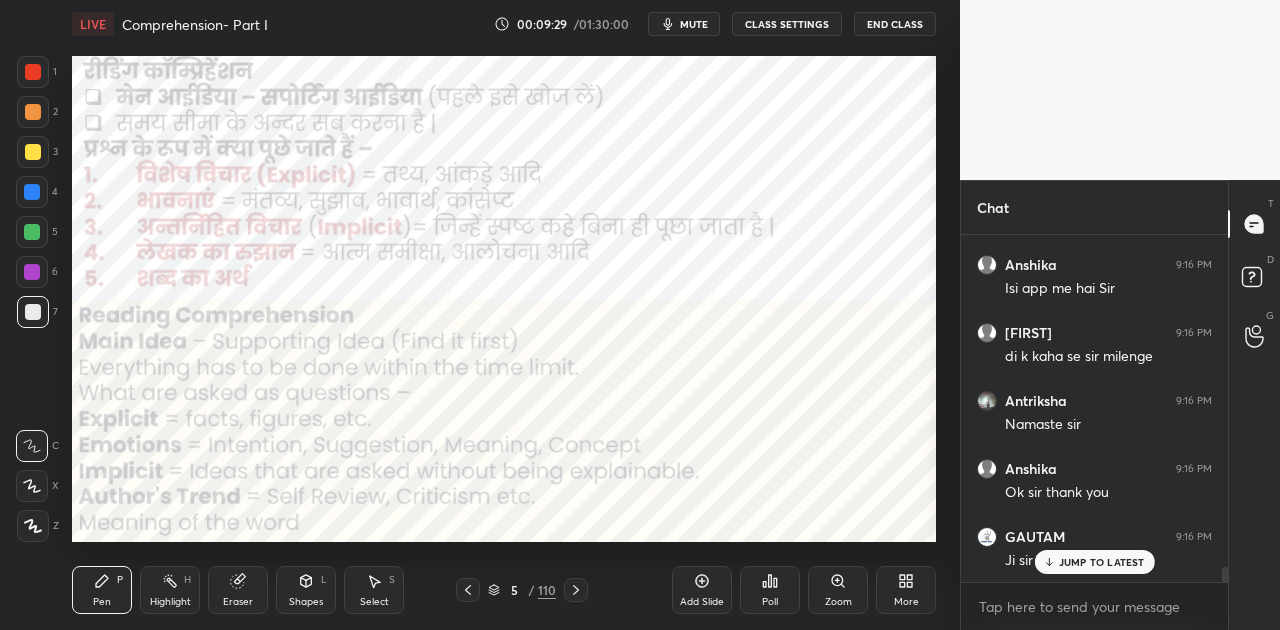 click 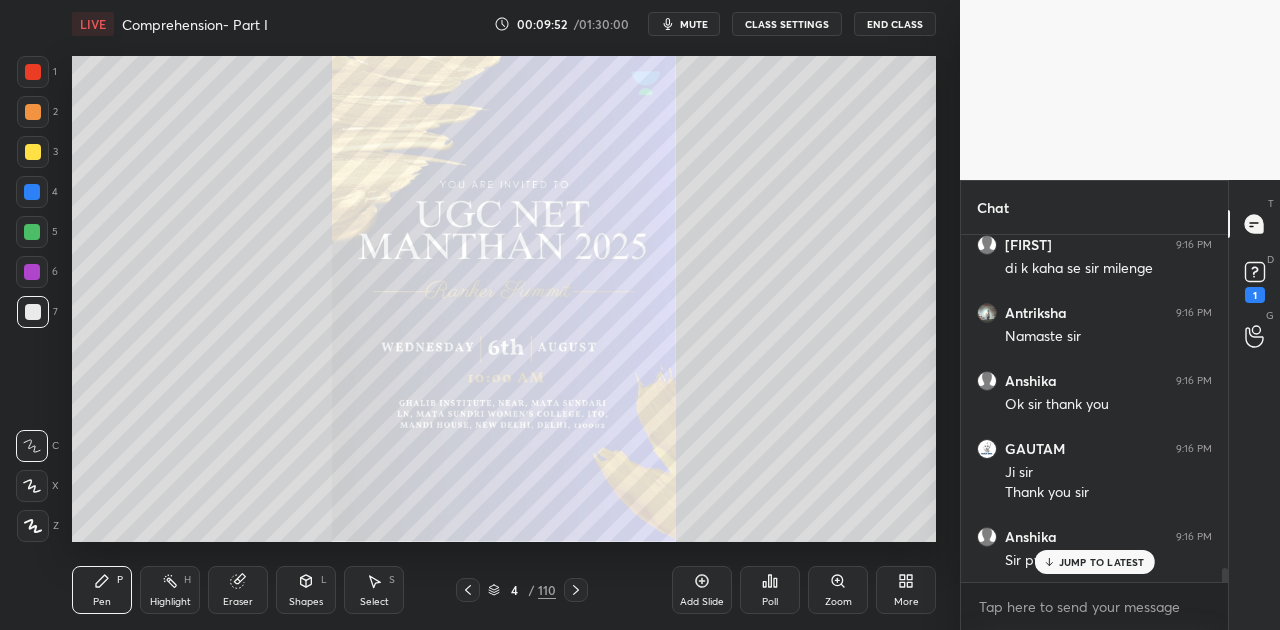 scroll, scrollTop: 8074, scrollLeft: 0, axis: vertical 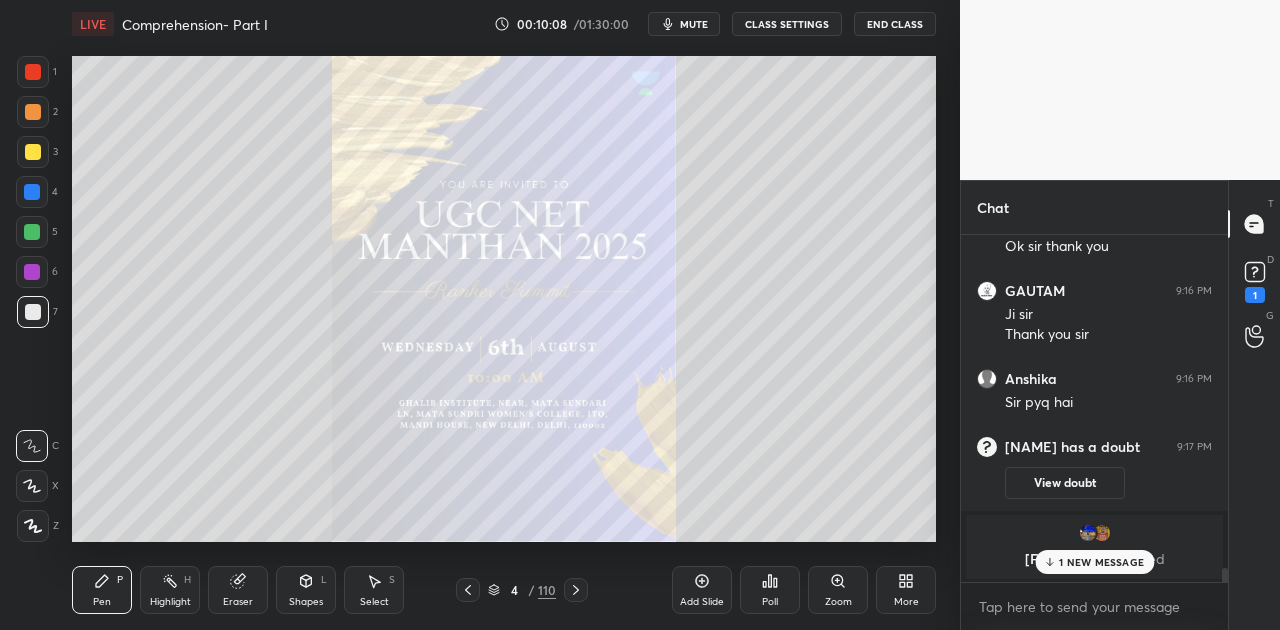 click on "1 NEW MESSAGE" at bounding box center [1094, 562] 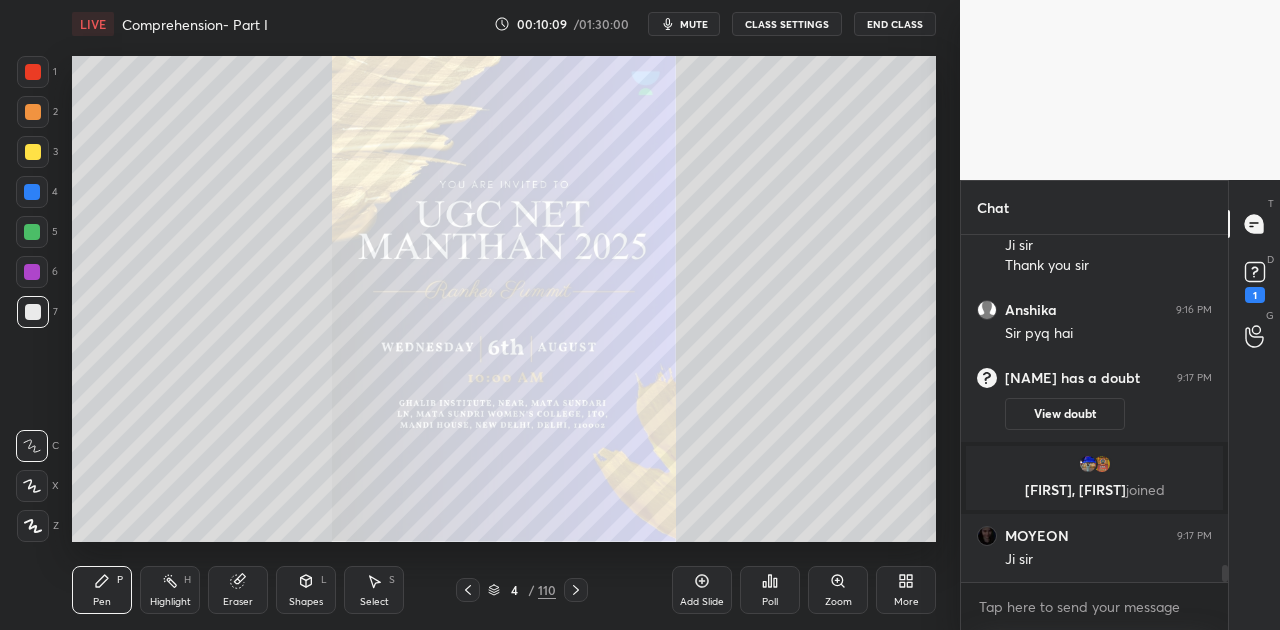 scroll, scrollTop: 6882, scrollLeft: 0, axis: vertical 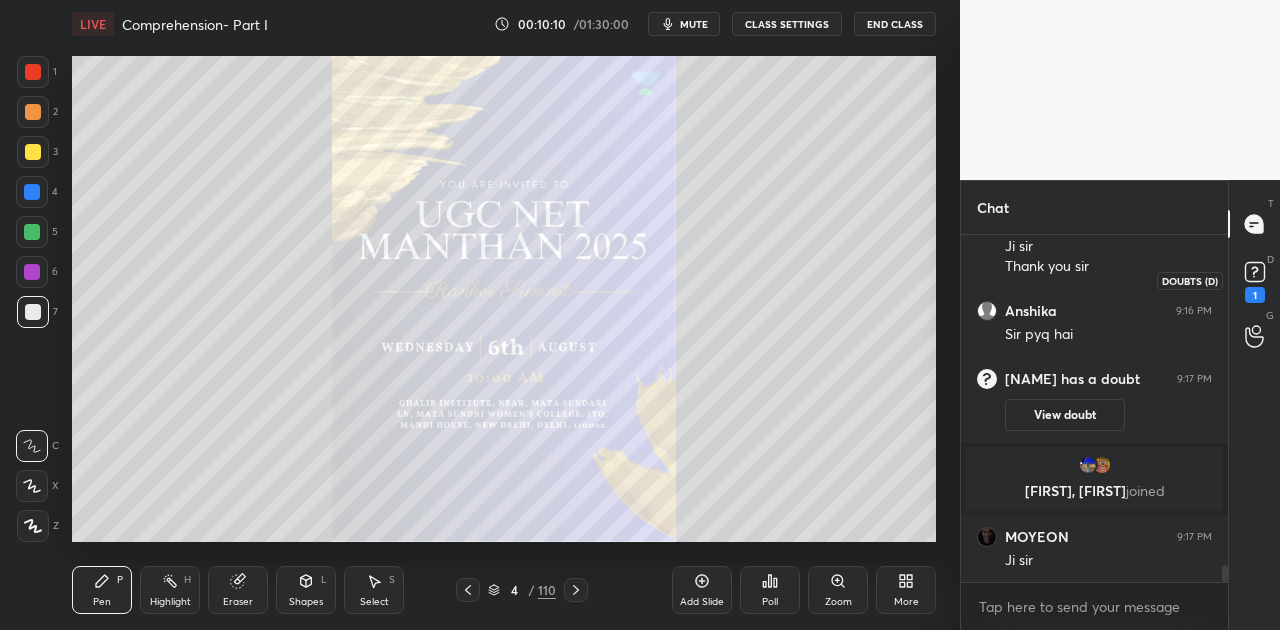click 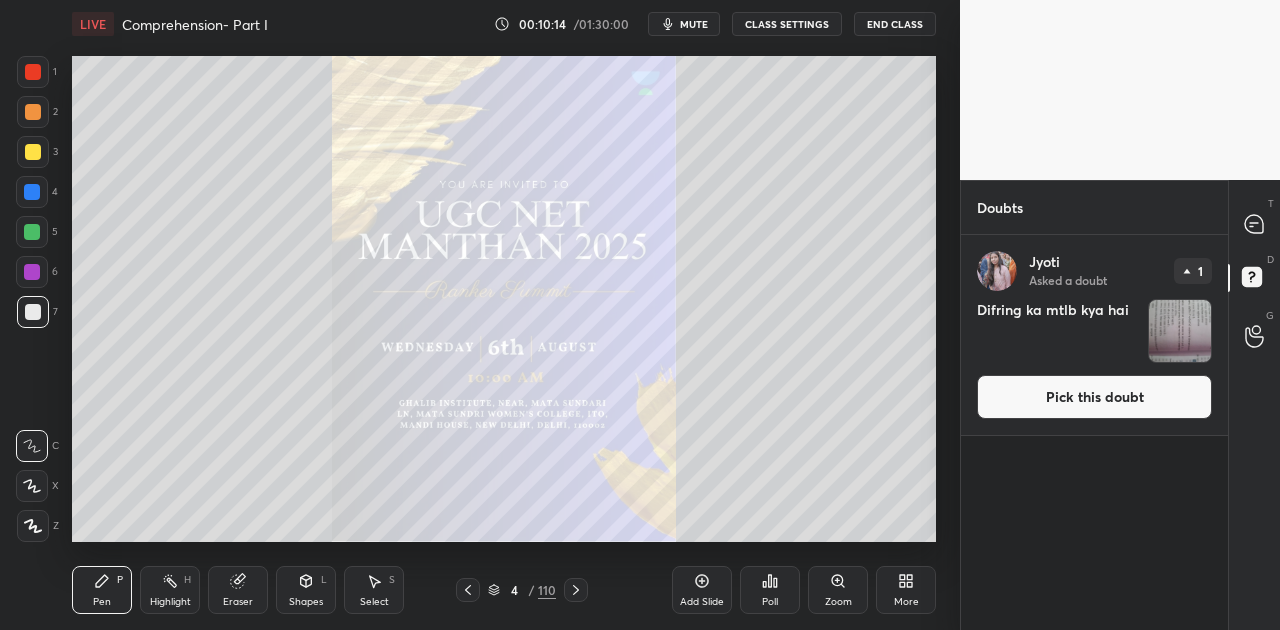 click on "Pick this doubt" at bounding box center (1094, 397) 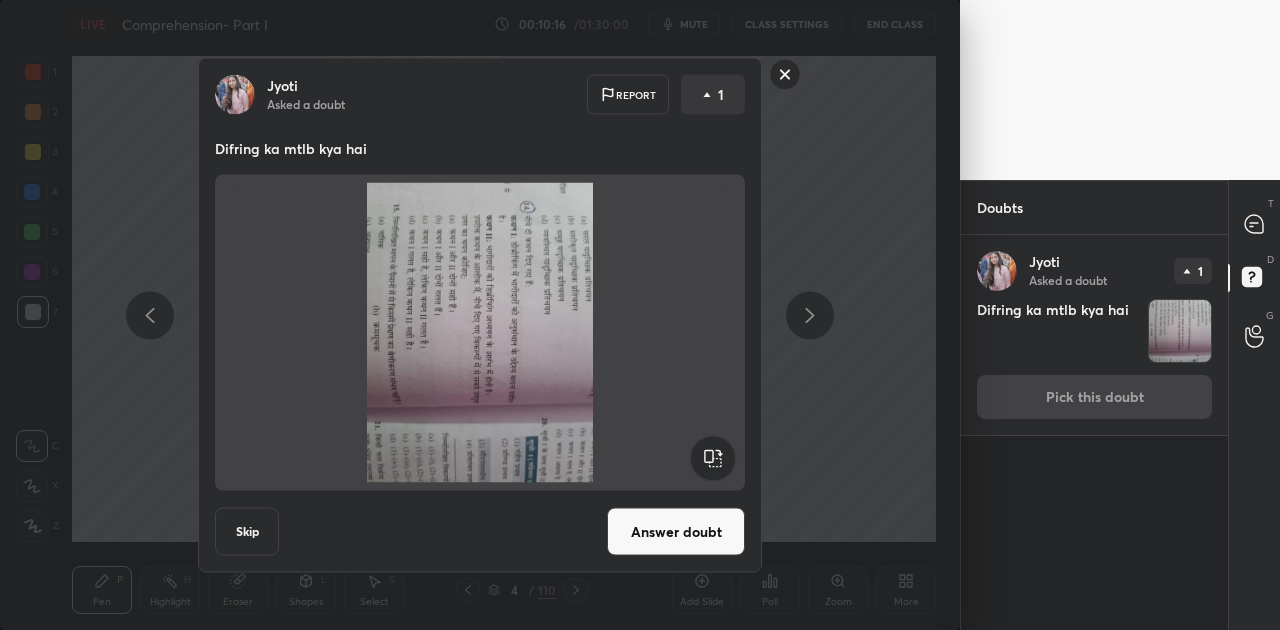 click 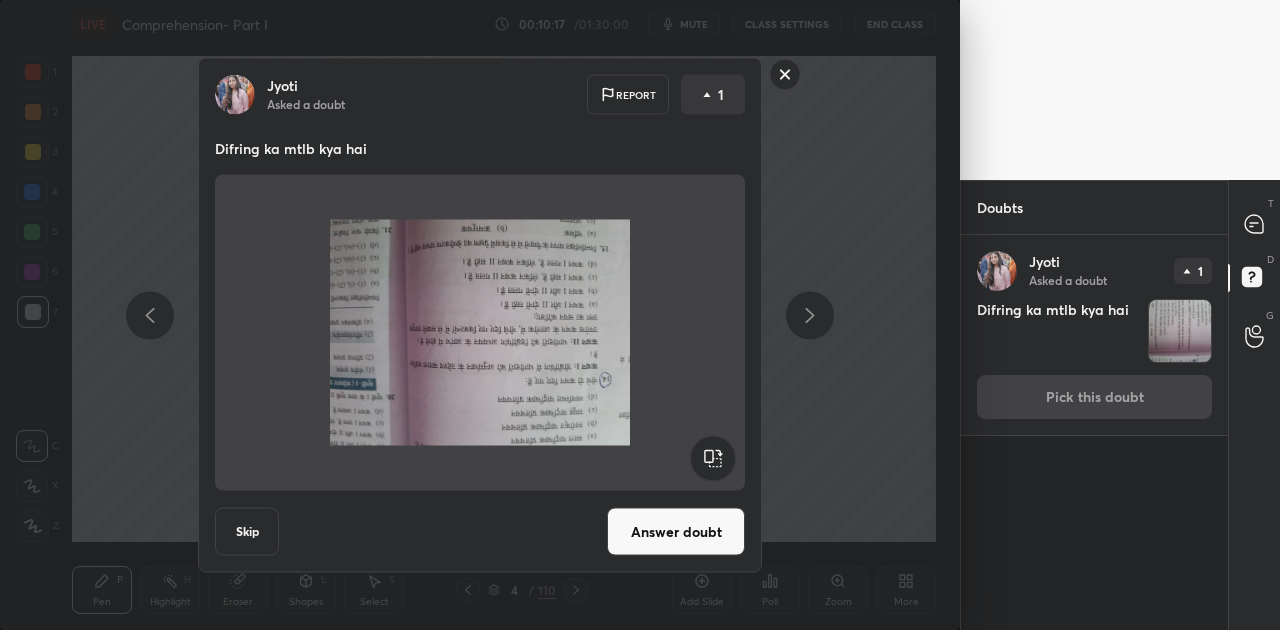 click 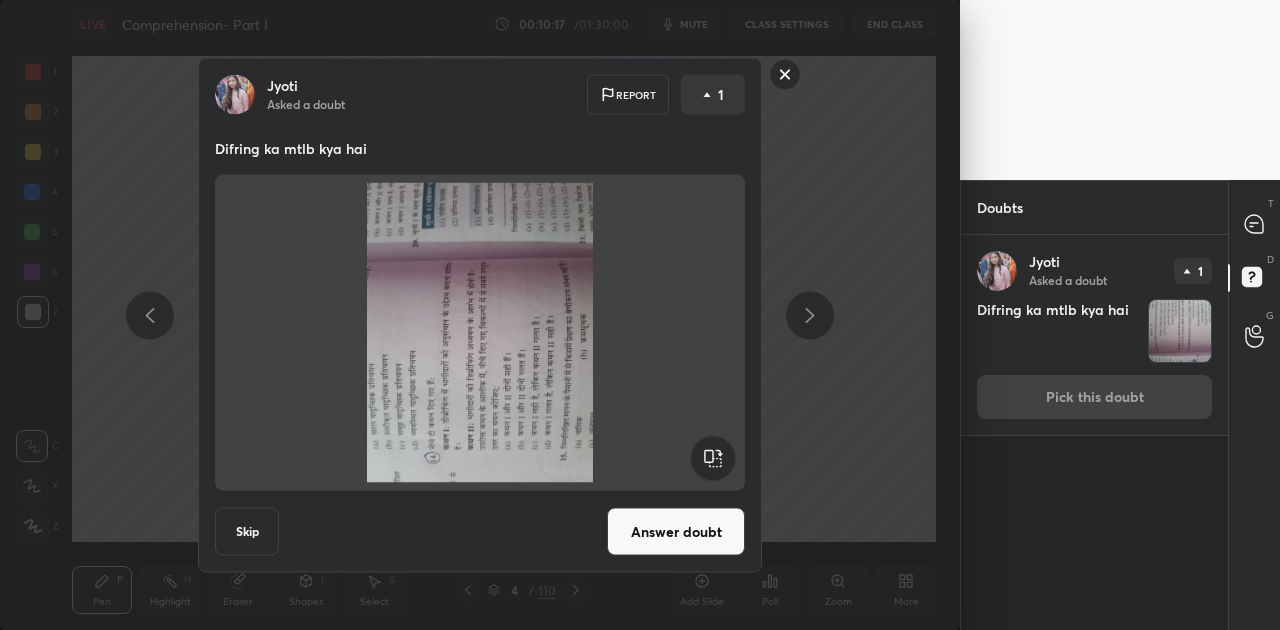 click 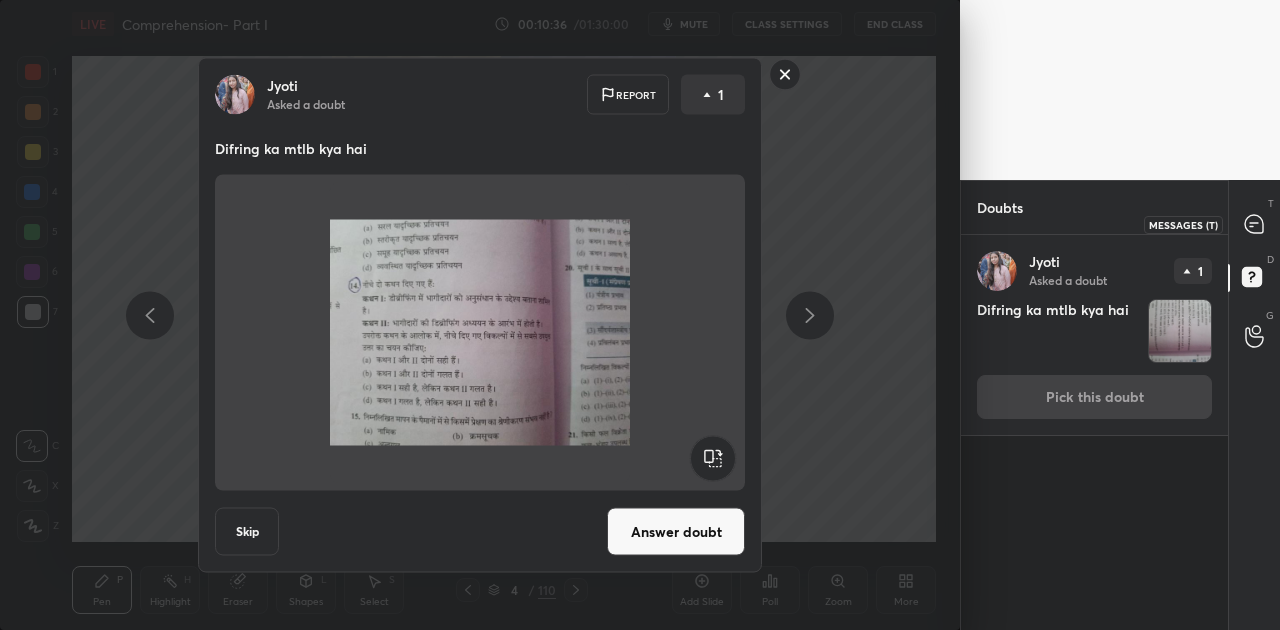 click 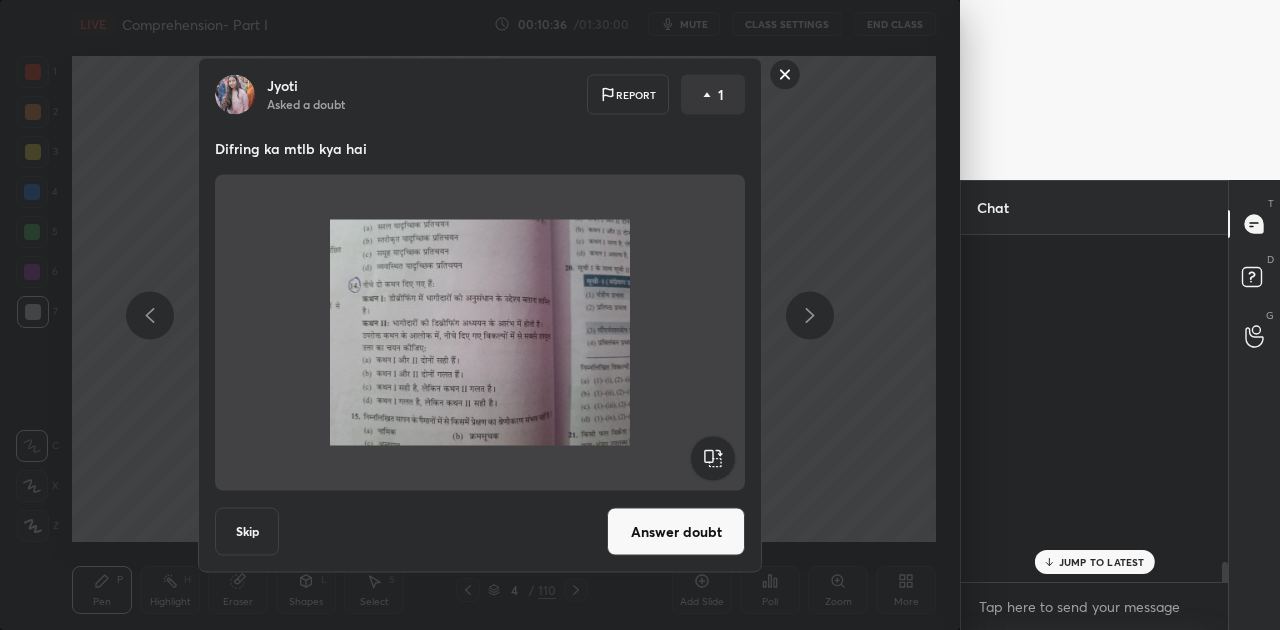 scroll, scrollTop: 7464, scrollLeft: 0, axis: vertical 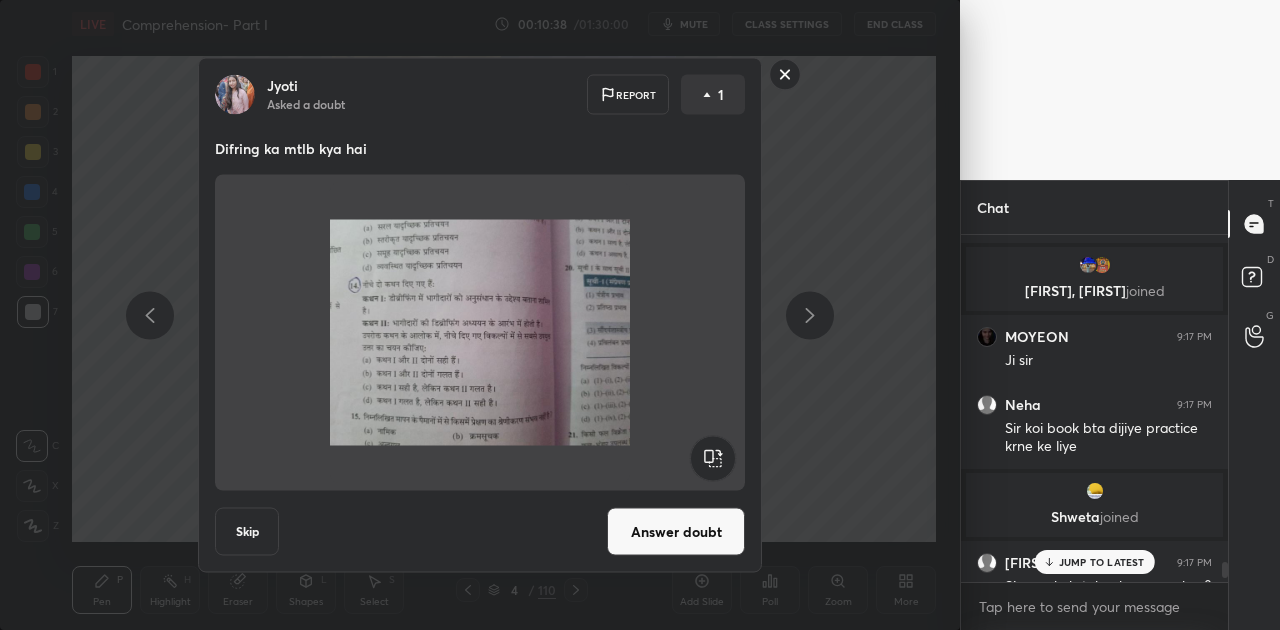 click on "JUMP TO LATEST" at bounding box center (1102, 562) 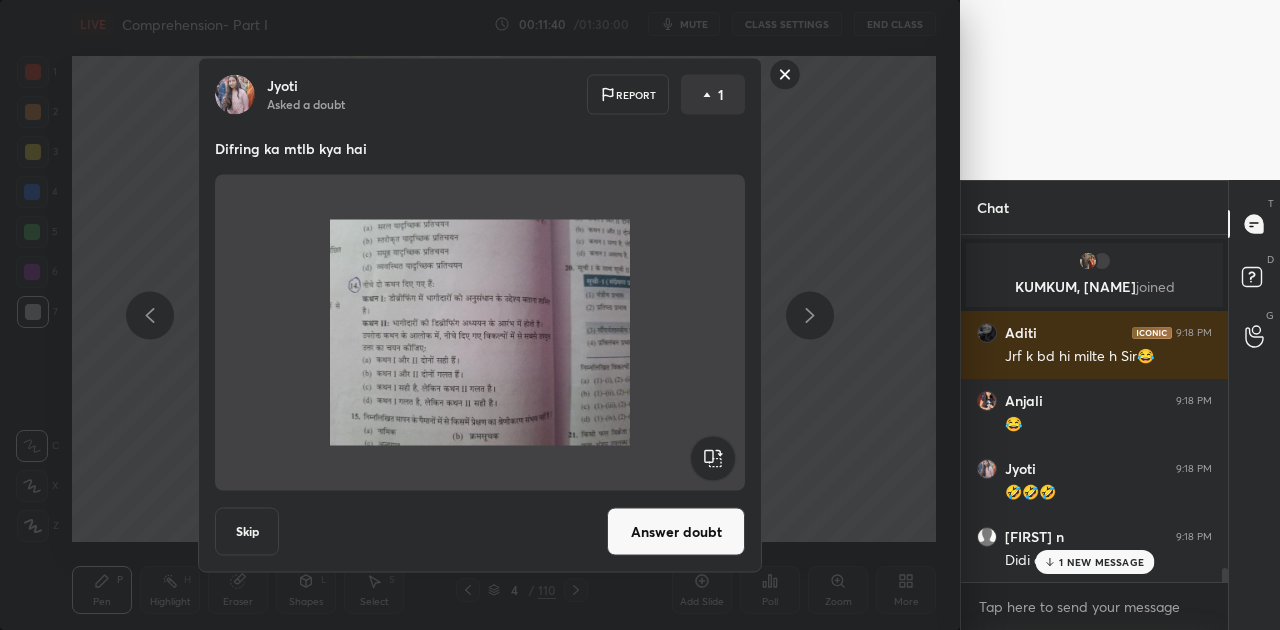 scroll, scrollTop: 8580, scrollLeft: 0, axis: vertical 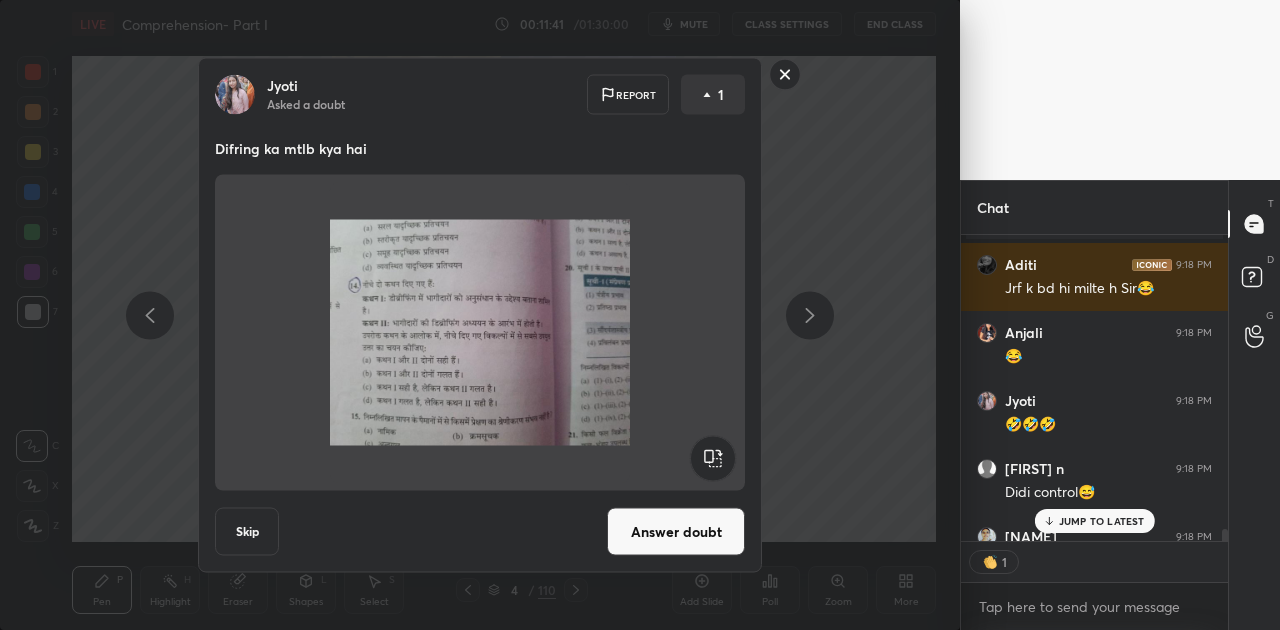 click on "Answer doubt" at bounding box center (676, 532) 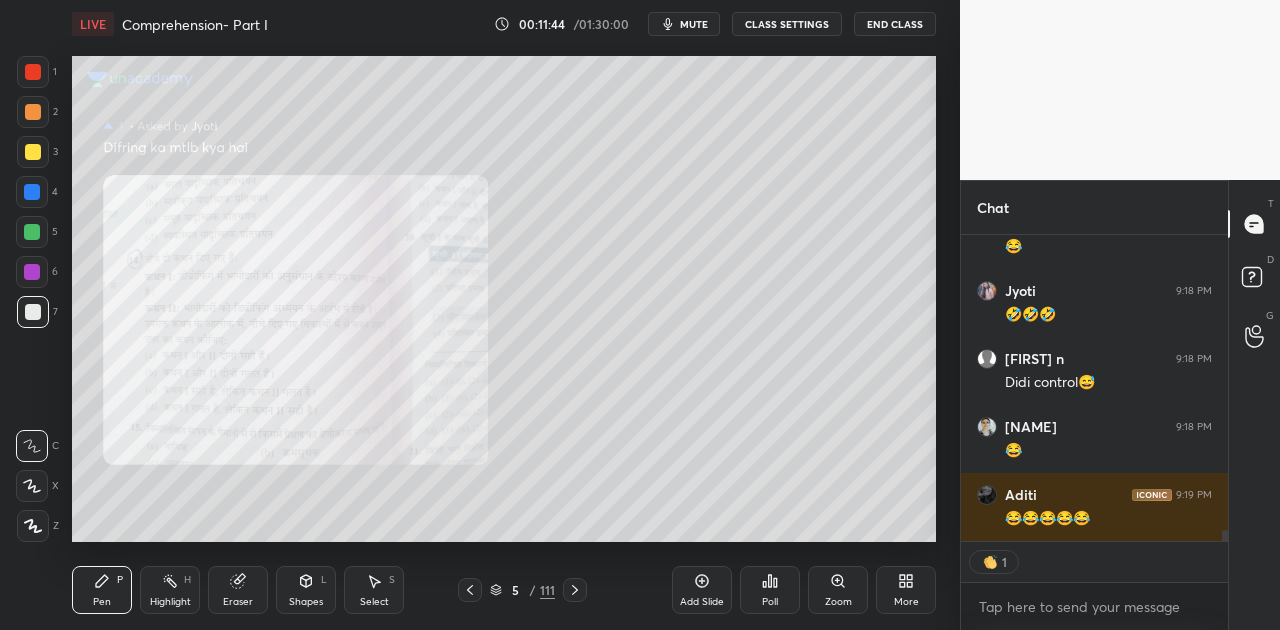 scroll, scrollTop: 8352, scrollLeft: 0, axis: vertical 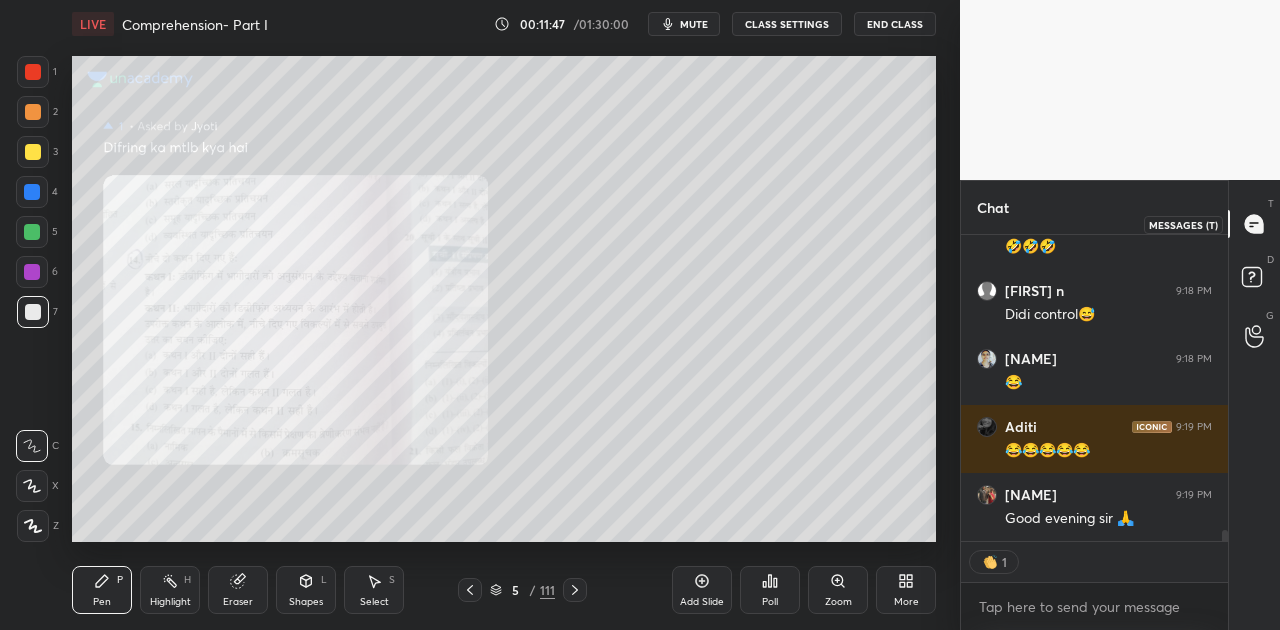 click 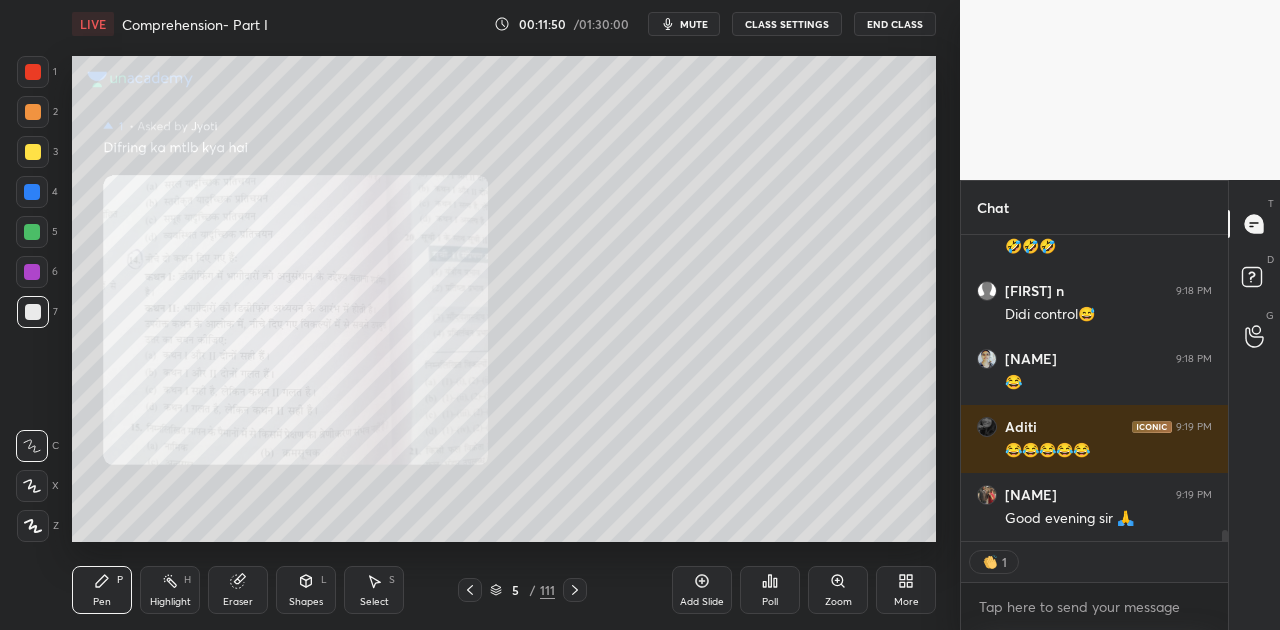 click on "Zoom" at bounding box center (838, 590) 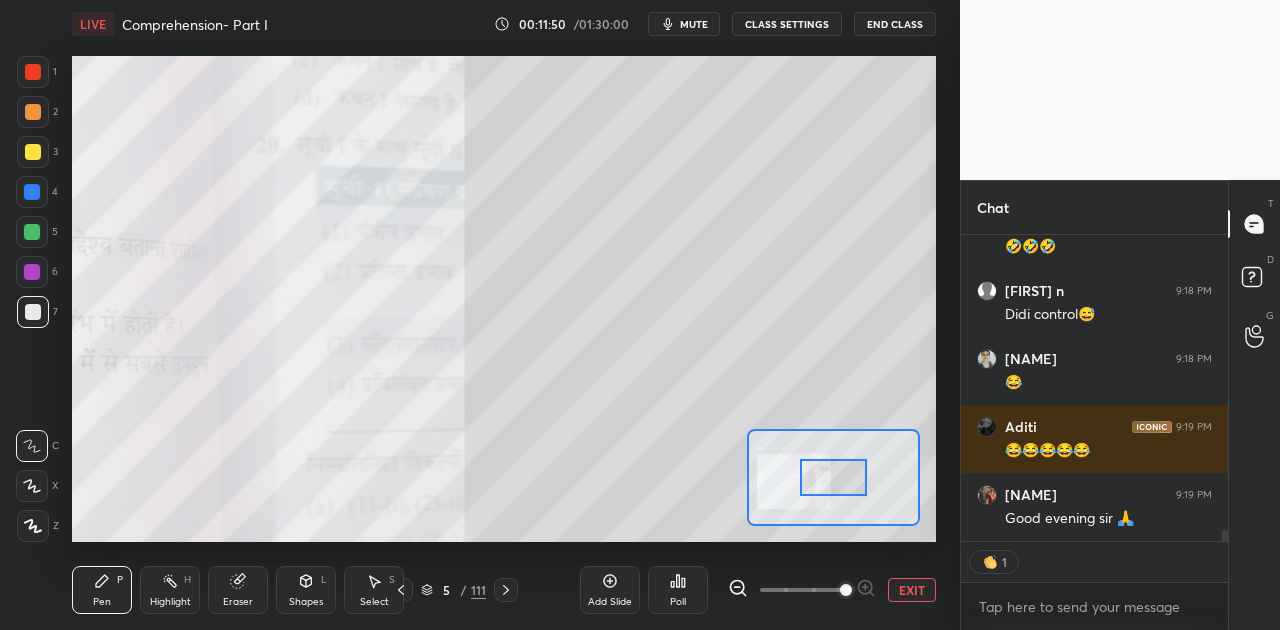 click at bounding box center (846, 590) 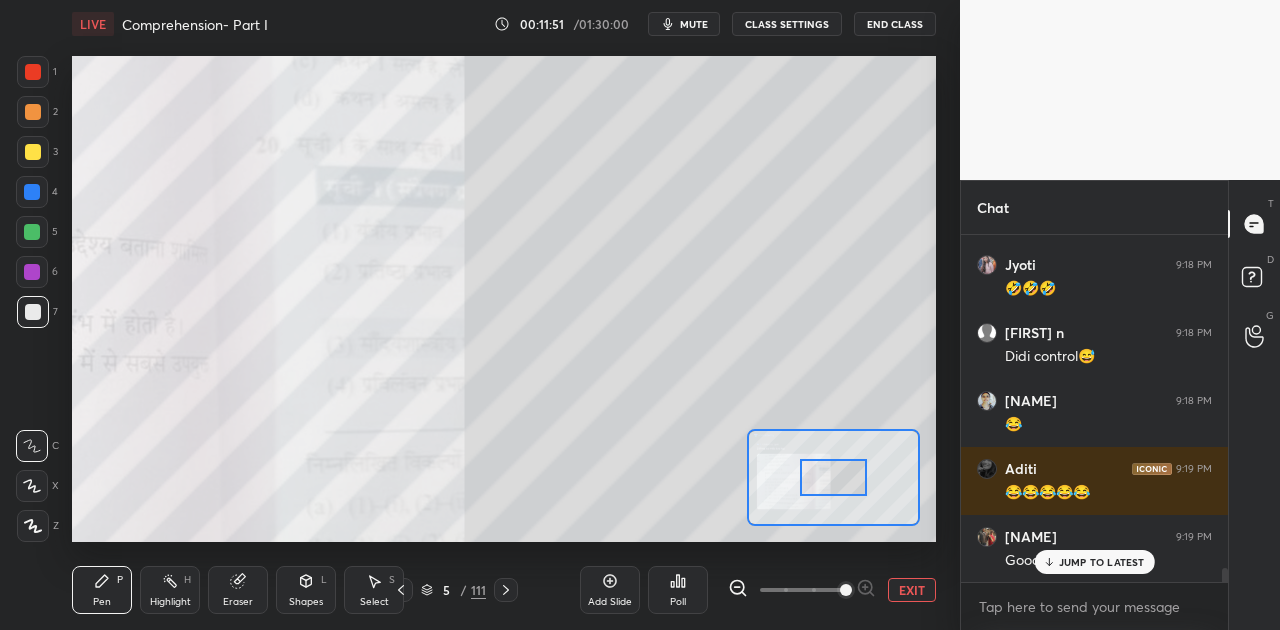 scroll, scrollTop: 341, scrollLeft: 261, axis: both 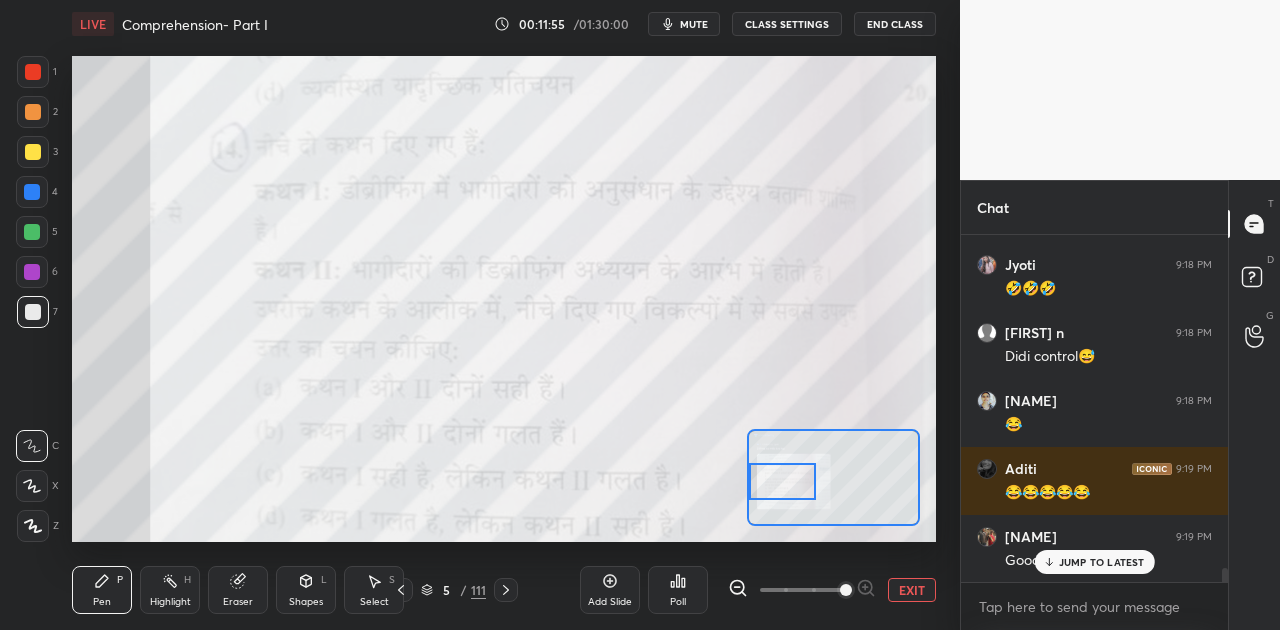 drag, startPoint x: 839, startPoint y: 488, endPoint x: 750, endPoint y: 492, distance: 89.08984 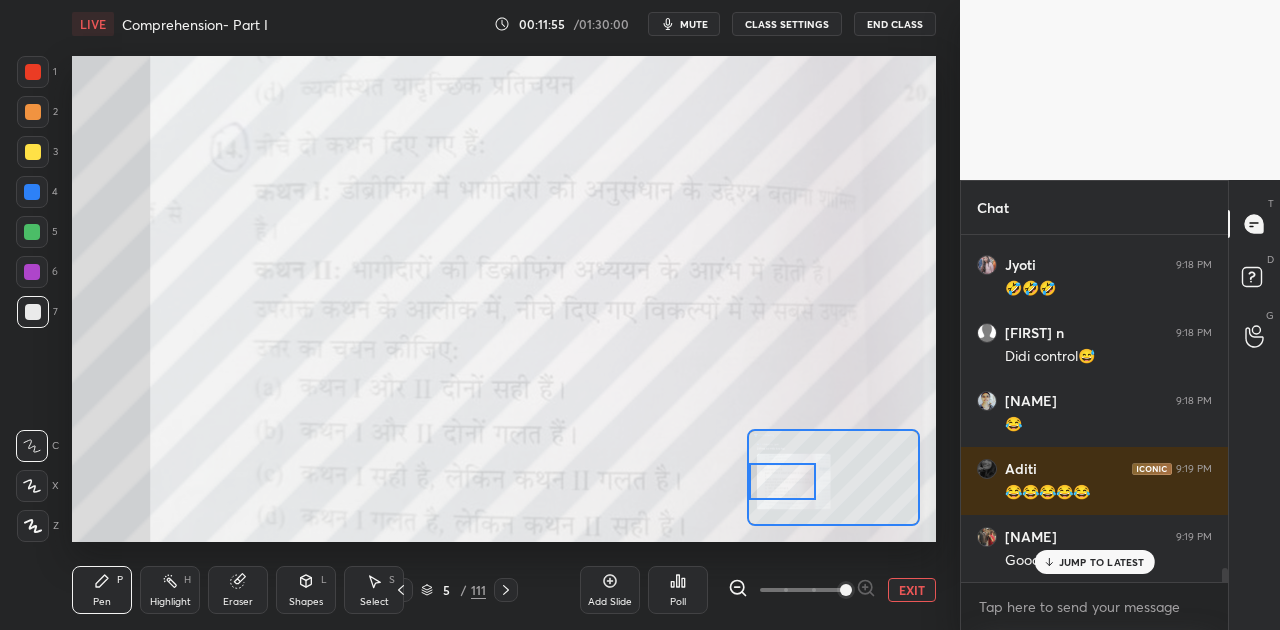 click at bounding box center [783, 481] 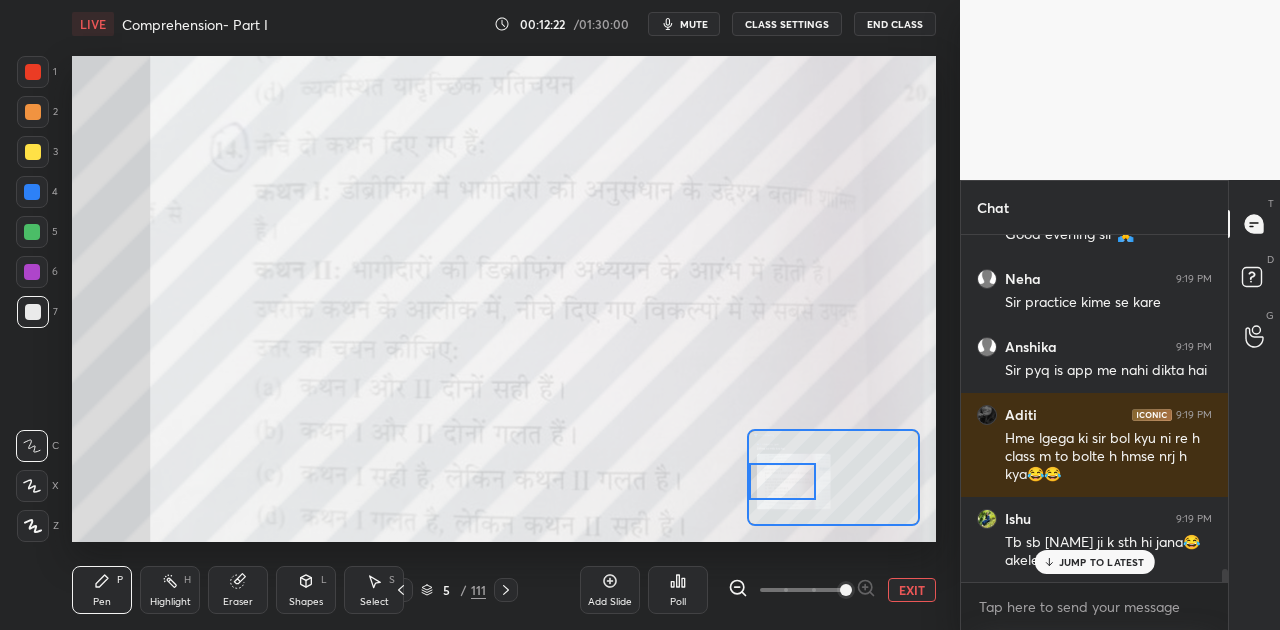 scroll, scrollTop: 8704, scrollLeft: 0, axis: vertical 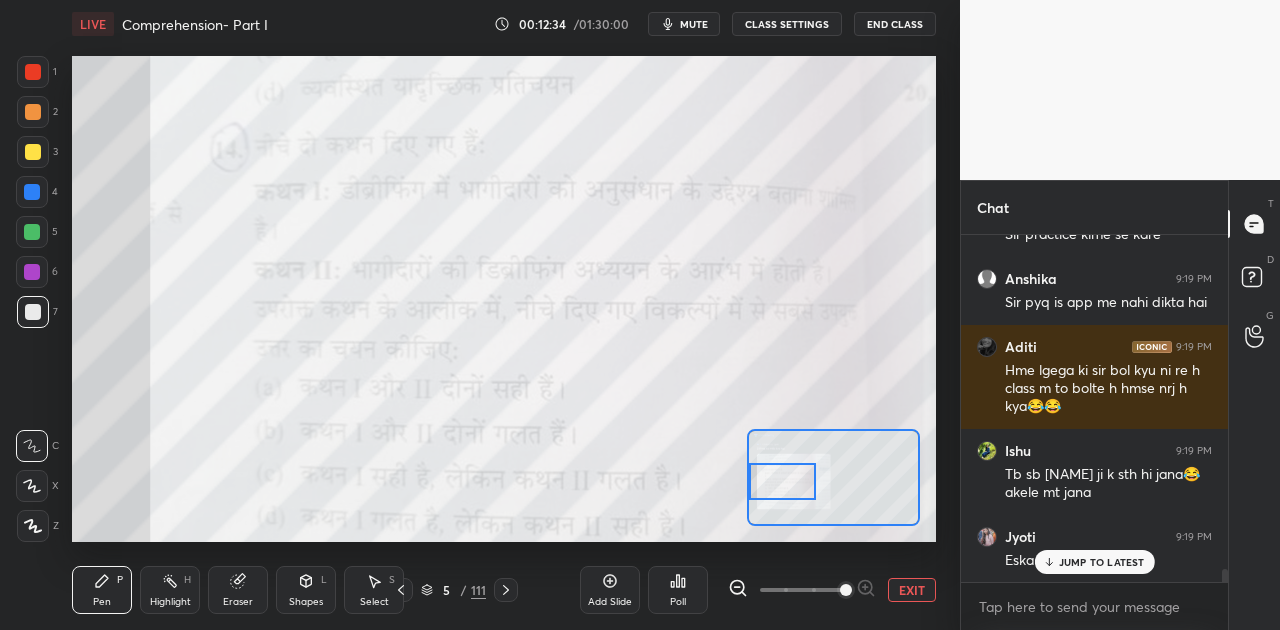 click on "JUMP TO LATEST" at bounding box center (1102, 562) 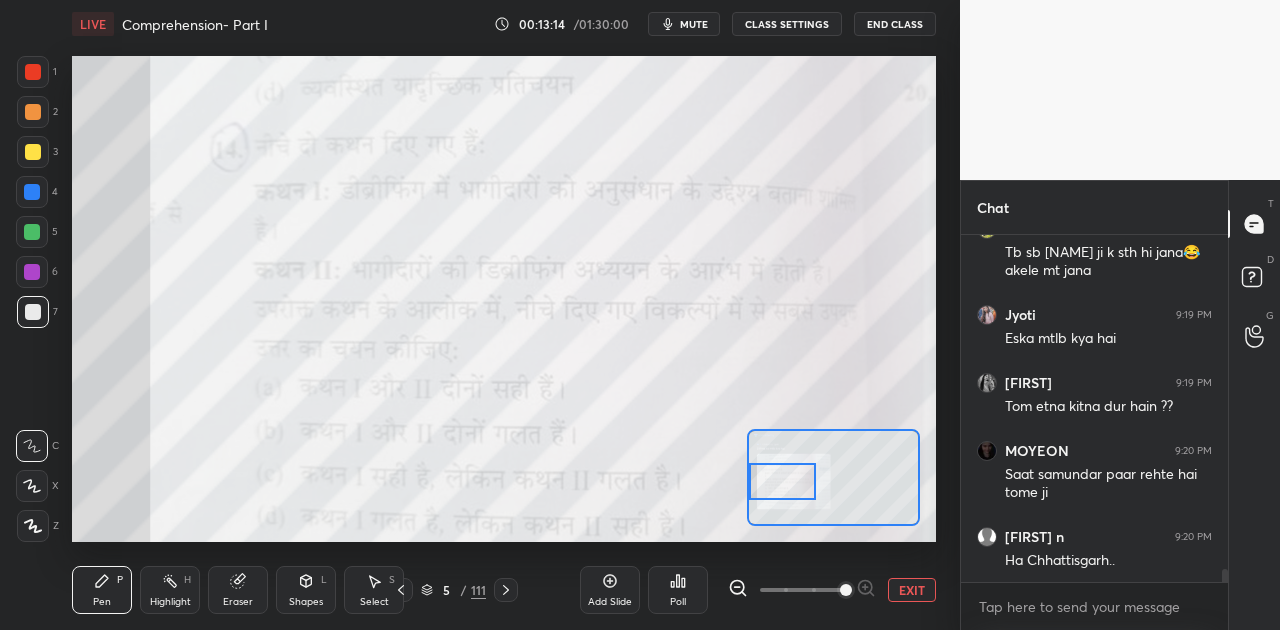 scroll, scrollTop: 8994, scrollLeft: 0, axis: vertical 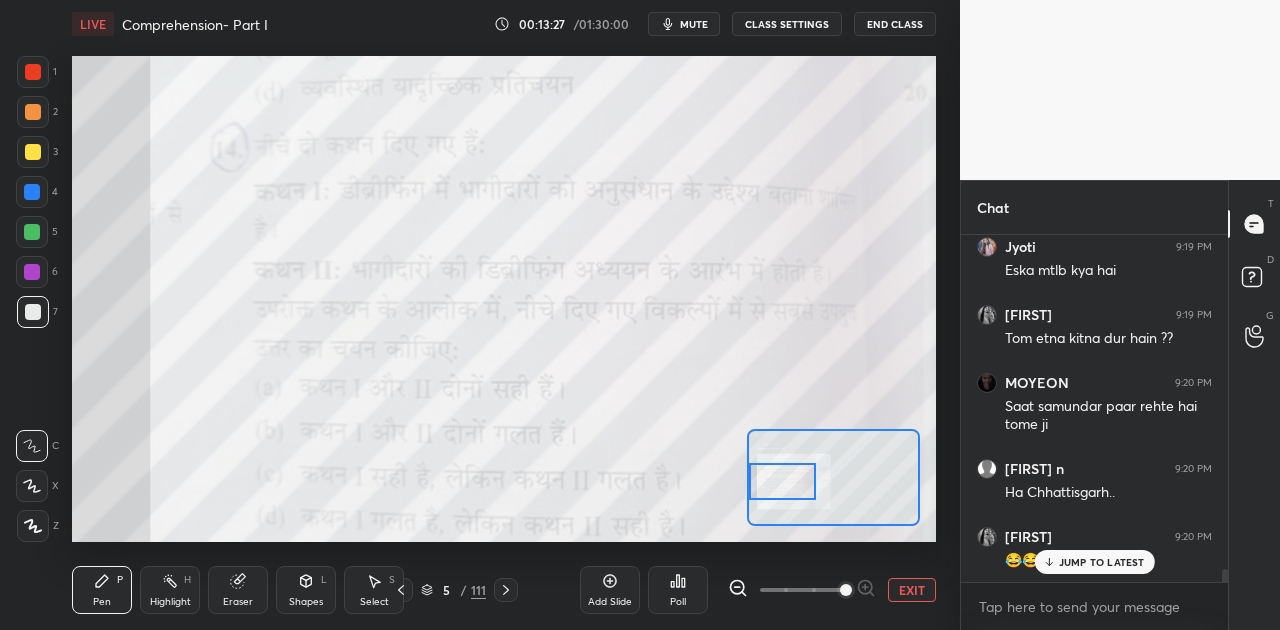 click on "JUMP TO LATEST" at bounding box center [1102, 562] 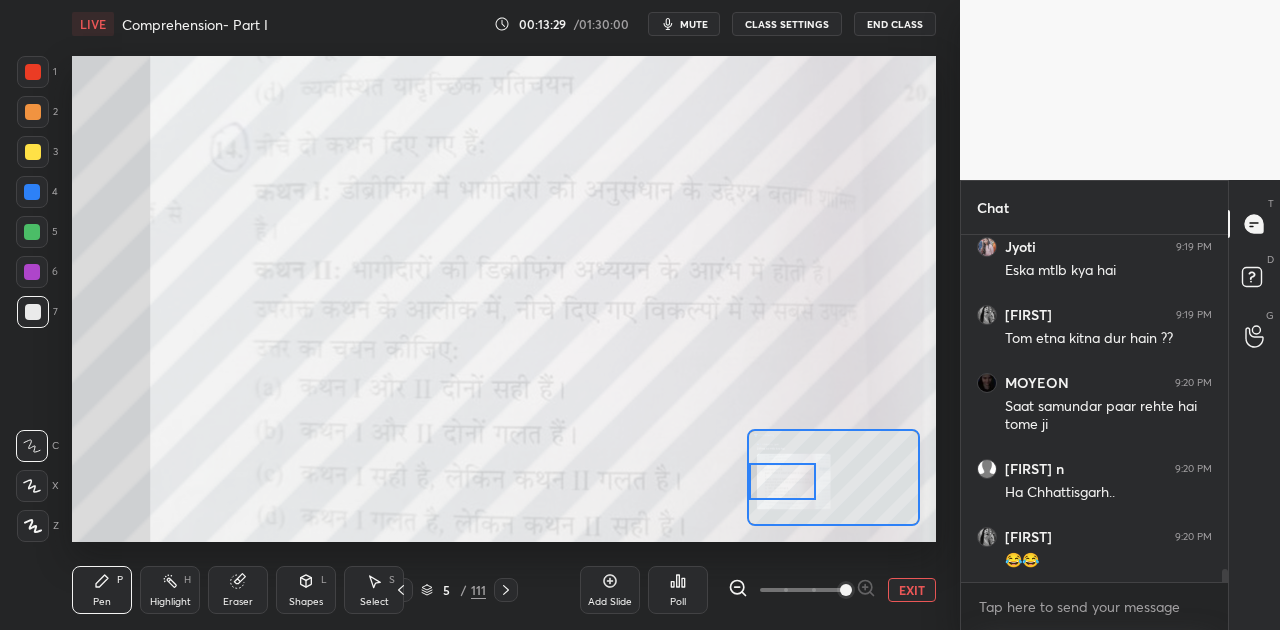 click on "EXIT" at bounding box center [912, 590] 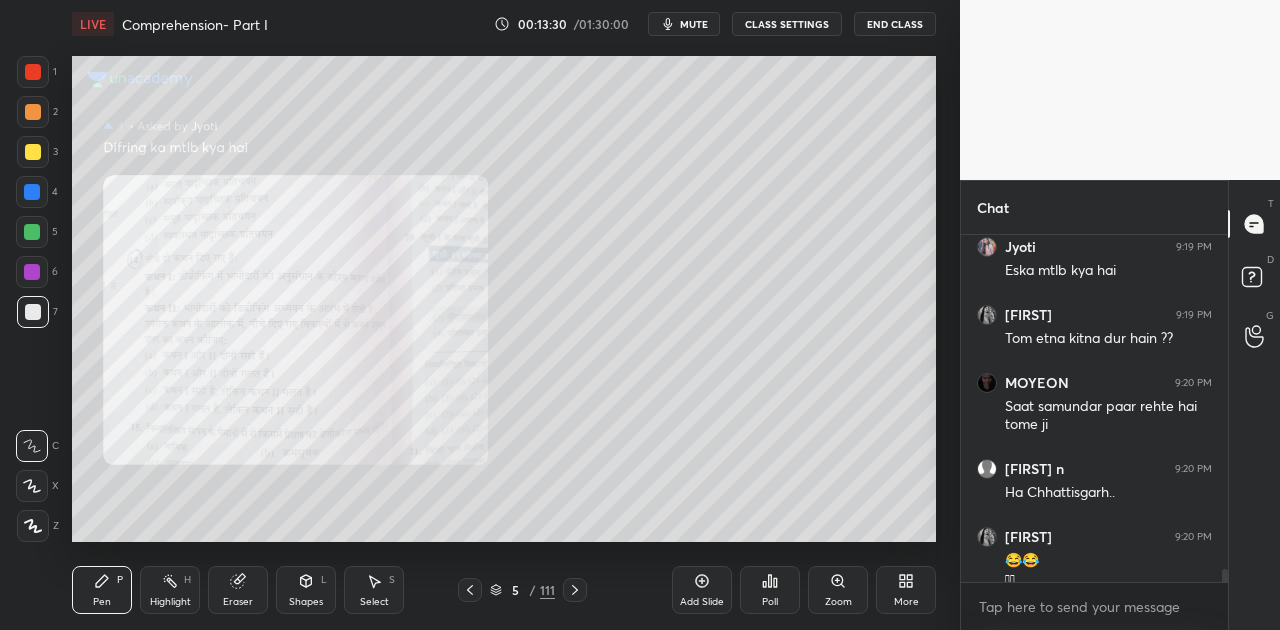scroll, scrollTop: 9014, scrollLeft: 0, axis: vertical 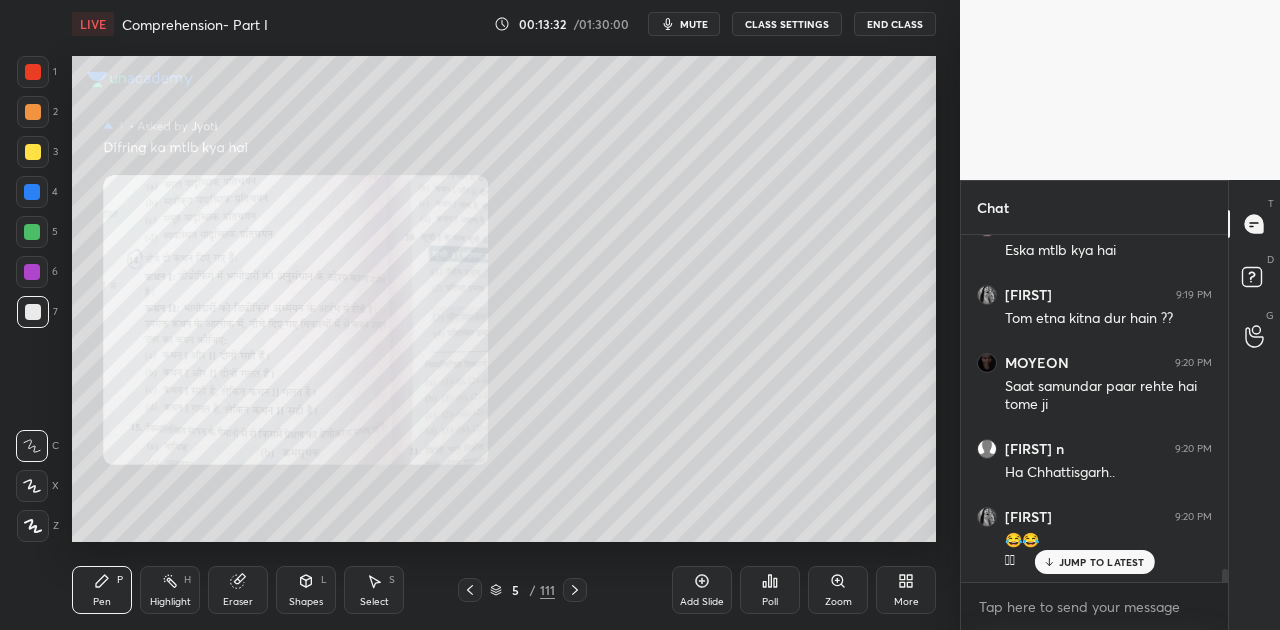 click 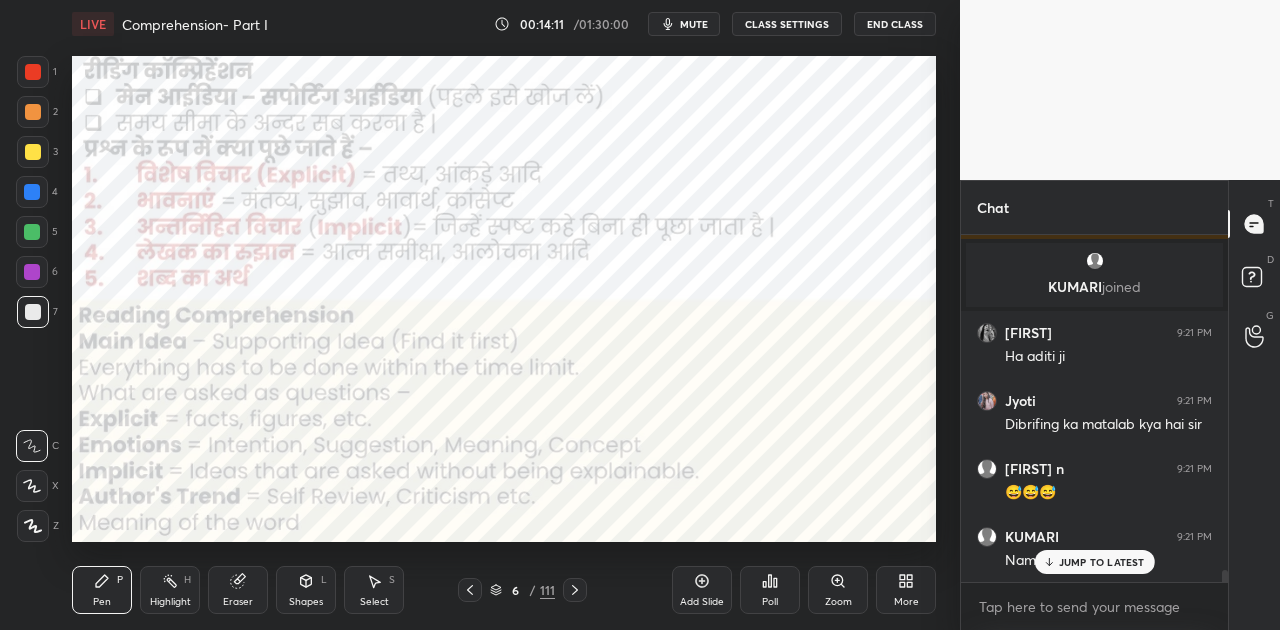 scroll, scrollTop: 9530, scrollLeft: 0, axis: vertical 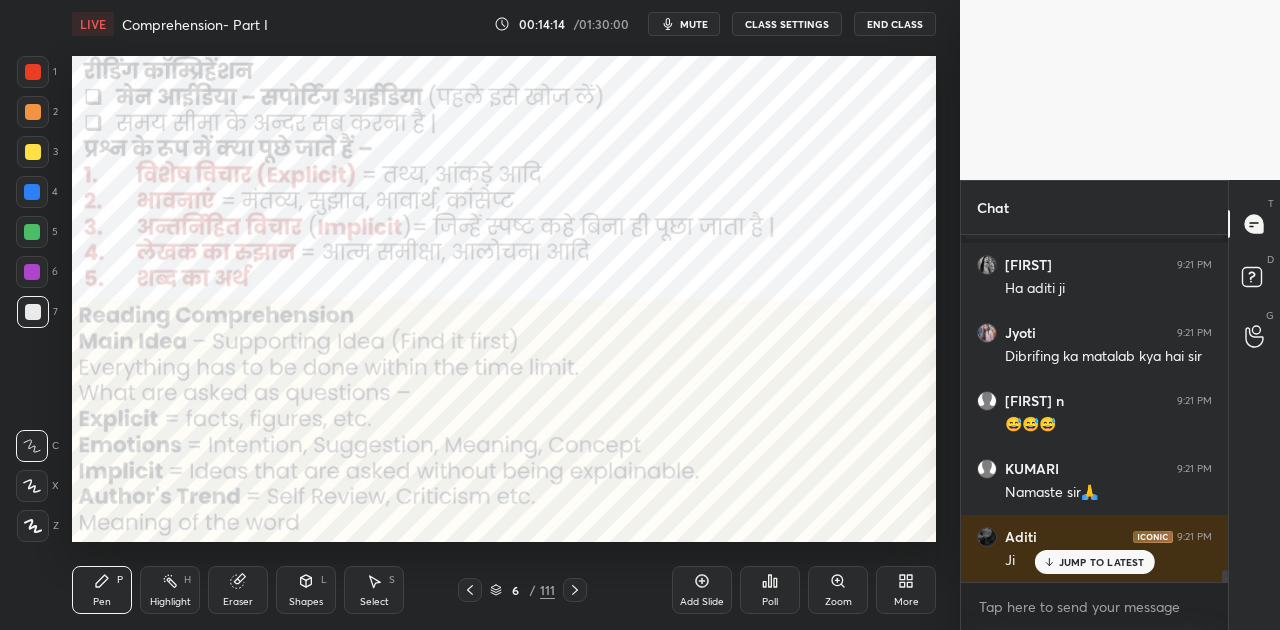 click at bounding box center (32, 192) 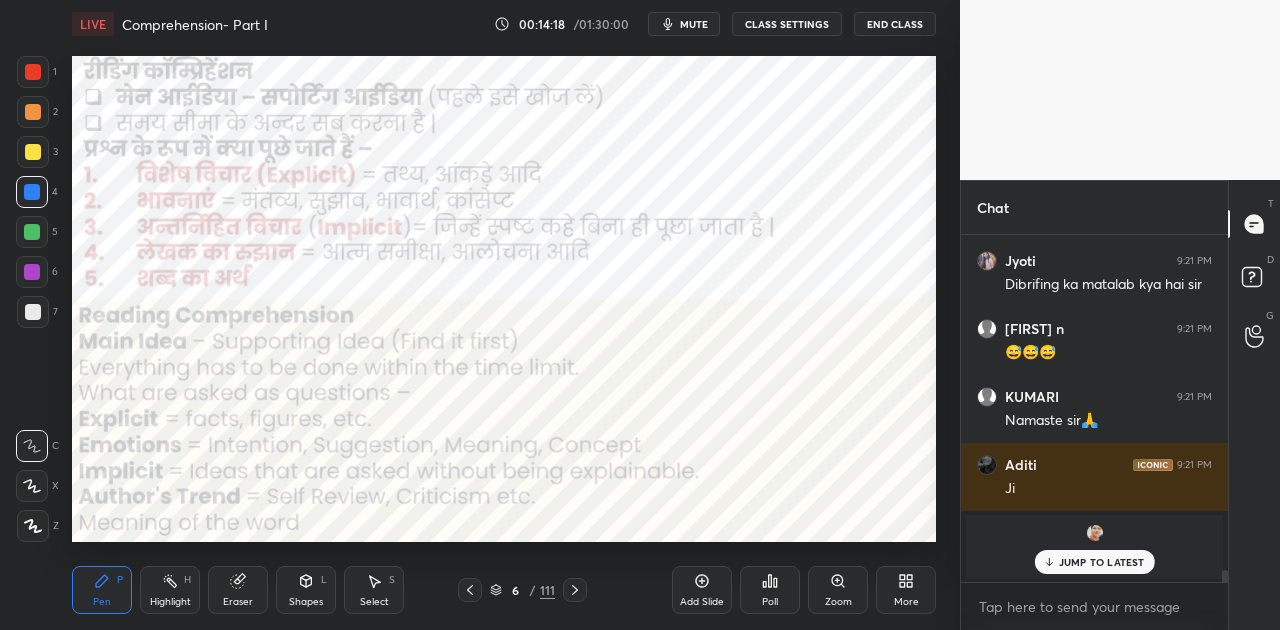 scroll, scrollTop: 9688, scrollLeft: 0, axis: vertical 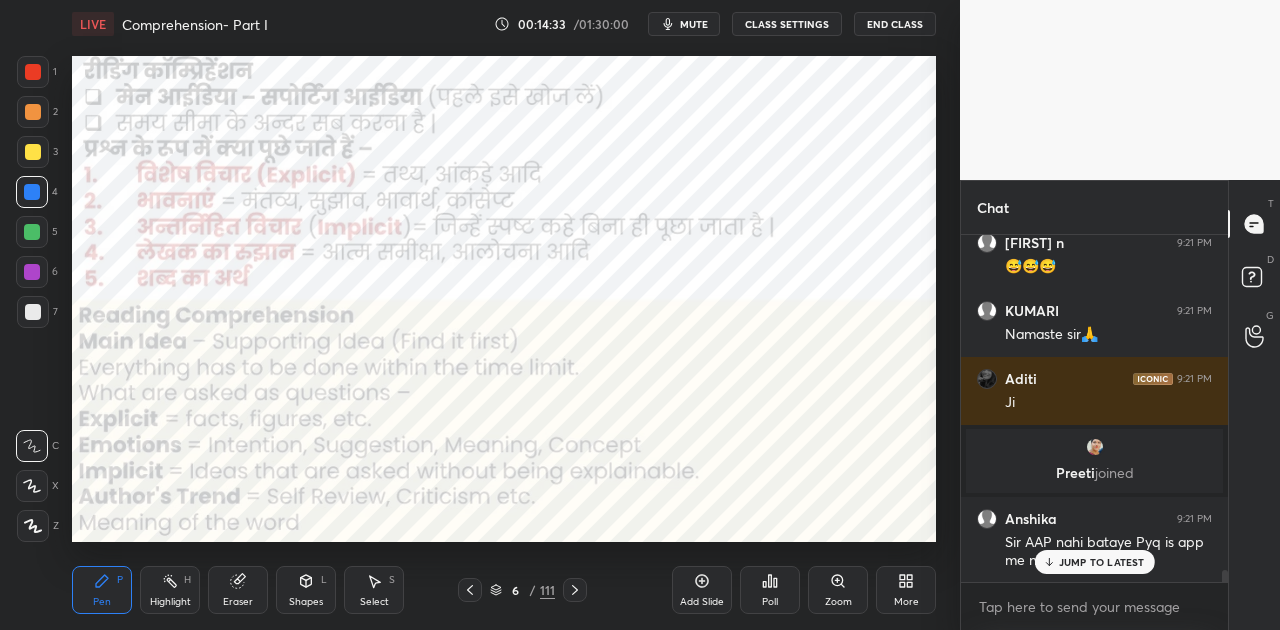 click on "JUMP TO LATEST" at bounding box center (1102, 562) 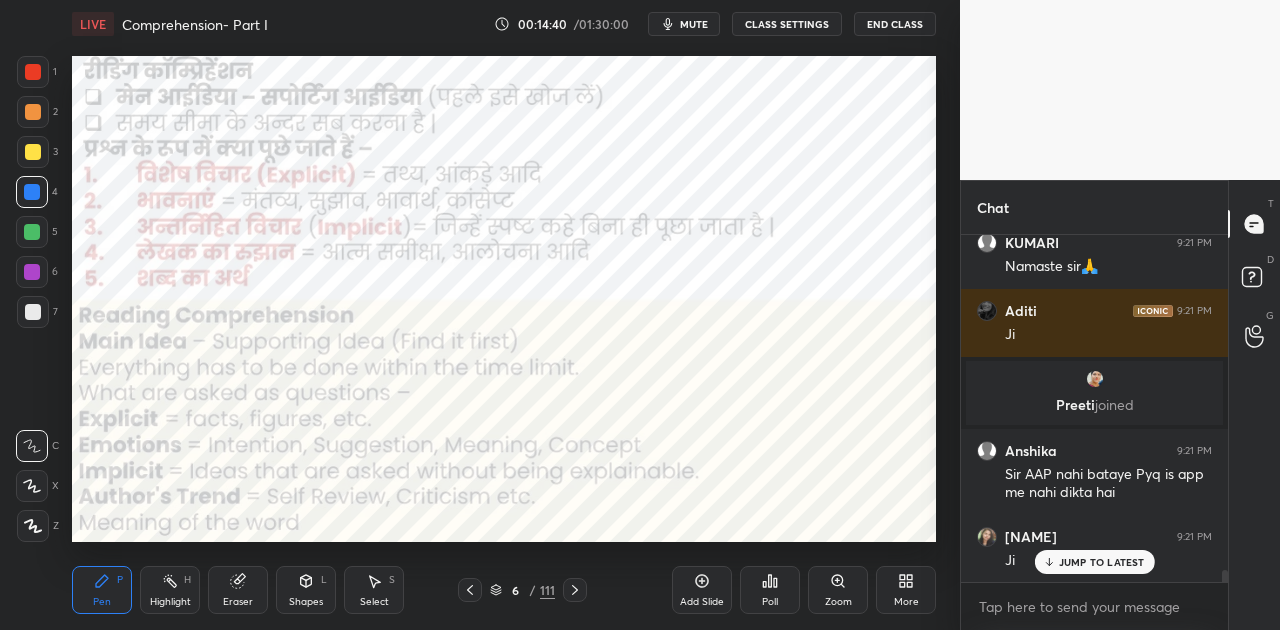 scroll, scrollTop: 9842, scrollLeft: 0, axis: vertical 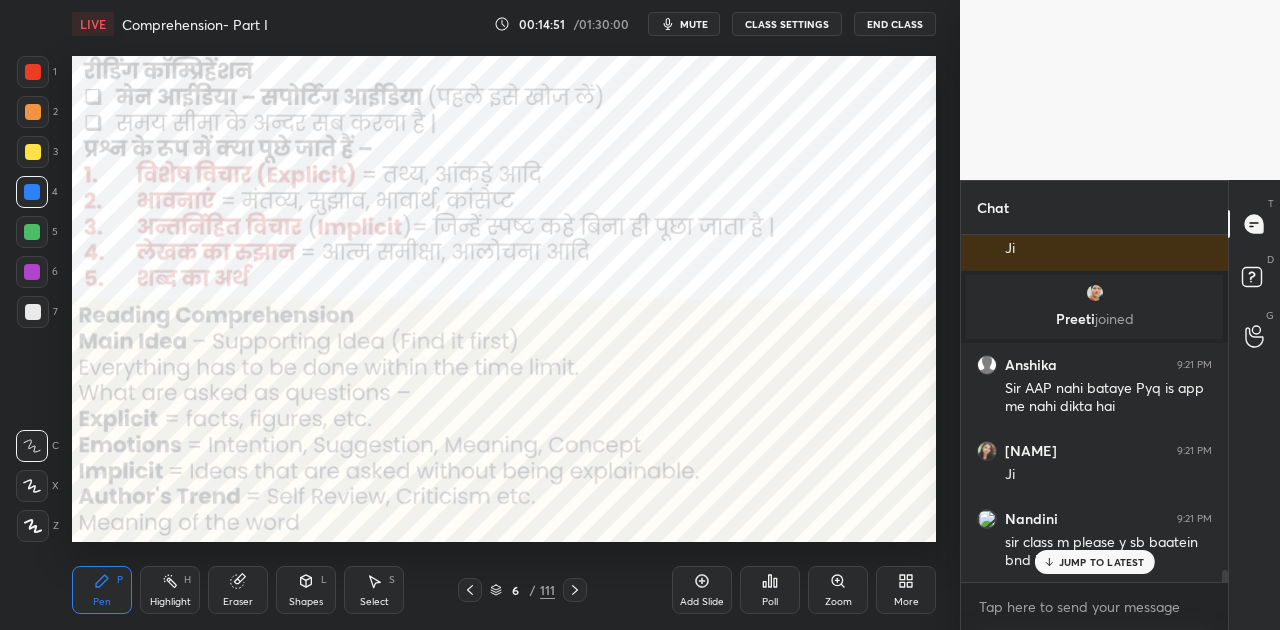 click on "JUMP TO LATEST" at bounding box center [1102, 562] 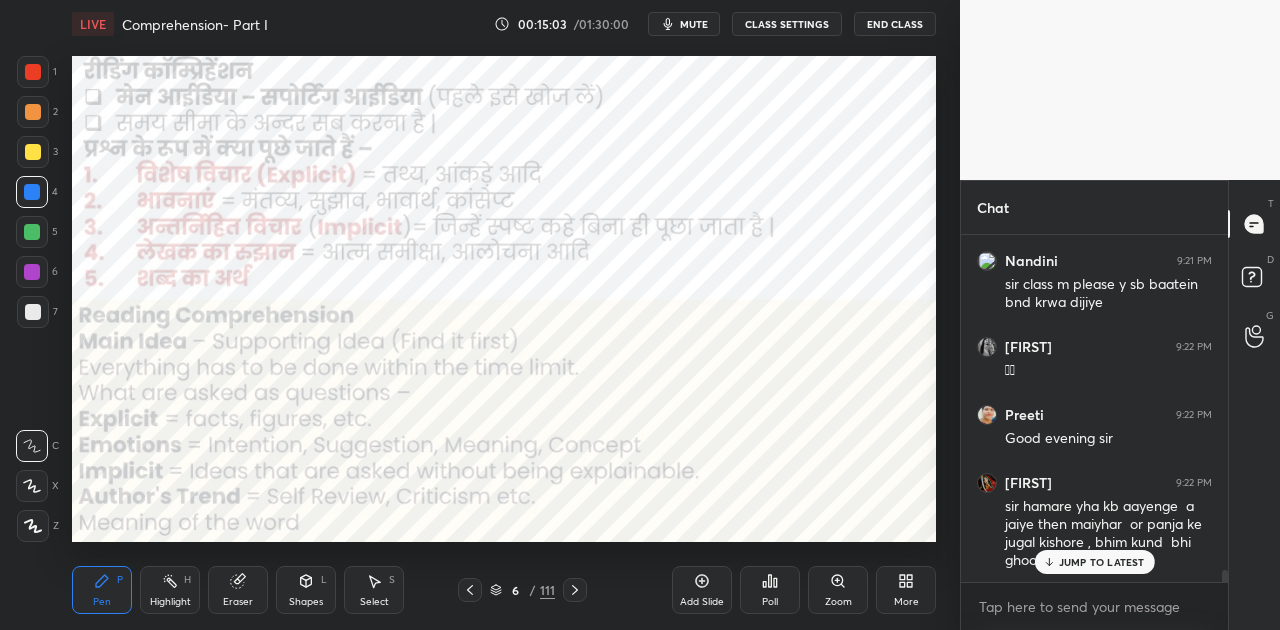scroll, scrollTop: 10168, scrollLeft: 0, axis: vertical 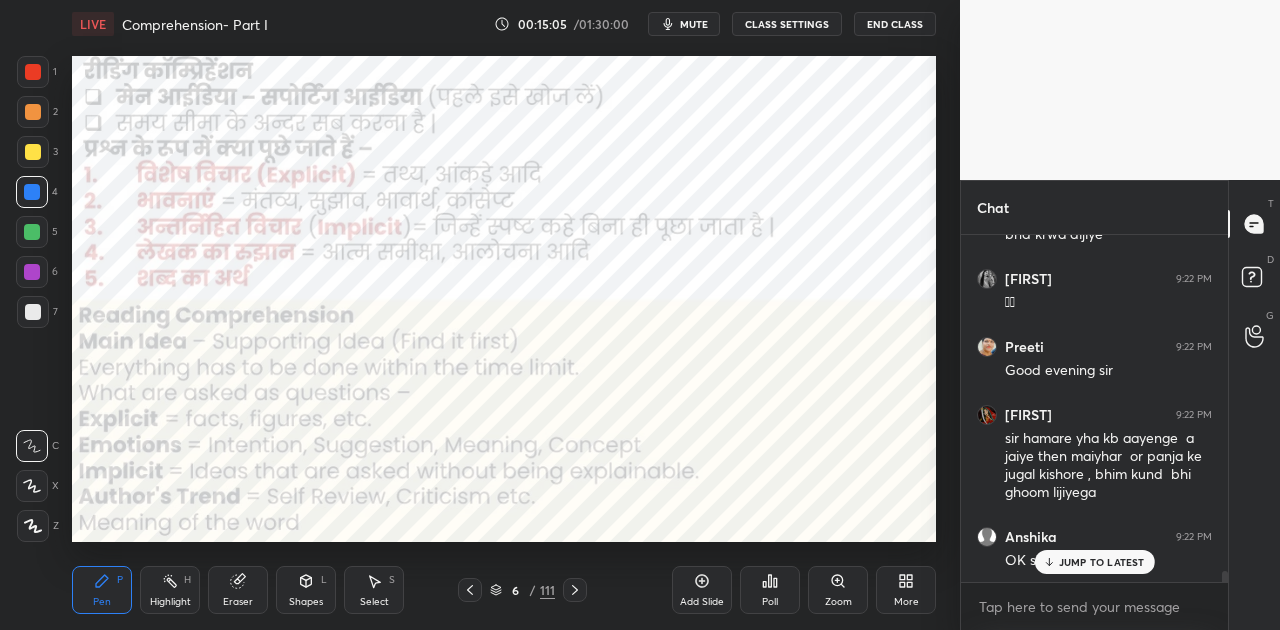 click on "JUMP TO LATEST" at bounding box center (1094, 562) 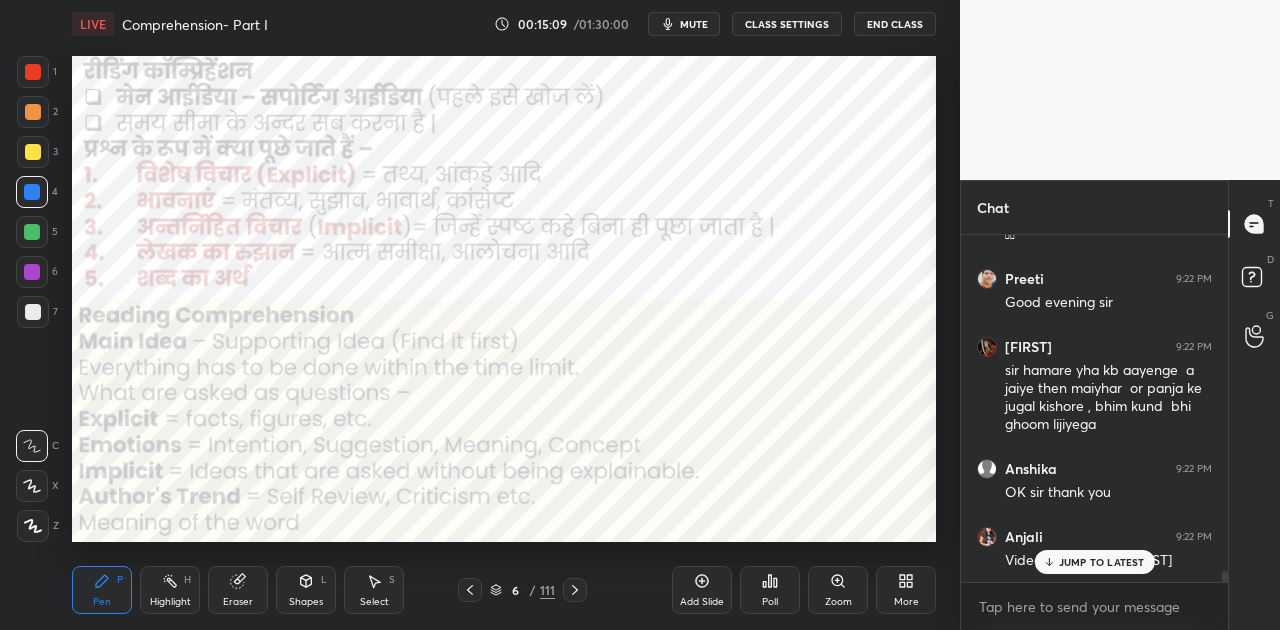scroll, scrollTop: 10304, scrollLeft: 0, axis: vertical 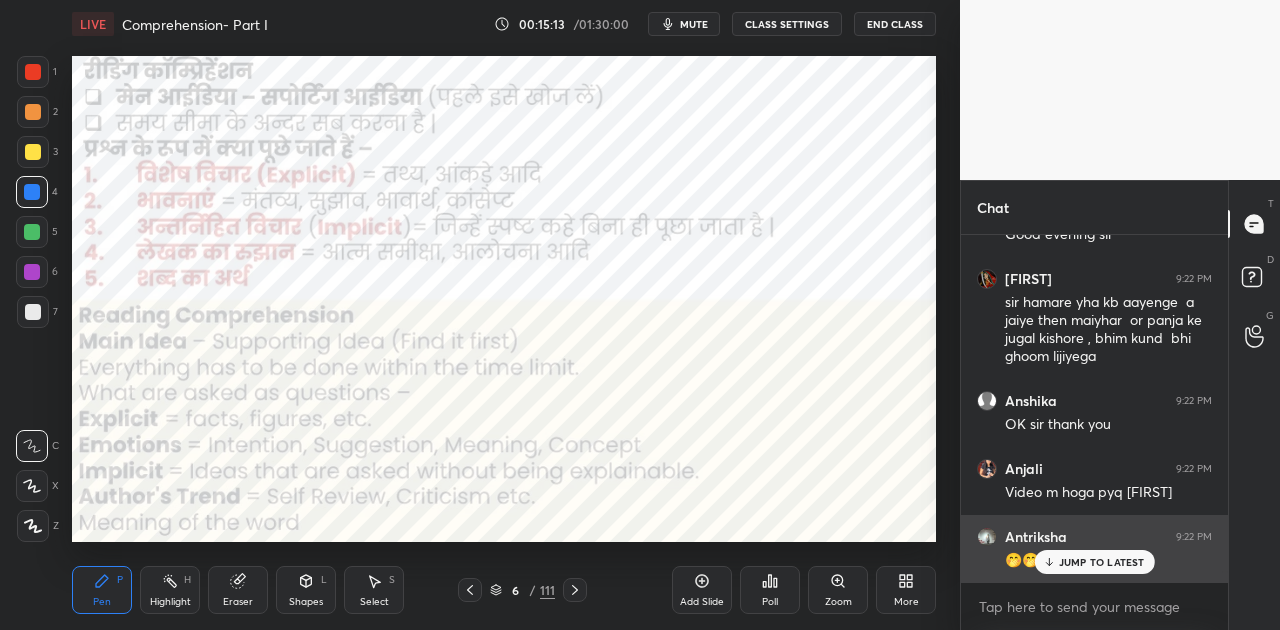 click on "JUMP TO LATEST" at bounding box center [1102, 562] 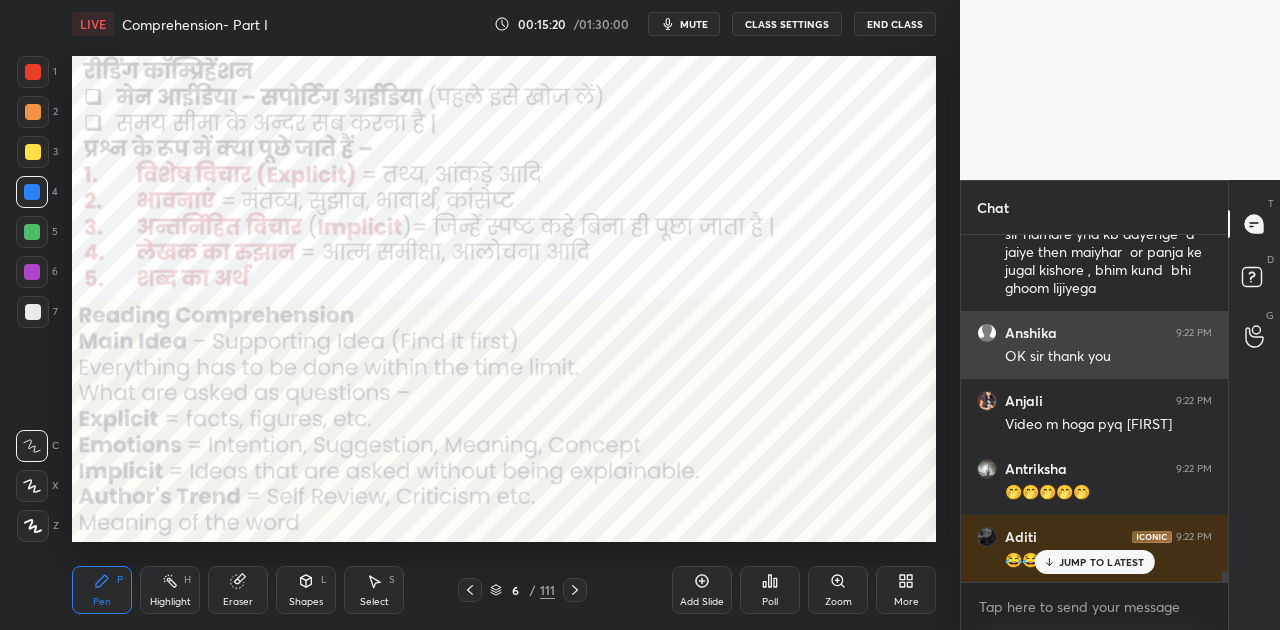 scroll, scrollTop: 10444, scrollLeft: 0, axis: vertical 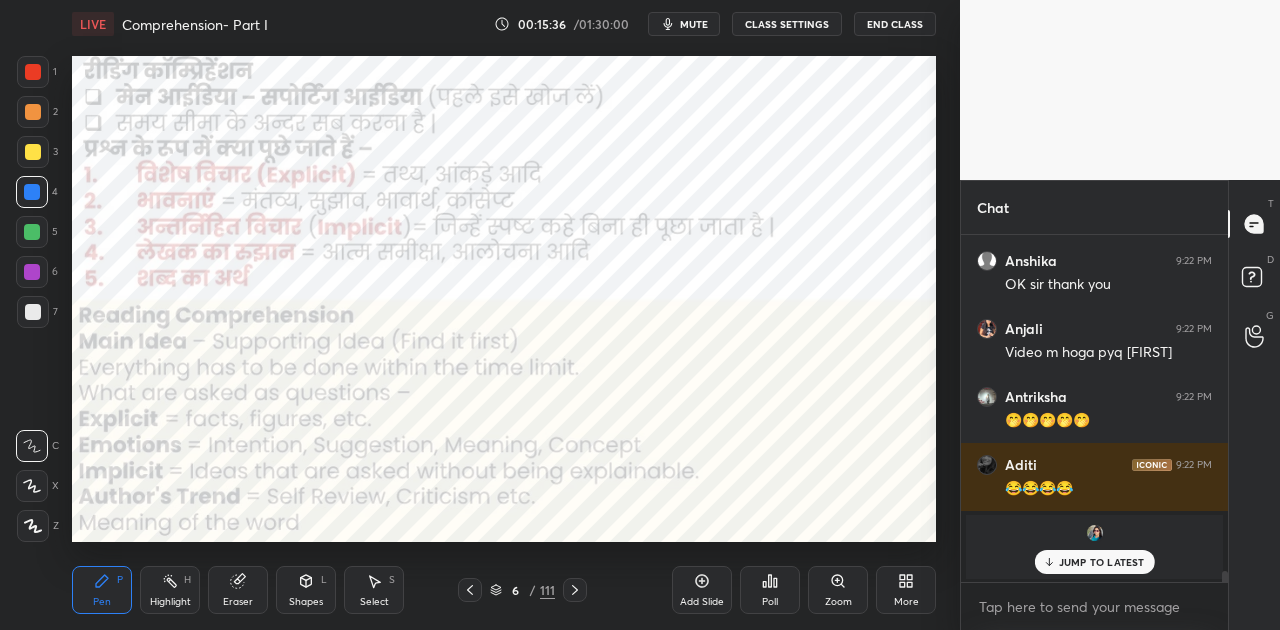 click at bounding box center (575, 590) 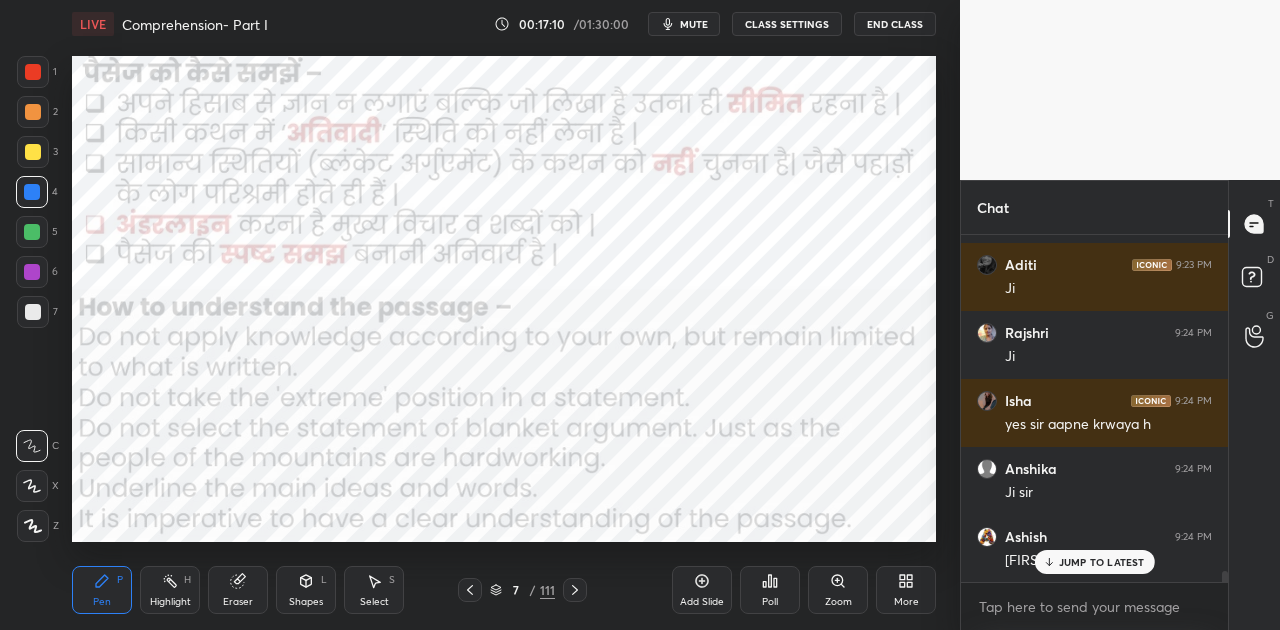 scroll, scrollTop: 11092, scrollLeft: 0, axis: vertical 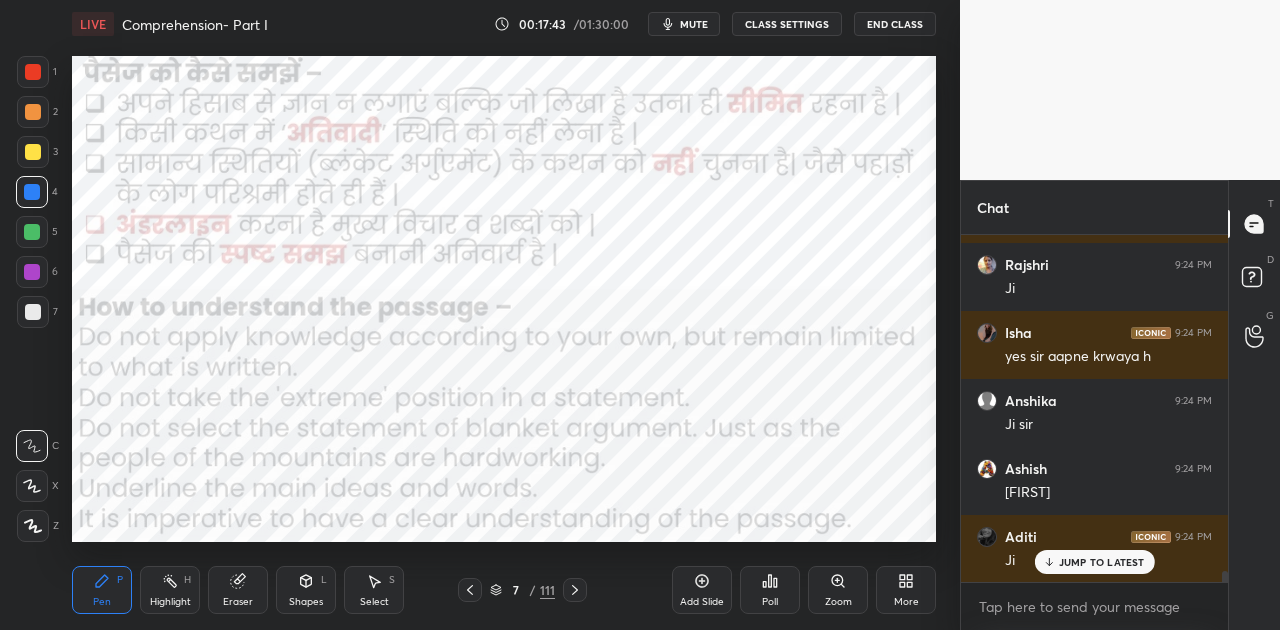 click 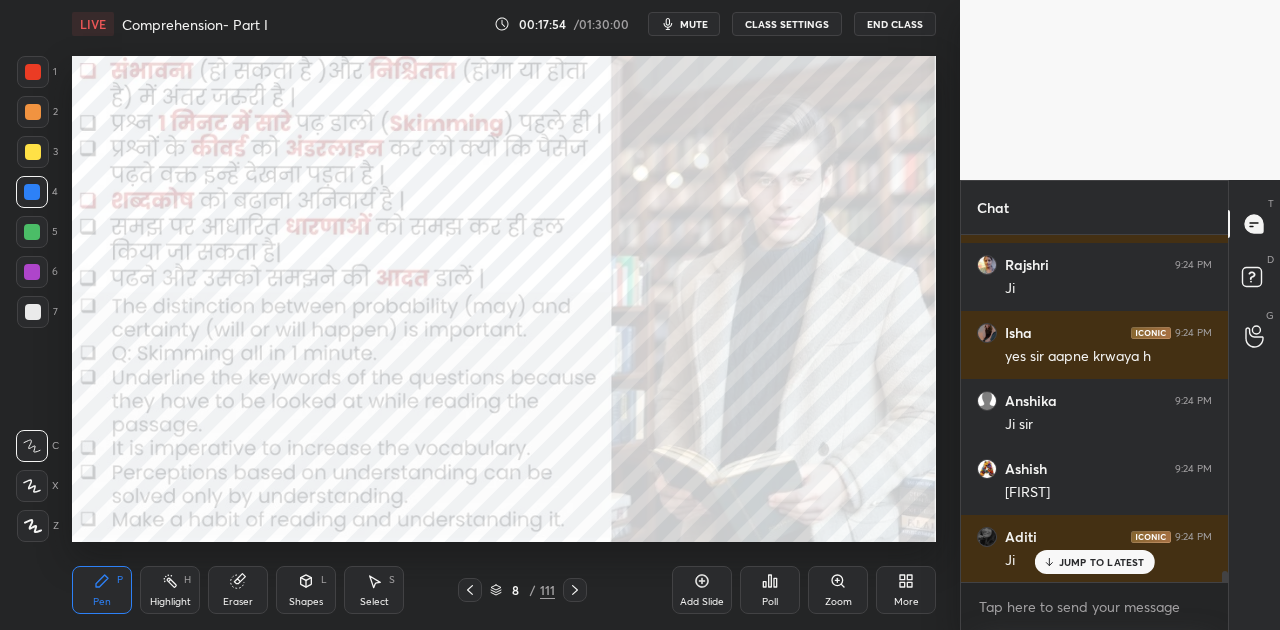 scroll, scrollTop: 300, scrollLeft: 261, axis: both 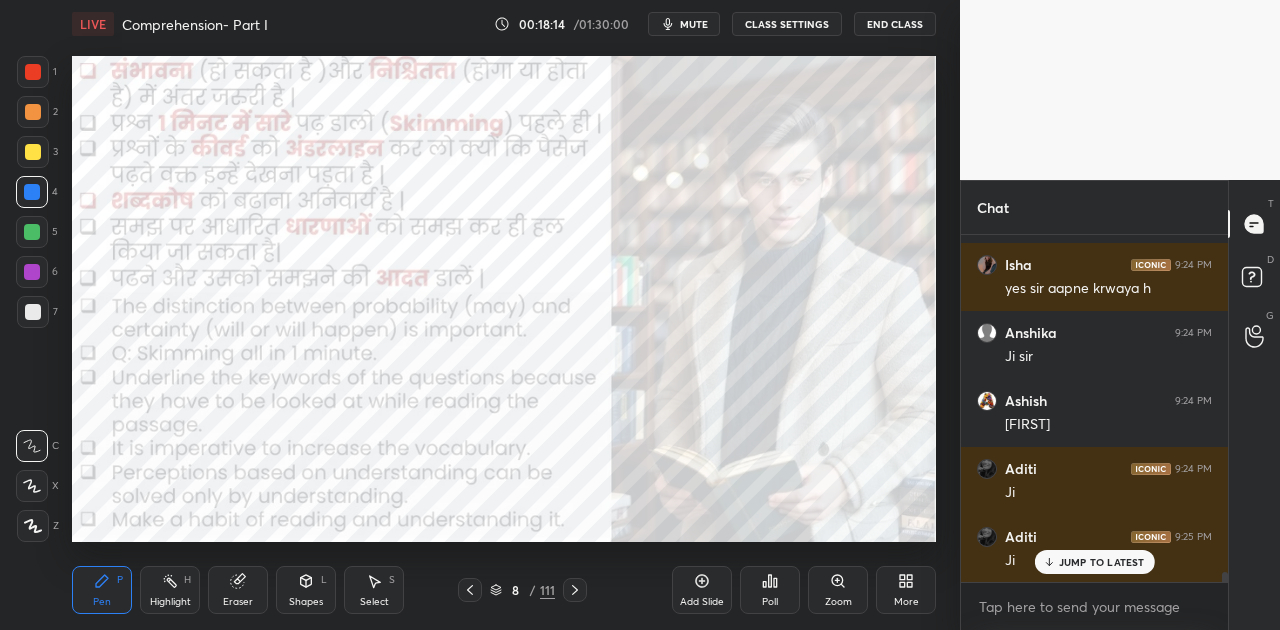 click 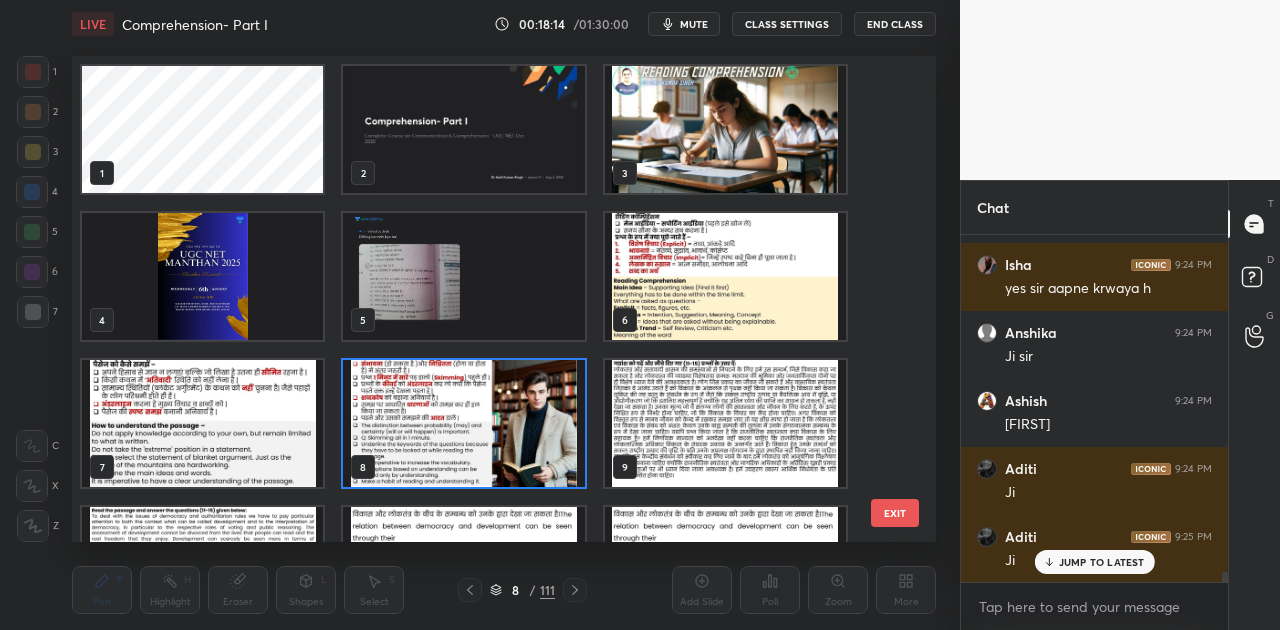 scroll, scrollTop: 7, scrollLeft: 11, axis: both 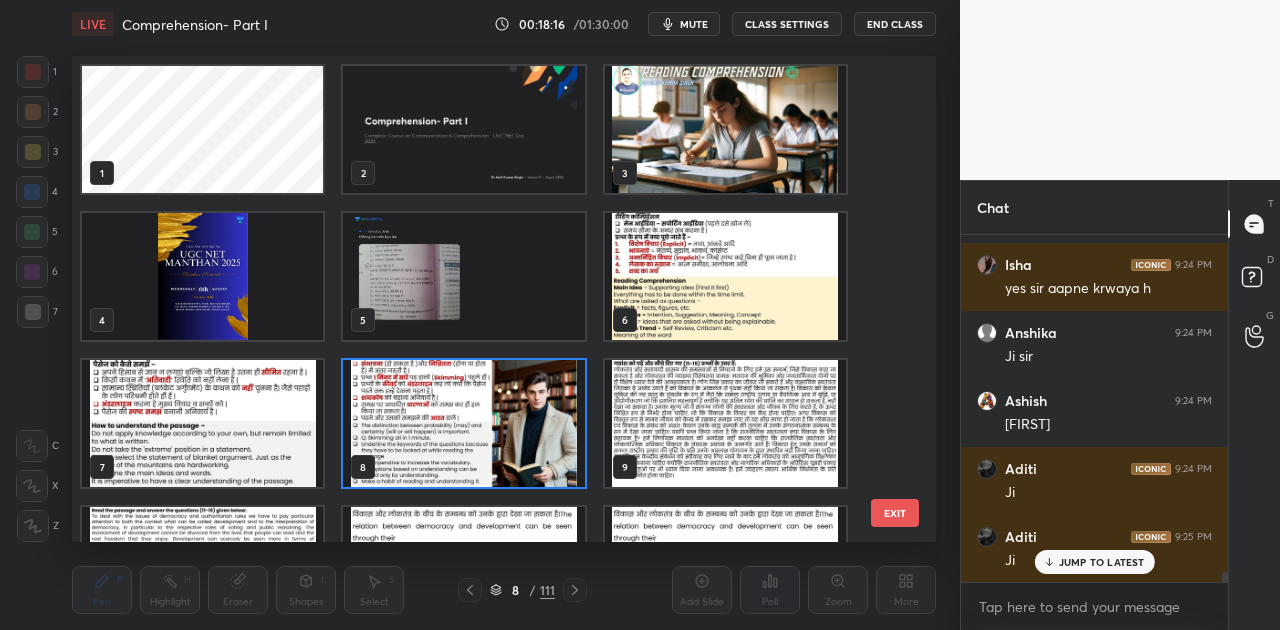 click at bounding box center (725, 423) 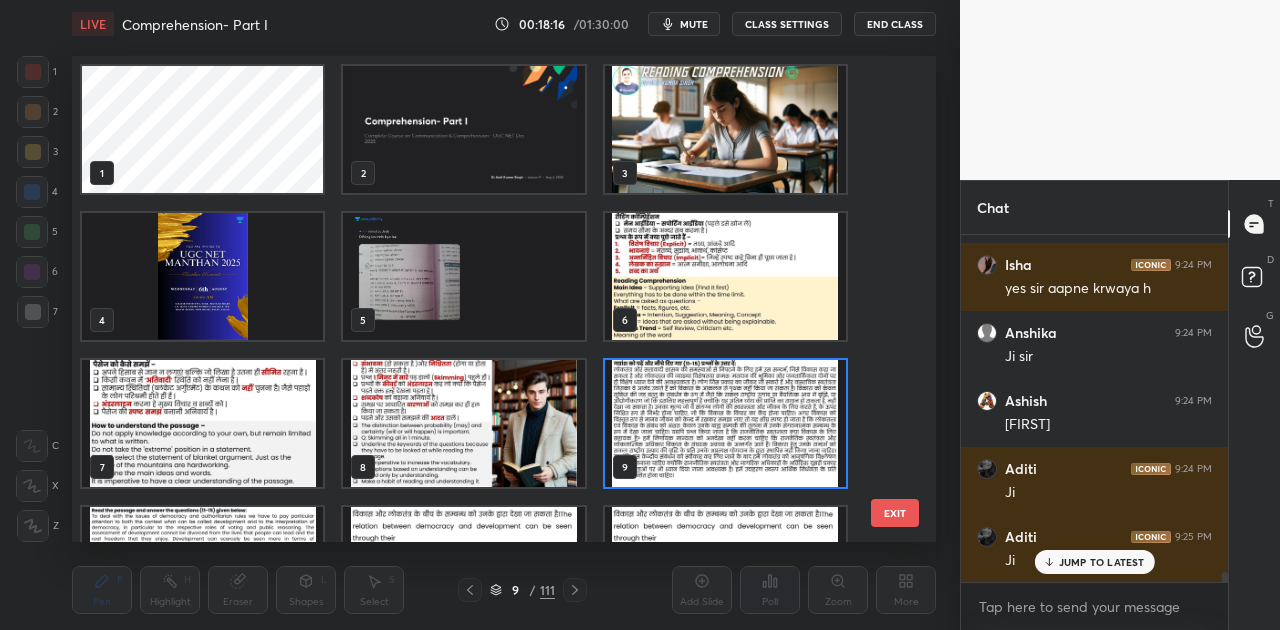 click at bounding box center [725, 423] 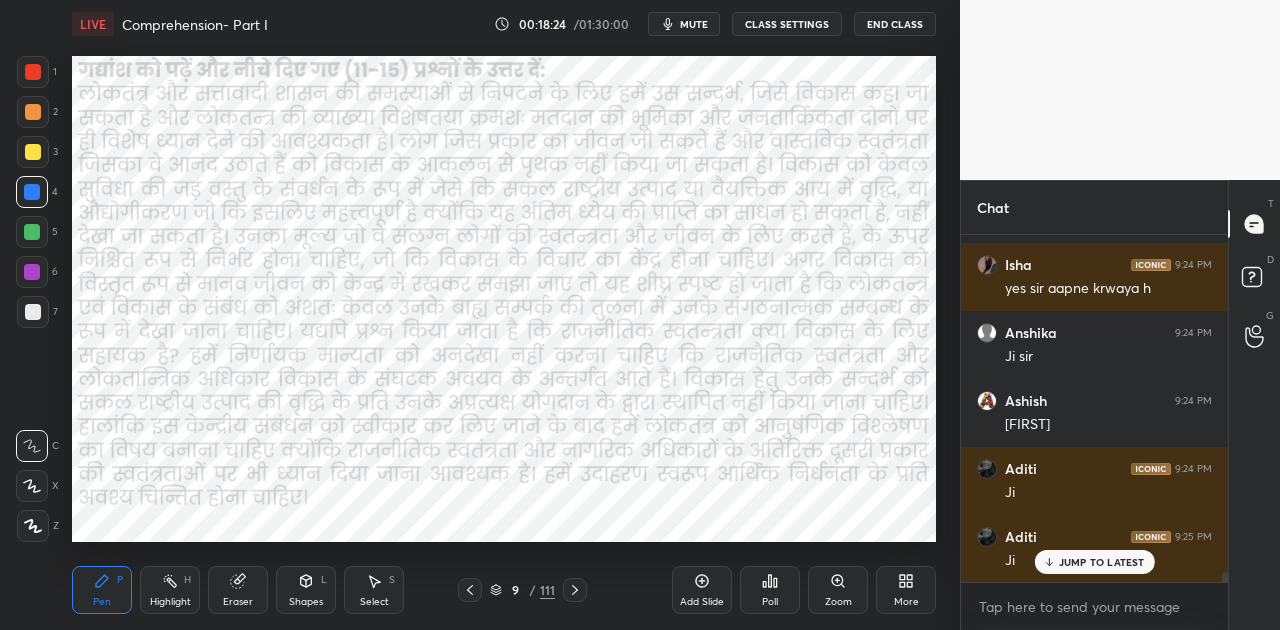 click on "Shapes L" at bounding box center [306, 590] 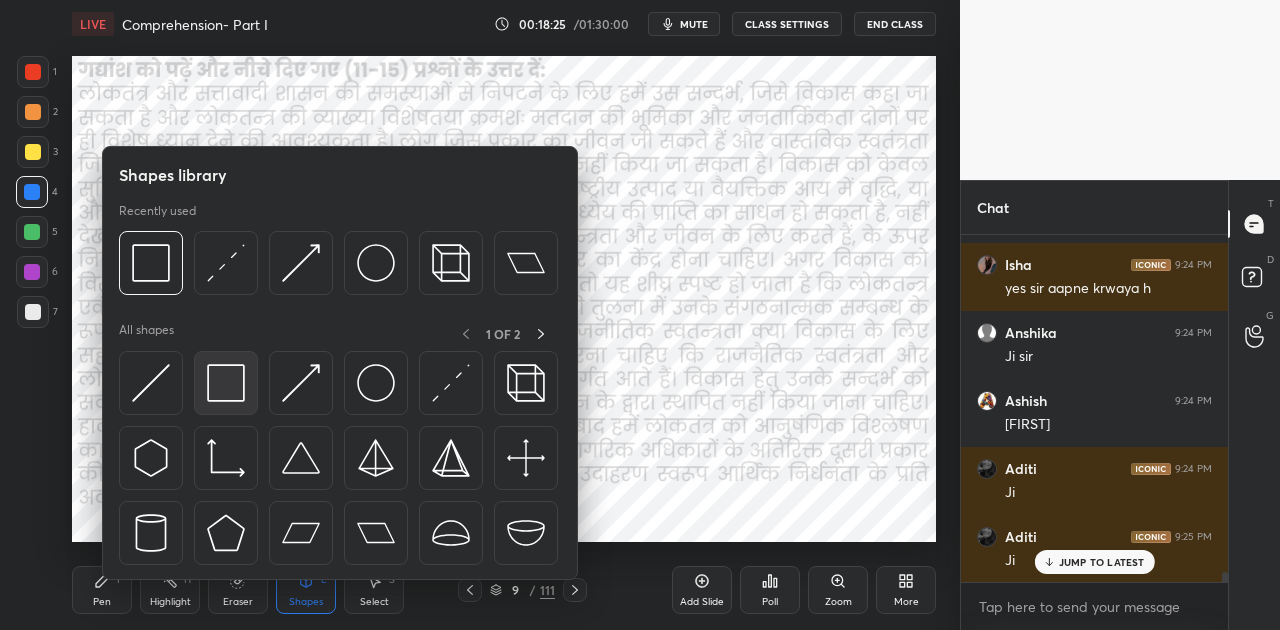 click at bounding box center (226, 383) 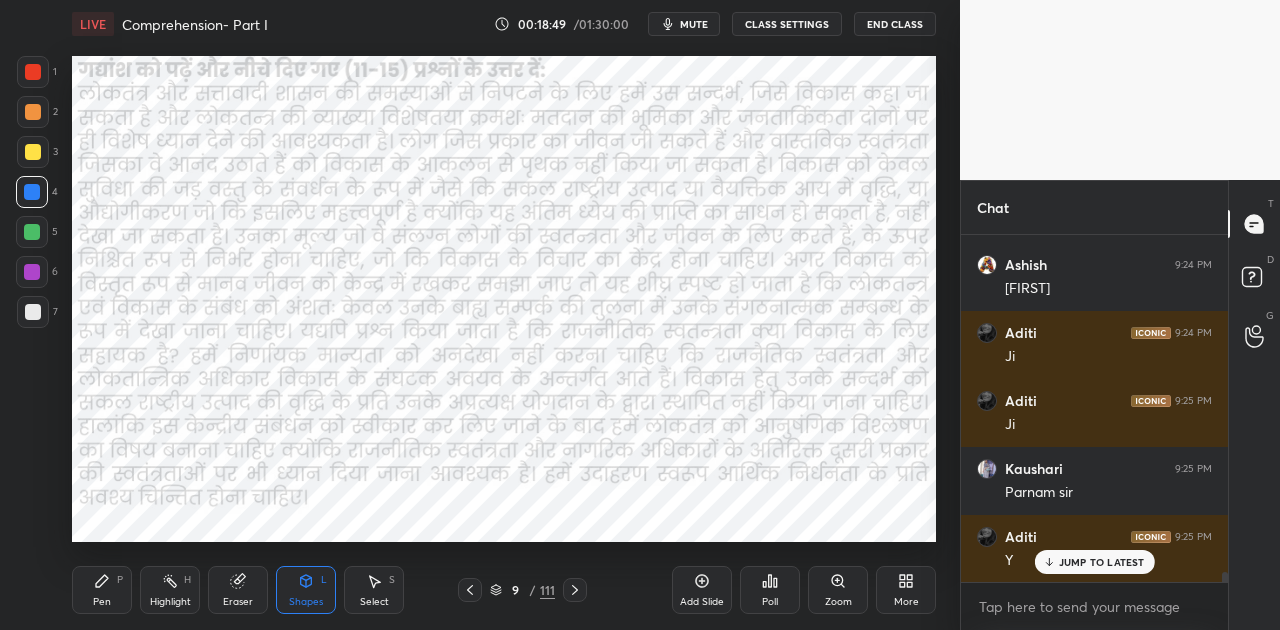 scroll, scrollTop: 11364, scrollLeft: 0, axis: vertical 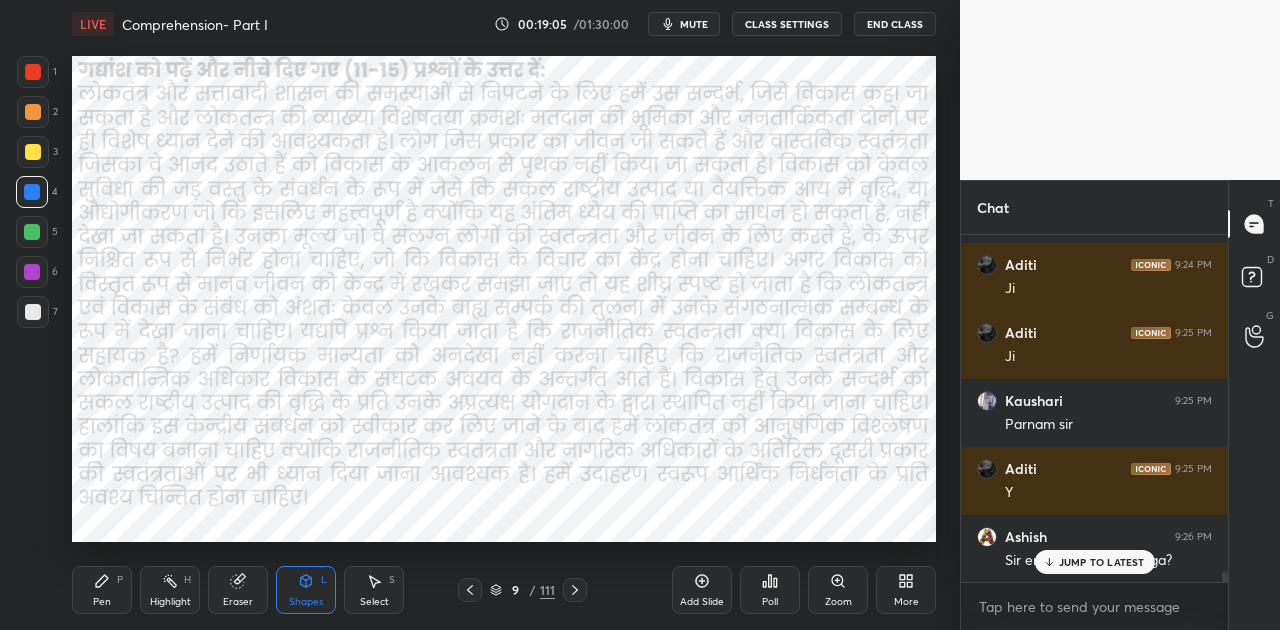 click on "JUMP TO LATEST" at bounding box center (1102, 562) 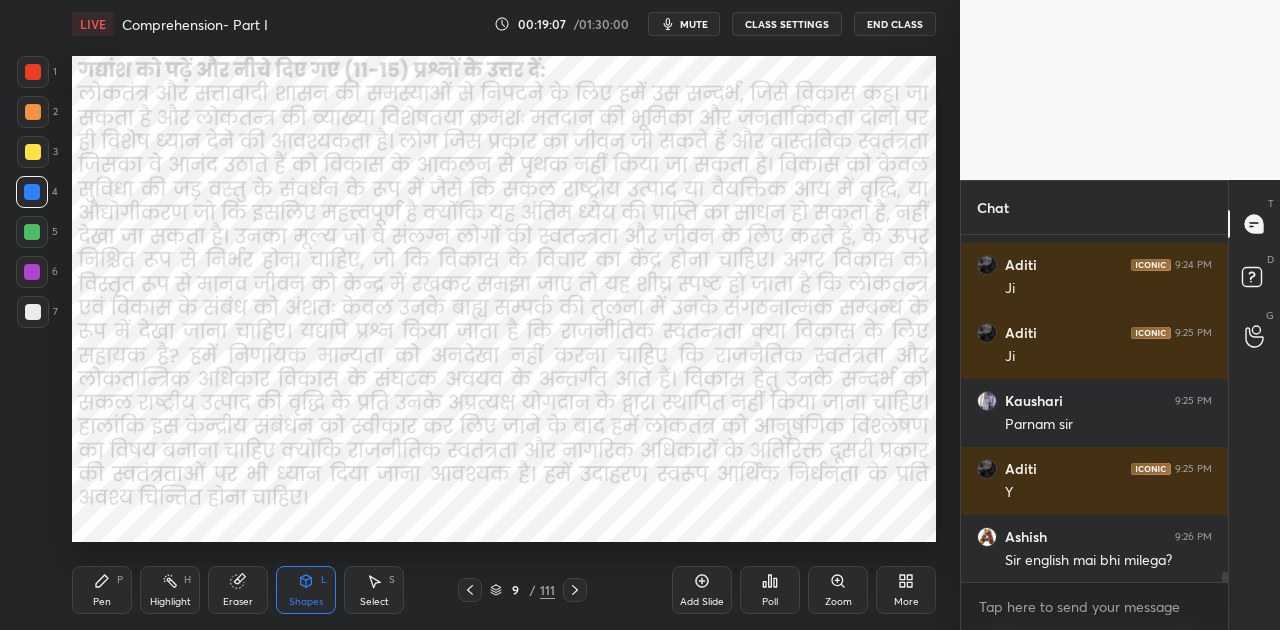 click 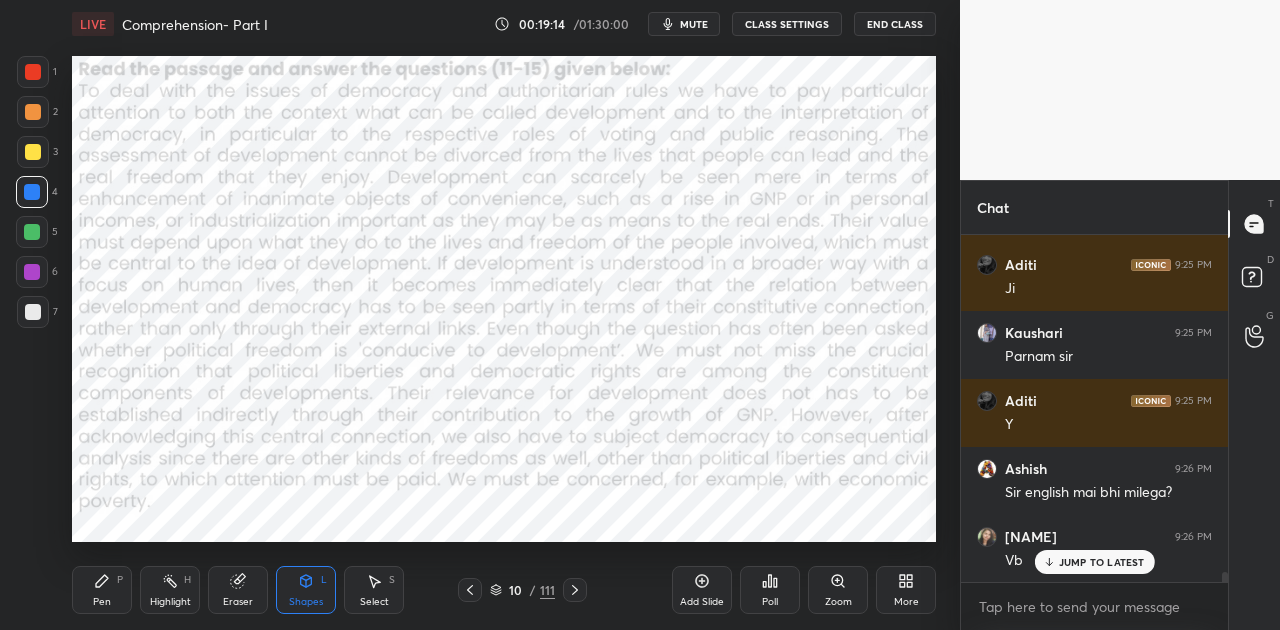scroll, scrollTop: 11504, scrollLeft: 0, axis: vertical 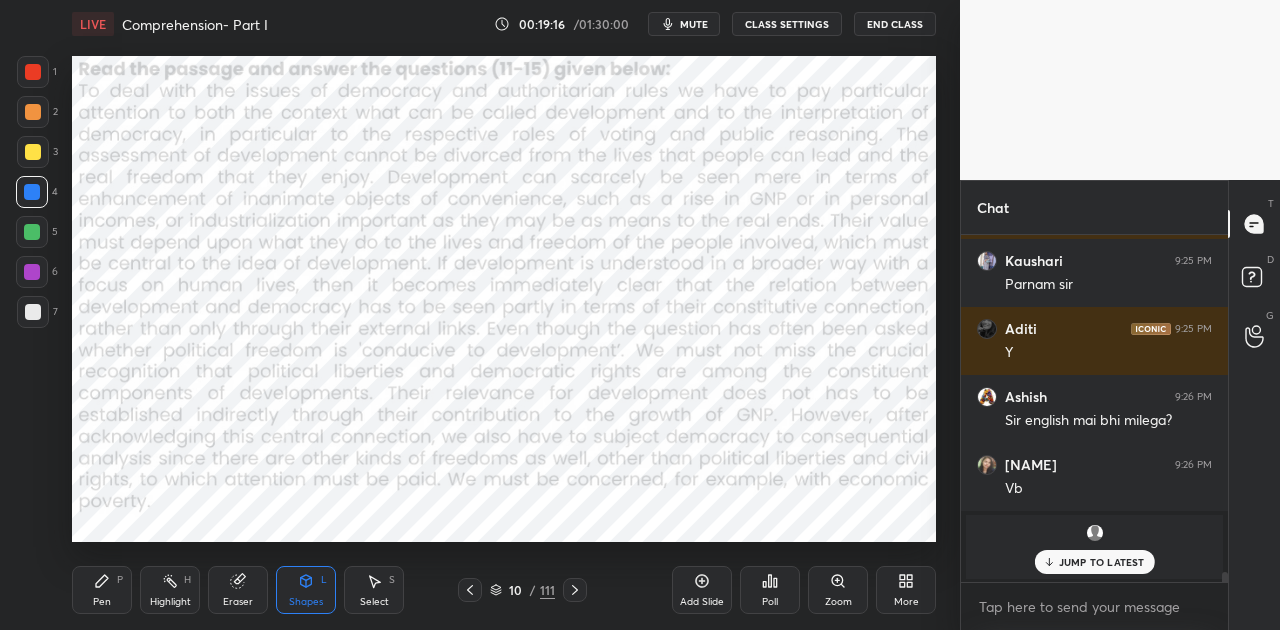click 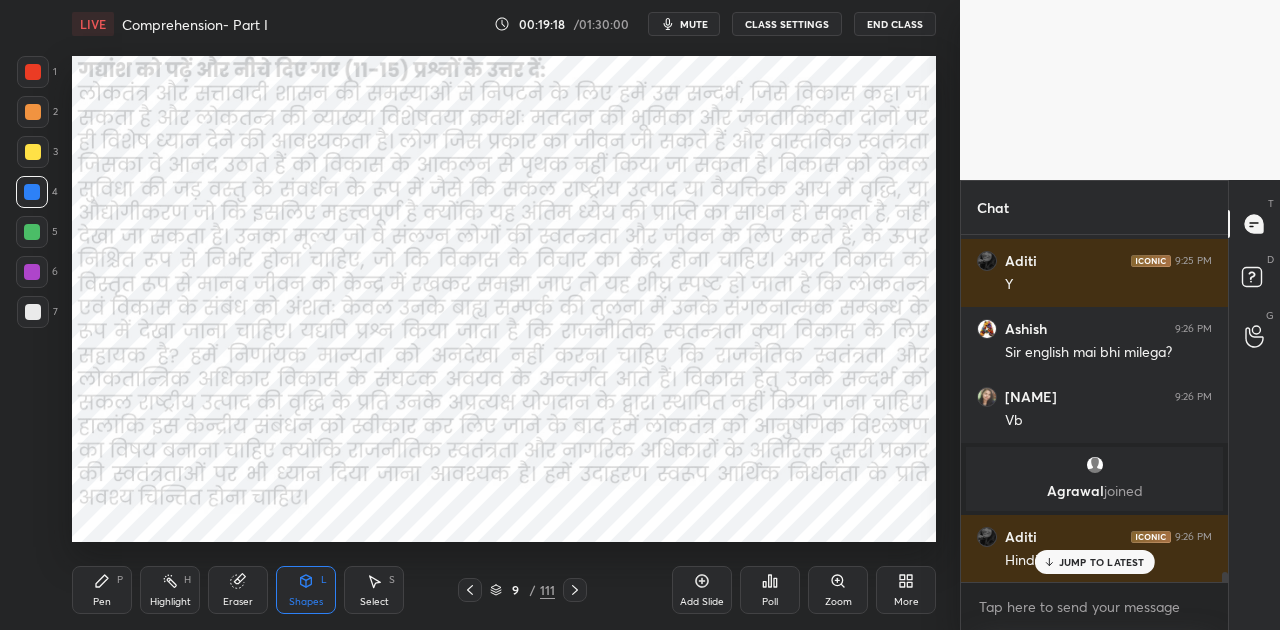 scroll, scrollTop: 11640, scrollLeft: 0, axis: vertical 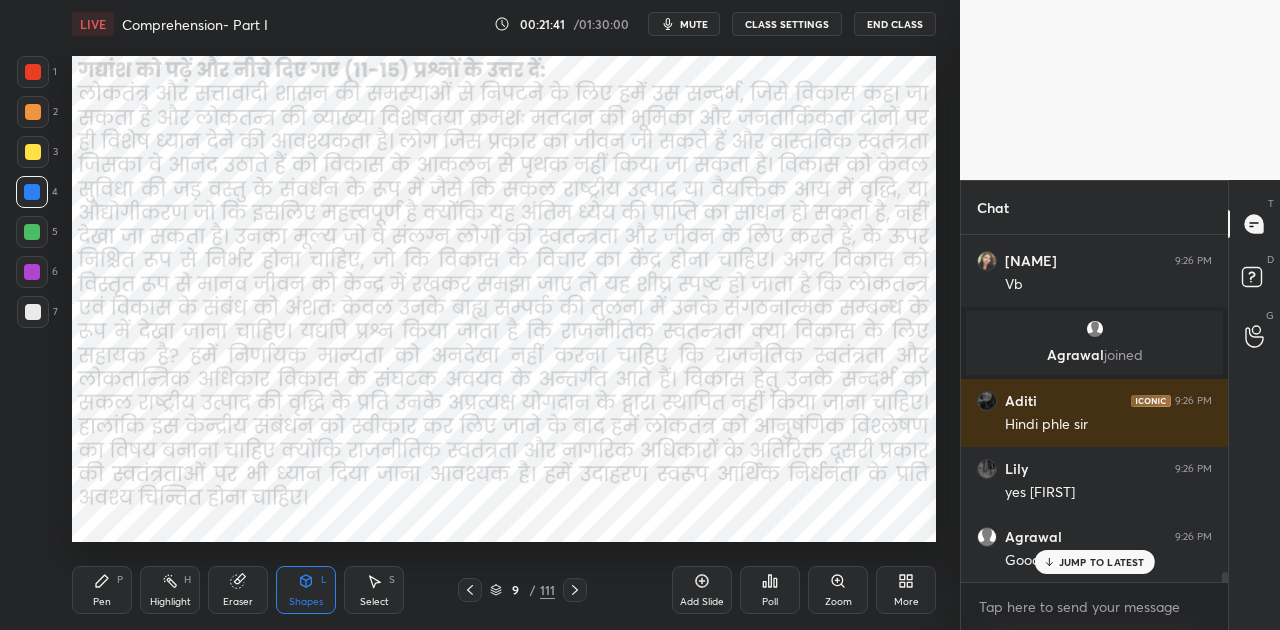 click on "JUMP TO LATEST" at bounding box center [1102, 562] 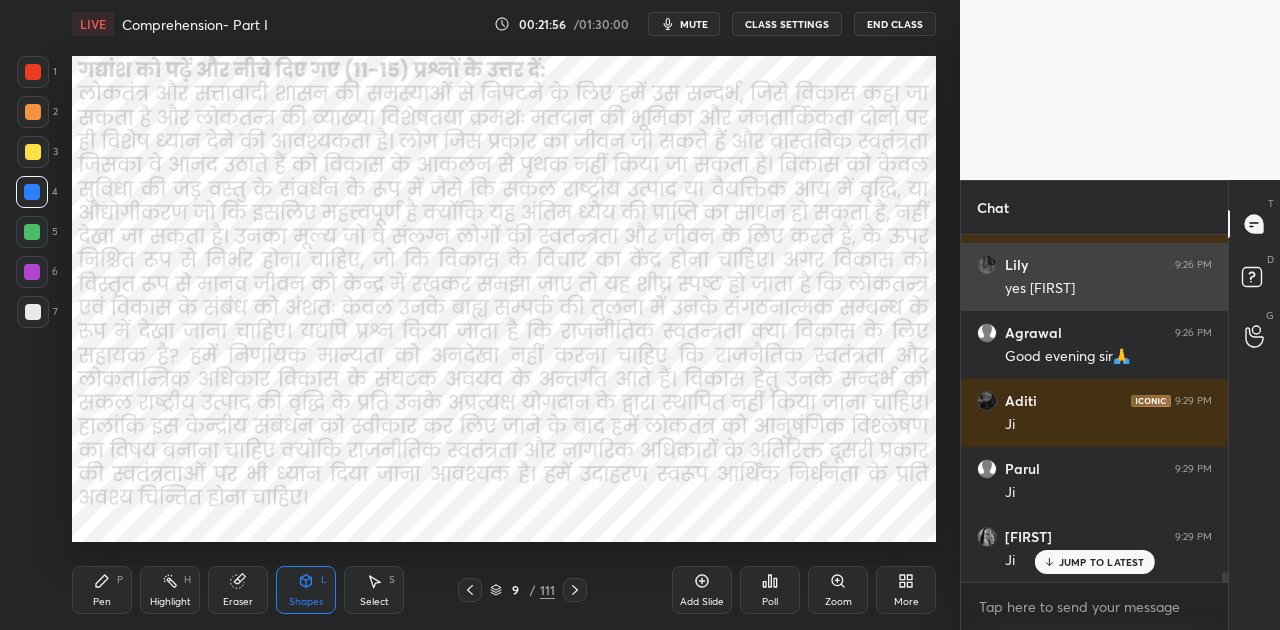 scroll, scrollTop: 11984, scrollLeft: 0, axis: vertical 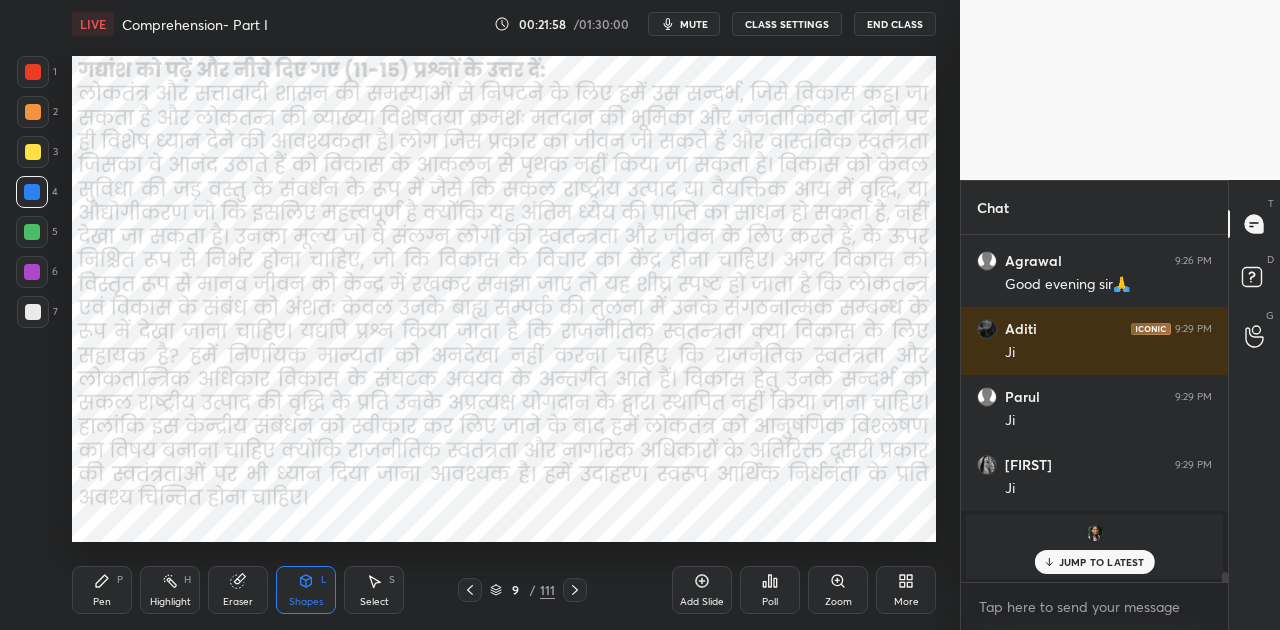 click 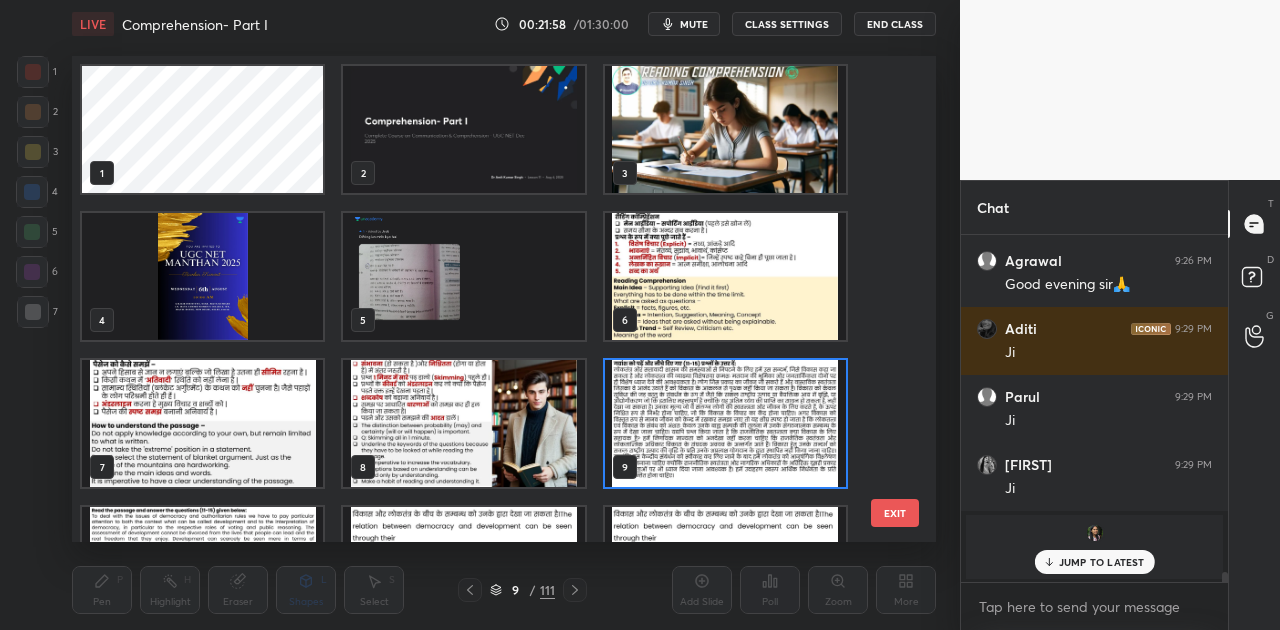 scroll, scrollTop: 7, scrollLeft: 11, axis: both 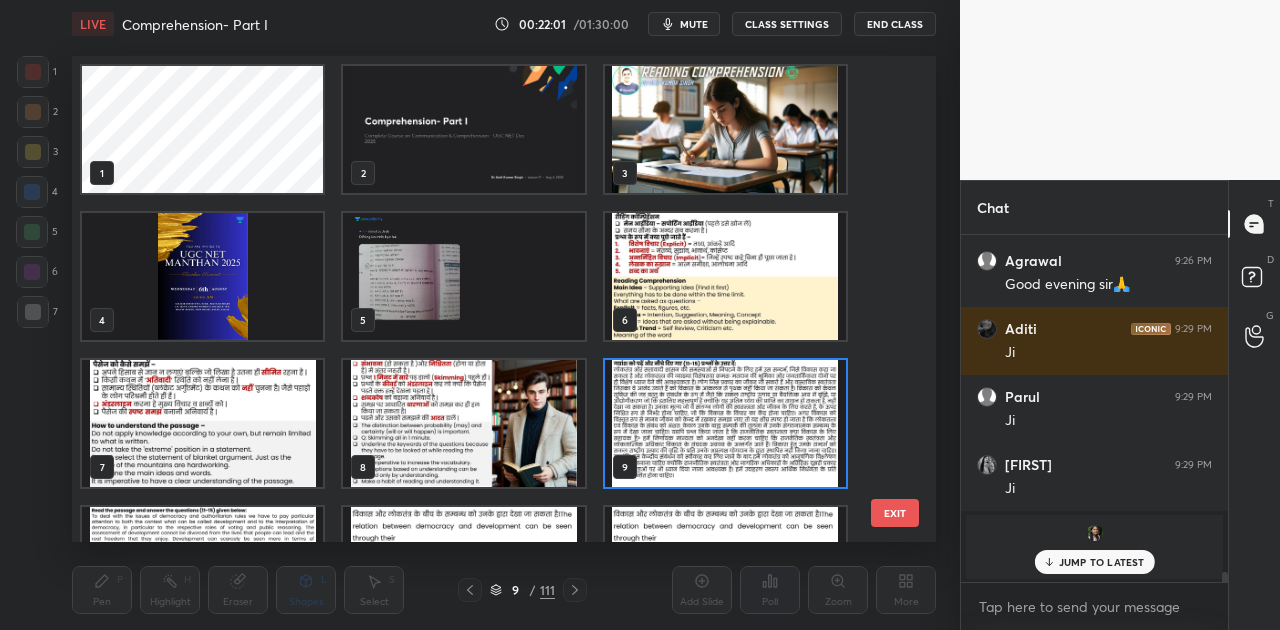 click at bounding box center [463, 423] 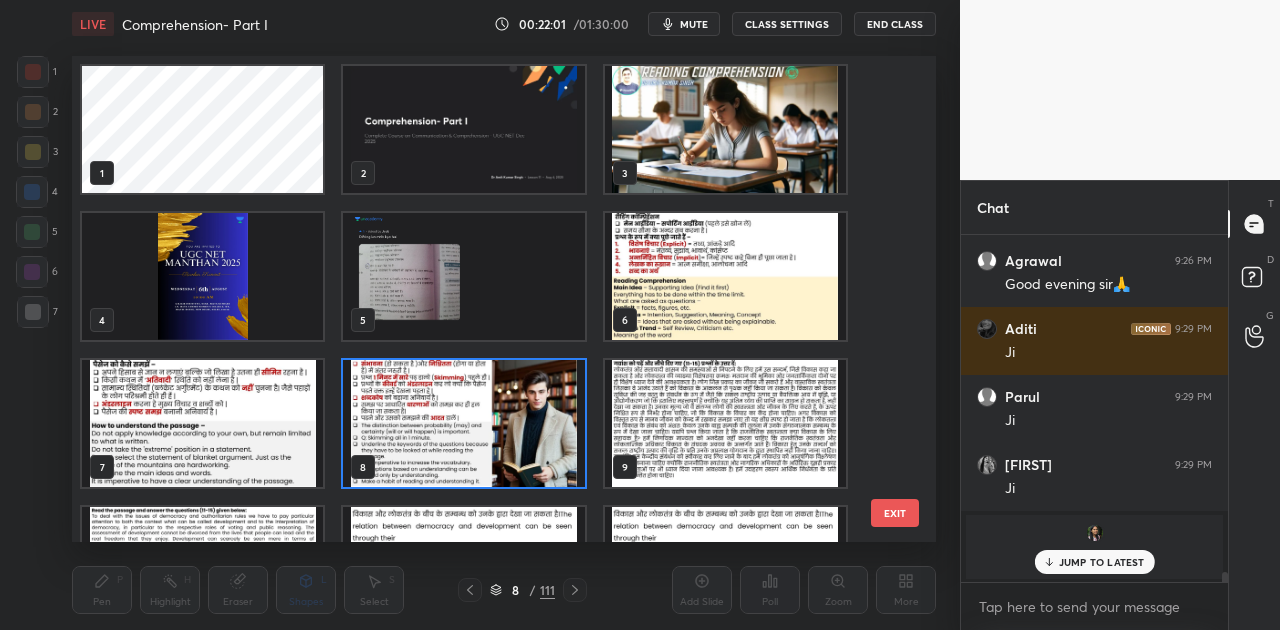 click at bounding box center [463, 423] 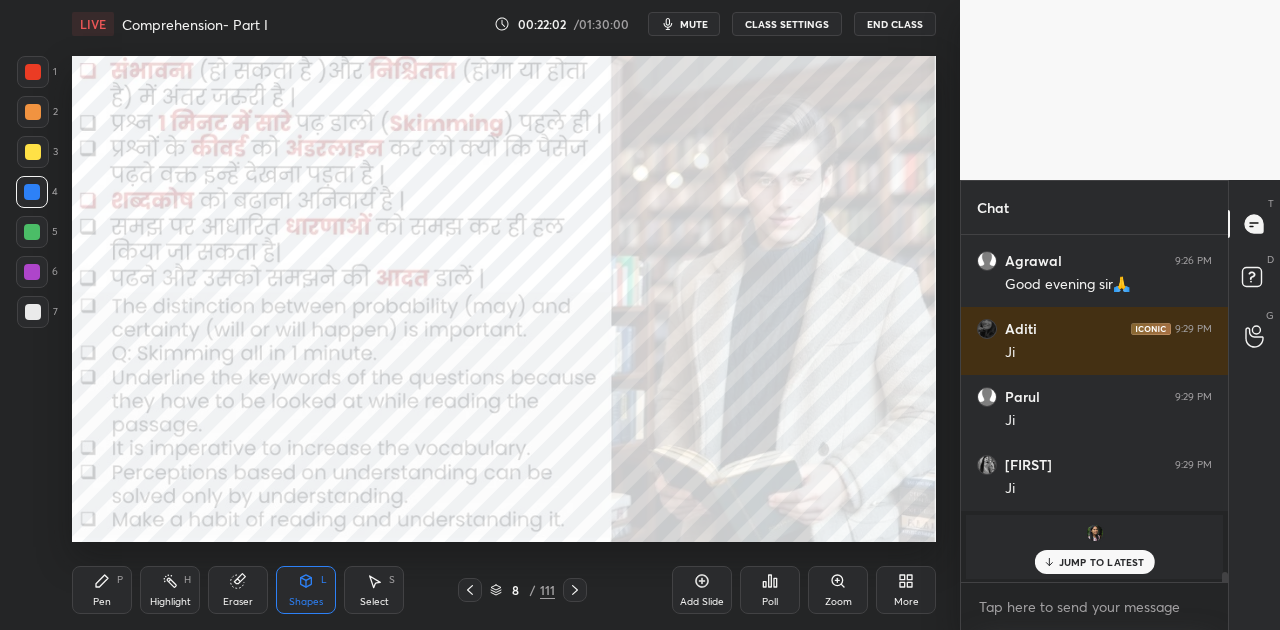 click at bounding box center [463, 423] 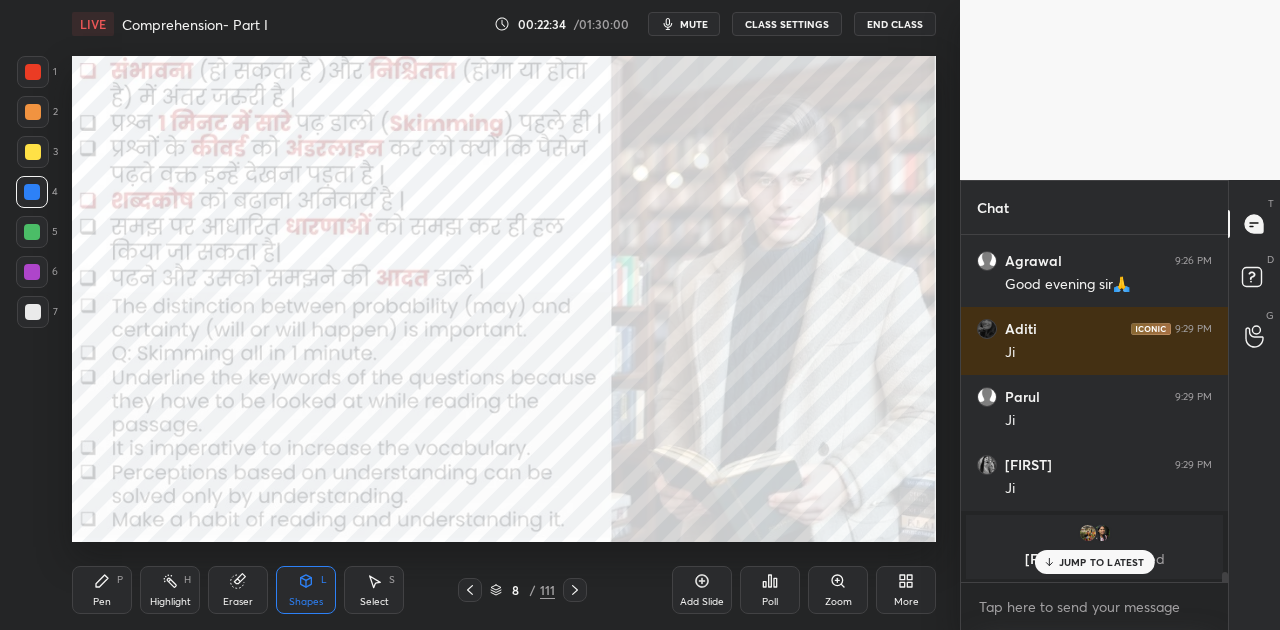 scroll, scrollTop: 12052, scrollLeft: 0, axis: vertical 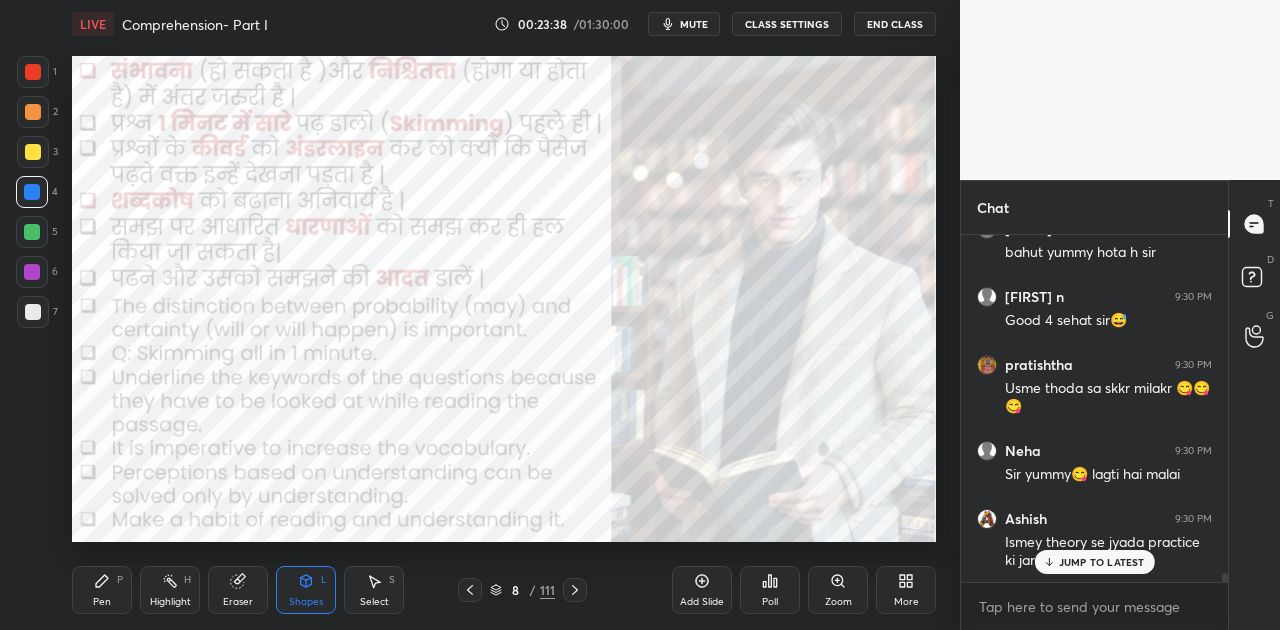 click on "JUMP TO LATEST" at bounding box center [1102, 562] 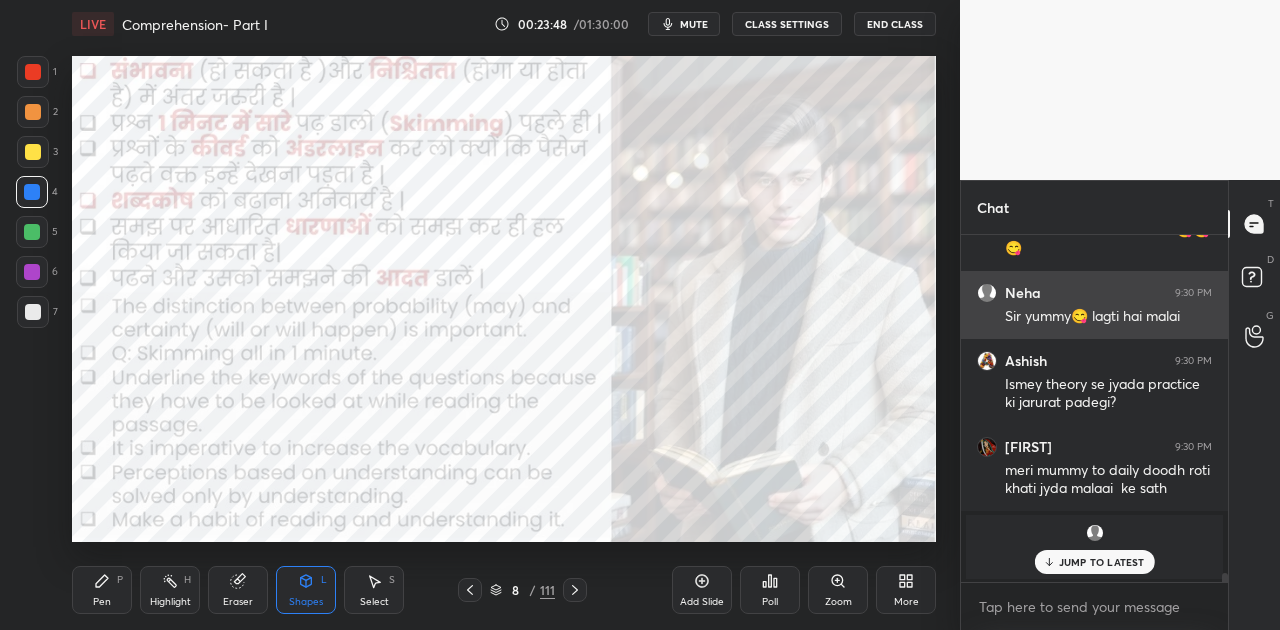 scroll, scrollTop: 13692, scrollLeft: 0, axis: vertical 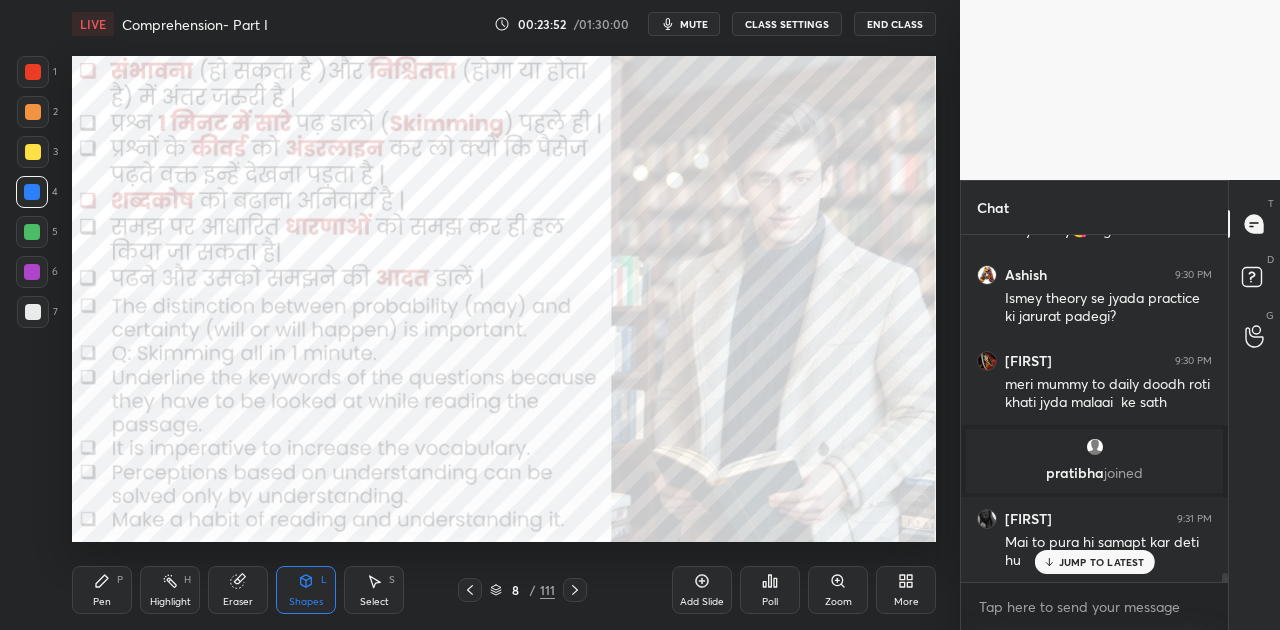 click on "JUMP TO LATEST" at bounding box center [1102, 562] 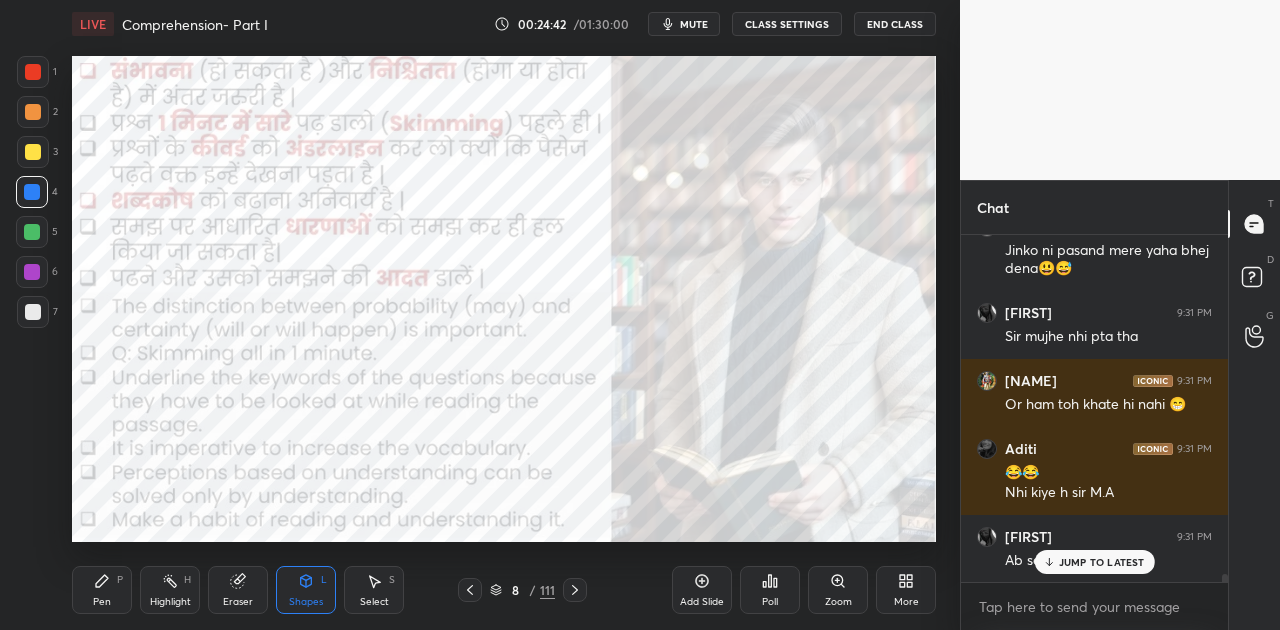 scroll, scrollTop: 14446, scrollLeft: 0, axis: vertical 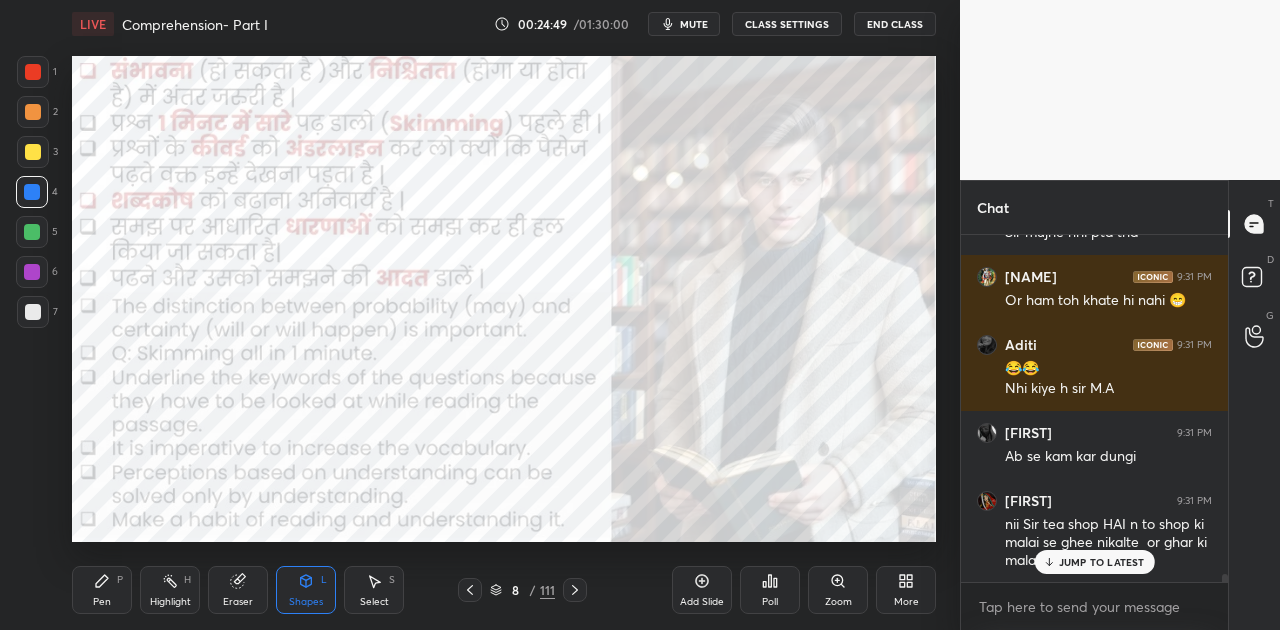 click on "JUMP TO LATEST" at bounding box center (1102, 562) 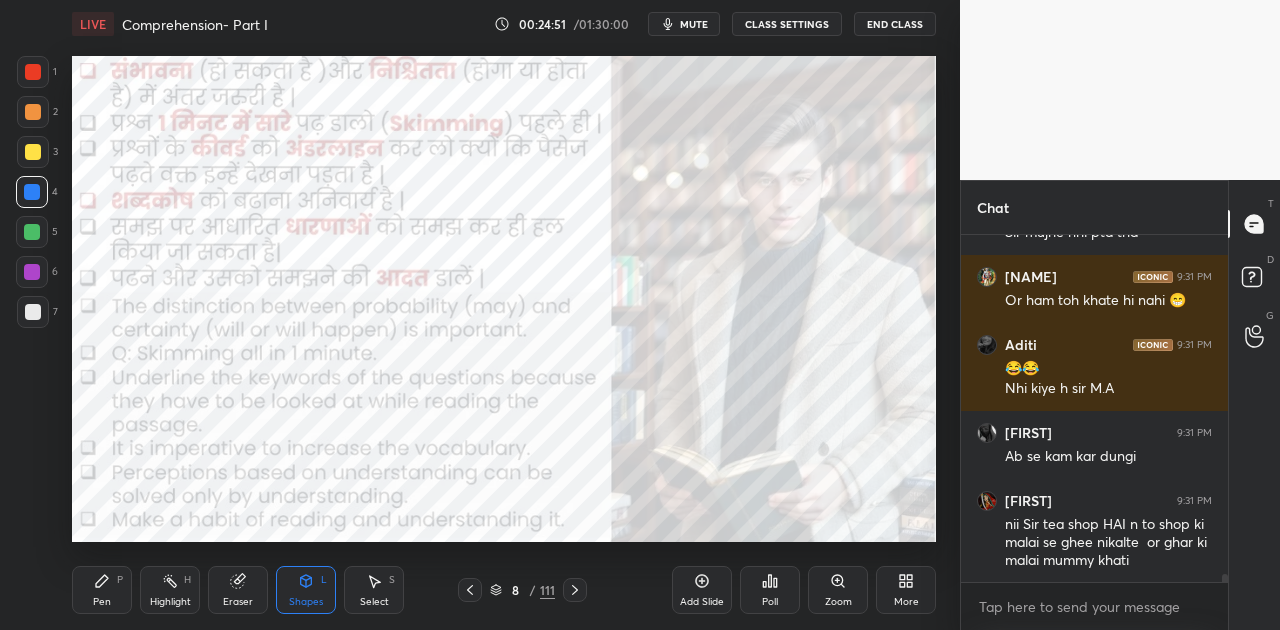 scroll, scrollTop: 14532, scrollLeft: 0, axis: vertical 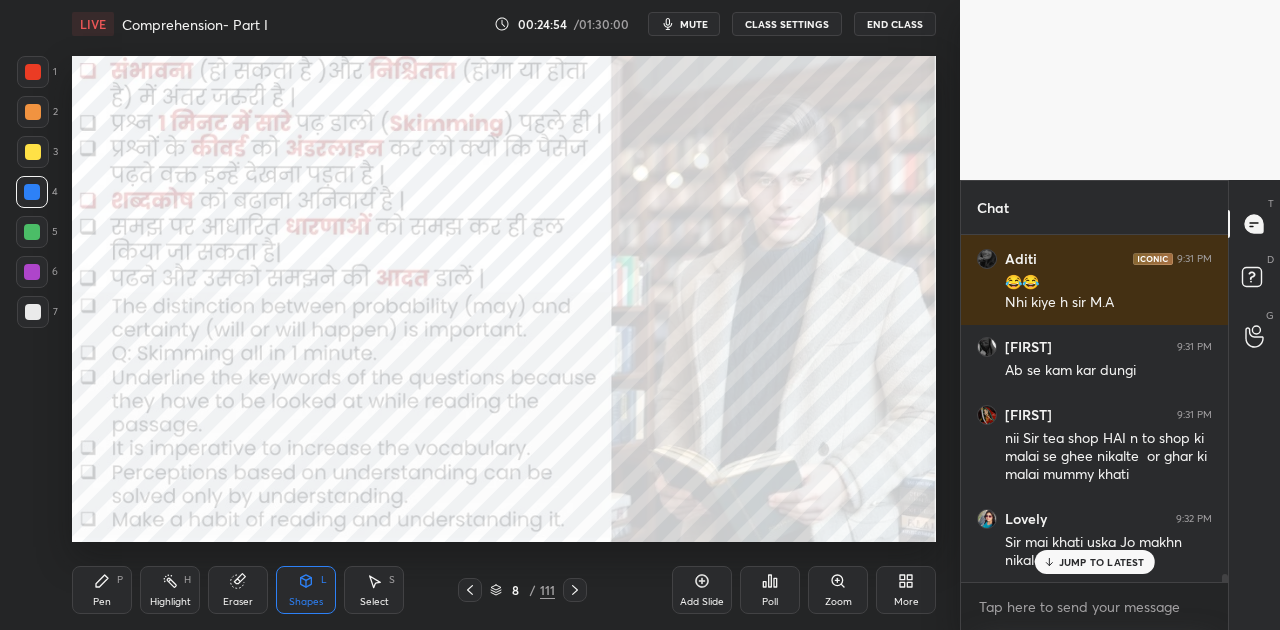 click on "JUMP TO LATEST" at bounding box center (1102, 562) 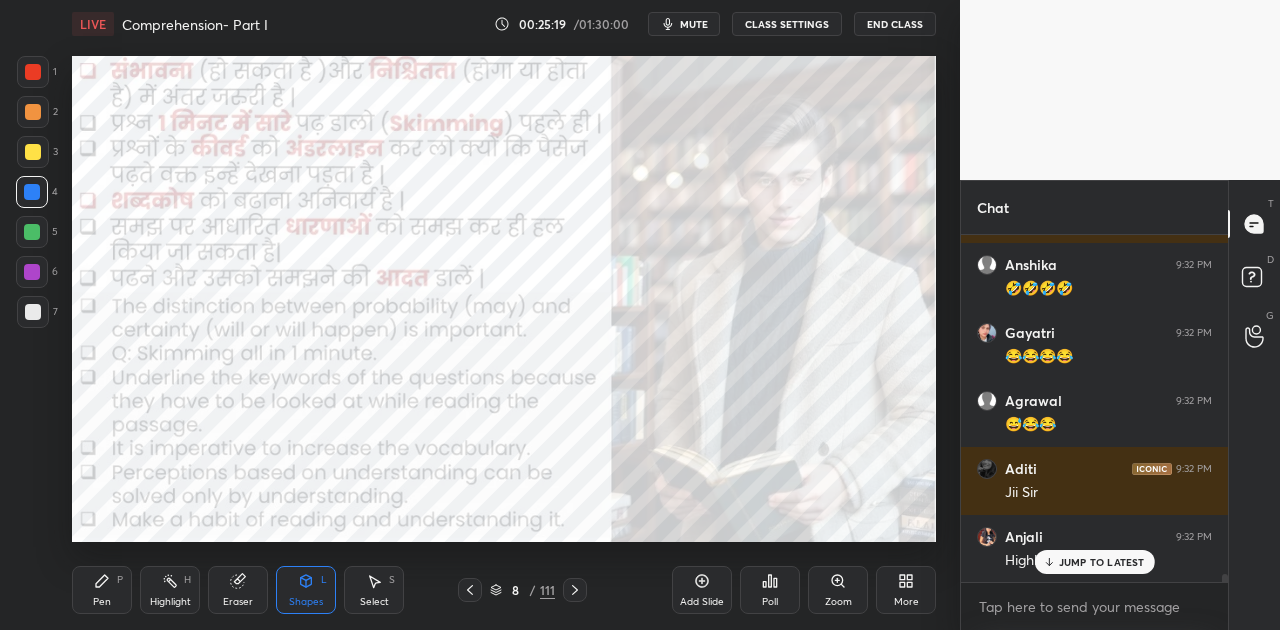 scroll, scrollTop: 15484, scrollLeft: 0, axis: vertical 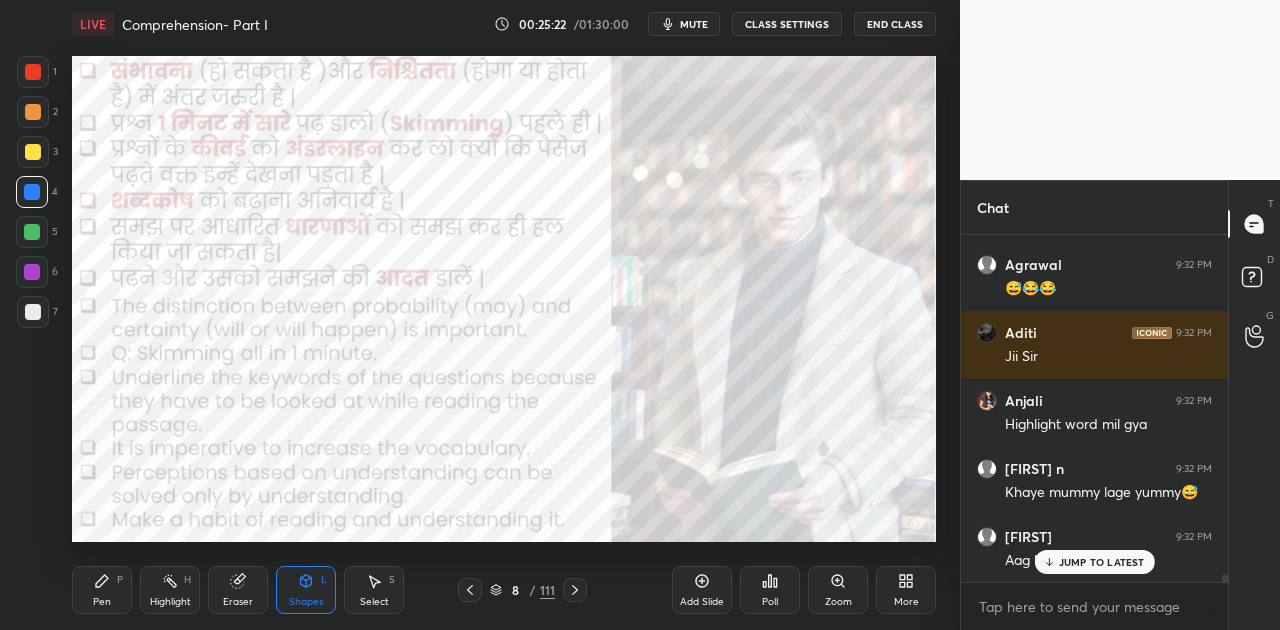 click 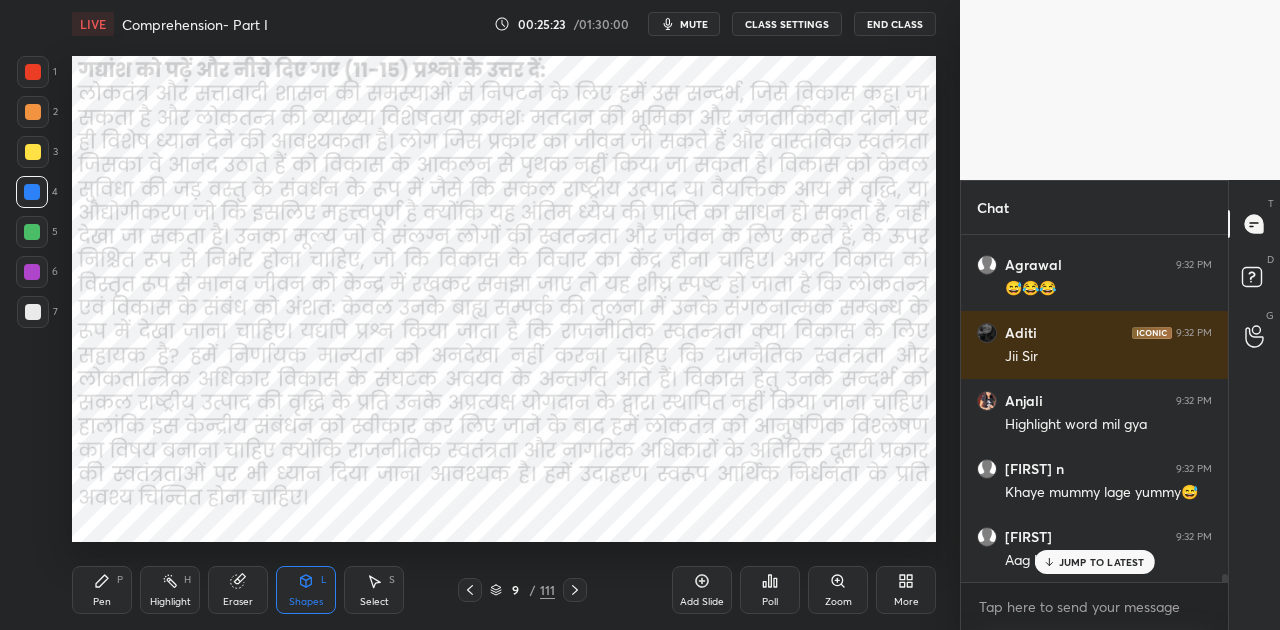scroll, scrollTop: 15620, scrollLeft: 0, axis: vertical 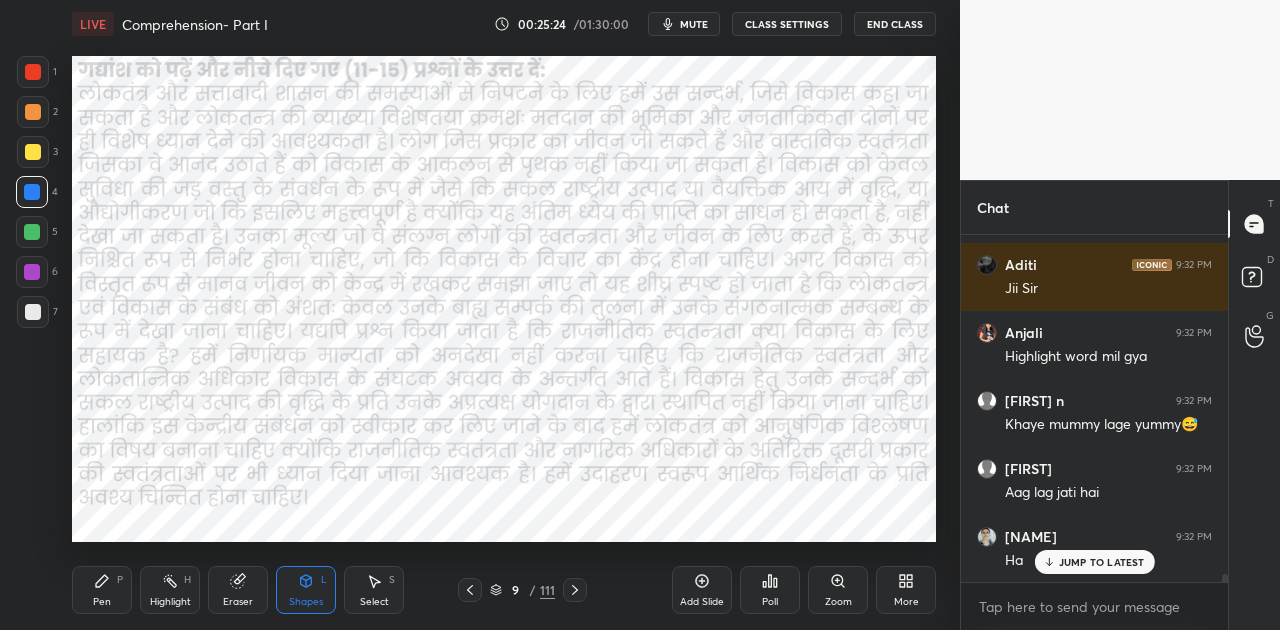 click 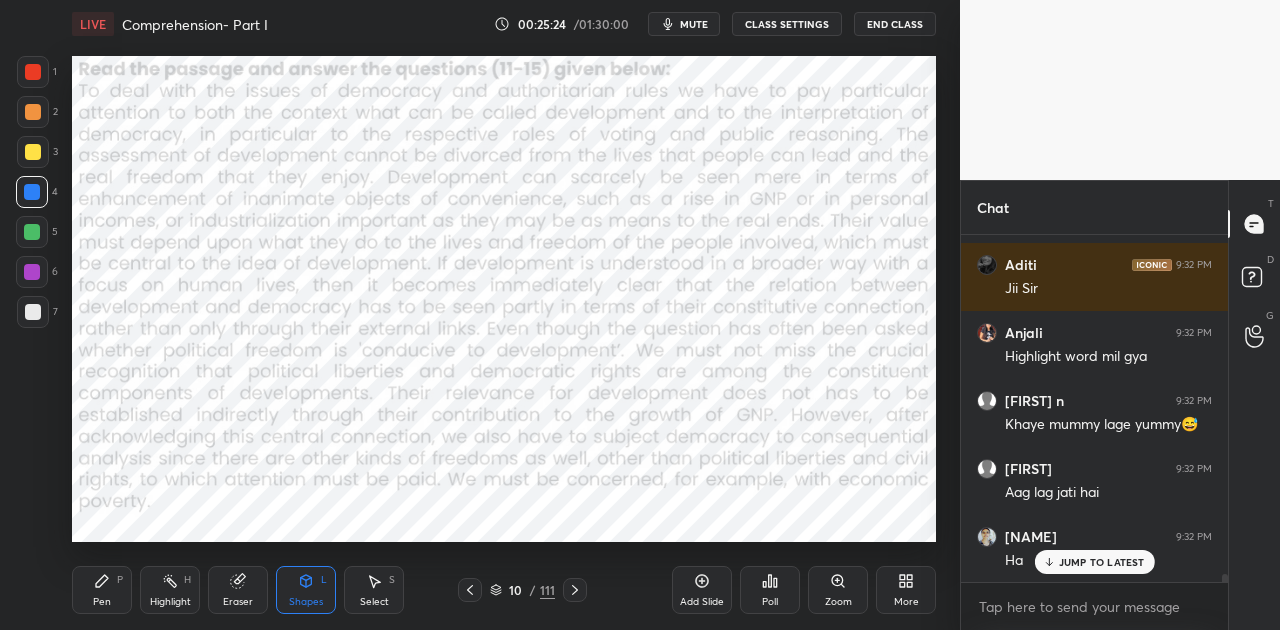 scroll, scrollTop: 15688, scrollLeft: 0, axis: vertical 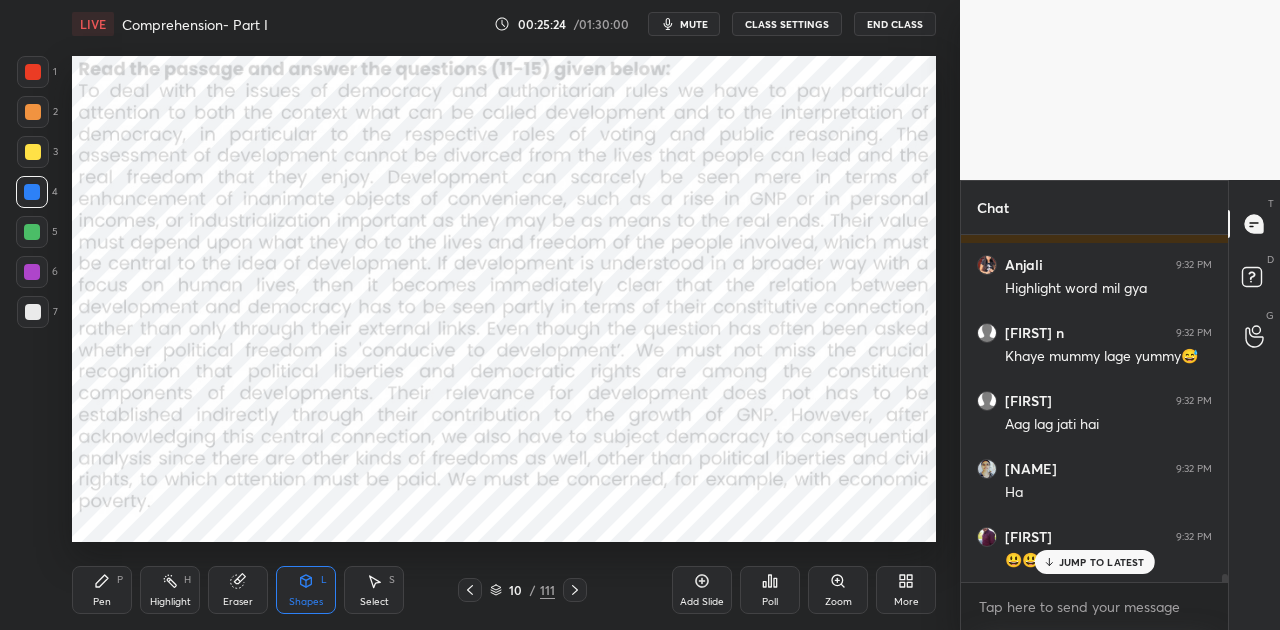 click 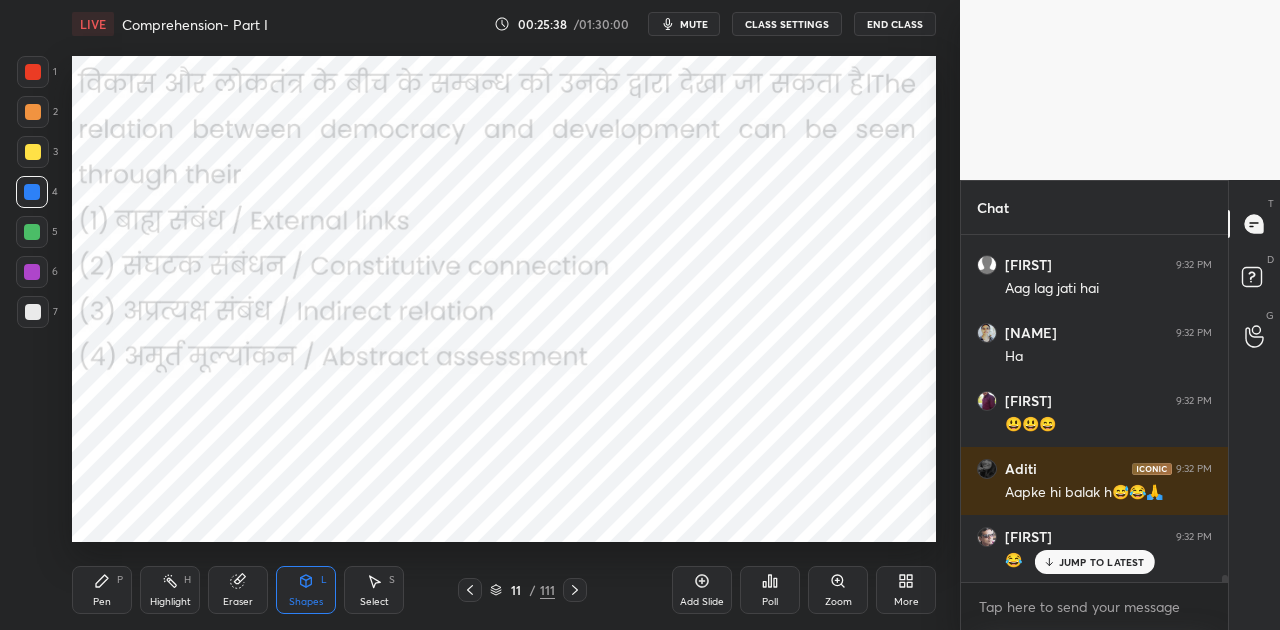 scroll, scrollTop: 15892, scrollLeft: 0, axis: vertical 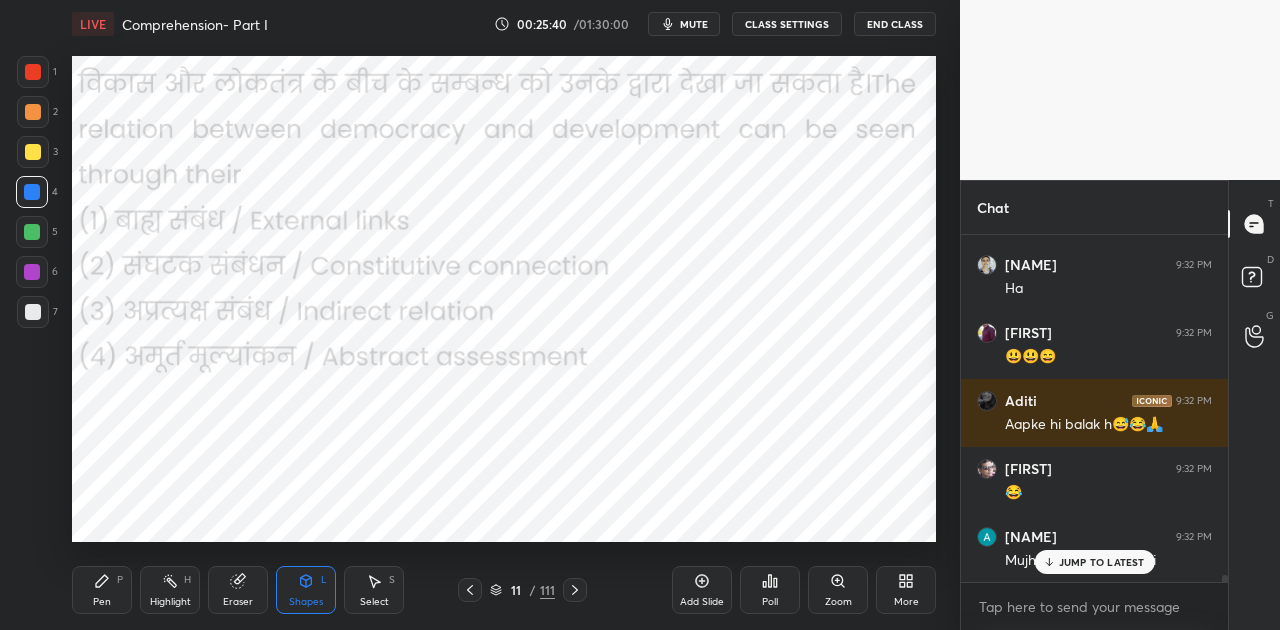 click 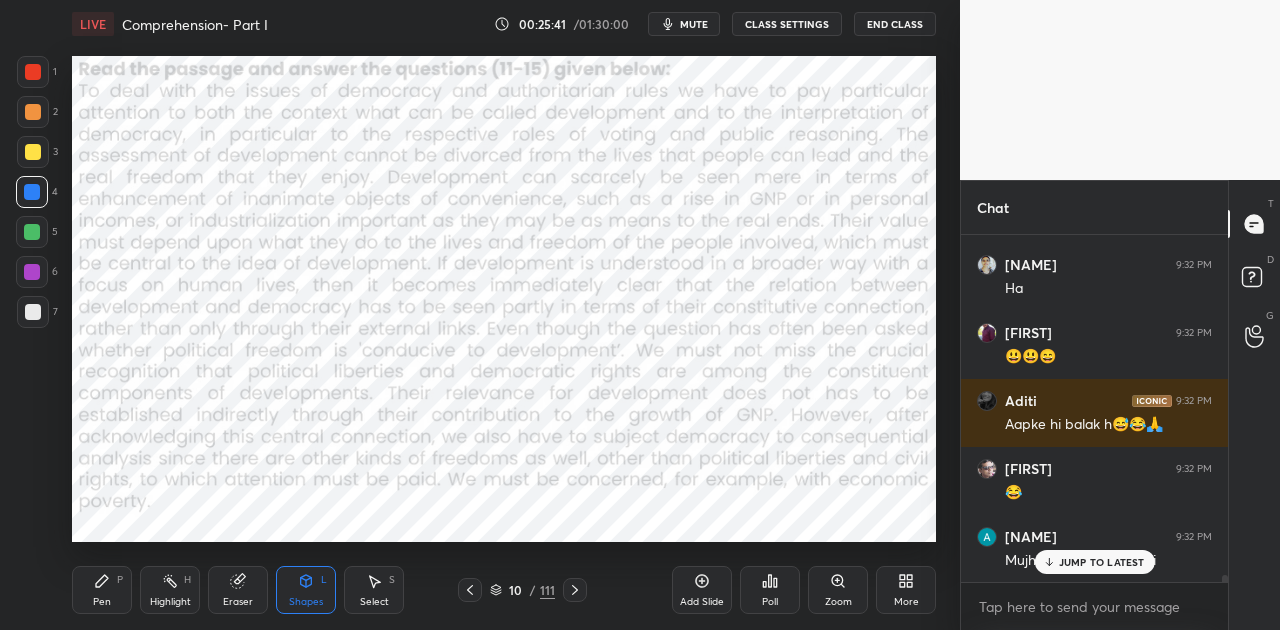 click 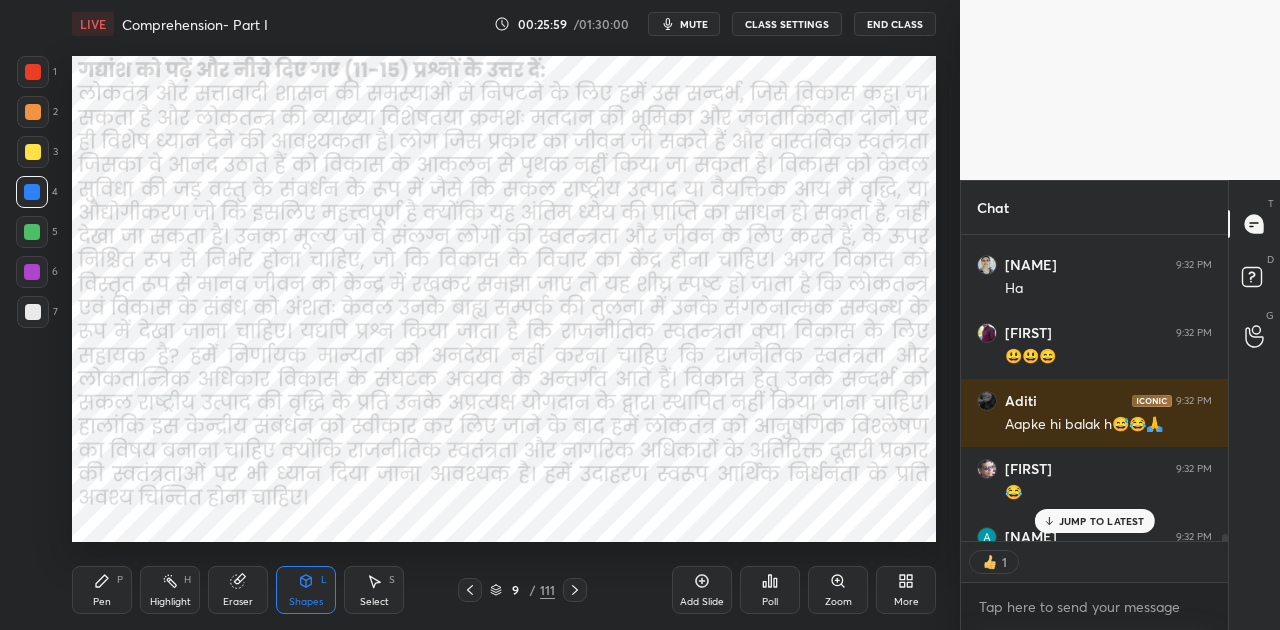 scroll, scrollTop: 300, scrollLeft: 261, axis: both 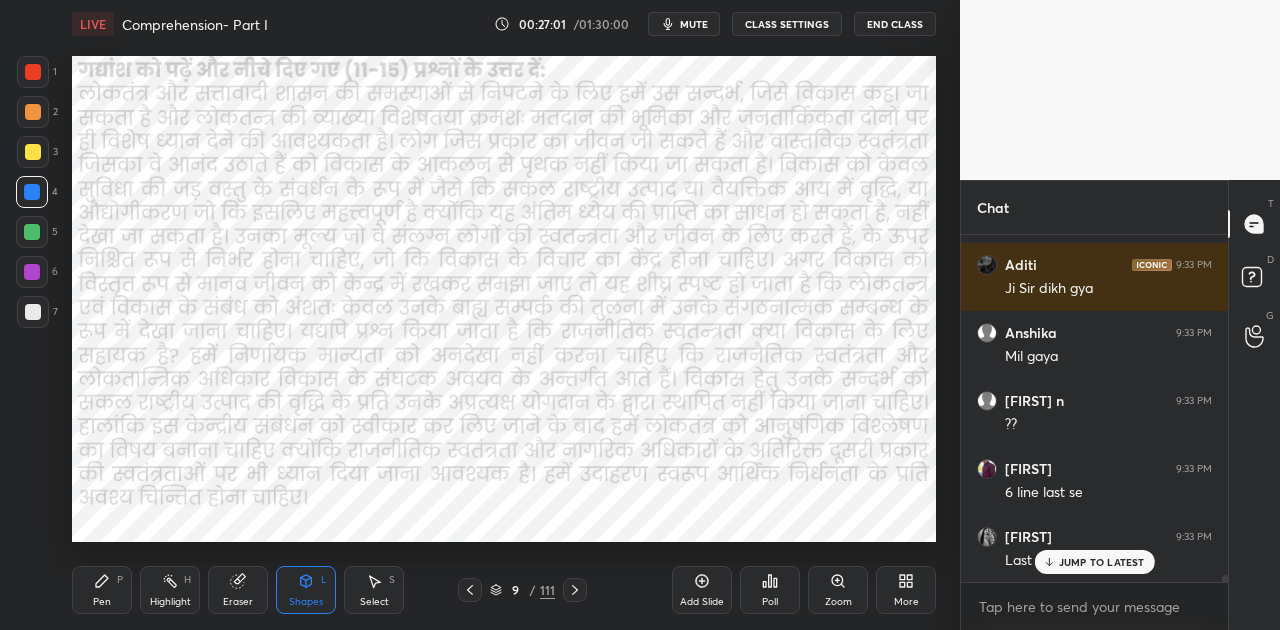 click 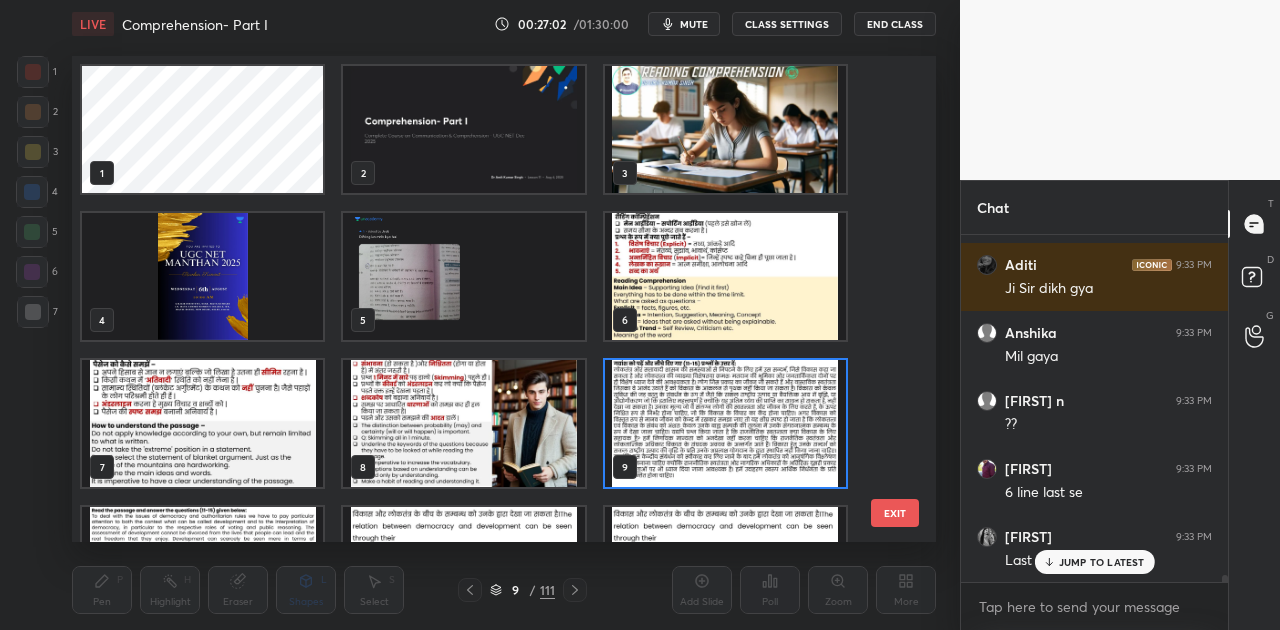 scroll, scrollTop: 7, scrollLeft: 11, axis: both 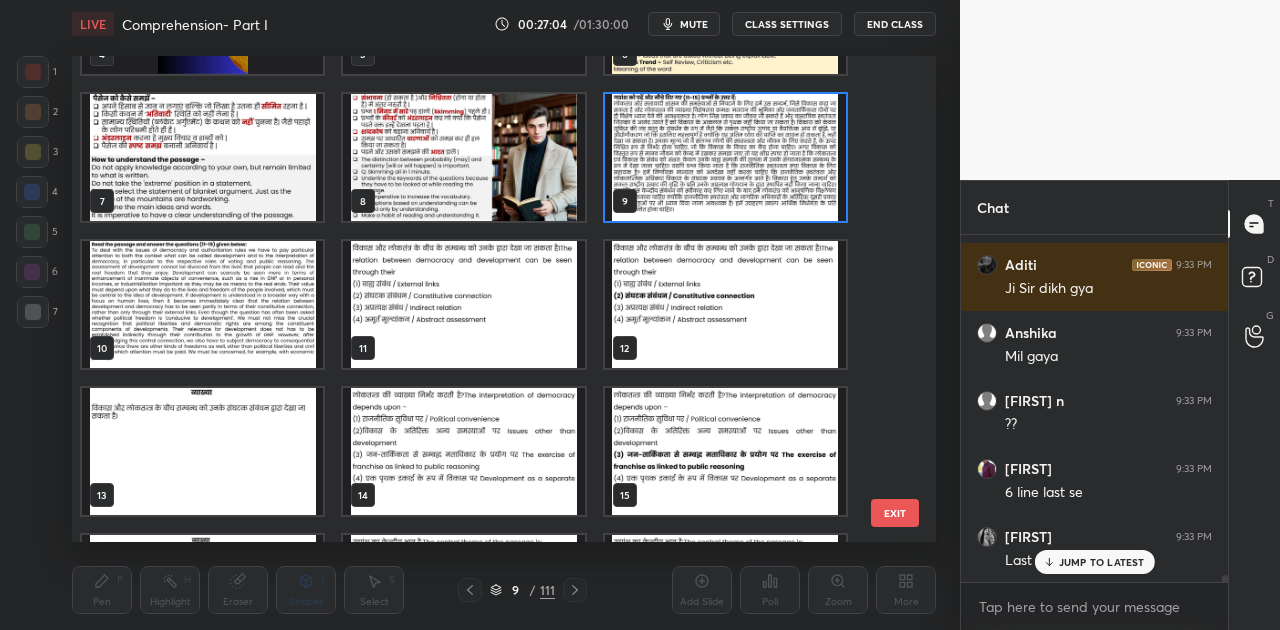 click at bounding box center (463, 304) 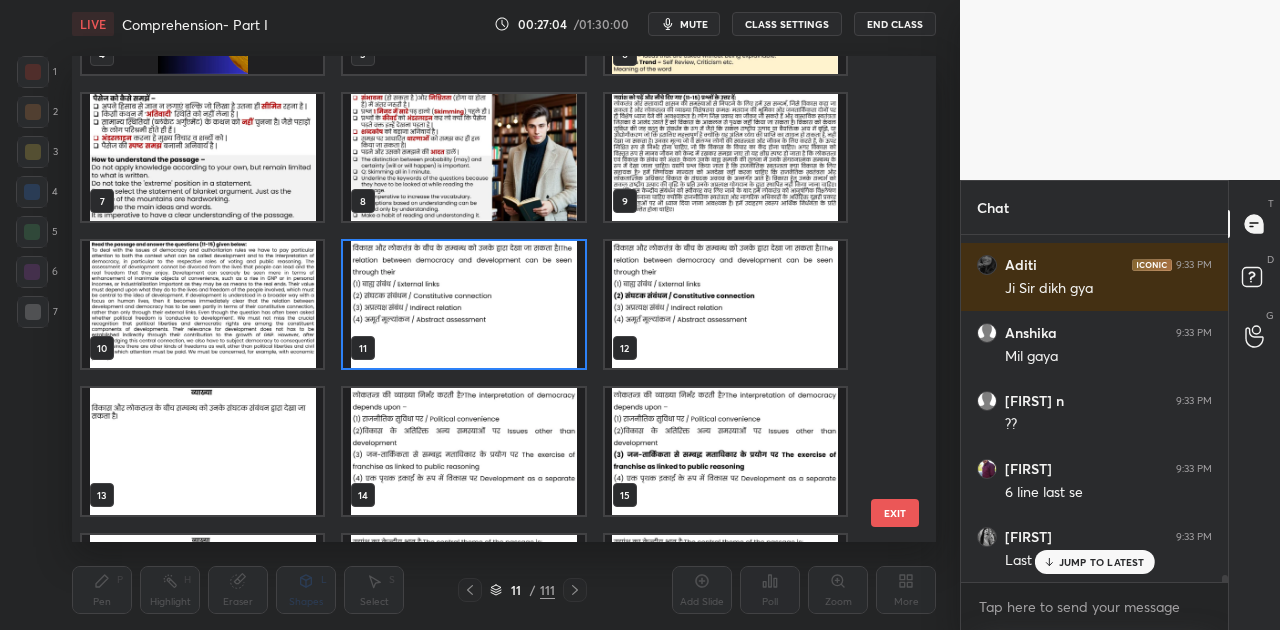 click at bounding box center (463, 304) 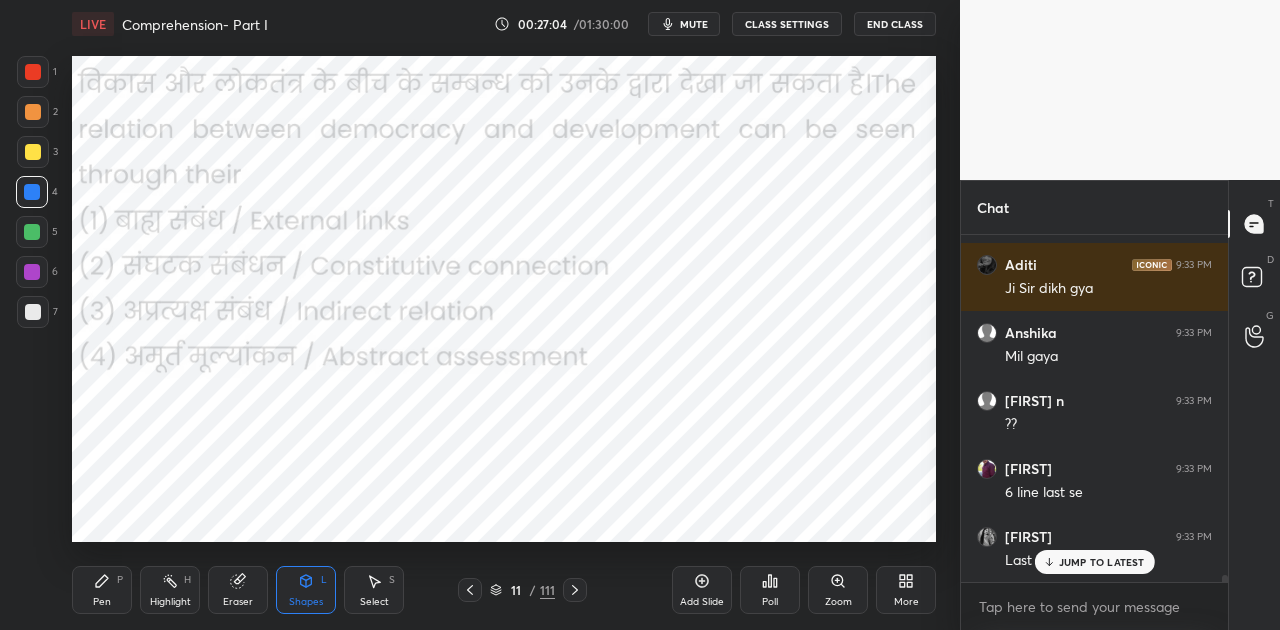click at bounding box center (463, 304) 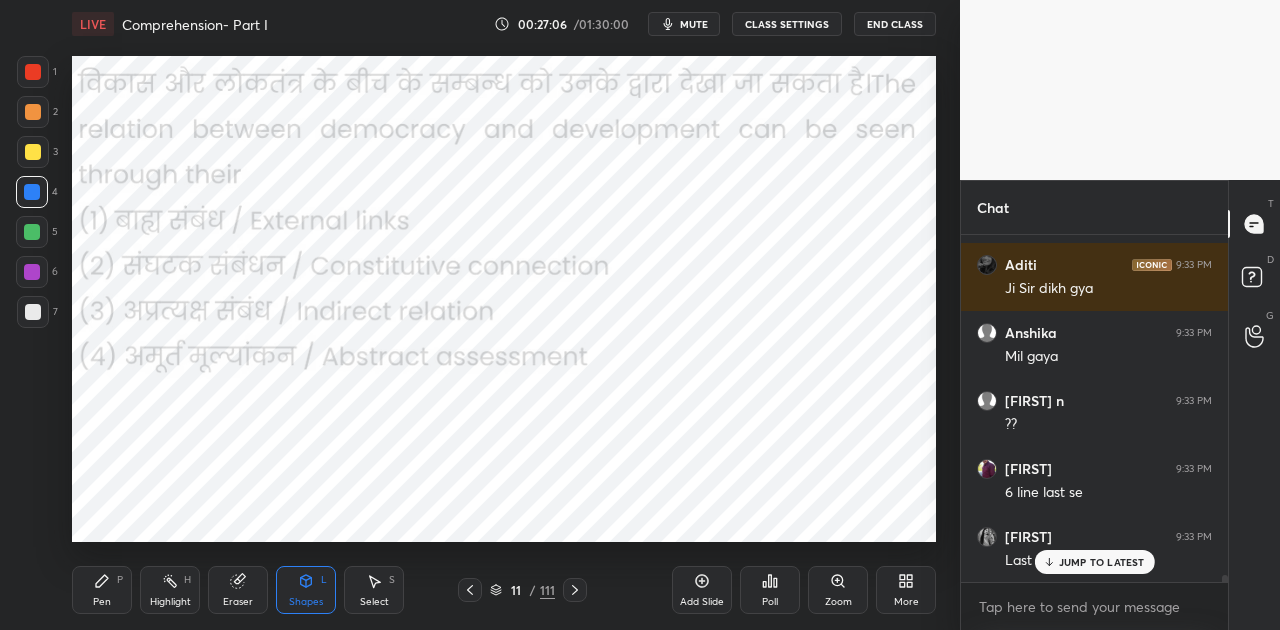 click on "Poll" at bounding box center [770, 590] 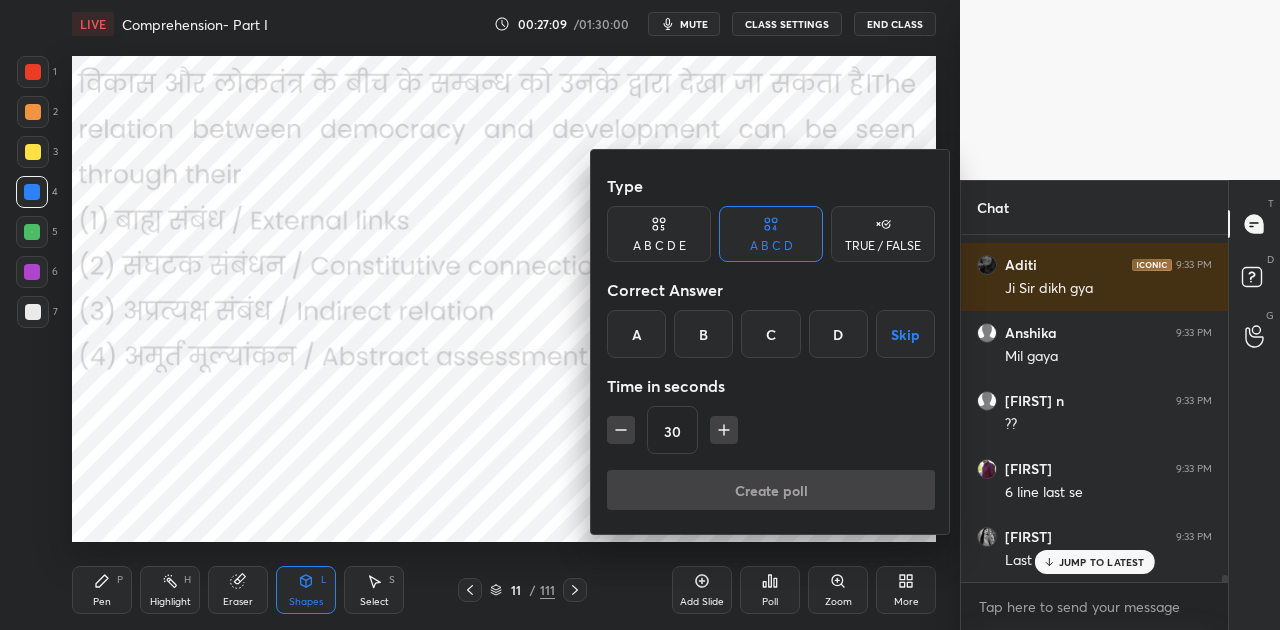 click on "B" at bounding box center [703, 334] 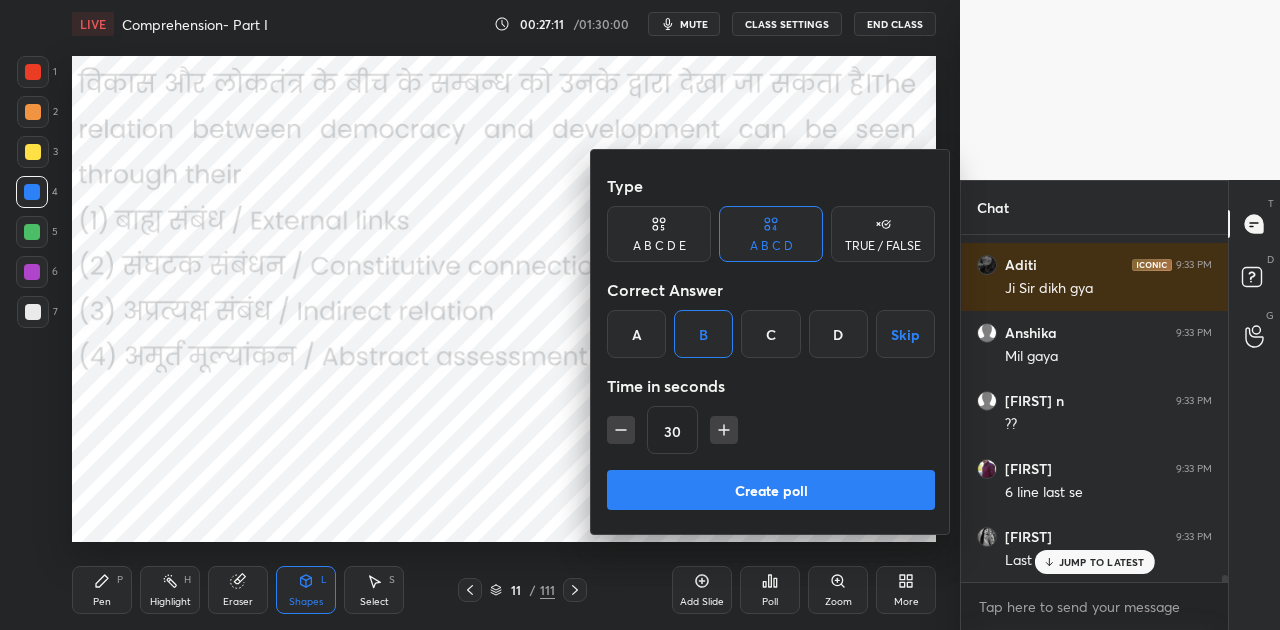 click on "Create poll" at bounding box center [771, 490] 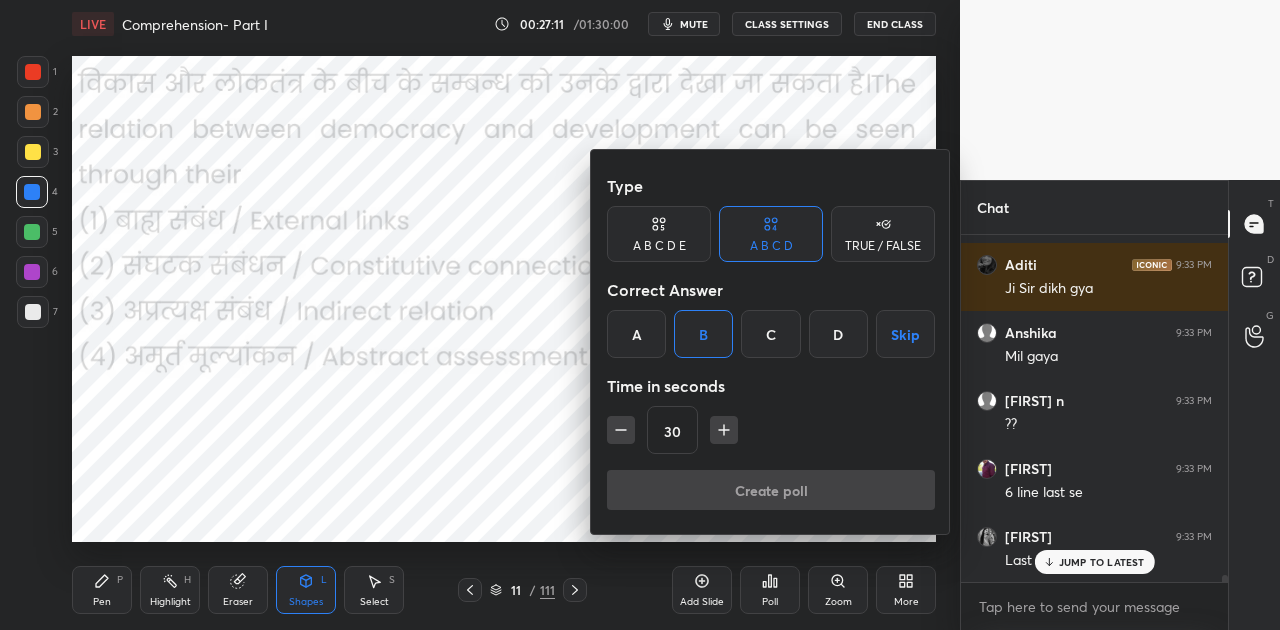 scroll, scrollTop: 308, scrollLeft: 261, axis: both 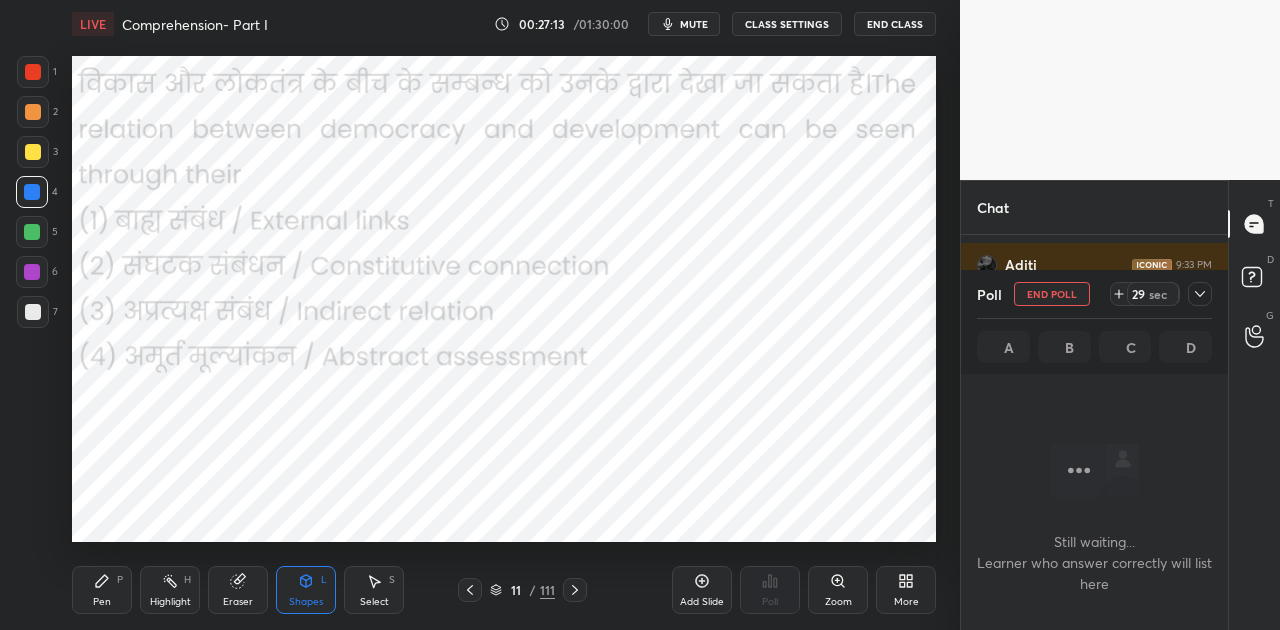 click on "mute" at bounding box center (694, 24) 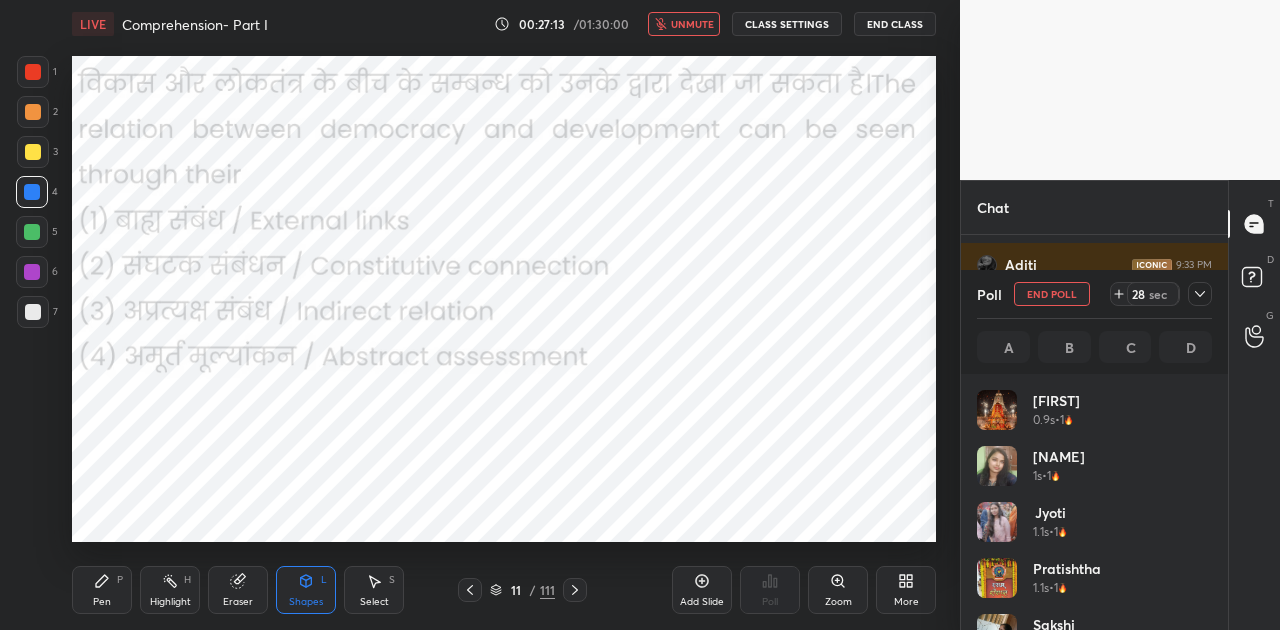 scroll, scrollTop: 7, scrollLeft: 6, axis: both 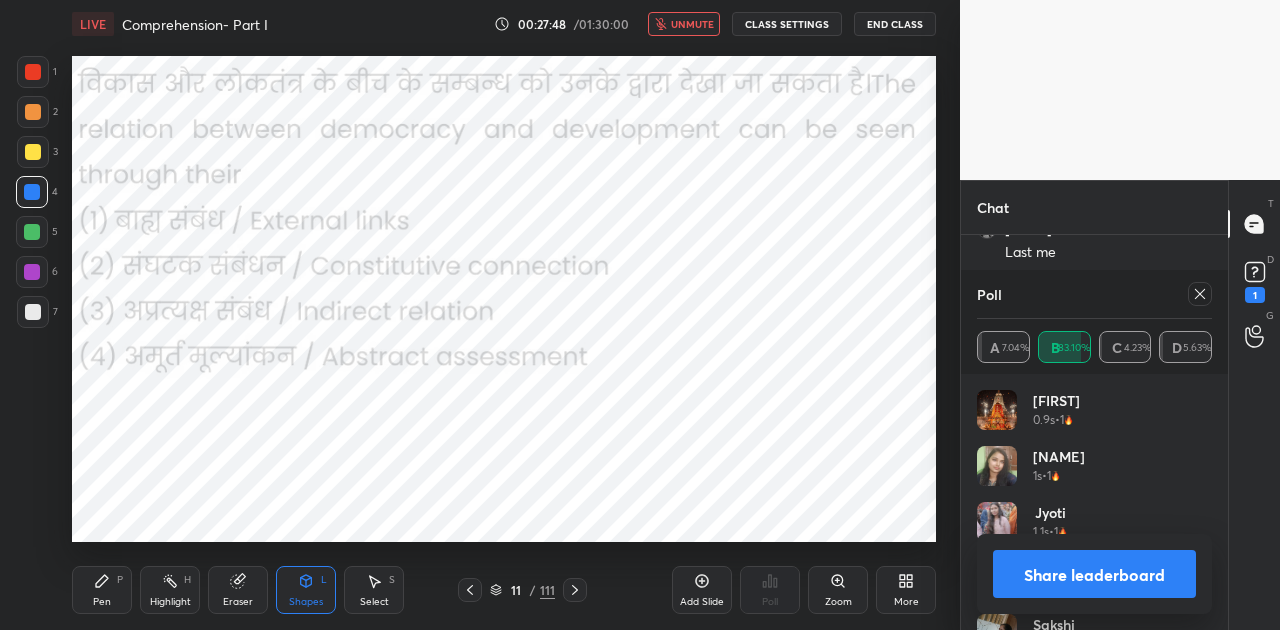 click on "Share leaderboard" at bounding box center [1094, 574] 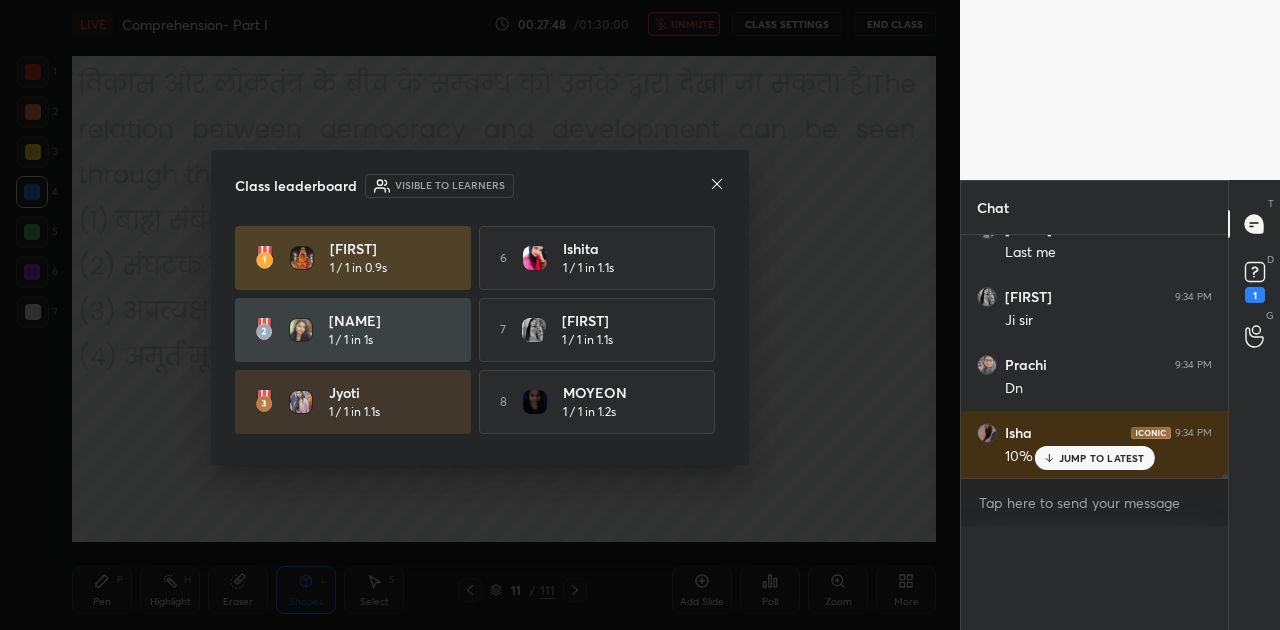 scroll, scrollTop: 0, scrollLeft: 0, axis: both 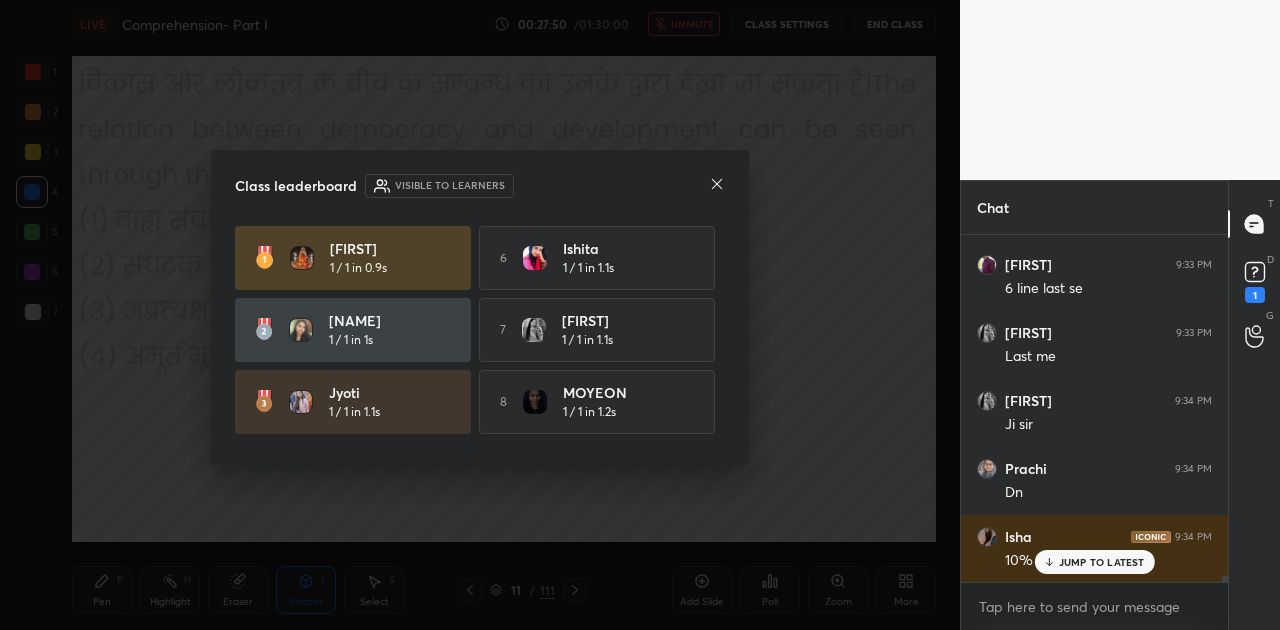 click 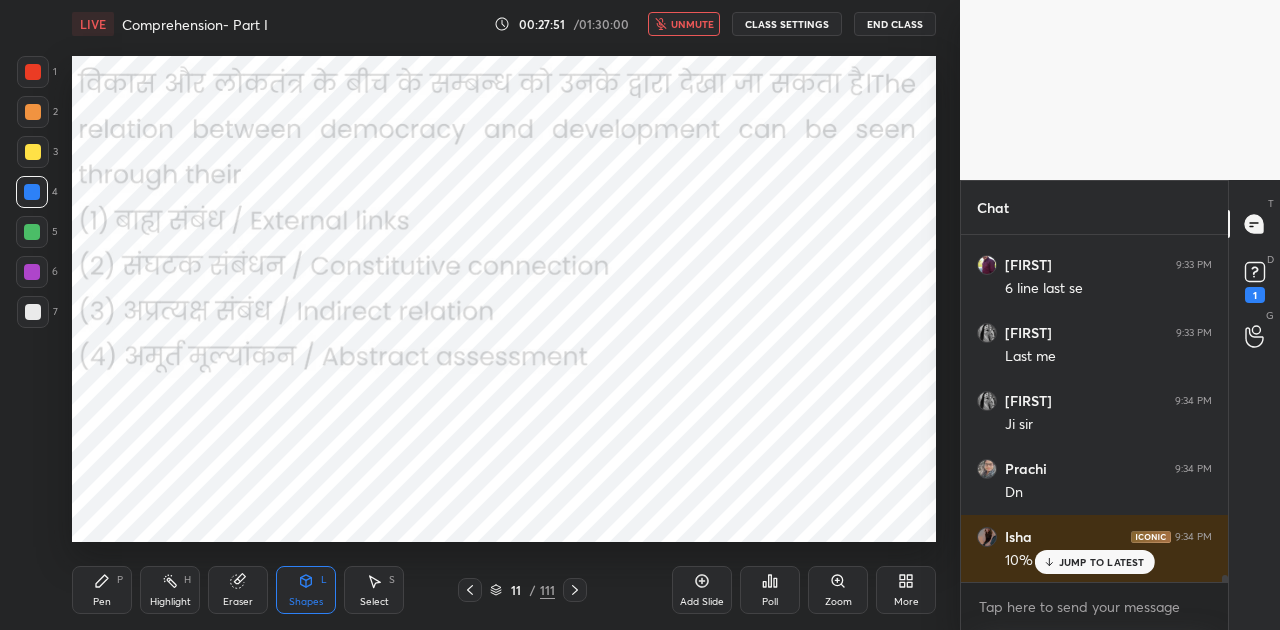 click on "unmute" at bounding box center [684, 24] 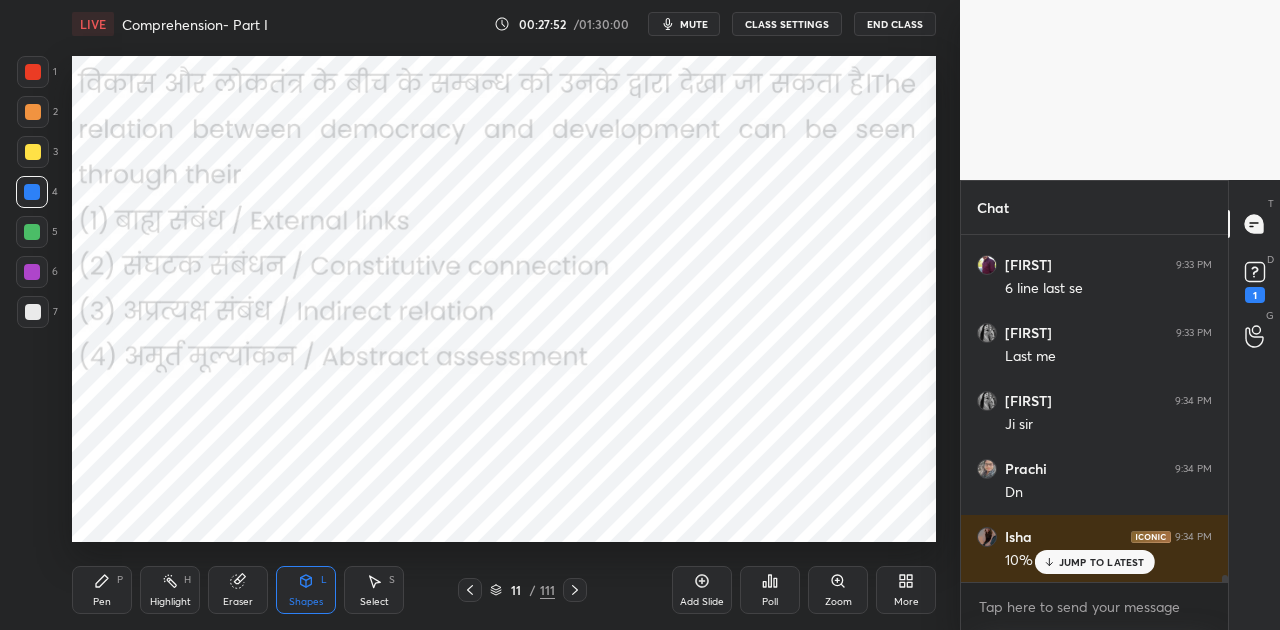 click on "JUMP TO LATEST" at bounding box center [1102, 562] 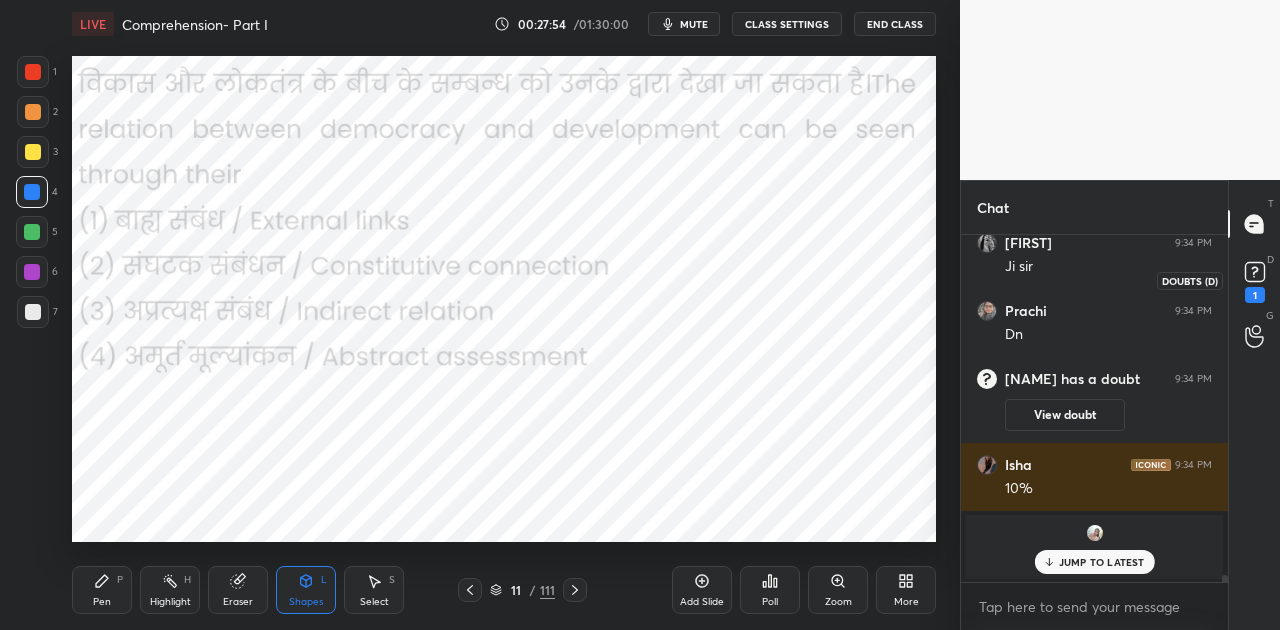 click 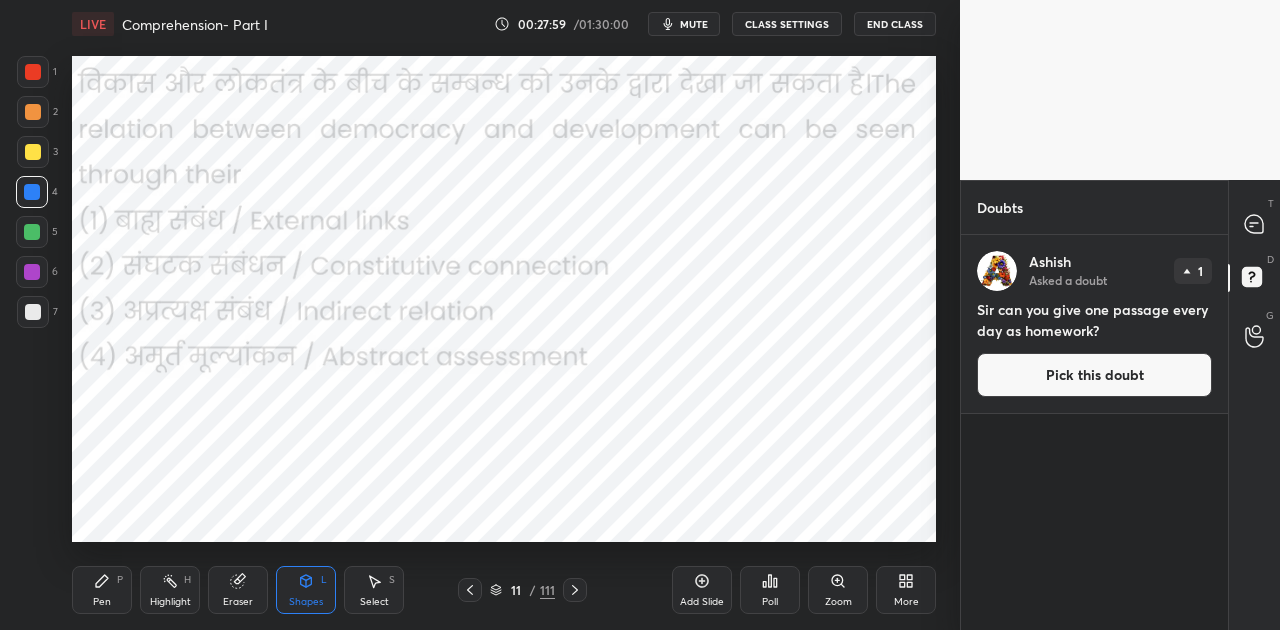 click on "Pick this doubt" at bounding box center [1094, 375] 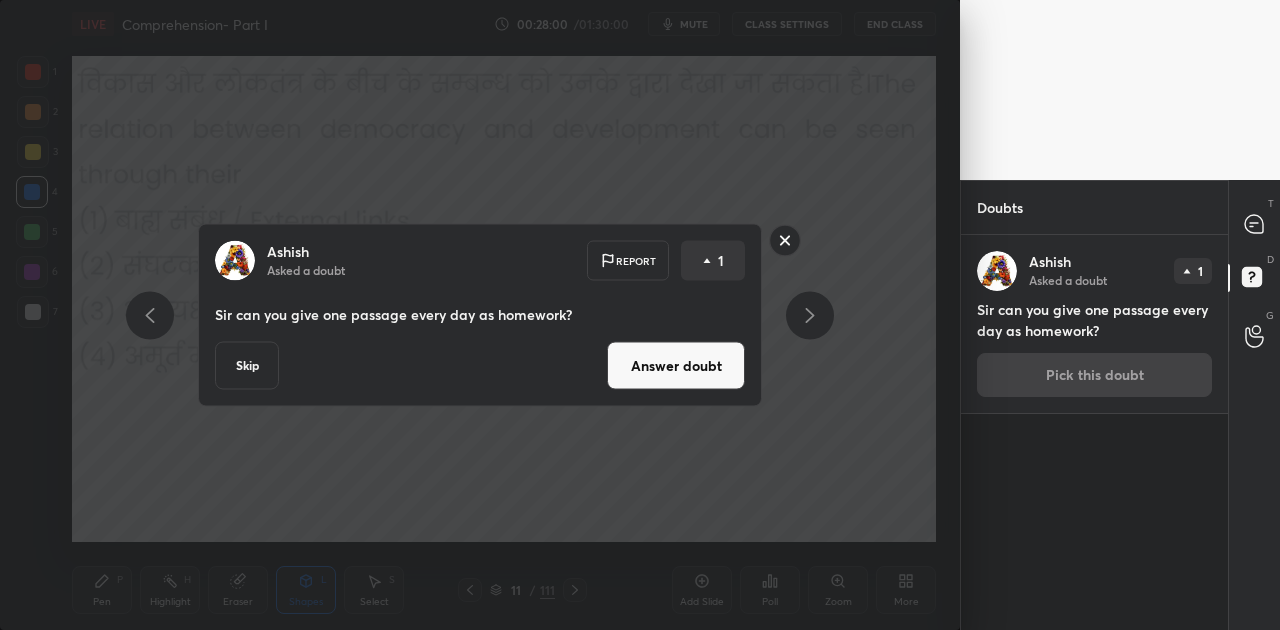 click on "Answer doubt" at bounding box center (676, 366) 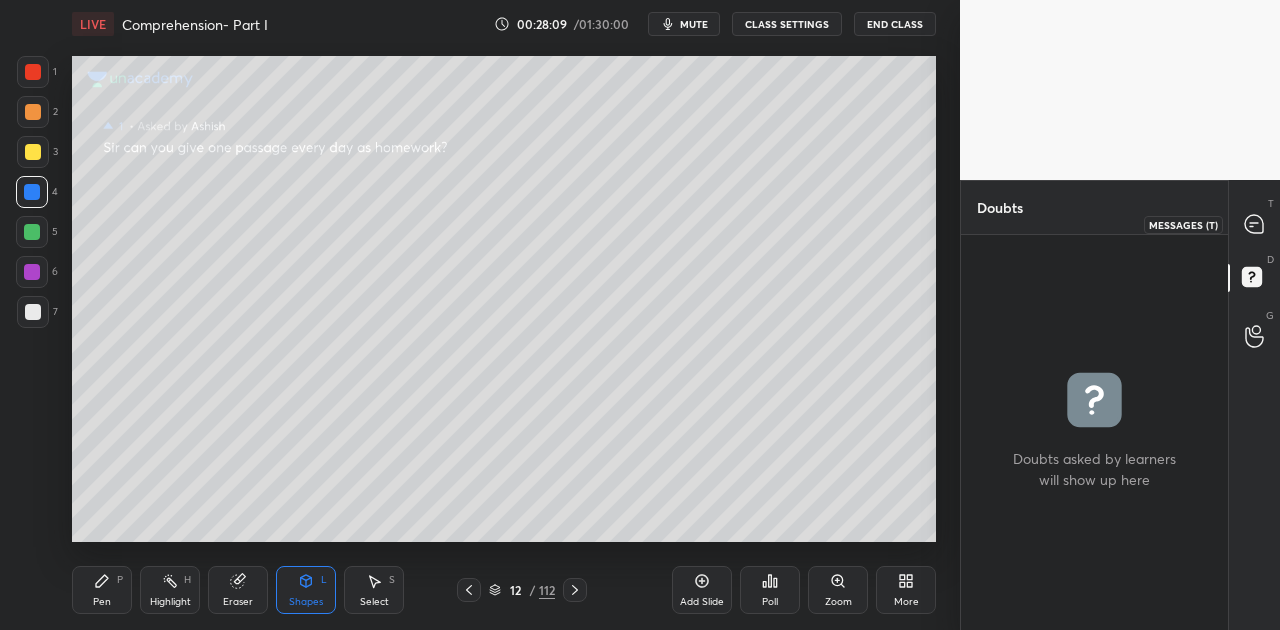 click 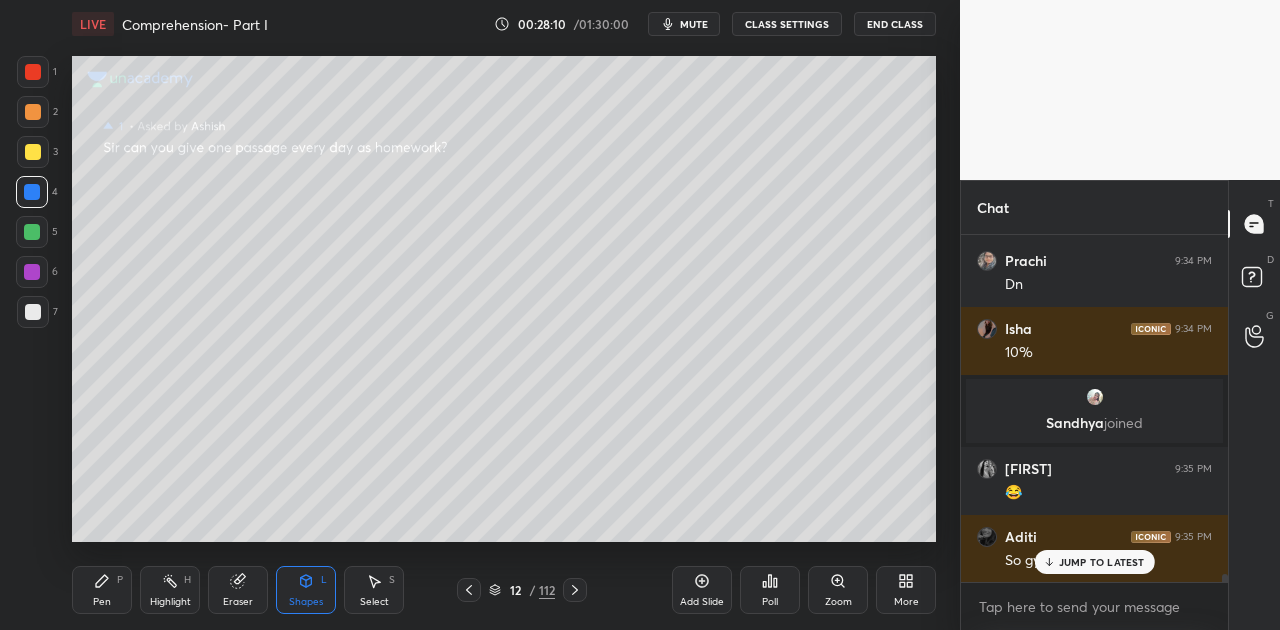 click on "JUMP TO LATEST" at bounding box center [1102, 562] 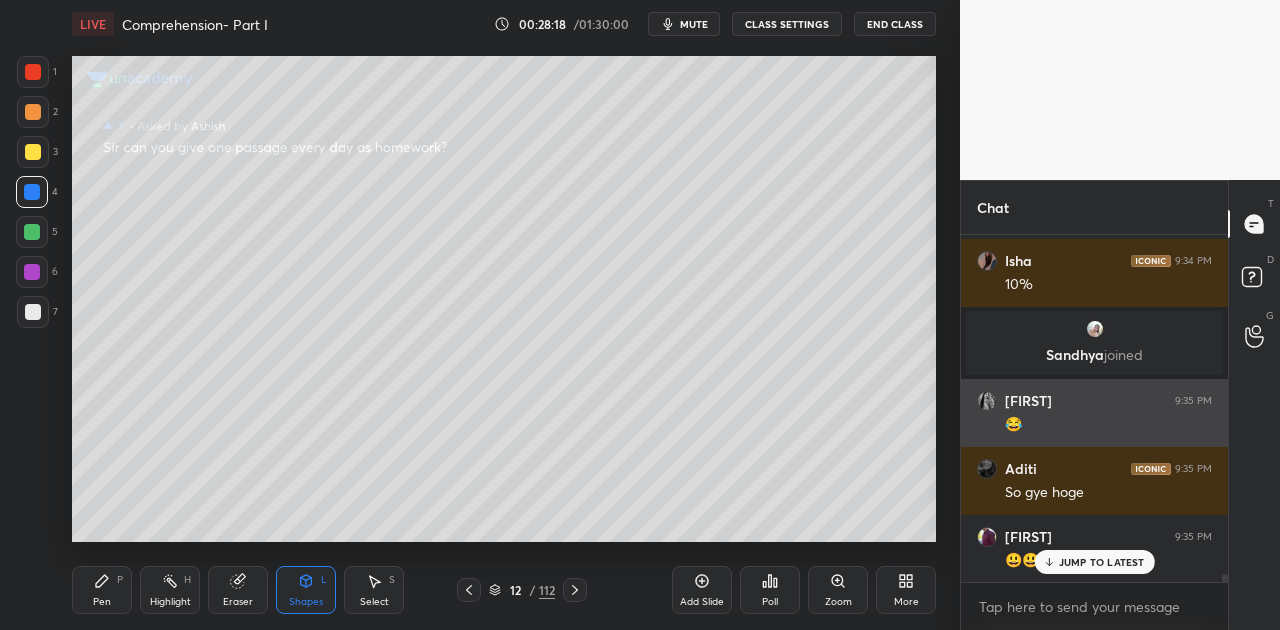 scroll, scrollTop: 14530, scrollLeft: 0, axis: vertical 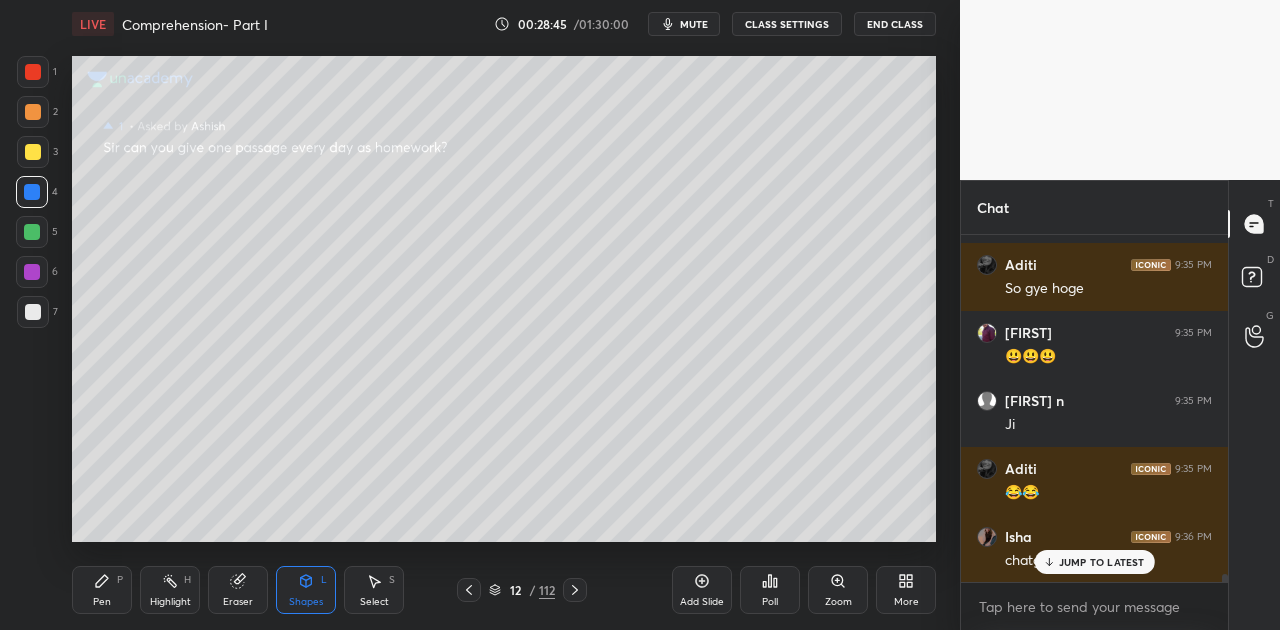click on "JUMP TO LATEST" at bounding box center [1102, 562] 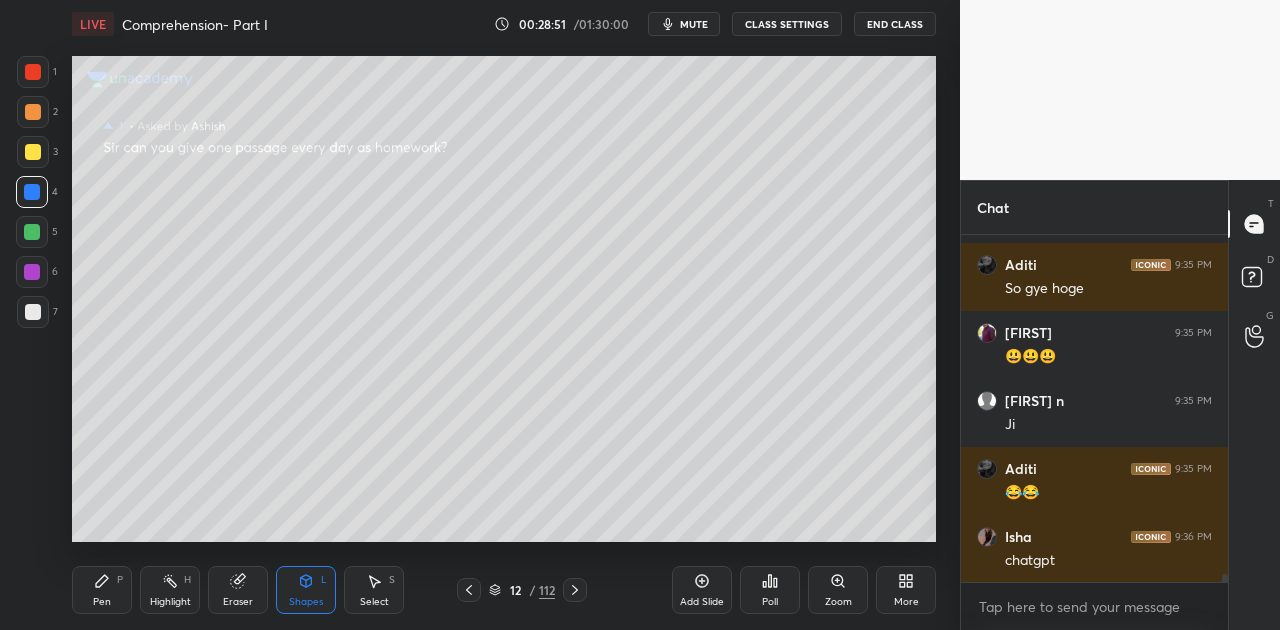 click 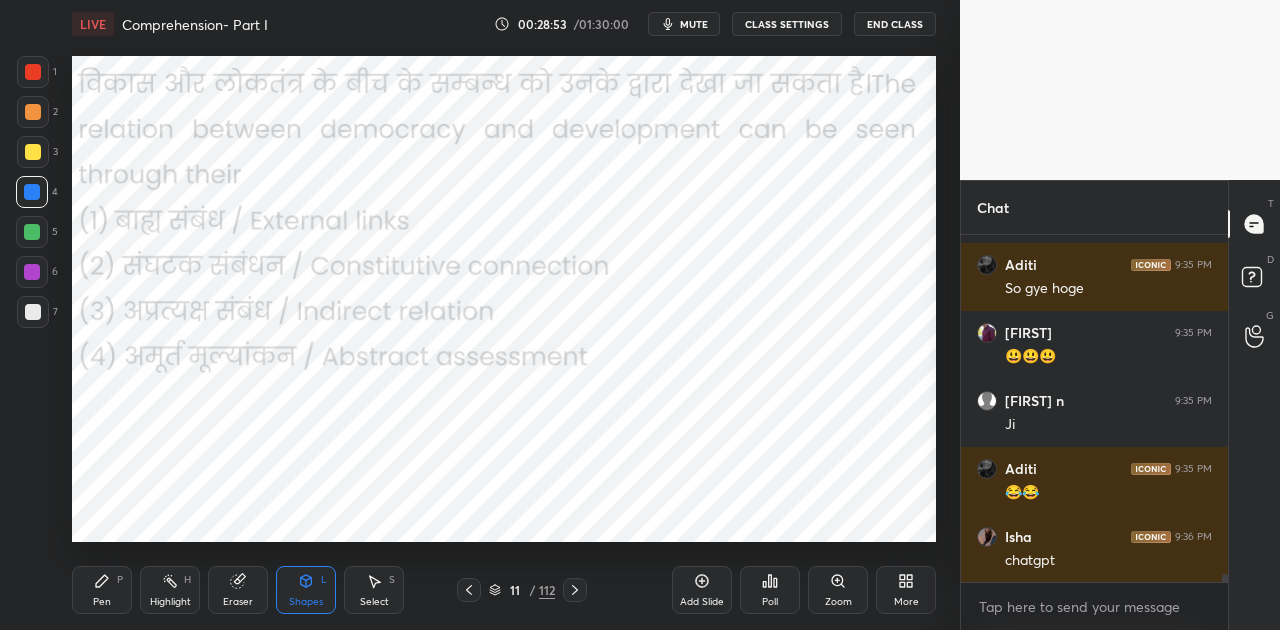 click 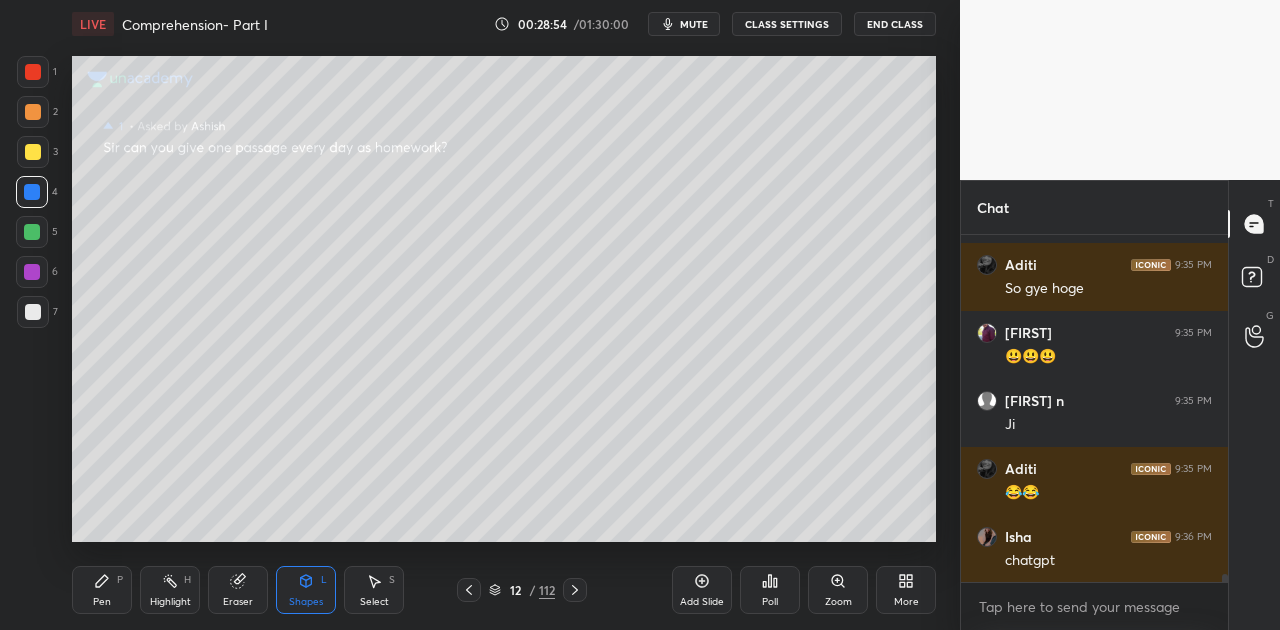 click 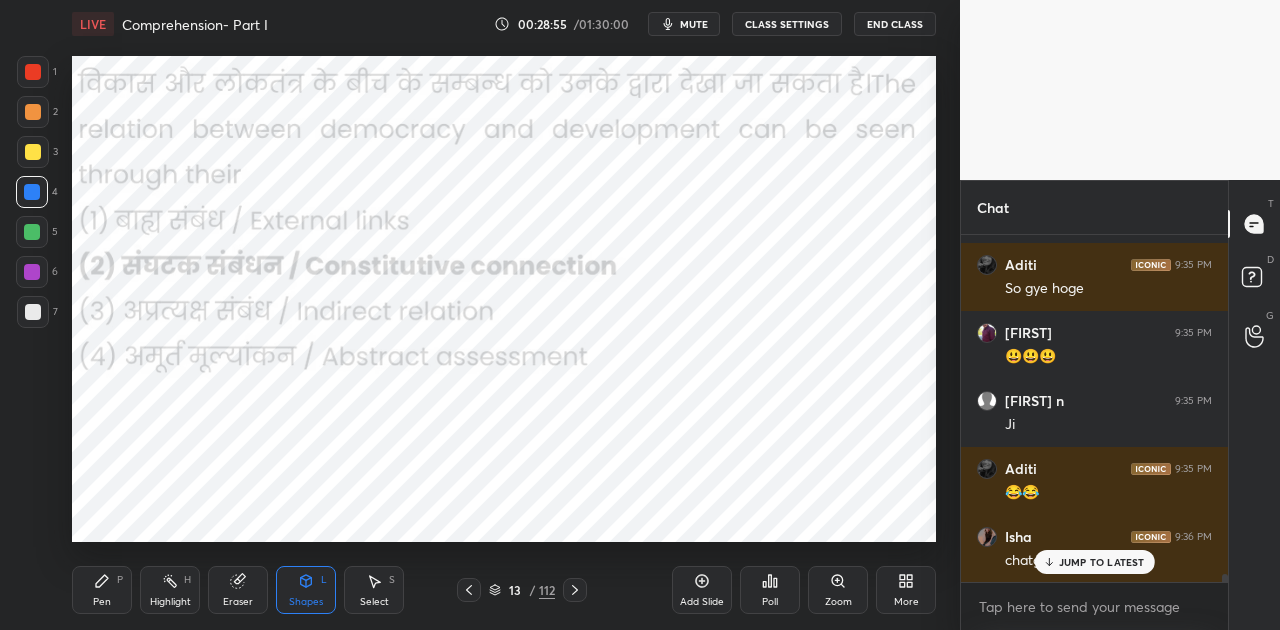 scroll, scrollTop: 14734, scrollLeft: 0, axis: vertical 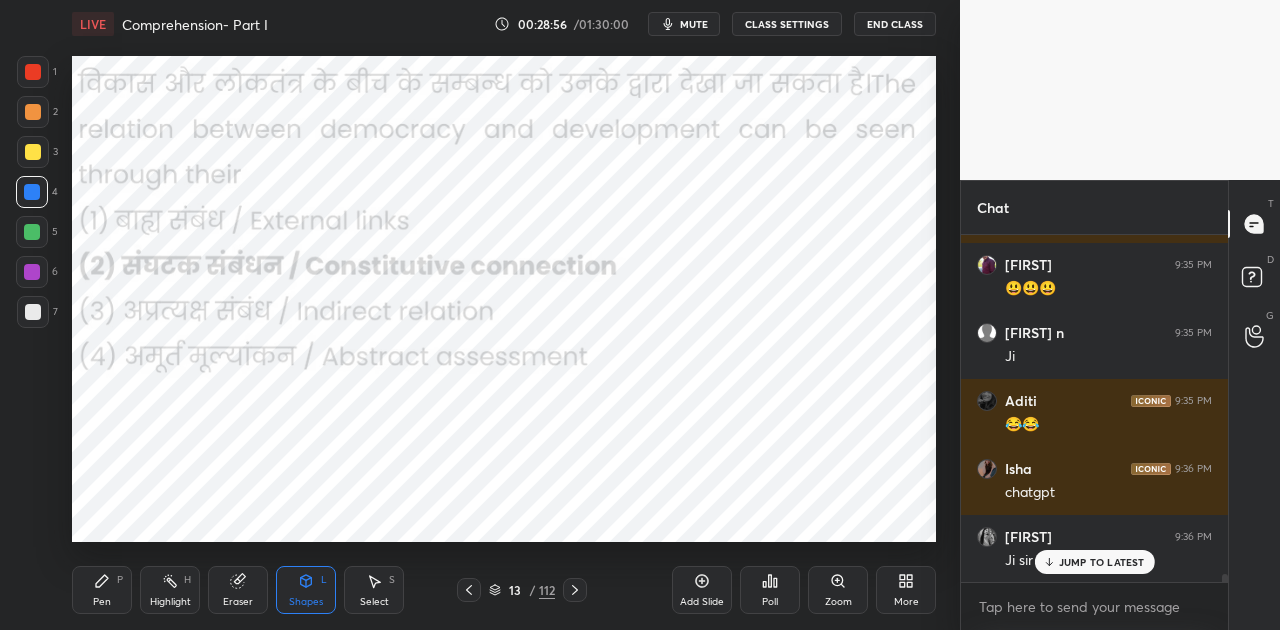 click 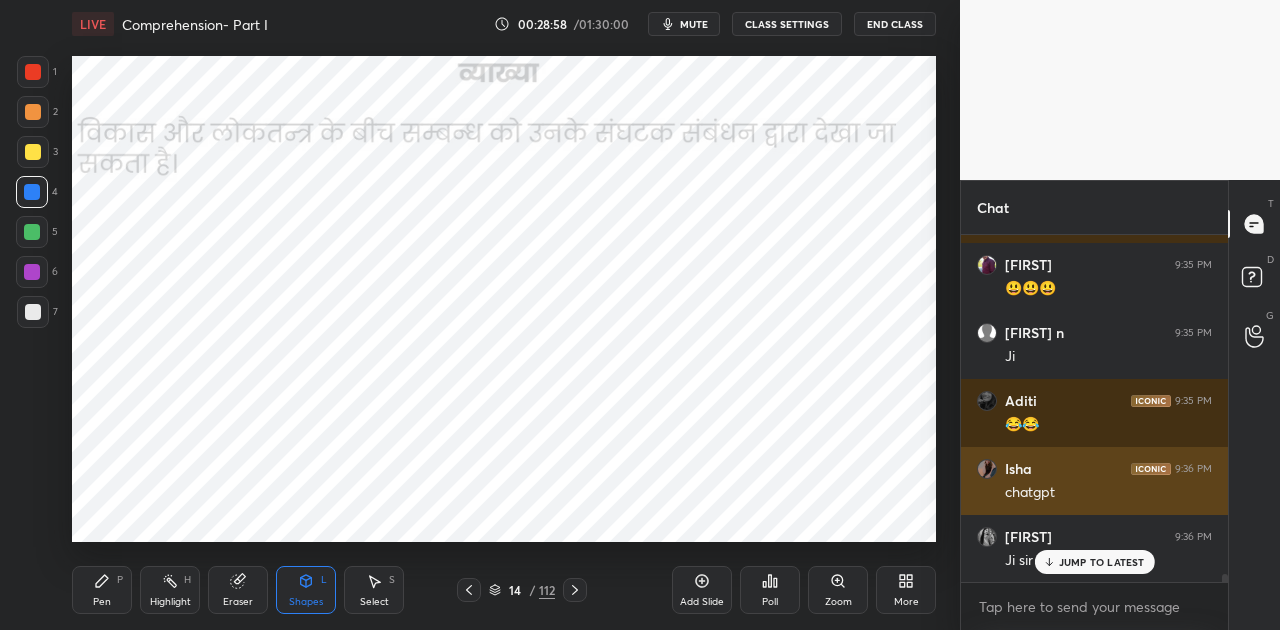 drag, startPoint x: 1068, startPoint y: 560, endPoint x: 964, endPoint y: 498, distance: 121.07848 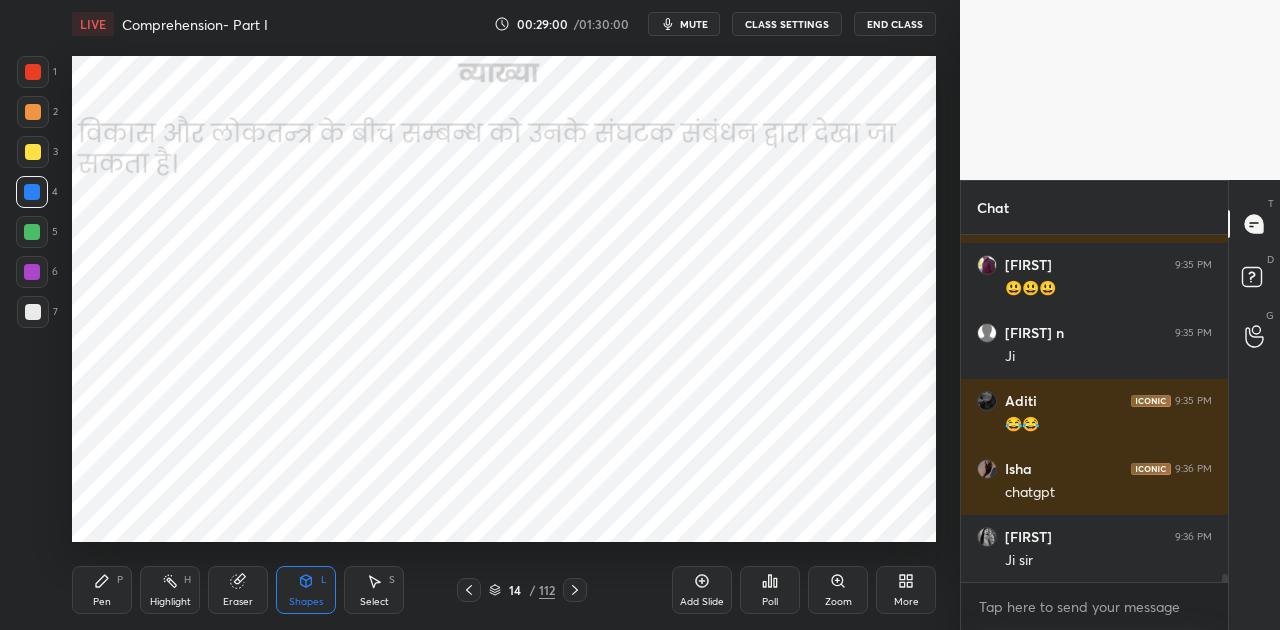 click 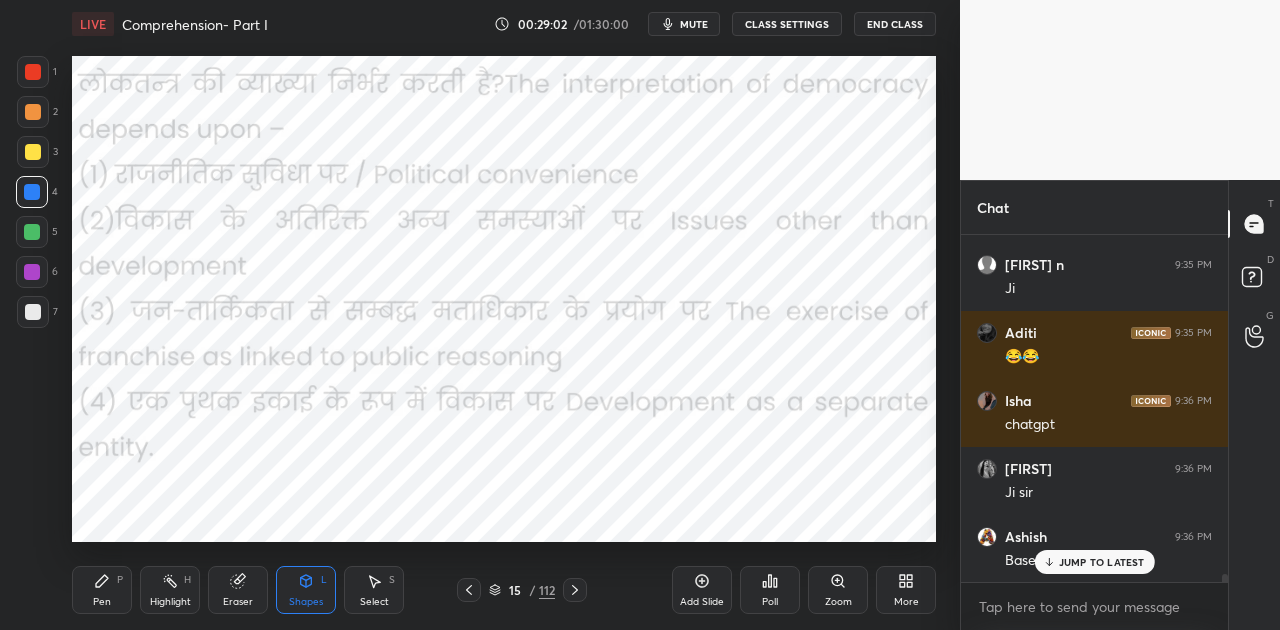 scroll, scrollTop: 14870, scrollLeft: 0, axis: vertical 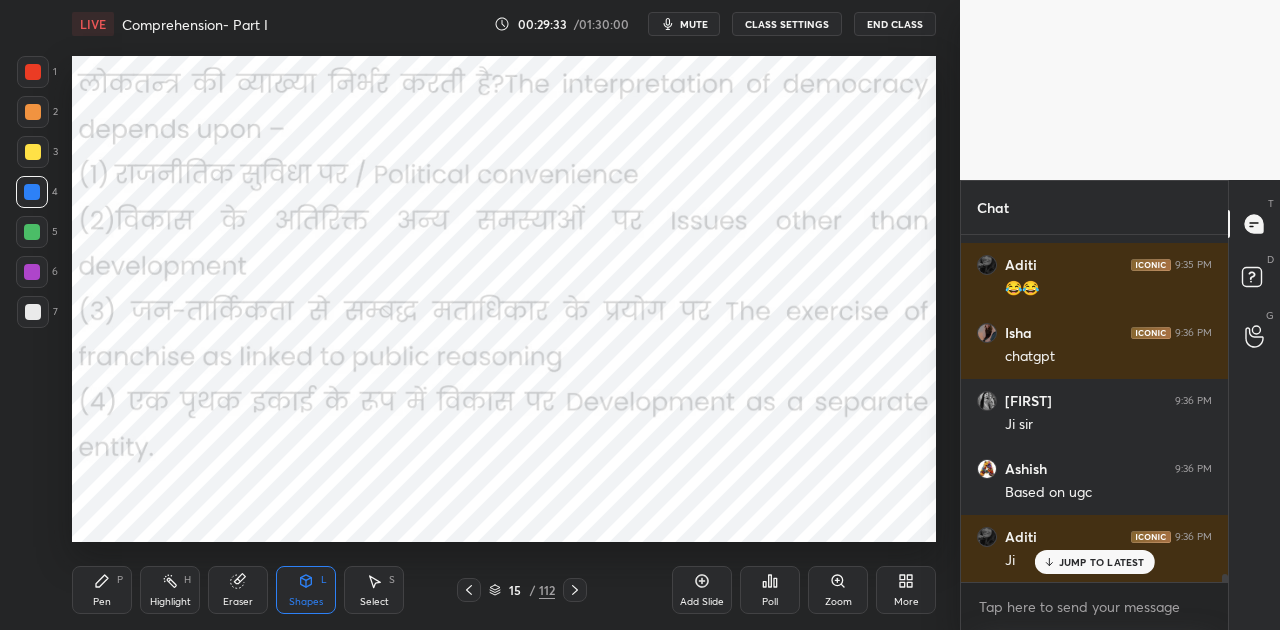 click 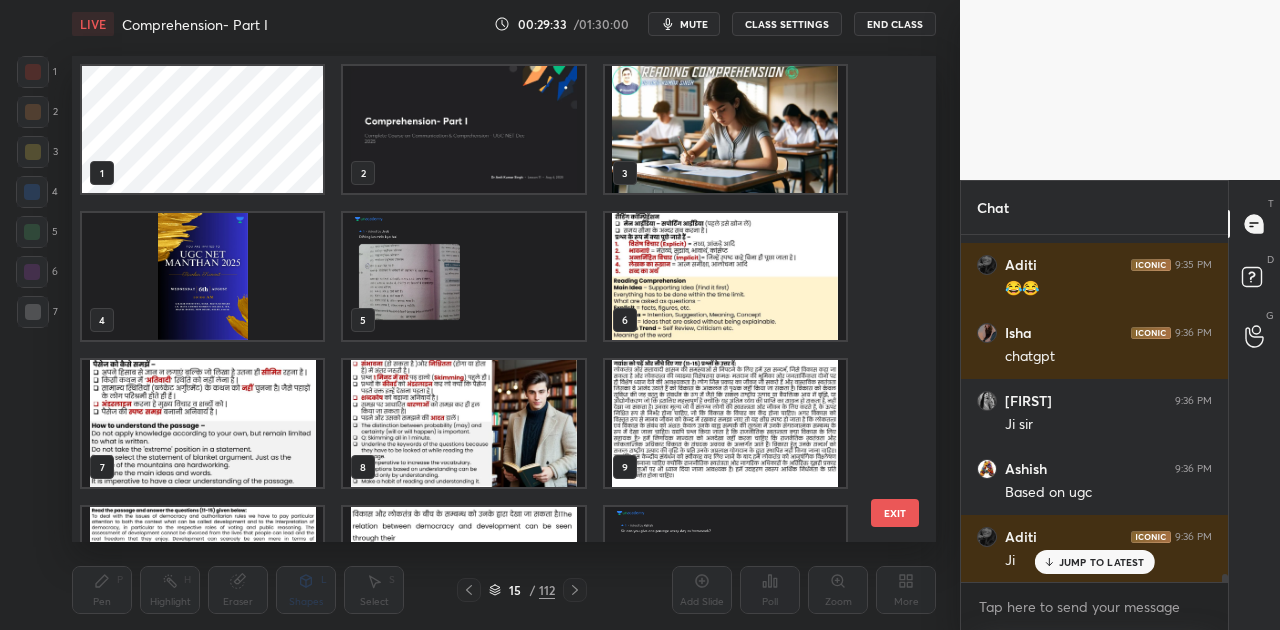 scroll, scrollTop: 248, scrollLeft: 0, axis: vertical 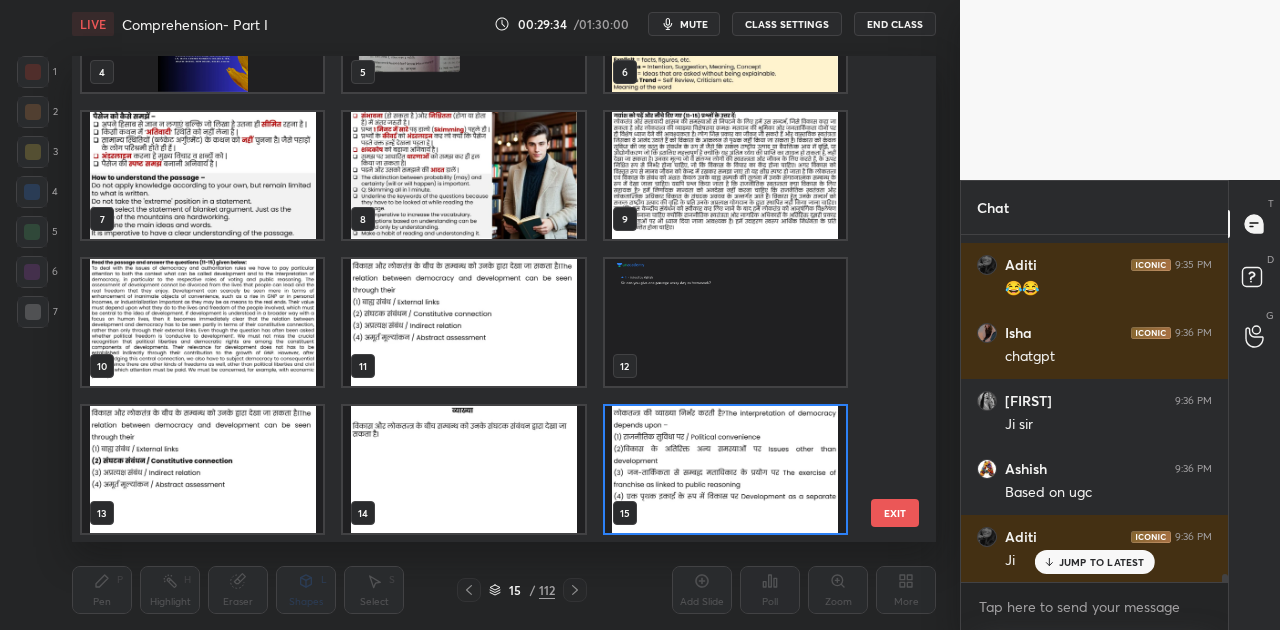 click at bounding box center [725, 175] 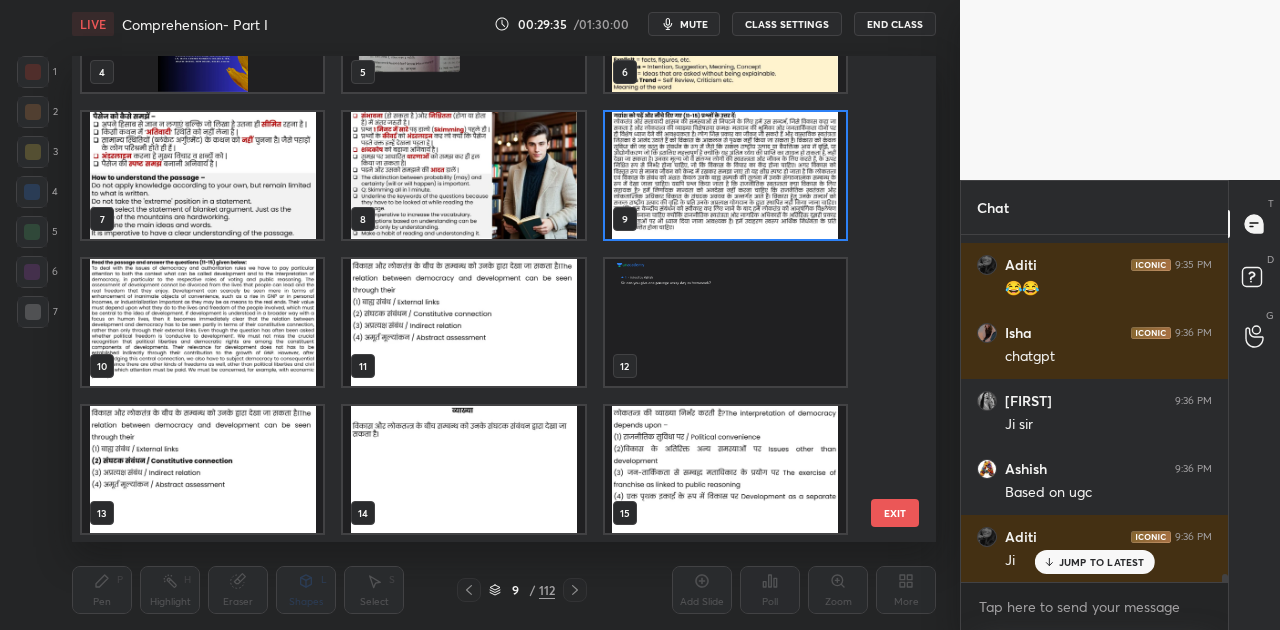 click at bounding box center [725, 175] 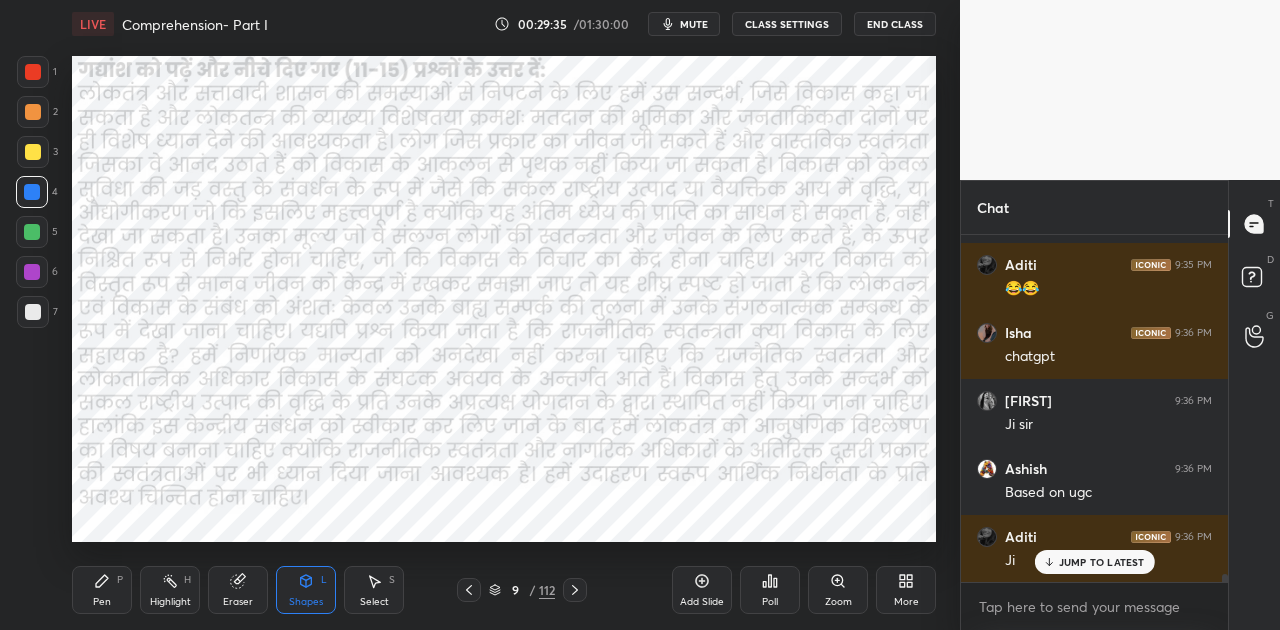click at bounding box center (725, 175) 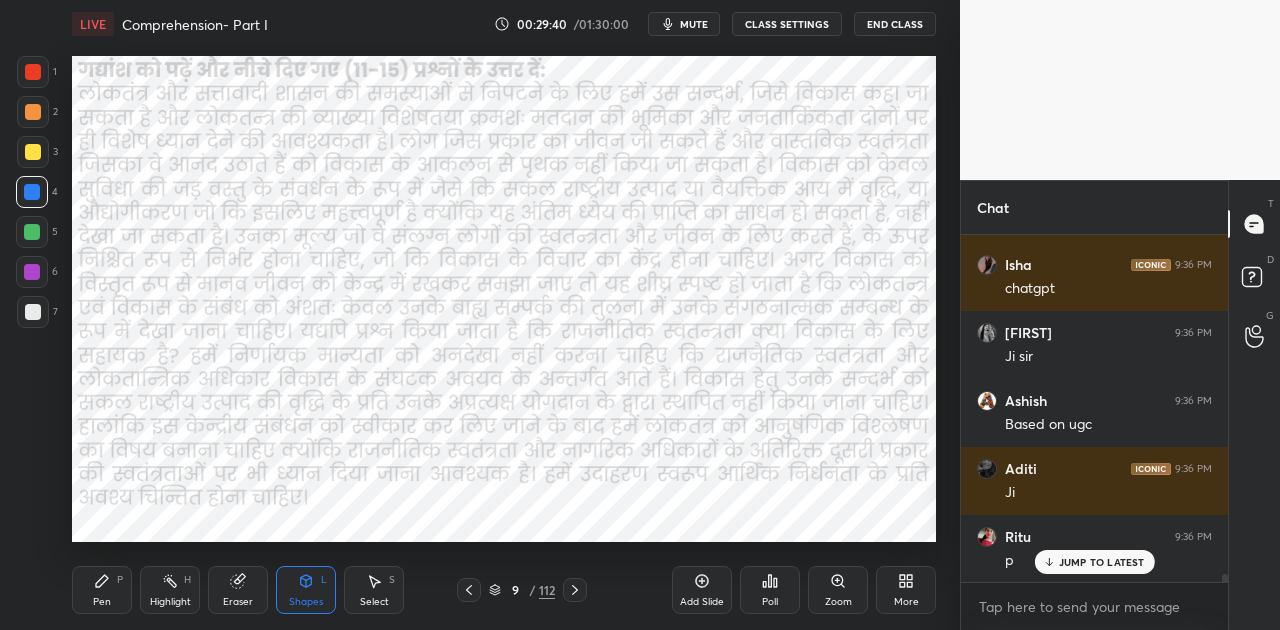 scroll, scrollTop: 15006, scrollLeft: 0, axis: vertical 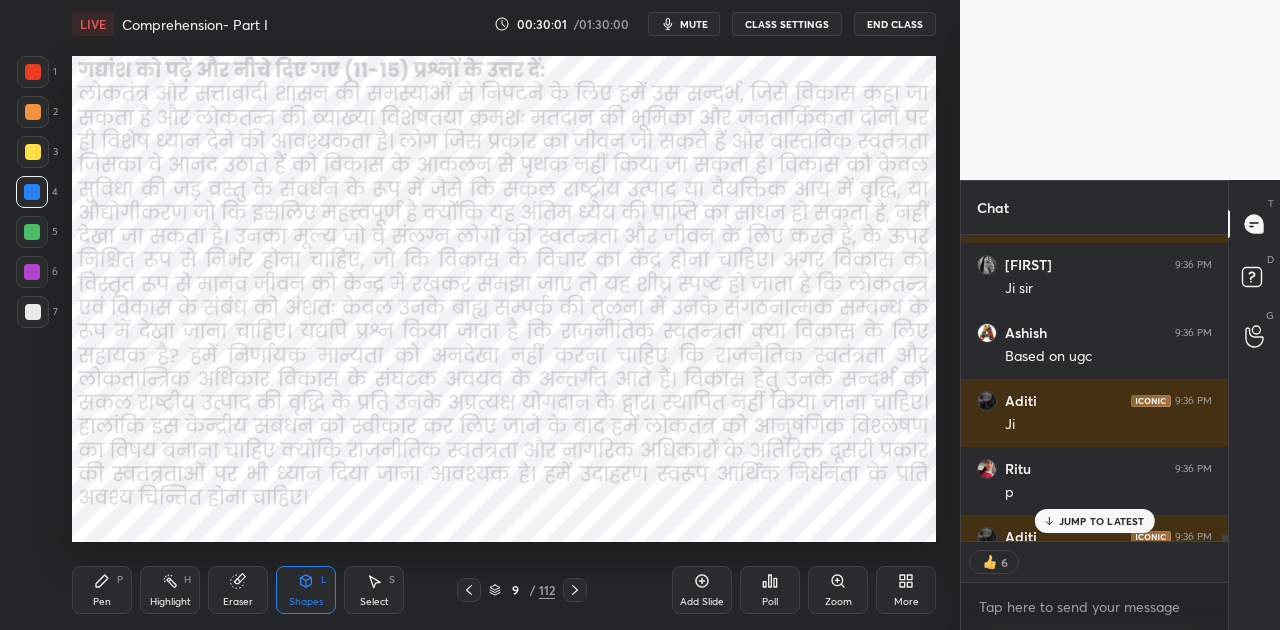 click 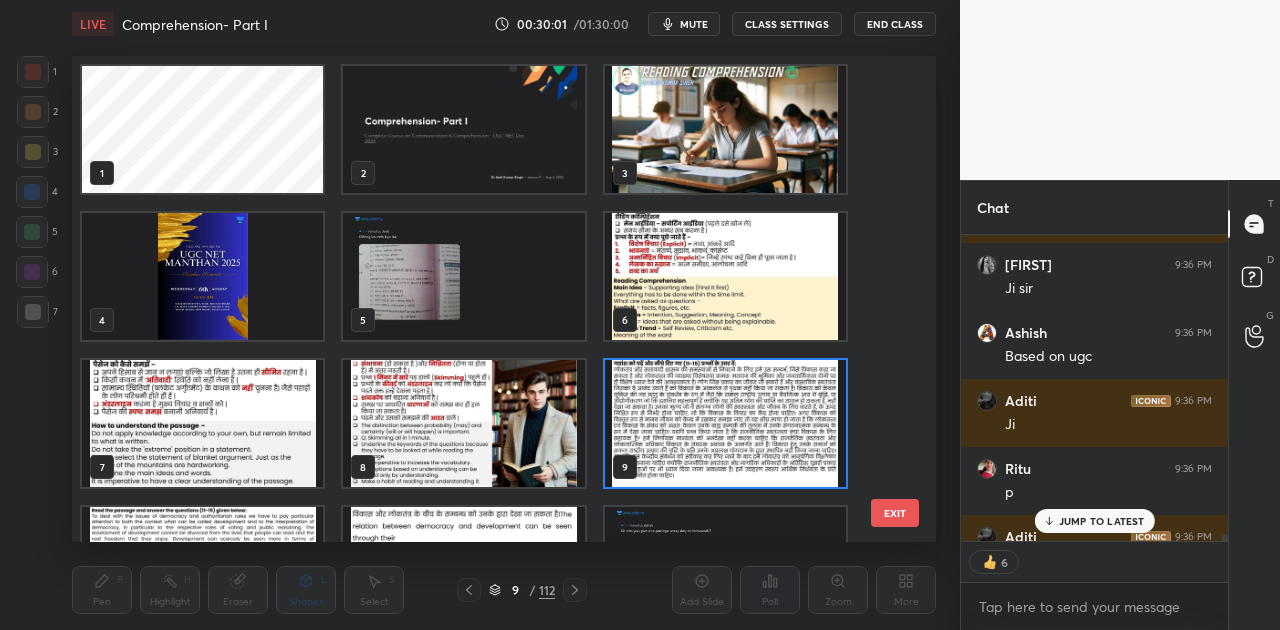 scroll, scrollTop: 7, scrollLeft: 11, axis: both 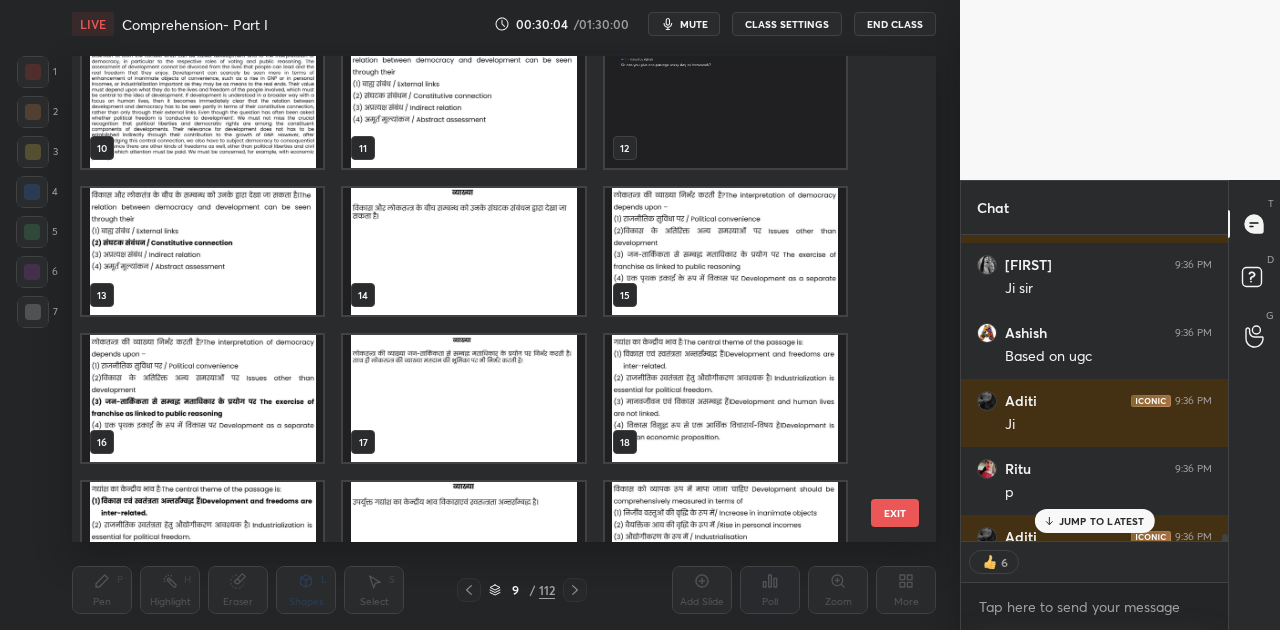click at bounding box center [725, 251] 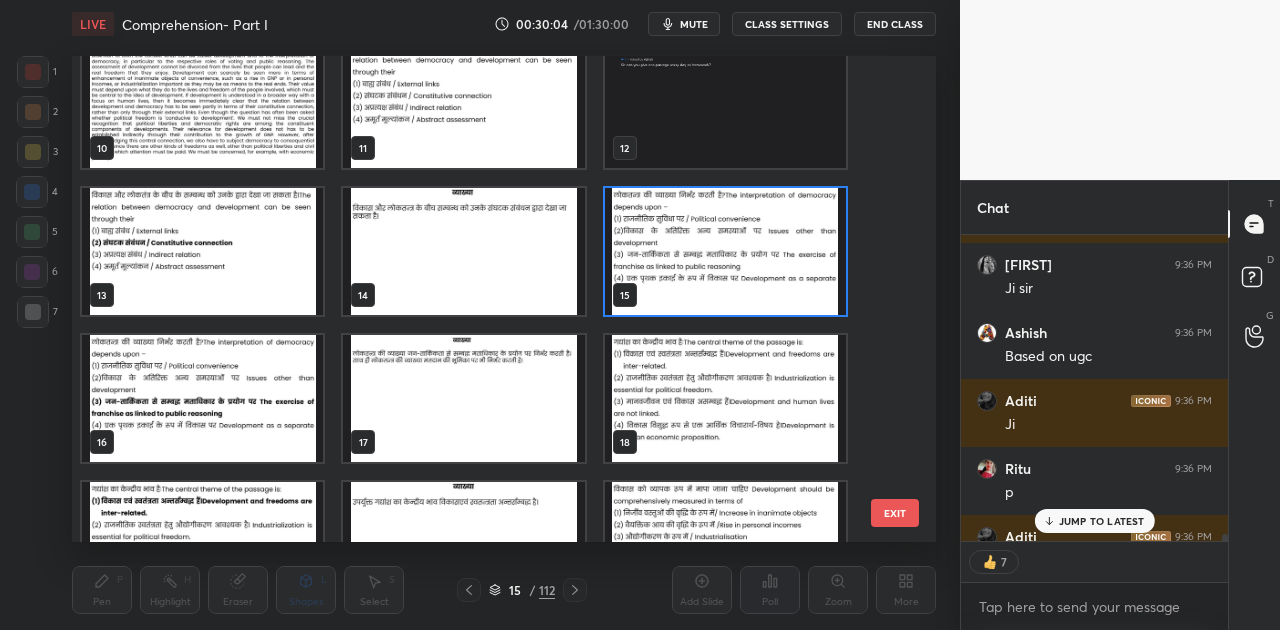 click at bounding box center (725, 251) 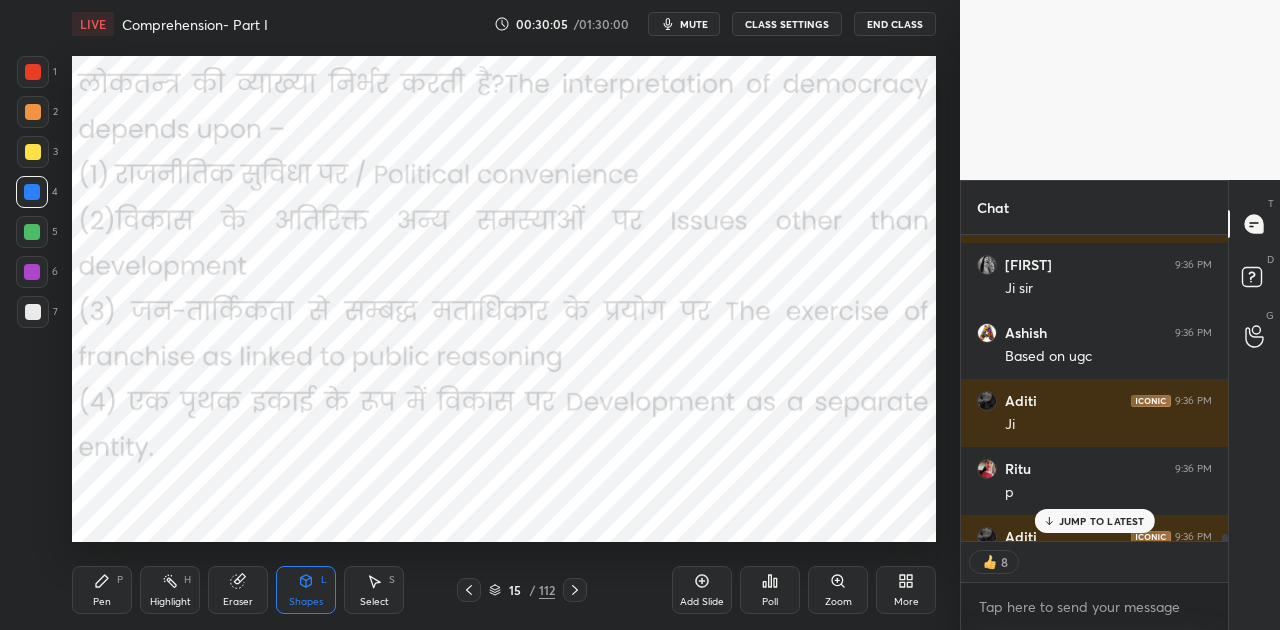 click at bounding box center [725, 251] 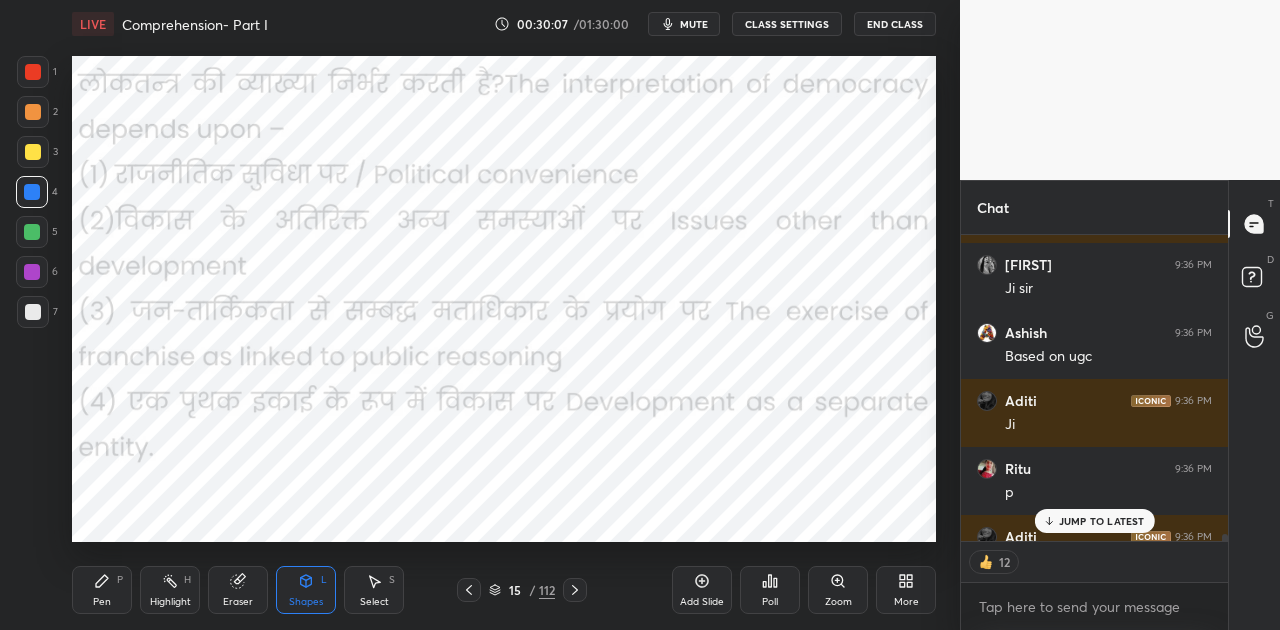 click on "JUMP TO LATEST" at bounding box center (1102, 521) 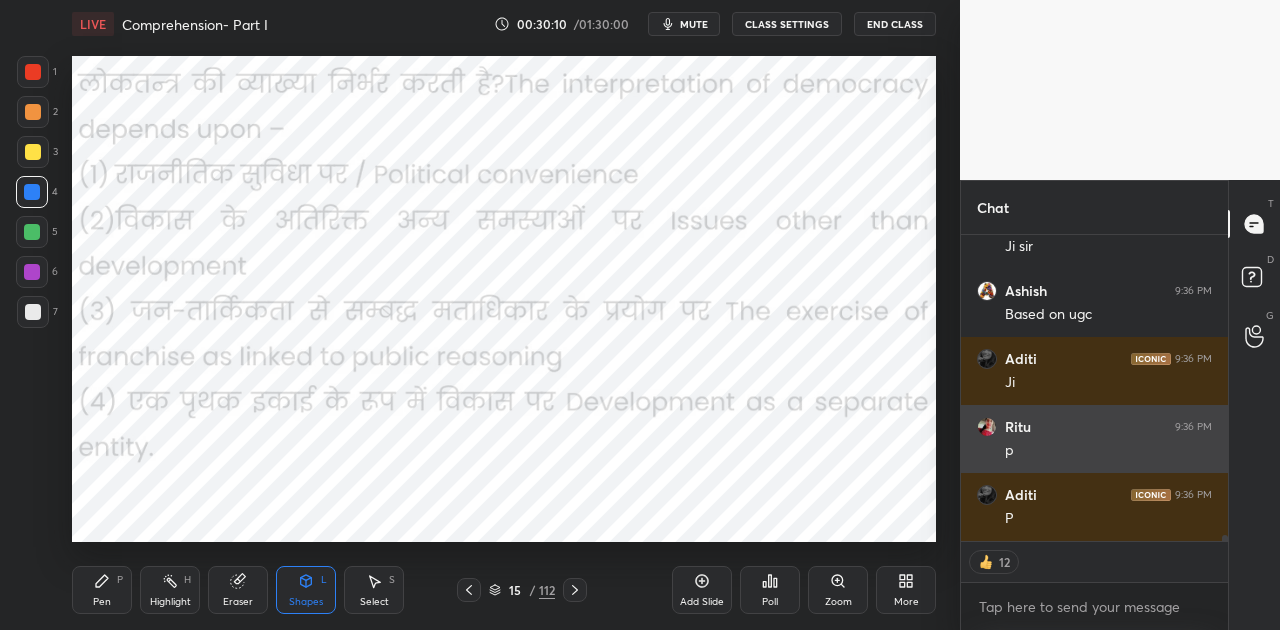 scroll, scrollTop: 15116, scrollLeft: 0, axis: vertical 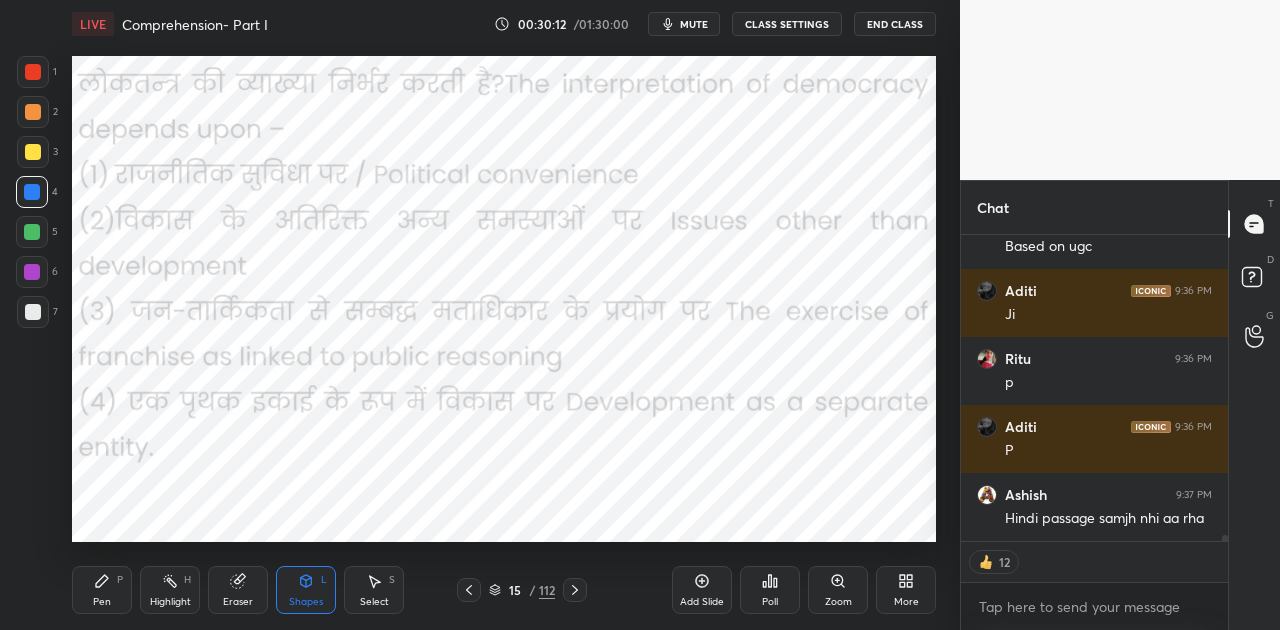 click on "mute" at bounding box center [694, 24] 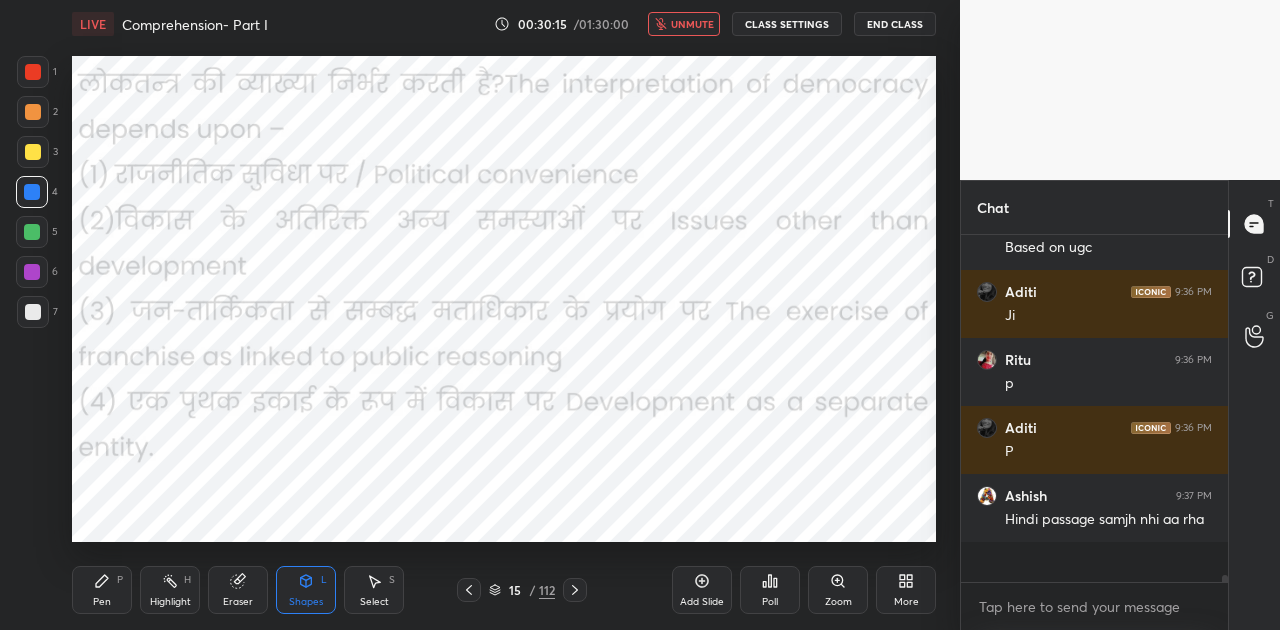 scroll, scrollTop: 6, scrollLeft: 6, axis: both 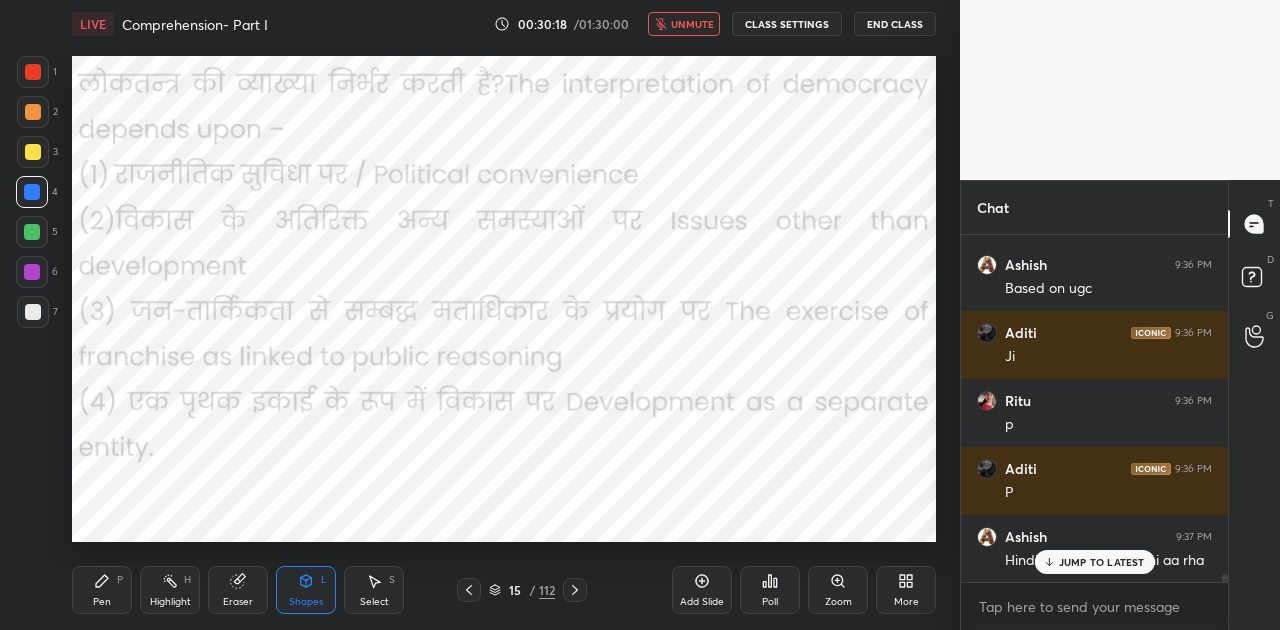 click on "unmute" at bounding box center (692, 24) 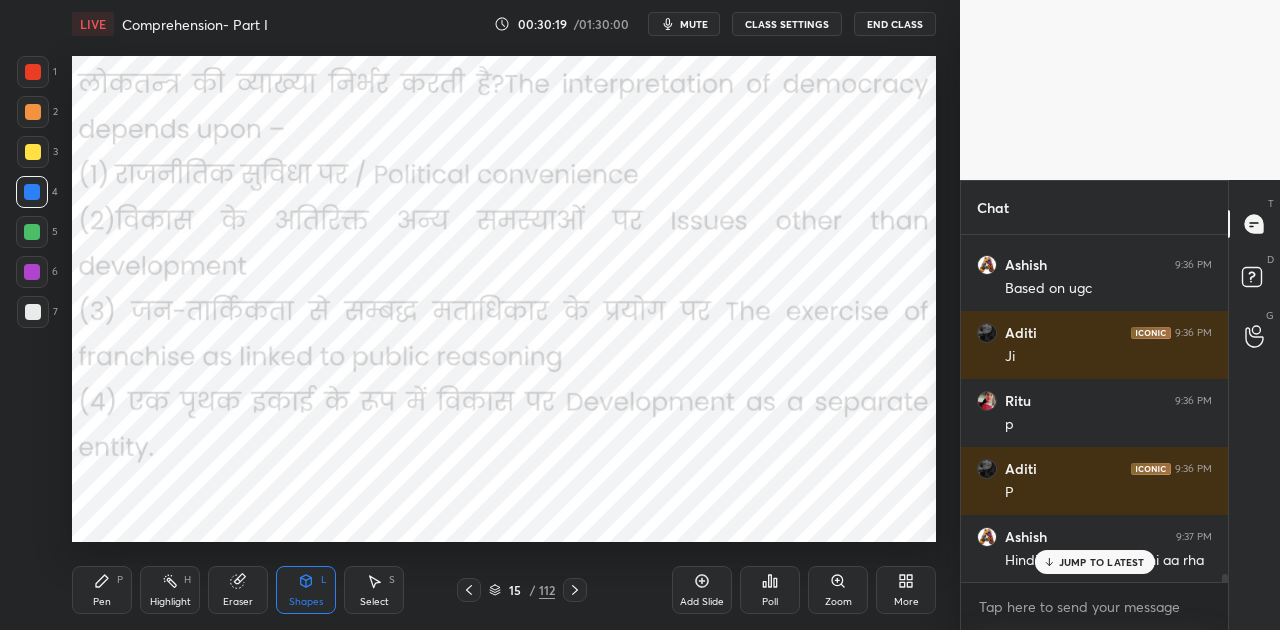 click 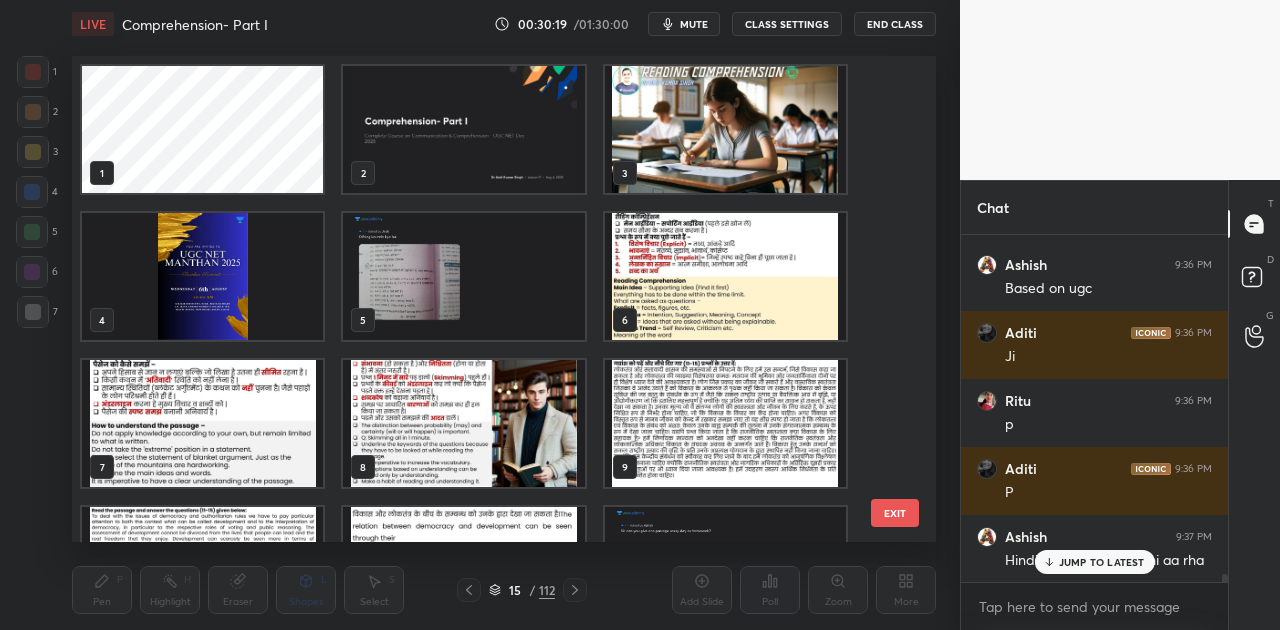 scroll, scrollTop: 248, scrollLeft: 0, axis: vertical 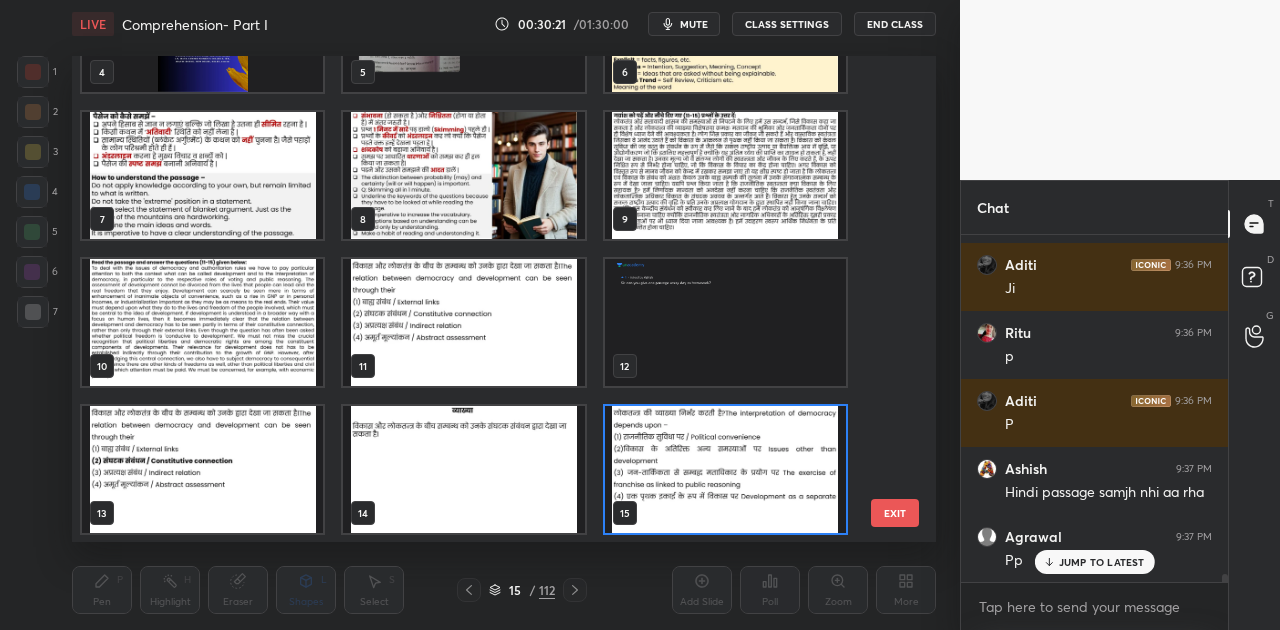 click at bounding box center (202, 322) 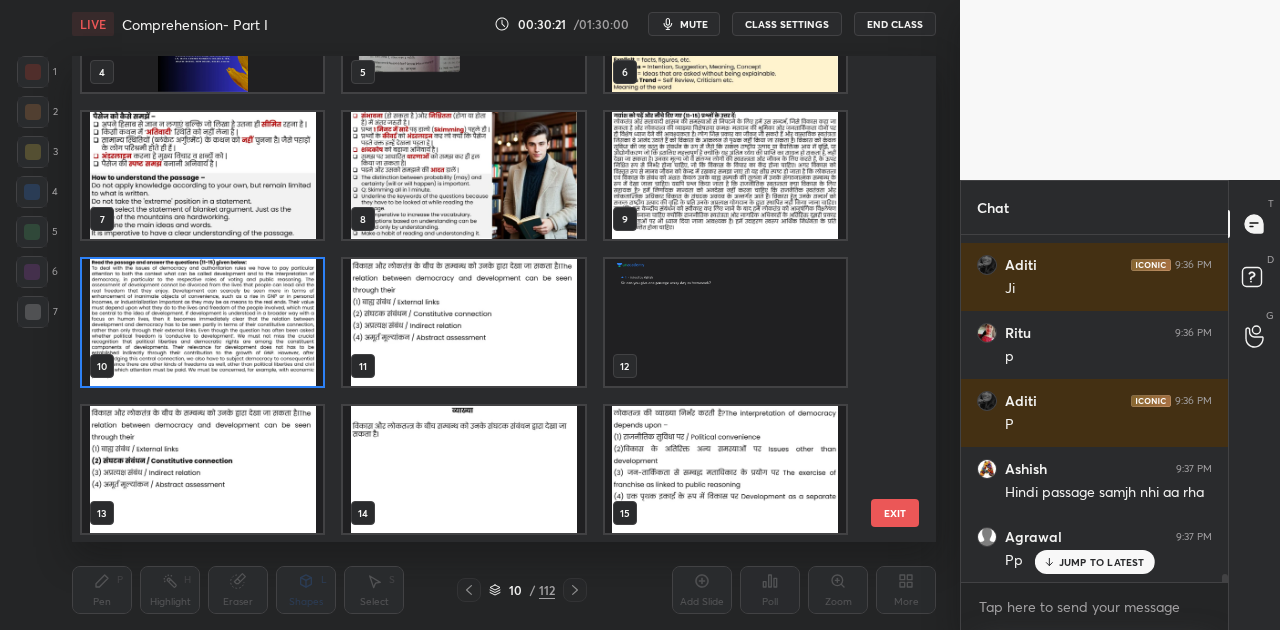 click at bounding box center [202, 322] 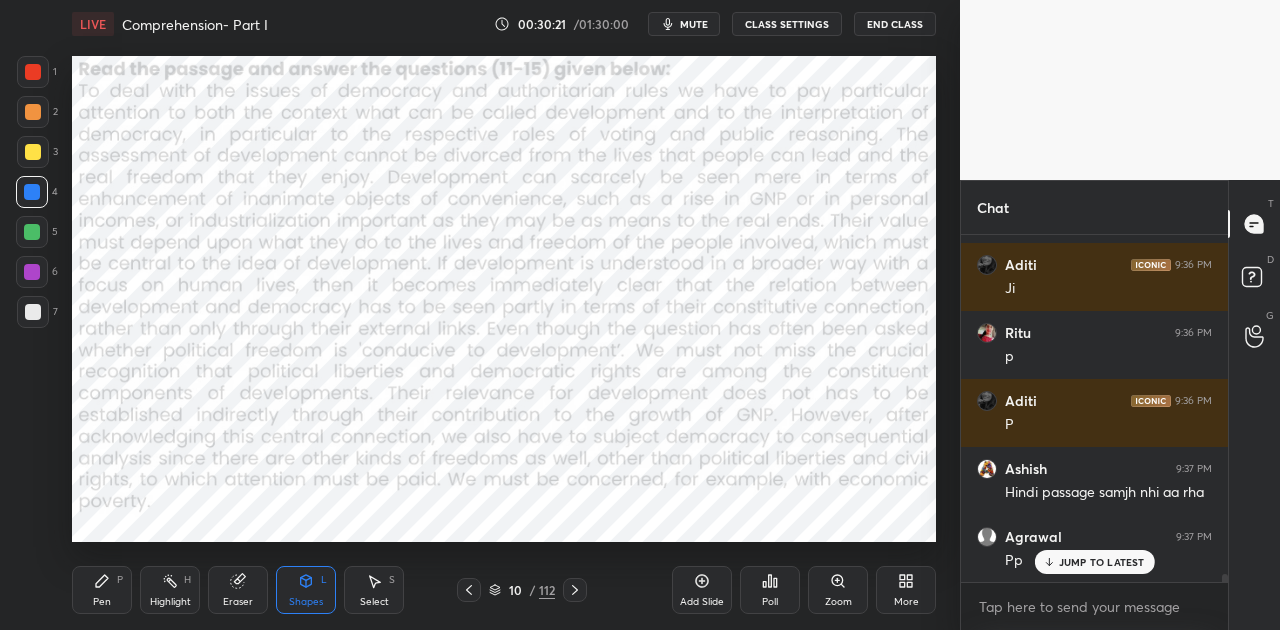 click at bounding box center [202, 322] 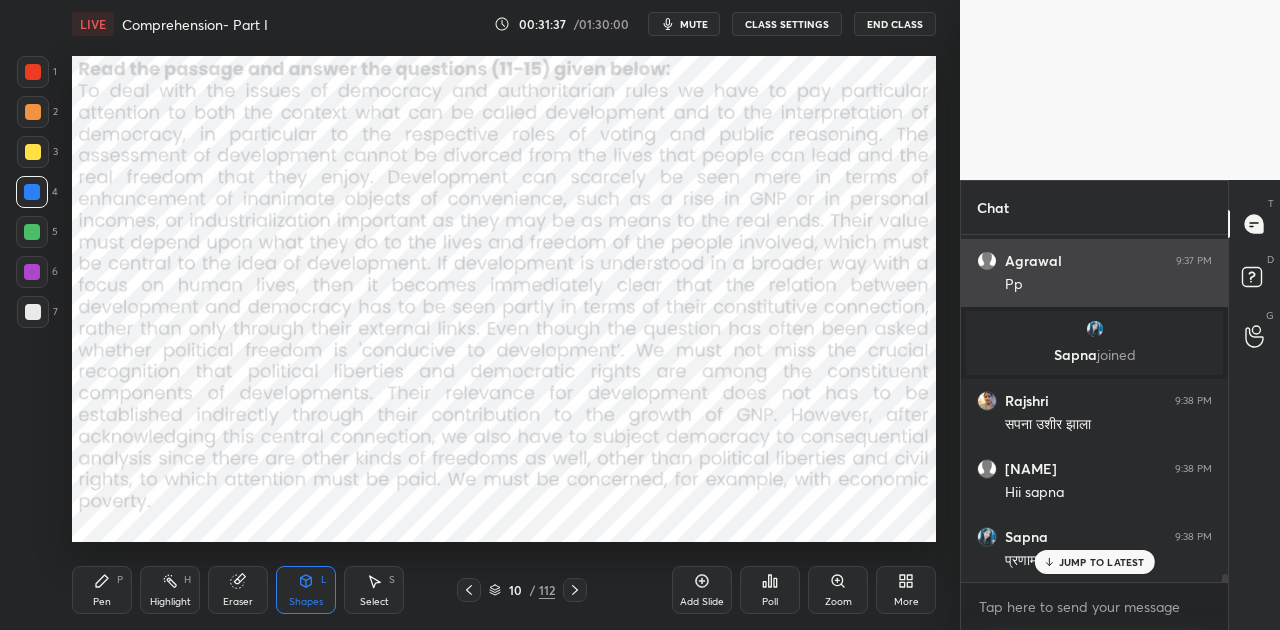 scroll, scrollTop: 15490, scrollLeft: 0, axis: vertical 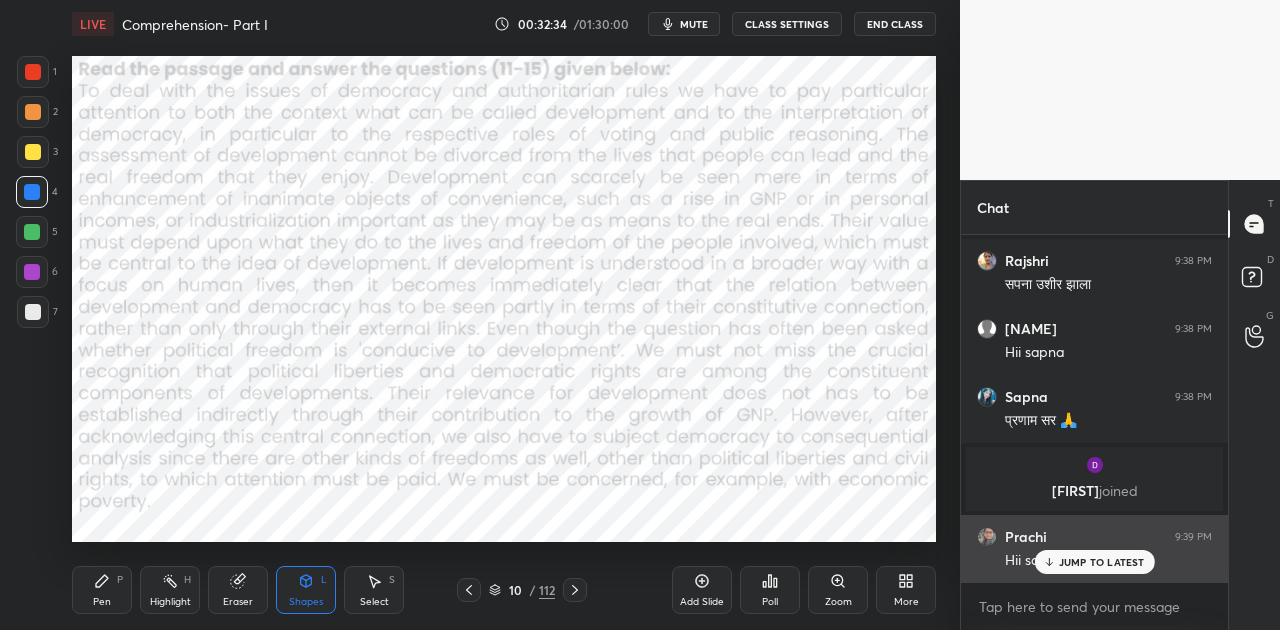 click on "JUMP TO LATEST" at bounding box center [1102, 562] 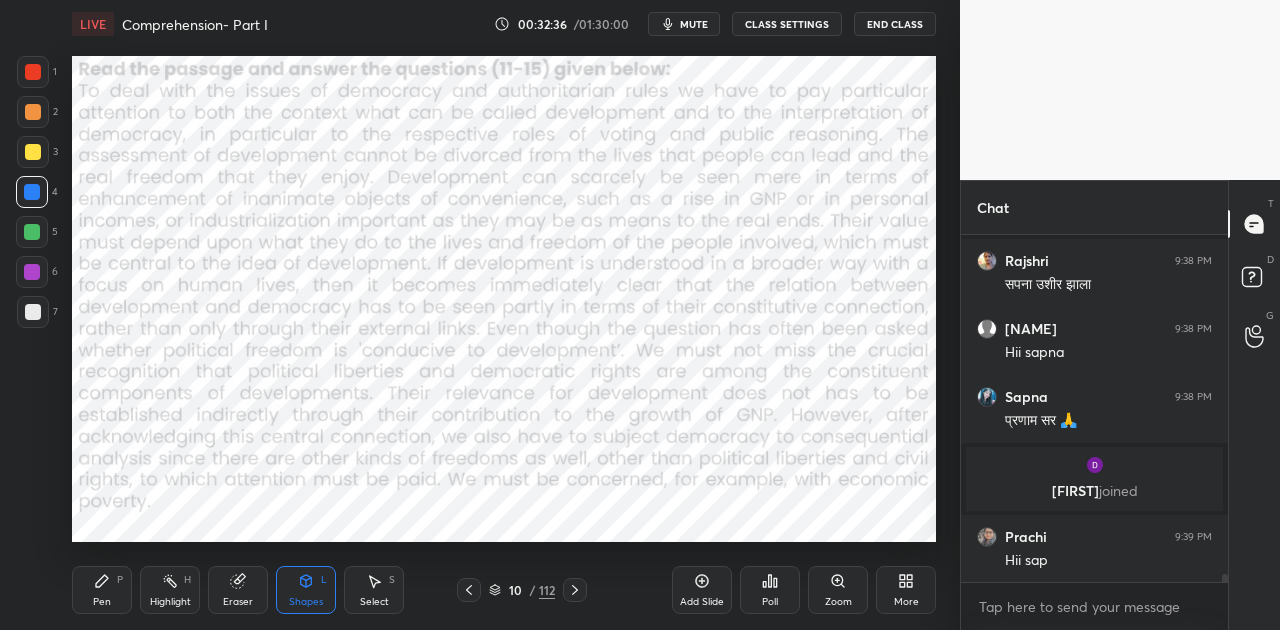 click on "mute" at bounding box center [694, 24] 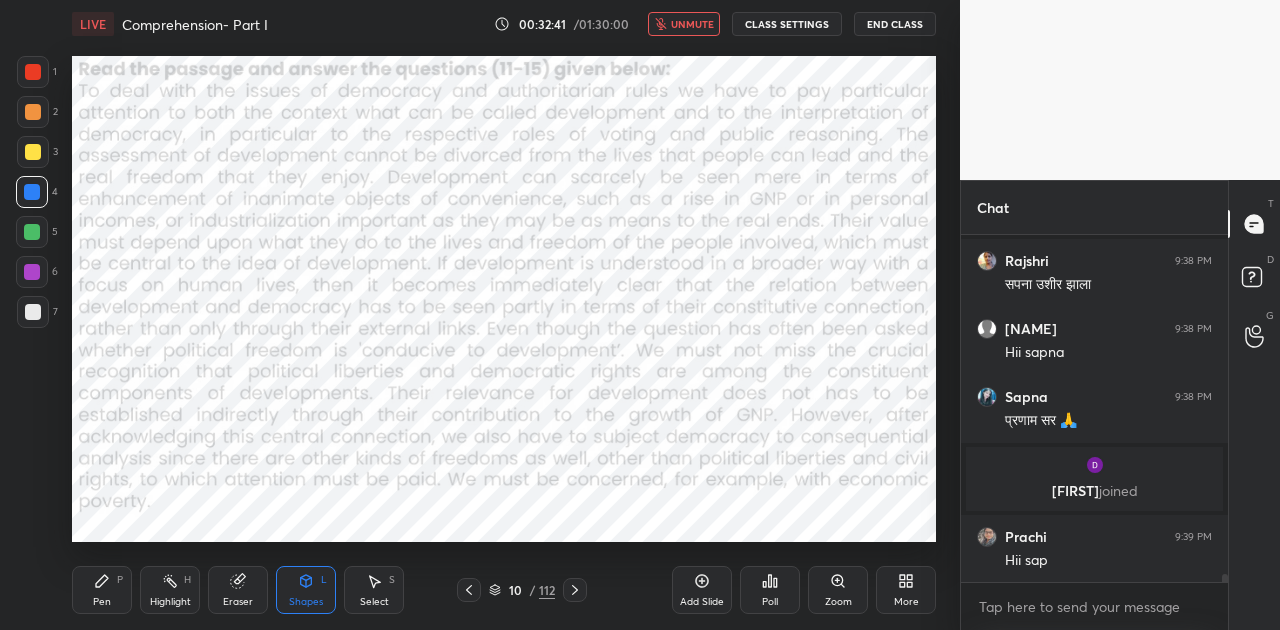click on "unmute" at bounding box center [692, 24] 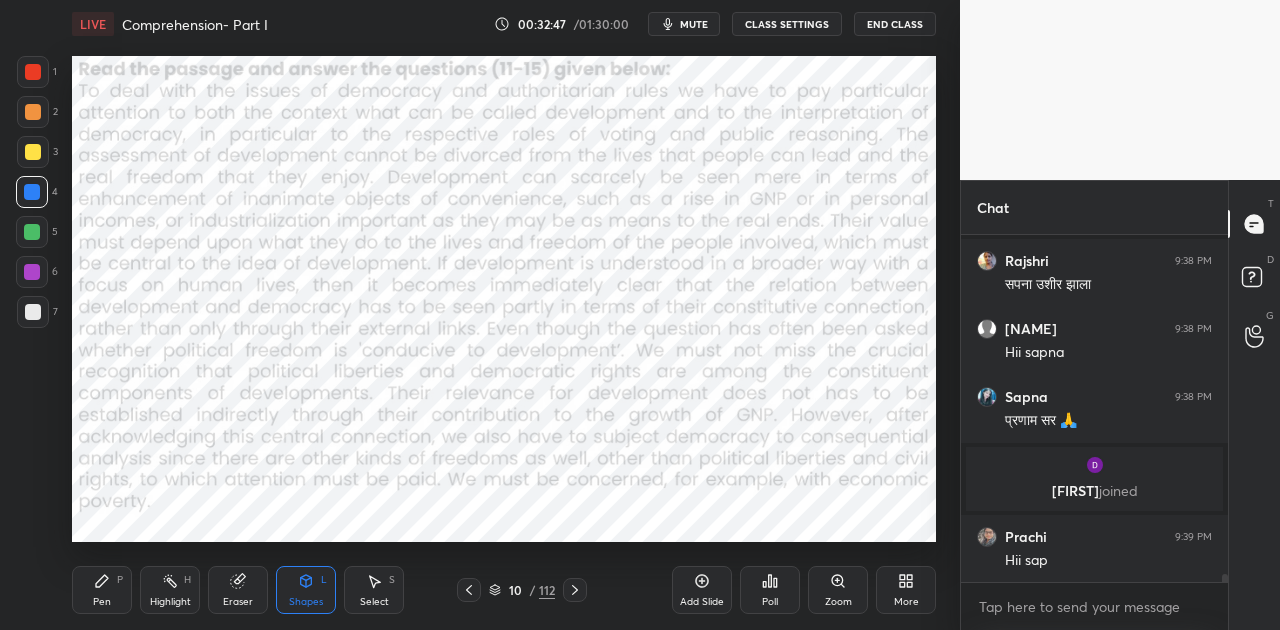 click 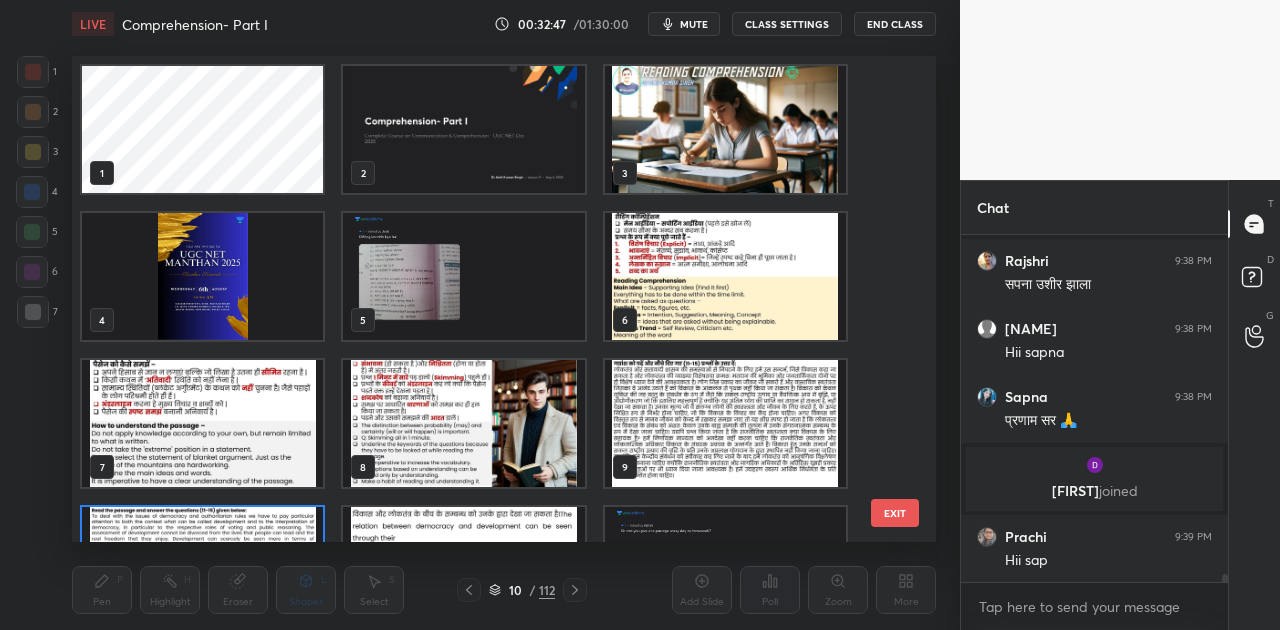 scroll, scrollTop: 102, scrollLeft: 0, axis: vertical 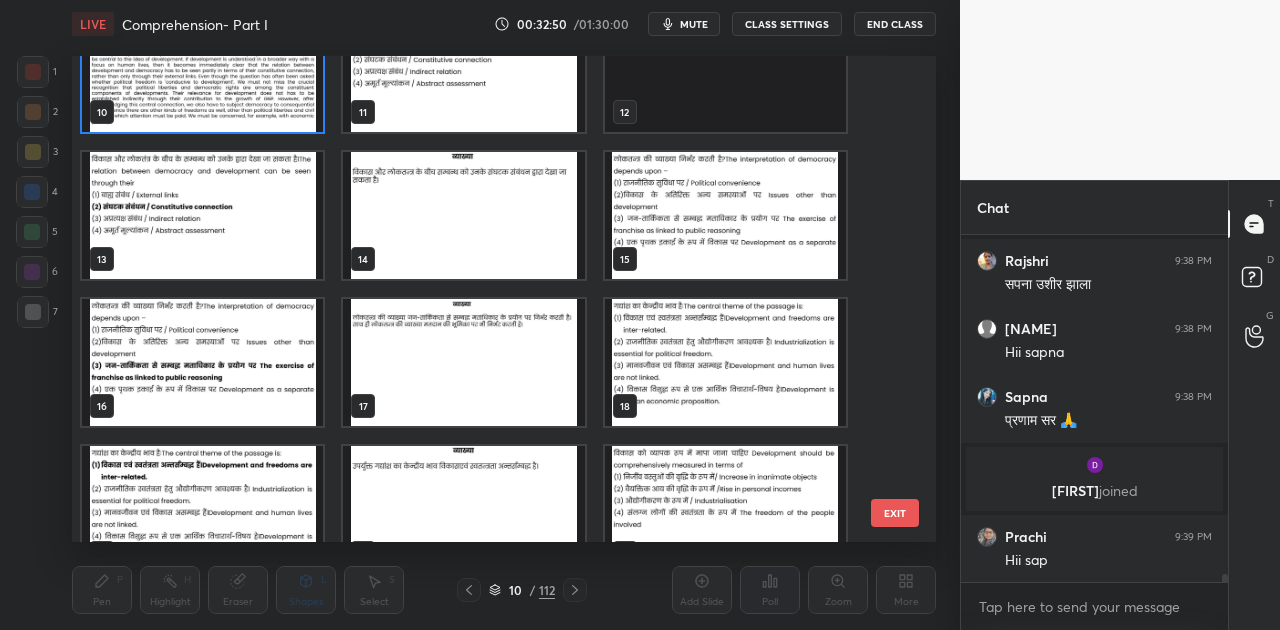 click at bounding box center (725, 215) 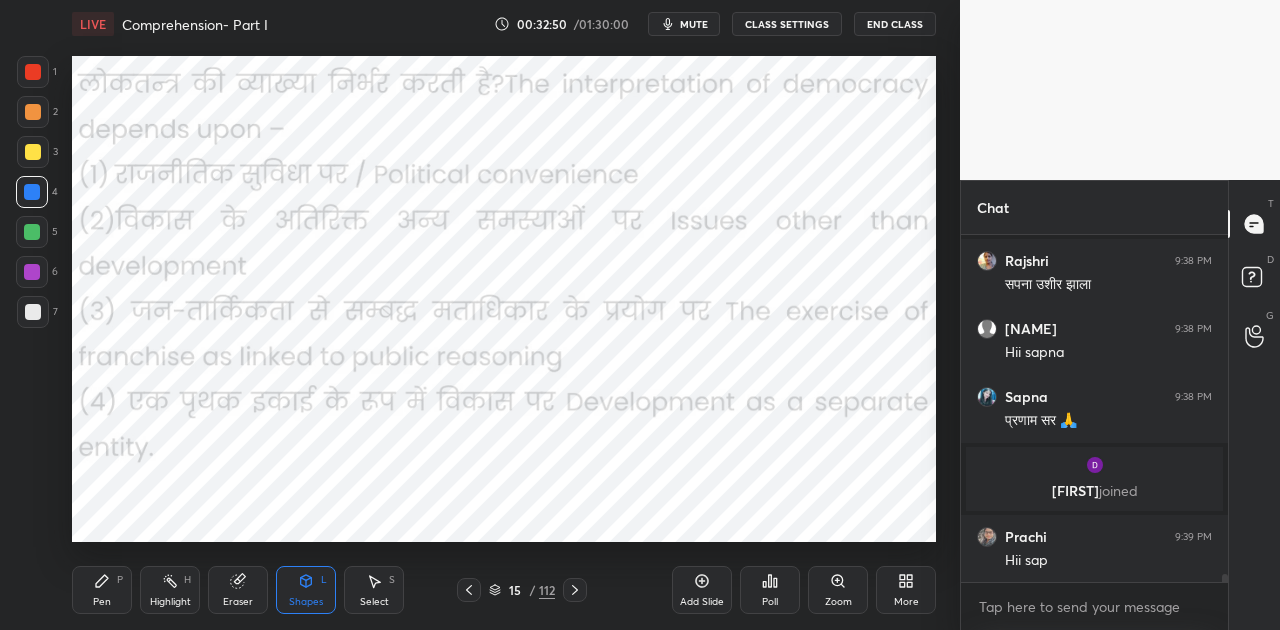 scroll, scrollTop: 15626, scrollLeft: 0, axis: vertical 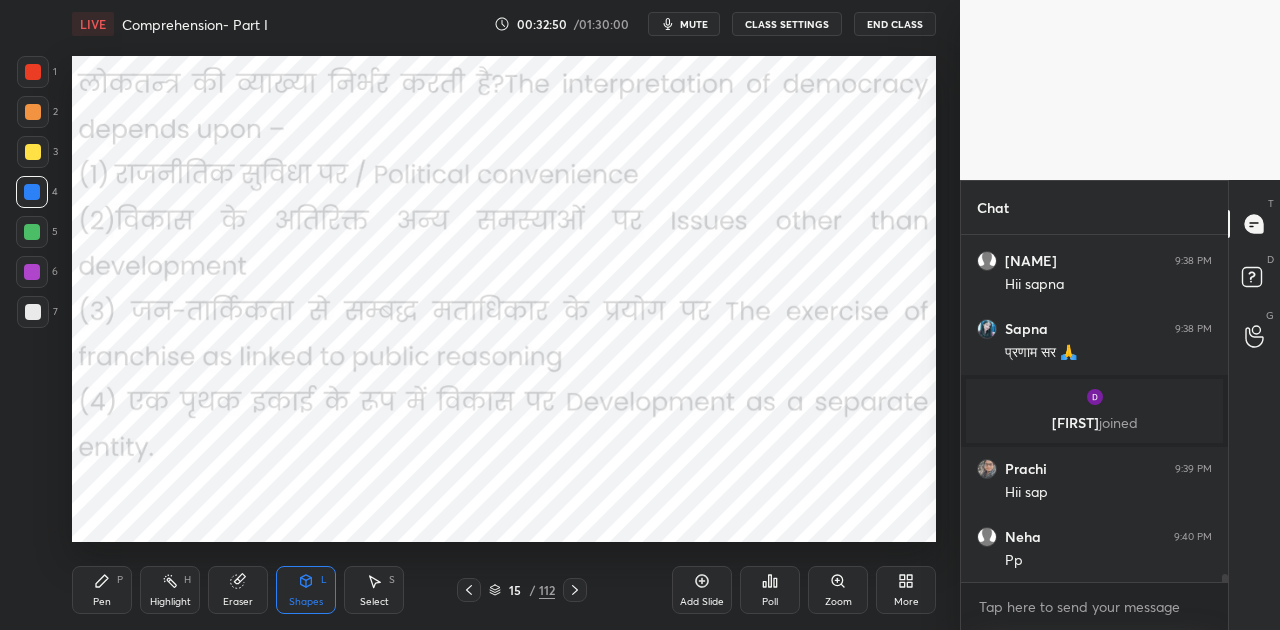 click at bounding box center [725, 215] 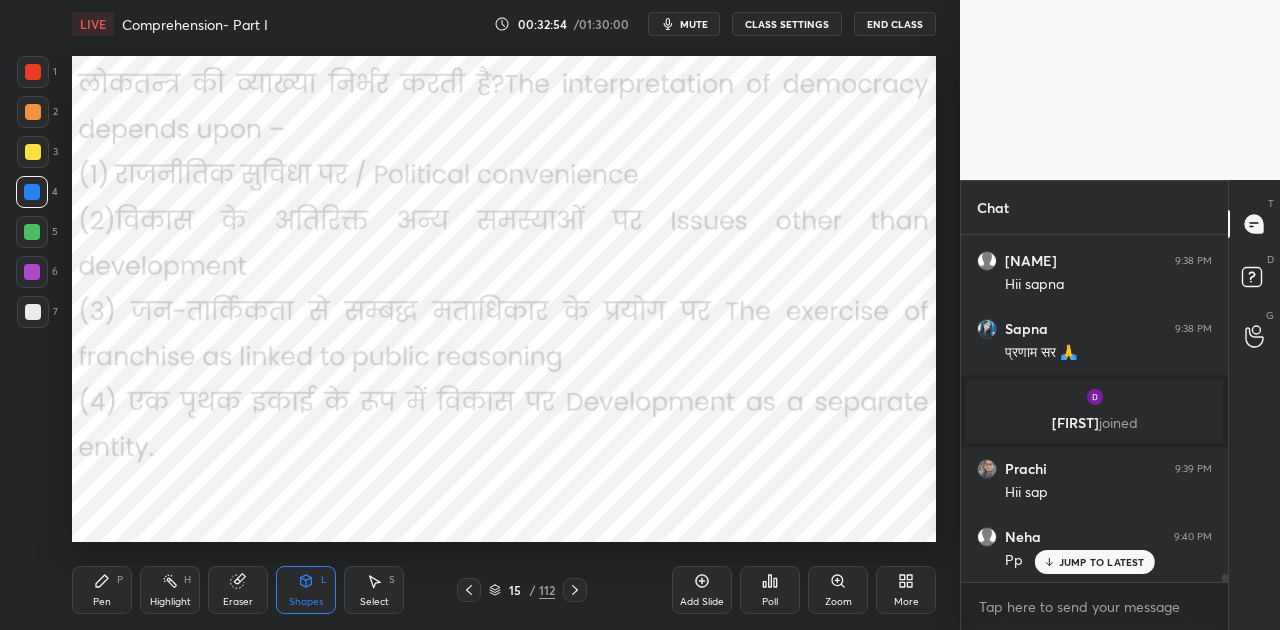 scroll, scrollTop: 15698, scrollLeft: 0, axis: vertical 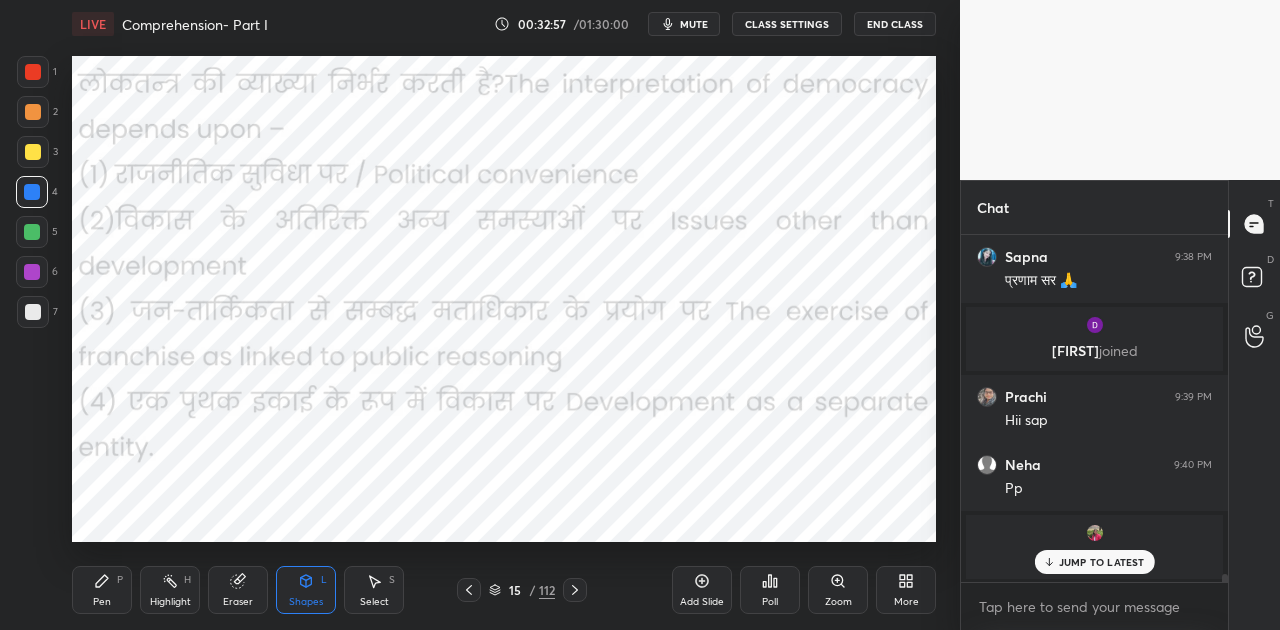 click on "JUMP TO LATEST" at bounding box center [1102, 562] 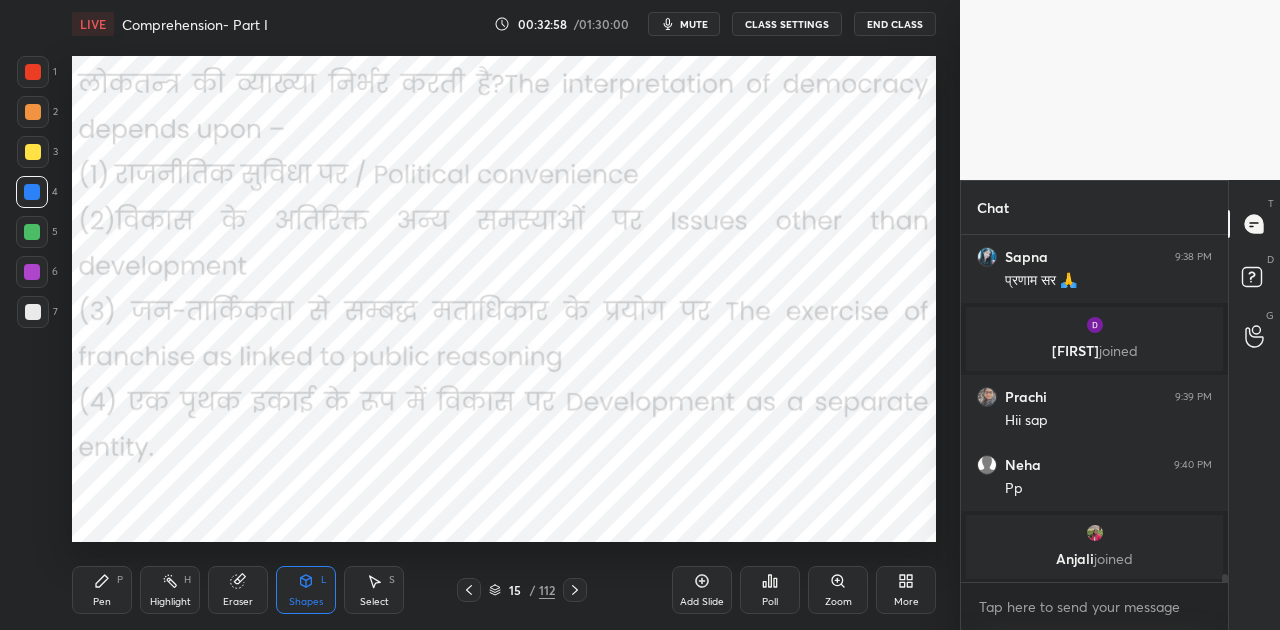 click 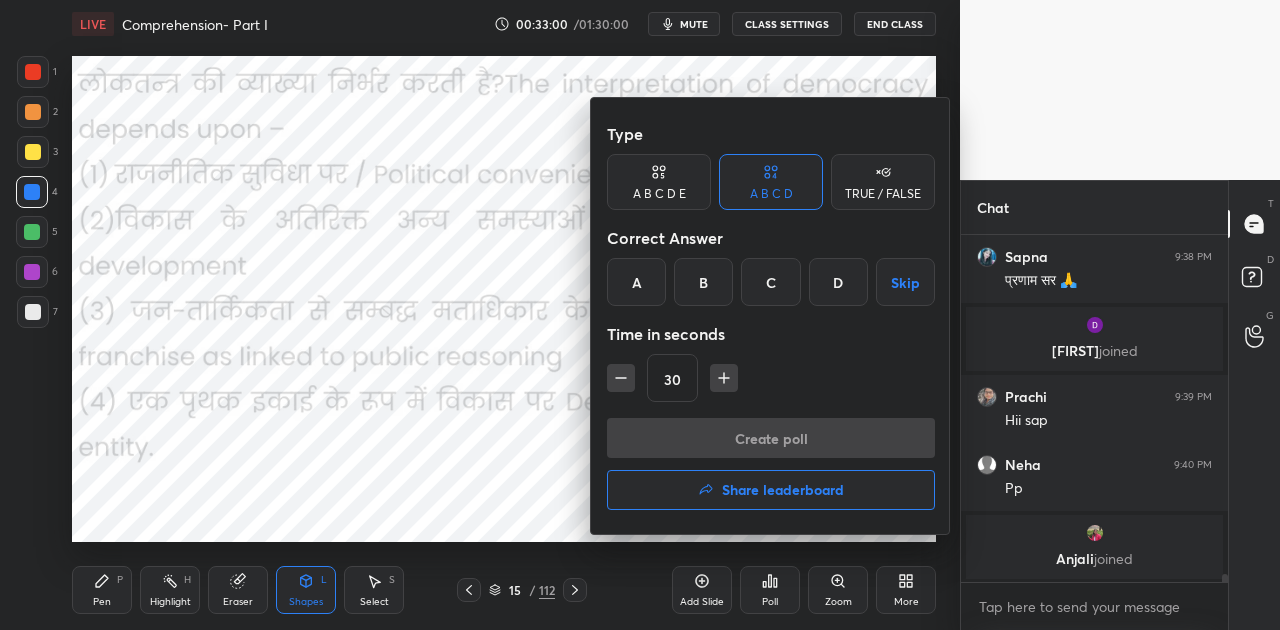 click on "C" at bounding box center (770, 282) 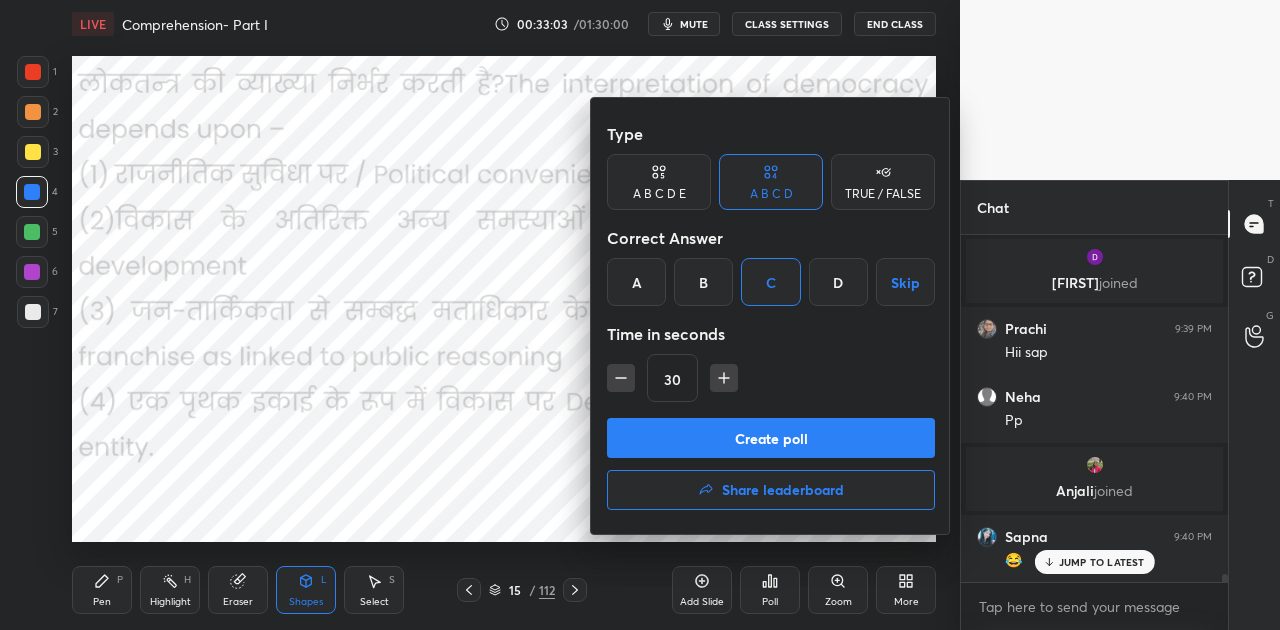 scroll, scrollTop: 15070, scrollLeft: 0, axis: vertical 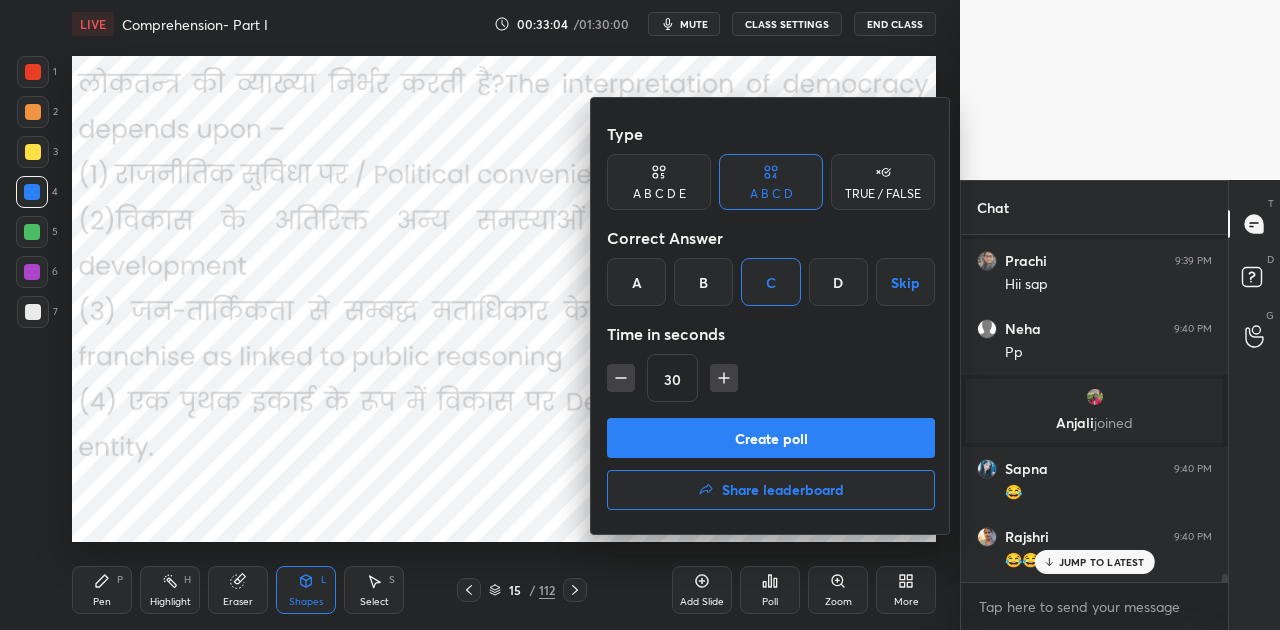 click on "Create poll" at bounding box center [771, 438] 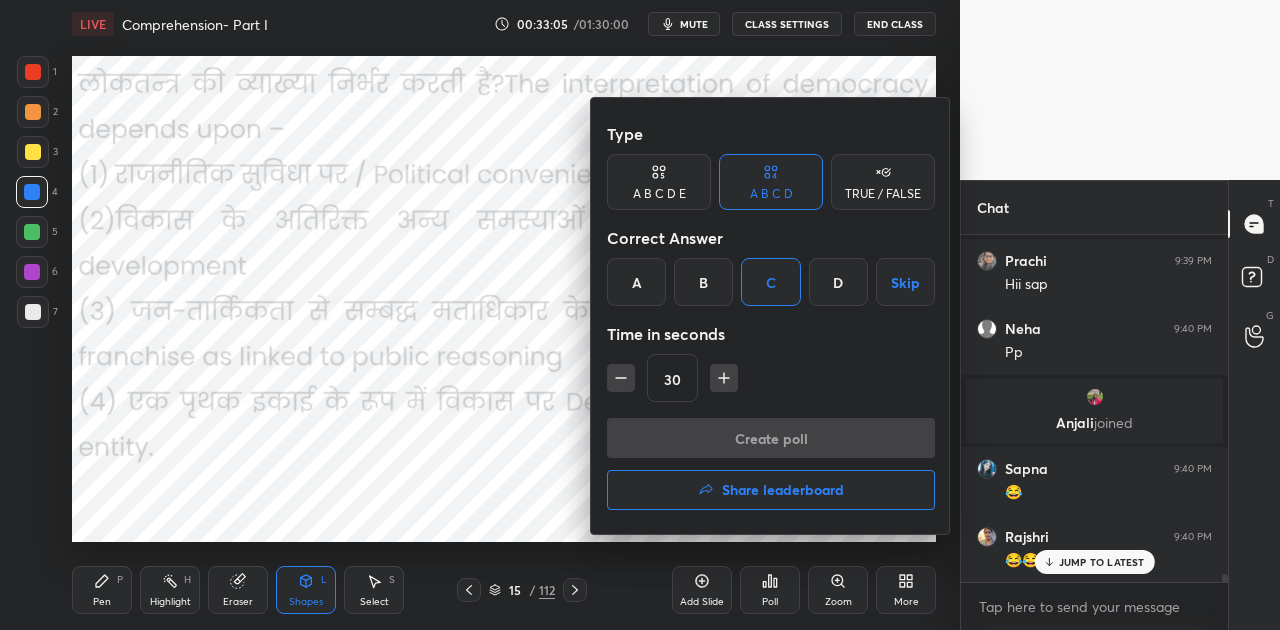 scroll, scrollTop: 308, scrollLeft: 261, axis: both 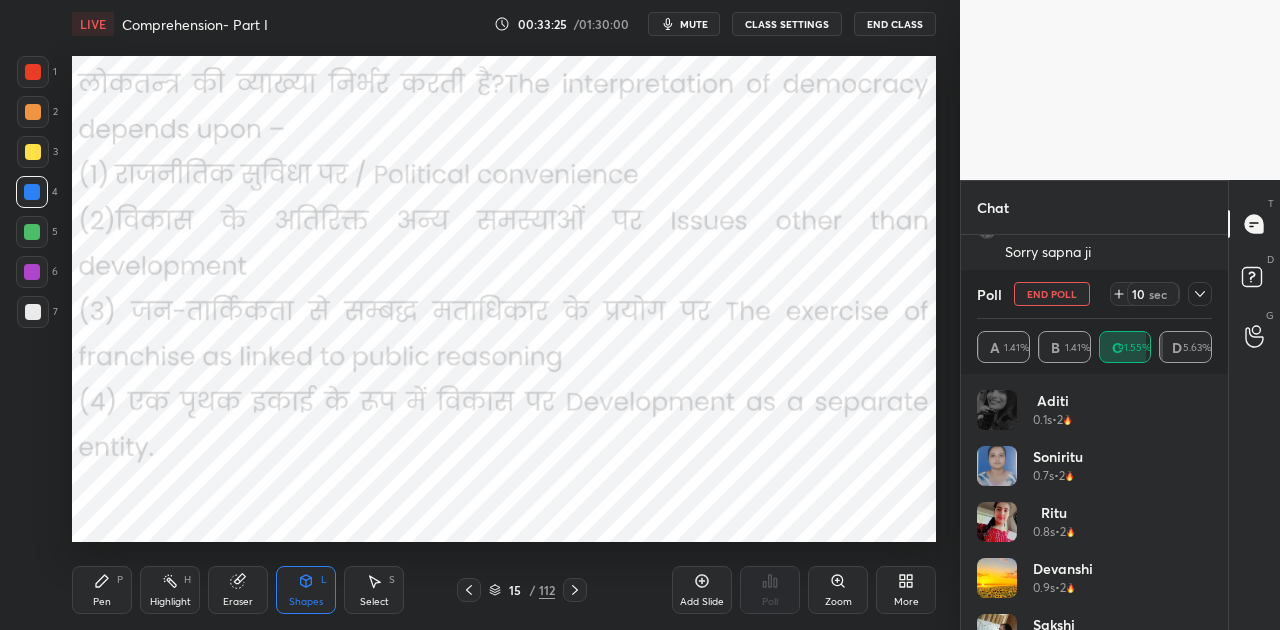 click on "mute" at bounding box center [694, 24] 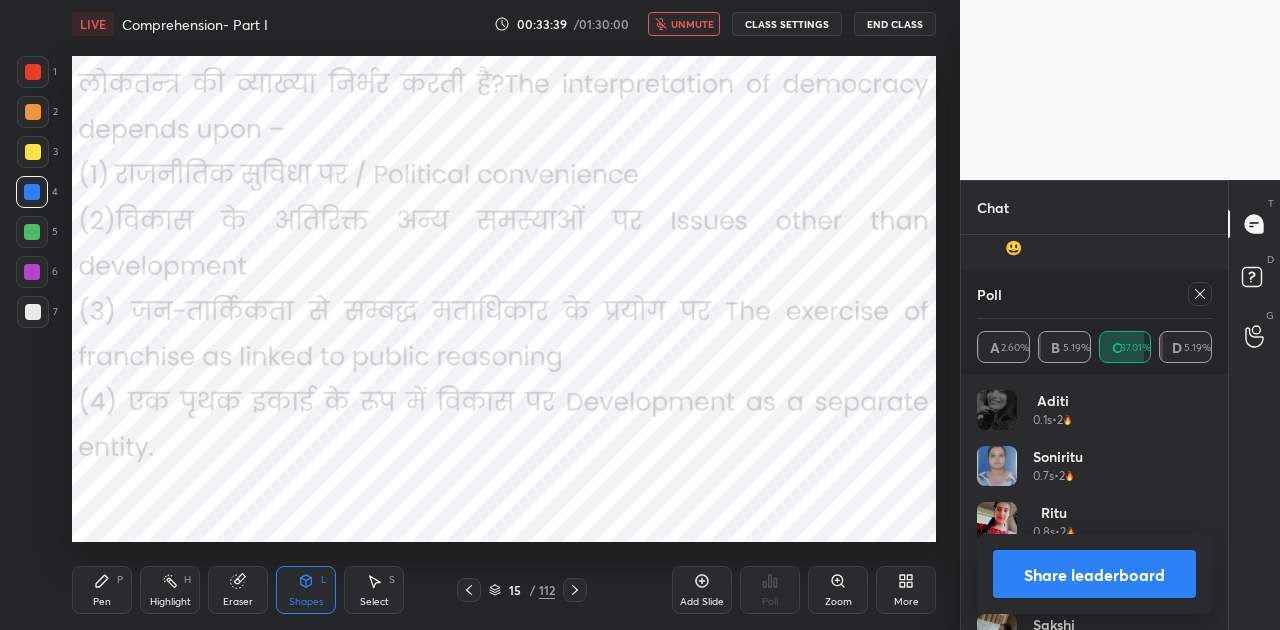click on "Share leaderboard" at bounding box center [1094, 574] 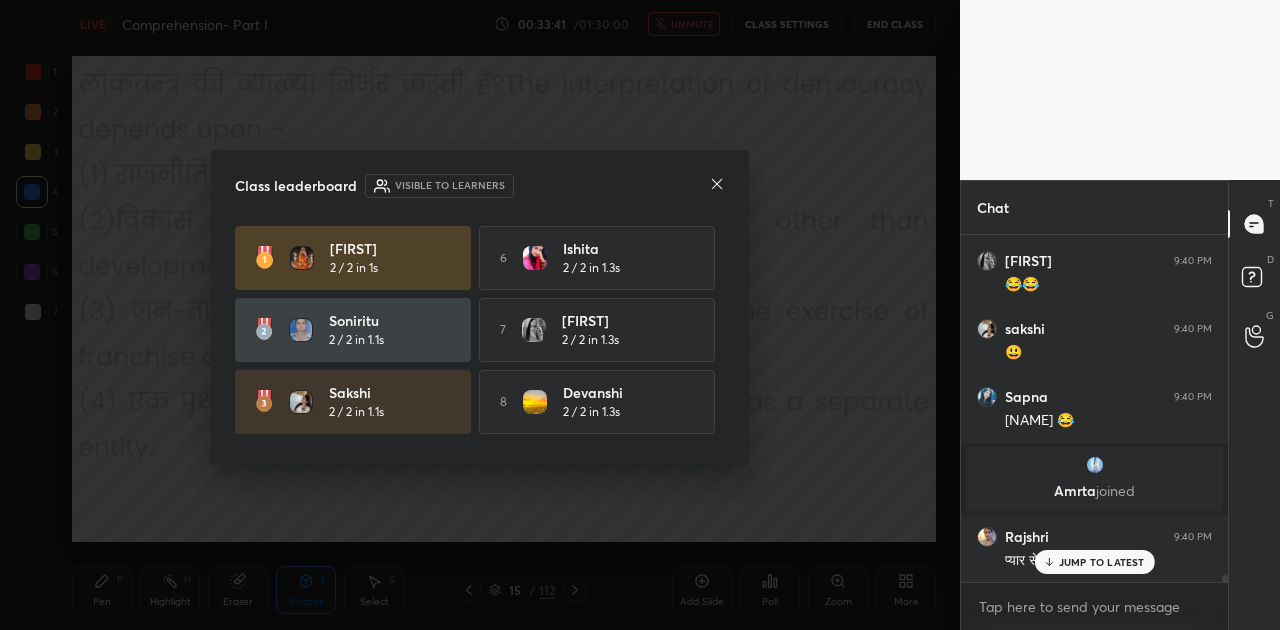 click 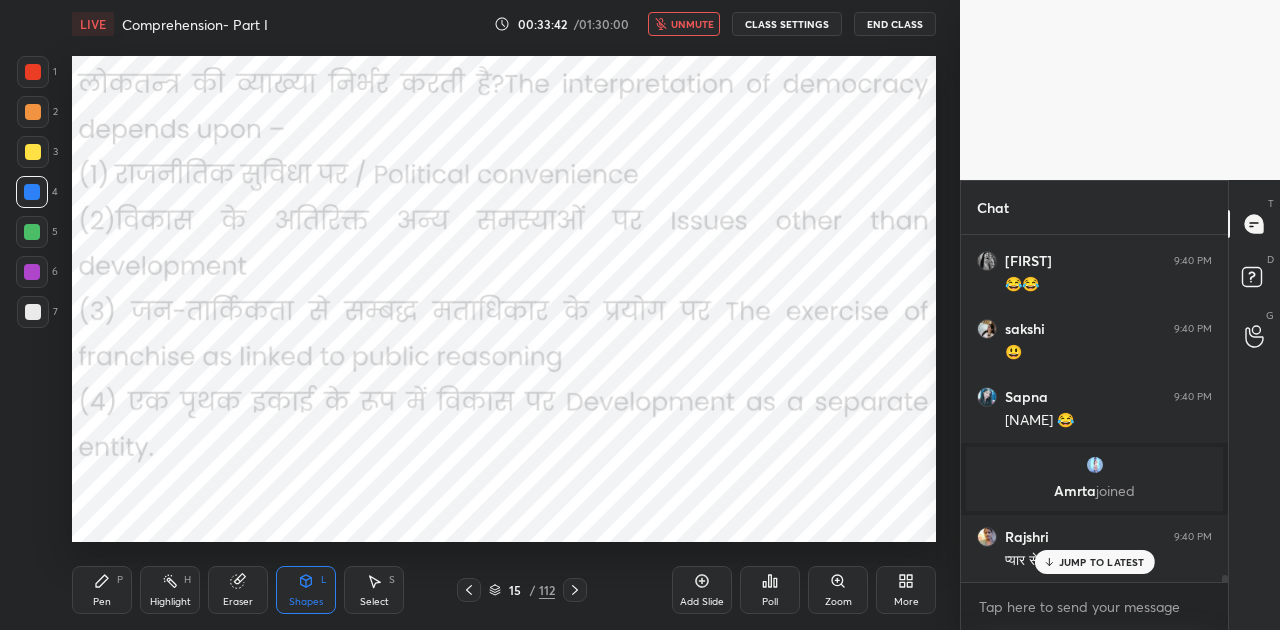 drag, startPoint x: 1099, startPoint y: 556, endPoint x: 998, endPoint y: 487, distance: 122.31925 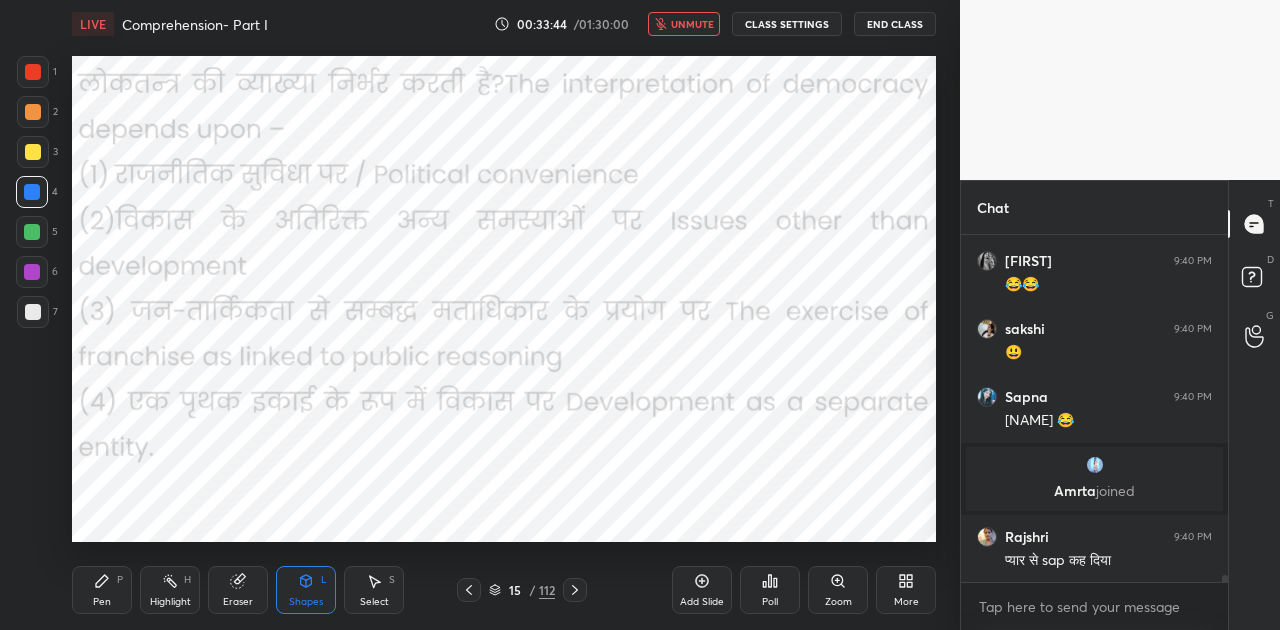 click on "unmute" at bounding box center (692, 24) 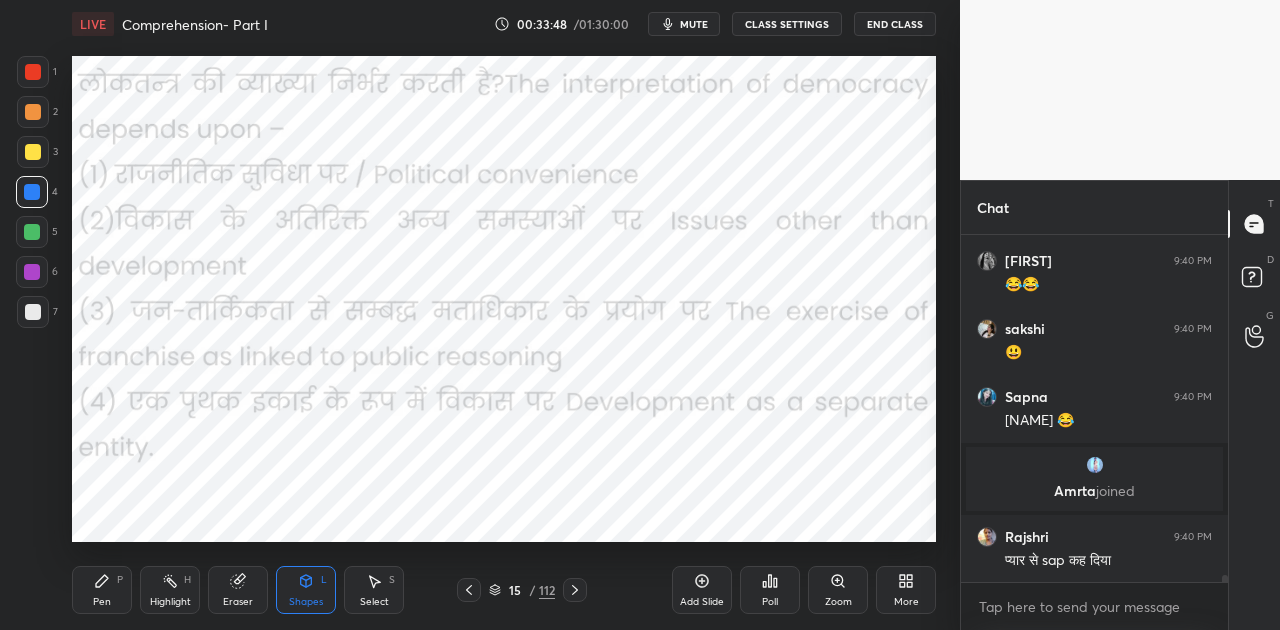 click 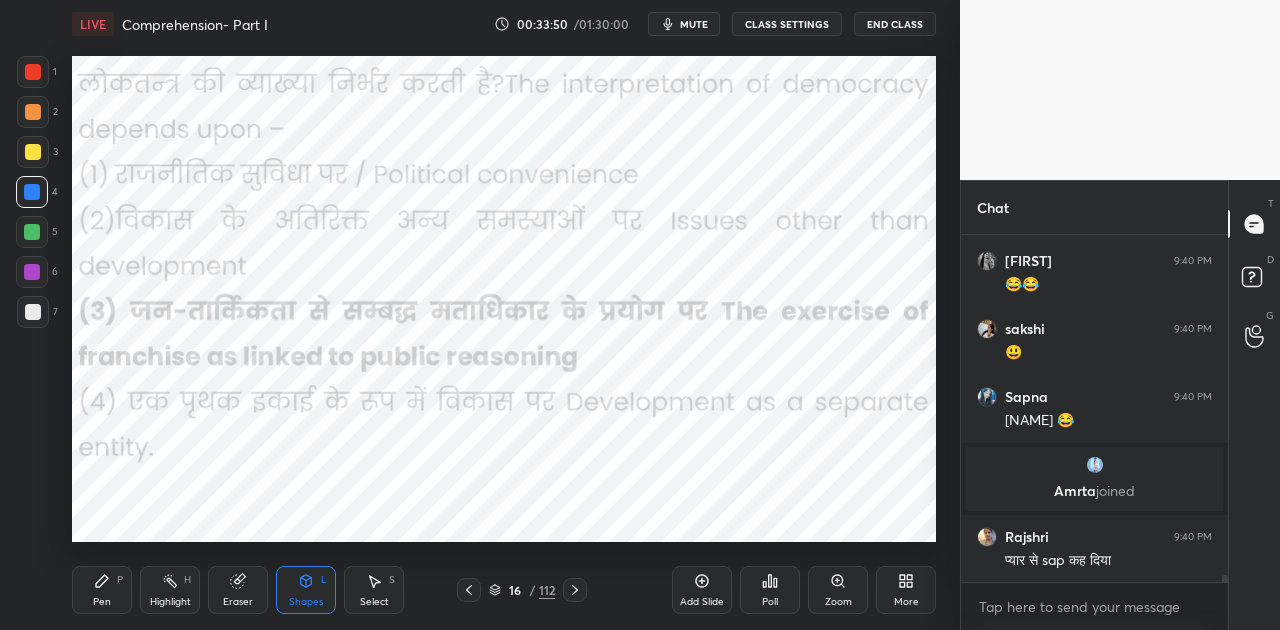 click 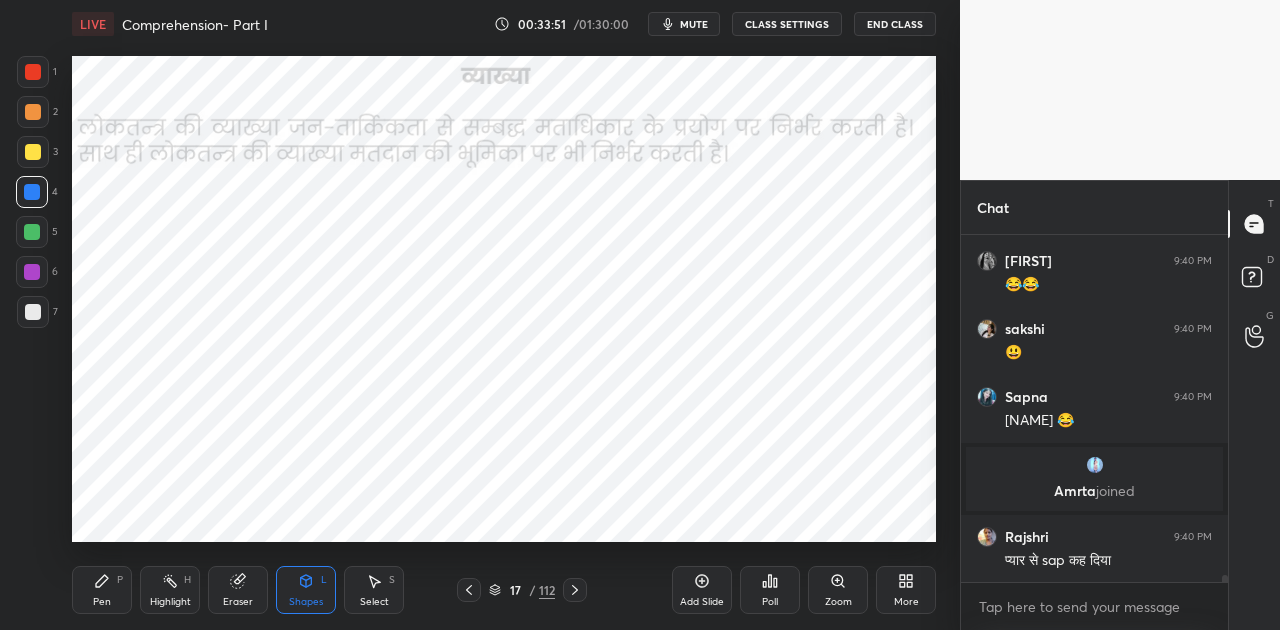click 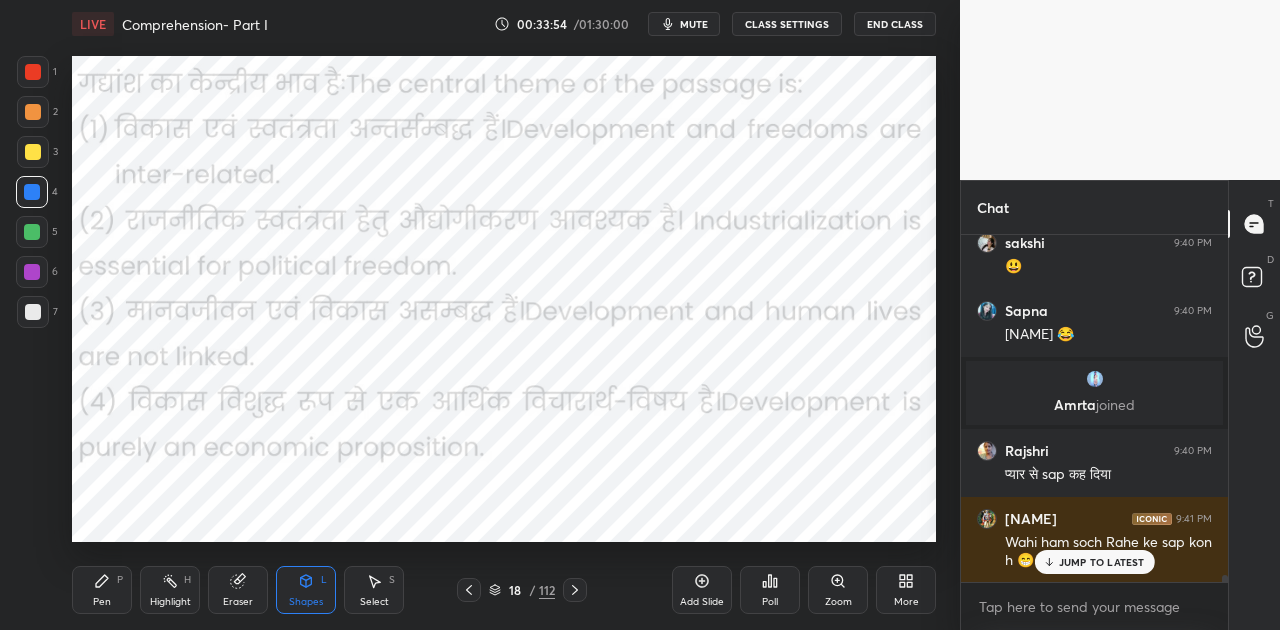 click on "JUMP TO LATEST" at bounding box center (1102, 562) 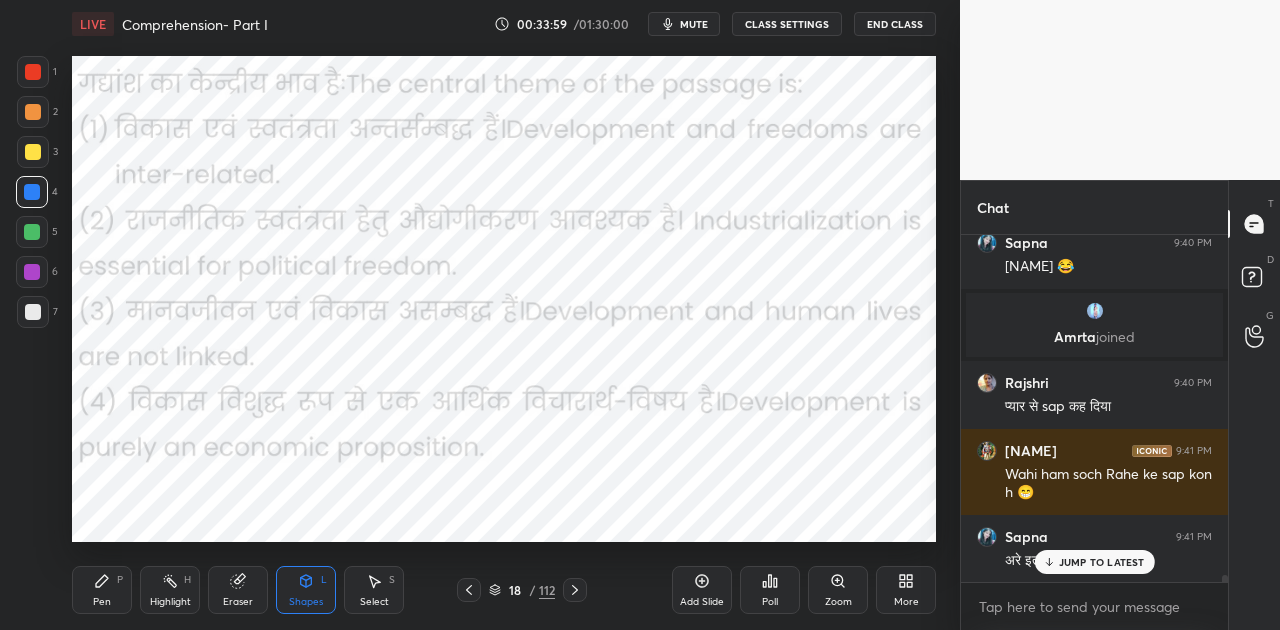 click on "JUMP TO LATEST" at bounding box center [1102, 562] 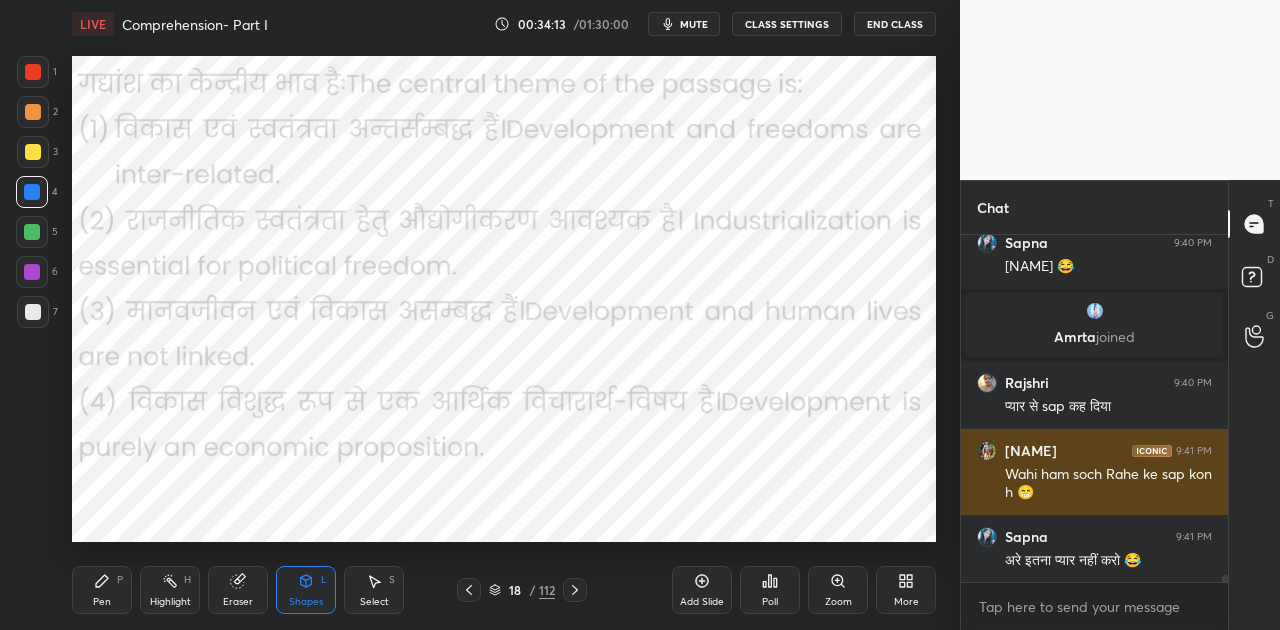 scroll, scrollTop: 16044, scrollLeft: 0, axis: vertical 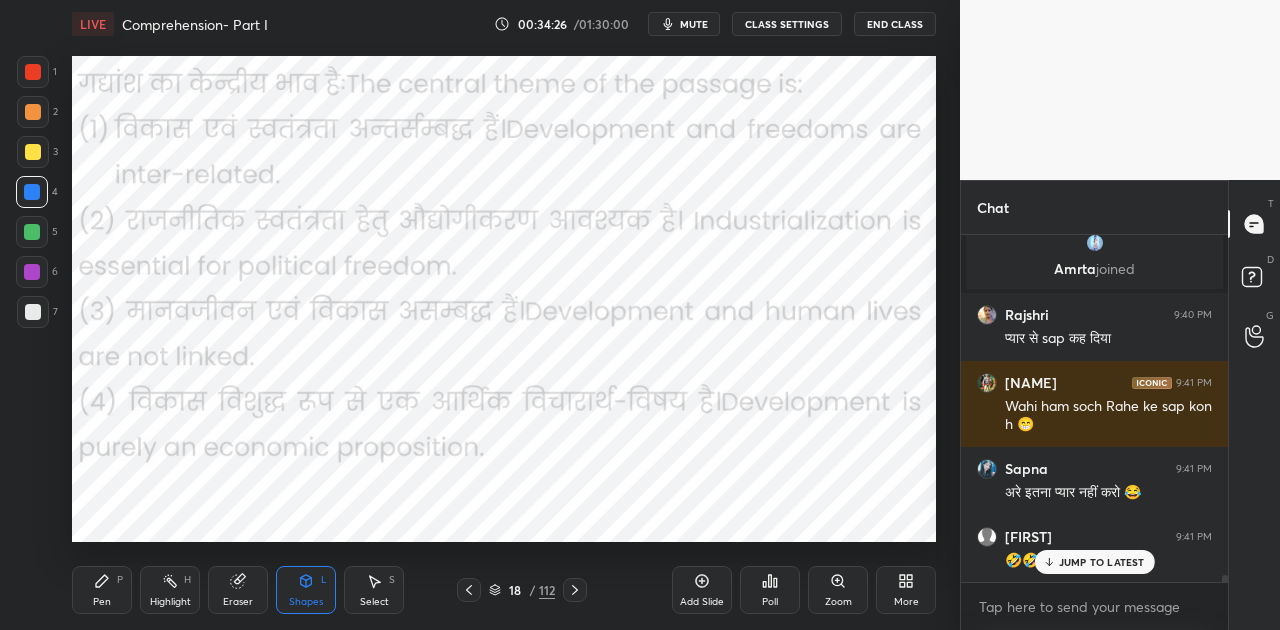 click 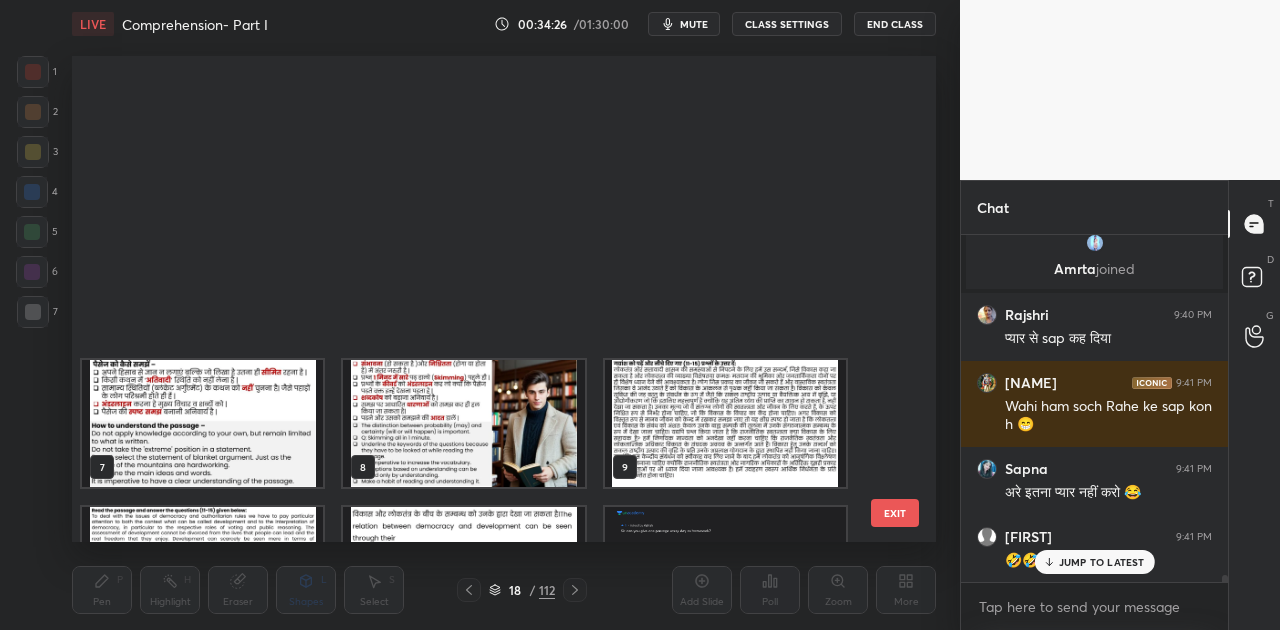 scroll, scrollTop: 396, scrollLeft: 0, axis: vertical 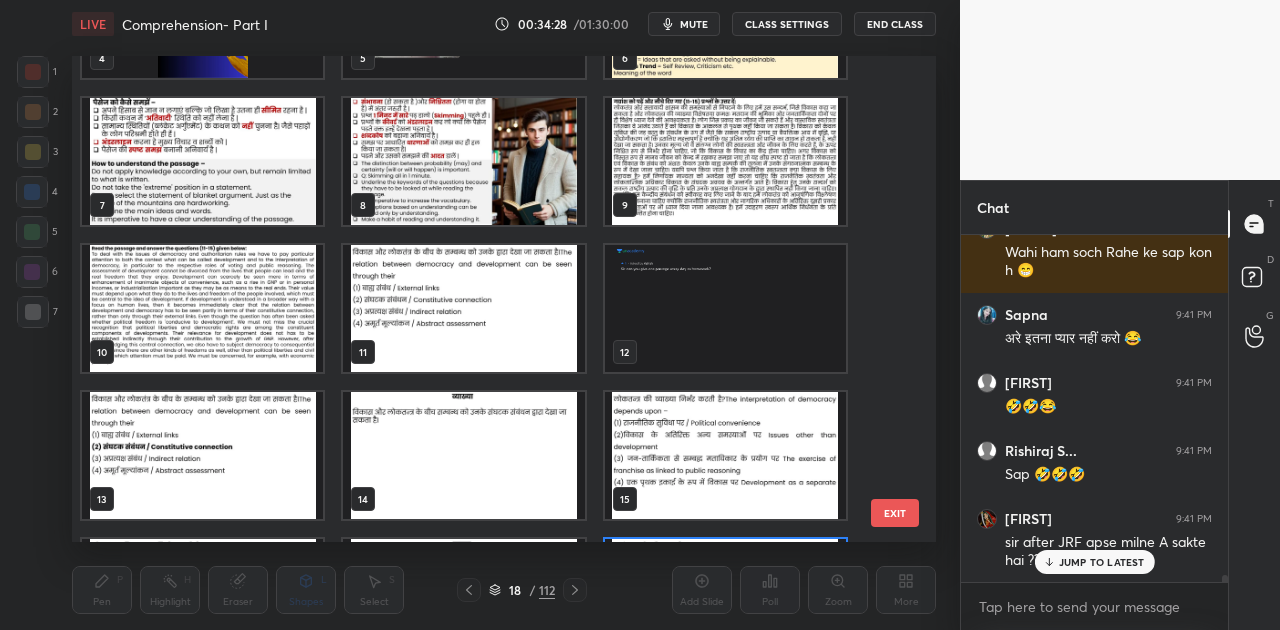 click at bounding box center (725, 161) 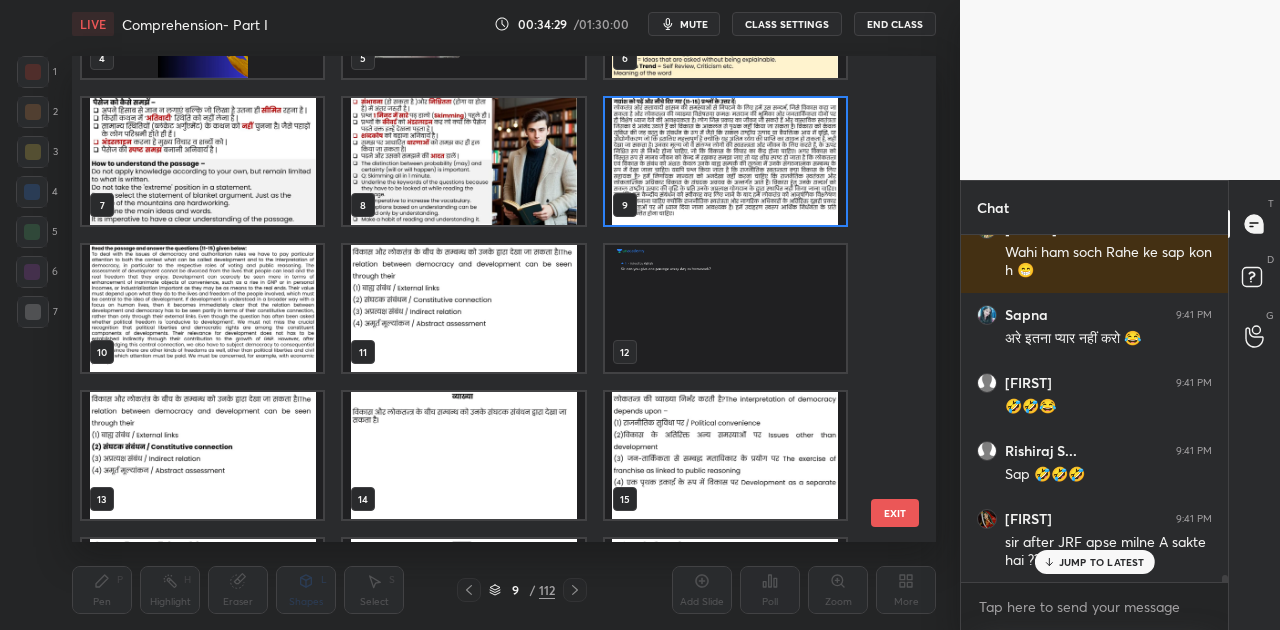 click at bounding box center [725, 161] 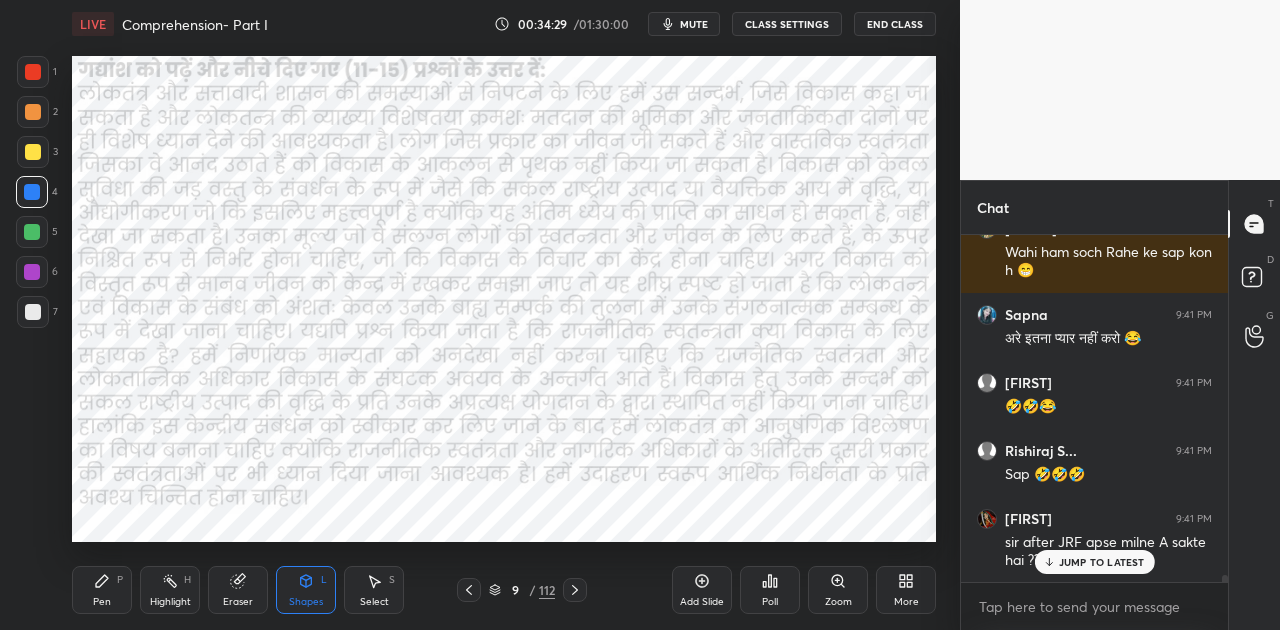 click at bounding box center (725, 161) 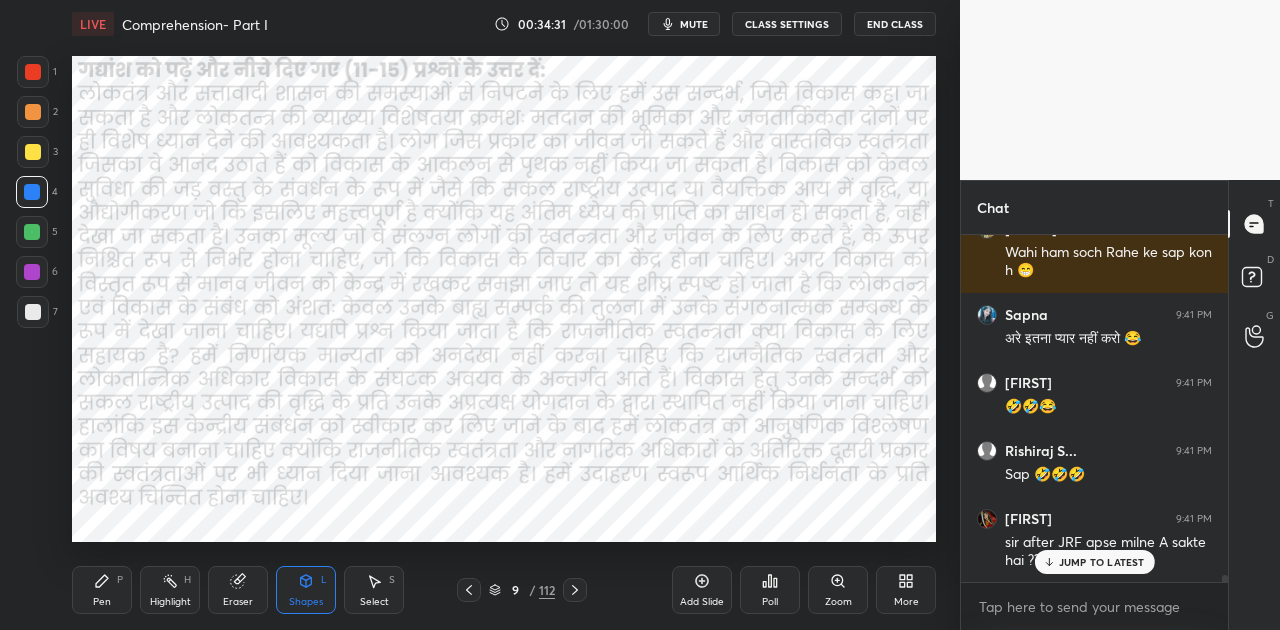 click on "JUMP TO LATEST" at bounding box center [1102, 562] 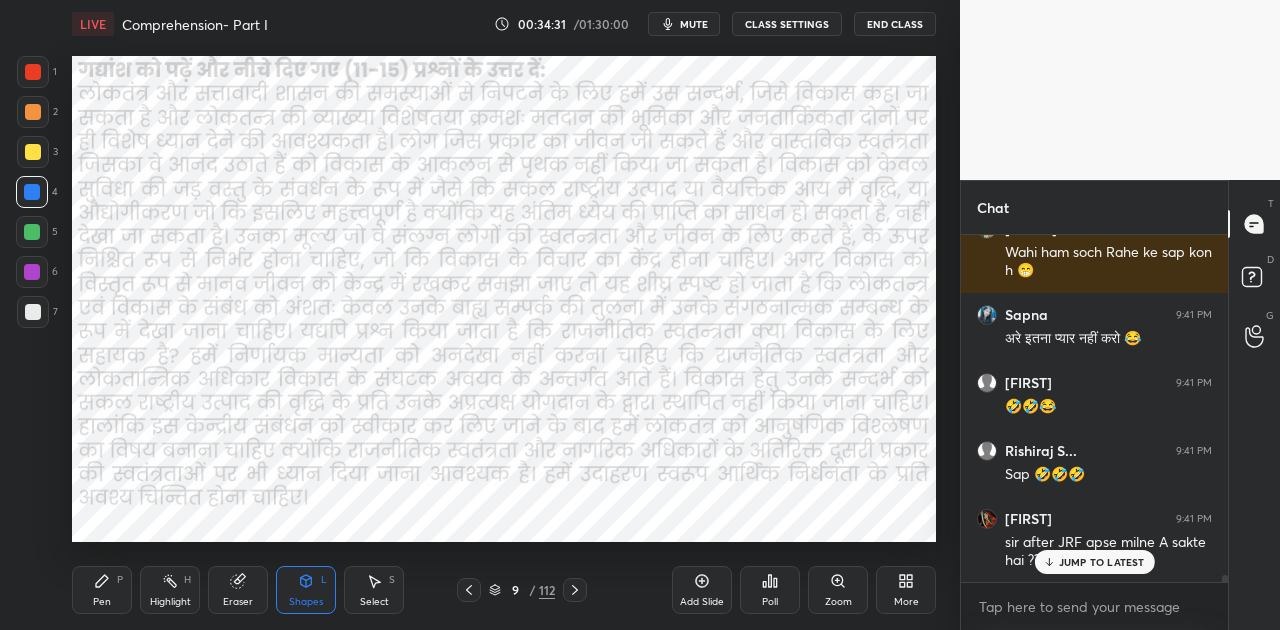 scroll, scrollTop: 16320, scrollLeft: 0, axis: vertical 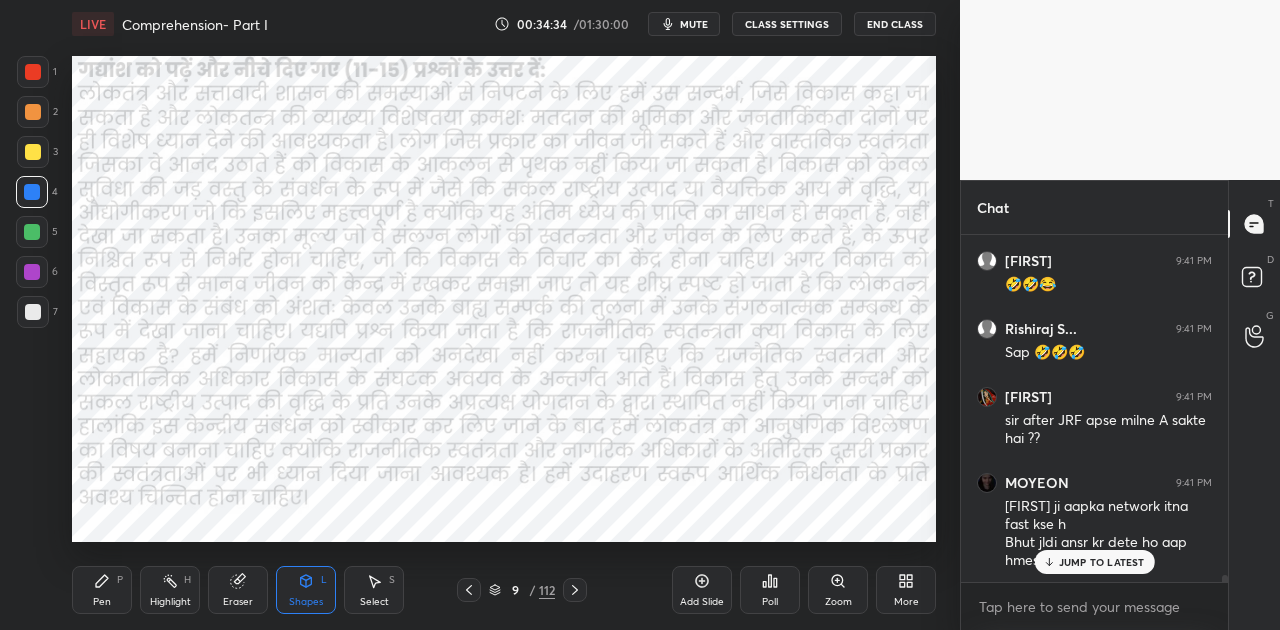 click on "JUMP TO LATEST" at bounding box center (1102, 562) 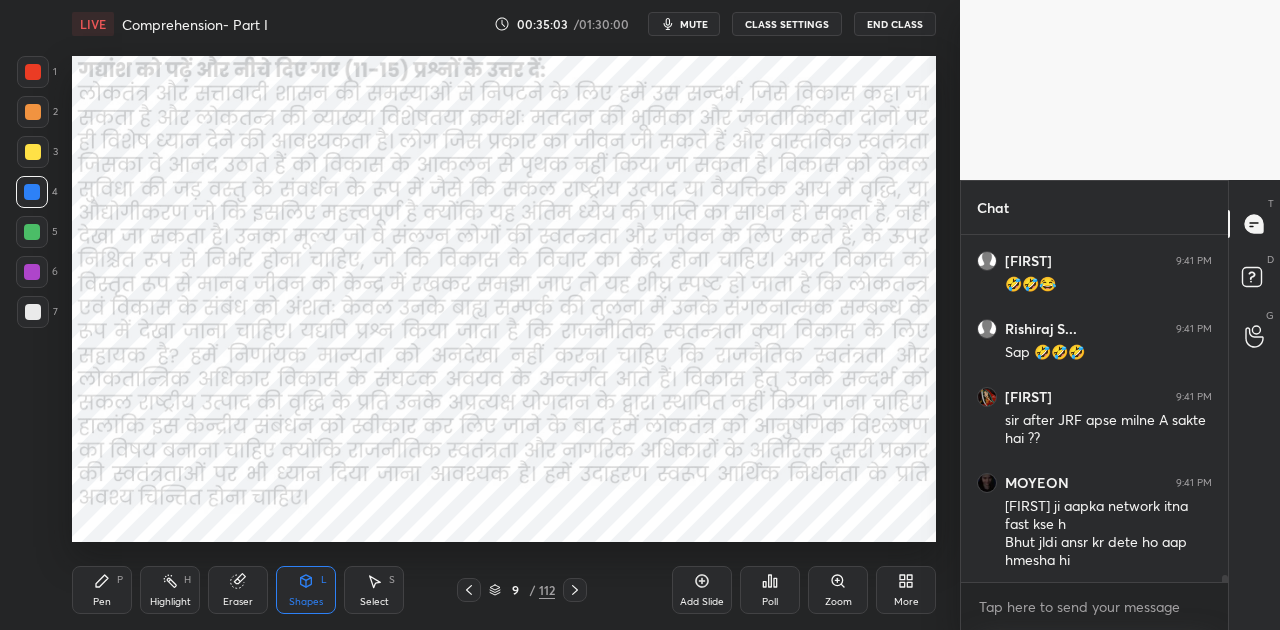 scroll, scrollTop: 16388, scrollLeft: 0, axis: vertical 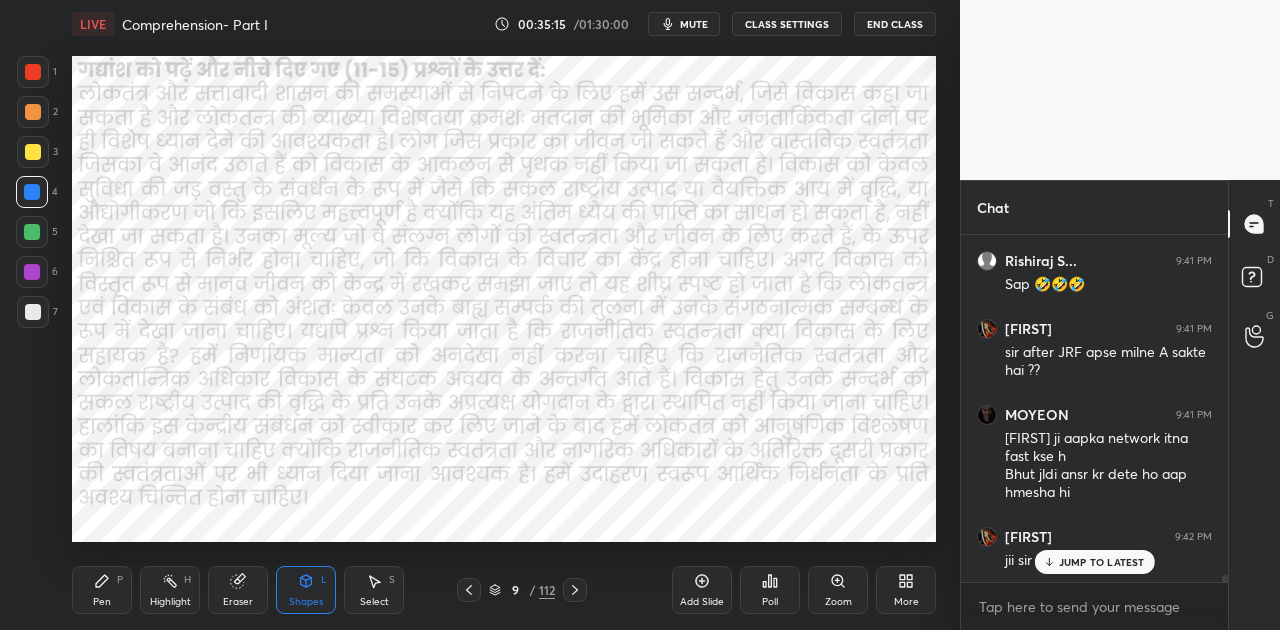 click on "JUMP TO LATEST" at bounding box center (1102, 562) 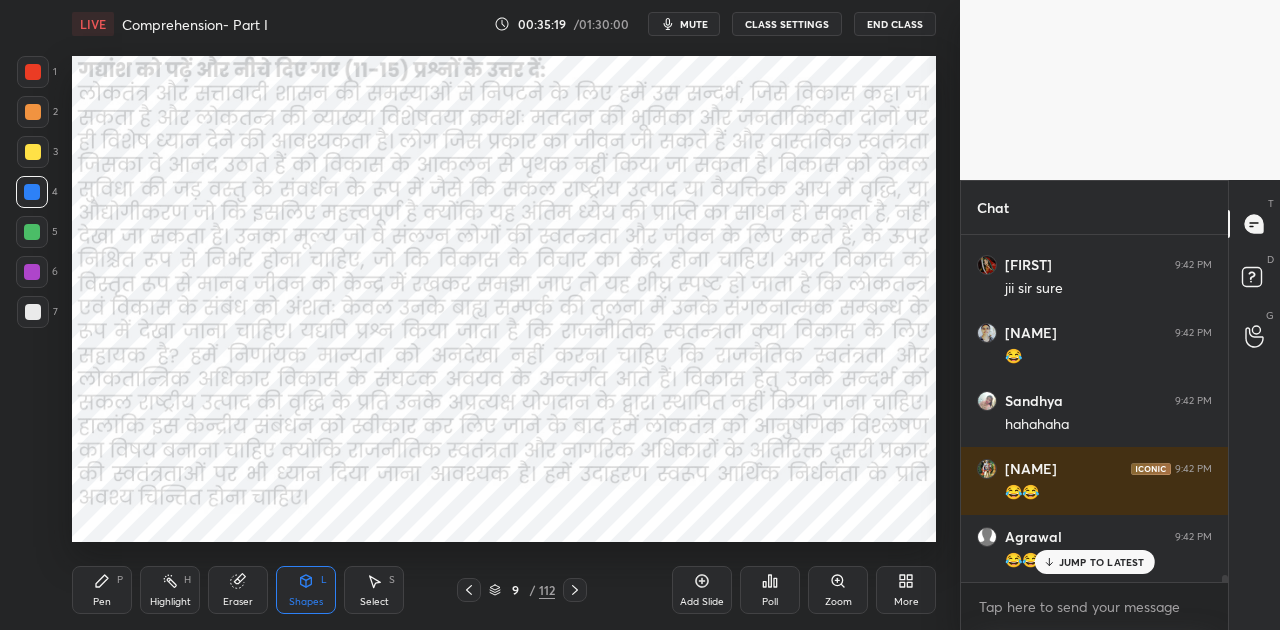 scroll, scrollTop: 16728, scrollLeft: 0, axis: vertical 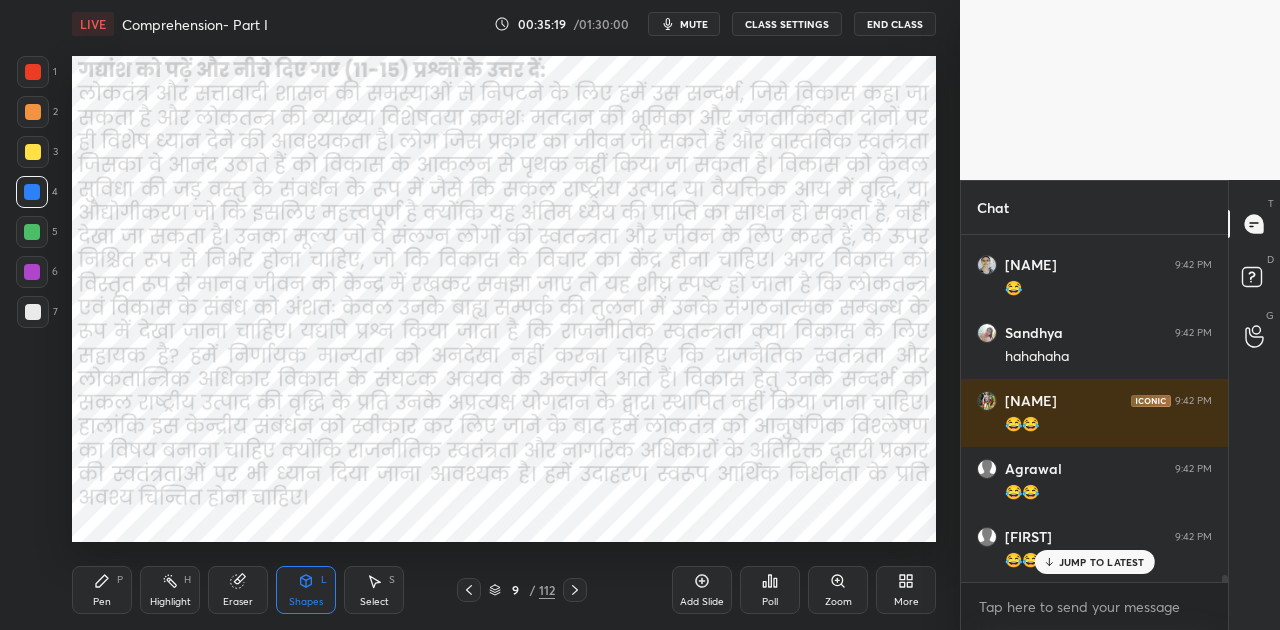 click on "mute" at bounding box center (694, 24) 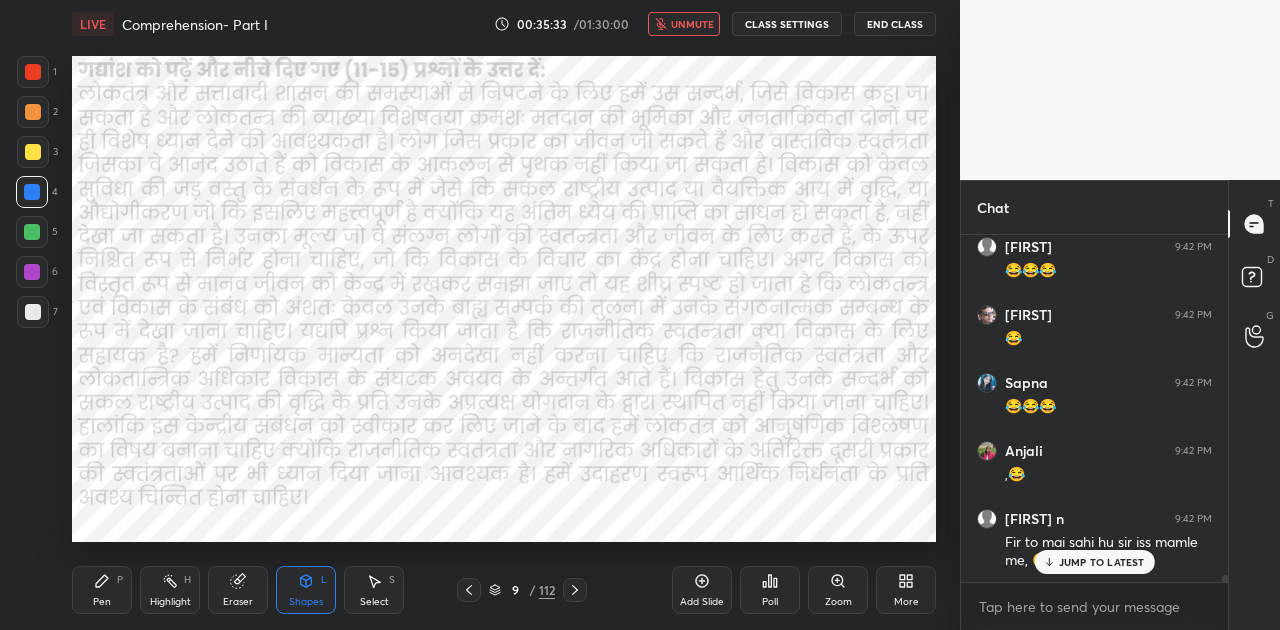 scroll, scrollTop: 17122, scrollLeft: 0, axis: vertical 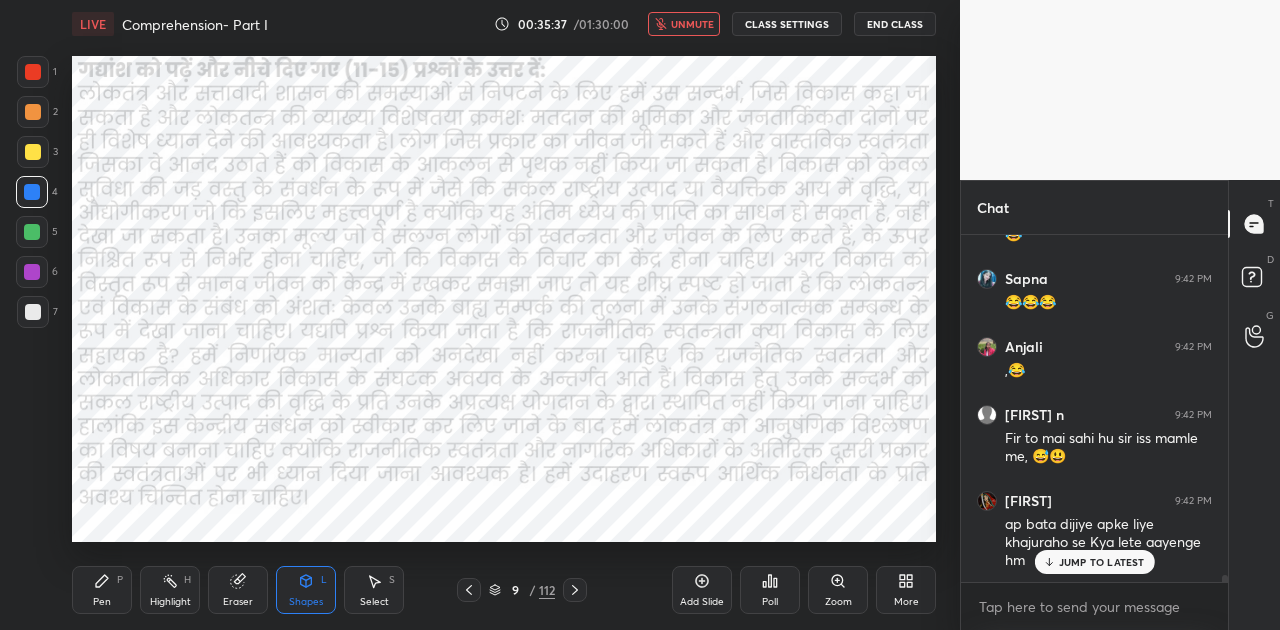 click on "JUMP TO LATEST" at bounding box center [1102, 562] 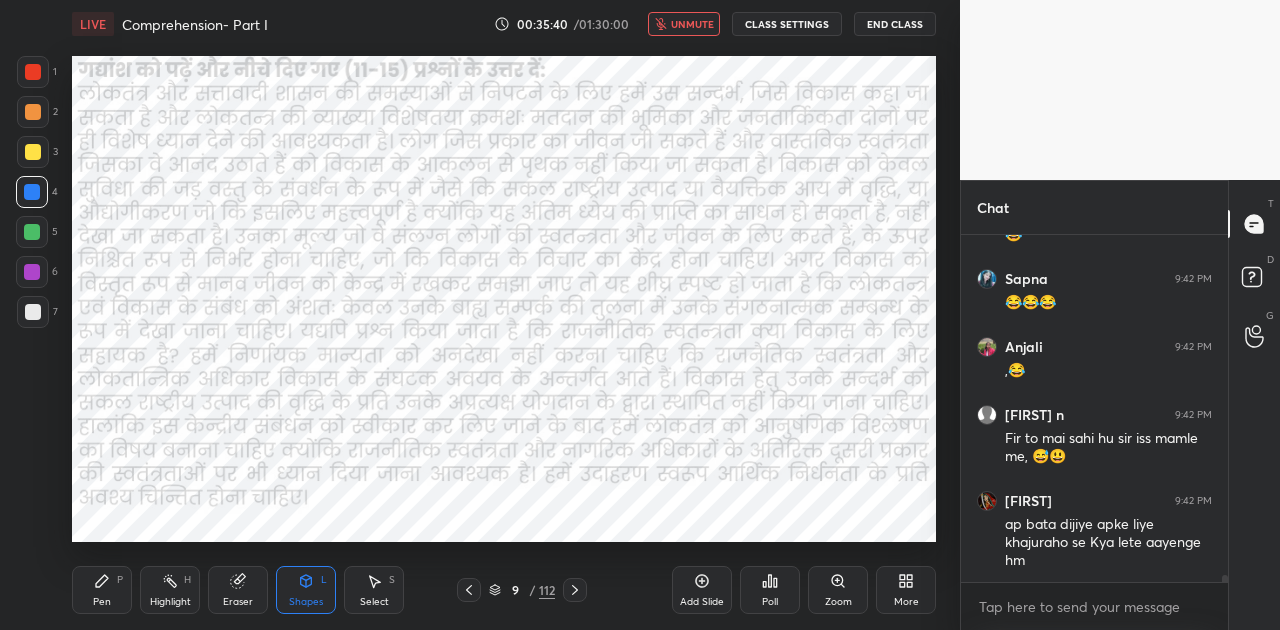 click on "unmute" at bounding box center [692, 24] 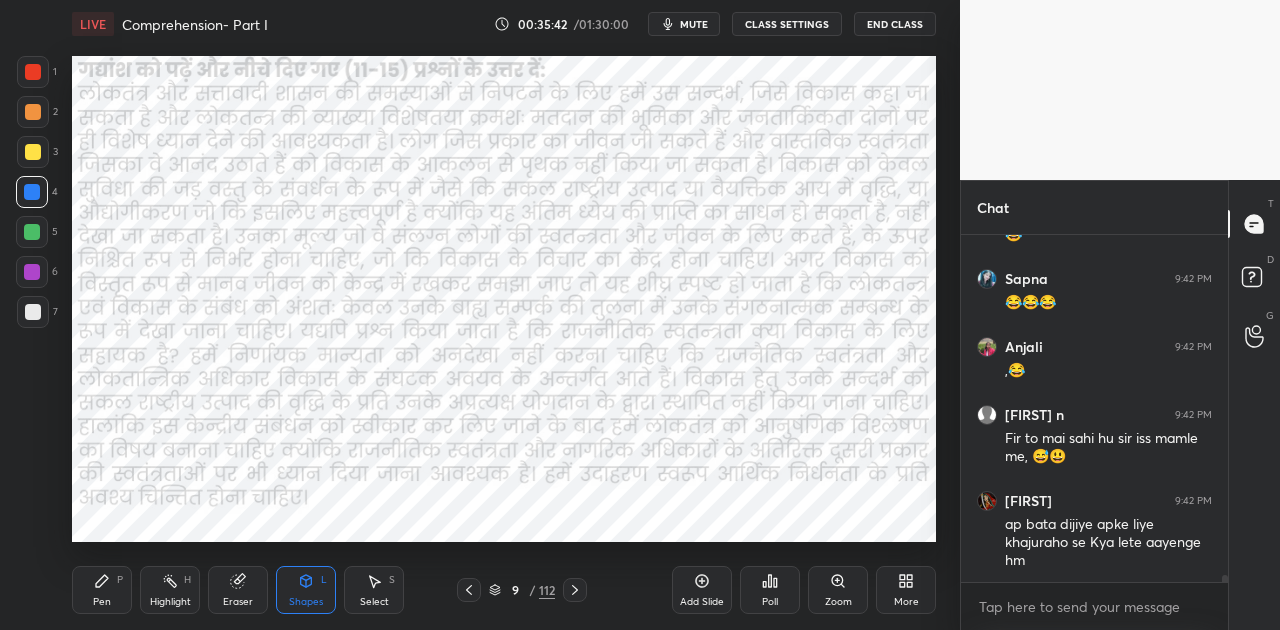 click 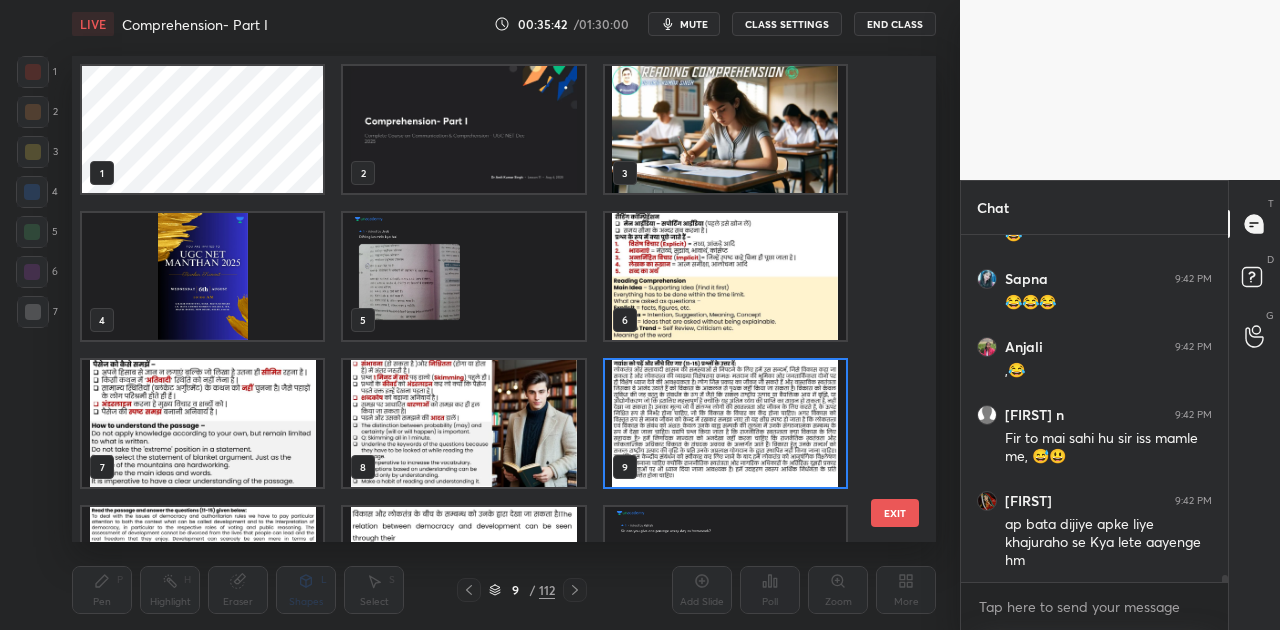 scroll, scrollTop: 7, scrollLeft: 11, axis: both 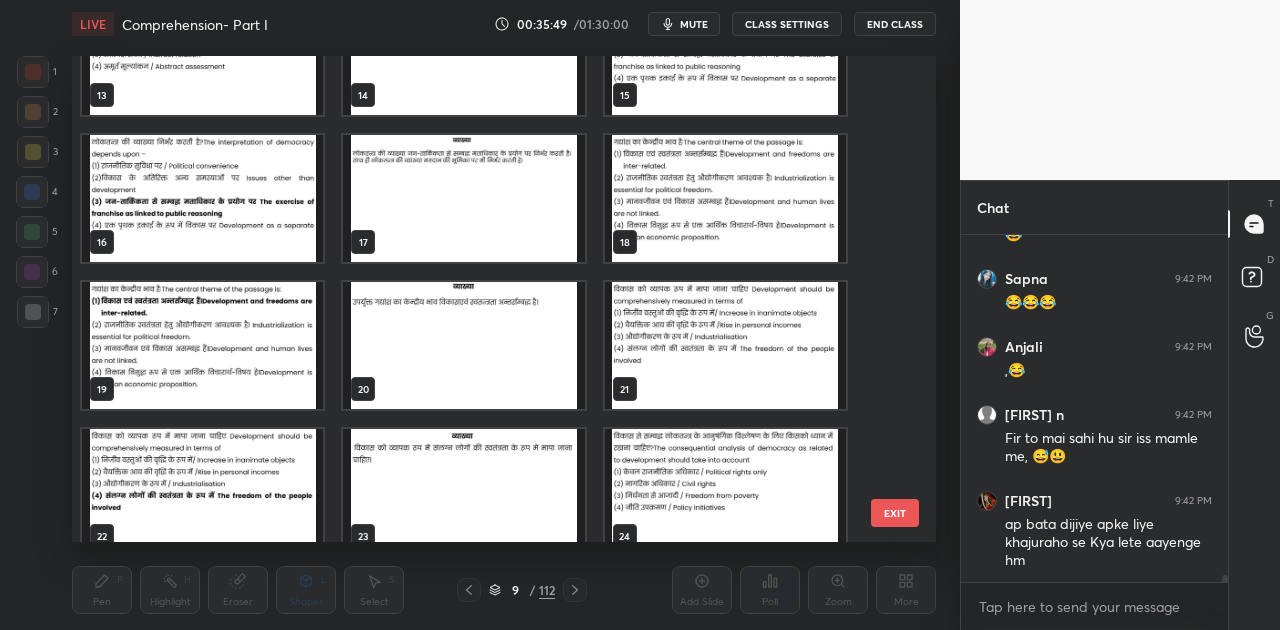 click at bounding box center (725, 198) 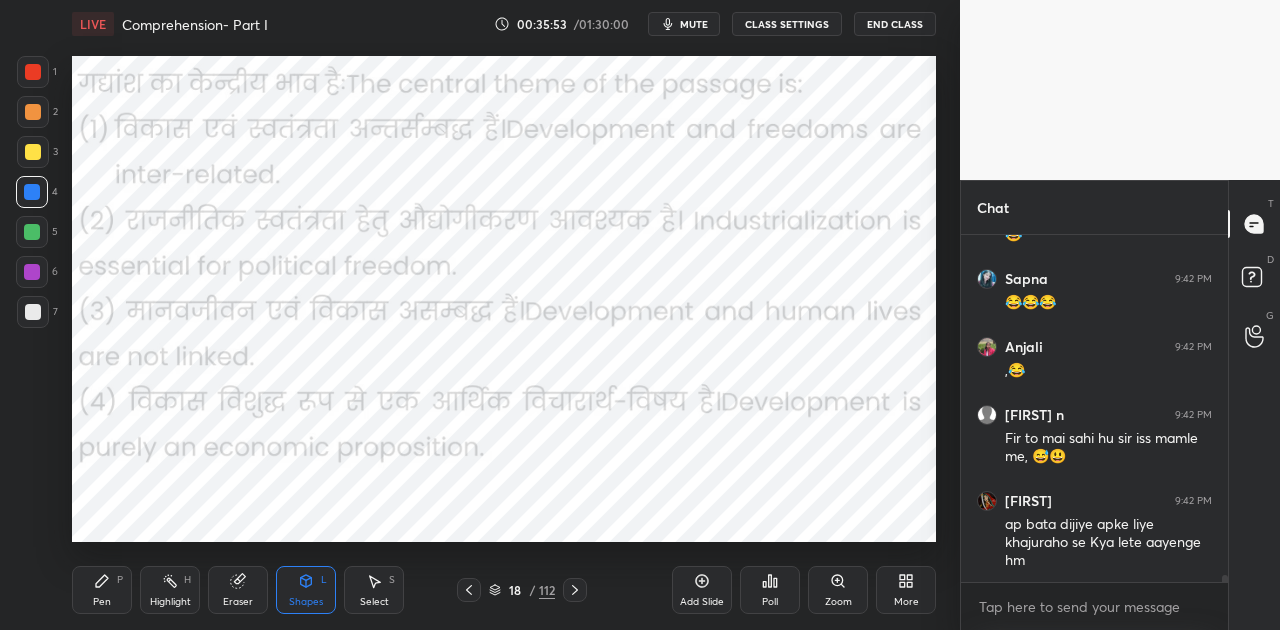 click 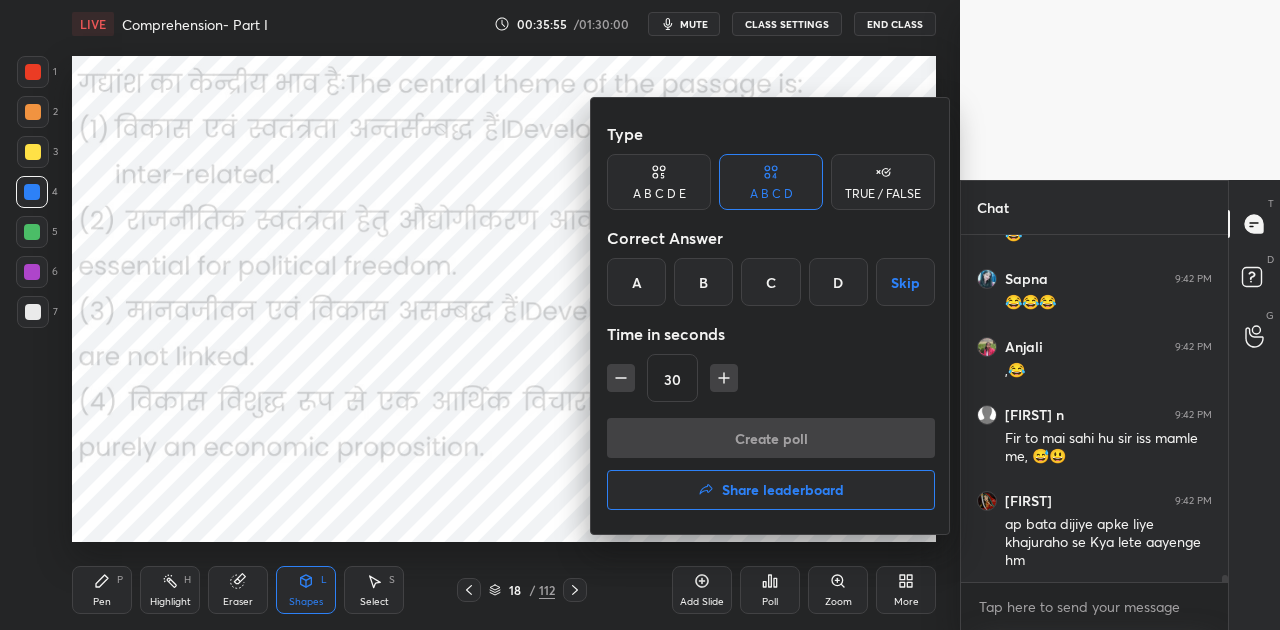 click on "A" at bounding box center (636, 282) 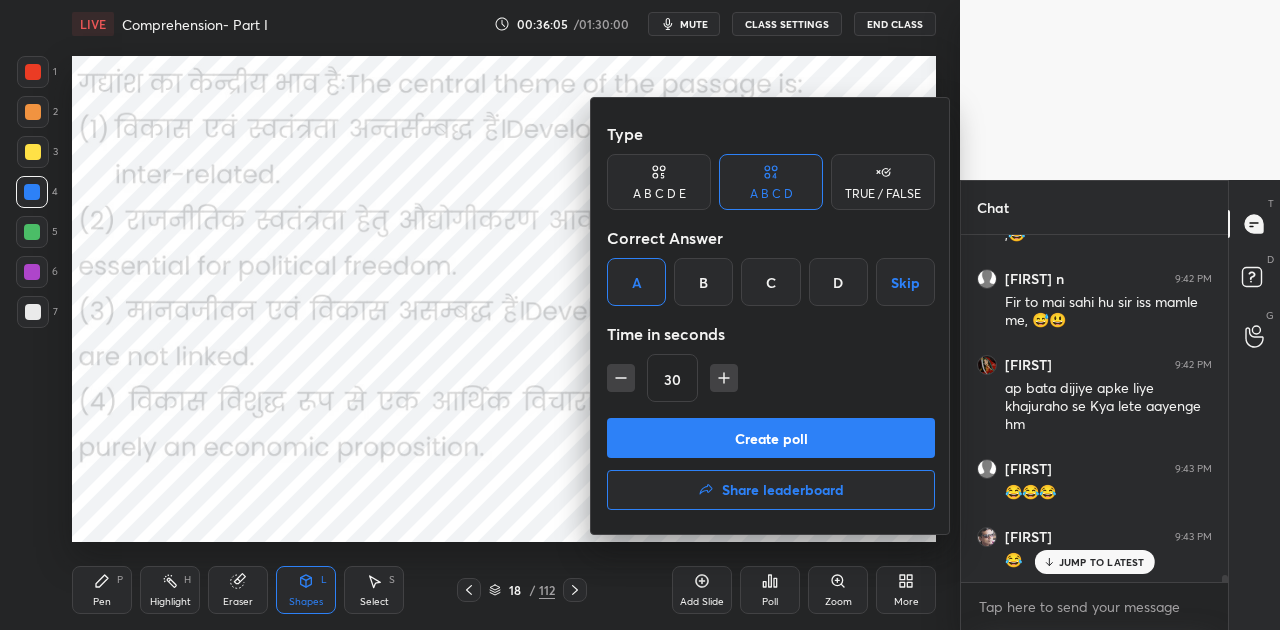 scroll, scrollTop: 17344, scrollLeft: 0, axis: vertical 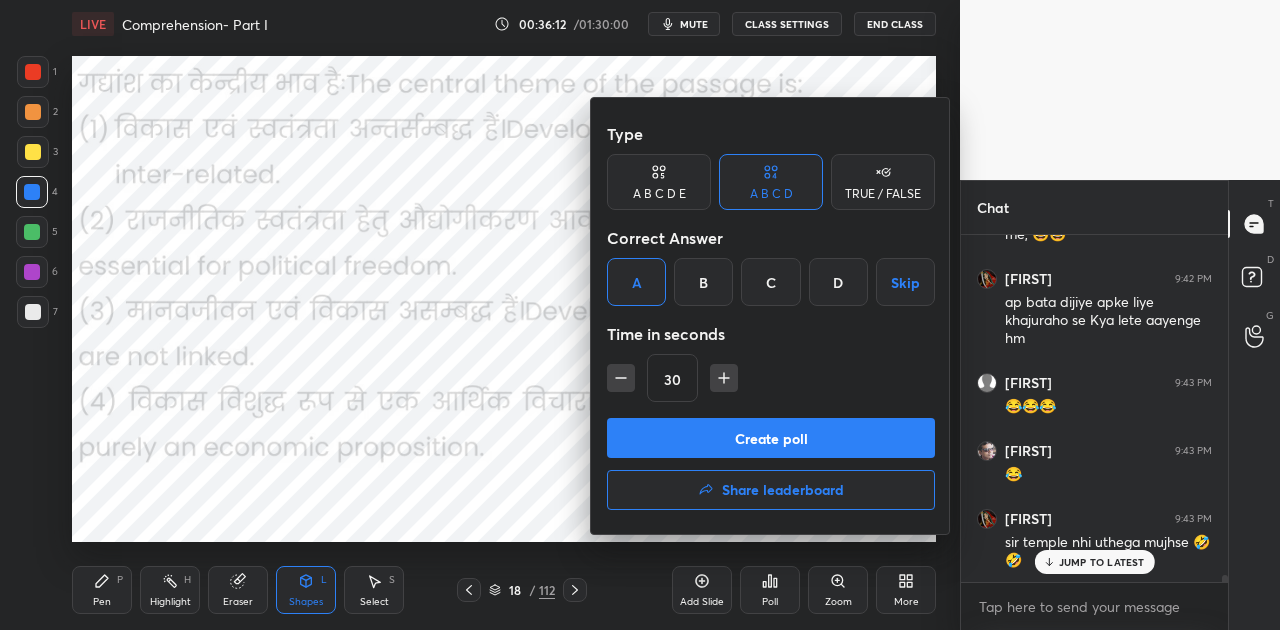 click on "Create poll" at bounding box center [771, 438] 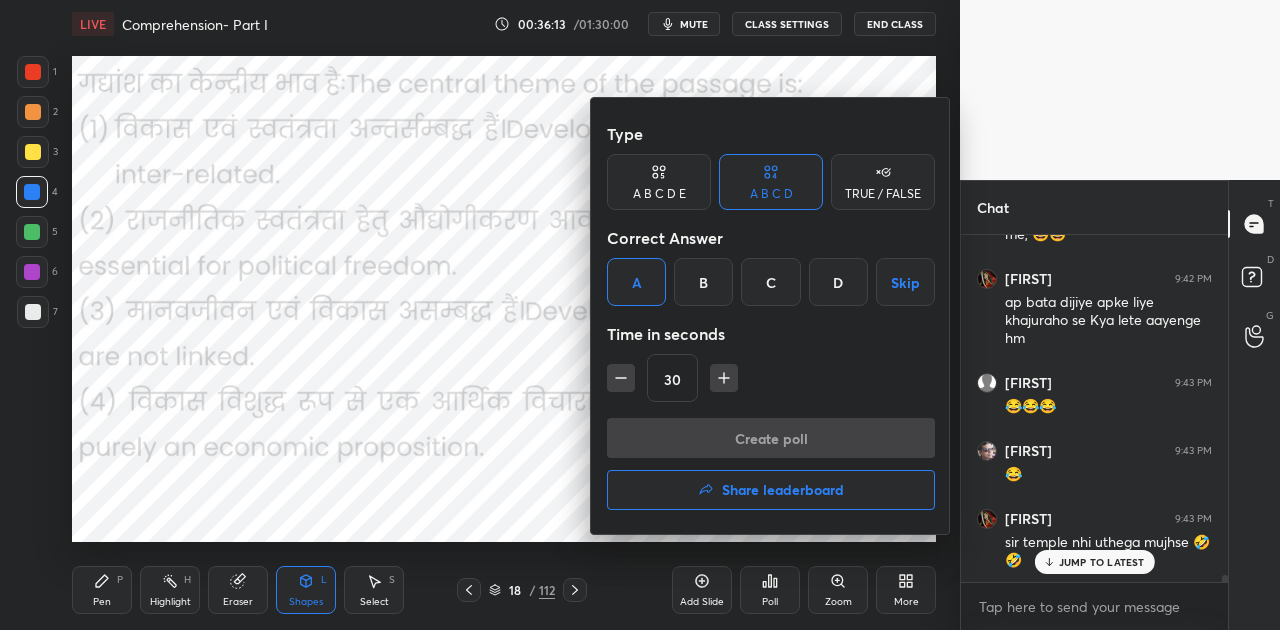 scroll, scrollTop: 299, scrollLeft: 261, axis: both 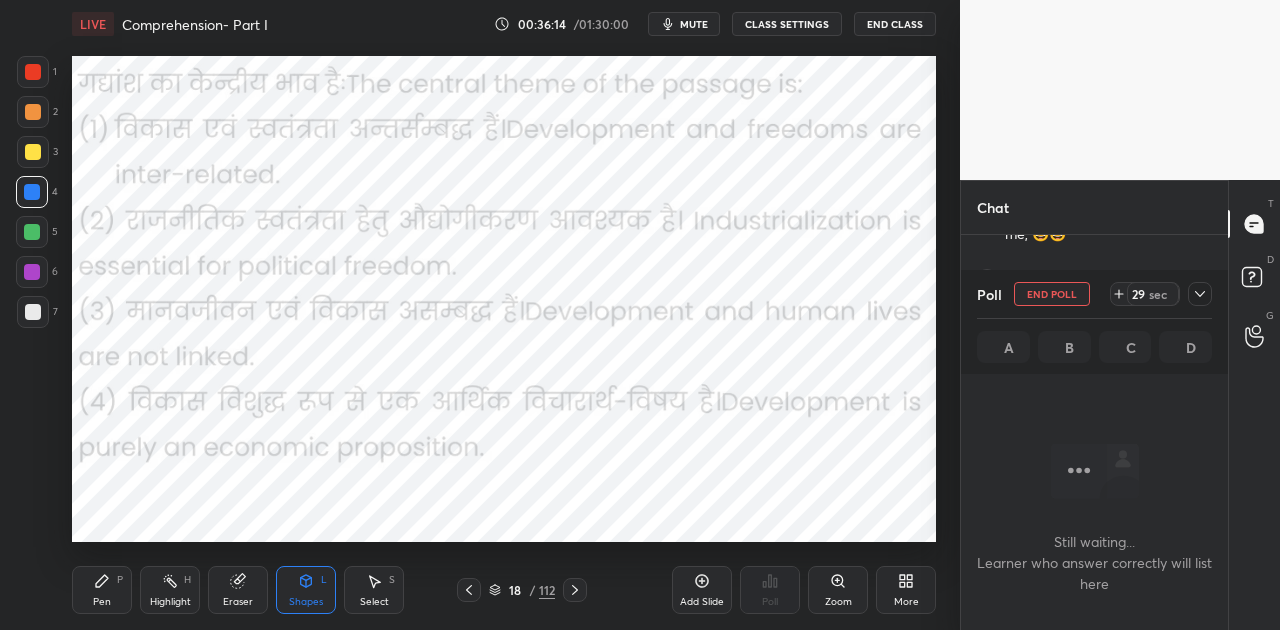click on "mute" at bounding box center (694, 24) 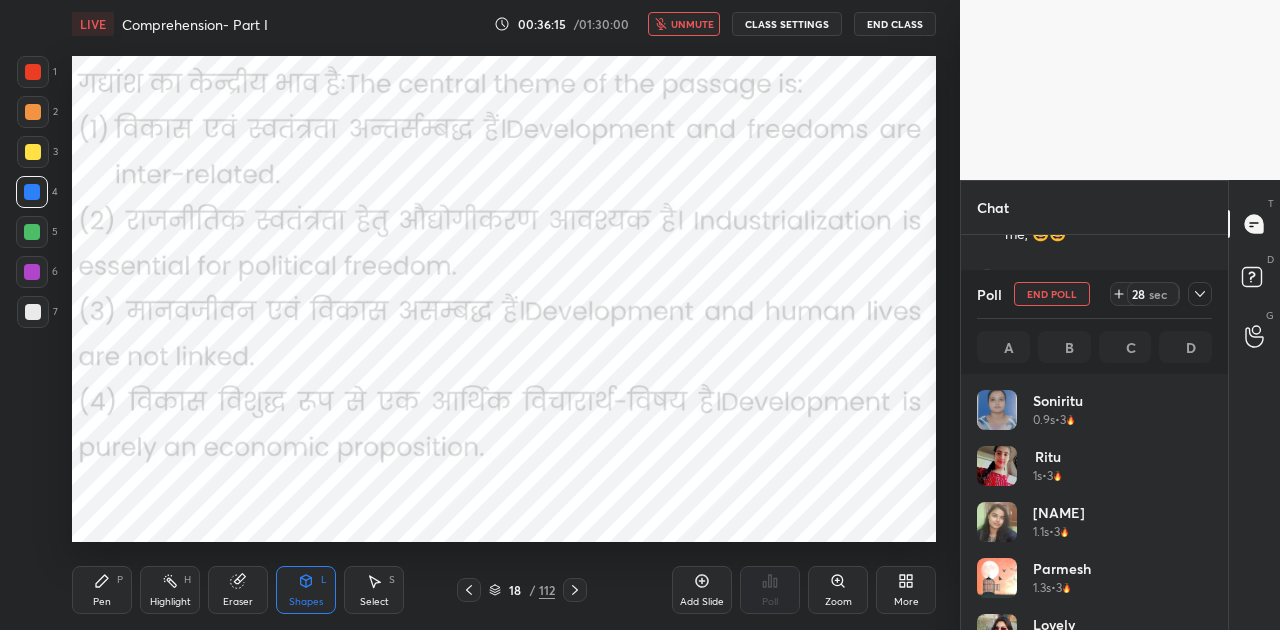 scroll, scrollTop: 7, scrollLeft: 6, axis: both 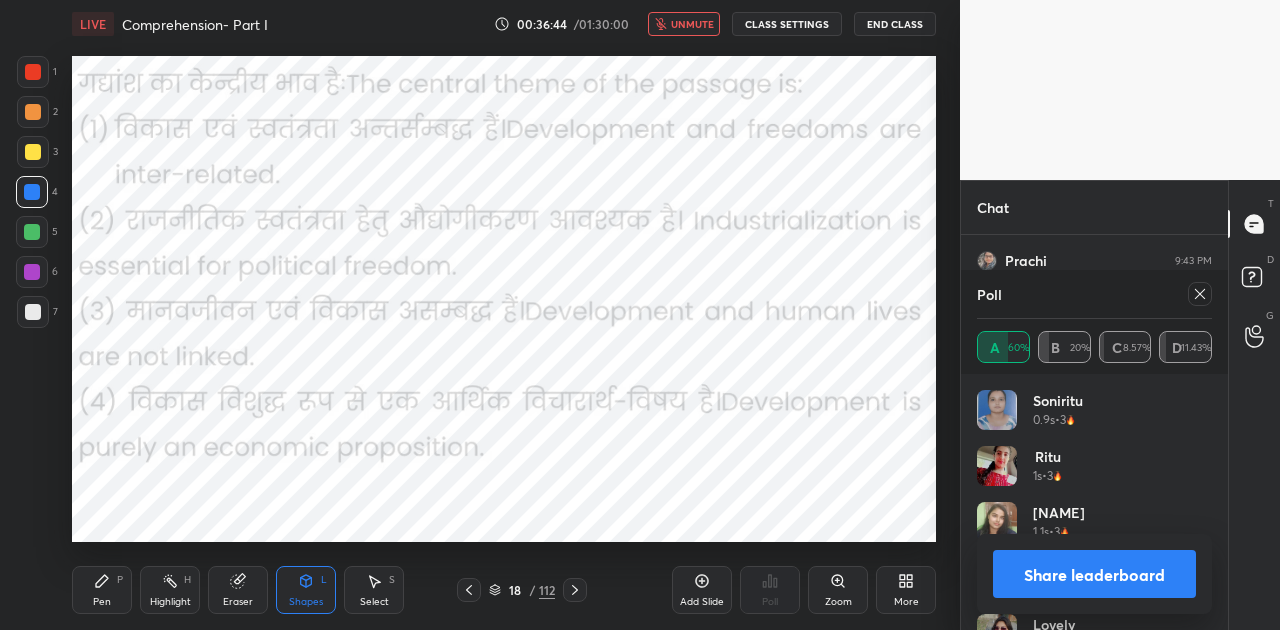 click on "Share leaderboard" at bounding box center (1094, 574) 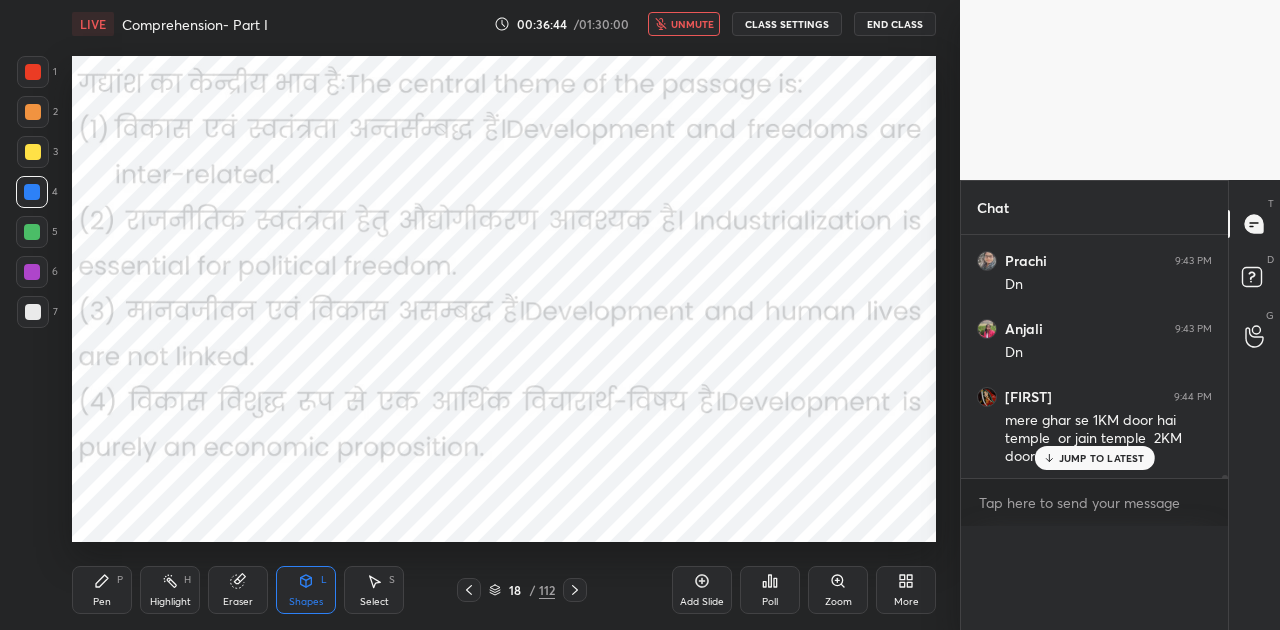 scroll, scrollTop: 0, scrollLeft: 0, axis: both 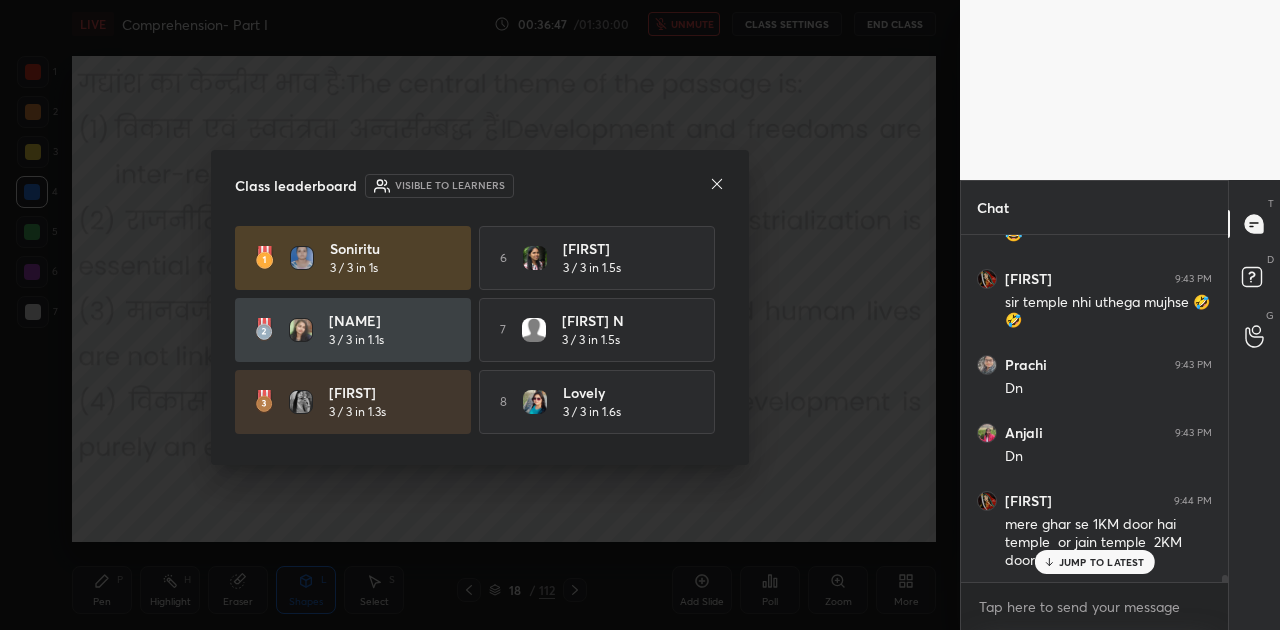 click 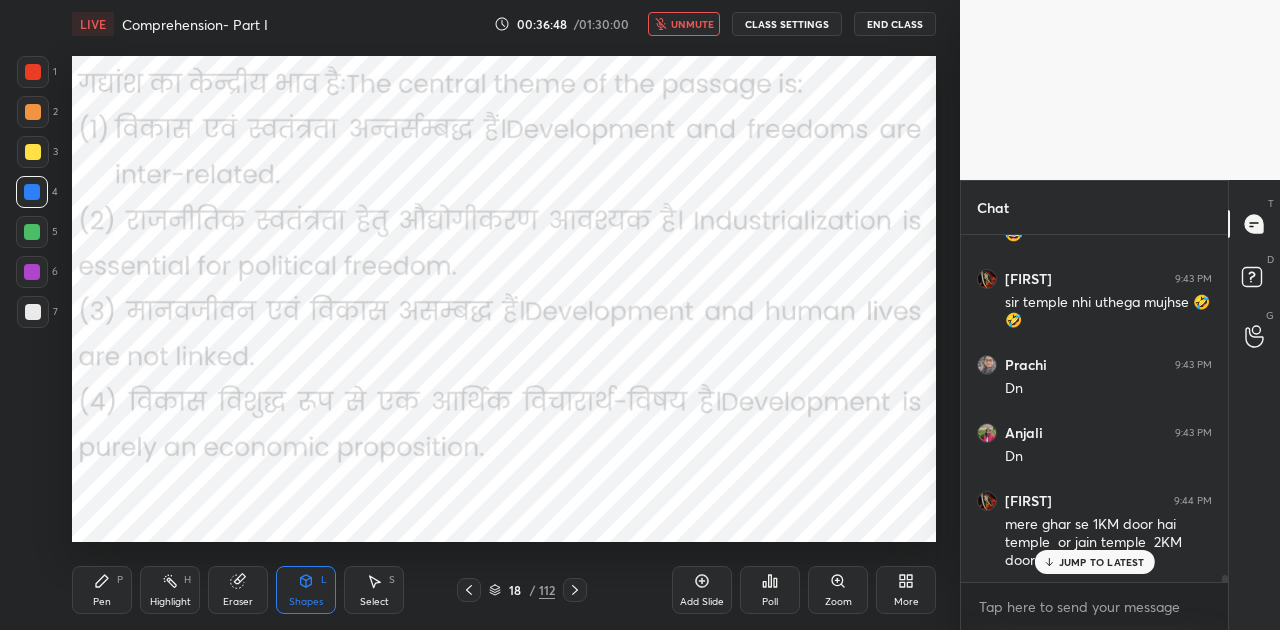click on "JUMP TO LATEST" at bounding box center (1102, 562) 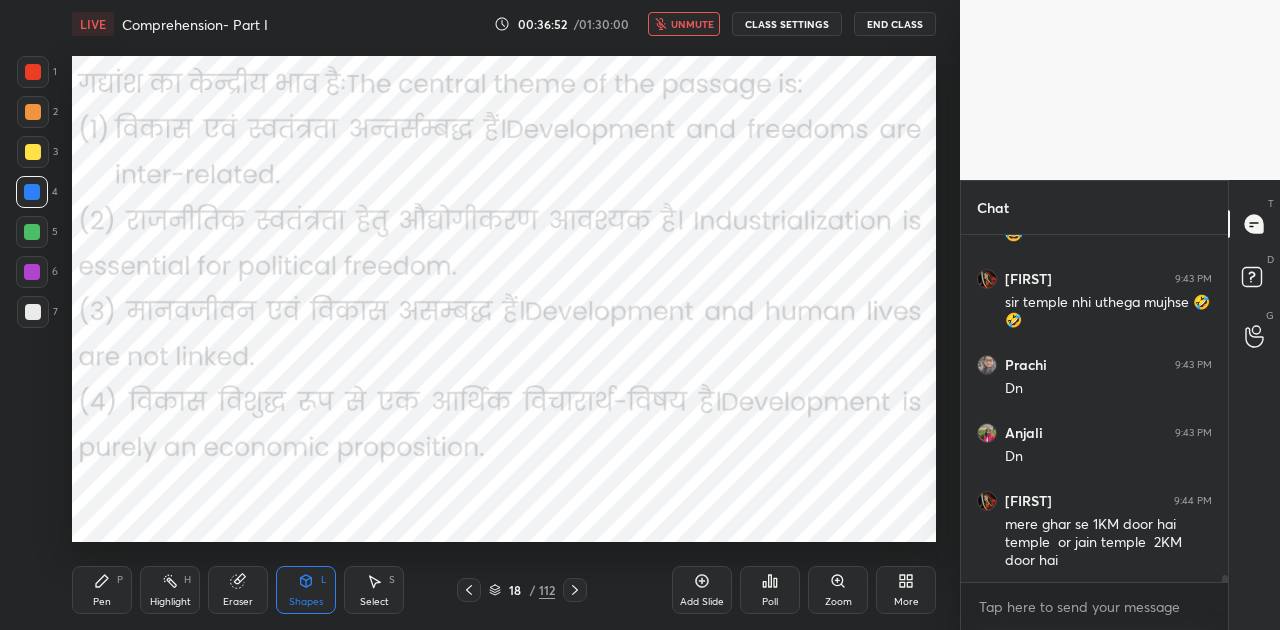 click on "unmute" at bounding box center [692, 24] 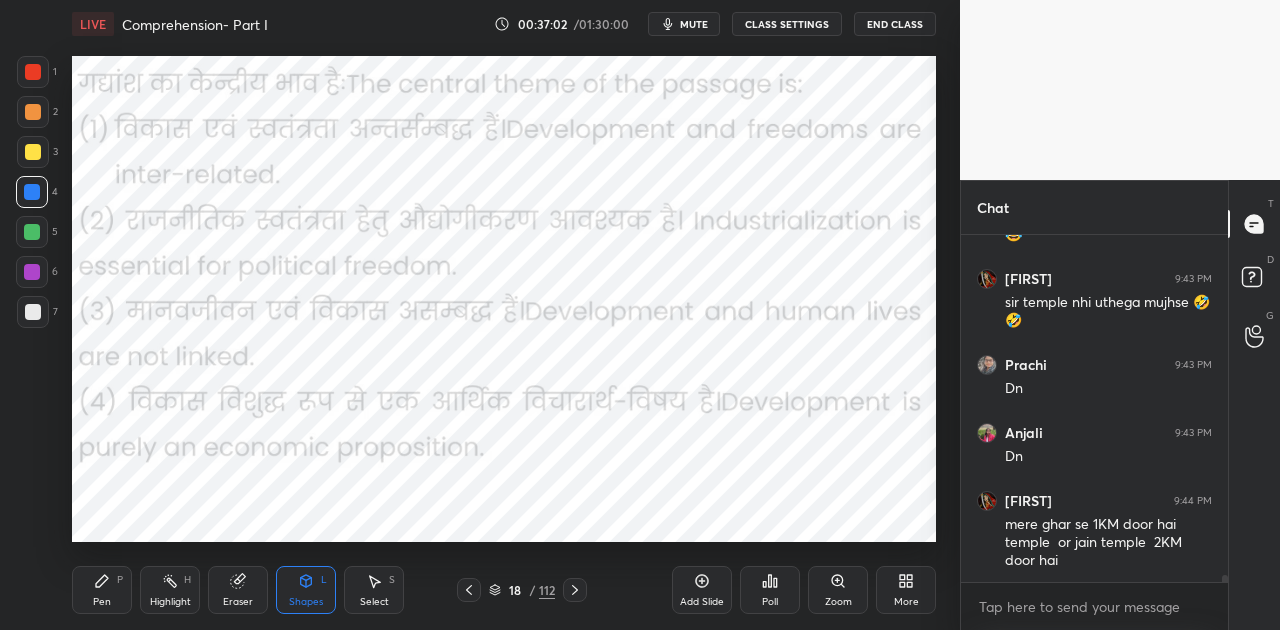 click 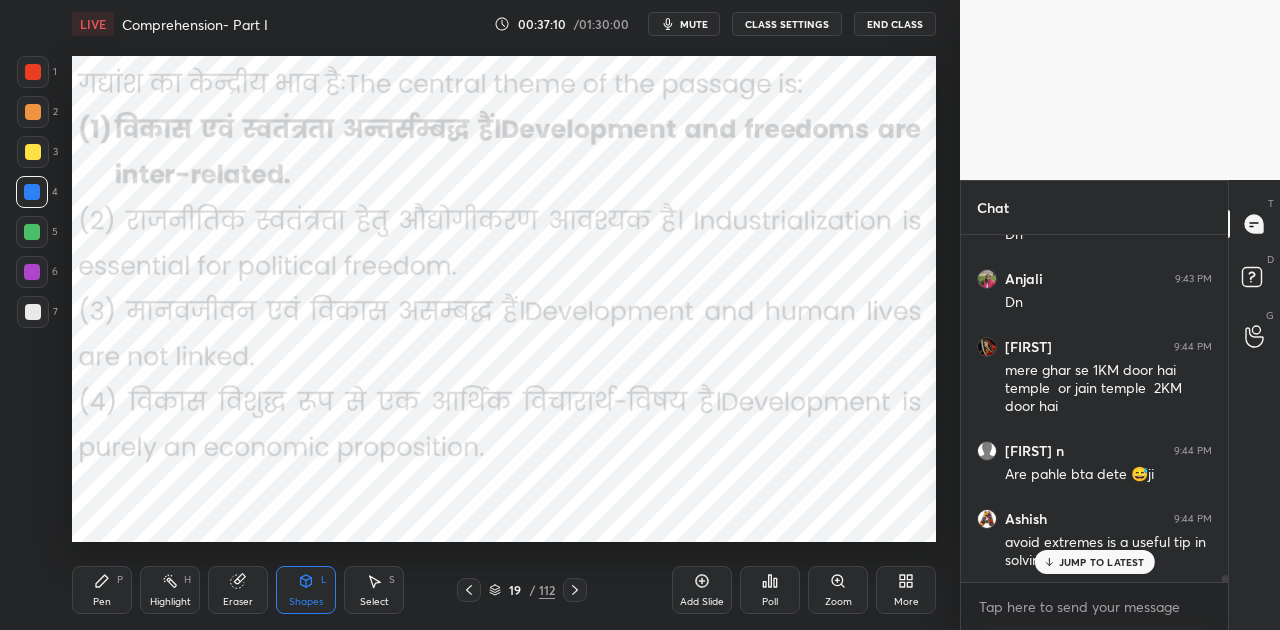 drag, startPoint x: 1054, startPoint y: 562, endPoint x: 953, endPoint y: 517, distance: 110.57124 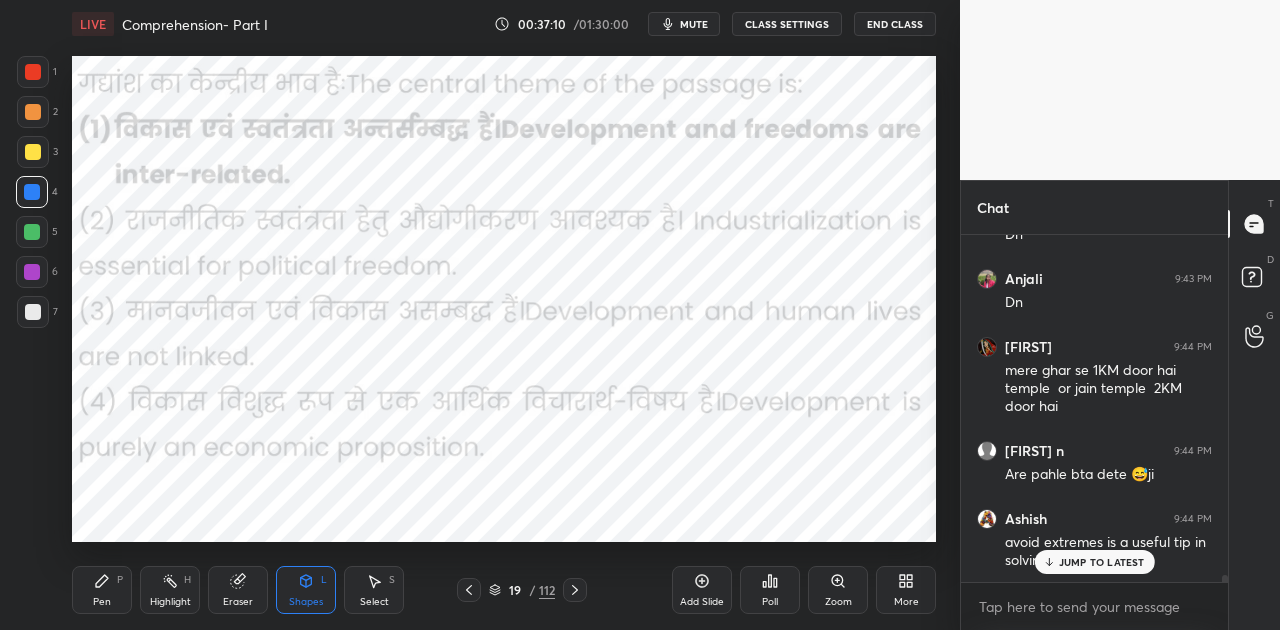 click 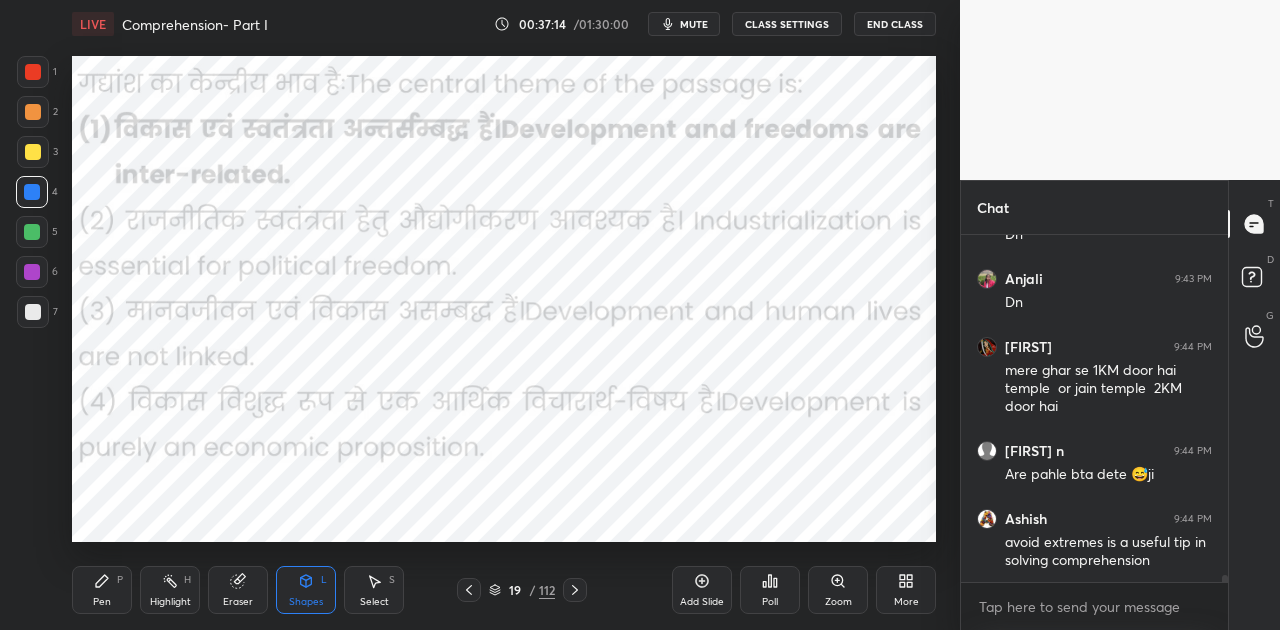 click 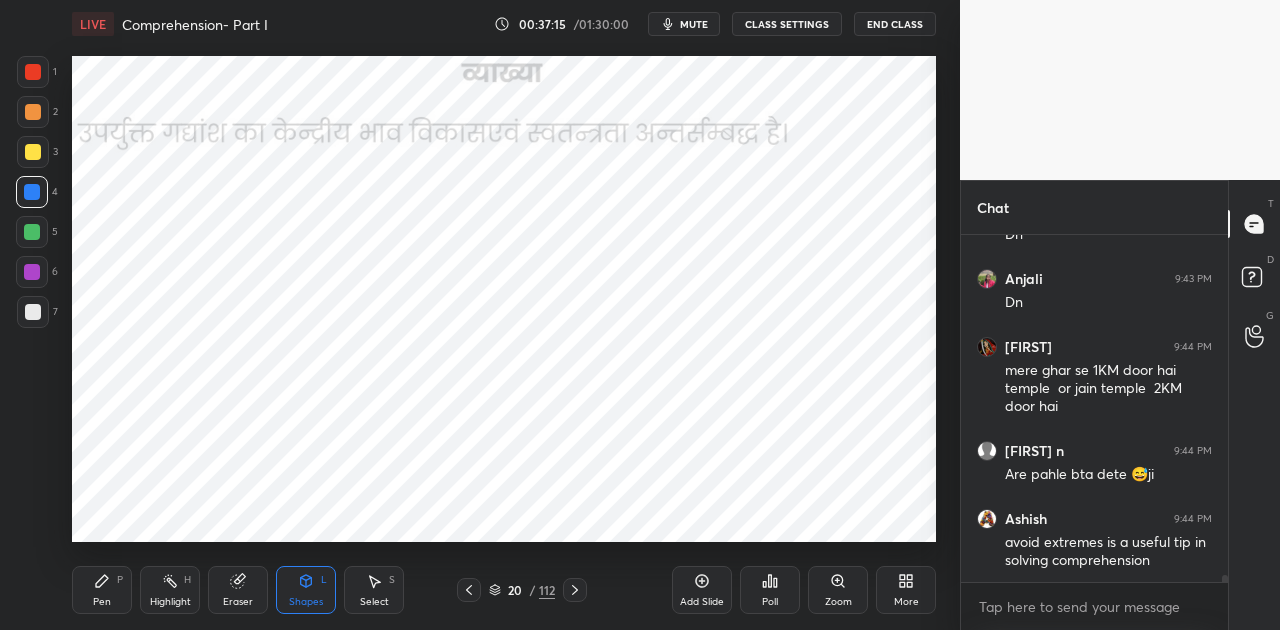 click 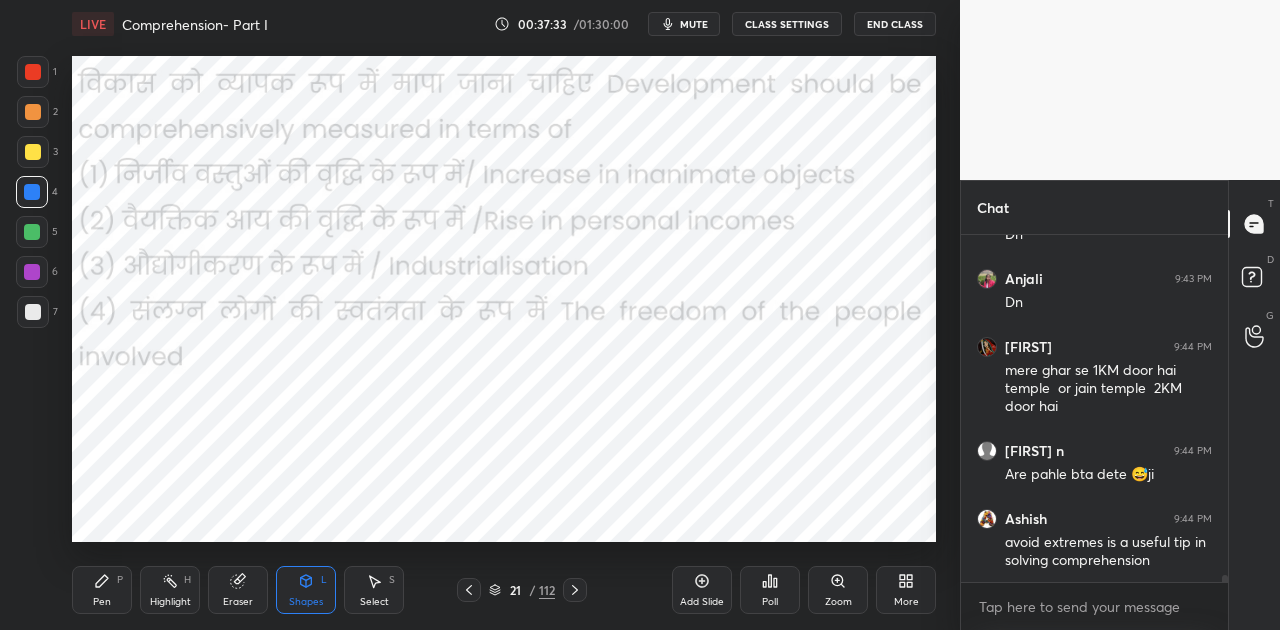 click 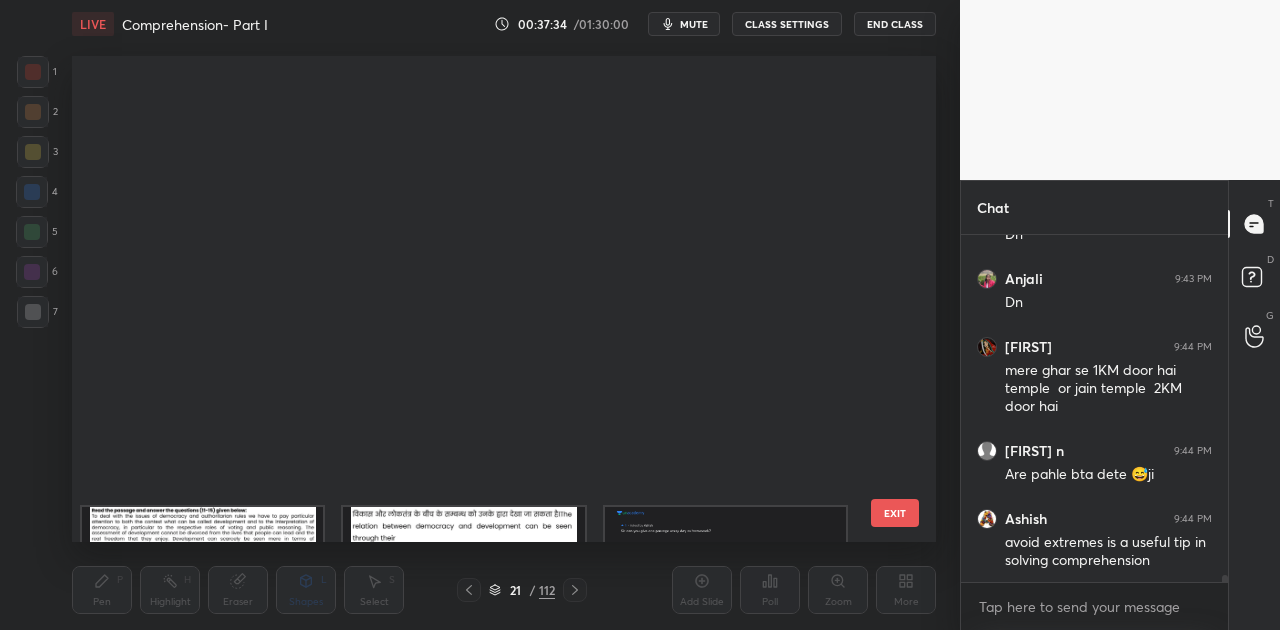 scroll, scrollTop: 480, scrollLeft: 854, axis: both 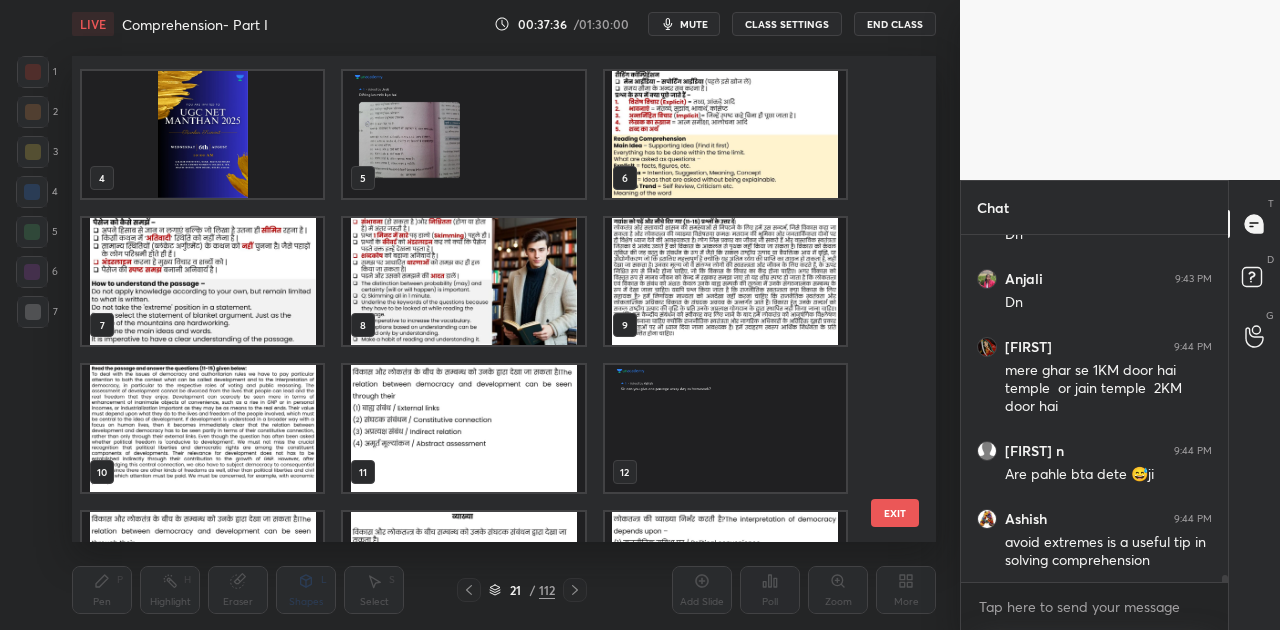 click at bounding box center [725, 281] 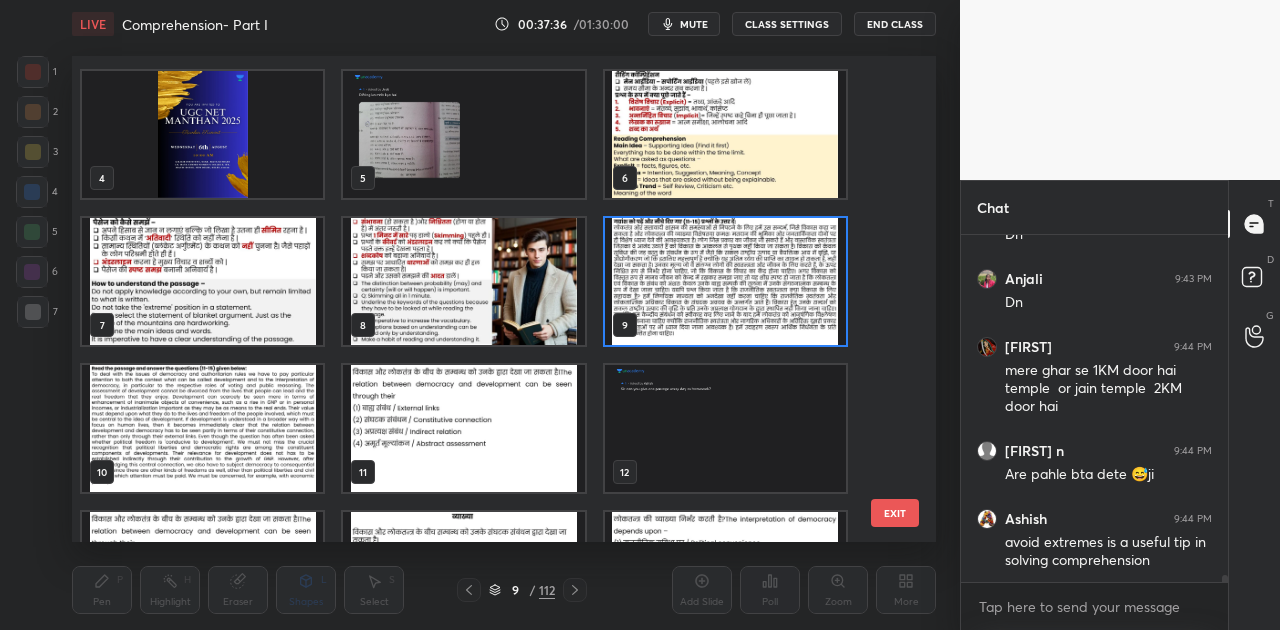 click at bounding box center [725, 281] 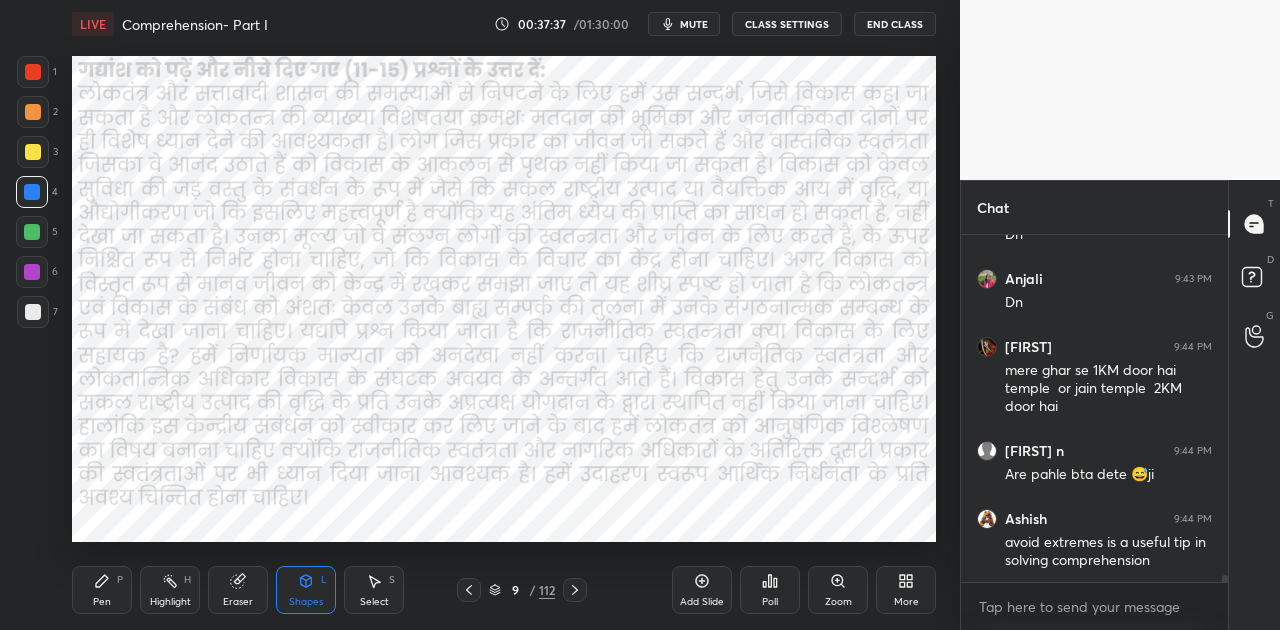 click at bounding box center (725, 281) 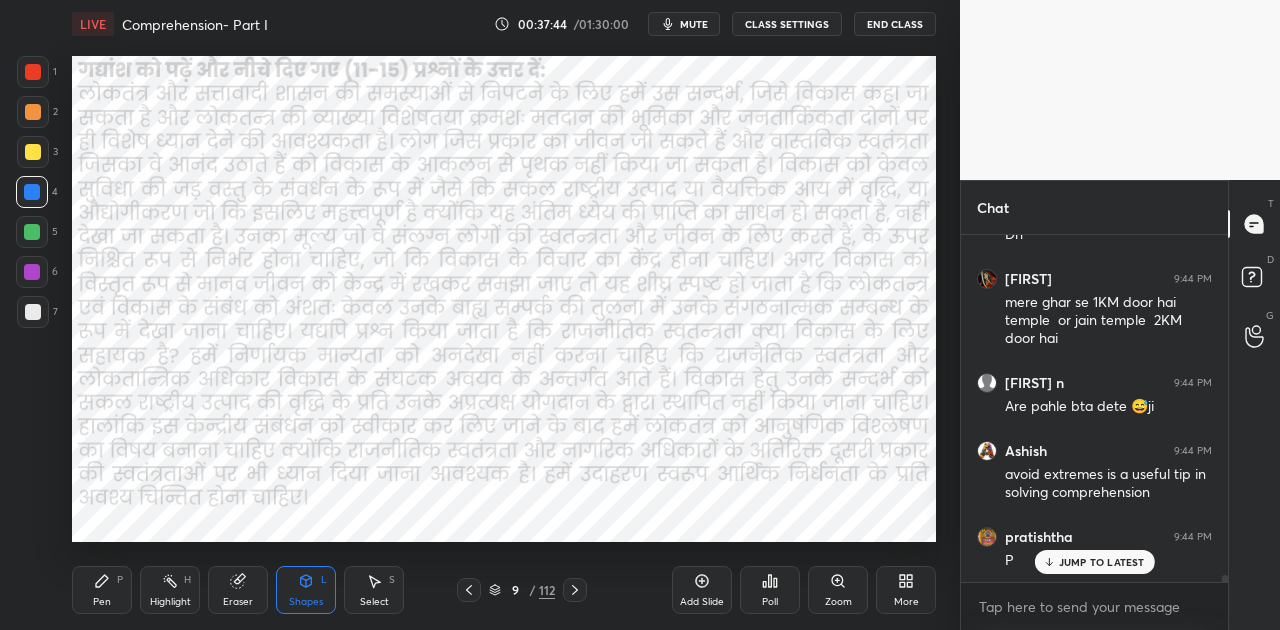 scroll, scrollTop: 17874, scrollLeft: 0, axis: vertical 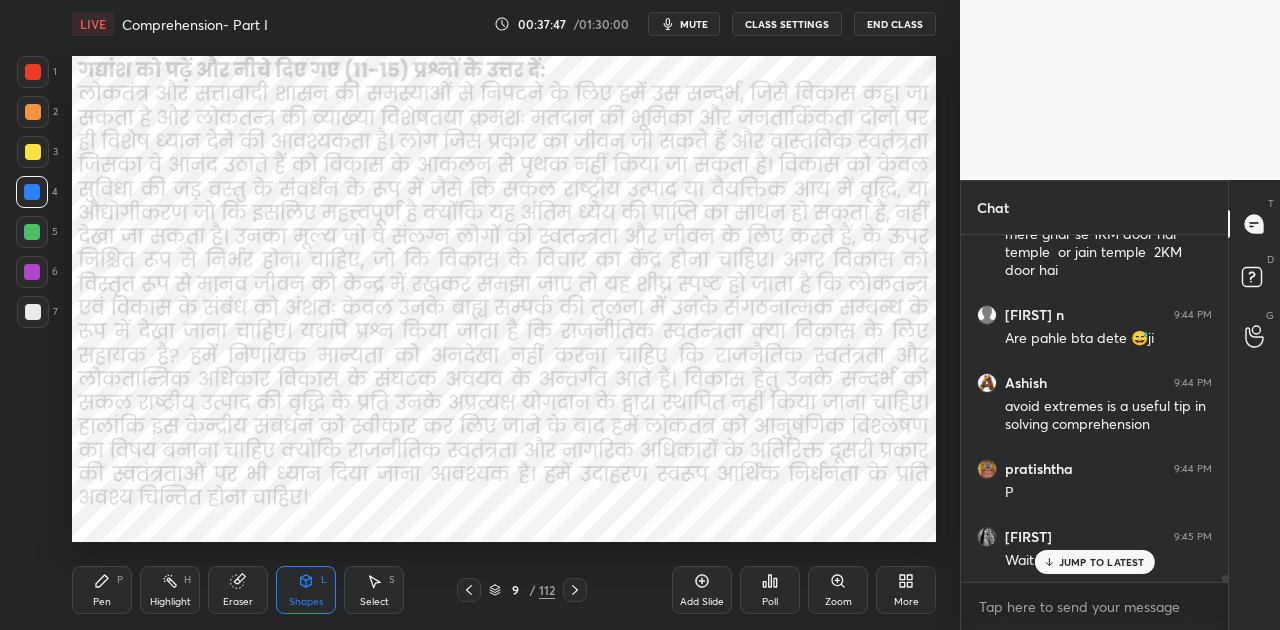click on "JUMP TO LATEST" at bounding box center [1102, 562] 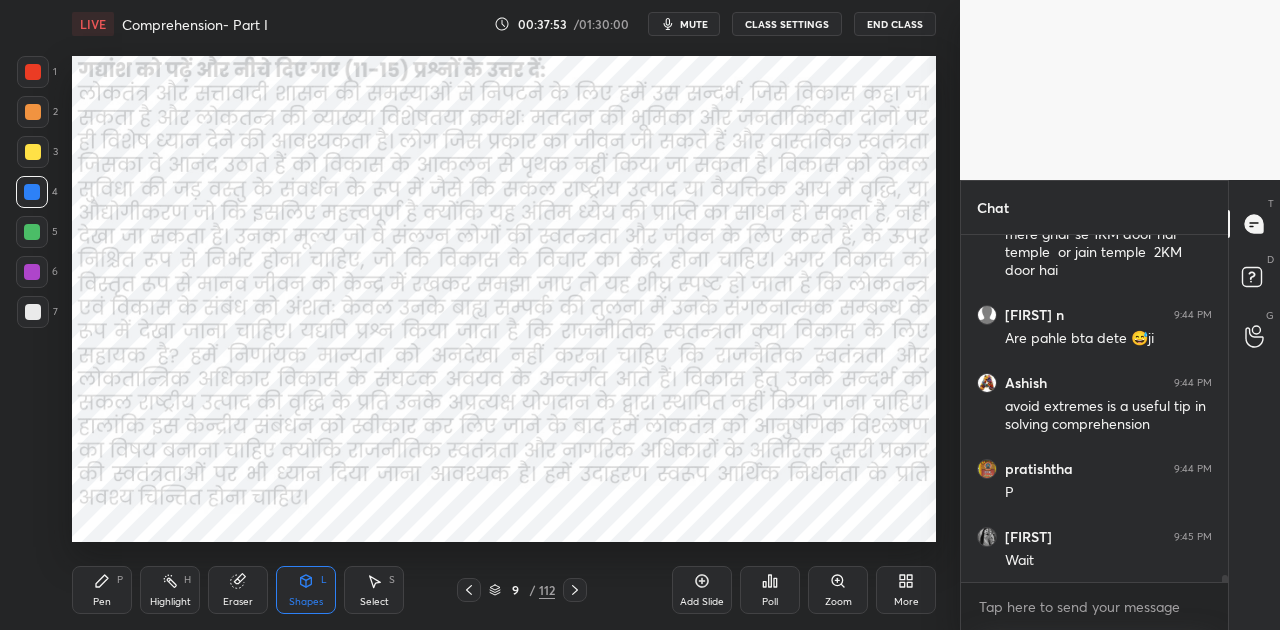 scroll, scrollTop: 17996, scrollLeft: 0, axis: vertical 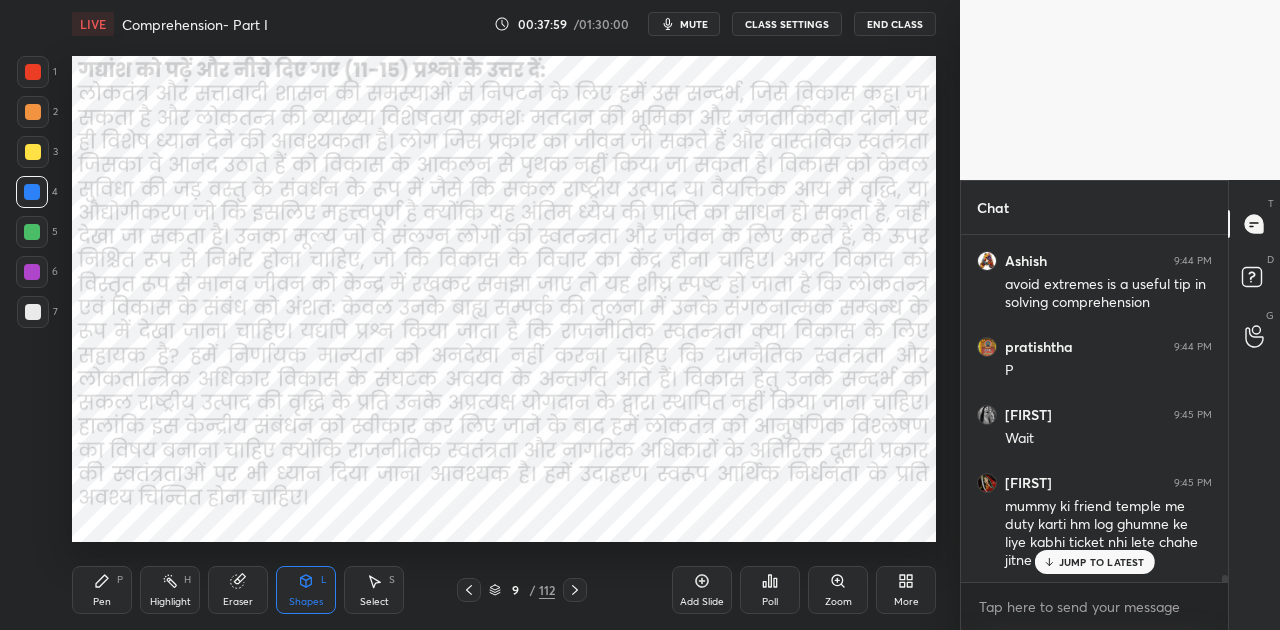 click on "JUMP TO LATEST" at bounding box center [1094, 562] 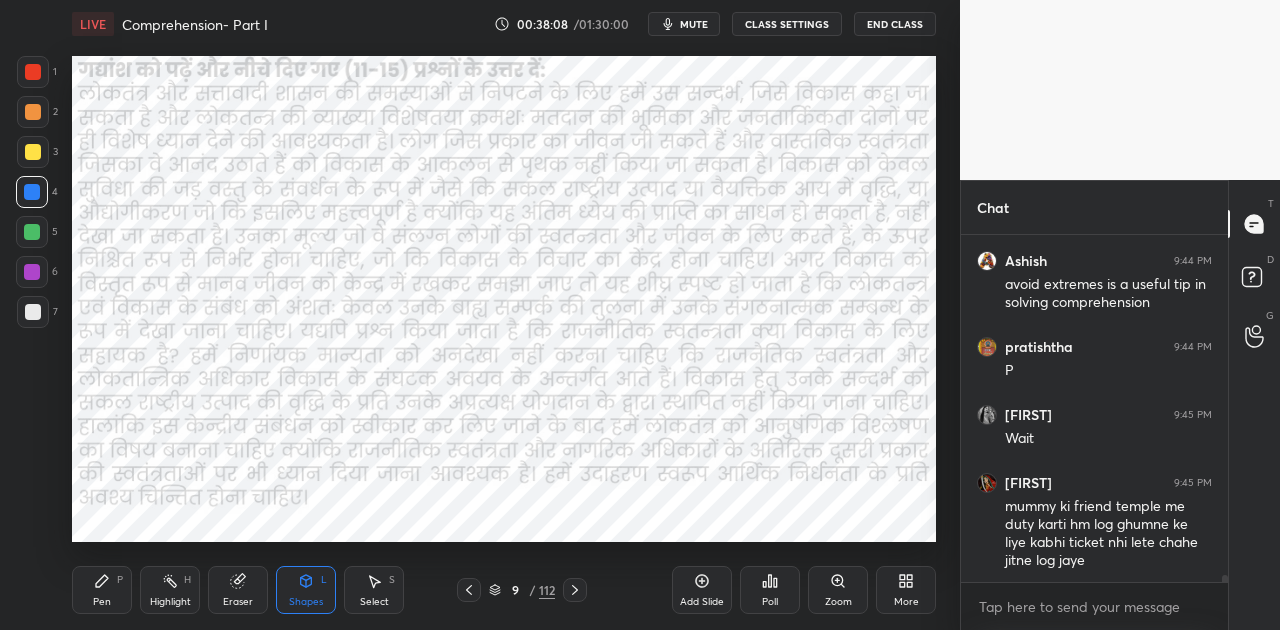 click 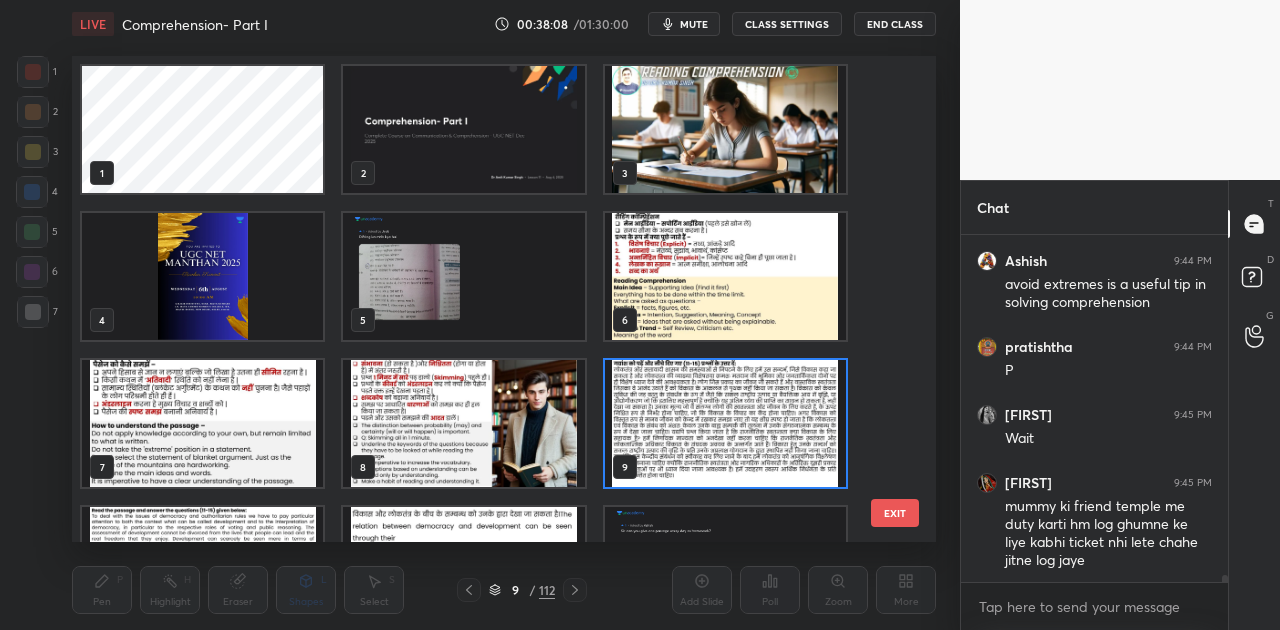 scroll, scrollTop: 7, scrollLeft: 11, axis: both 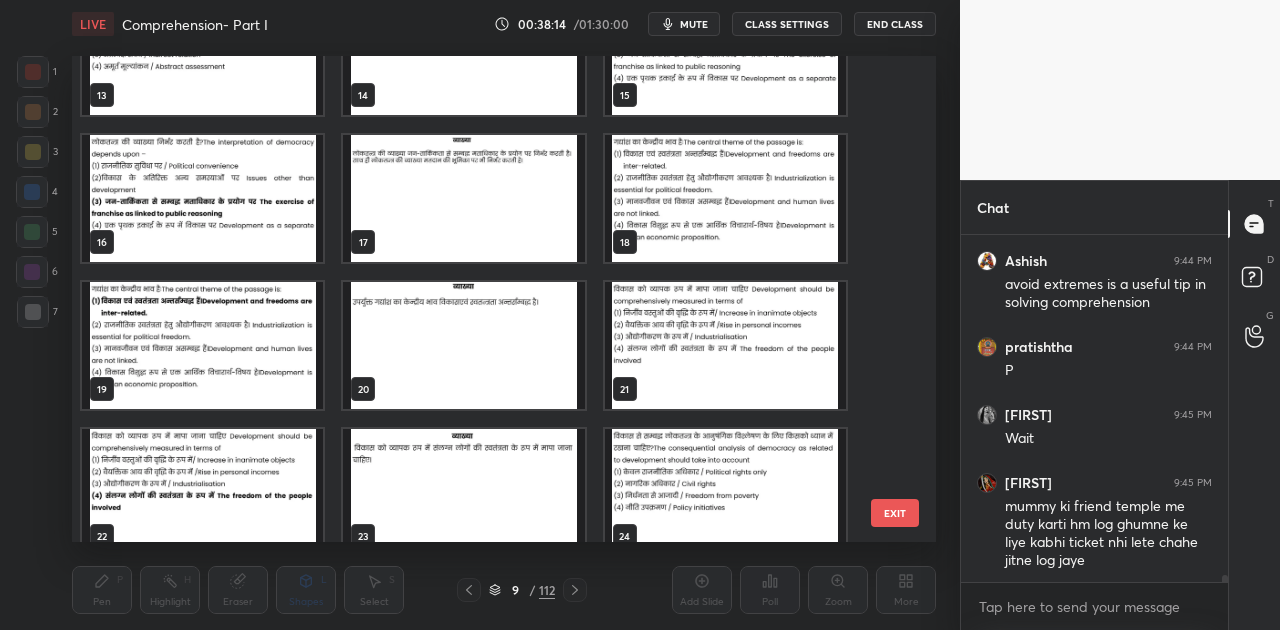 click at bounding box center [725, 345] 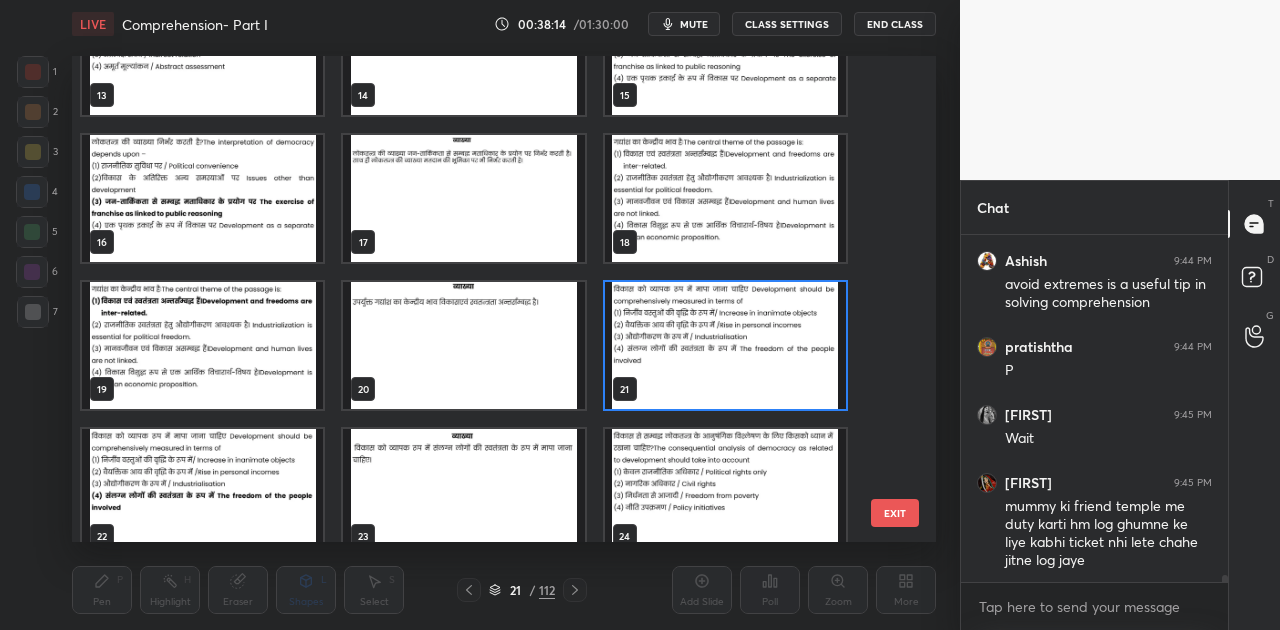 click at bounding box center (725, 345) 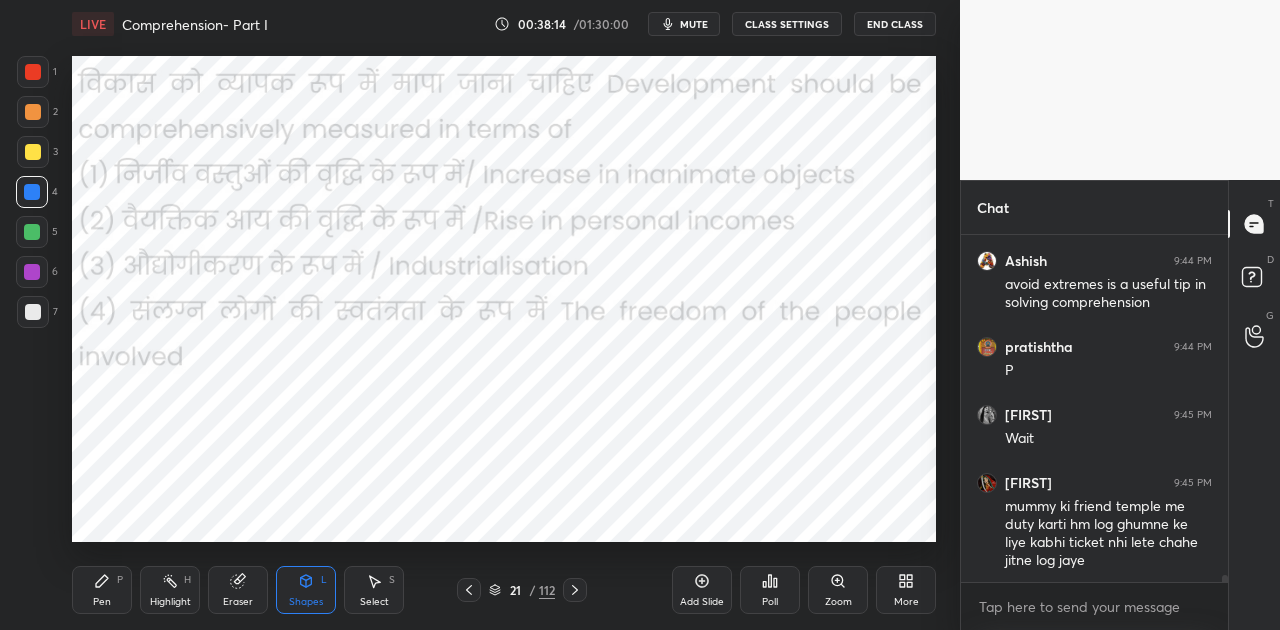 click at bounding box center [725, 345] 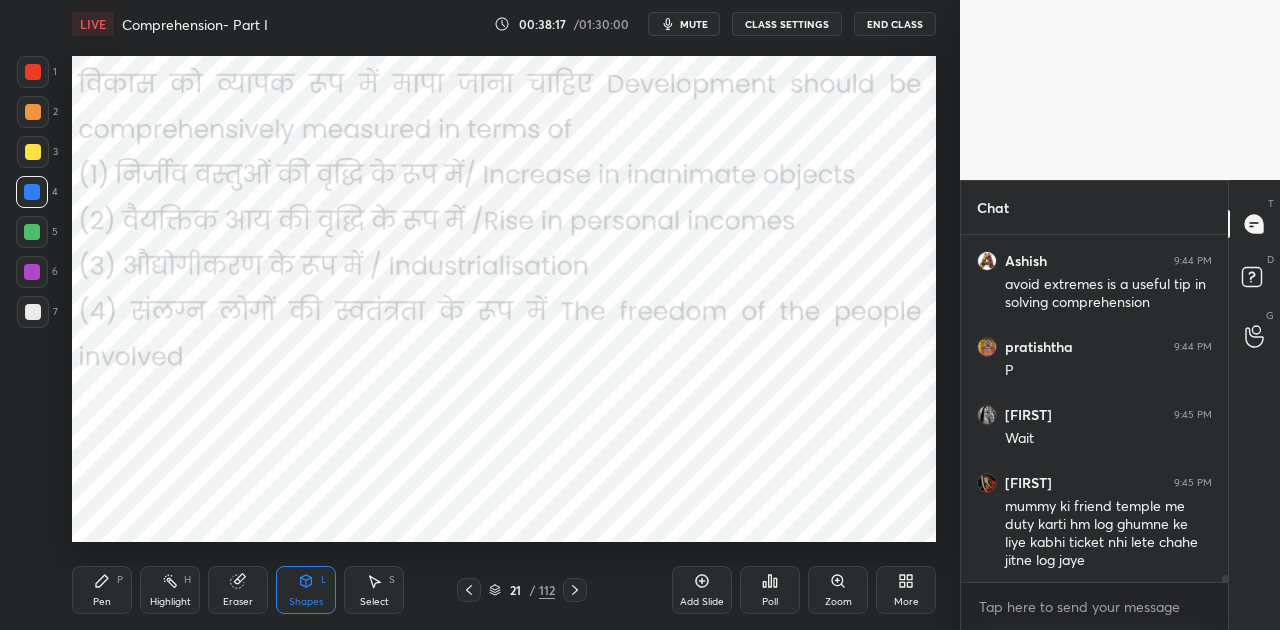 click 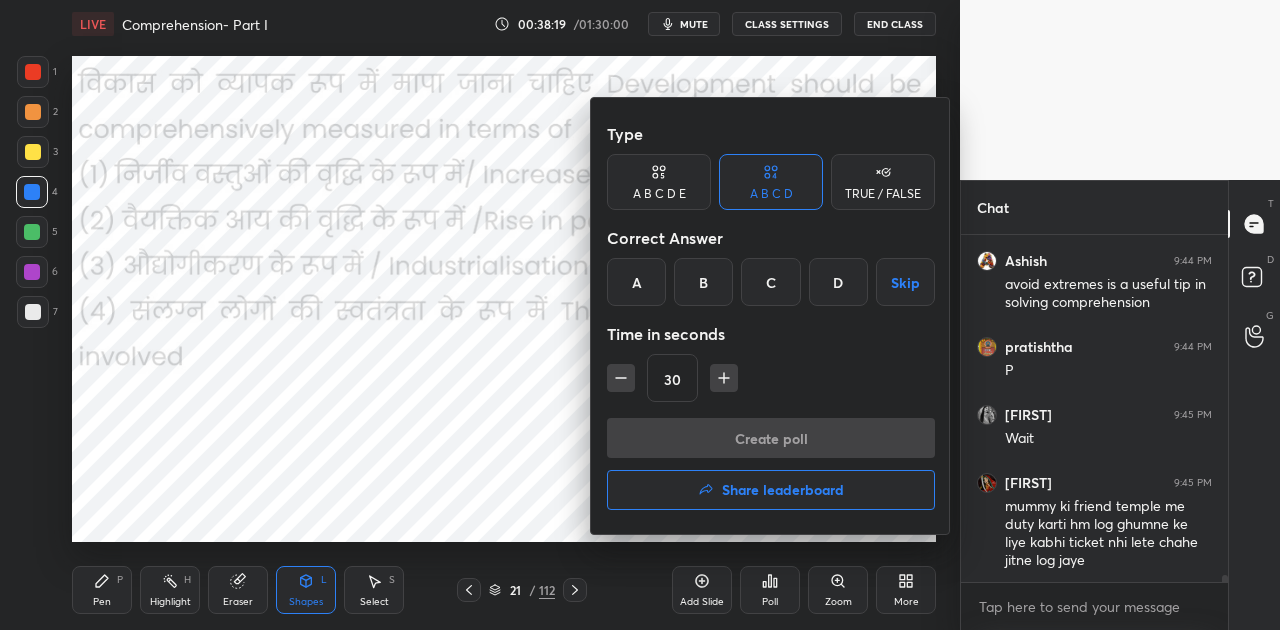 click on "D" at bounding box center (838, 282) 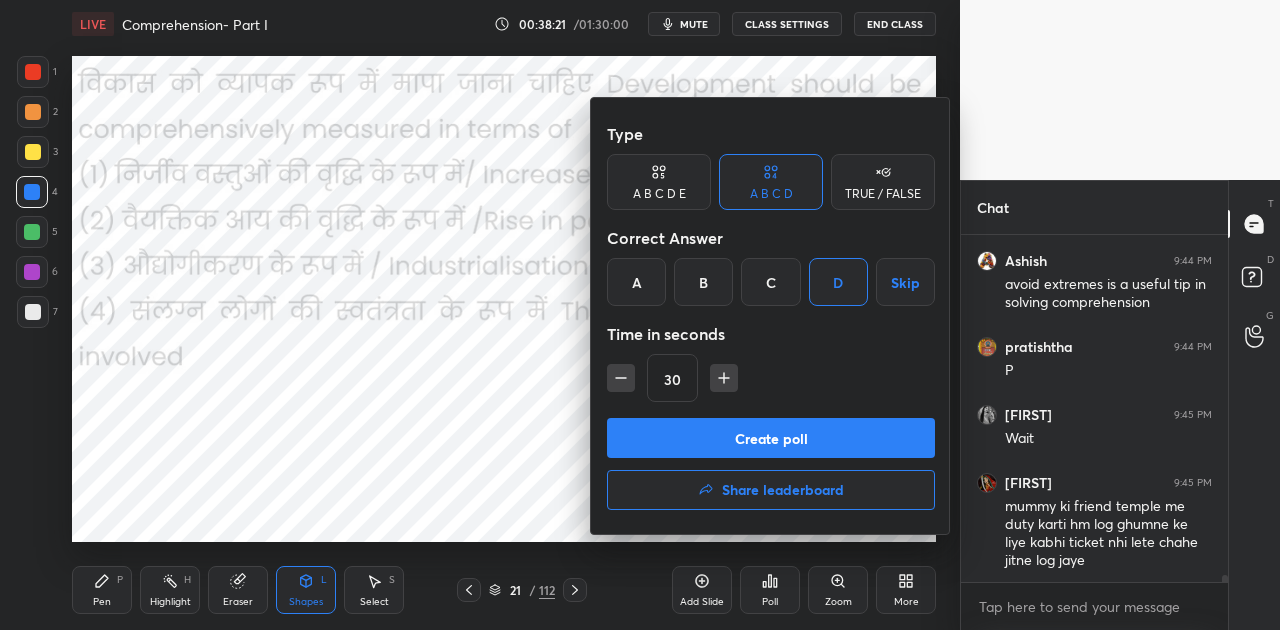 click on "Create poll" at bounding box center (771, 438) 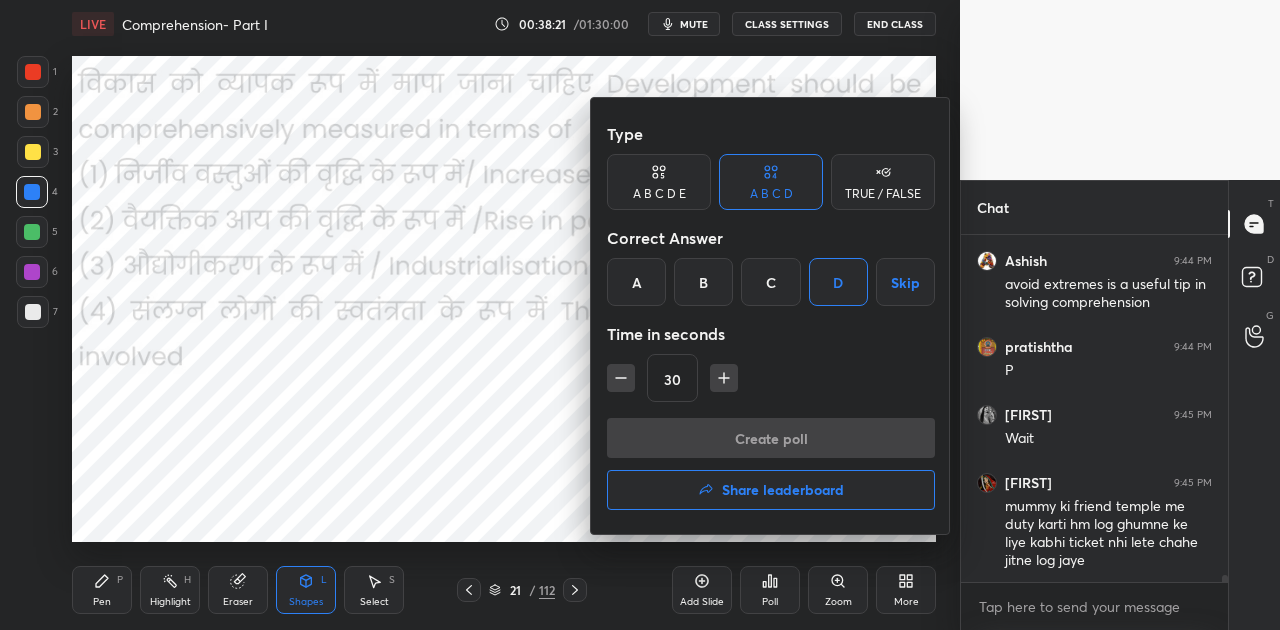 scroll, scrollTop: 299, scrollLeft: 261, axis: both 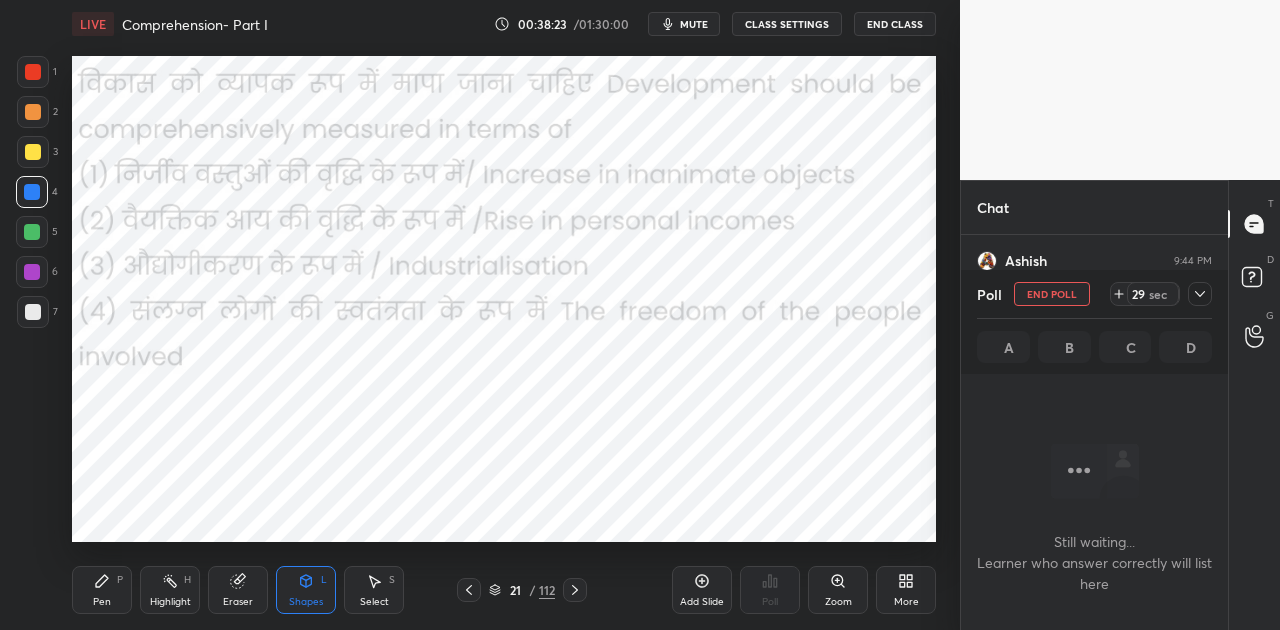 click on "mute" at bounding box center [684, 24] 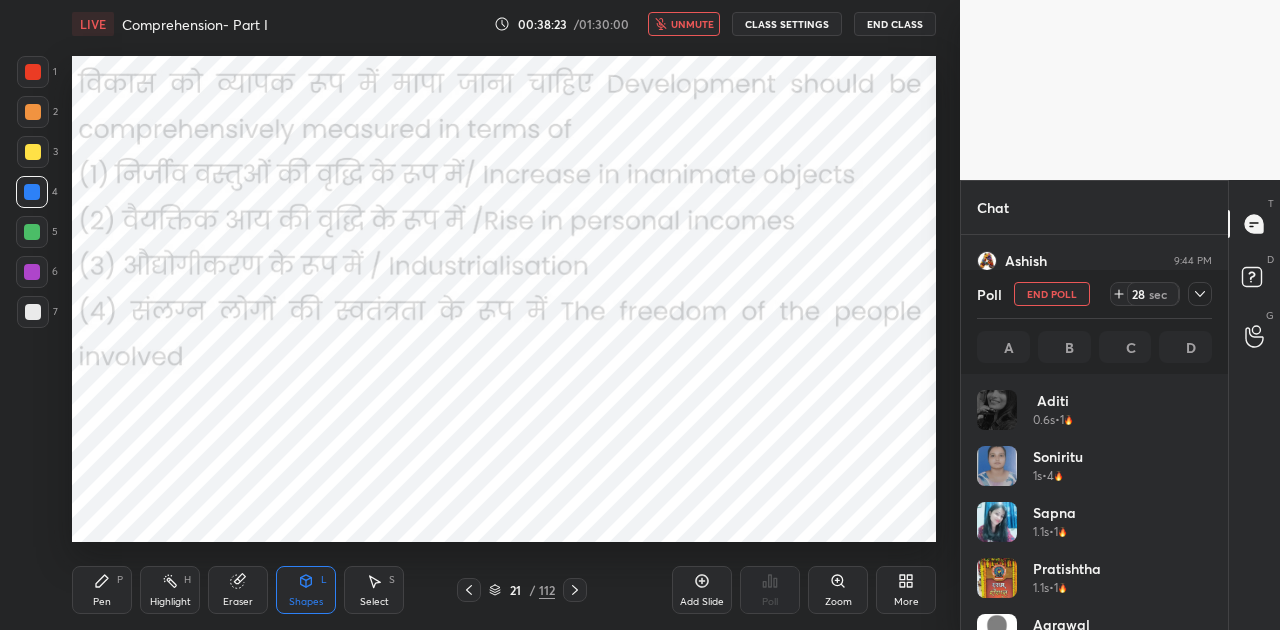 scroll, scrollTop: 7, scrollLeft: 6, axis: both 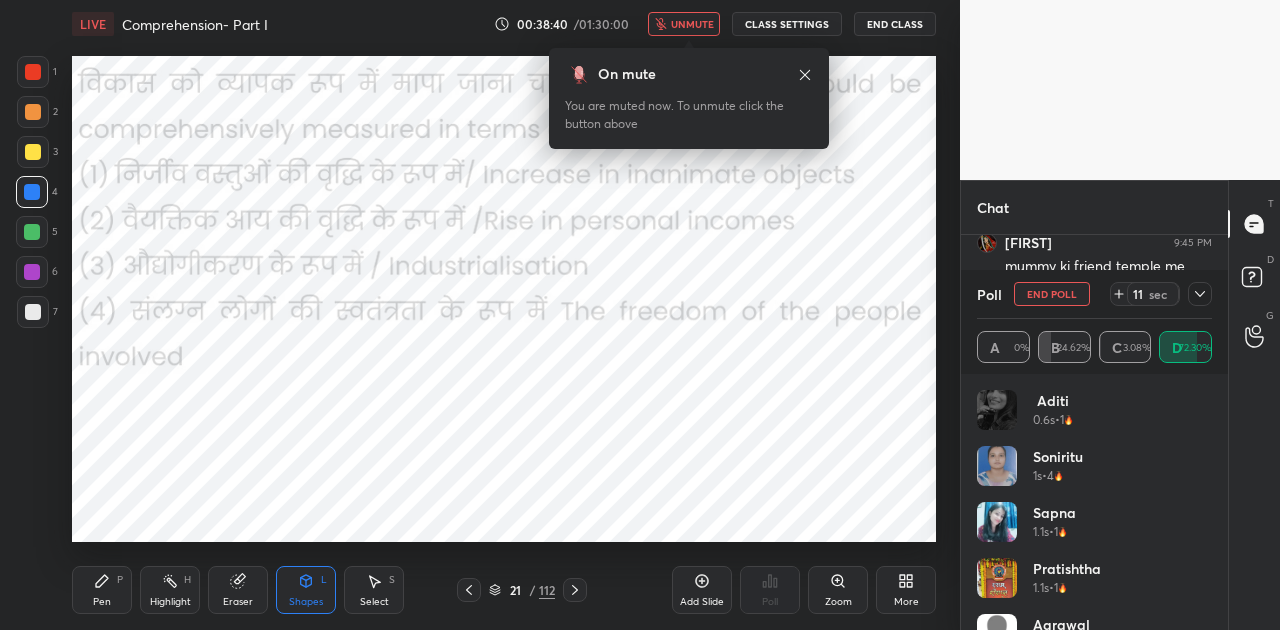 click on "unmute" at bounding box center (692, 24) 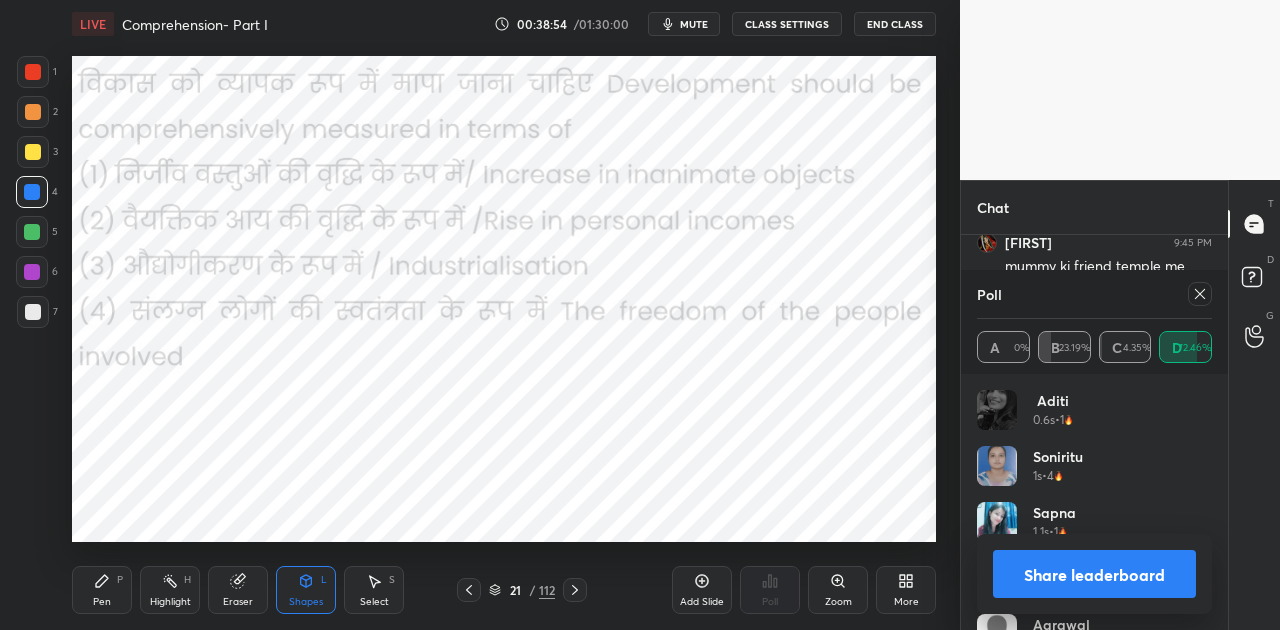 click on "Share leaderboard" at bounding box center (1094, 574) 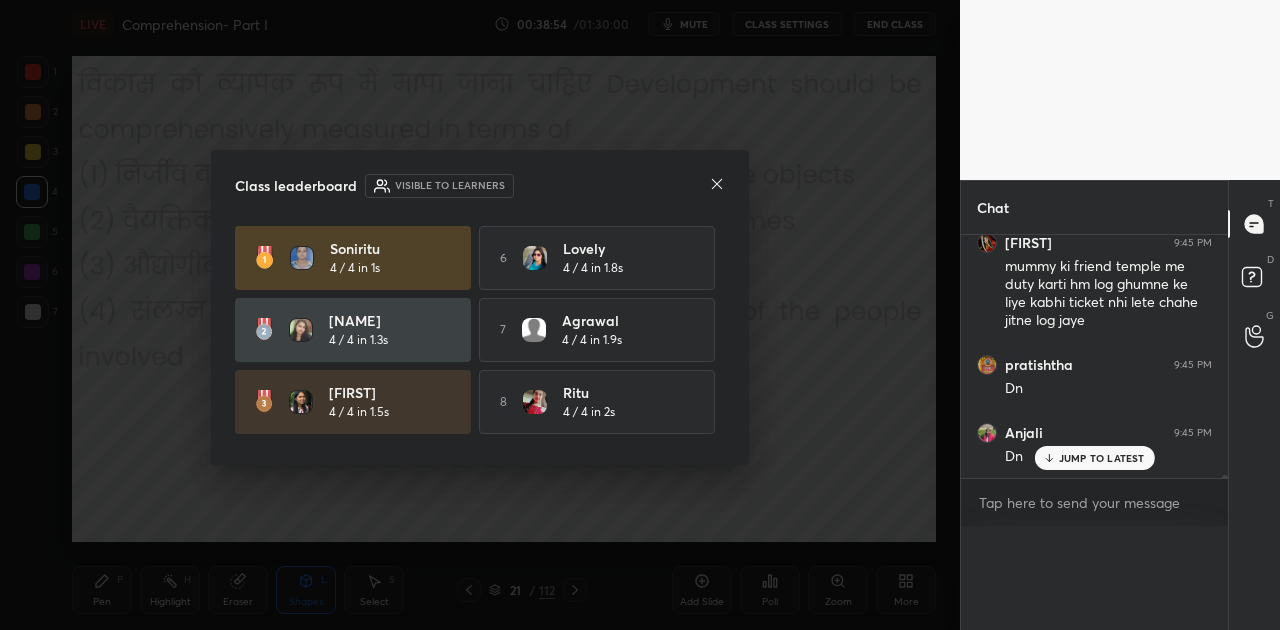 scroll, scrollTop: 0, scrollLeft: 0, axis: both 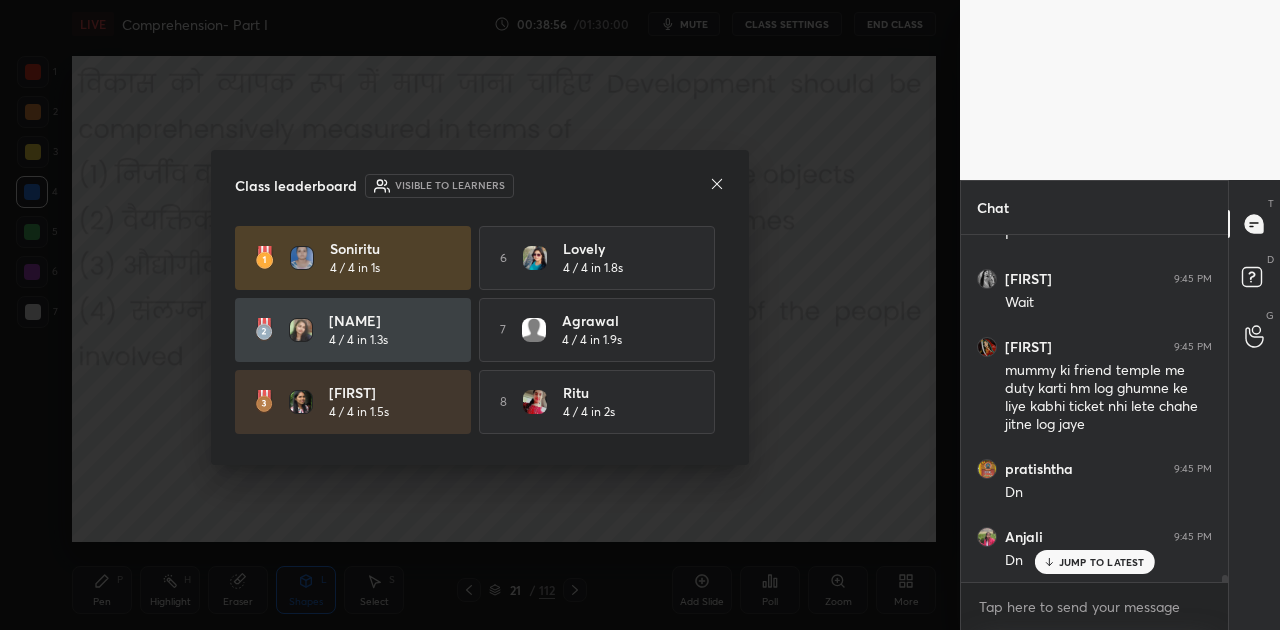 click 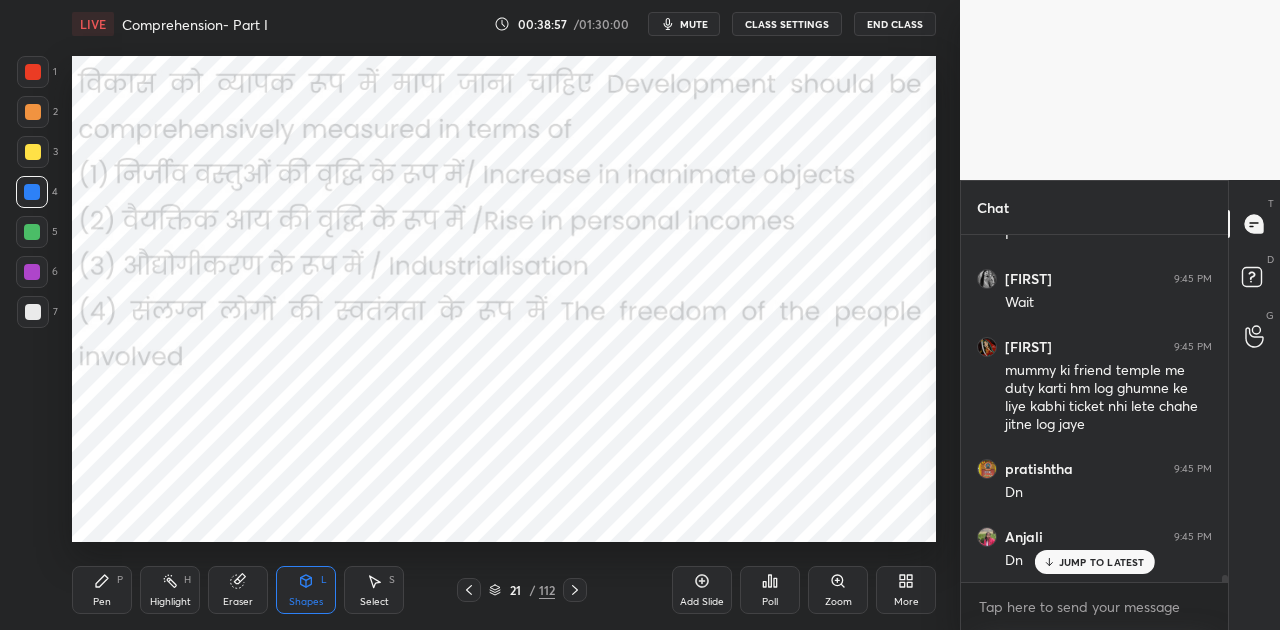 click on "JUMP TO LATEST" at bounding box center (1102, 562) 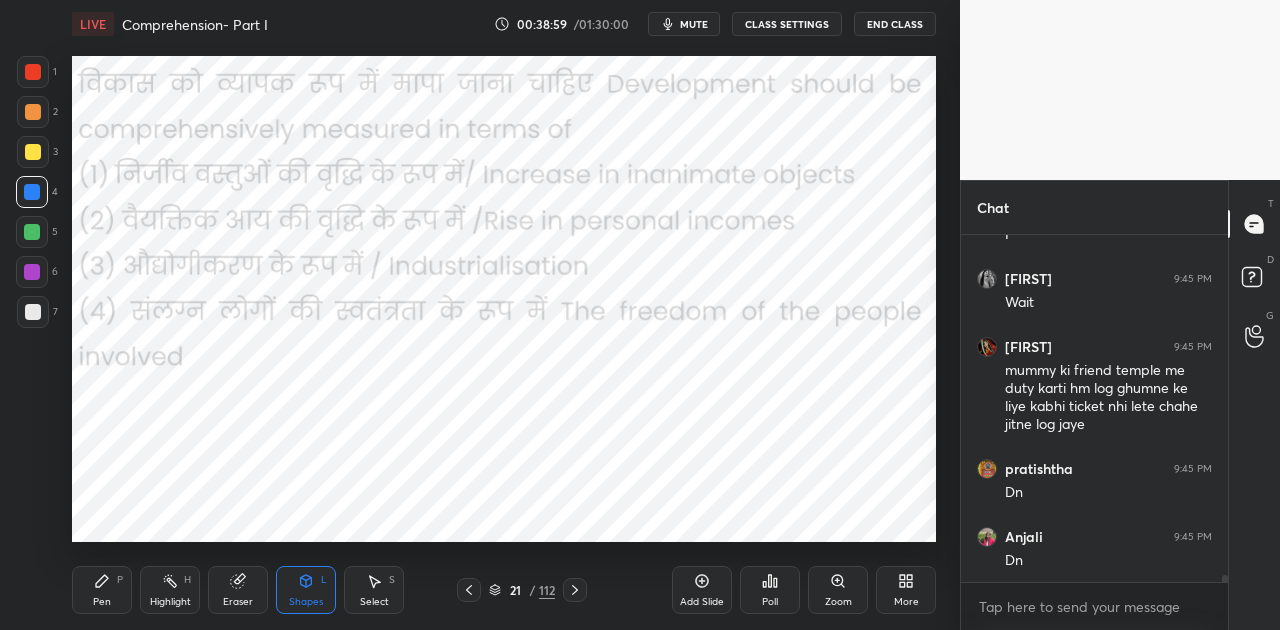 click 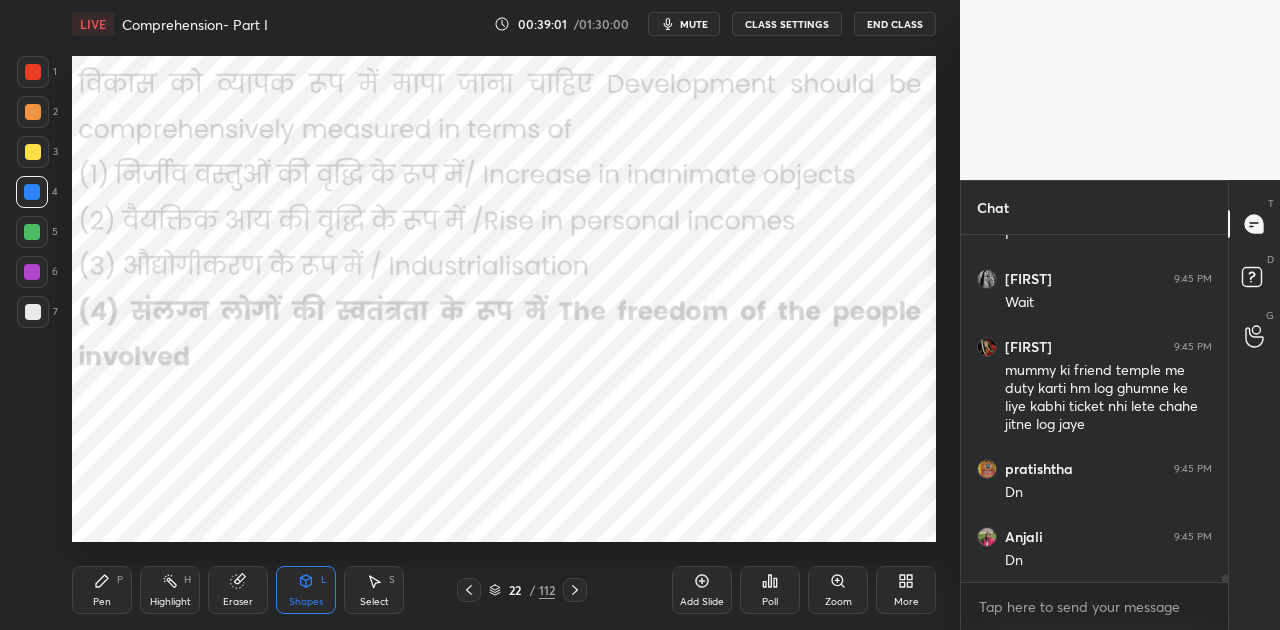 click 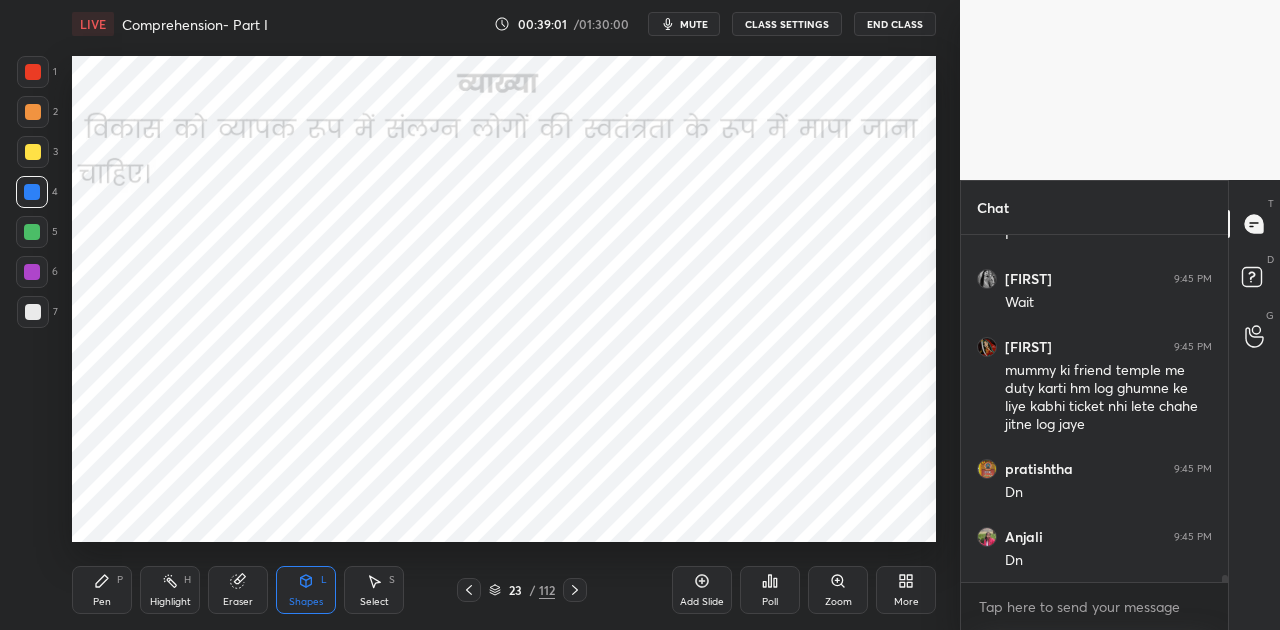 click 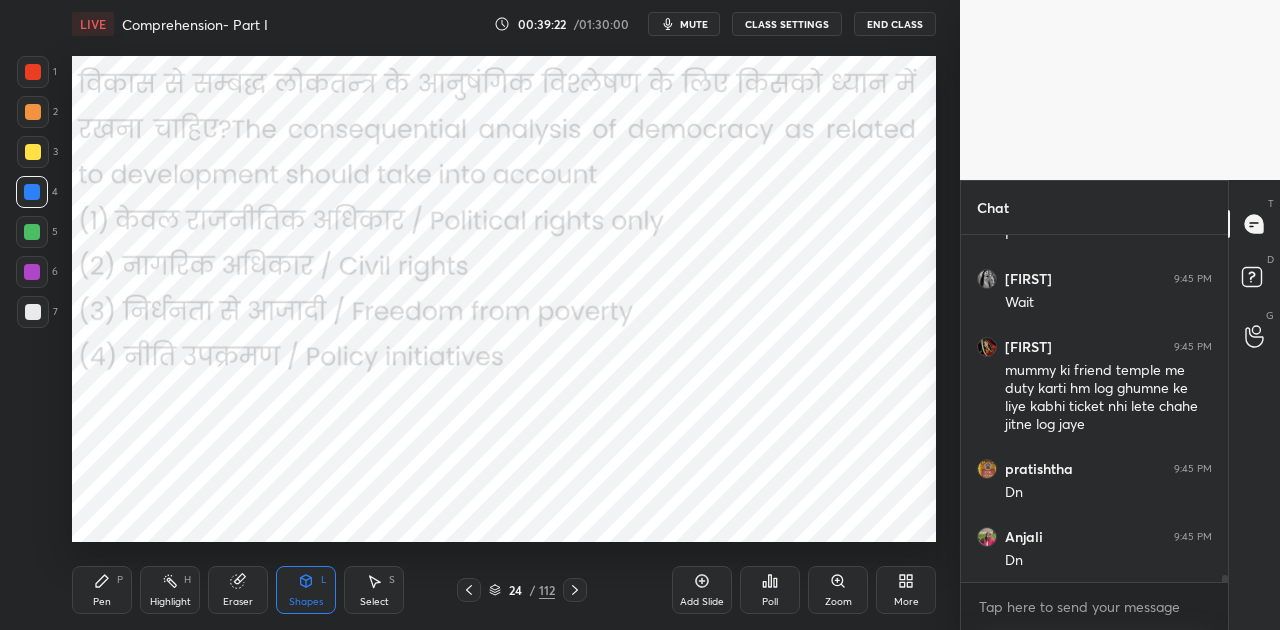 click 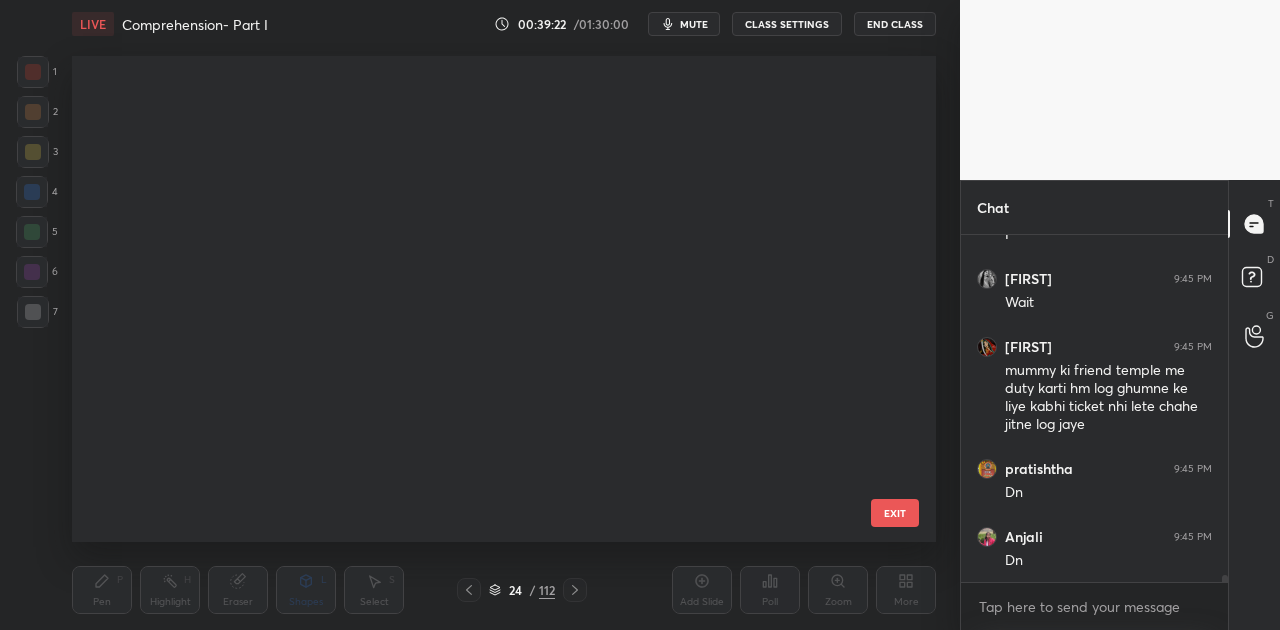 scroll, scrollTop: 690, scrollLeft: 0, axis: vertical 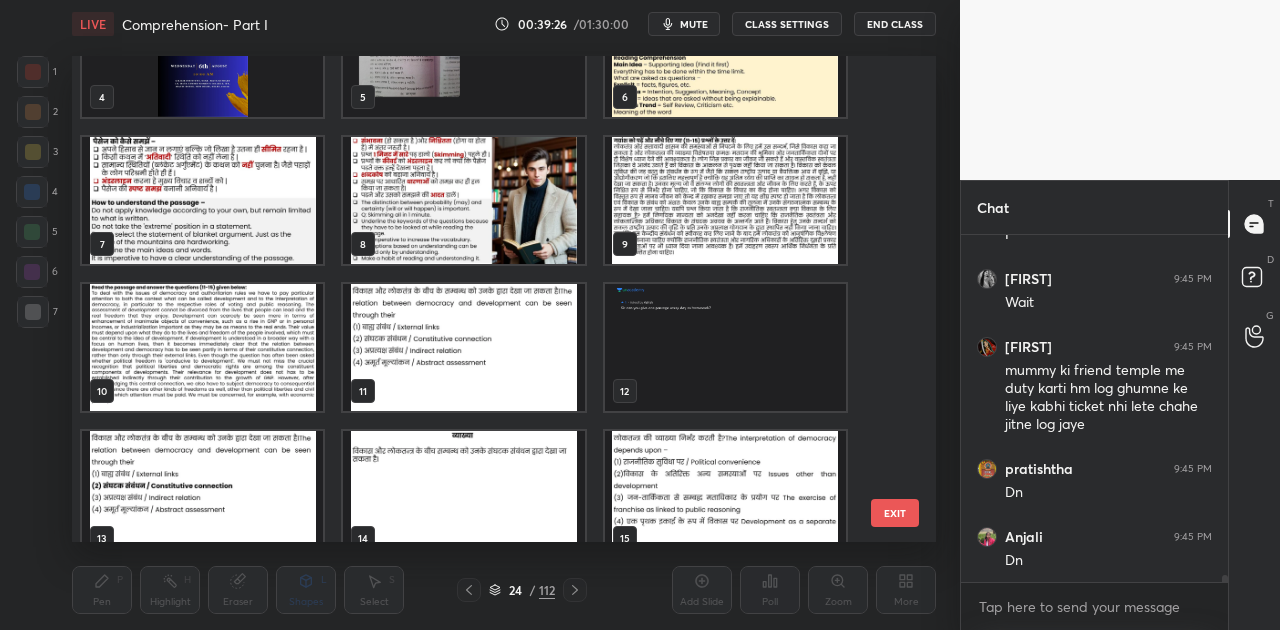click at bounding box center [725, 200] 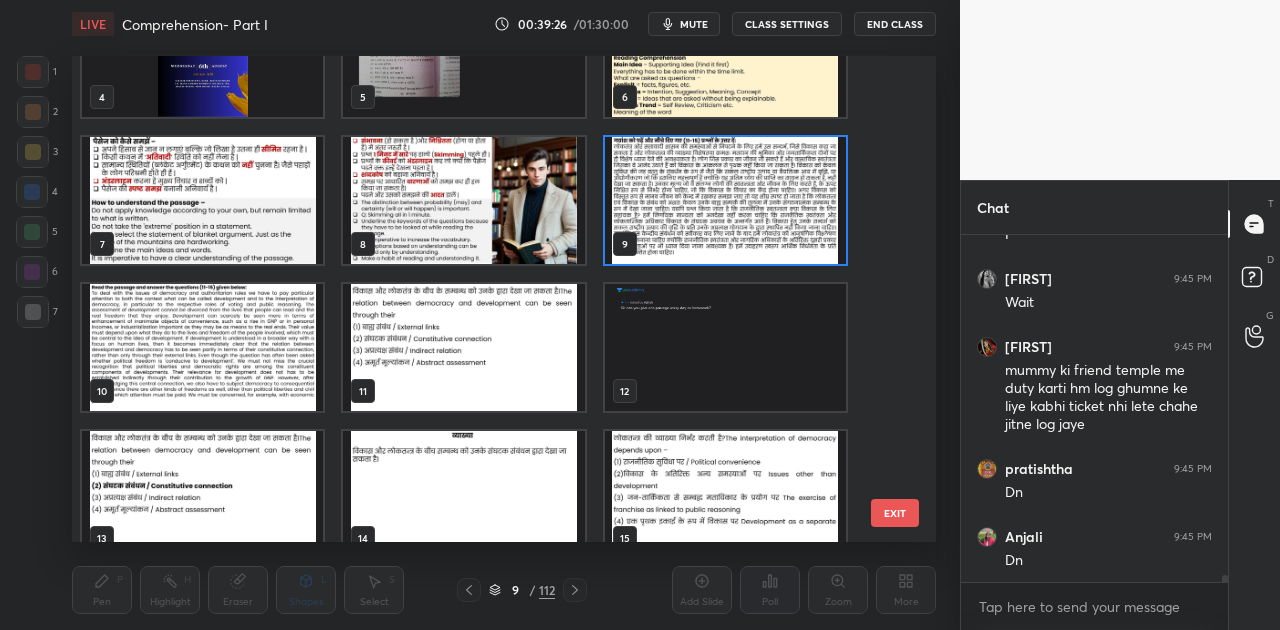 click at bounding box center (725, 200) 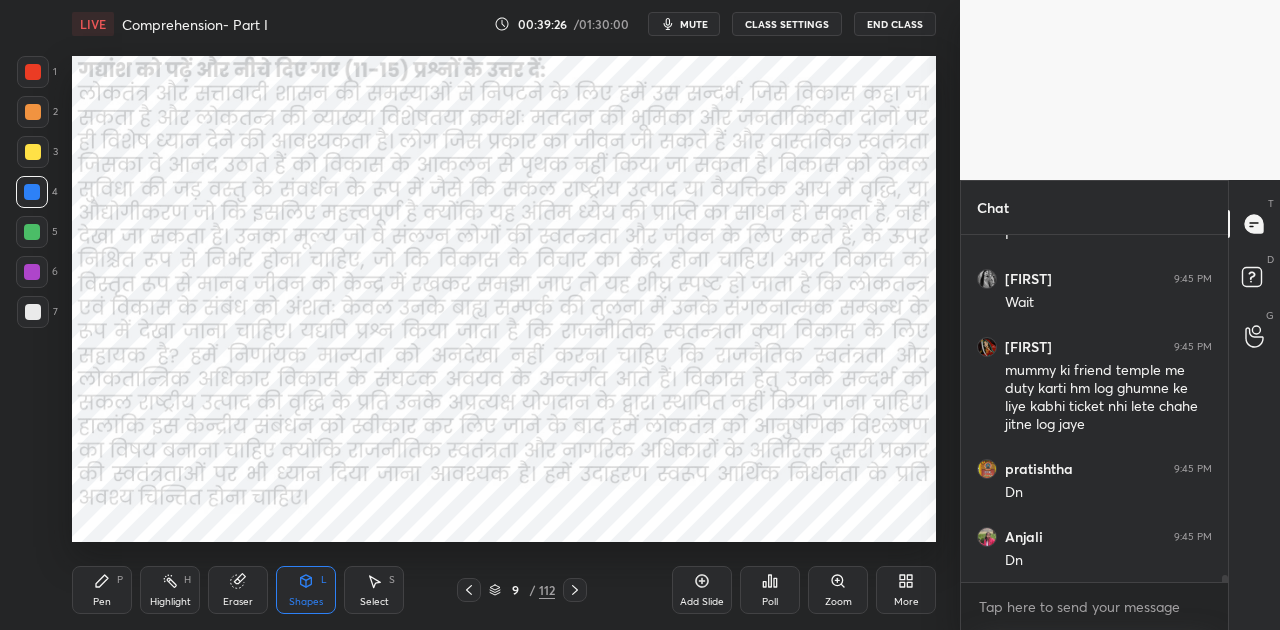 click at bounding box center (725, 200) 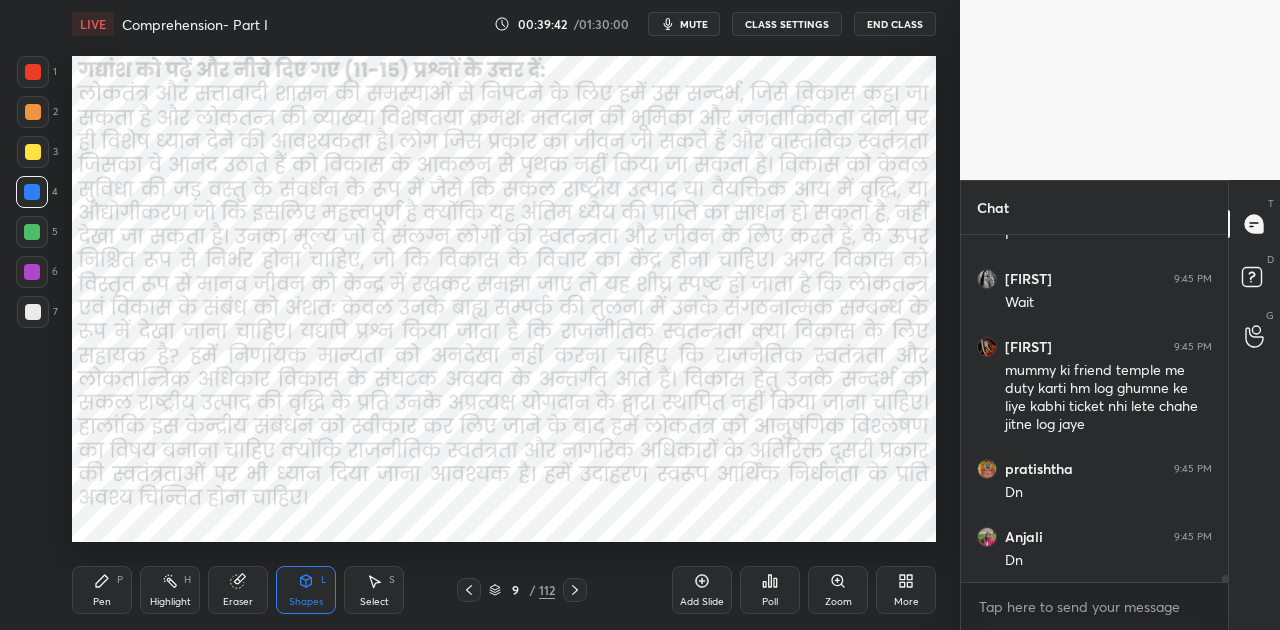 scroll, scrollTop: 18200, scrollLeft: 0, axis: vertical 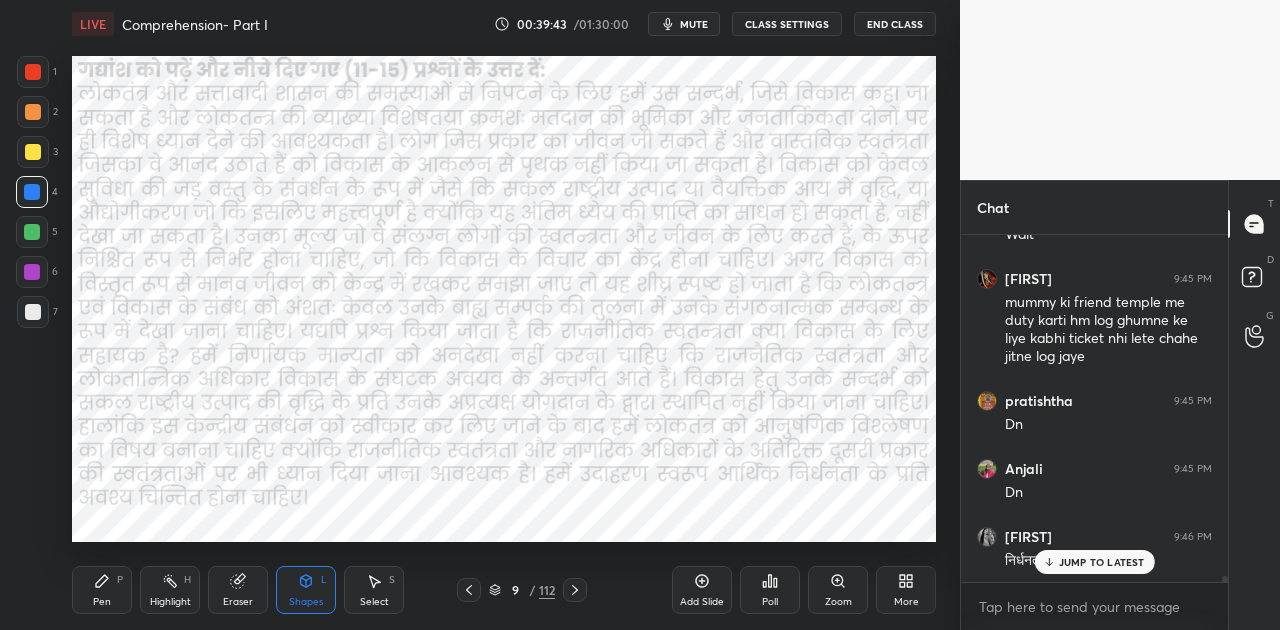 click on "mute" at bounding box center (694, 24) 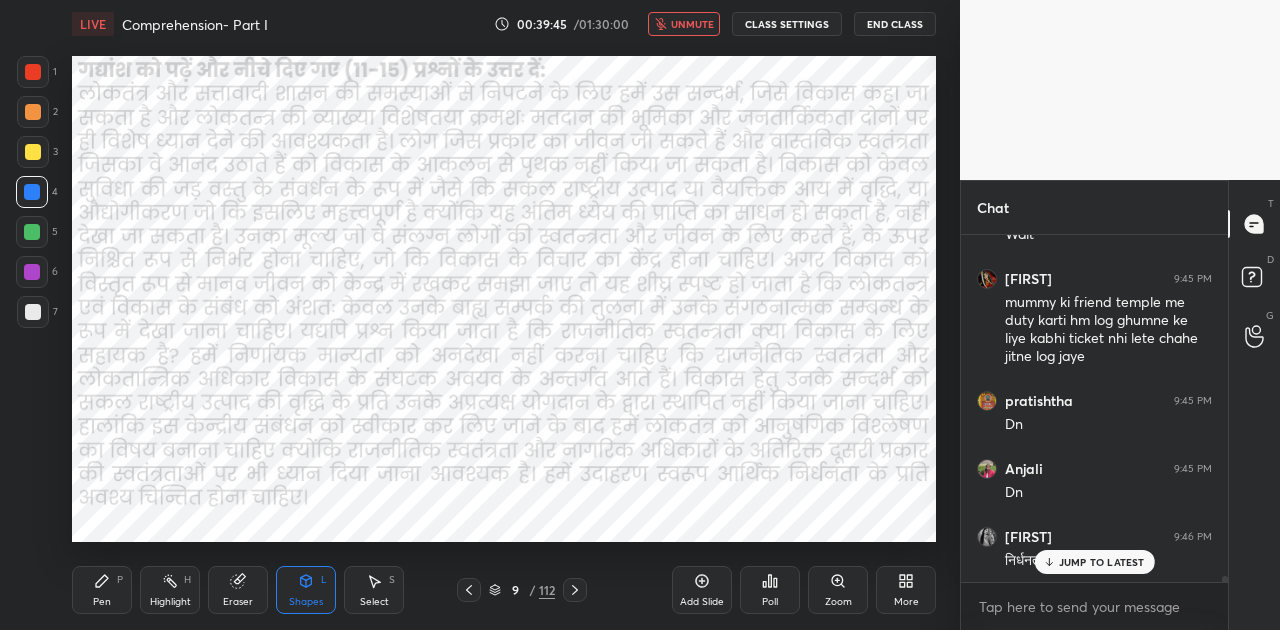click on "JUMP TO LATEST" at bounding box center [1102, 562] 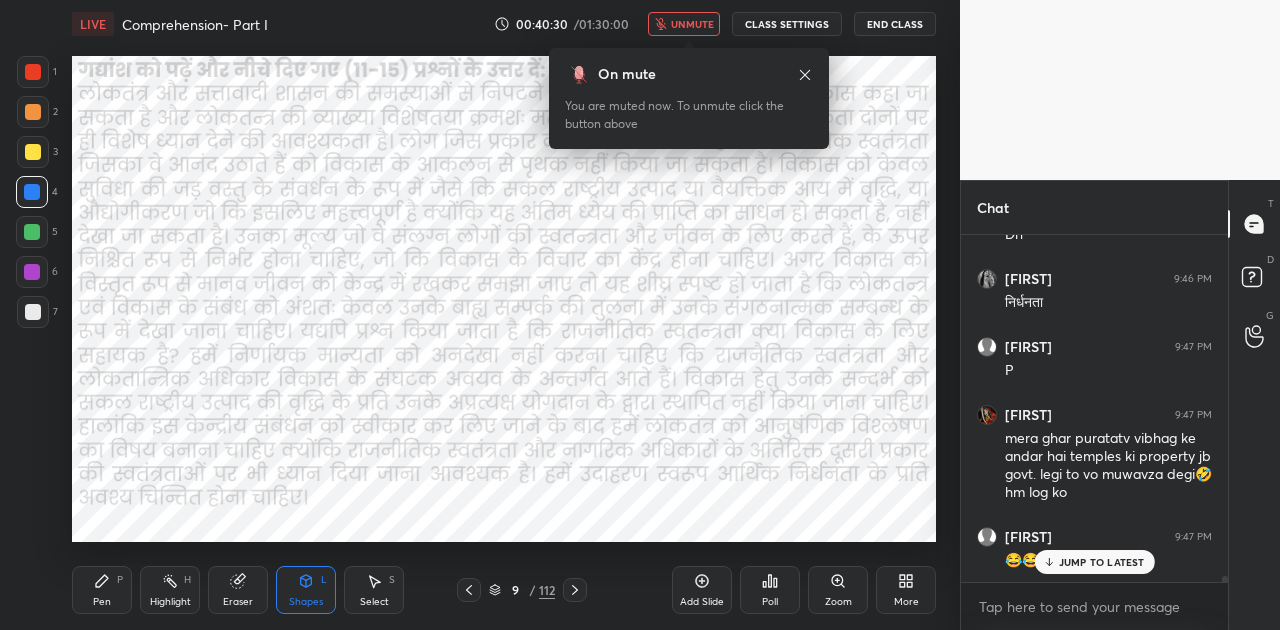 scroll, scrollTop: 18526, scrollLeft: 0, axis: vertical 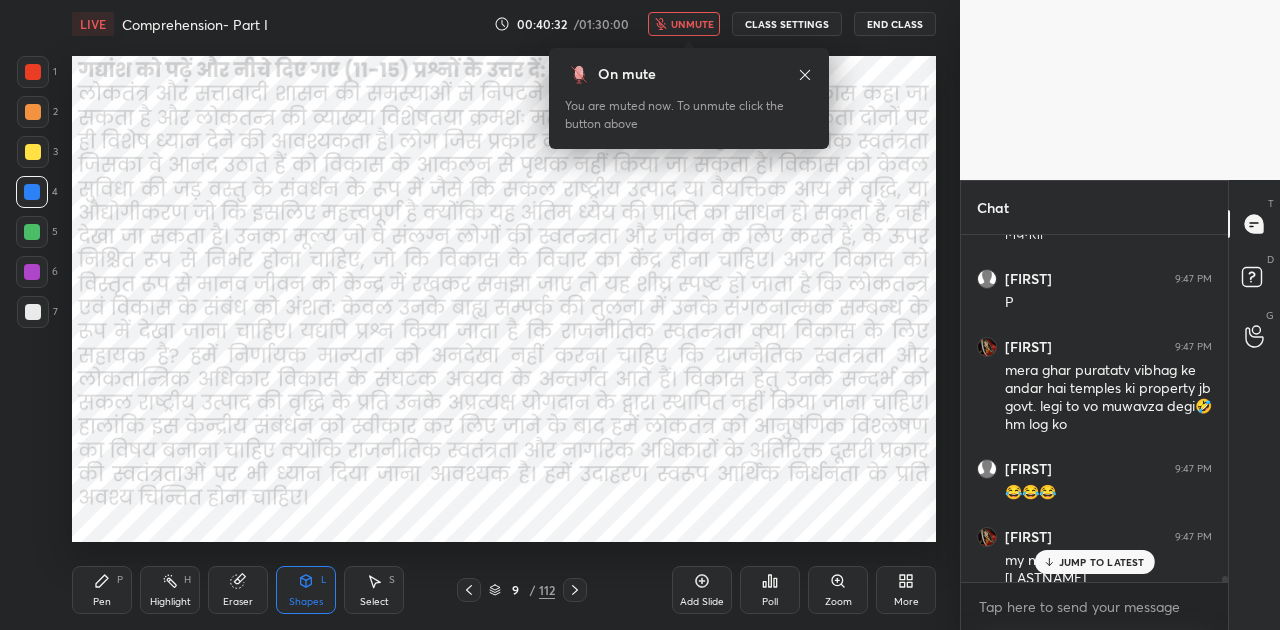 click on "JUMP TO LATEST" at bounding box center [1102, 562] 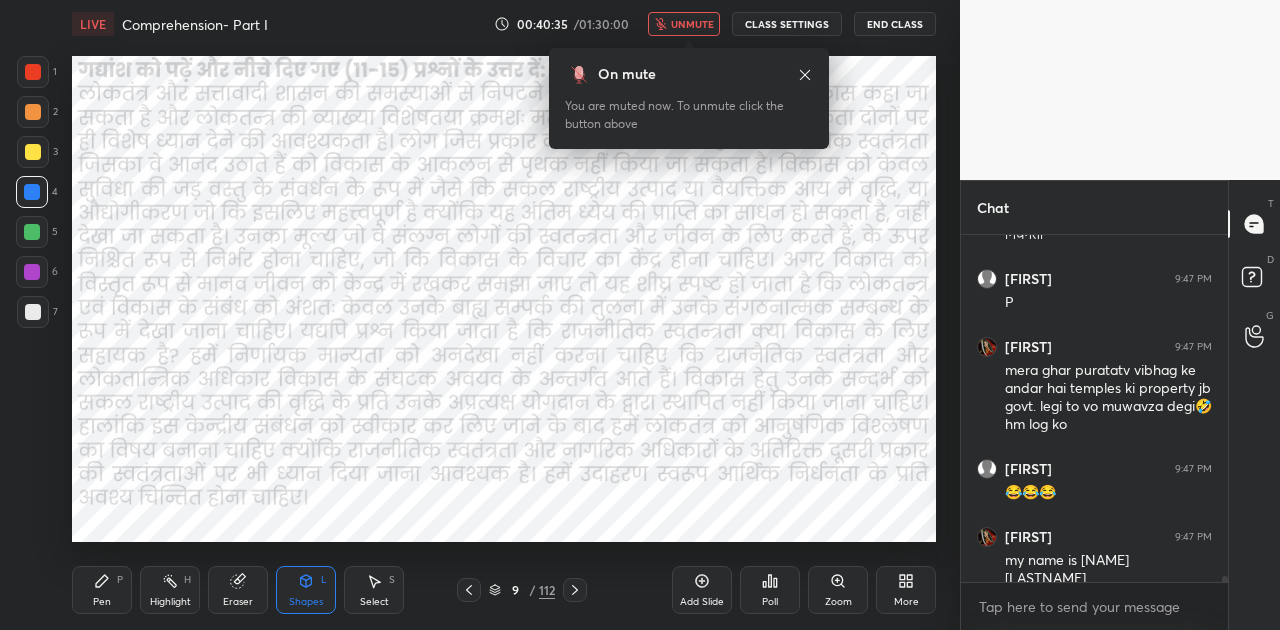 click on "Poll" at bounding box center (770, 590) 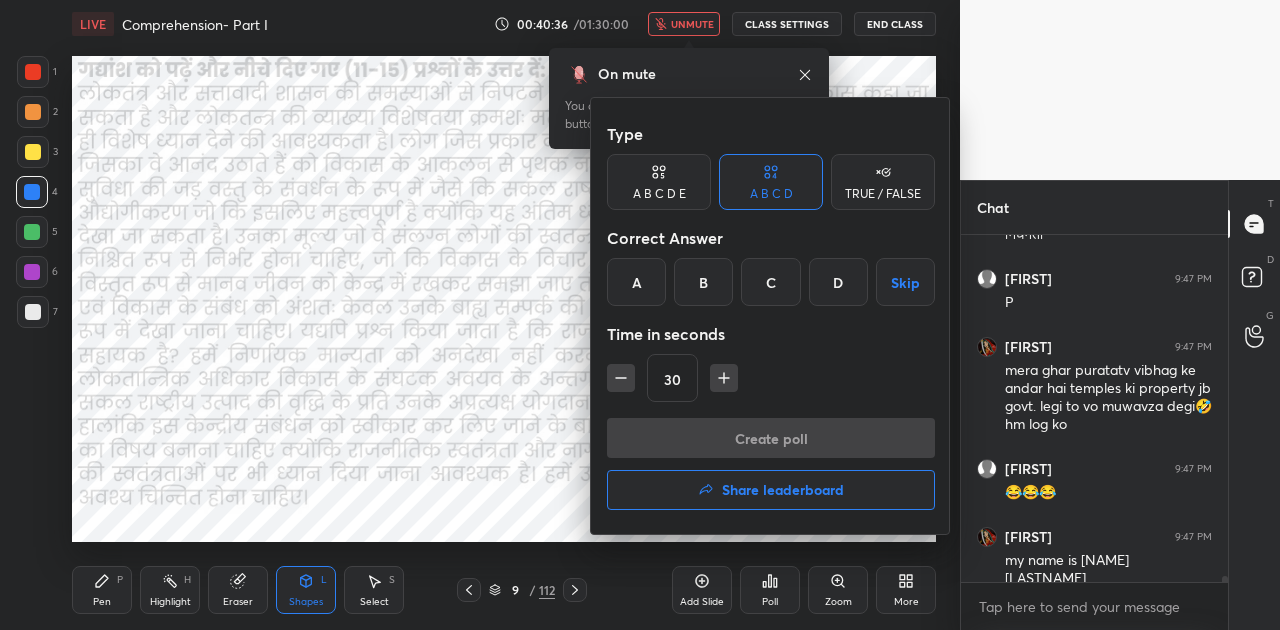 click on "C" at bounding box center (770, 282) 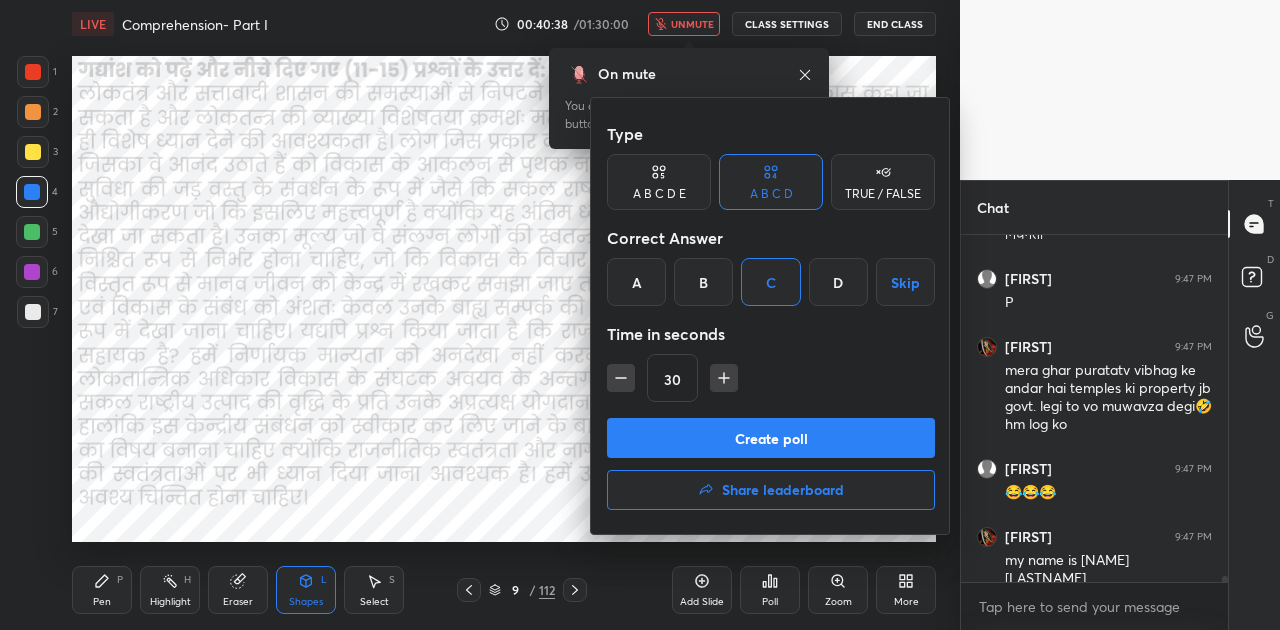 click on "Create poll" at bounding box center (771, 438) 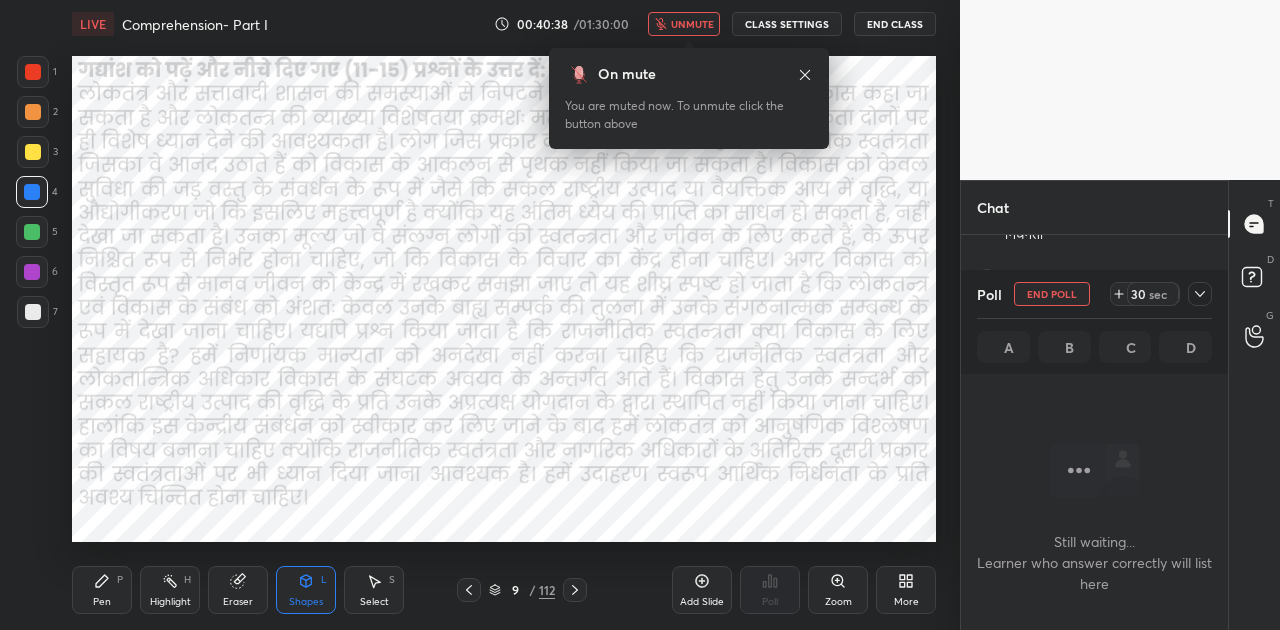 scroll, scrollTop: 243, scrollLeft: 261, axis: both 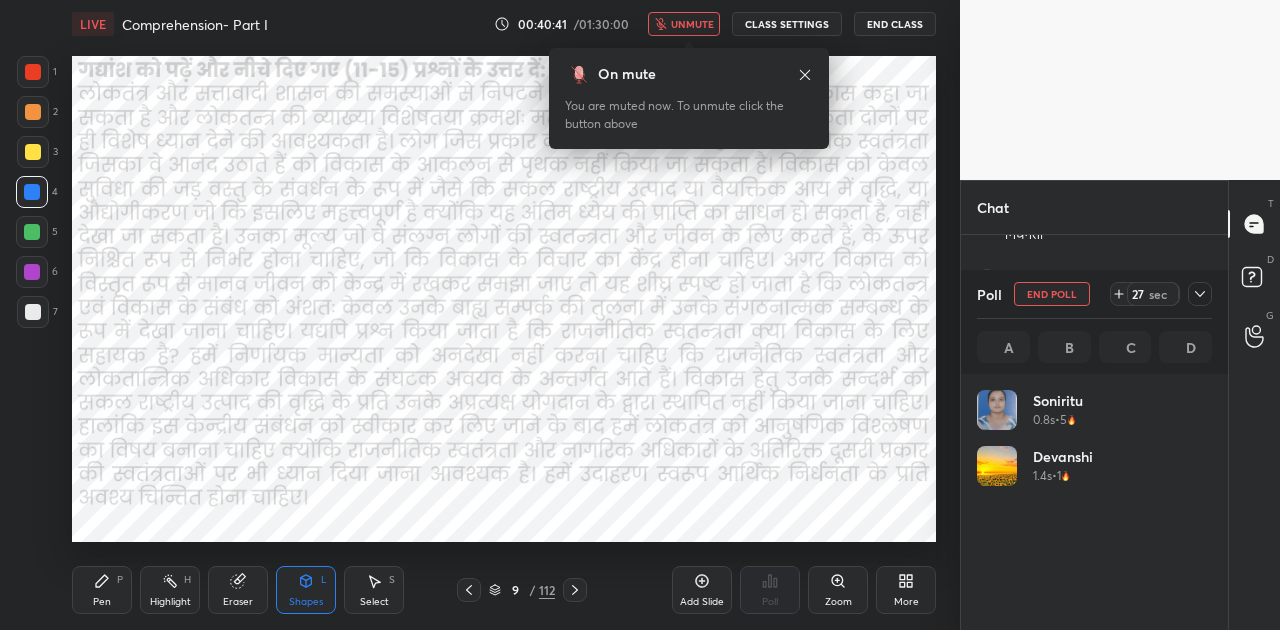 click on "End Poll" at bounding box center [1052, 294] 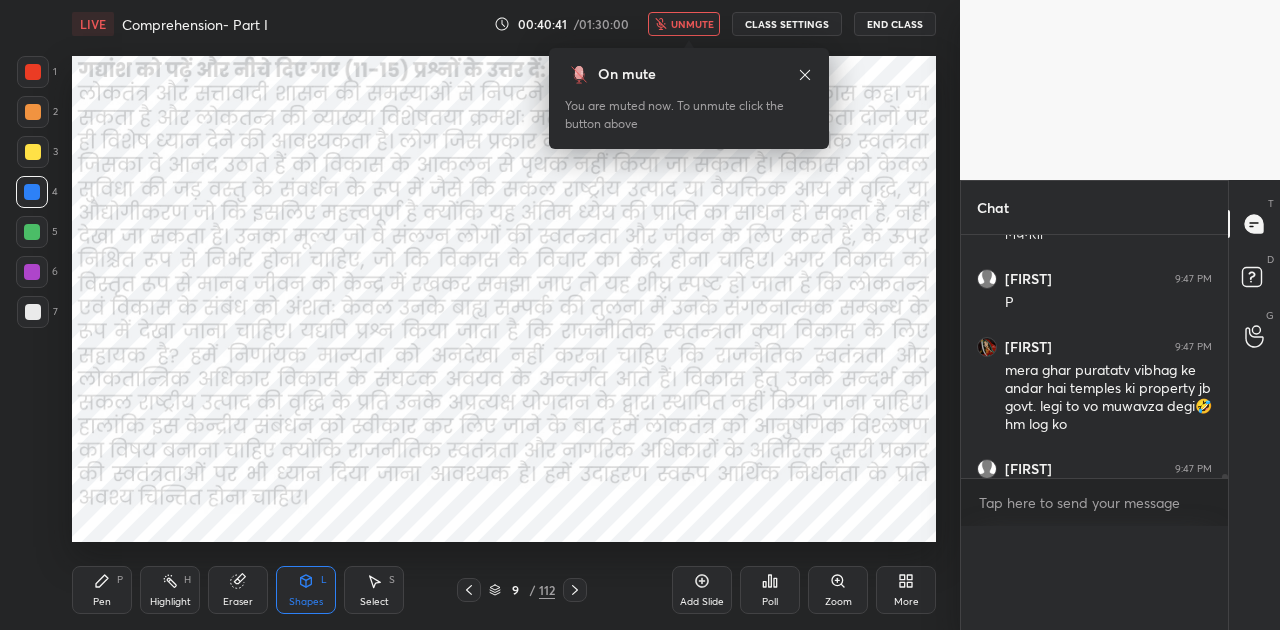 scroll, scrollTop: 0, scrollLeft: 0, axis: both 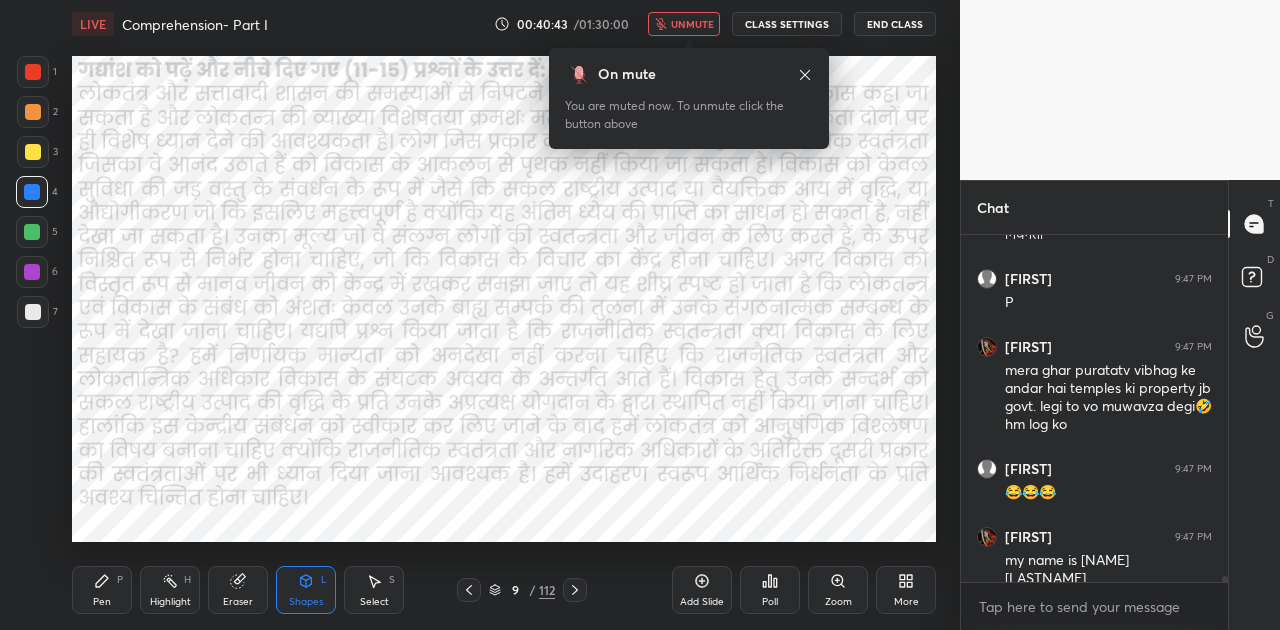 click on "9 / 112" at bounding box center [522, 590] 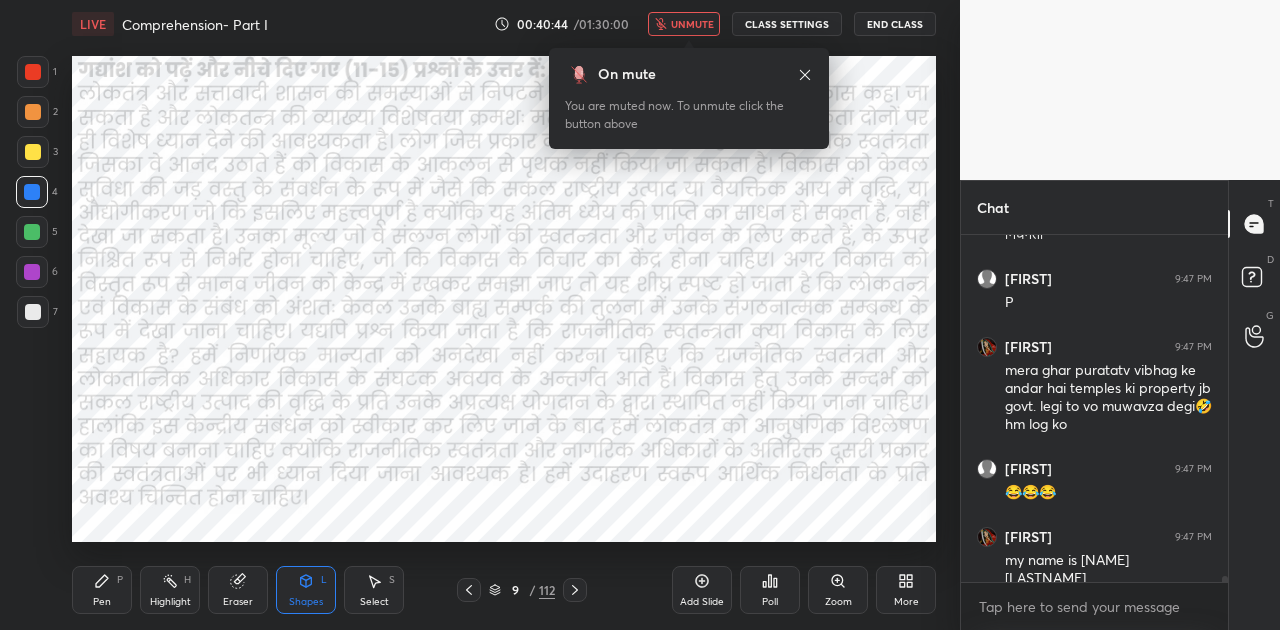 click 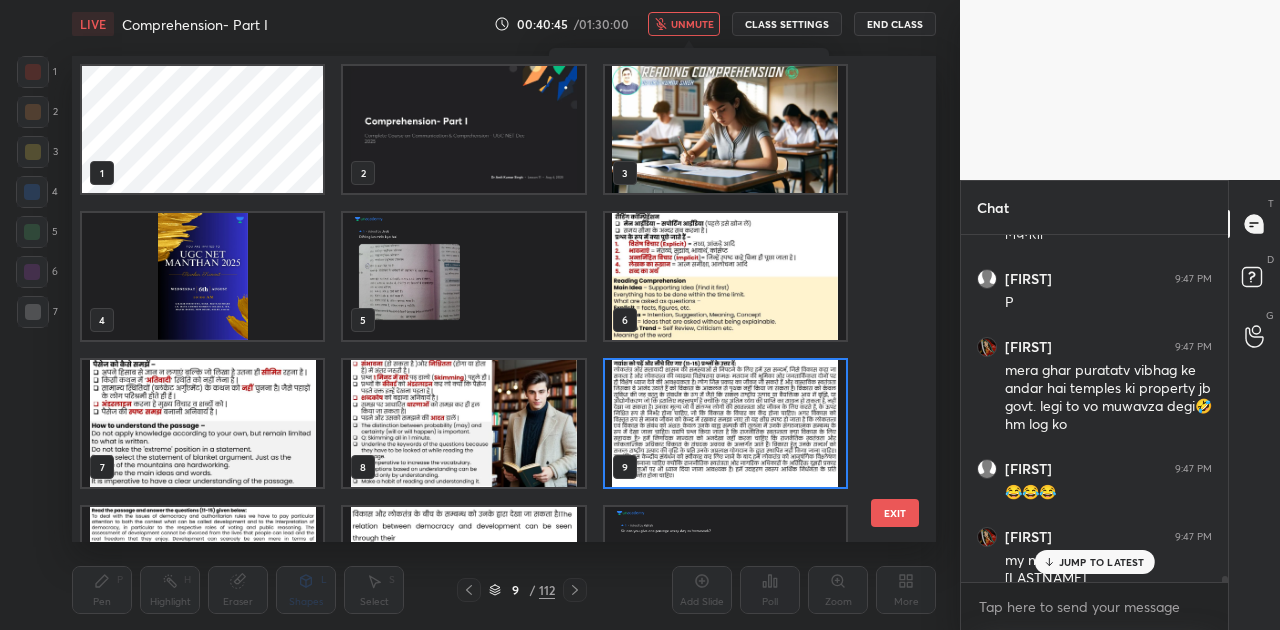 scroll, scrollTop: 18594, scrollLeft: 0, axis: vertical 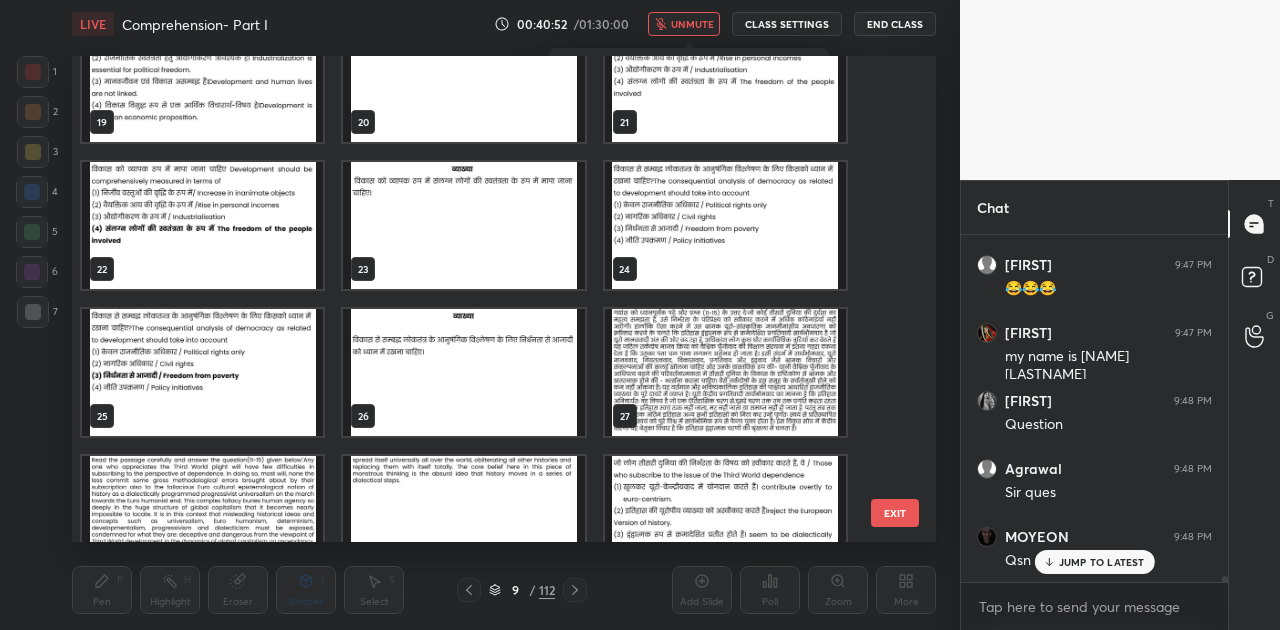 click at bounding box center (725, 225) 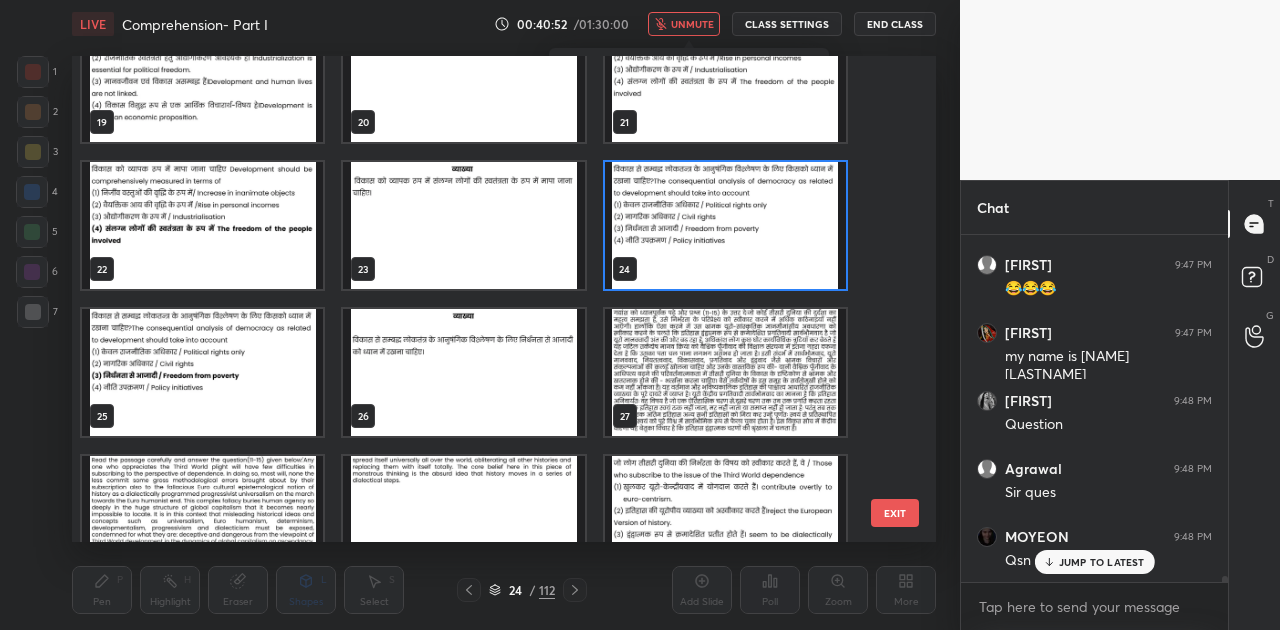 click at bounding box center (725, 225) 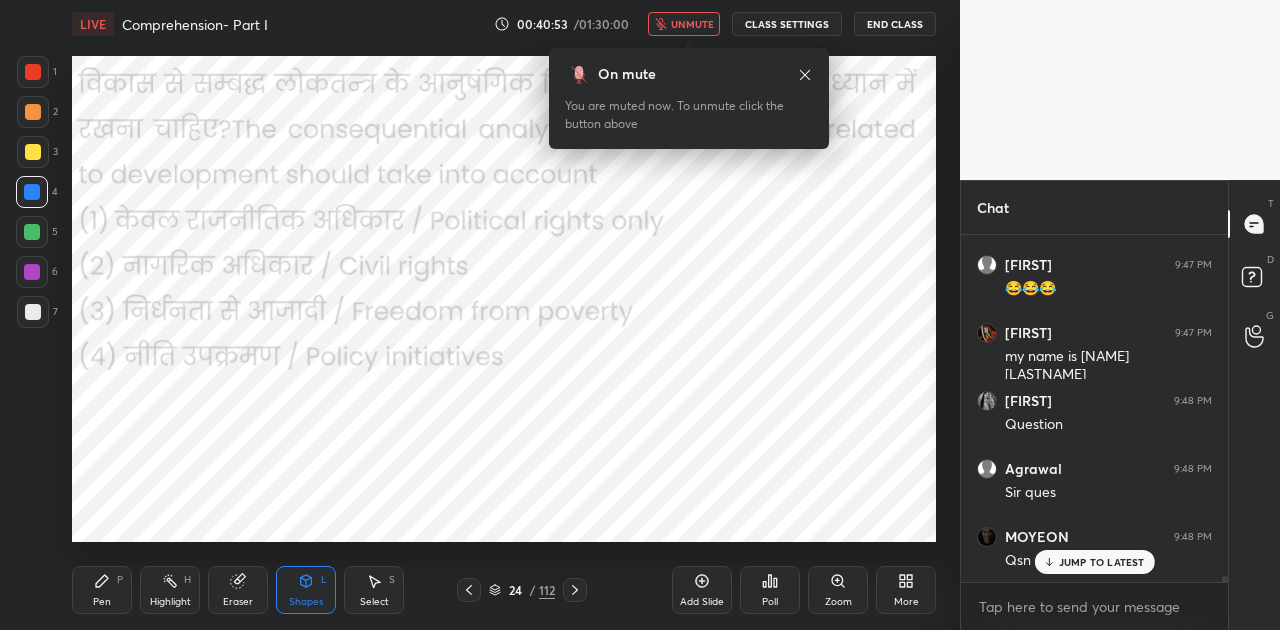 click at bounding box center [725, 225] 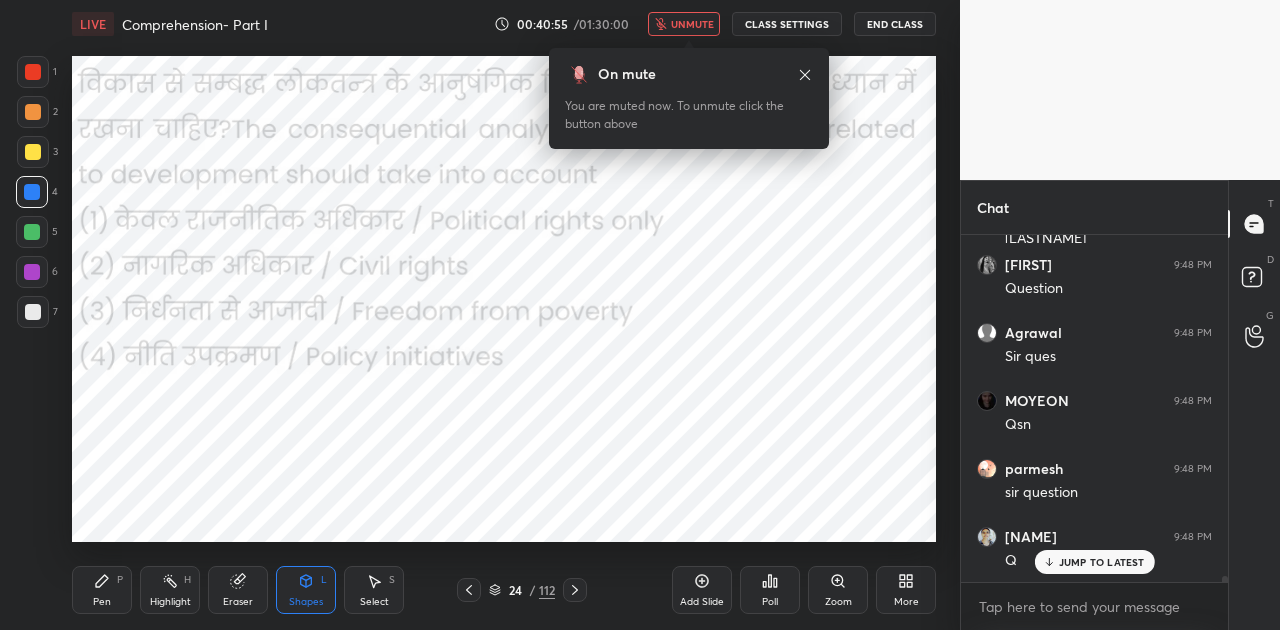 click on "JUMP TO LATEST" at bounding box center (1102, 562) 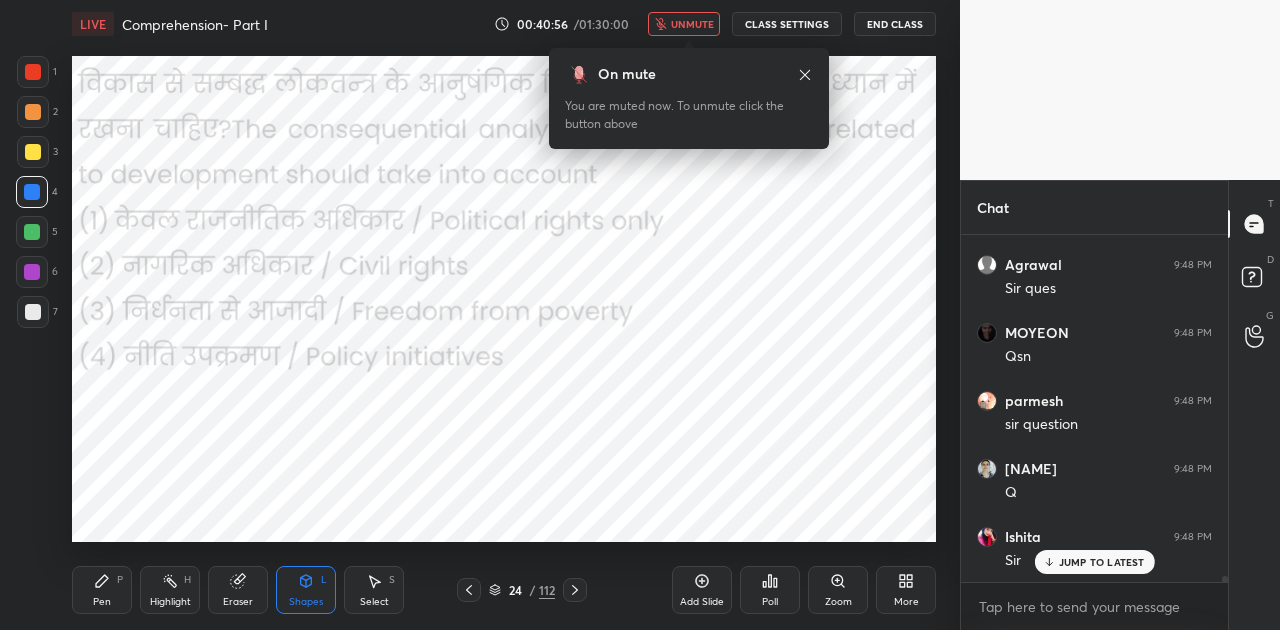 click 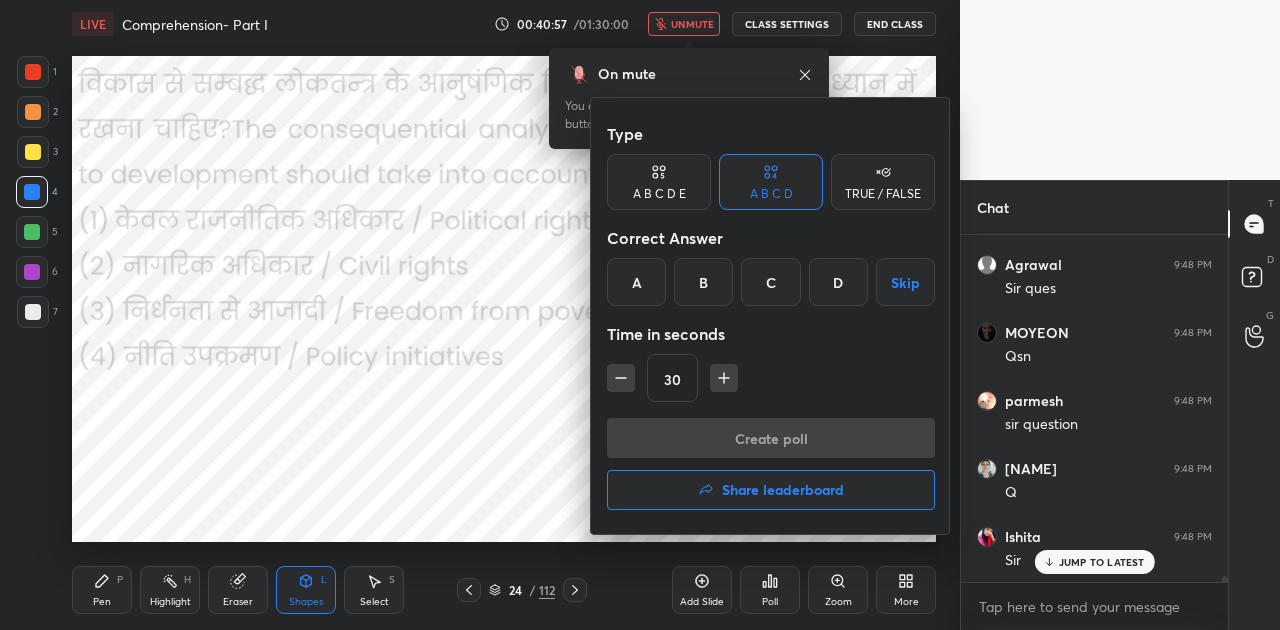 click on "C" at bounding box center (770, 282) 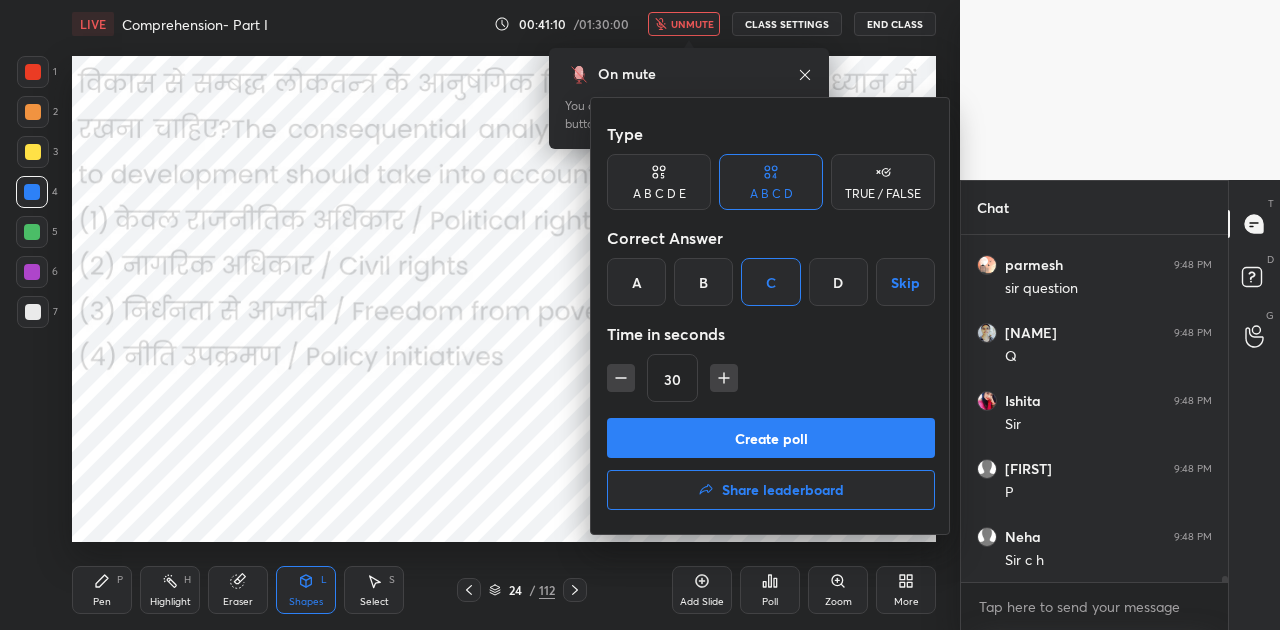click on "Create poll" at bounding box center (771, 438) 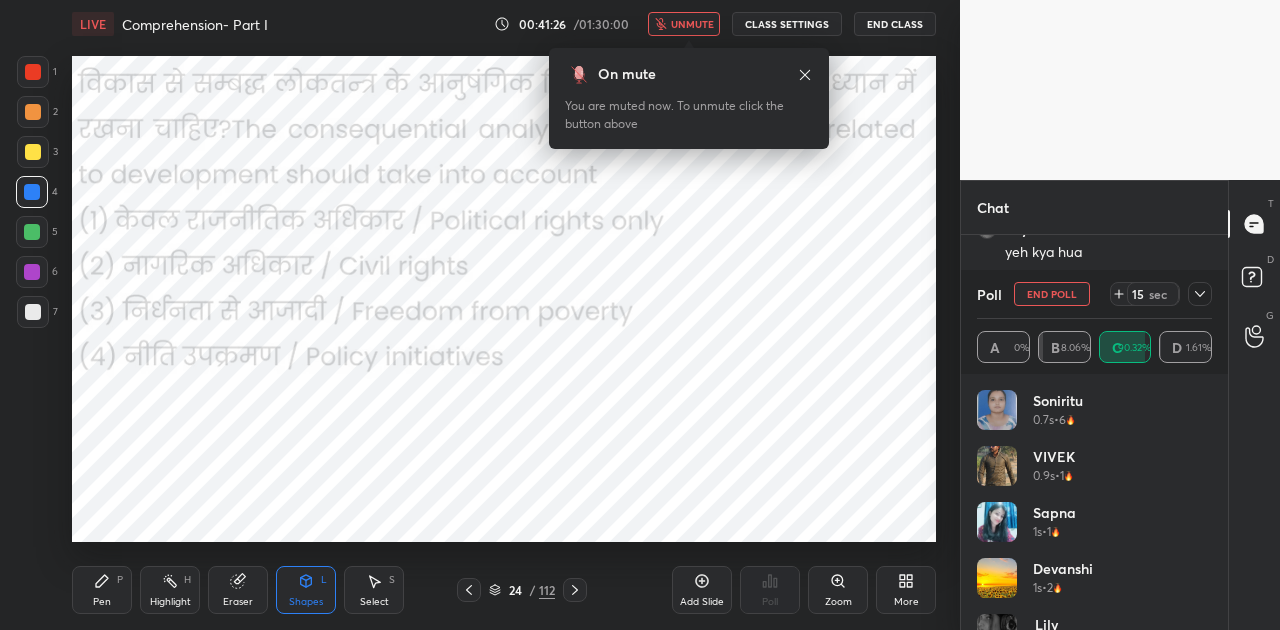 click on "Pen P" at bounding box center (102, 590) 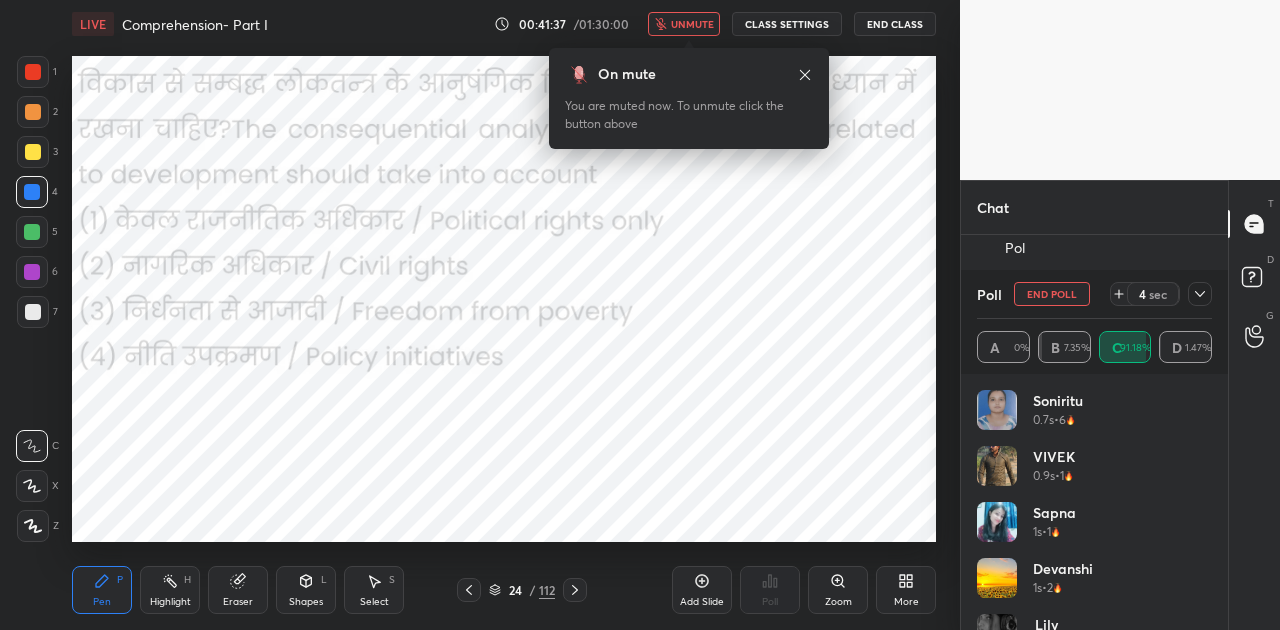 click on "Eraser" at bounding box center (238, 590) 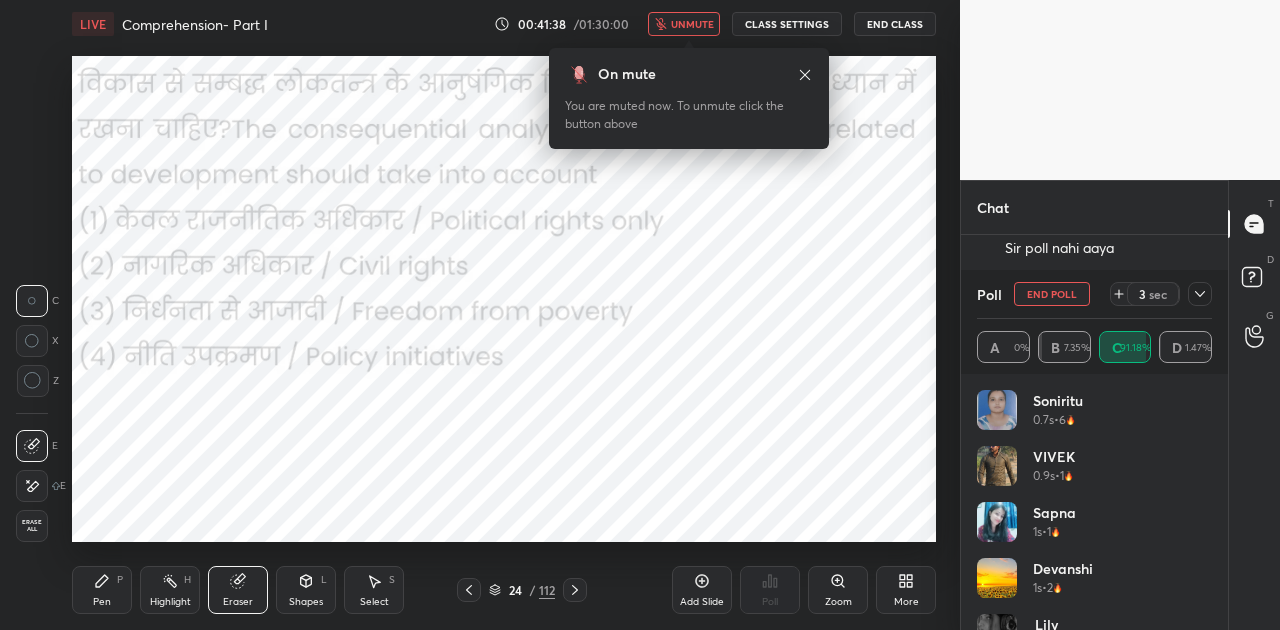 click on "Erase all" at bounding box center (32, 526) 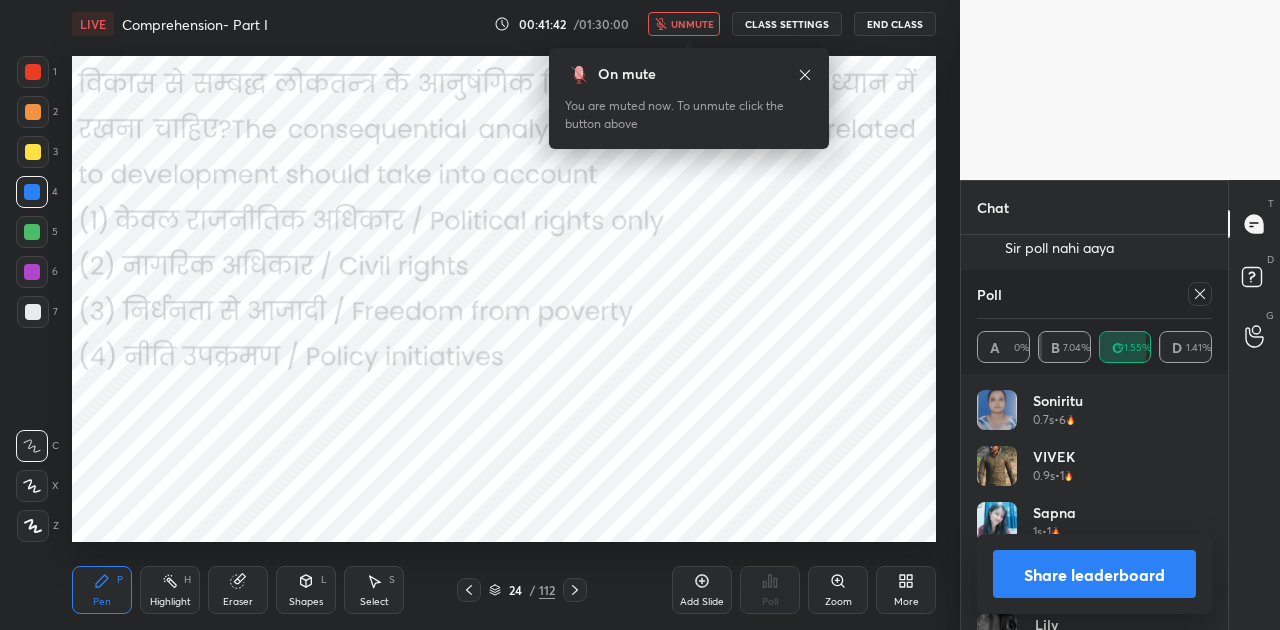 drag, startPoint x: 1081, startPoint y: 573, endPoint x: 1088, endPoint y: 558, distance: 16.552946 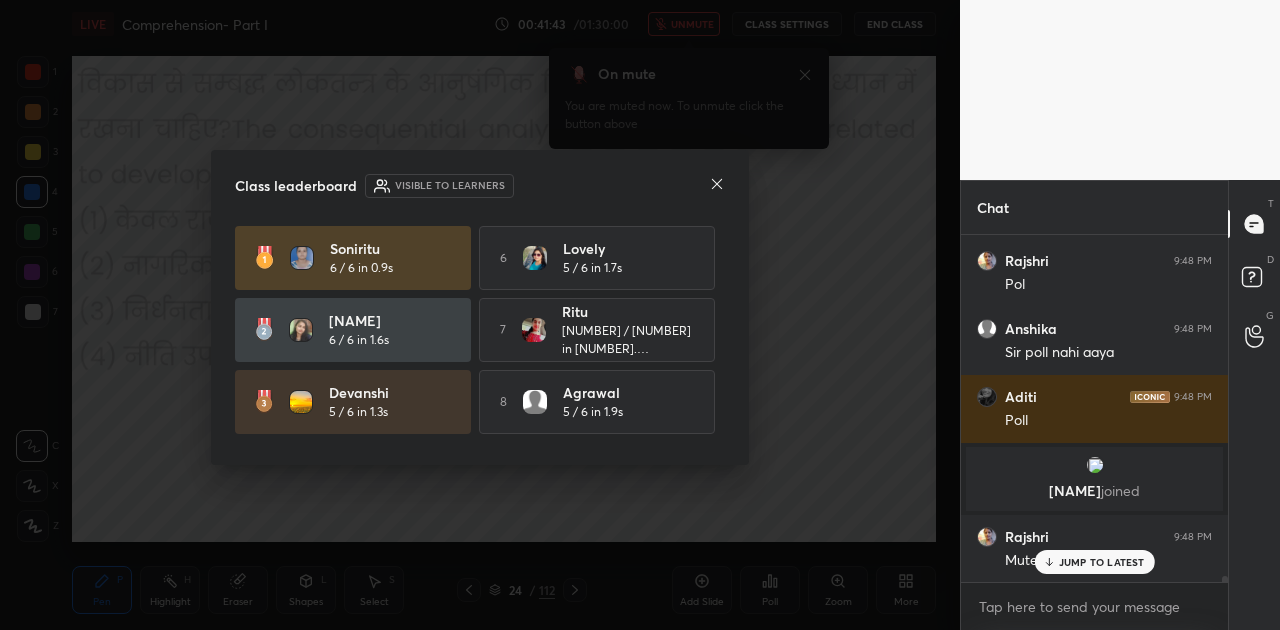 click on "JUMP TO LATEST" at bounding box center (1102, 562) 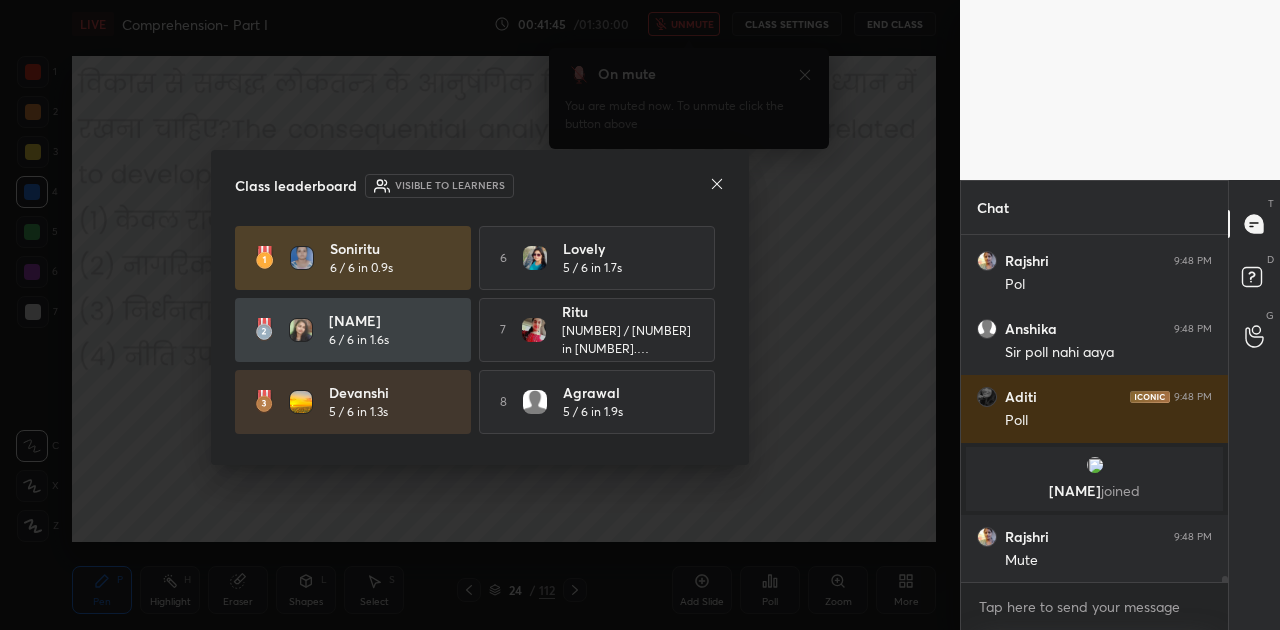 click 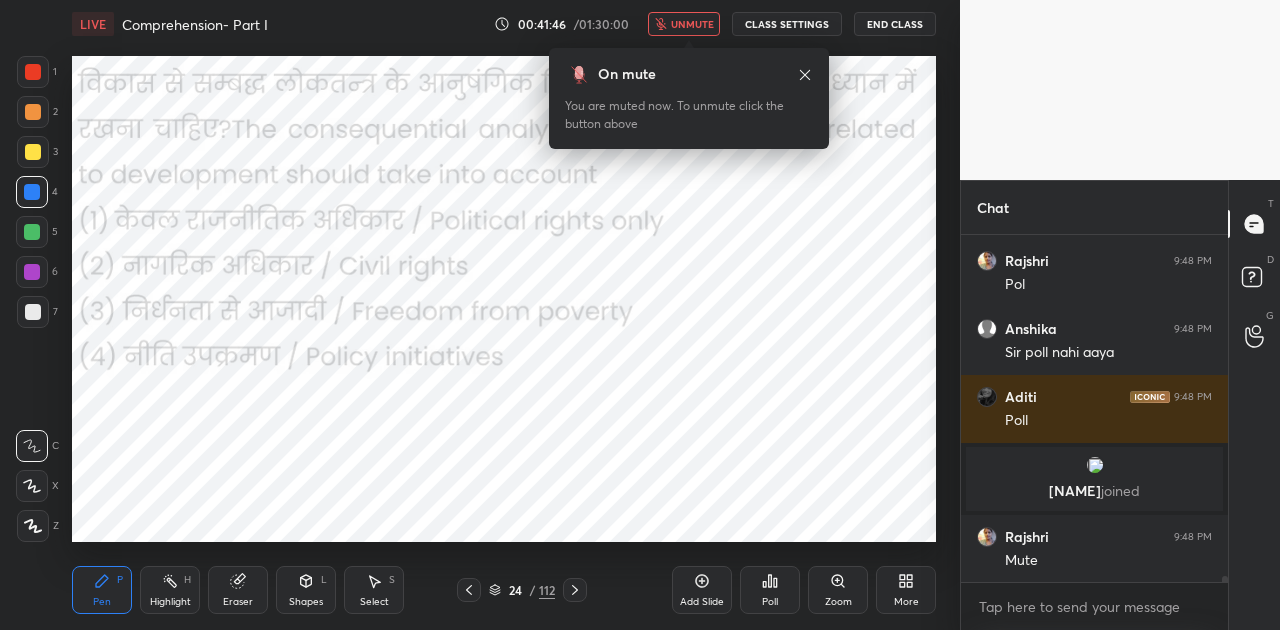 click on "unmute" at bounding box center [692, 24] 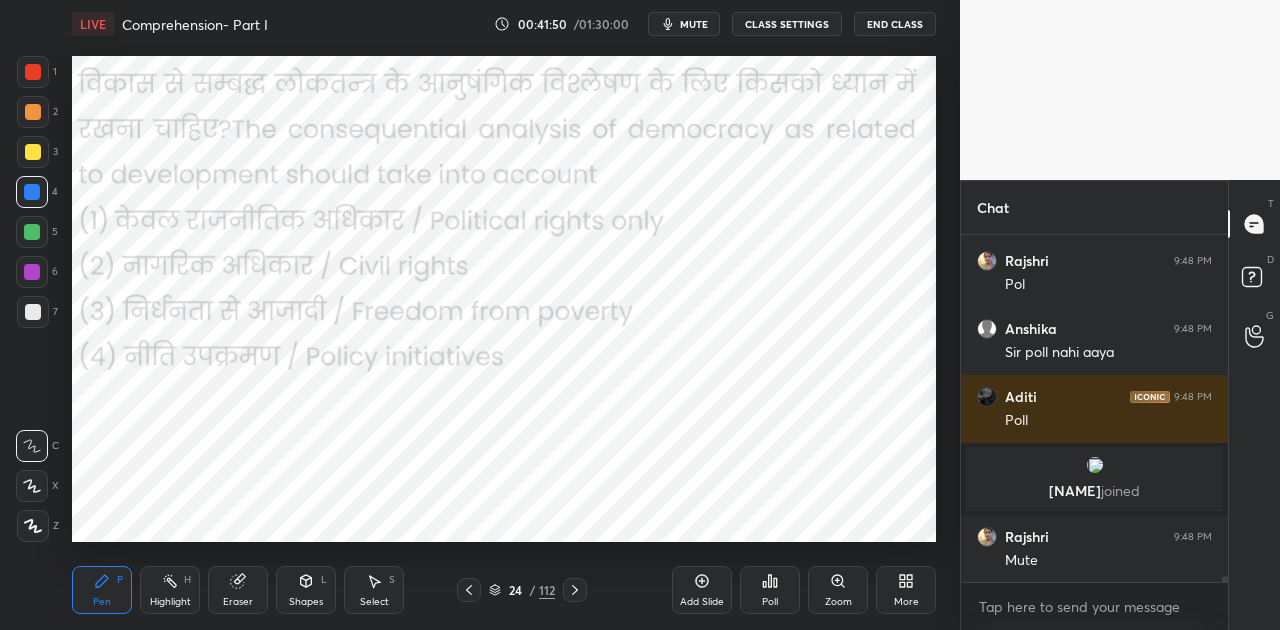 click 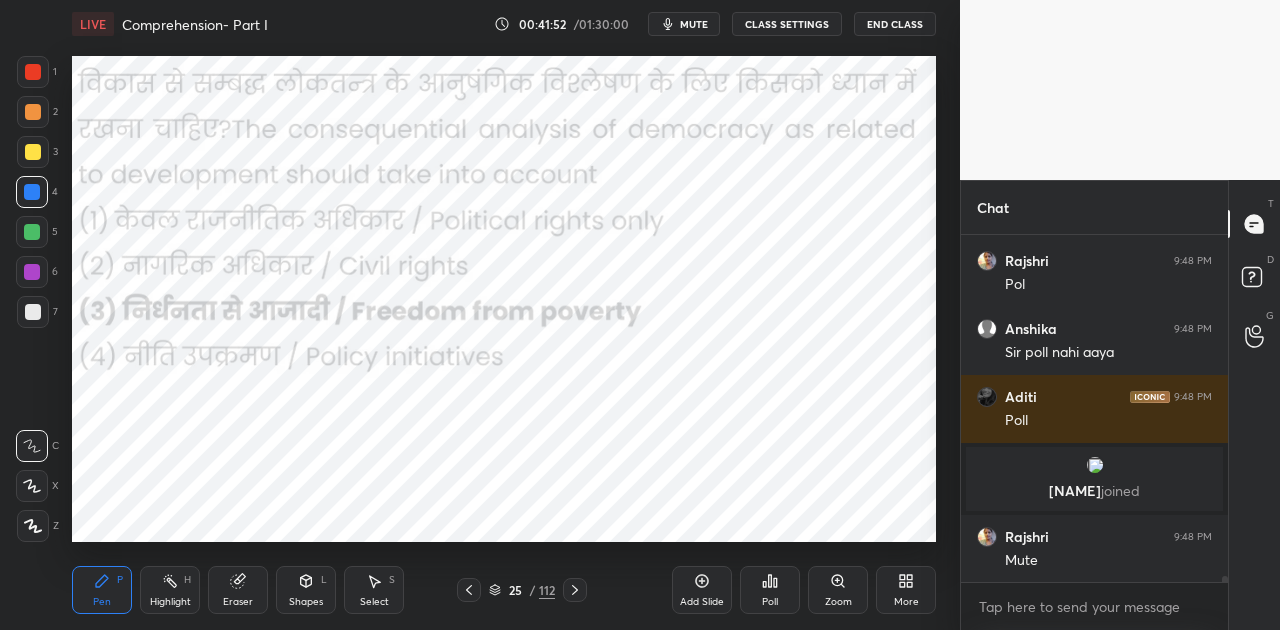 click 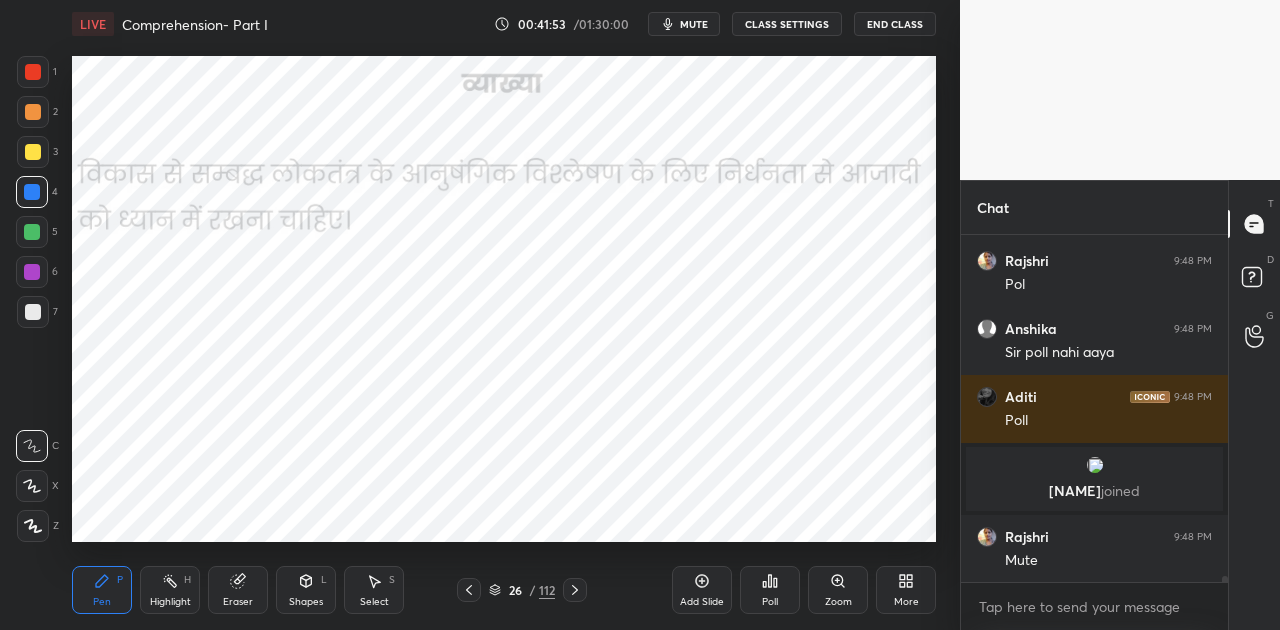 click 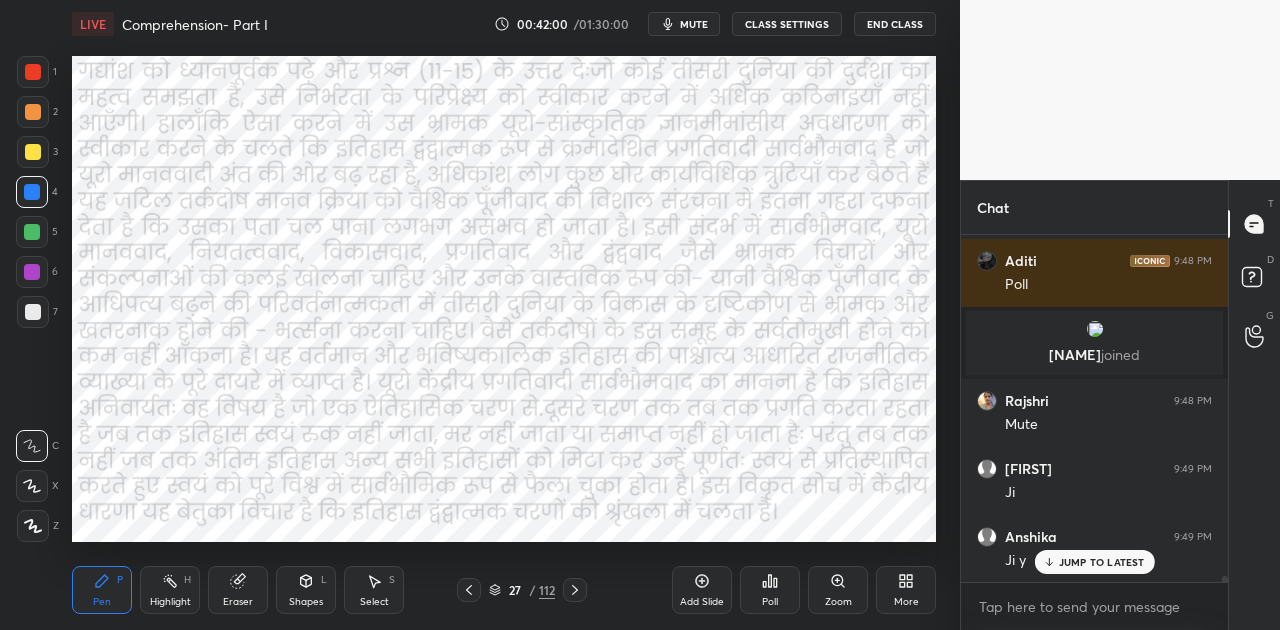 click 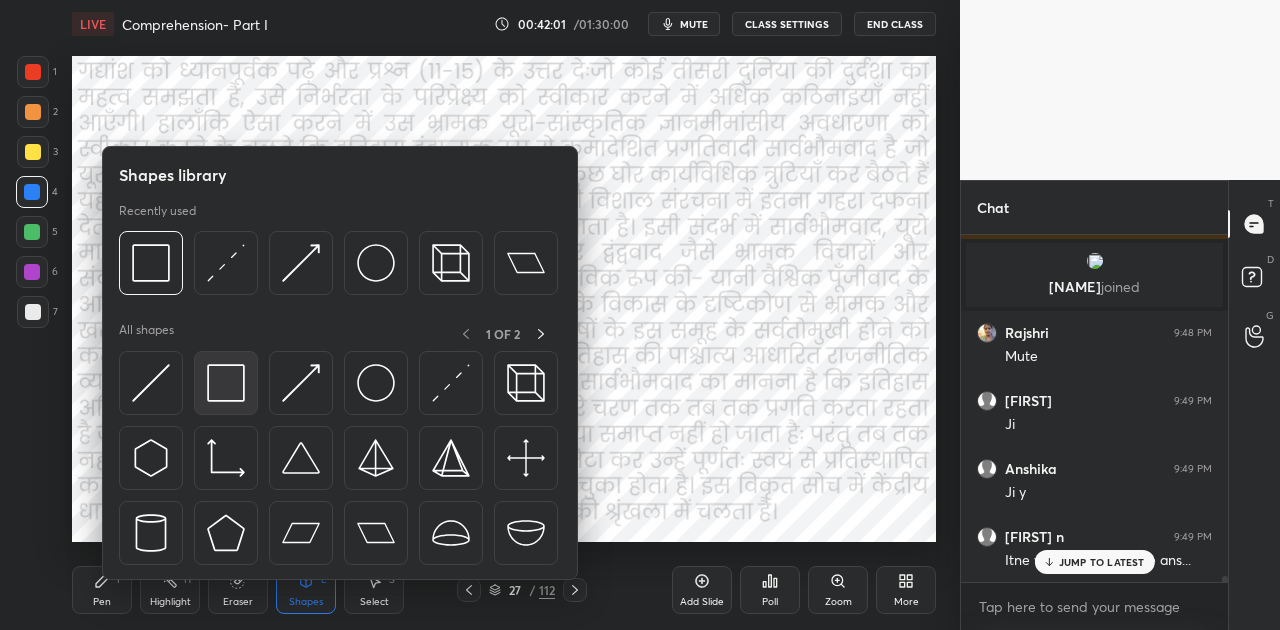 click at bounding box center [226, 383] 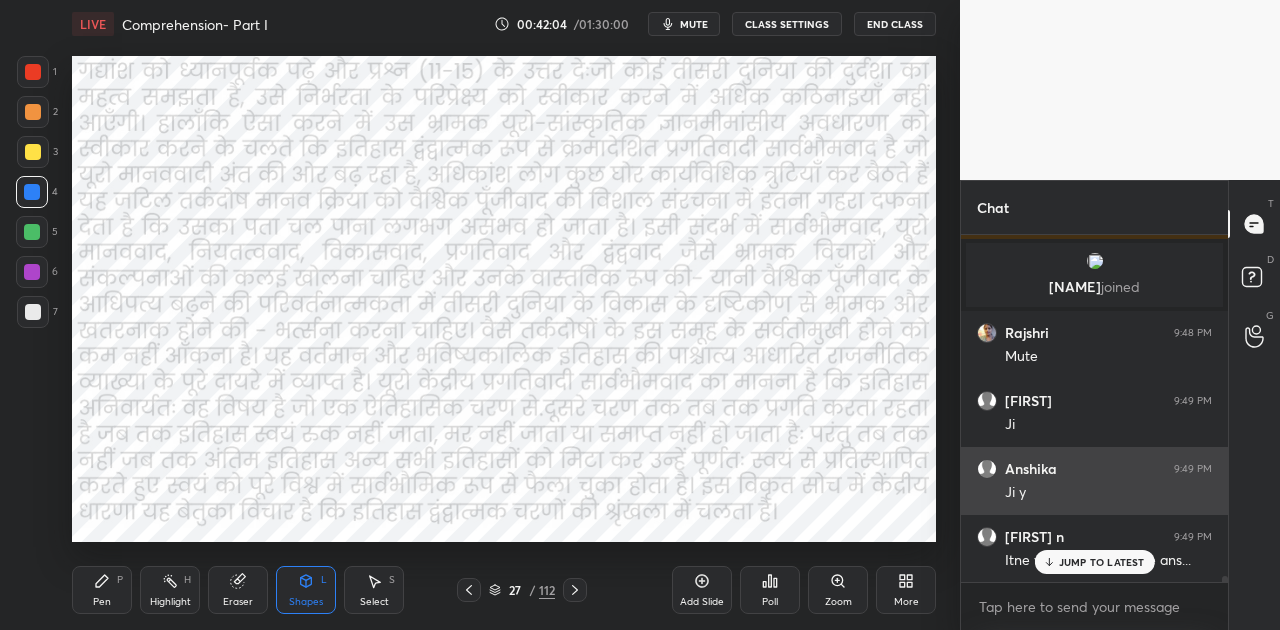 drag, startPoint x: 1080, startPoint y: 564, endPoint x: 992, endPoint y: 488, distance: 116.275536 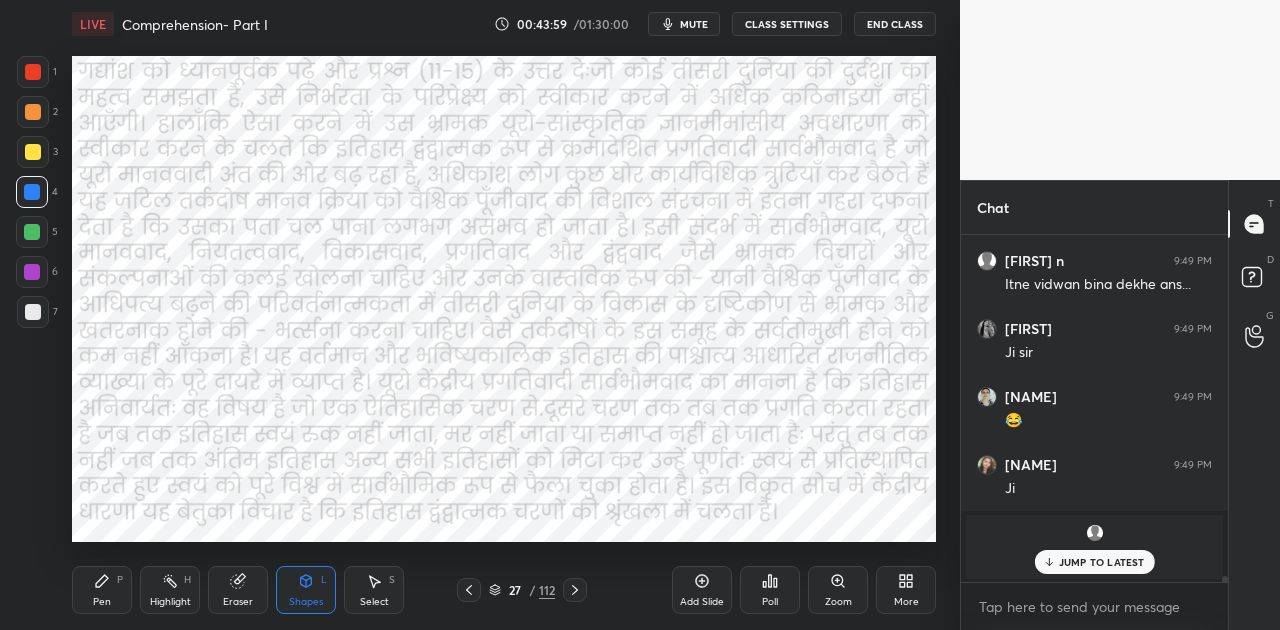 scroll, scrollTop: 20030, scrollLeft: 0, axis: vertical 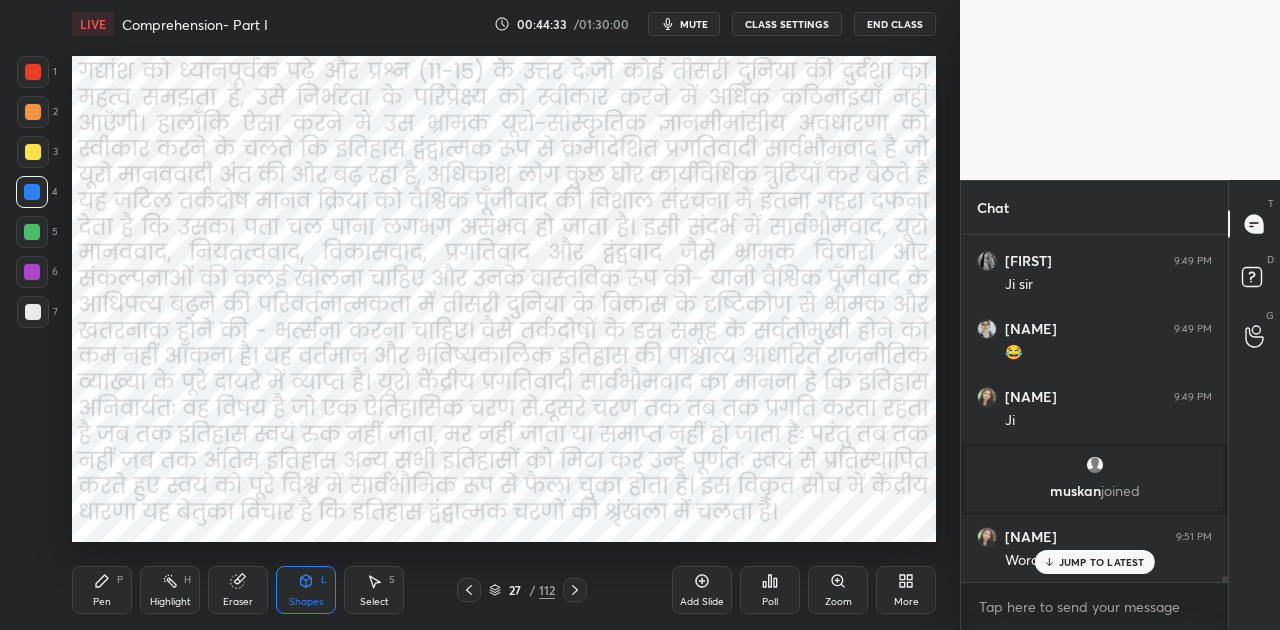 click on "JUMP TO LATEST" at bounding box center [1102, 562] 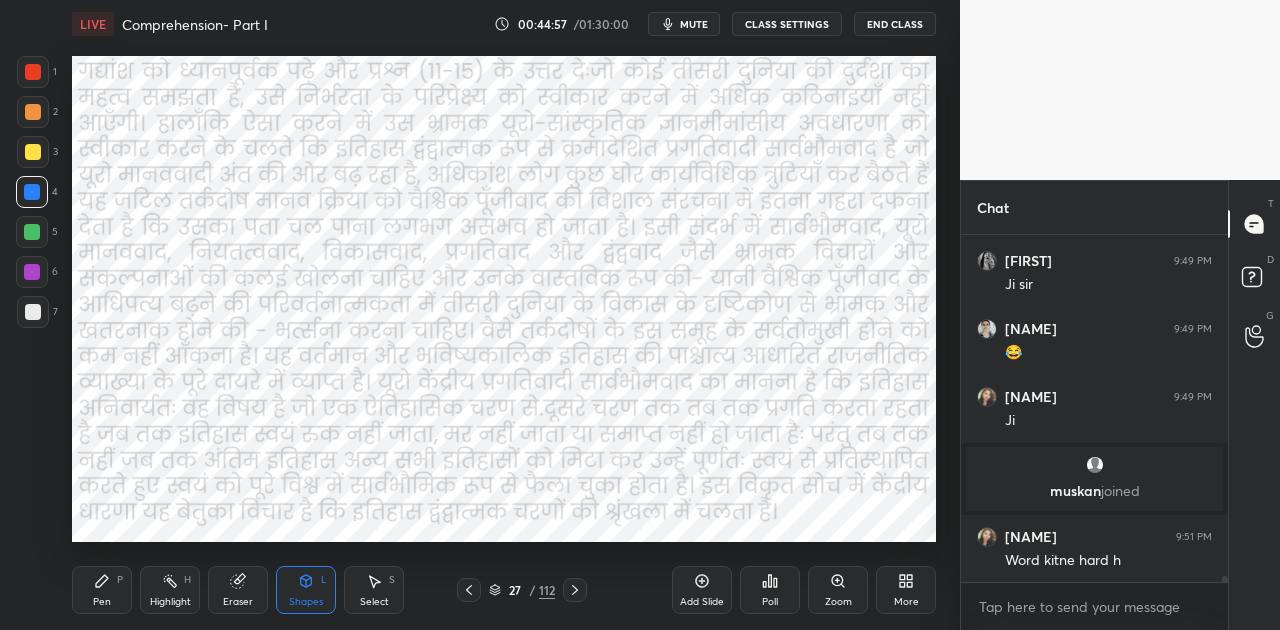 click 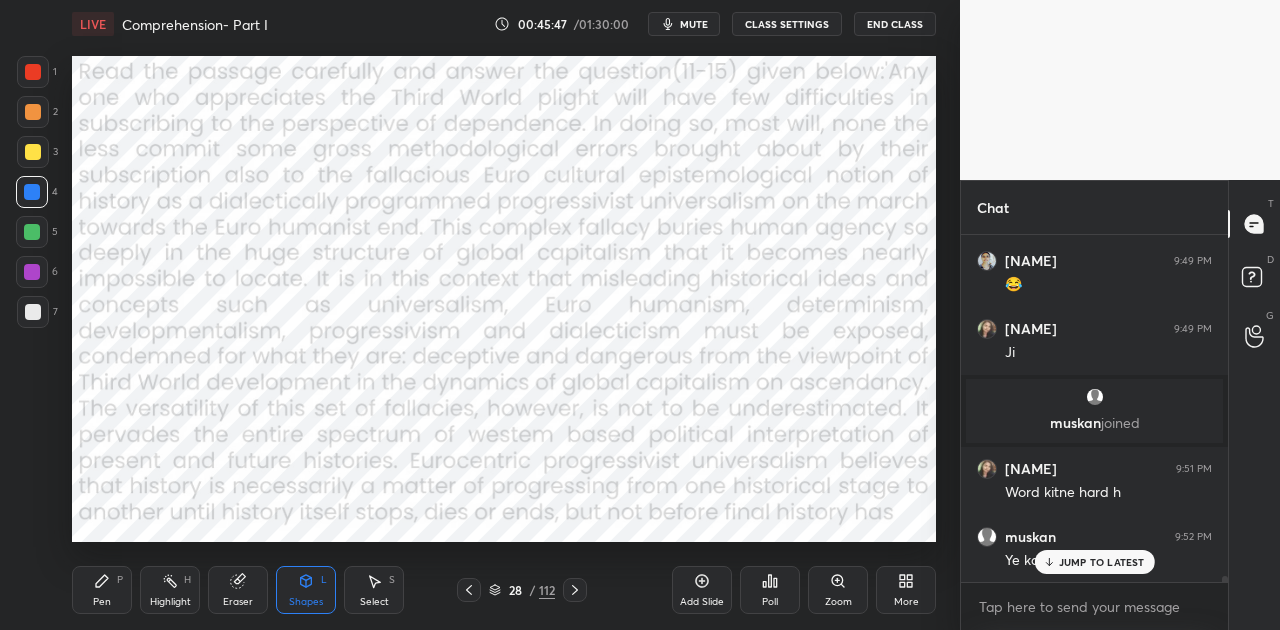 scroll, scrollTop: 20166, scrollLeft: 0, axis: vertical 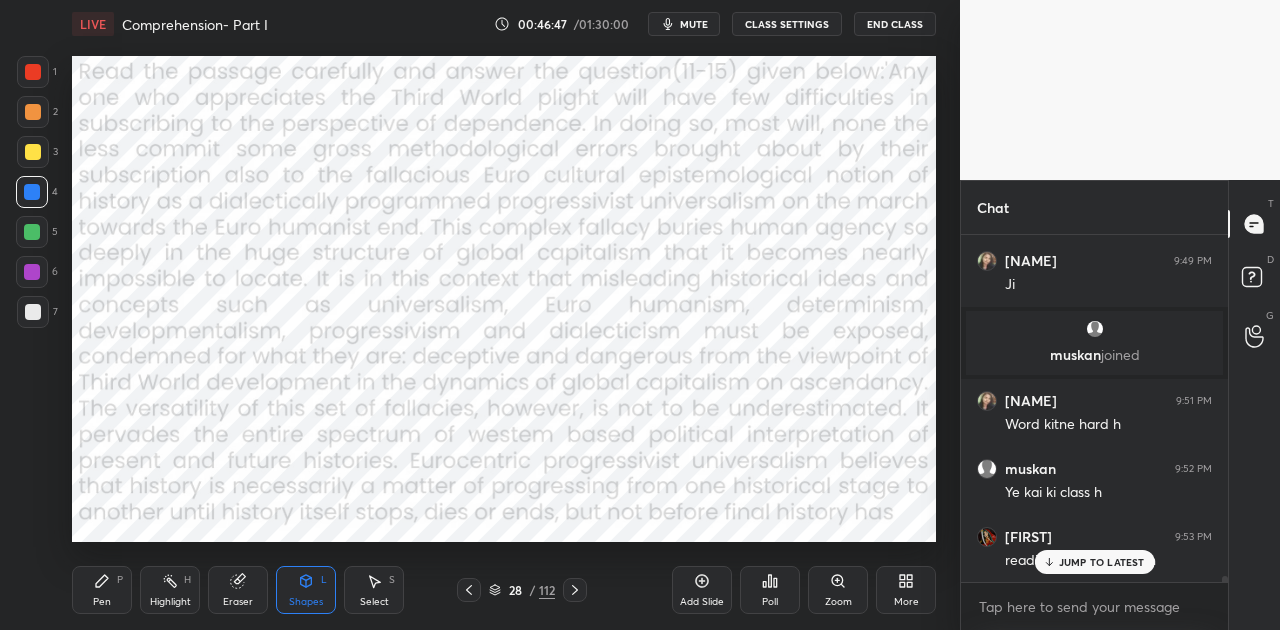 click on "JUMP TO LATEST" at bounding box center (1102, 562) 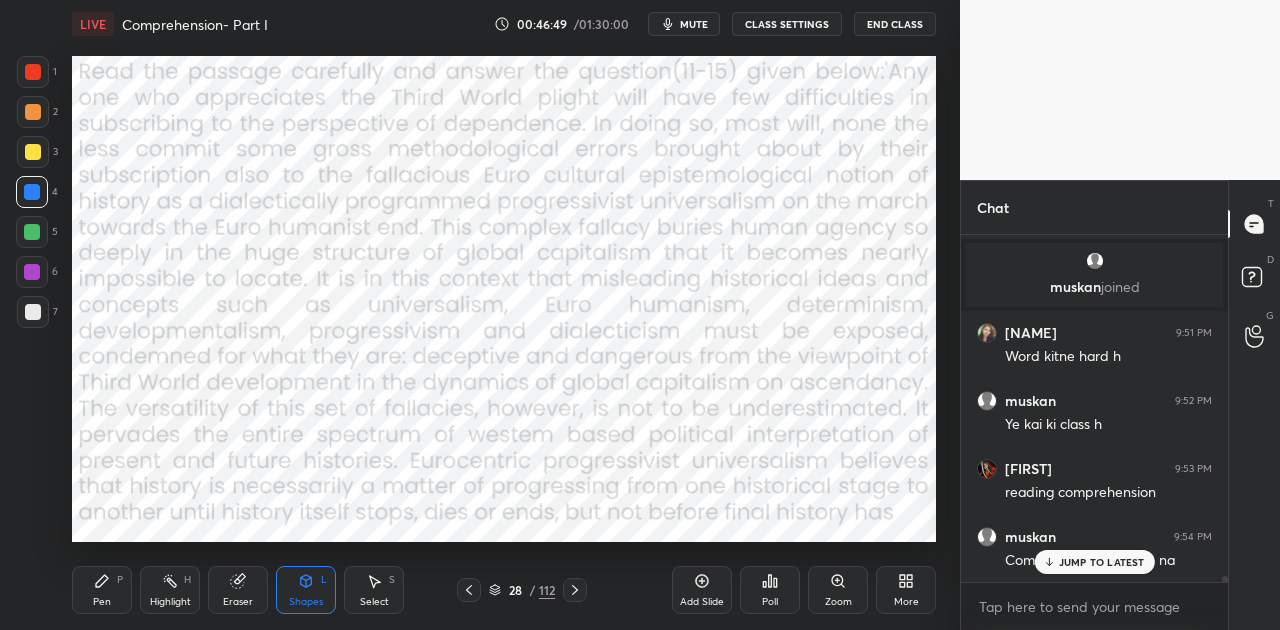 scroll, scrollTop: 20302, scrollLeft: 0, axis: vertical 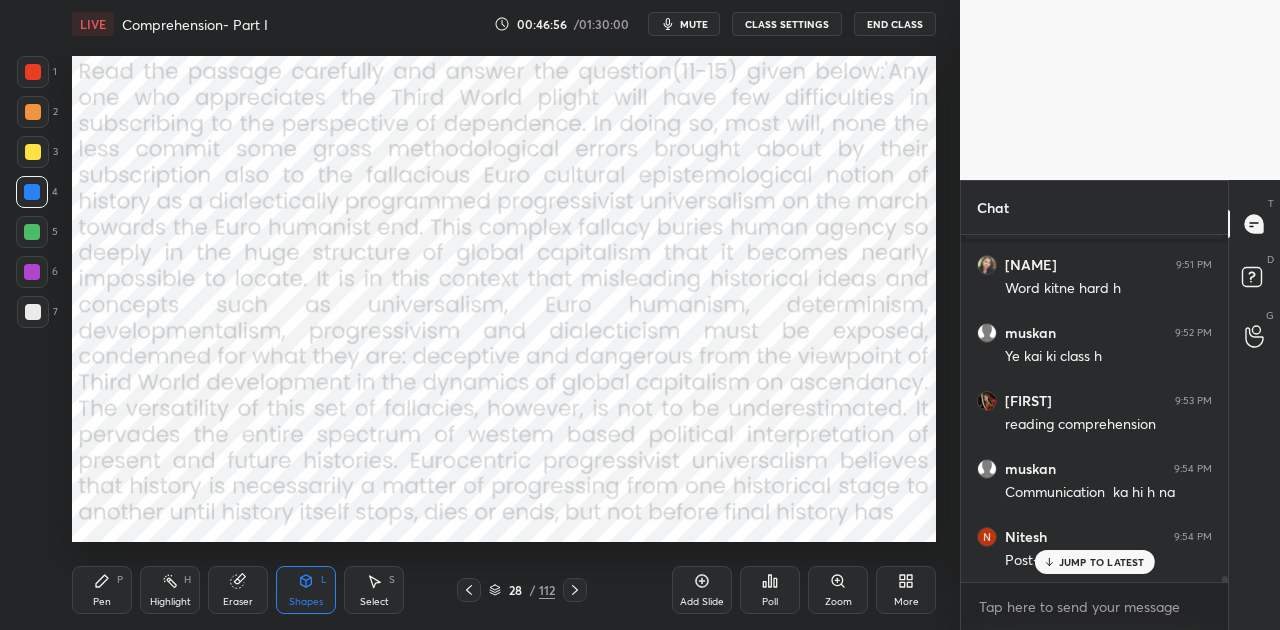 click on "JUMP TO LATEST" at bounding box center [1094, 562] 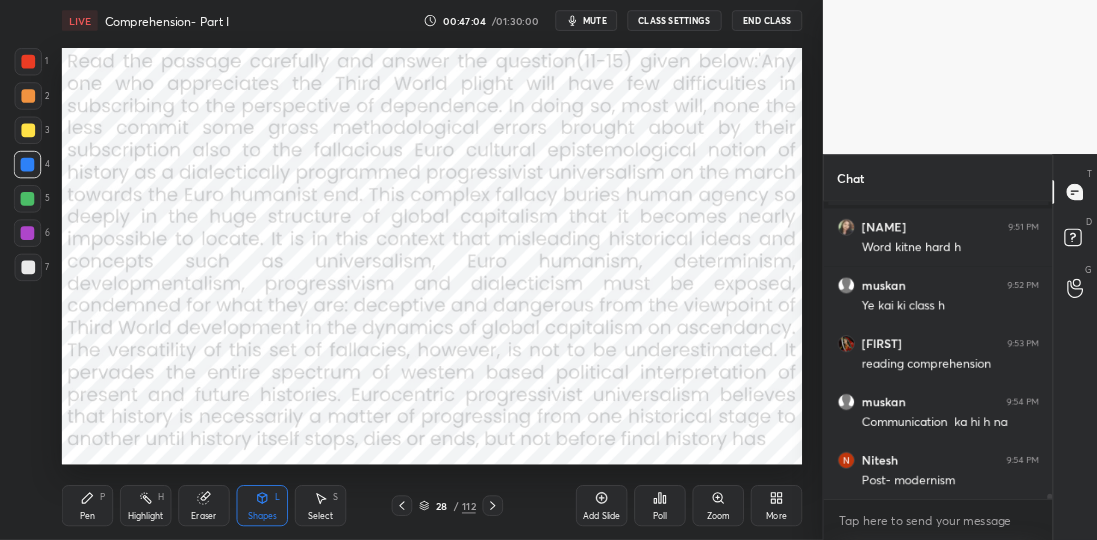 scroll, scrollTop: 20370, scrollLeft: 0, axis: vertical 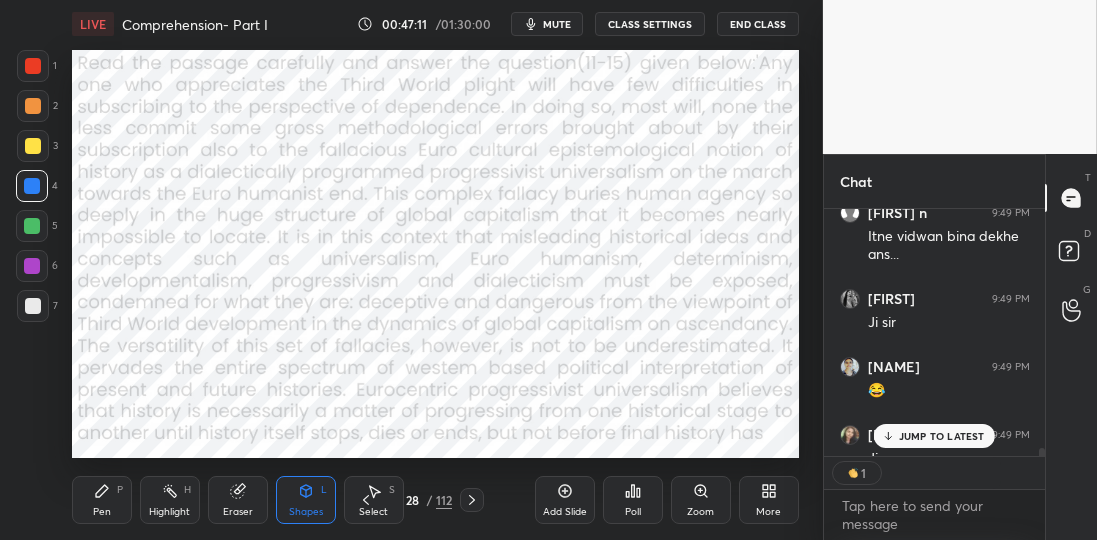click on "1" at bounding box center [912, 473] 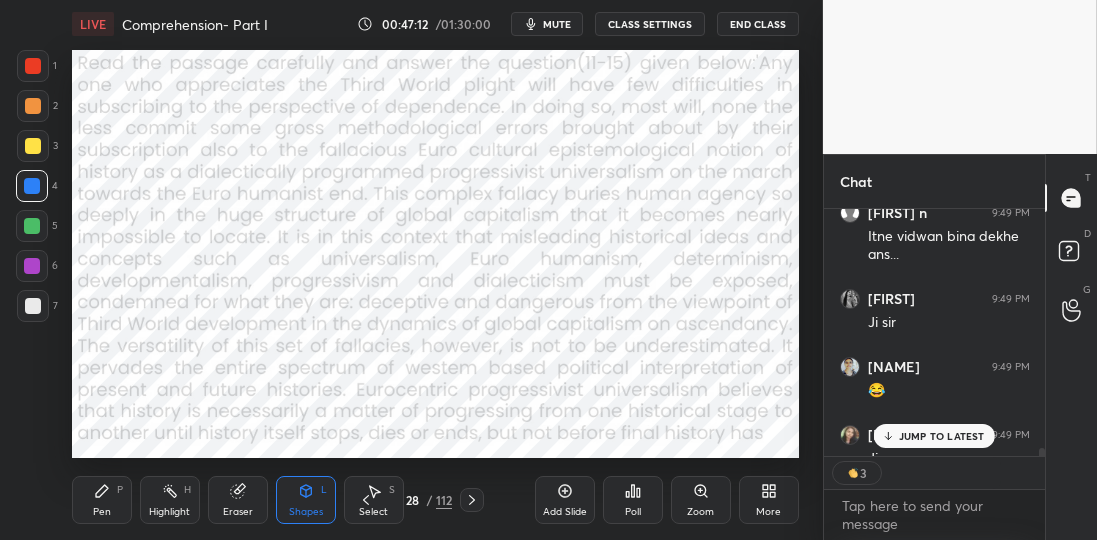 click on "JUMP TO LATEST" at bounding box center [934, 436] 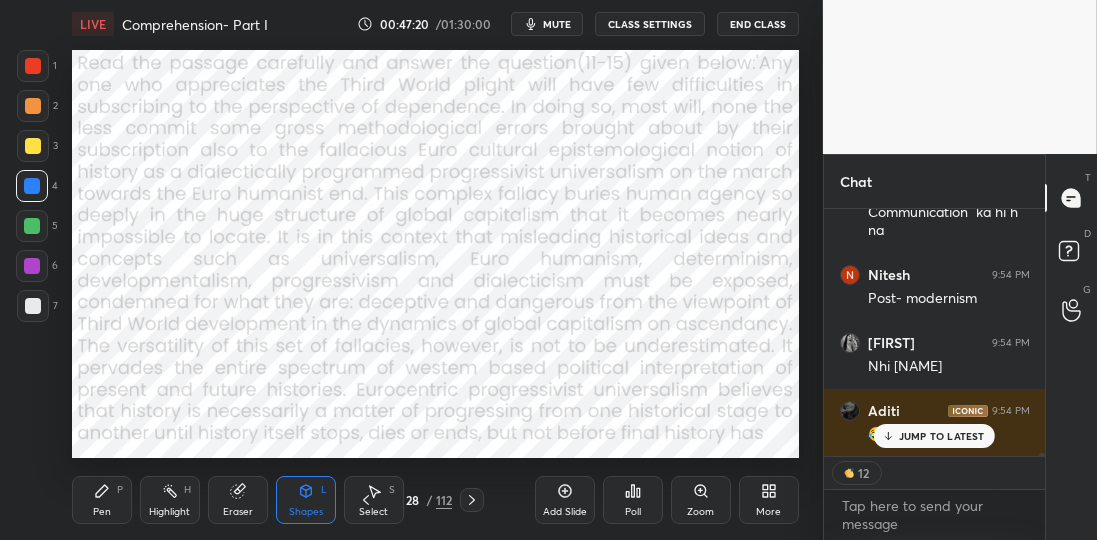click on "JUMP TO LATEST" at bounding box center (942, 436) 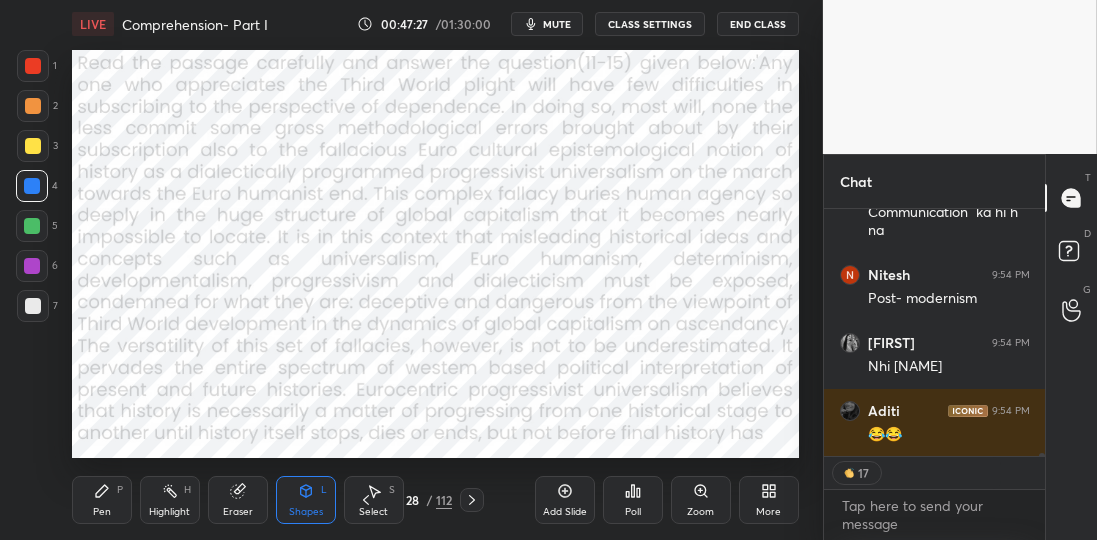 click 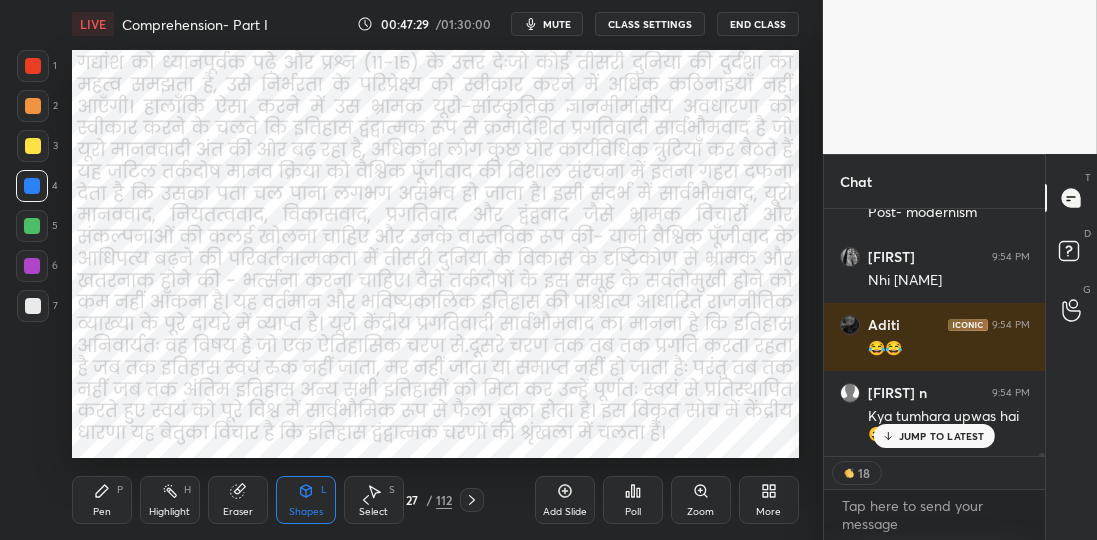 click on "JUMP TO LATEST" at bounding box center [942, 436] 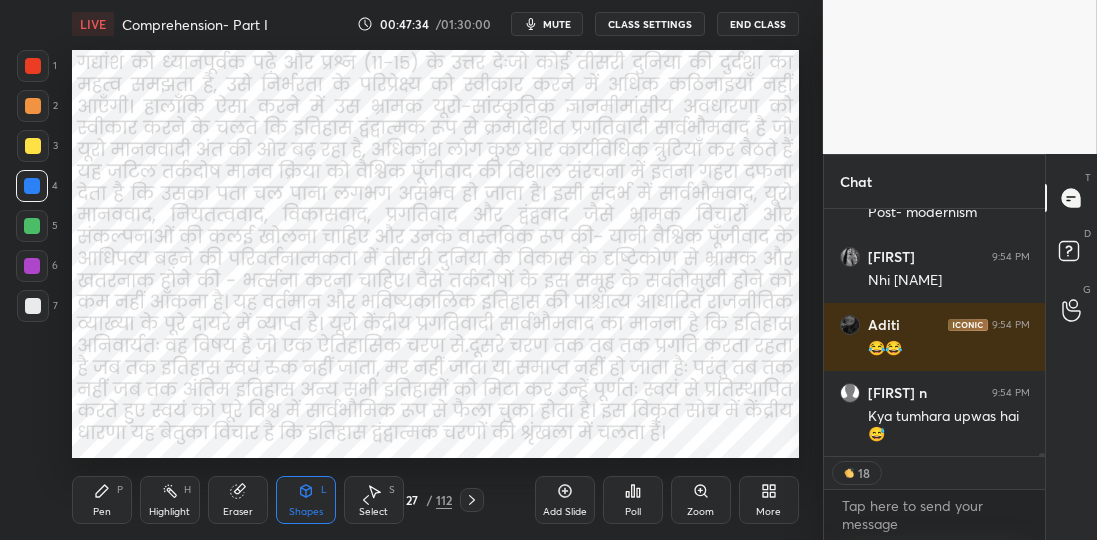 click 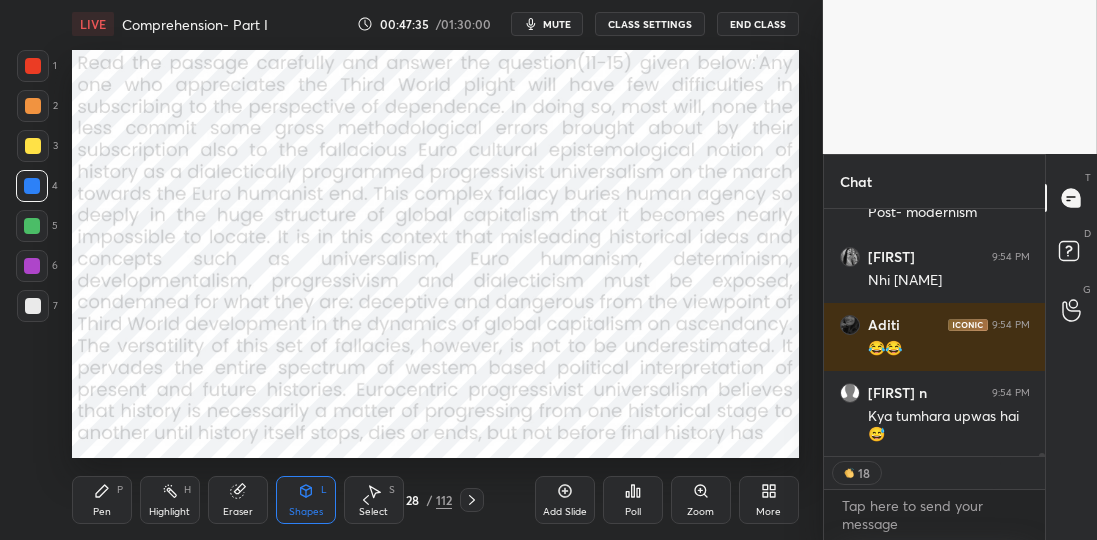 click 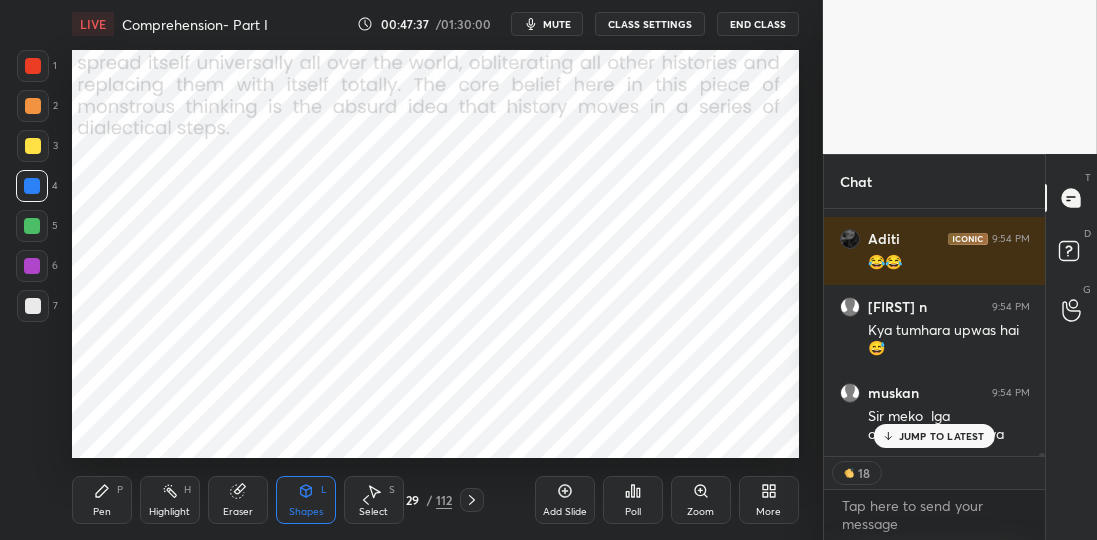 click on "JUMP TO LATEST" at bounding box center [942, 436] 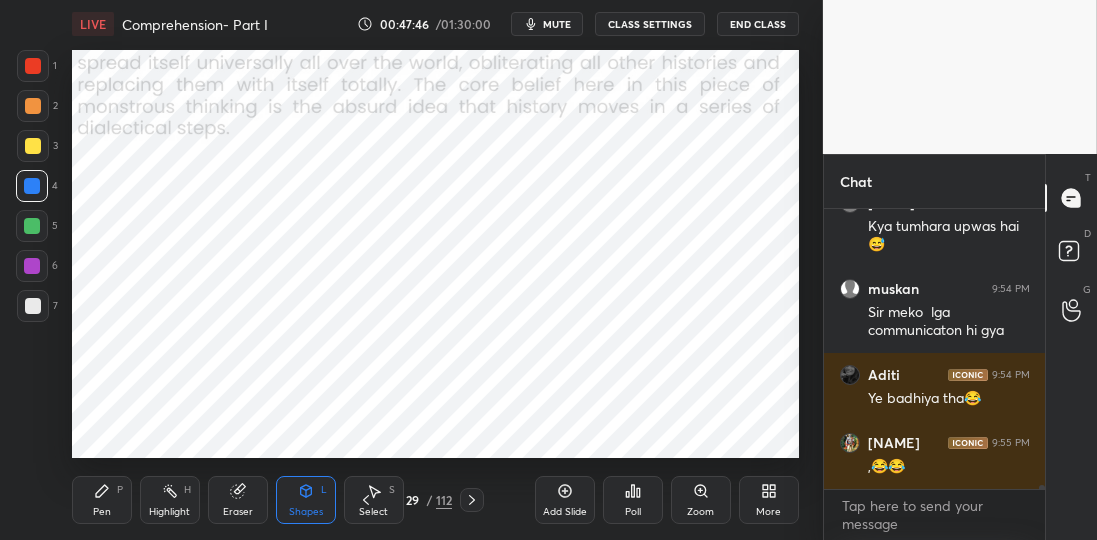 click 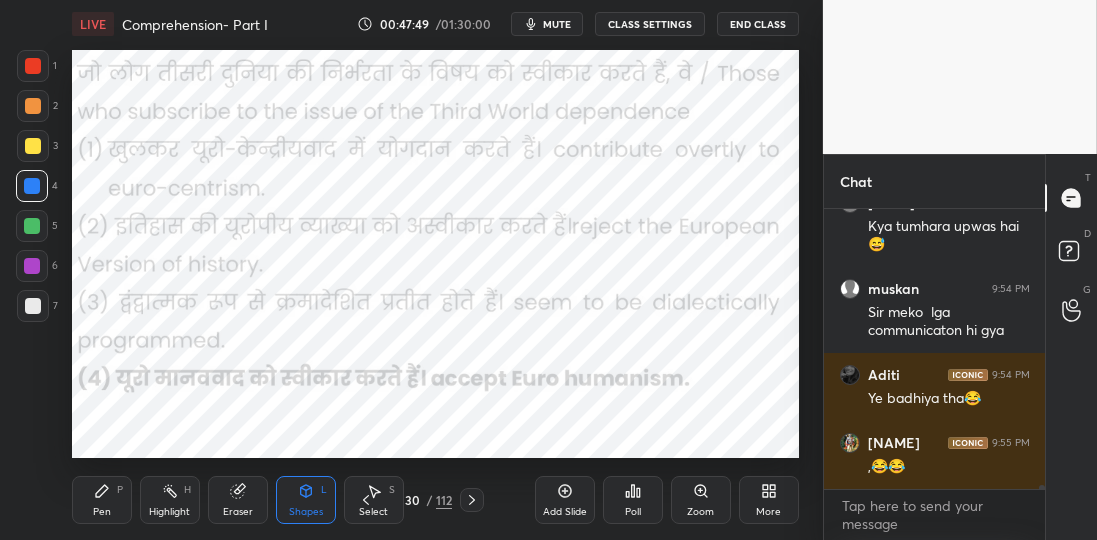 click 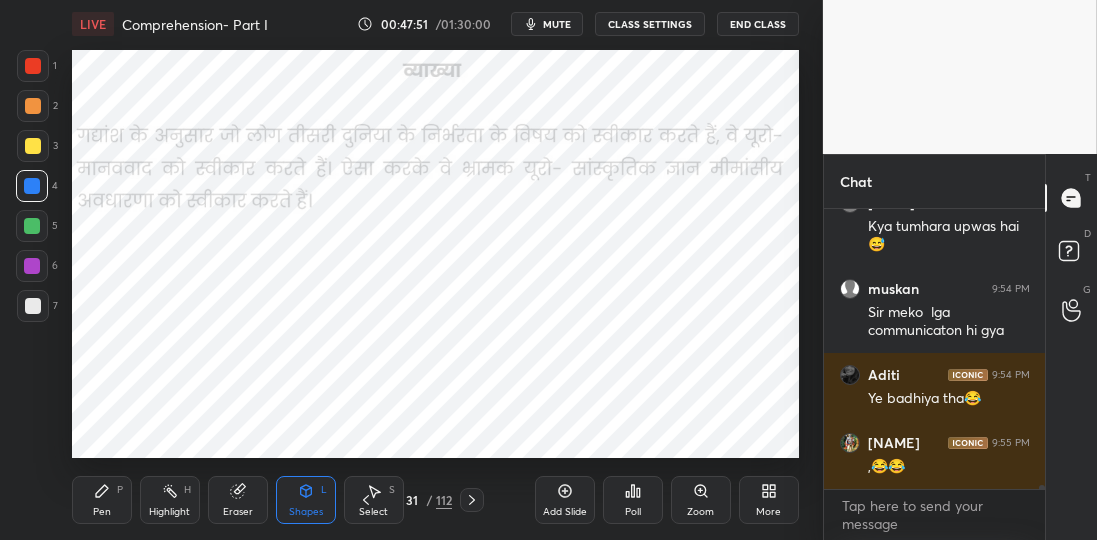 click 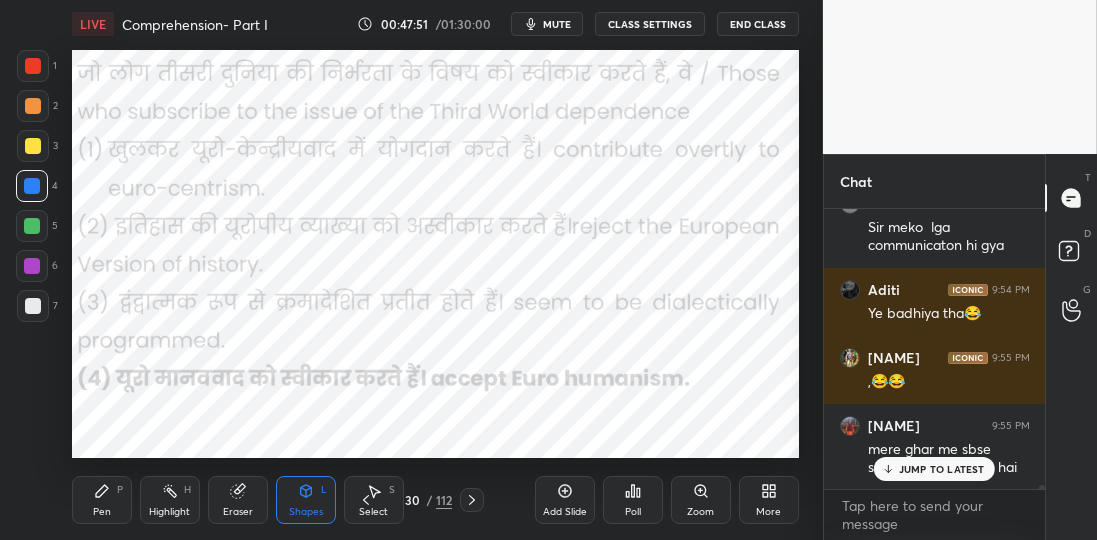 click 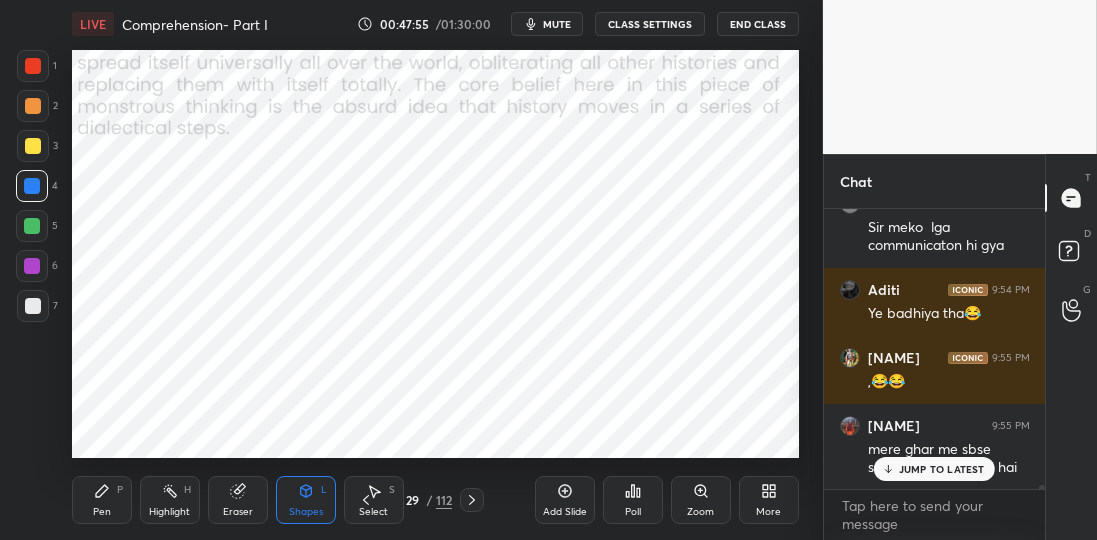 click on "LIVE Comprehension- Part I 00:47:55 /  01:30:00 mute CLASS SETTINGS End Class Setting up your live class Poll for   secs No correct answer Start poll Back Comprehension- Part I • L11 of Complete Course on Communication & Comprehension - UGC NET Dec 2025 Dr Amit Kumar Singh Pen P Highlight H Eraser Shapes L Select S 29 / 112 Add Slide Poll Zoom More" at bounding box center (435, 270) 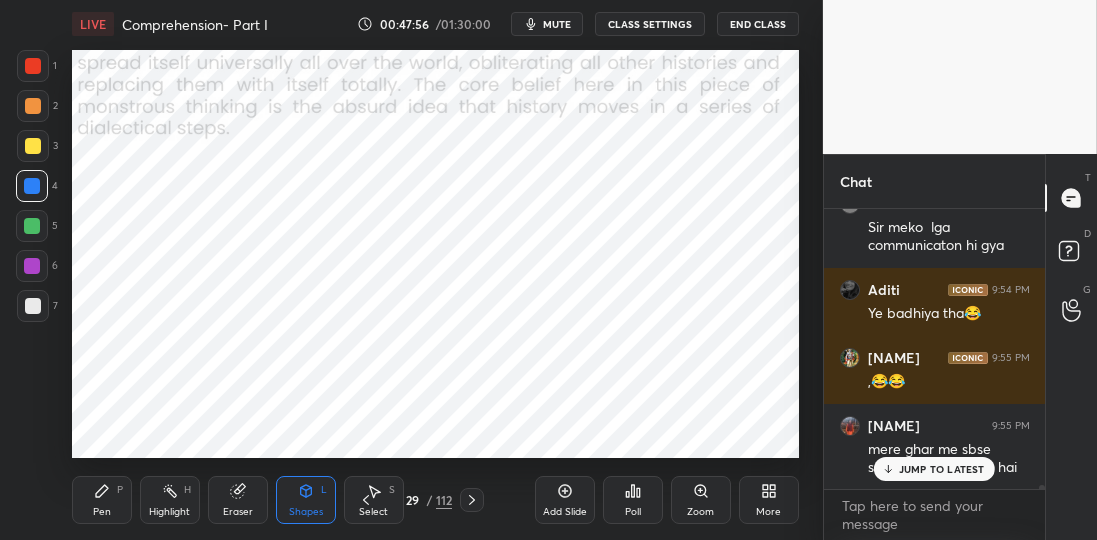 click 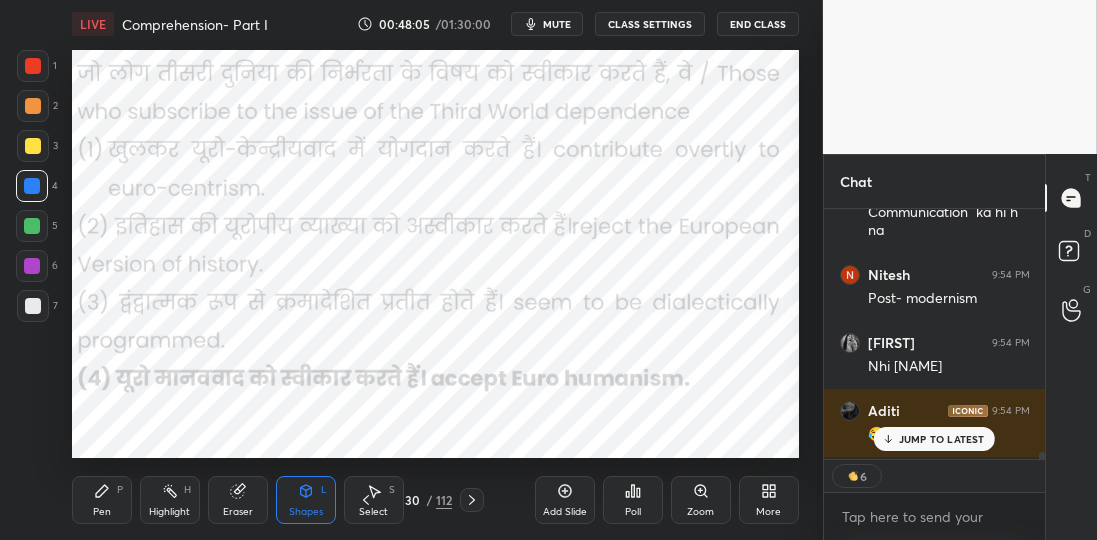 click on "JUMP TO LATEST" at bounding box center (942, 439) 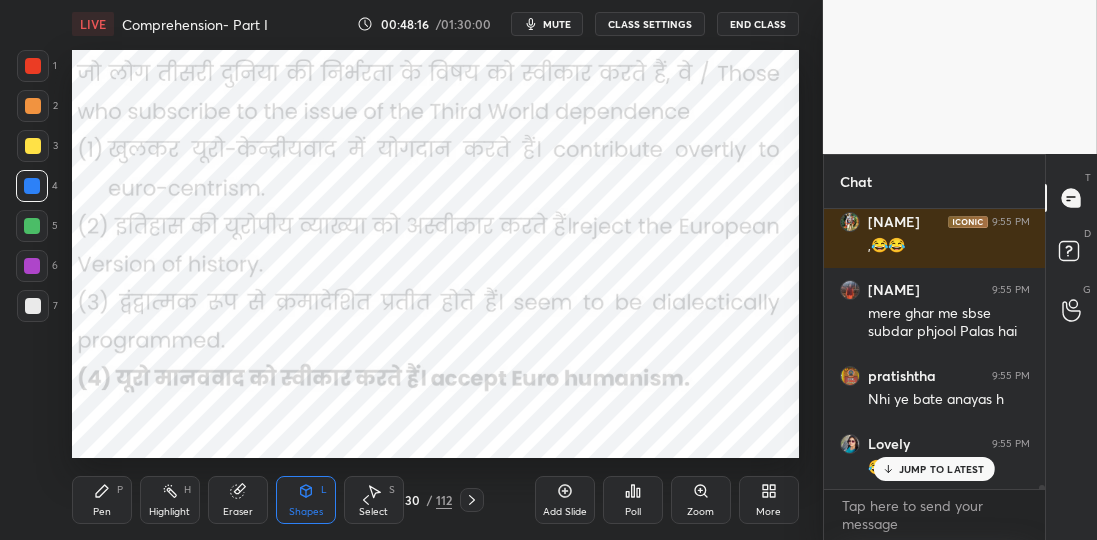 click on "JUMP TO LATEST" at bounding box center [942, 469] 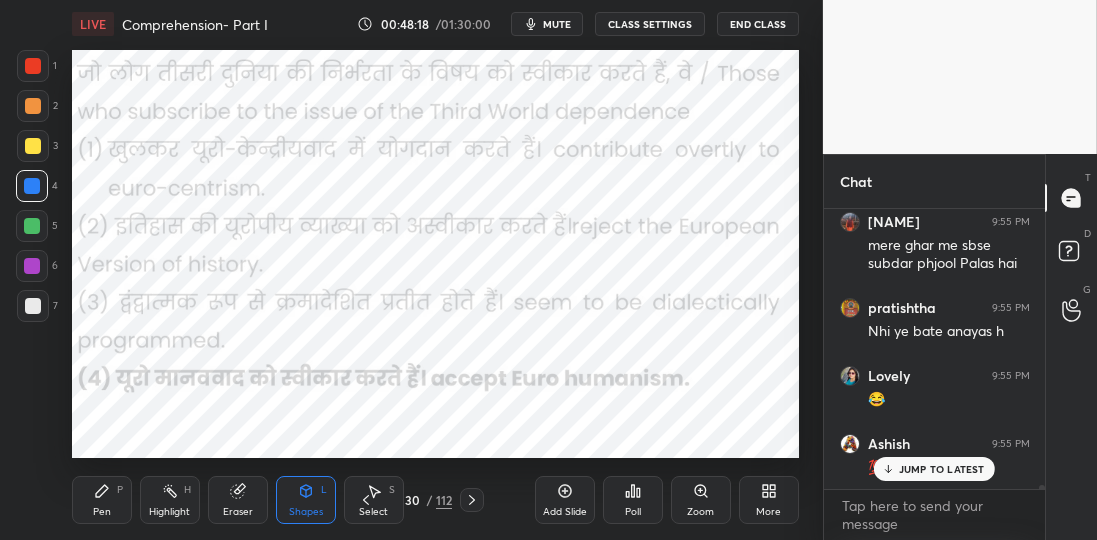 click on "Poll" at bounding box center (633, 500) 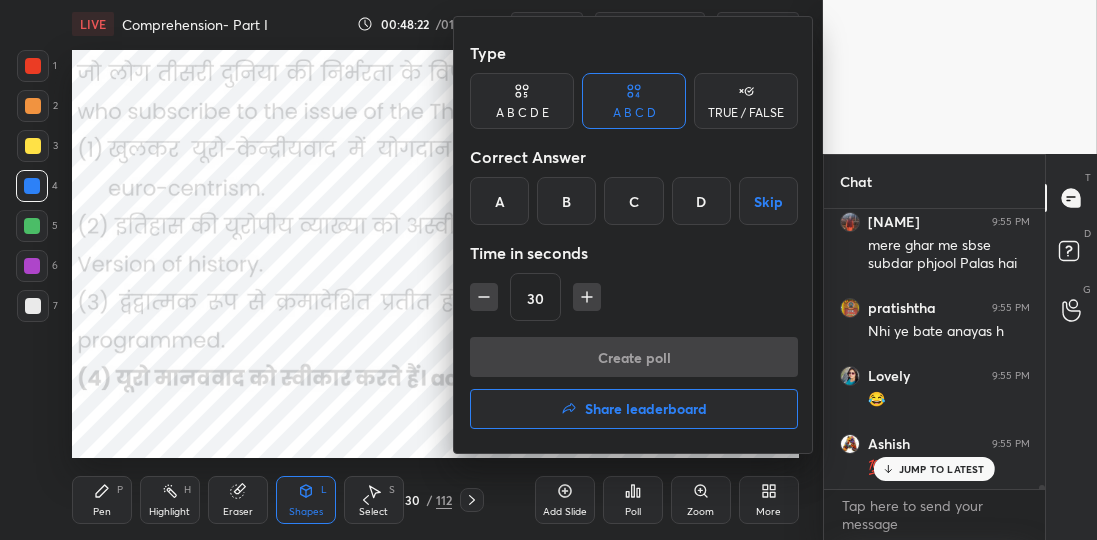 click on "D" at bounding box center (701, 201) 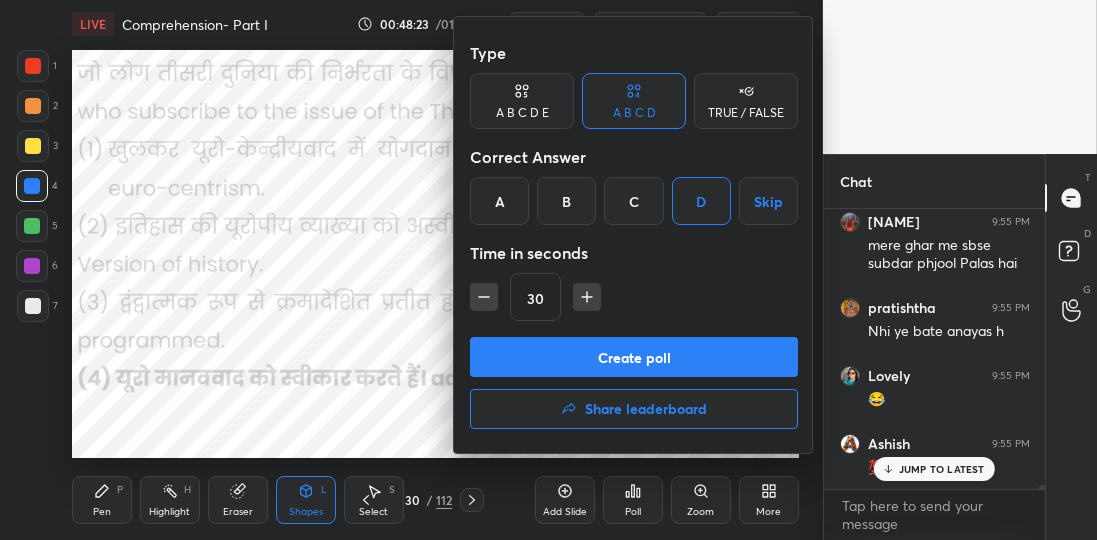click on "Create poll" at bounding box center (634, 357) 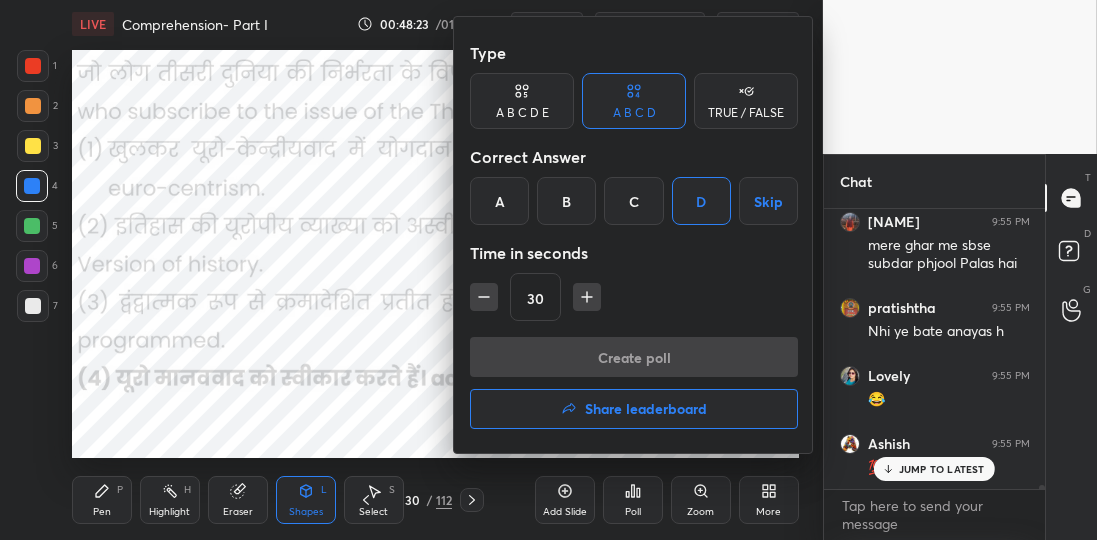 type on "x" 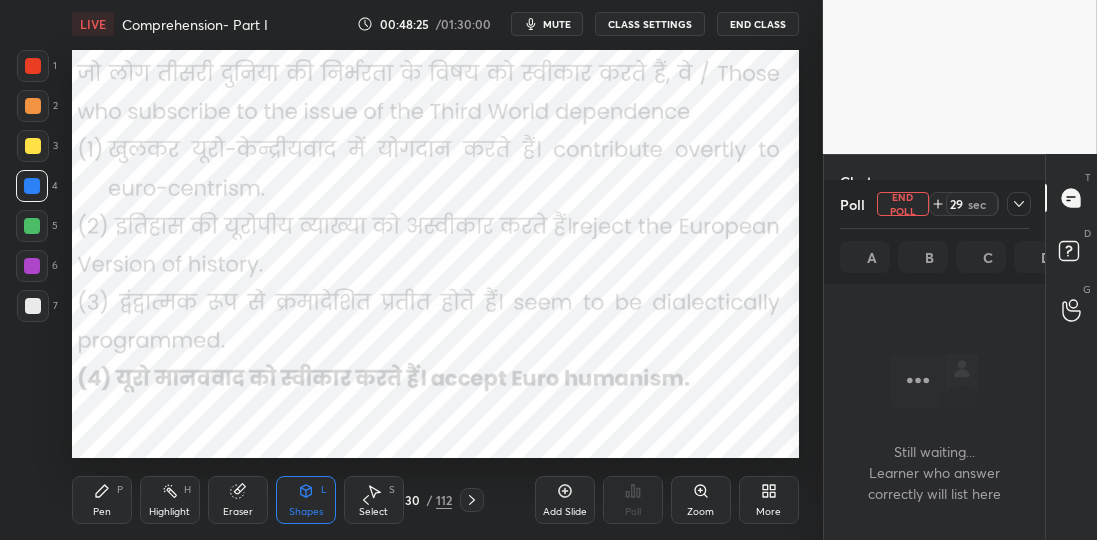 click on "mute" at bounding box center (557, 24) 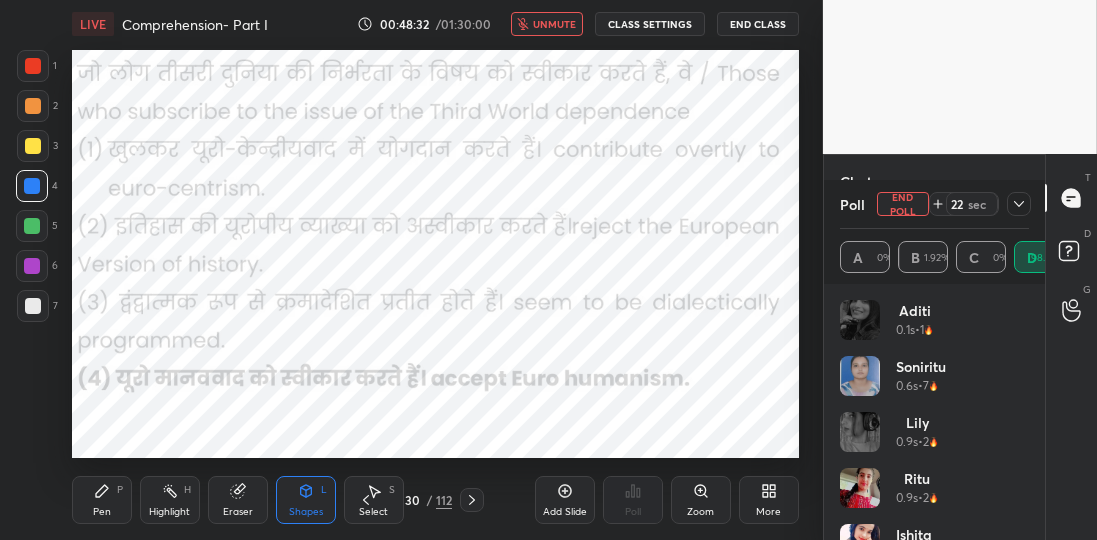 click on "unmute" at bounding box center [554, 24] 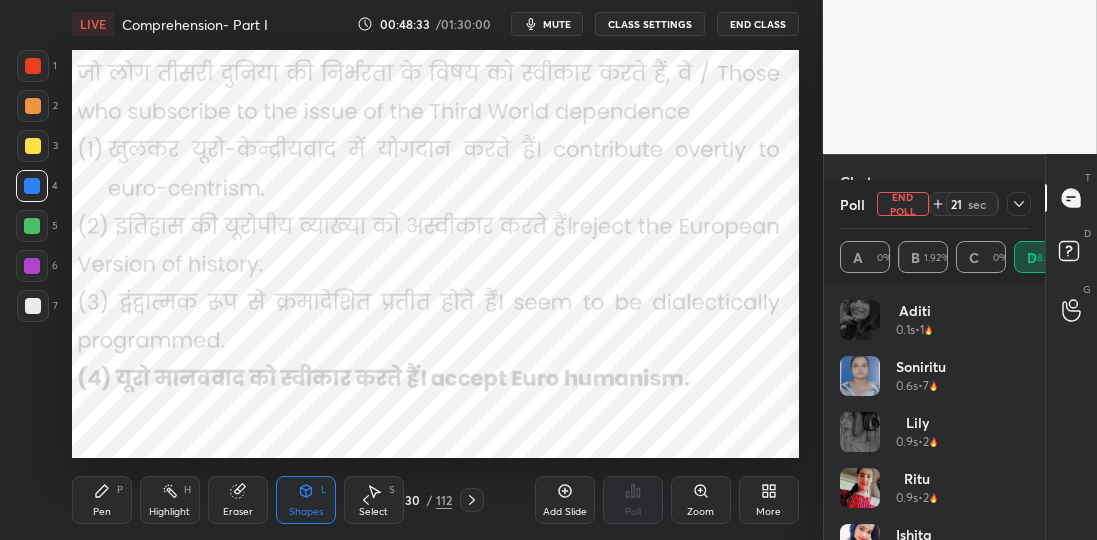 type 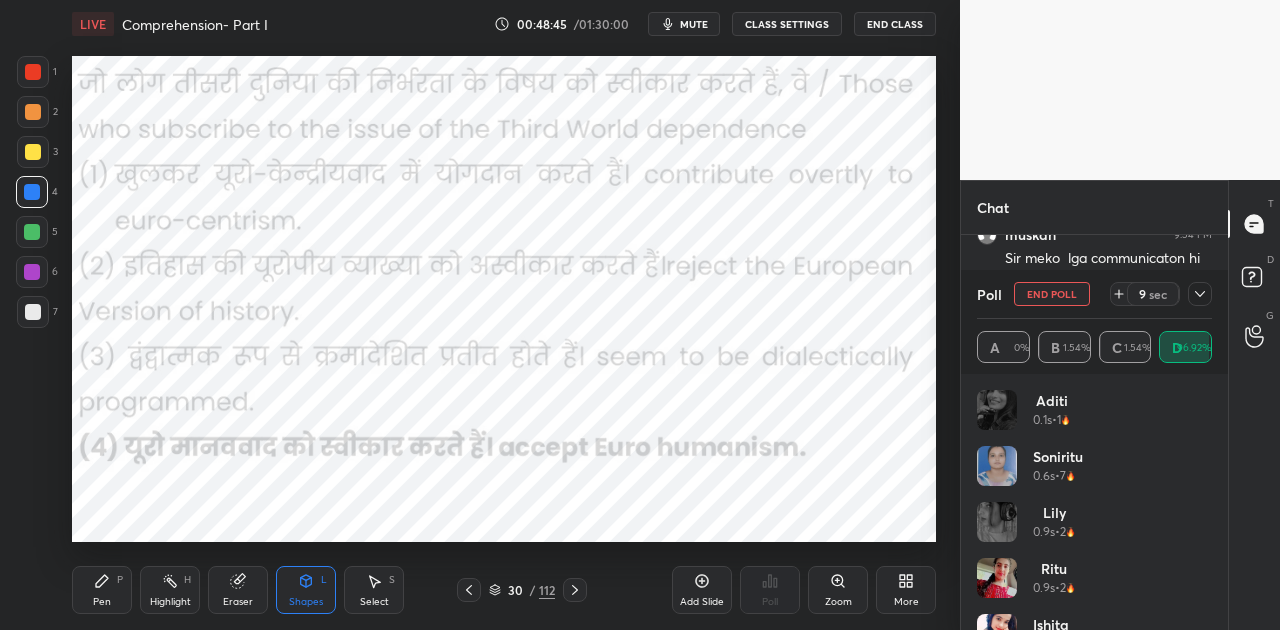 click 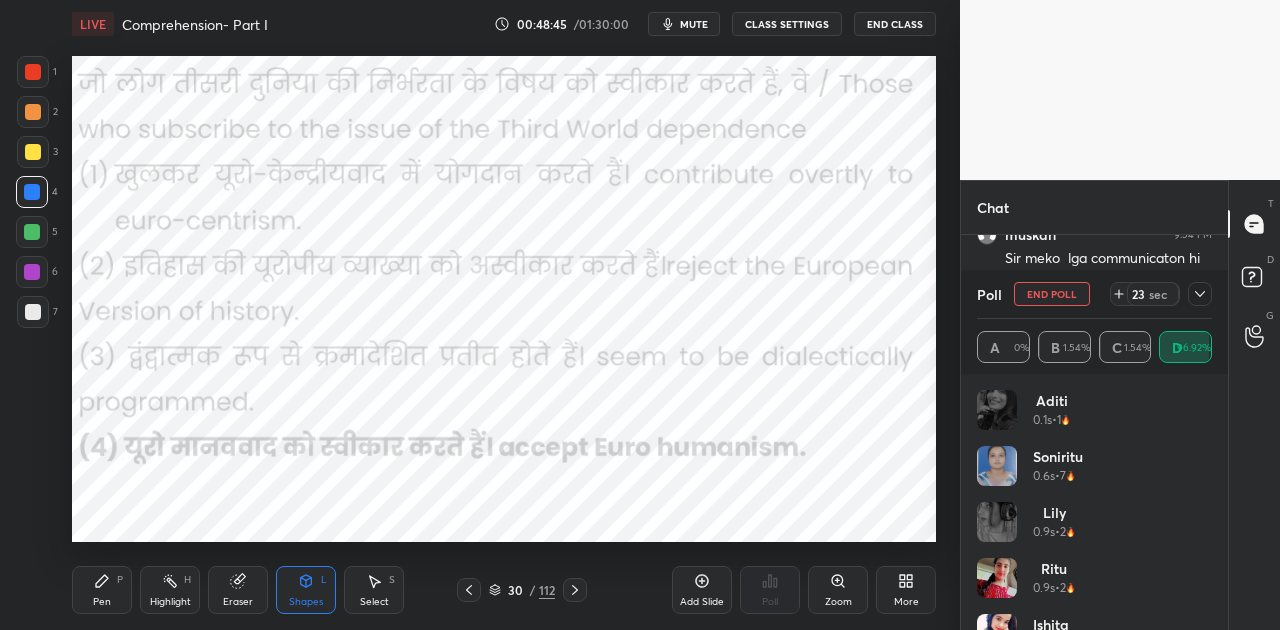 click 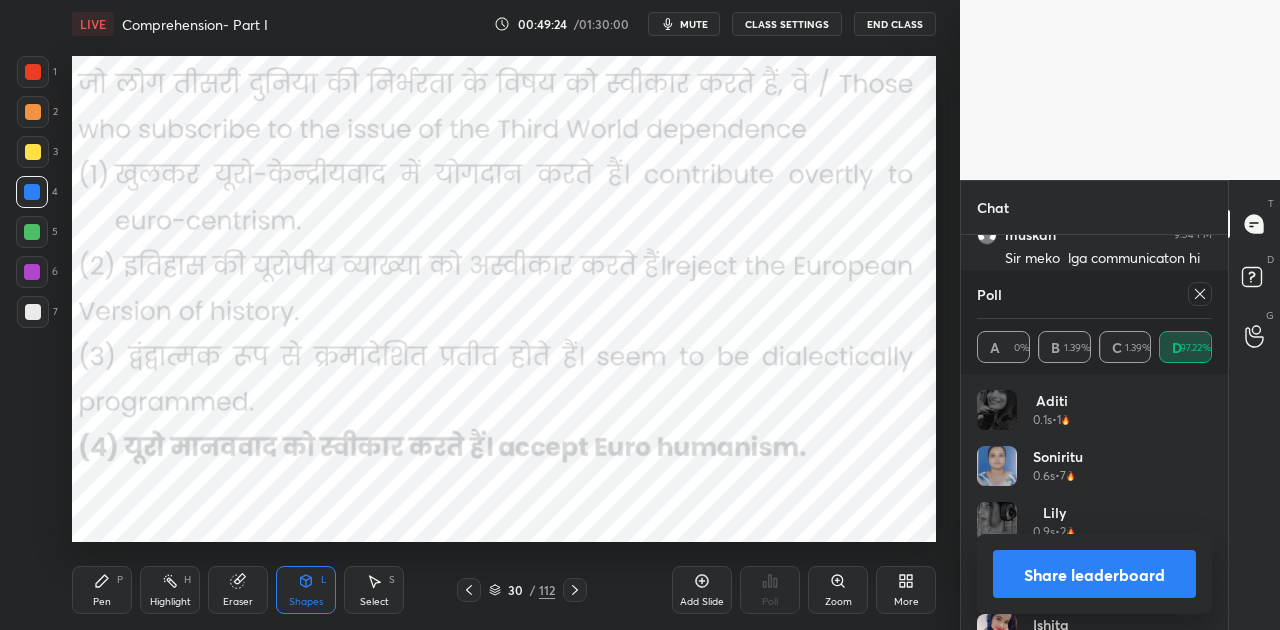 click on "Share leaderboard" at bounding box center (1094, 574) 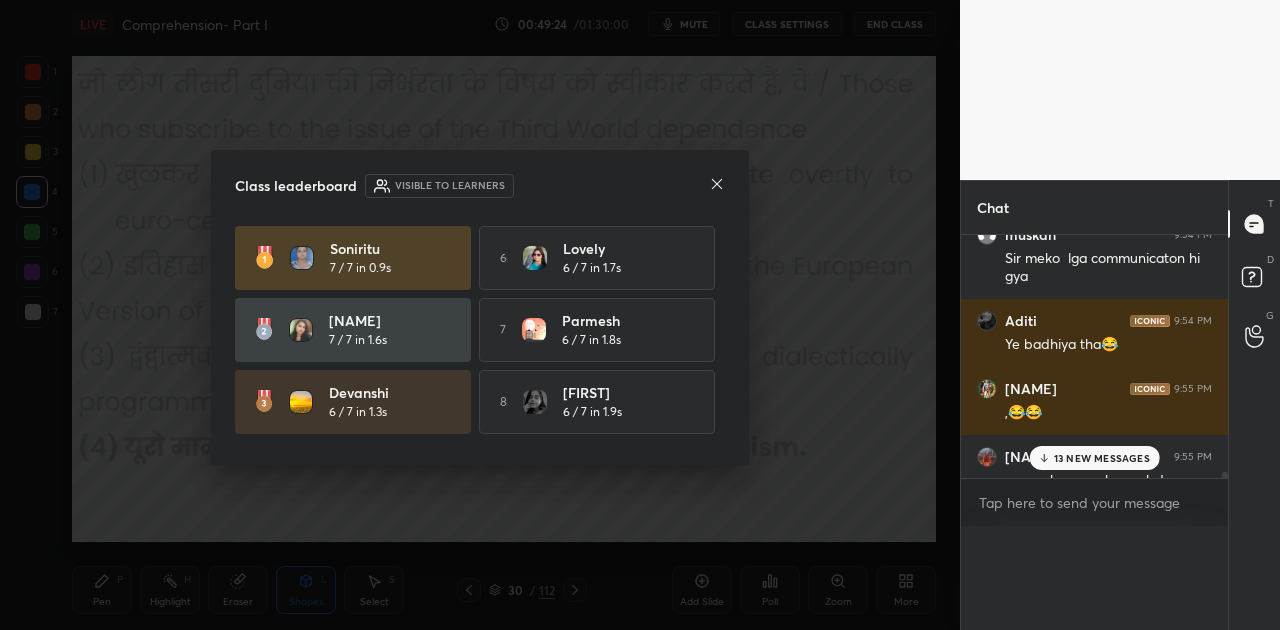 scroll, scrollTop: 0, scrollLeft: 0, axis: both 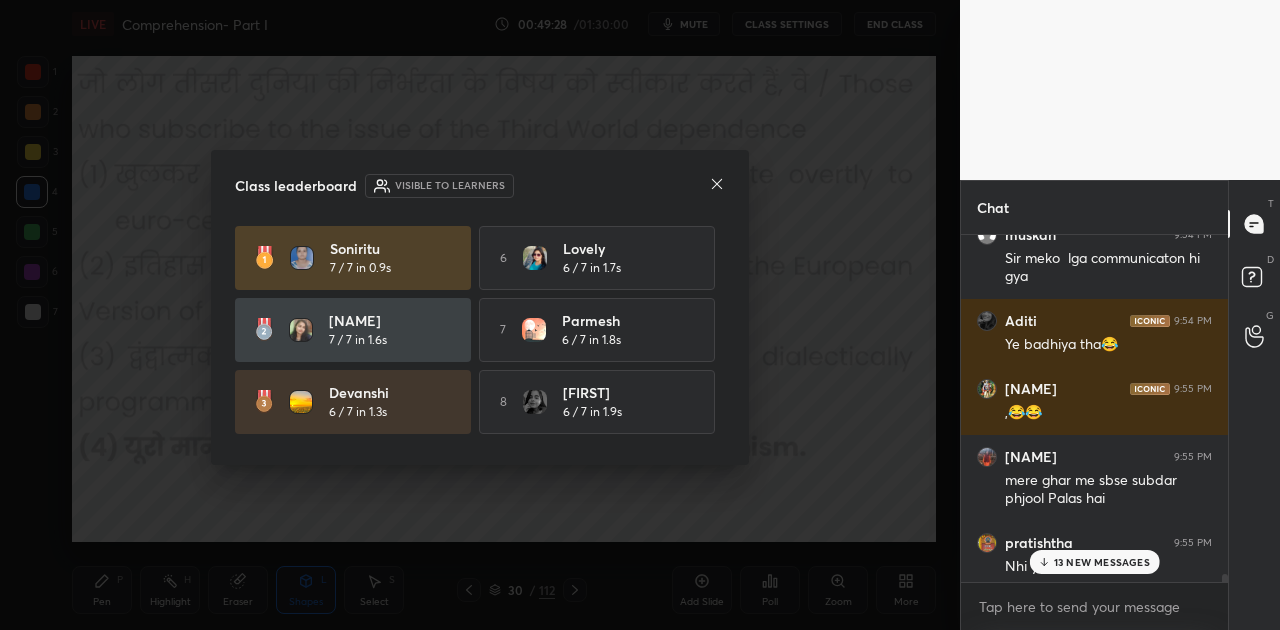 click on "13 NEW MESSAGES" at bounding box center [1102, 562] 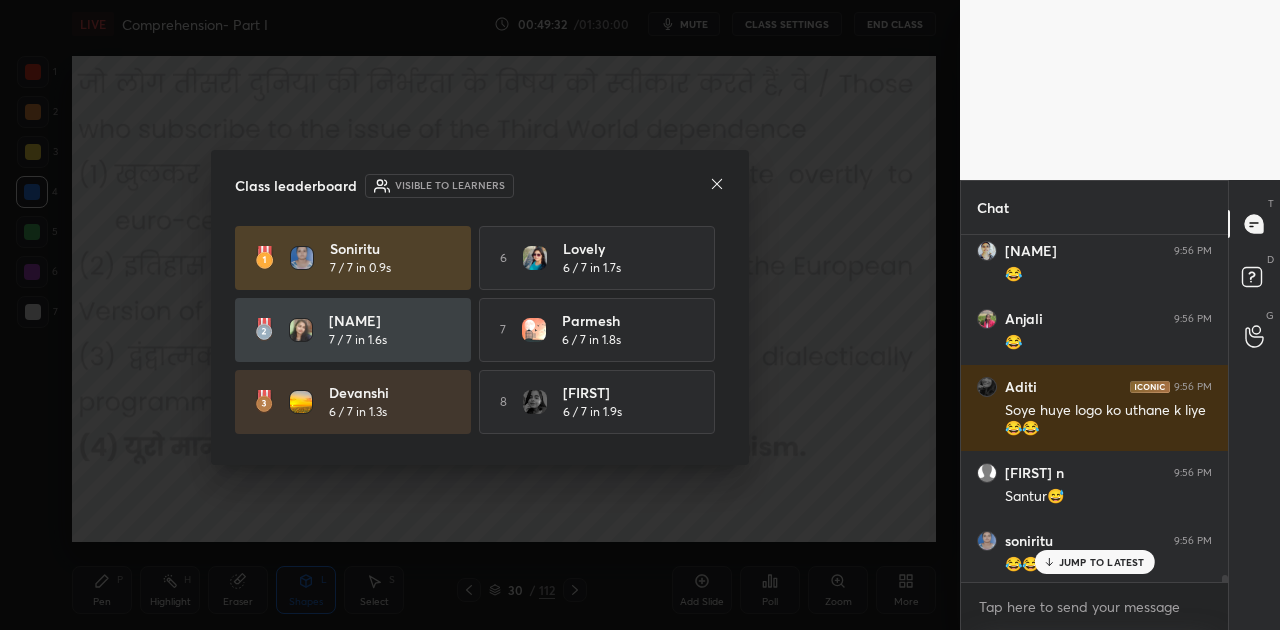 click 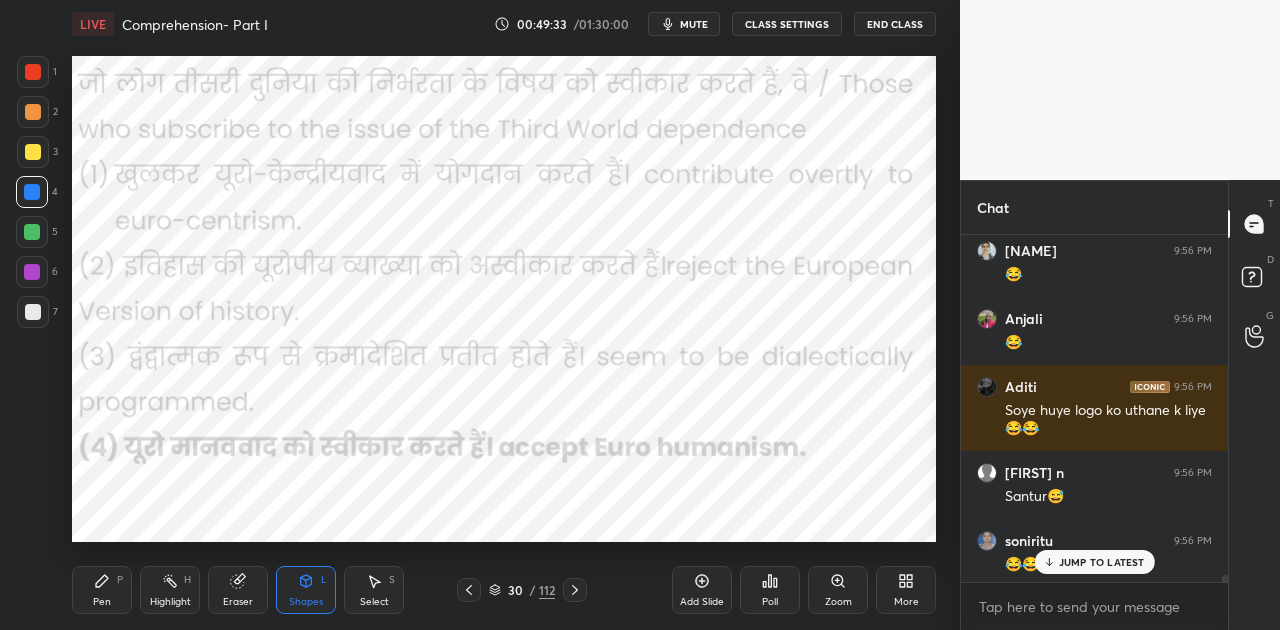 click on "JUMP TO LATEST" at bounding box center (1102, 562) 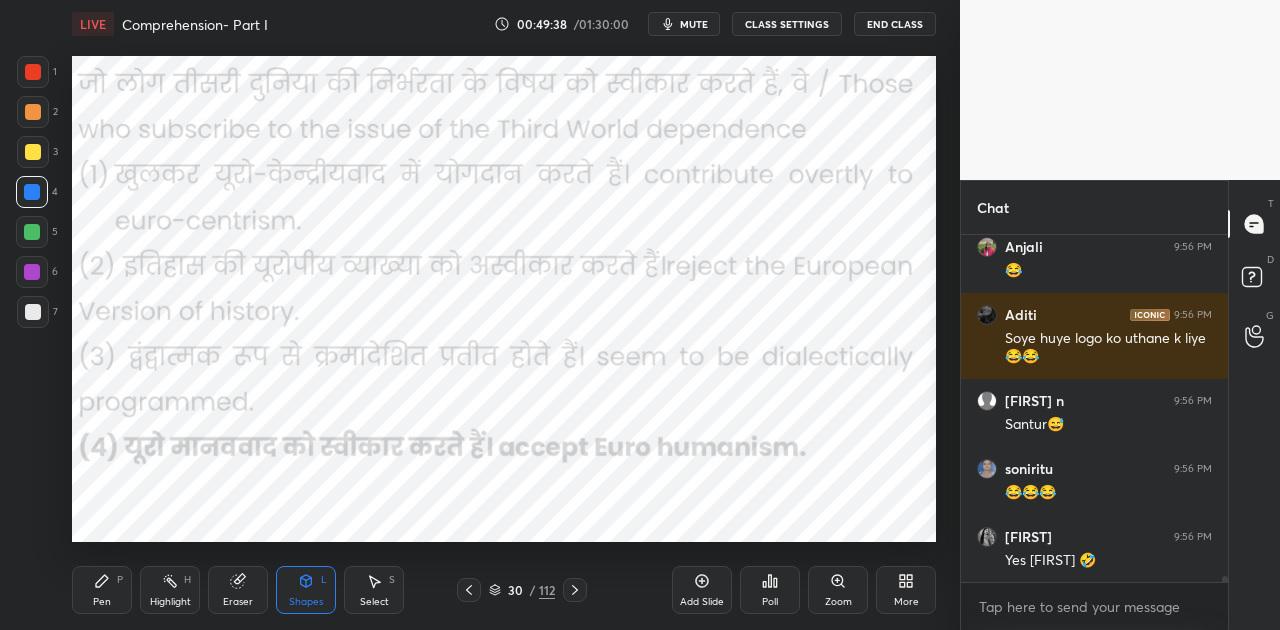 scroll, scrollTop: 20304, scrollLeft: 0, axis: vertical 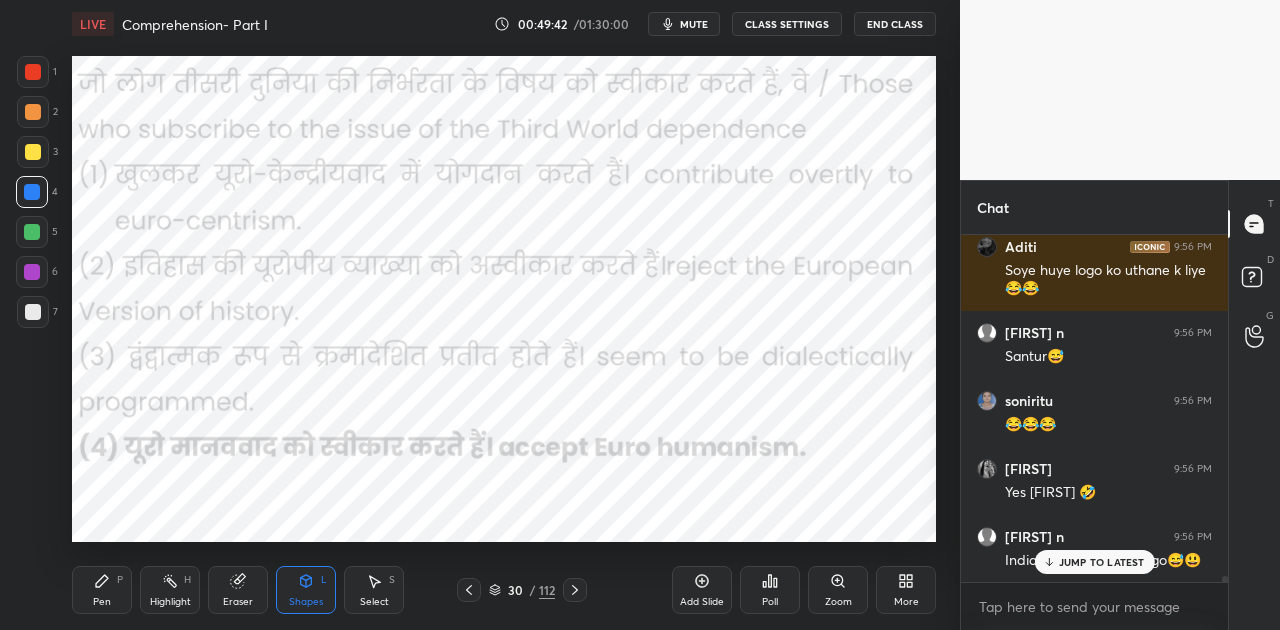 click on "JUMP TO LATEST" at bounding box center (1094, 562) 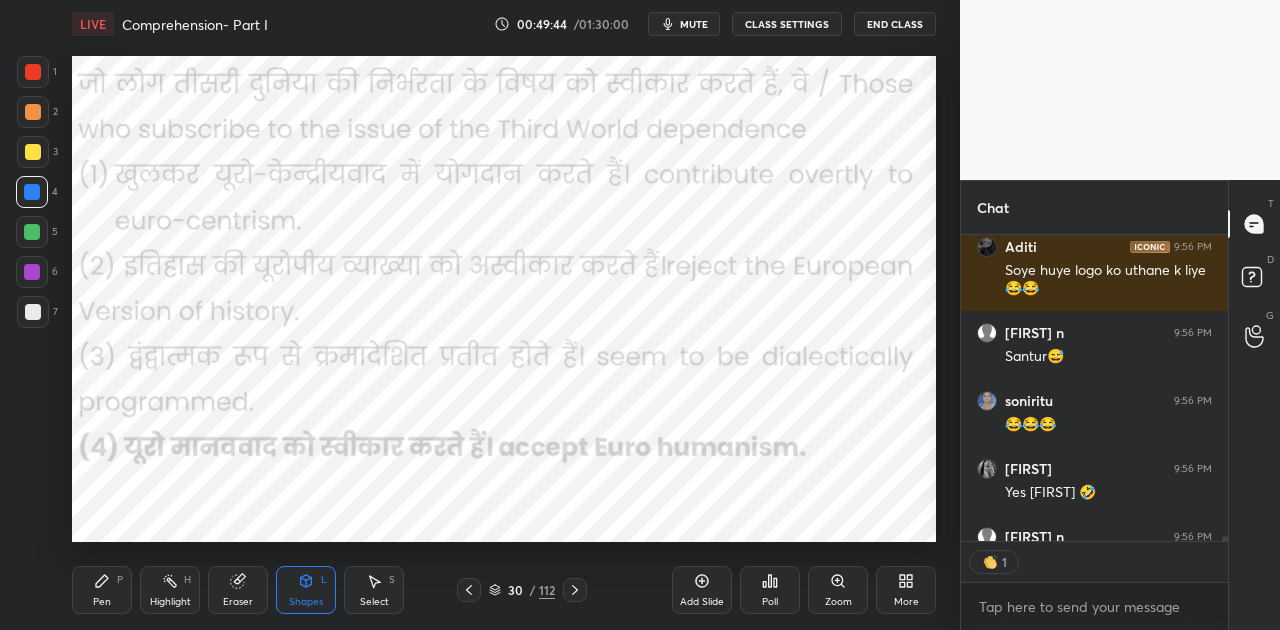 scroll, scrollTop: 300, scrollLeft: 261, axis: both 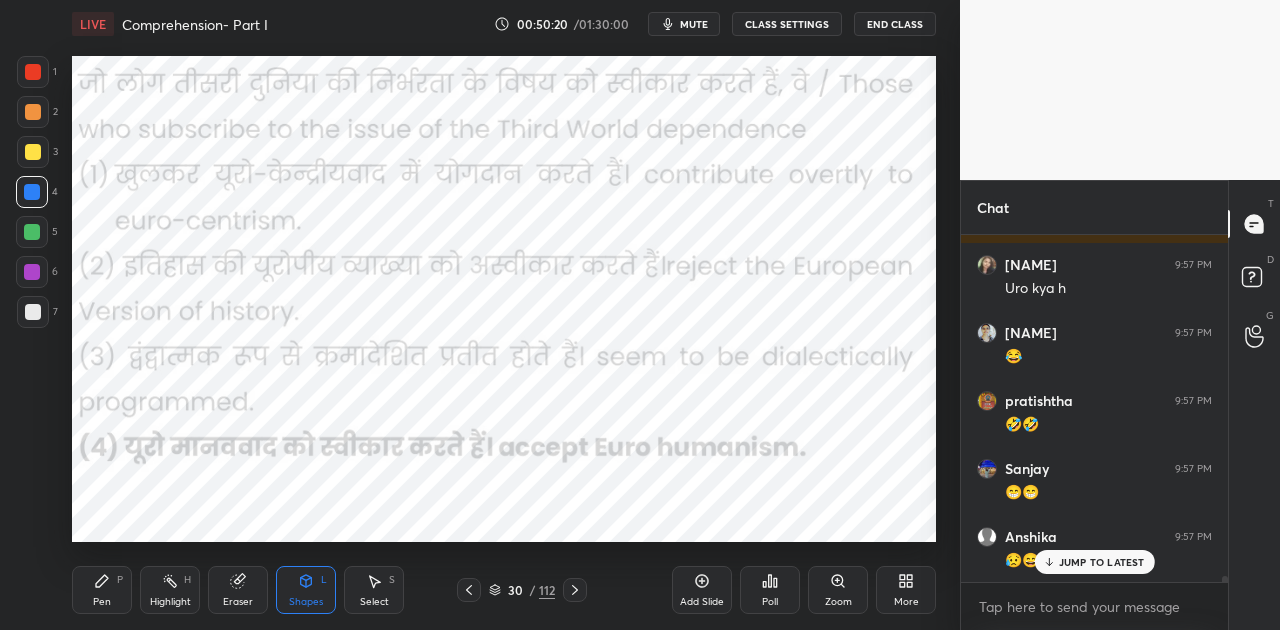 click on "JUMP TO LATEST" at bounding box center [1102, 562] 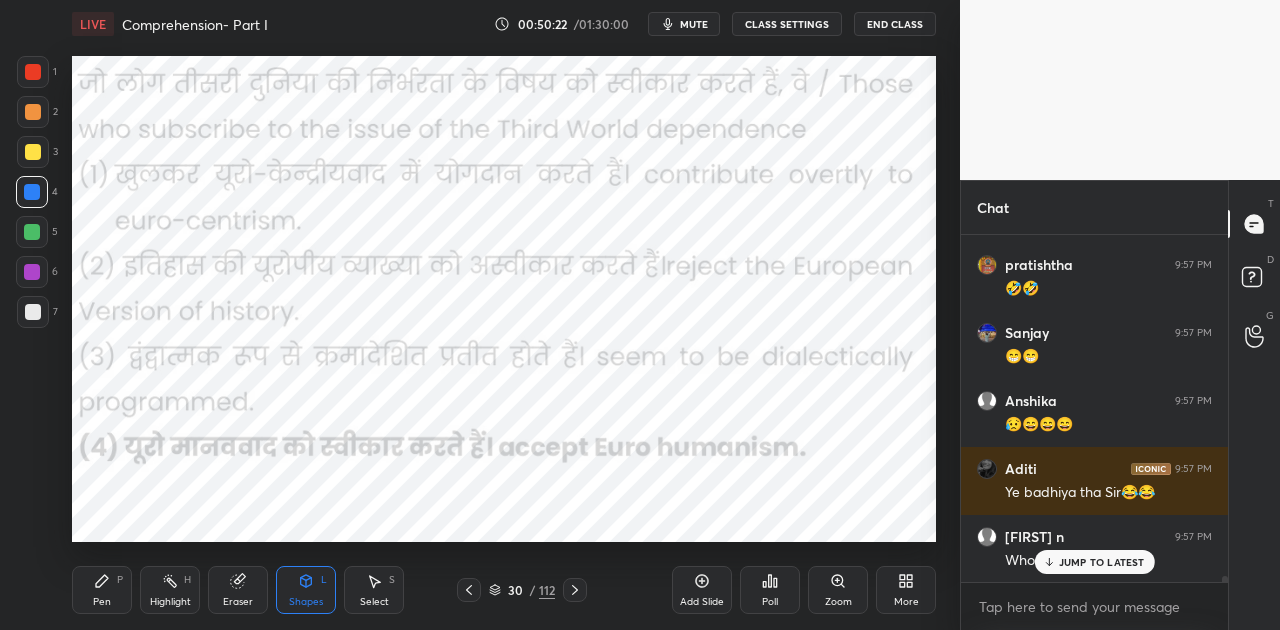 click 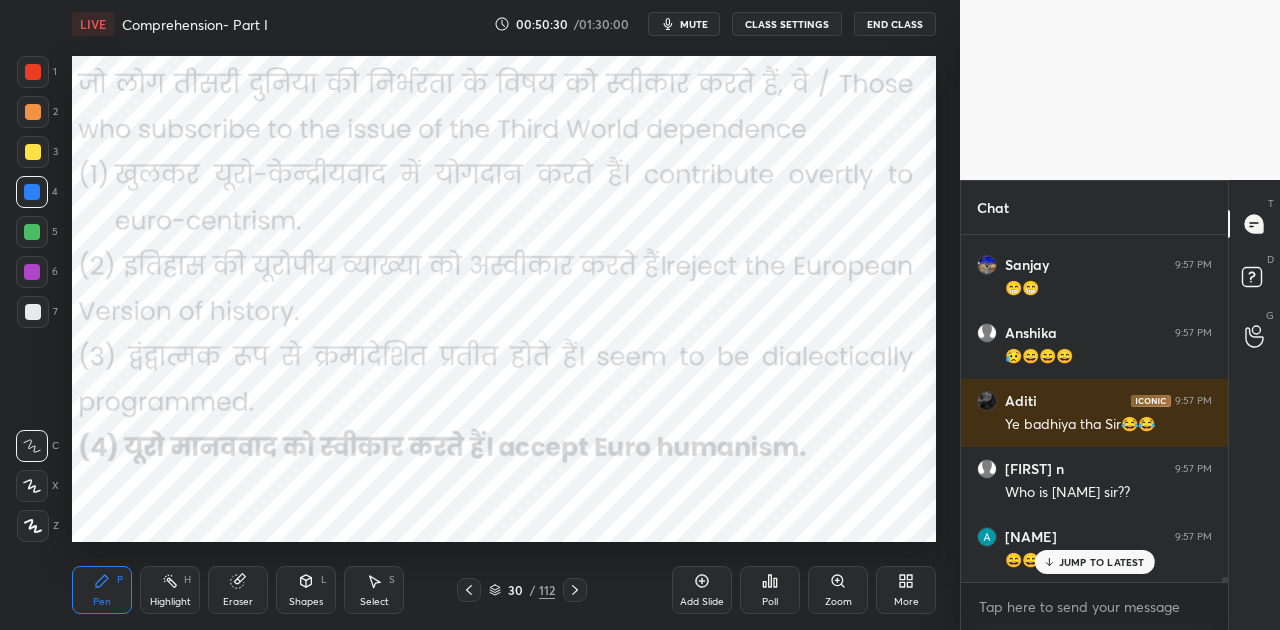 scroll, scrollTop: 21614, scrollLeft: 0, axis: vertical 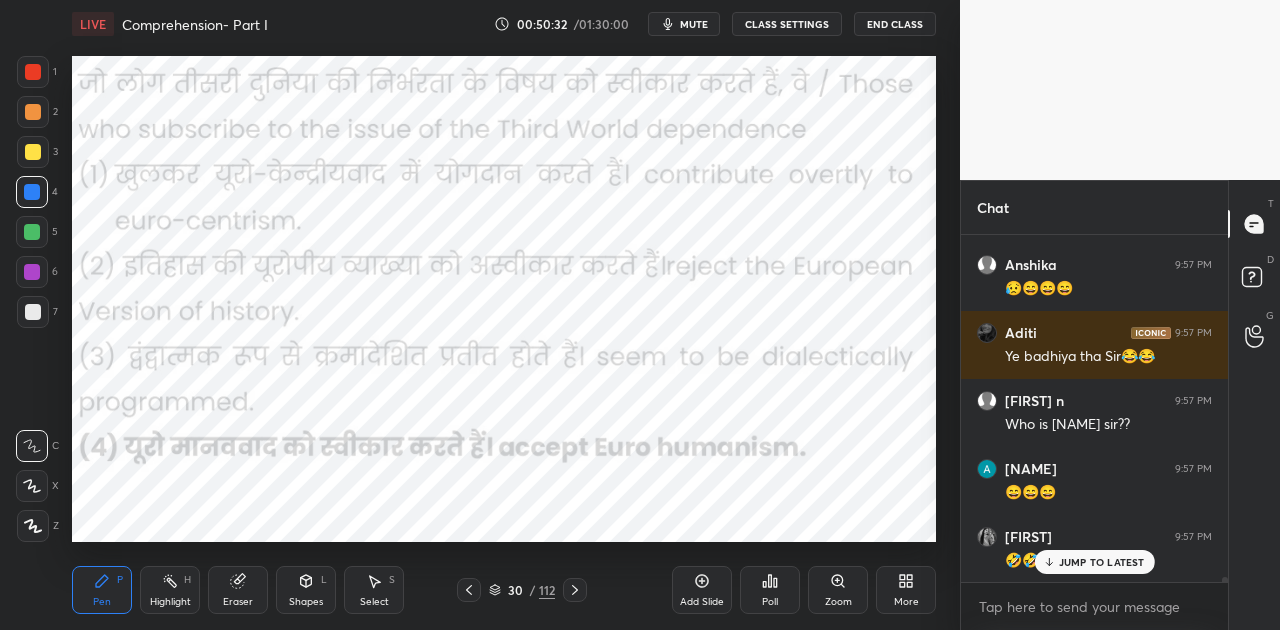 click on "More" at bounding box center [906, 590] 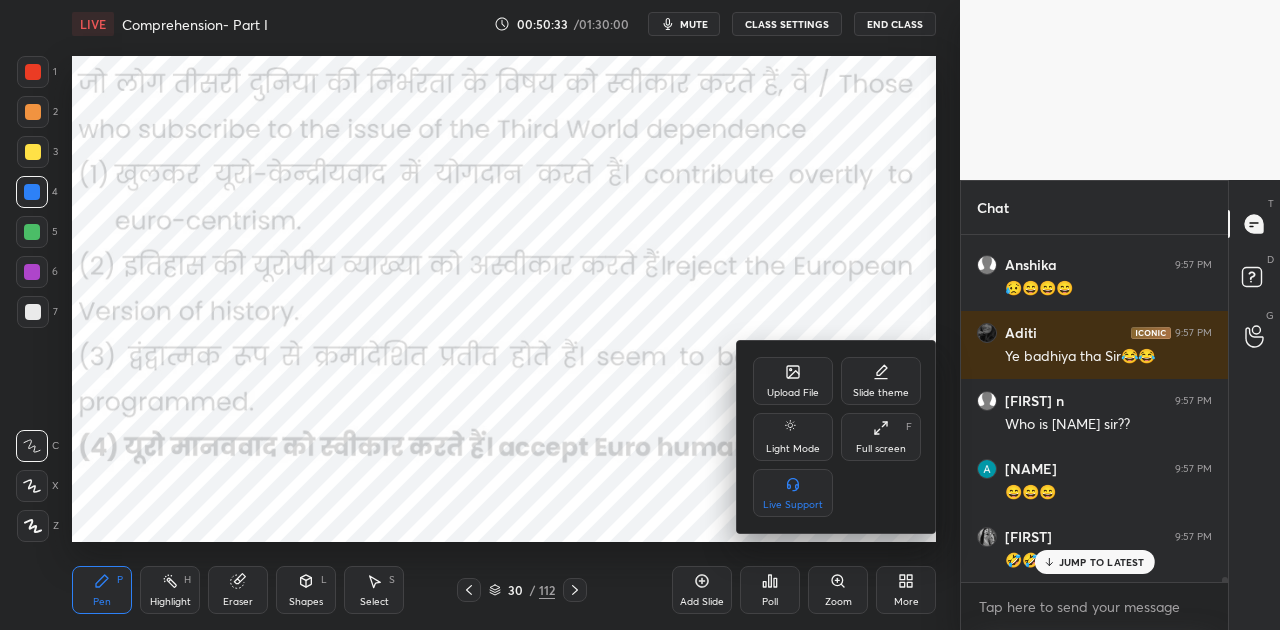 click on "Upload File" at bounding box center (793, 393) 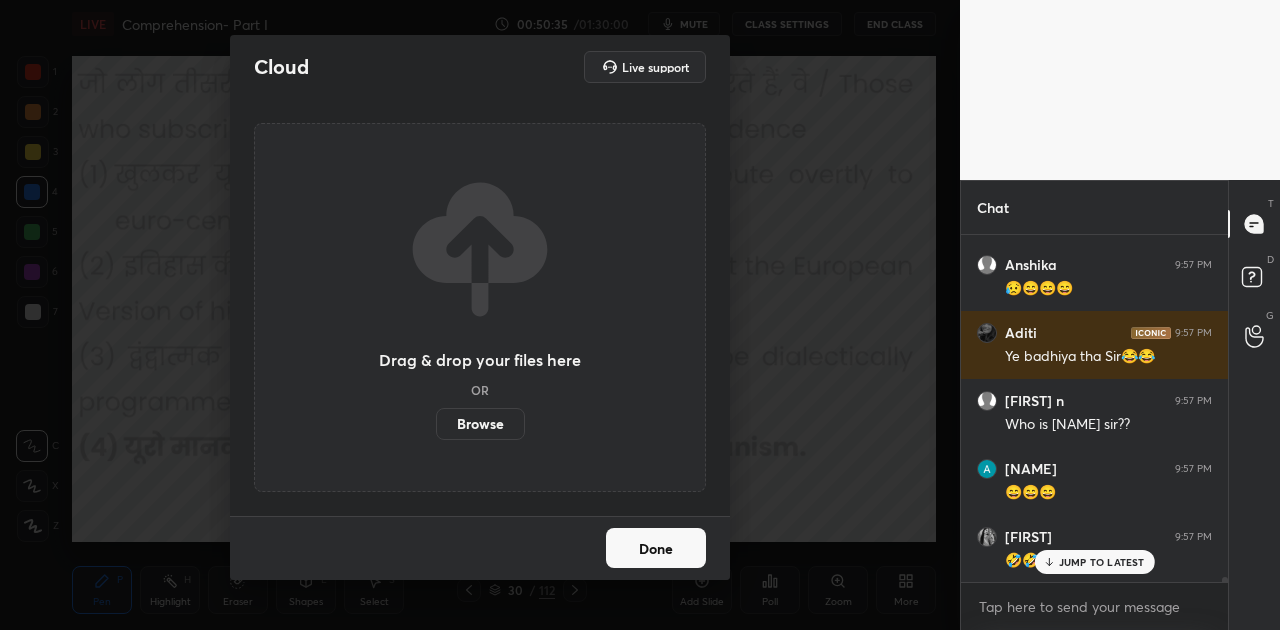 click on "Browse" at bounding box center (480, 424) 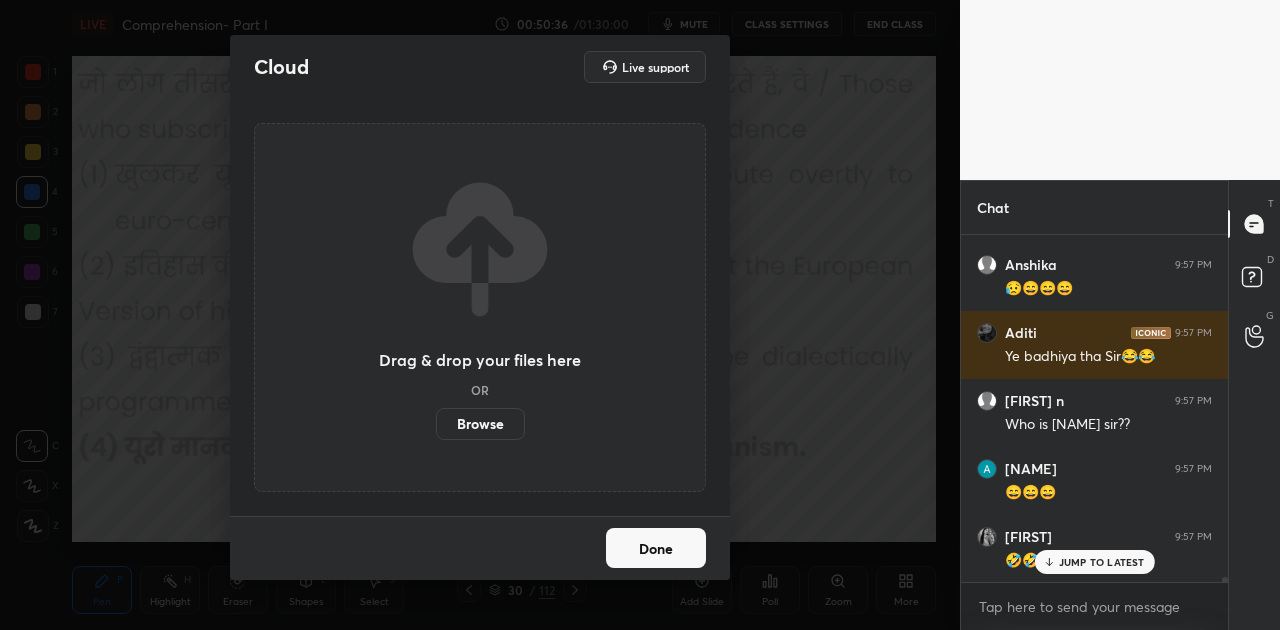 scroll, scrollTop: 21682, scrollLeft: 0, axis: vertical 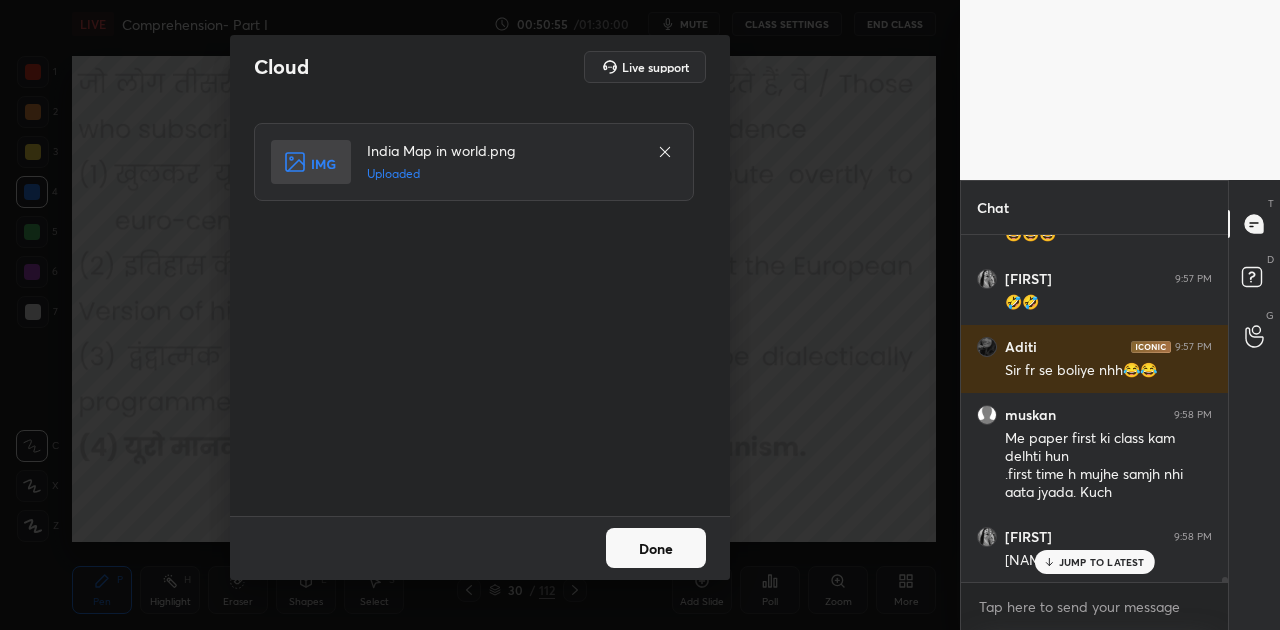 click on "Done" at bounding box center (656, 548) 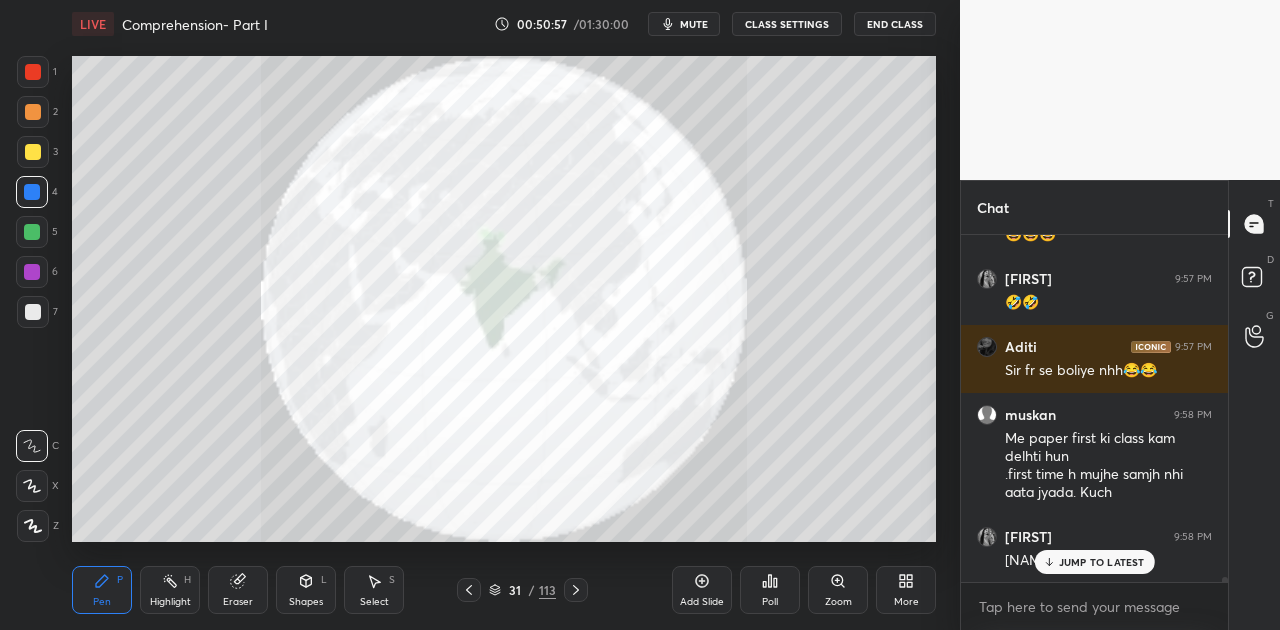 click on "JUMP TO LATEST" at bounding box center (1102, 562) 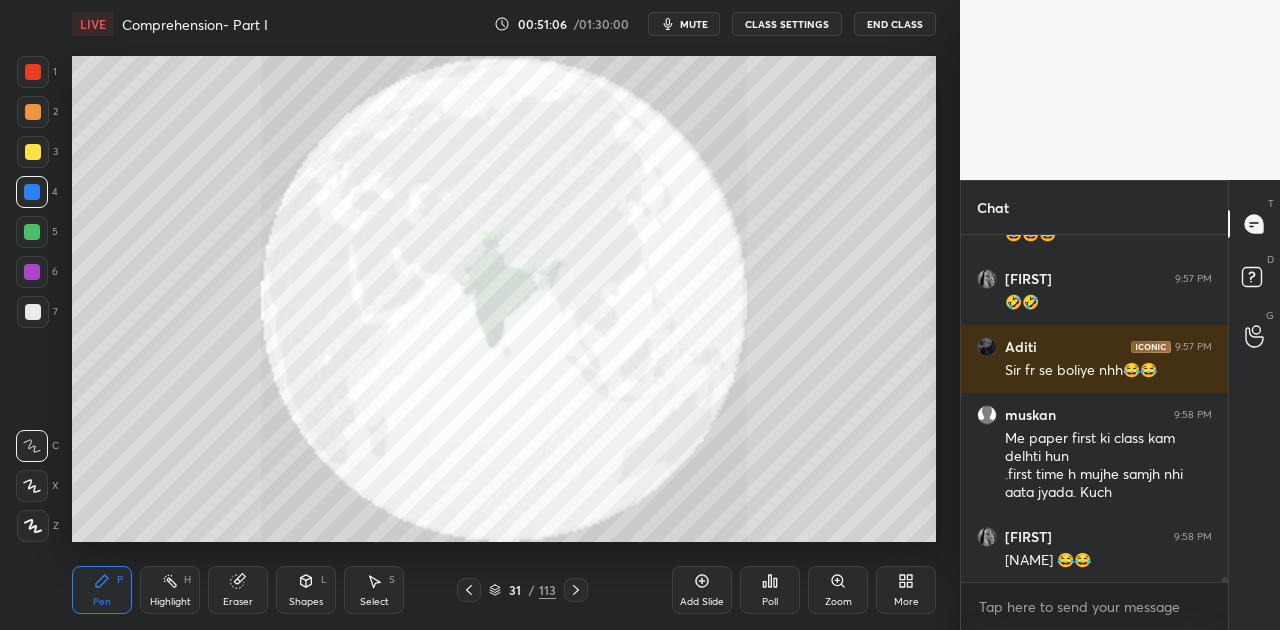 click 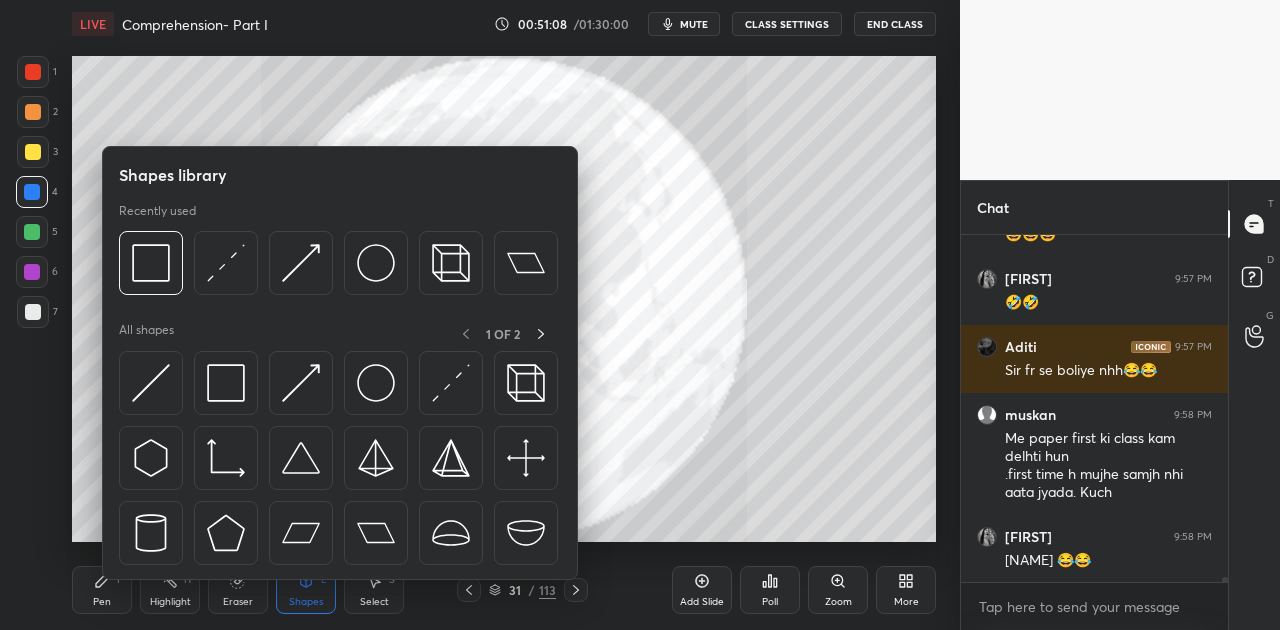 click at bounding box center (32, 192) 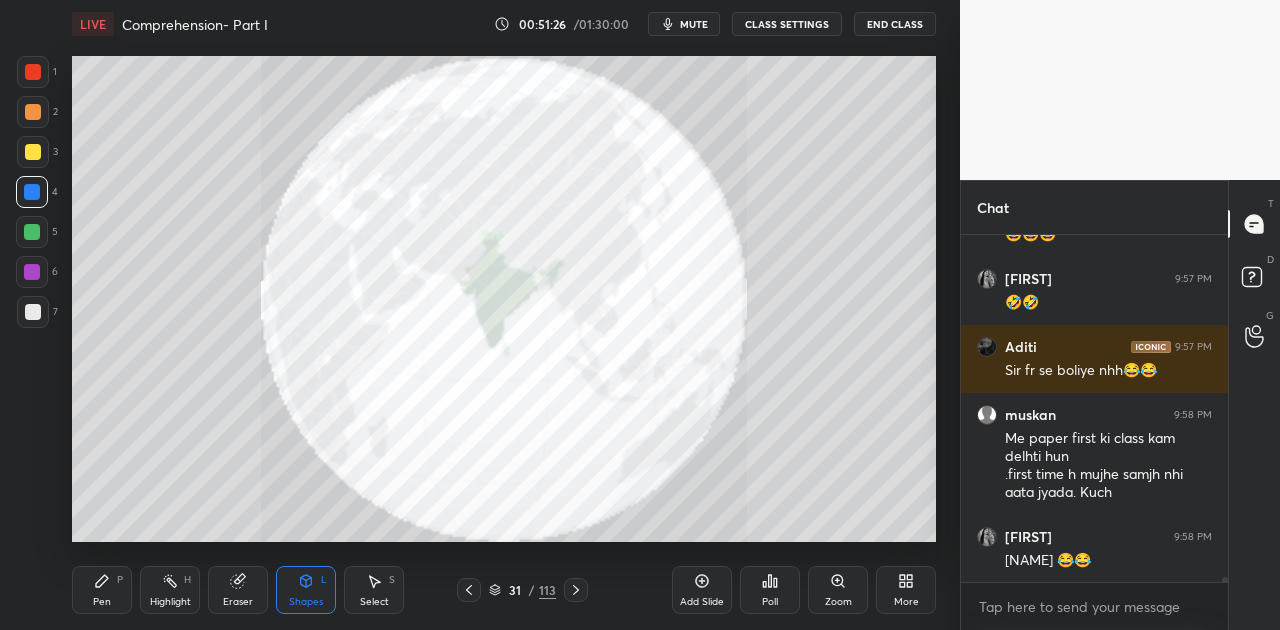 click on "Pen P" at bounding box center (102, 590) 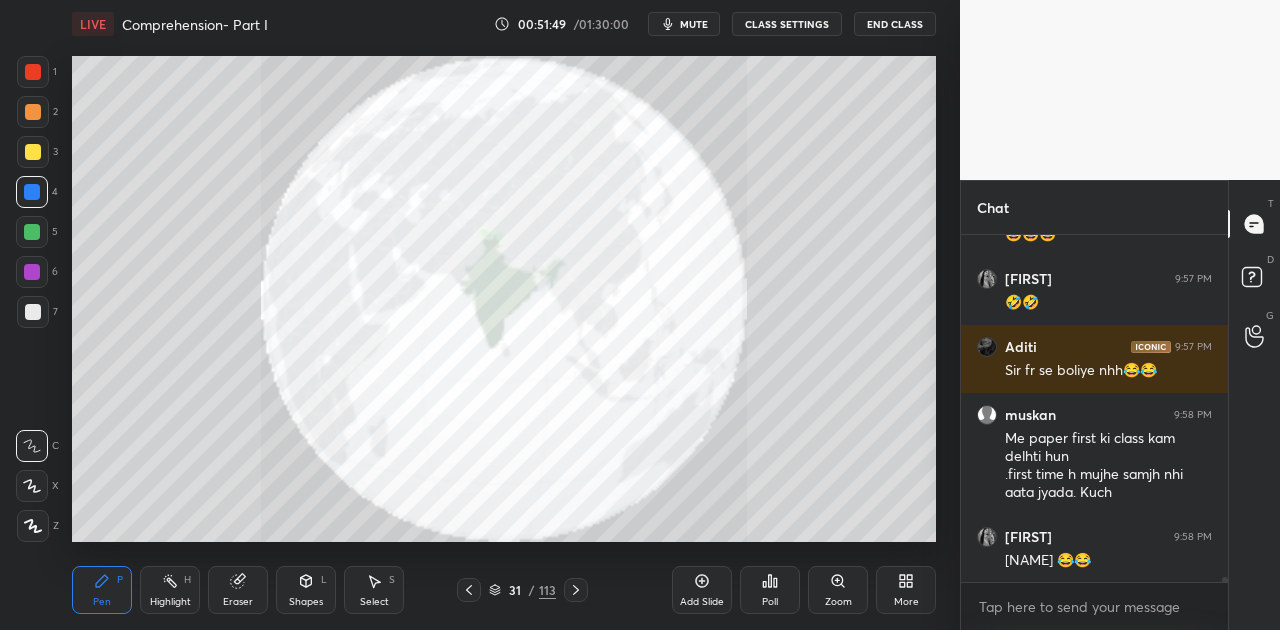 click 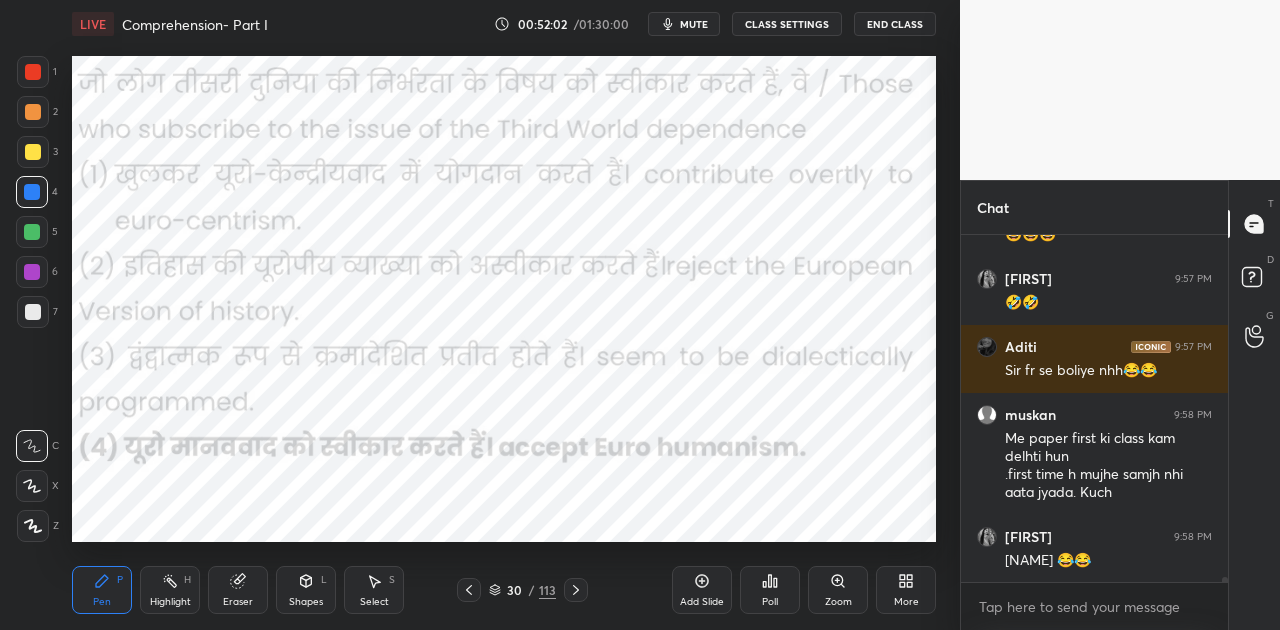 scroll, scrollTop: 21940, scrollLeft: 0, axis: vertical 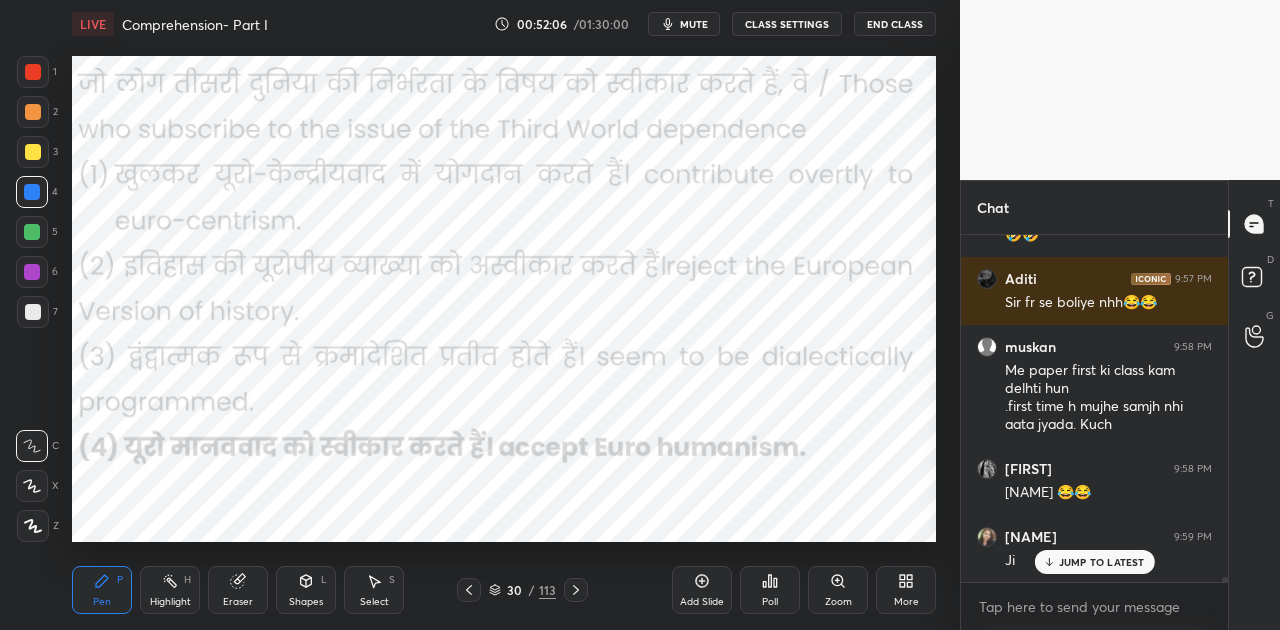 click 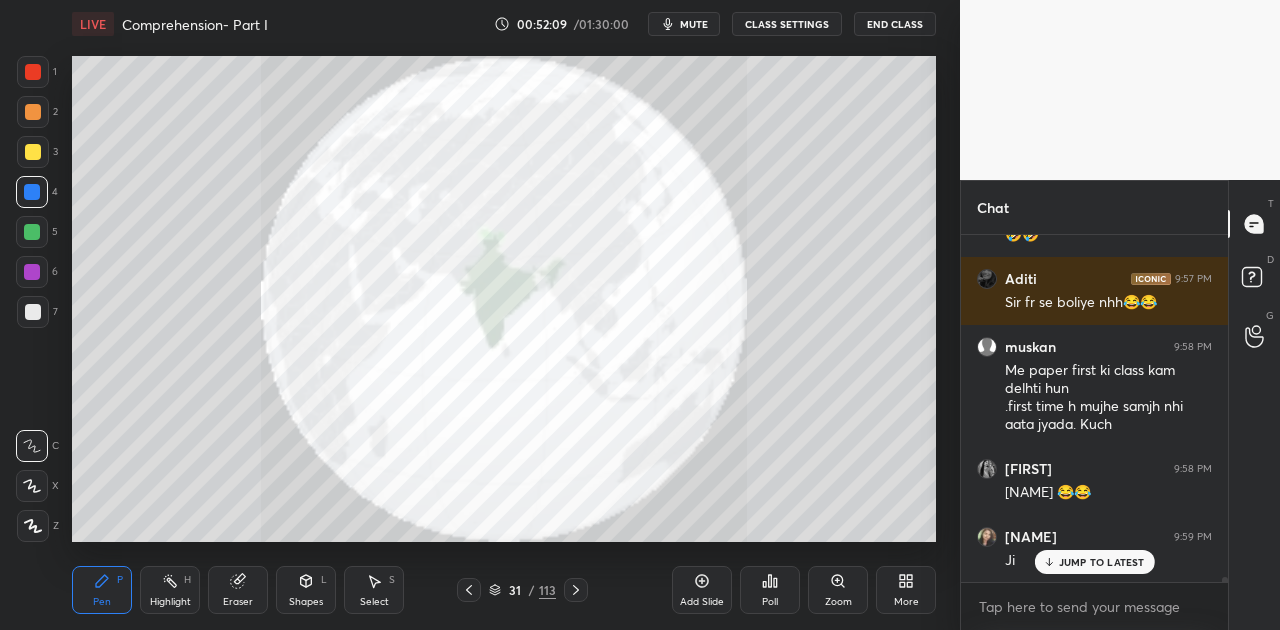 click 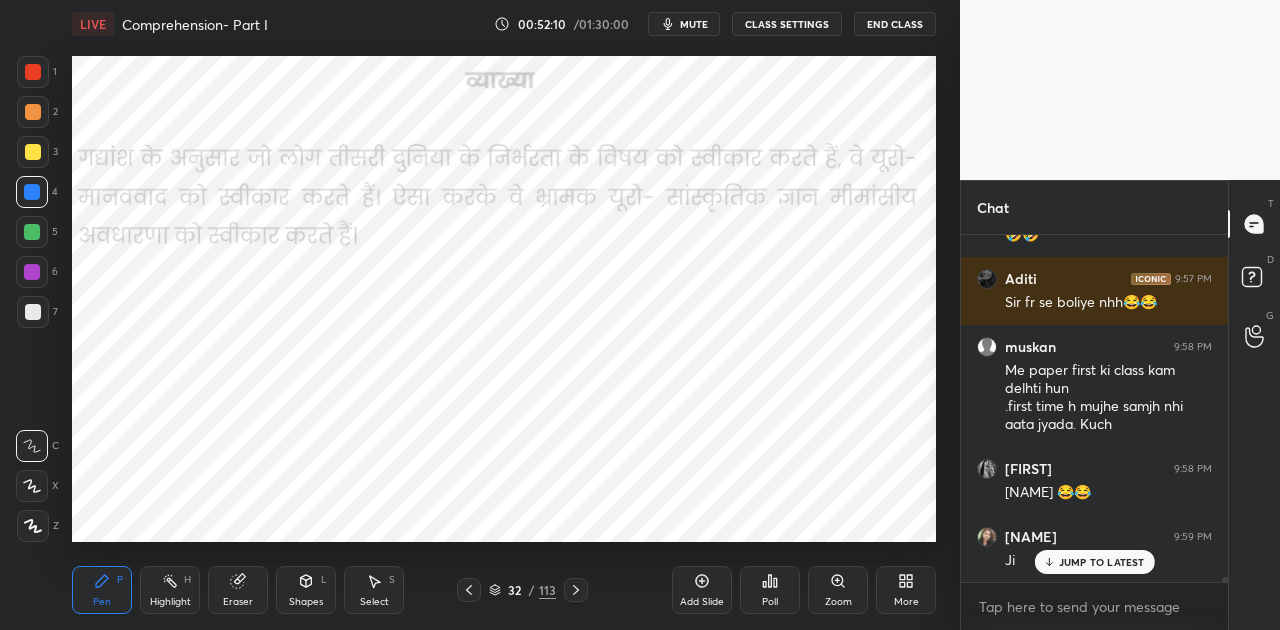 click 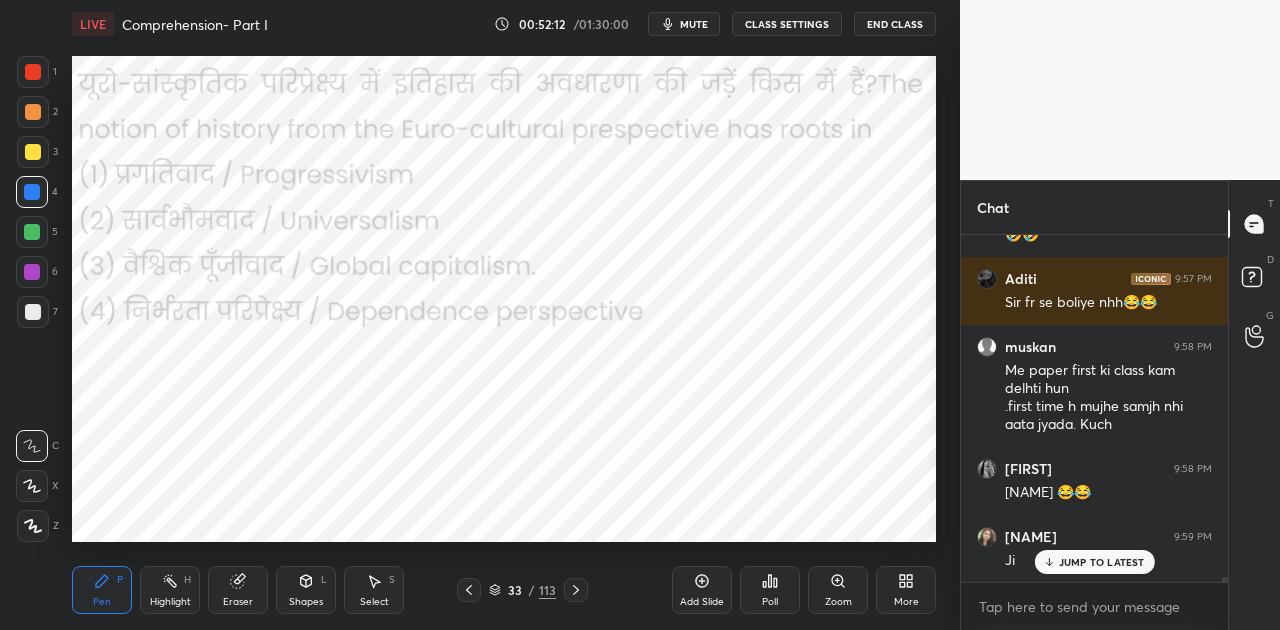 click 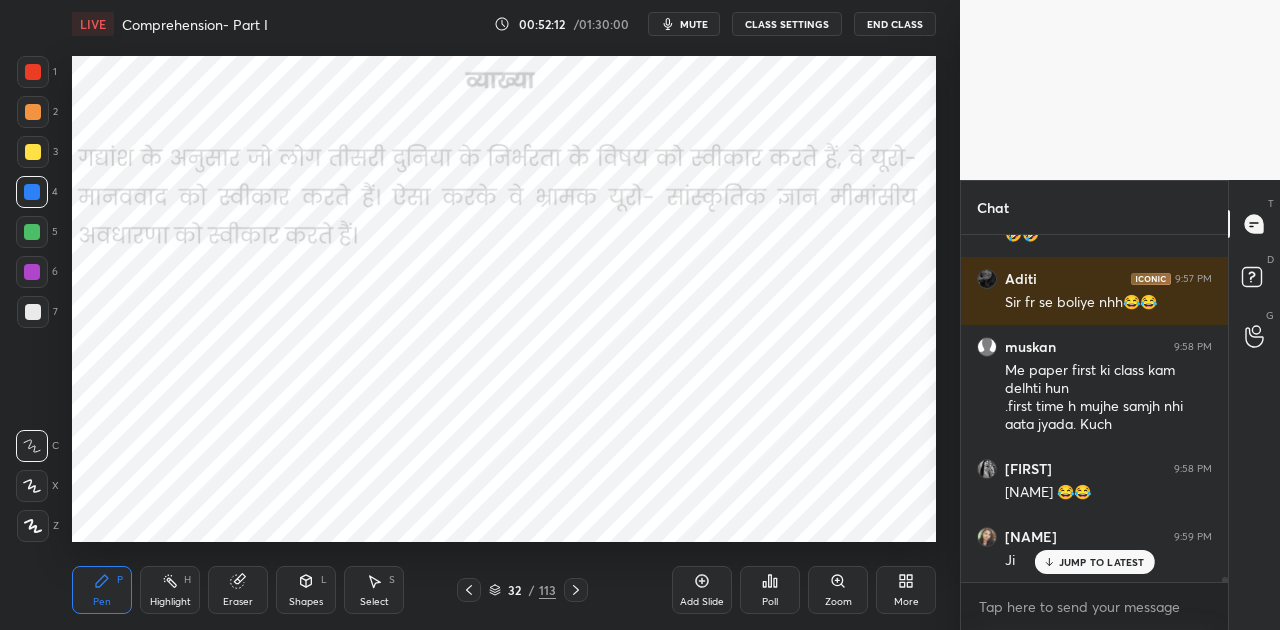 click 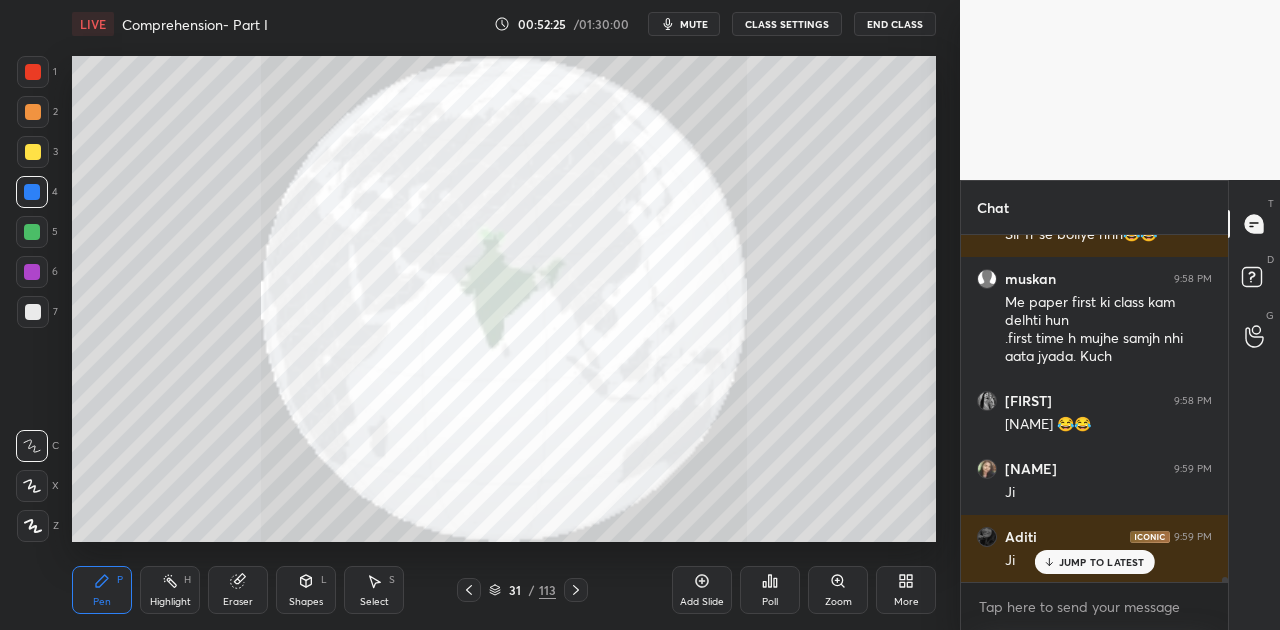 scroll, scrollTop: 22094, scrollLeft: 0, axis: vertical 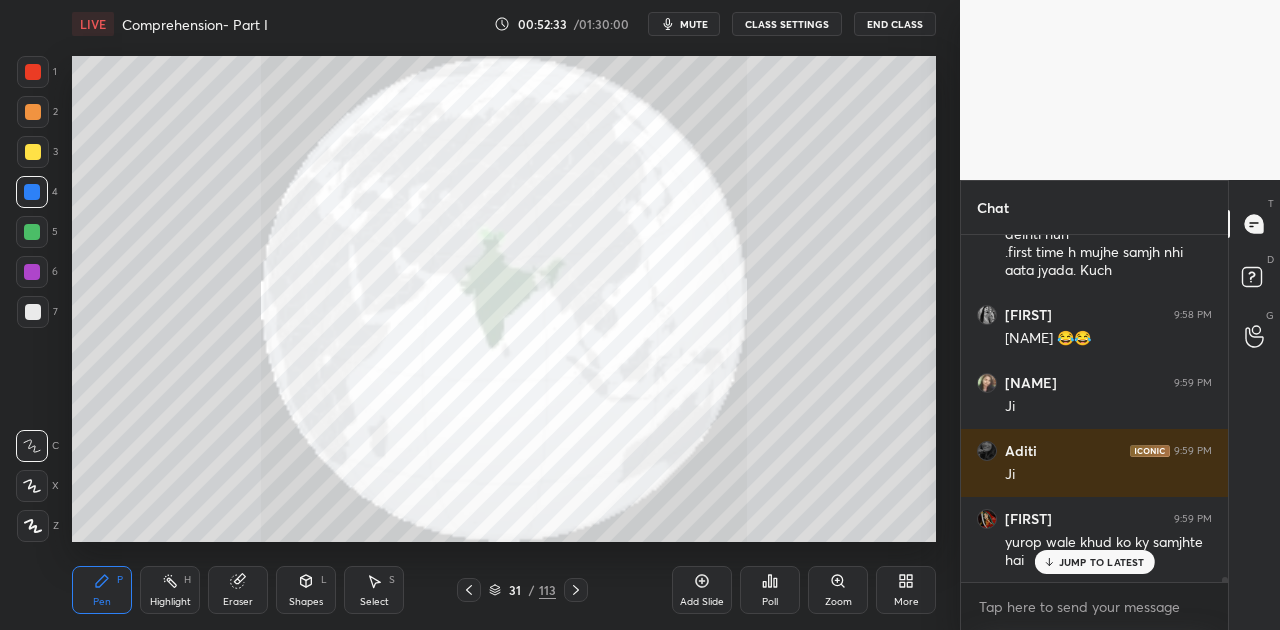 click on "JUMP TO LATEST" at bounding box center [1102, 562] 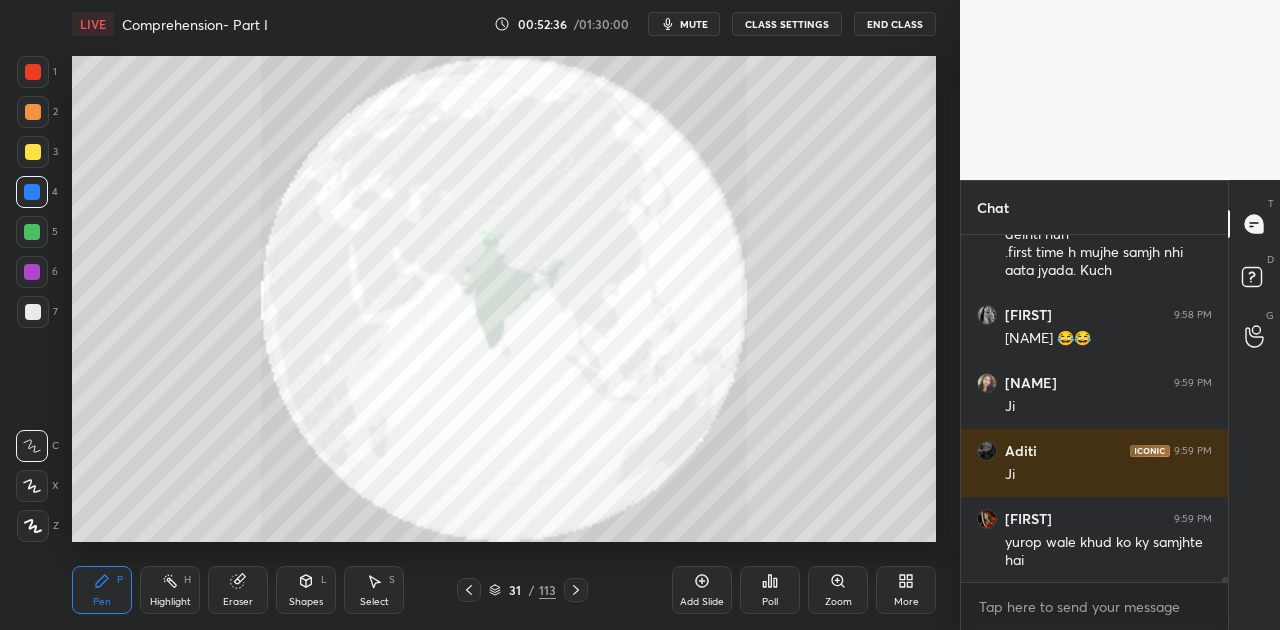 click 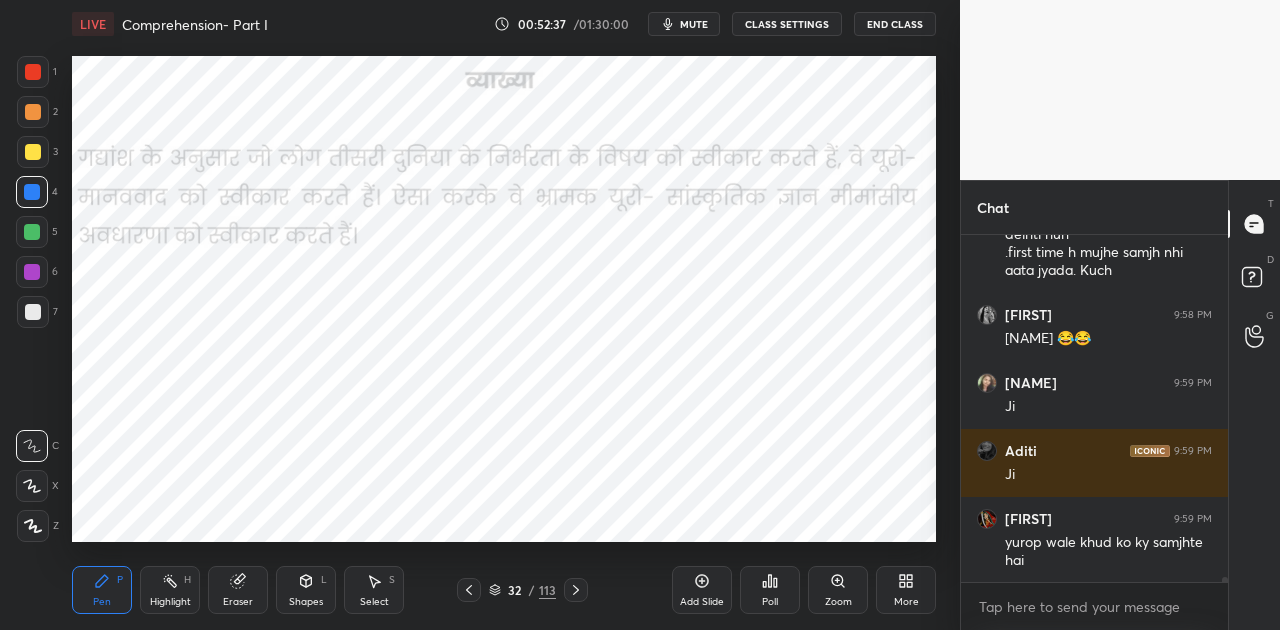 click 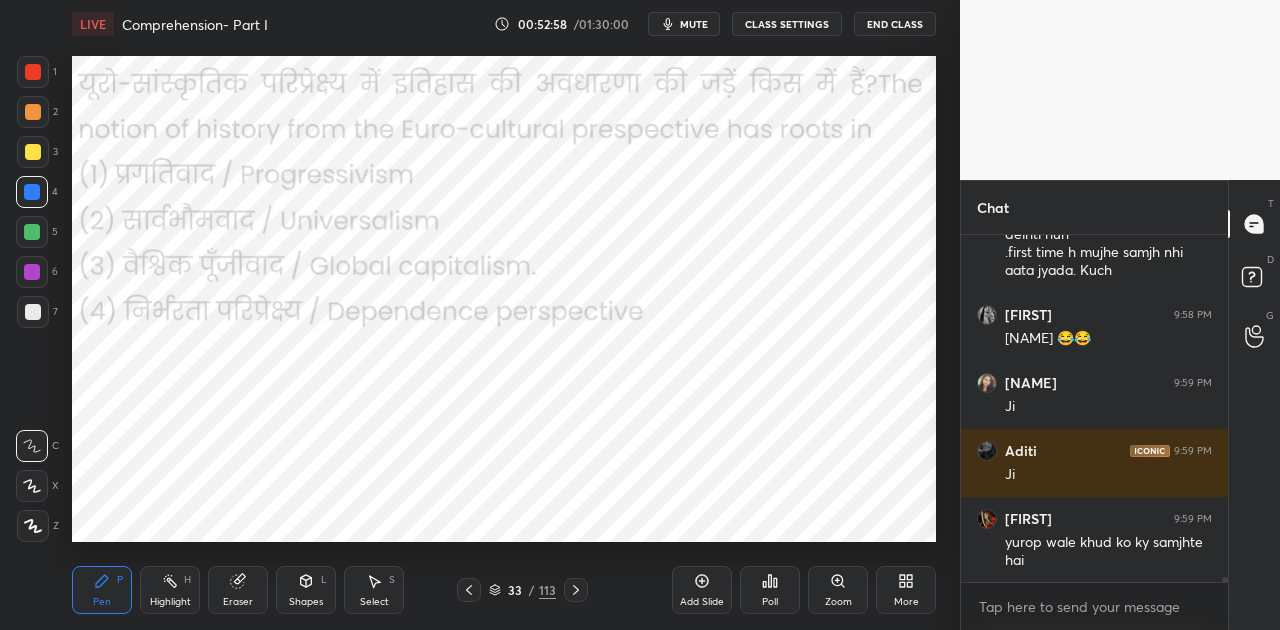 click on "33 / 113" at bounding box center (522, 590) 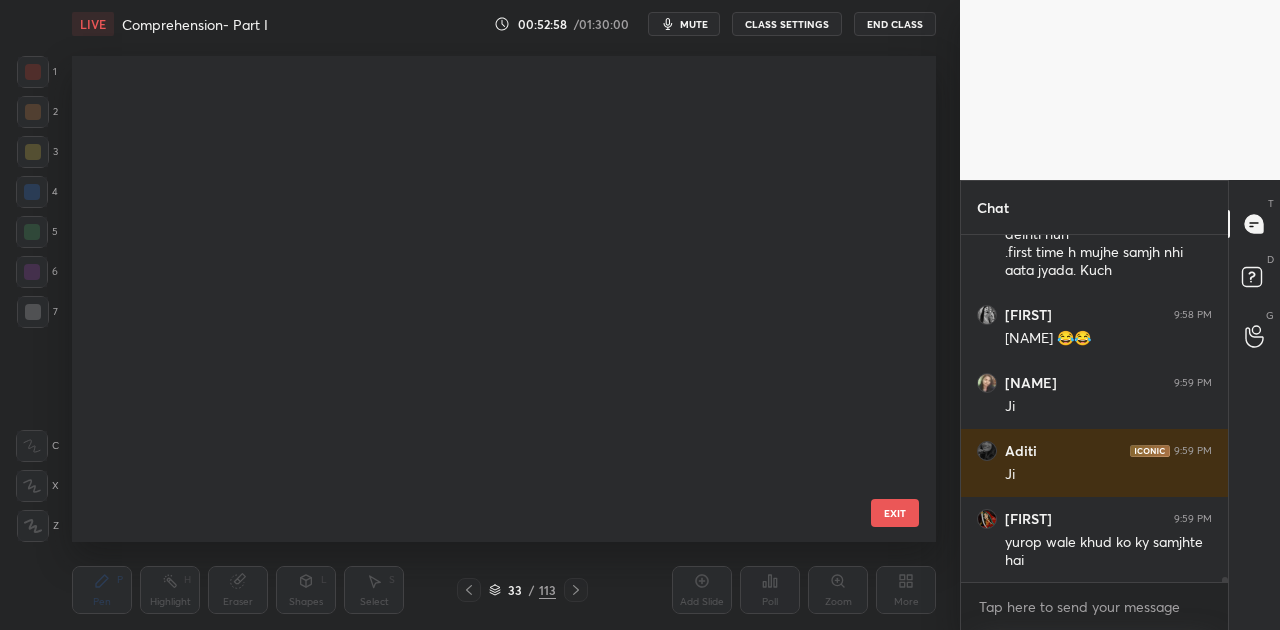 scroll, scrollTop: 1130, scrollLeft: 0, axis: vertical 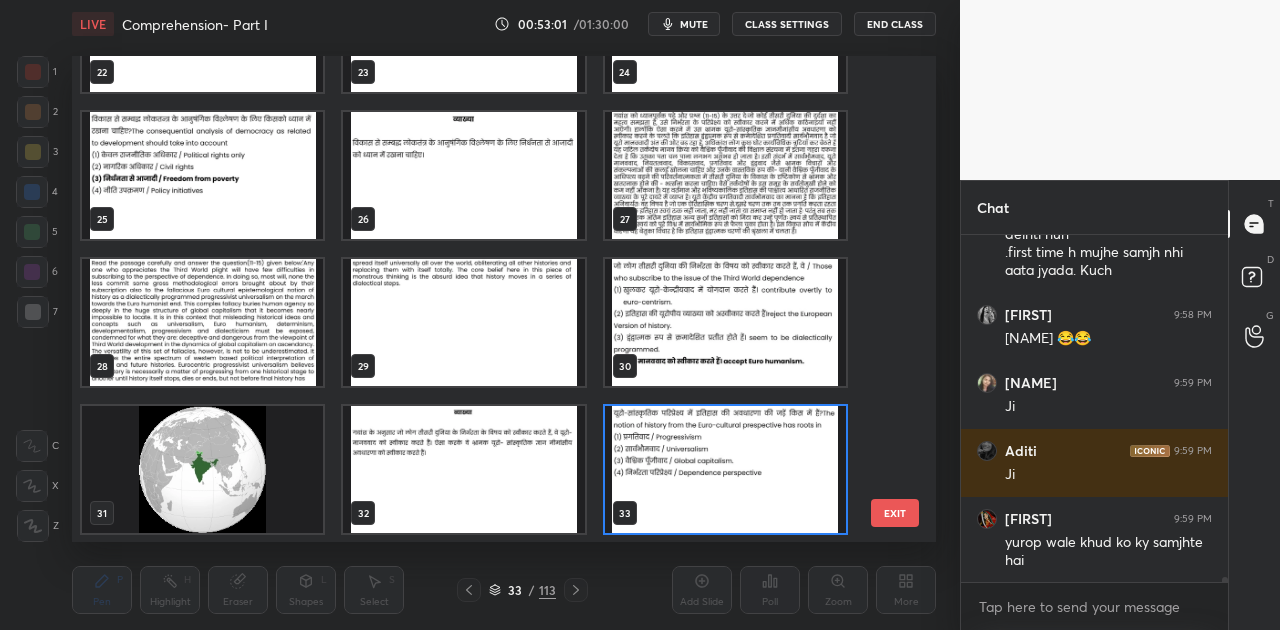 click at bounding box center [725, 175] 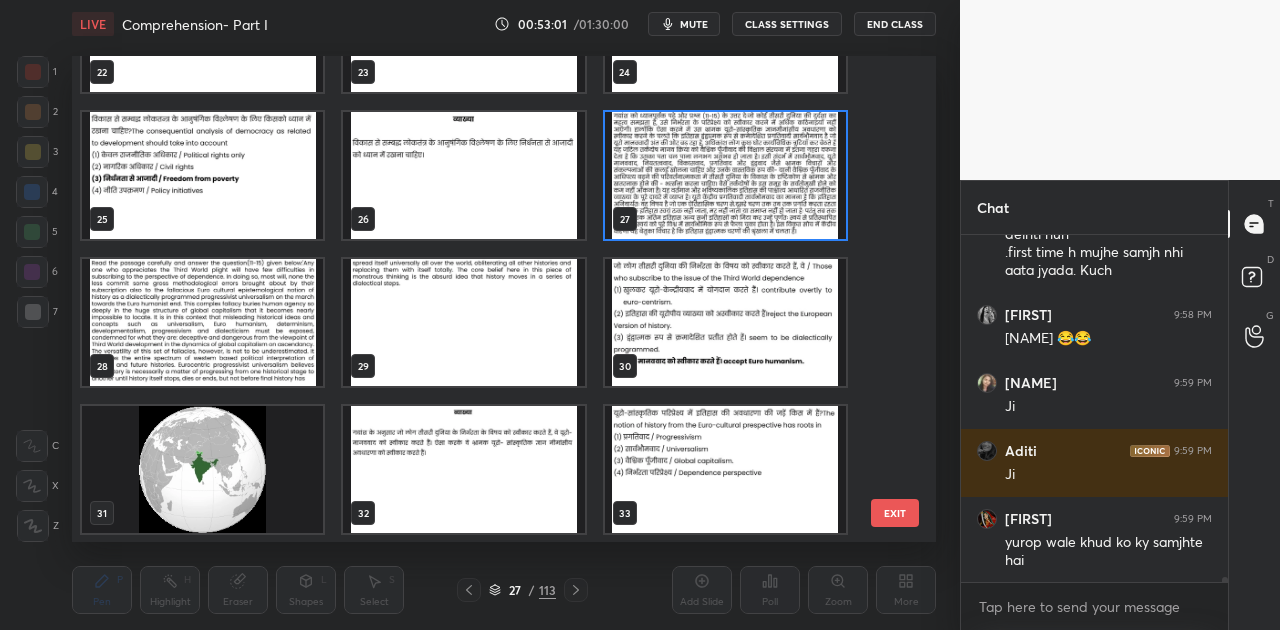 click at bounding box center (725, 175) 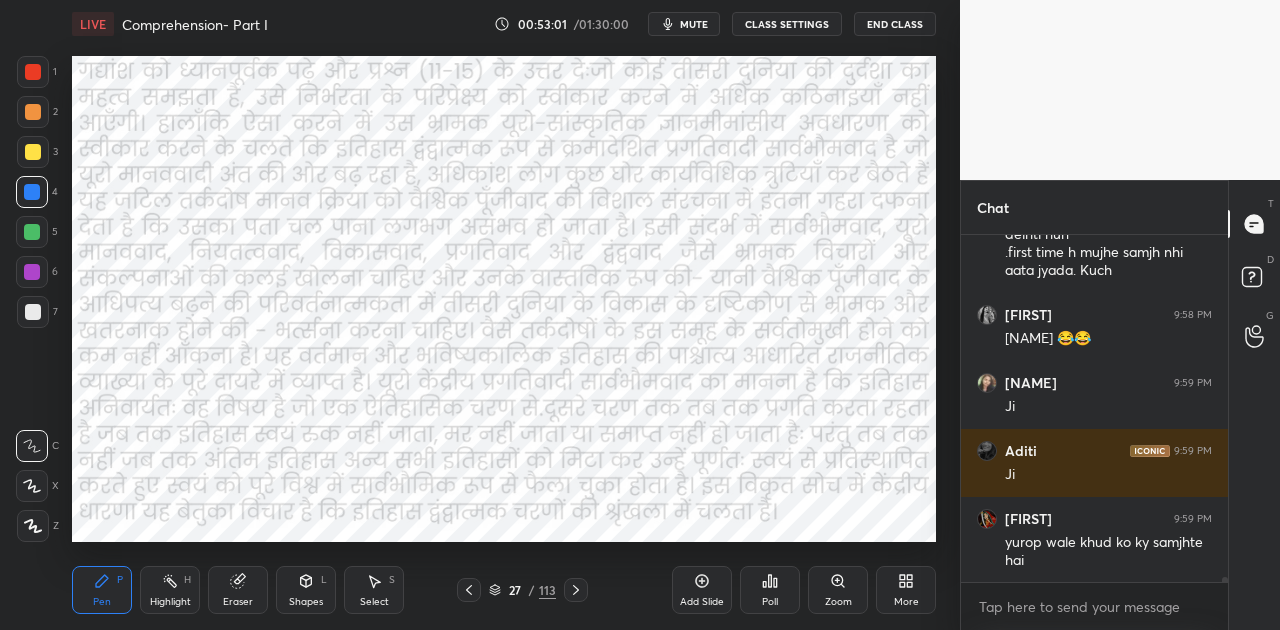 click at bounding box center [725, 175] 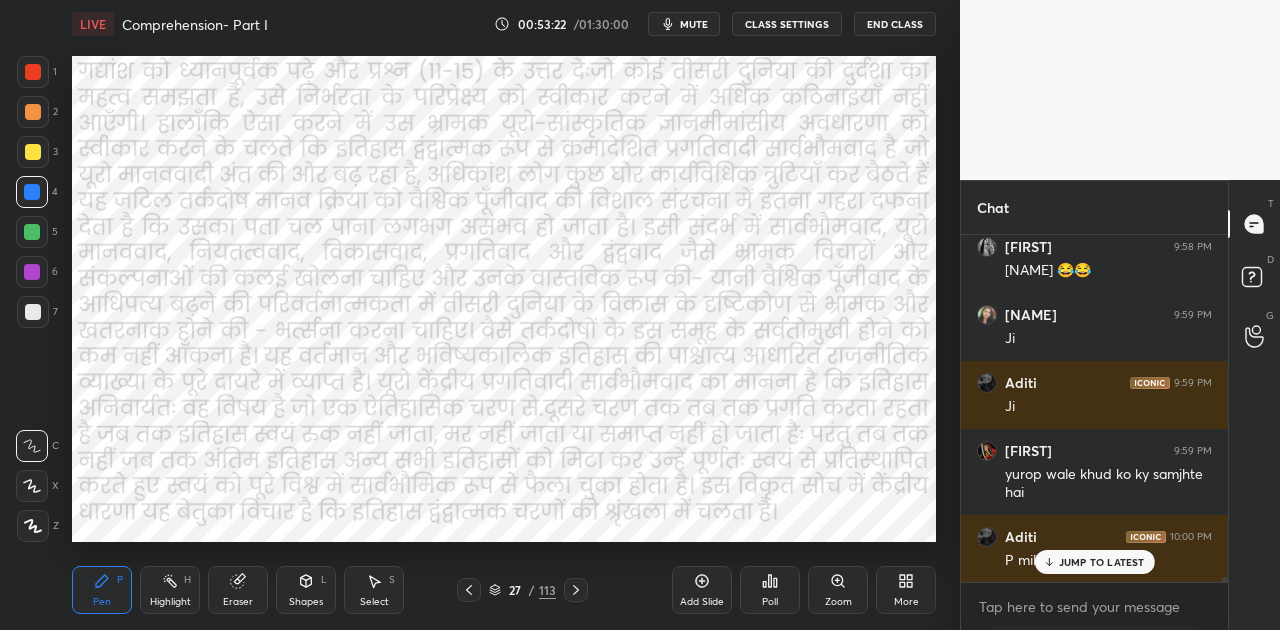 scroll, scrollTop: 22230, scrollLeft: 0, axis: vertical 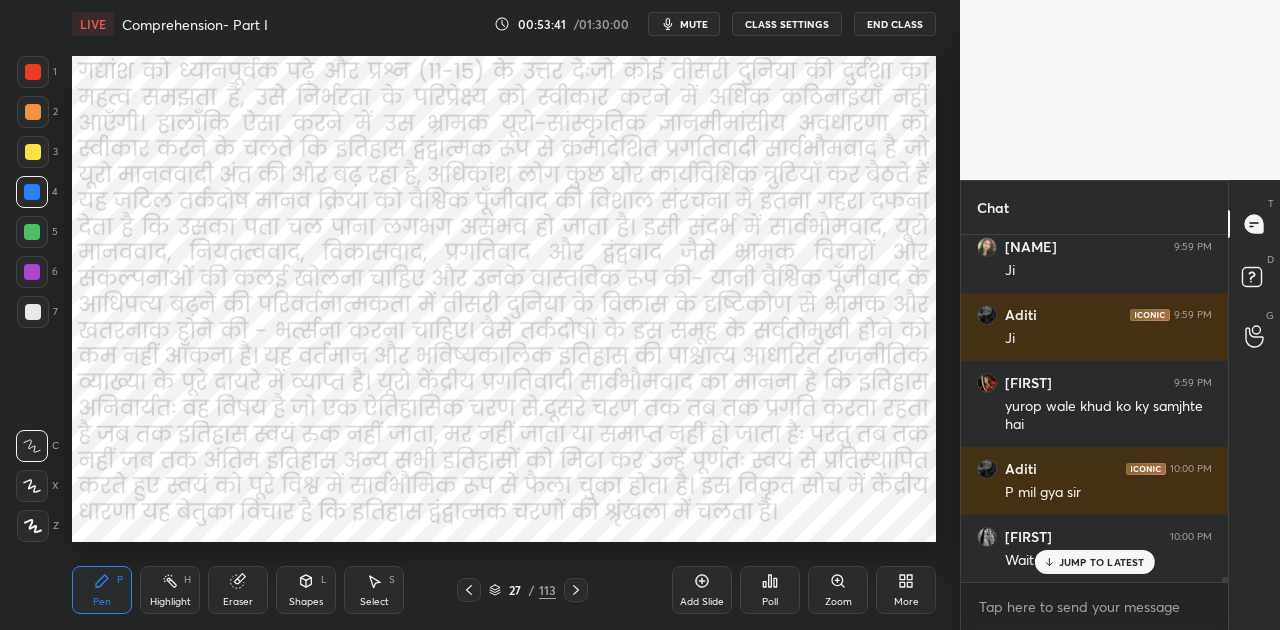 click on "JUMP TO LATEST" at bounding box center [1102, 562] 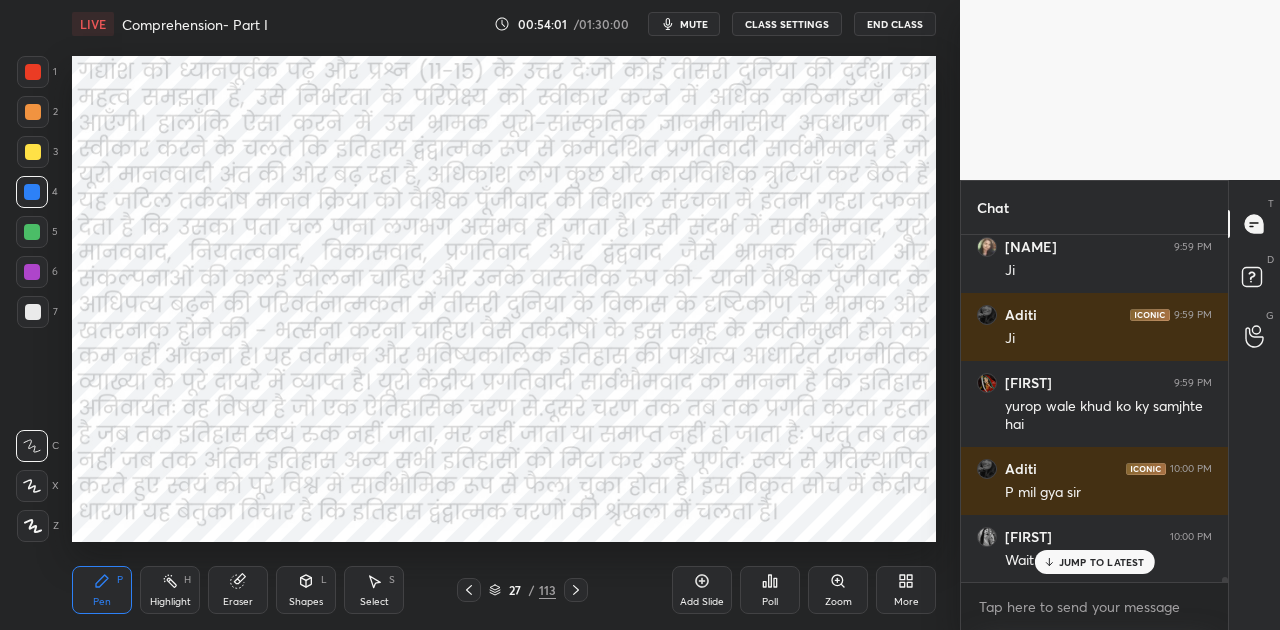 scroll, scrollTop: 22298, scrollLeft: 0, axis: vertical 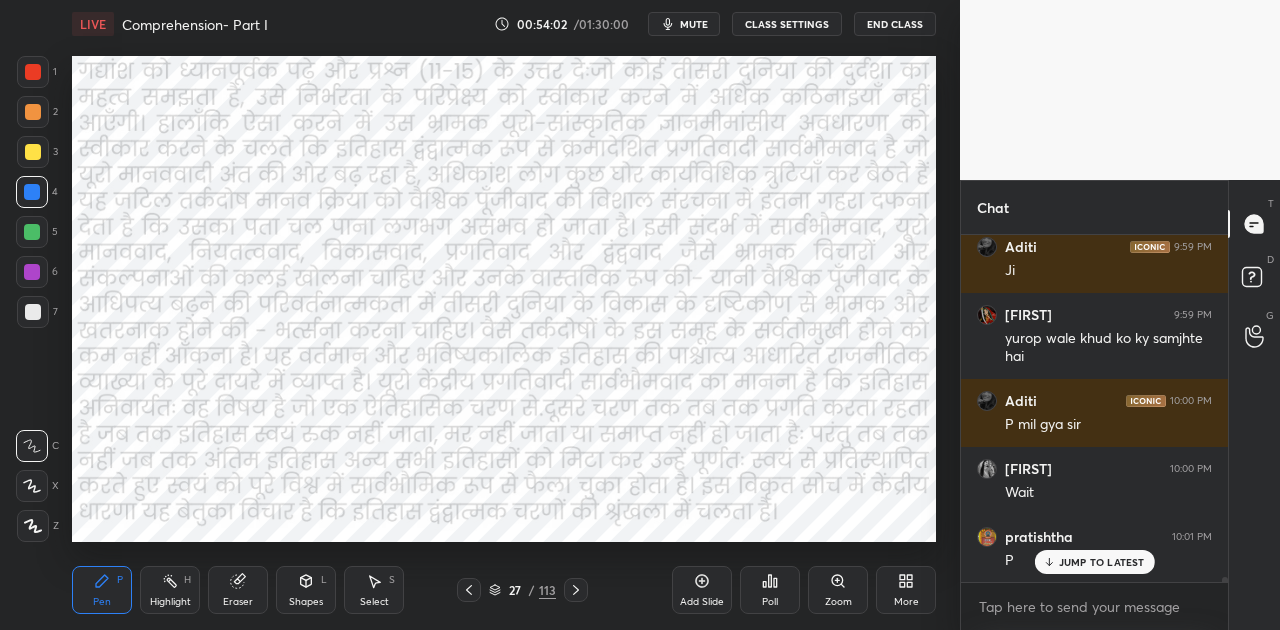 click on "mute" at bounding box center [694, 24] 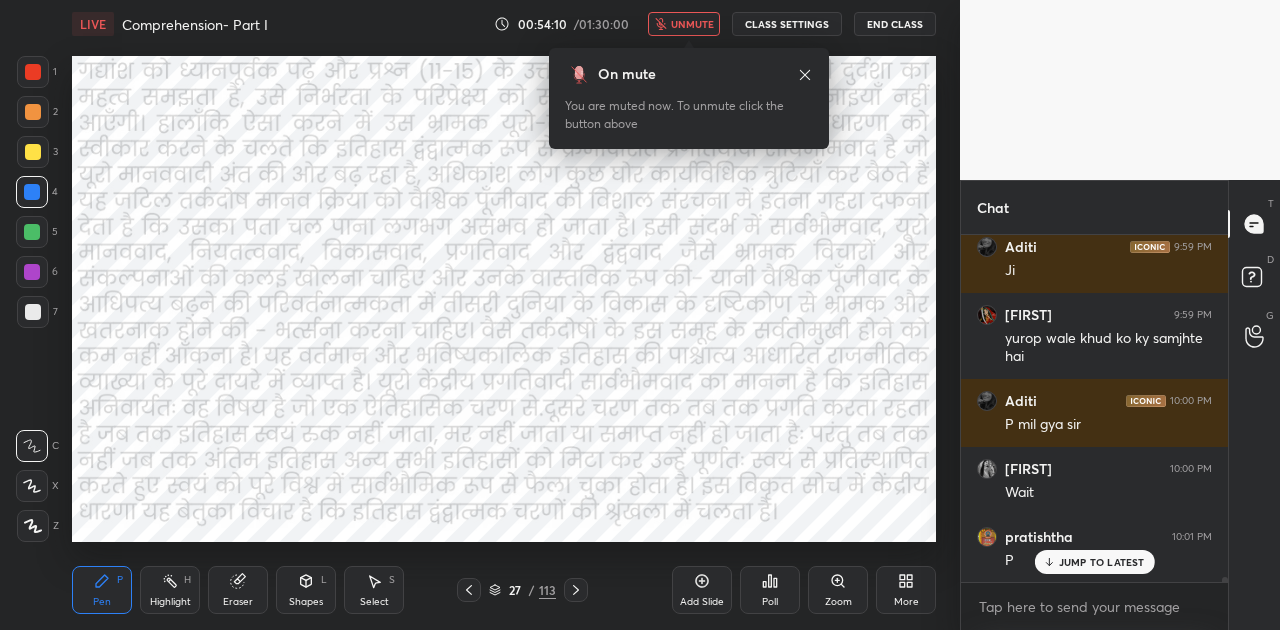 click on "unmute" at bounding box center (684, 24) 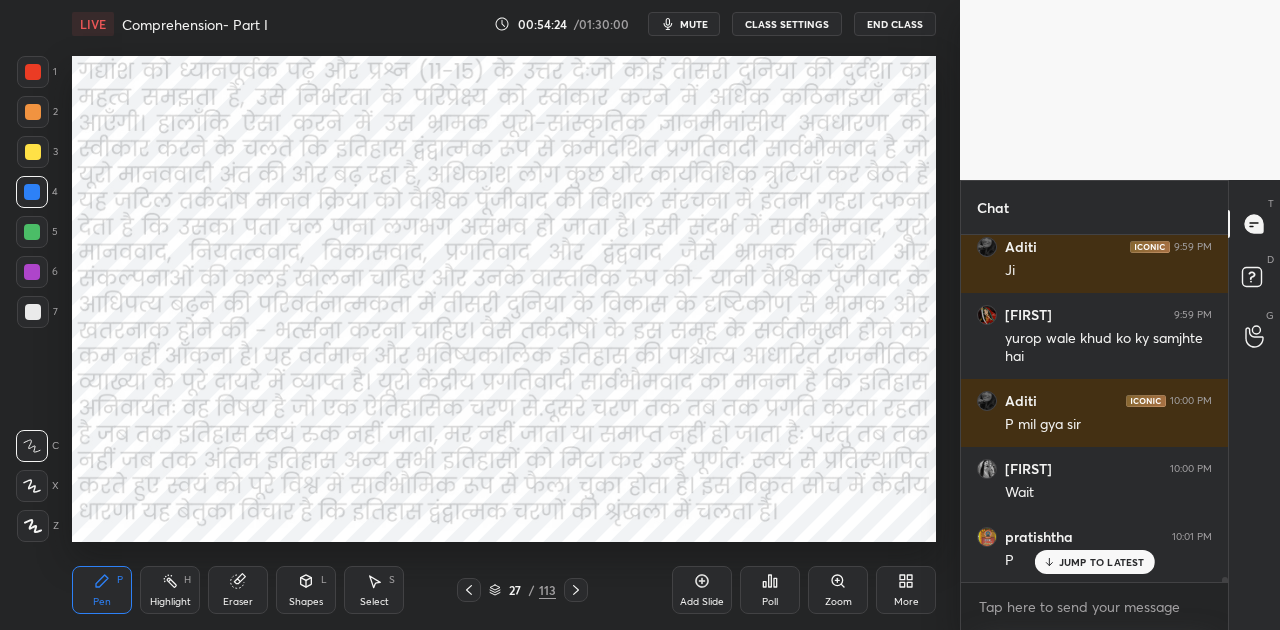 scroll, scrollTop: 22366, scrollLeft: 0, axis: vertical 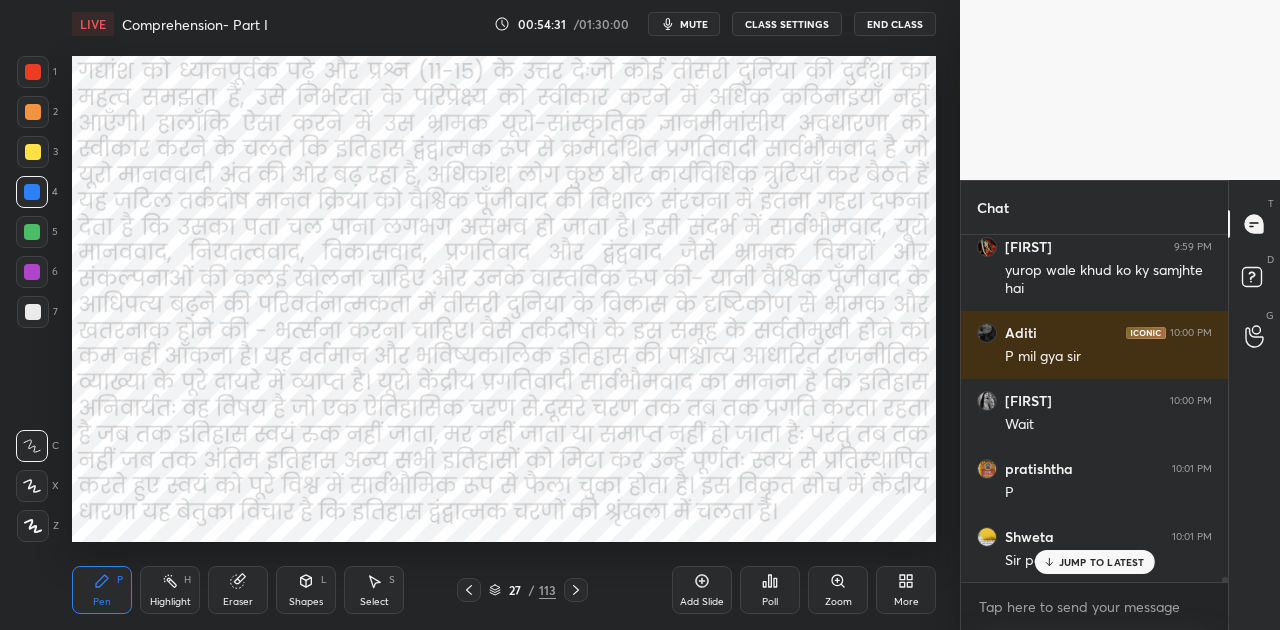 click on "JUMP TO LATEST" at bounding box center (1102, 562) 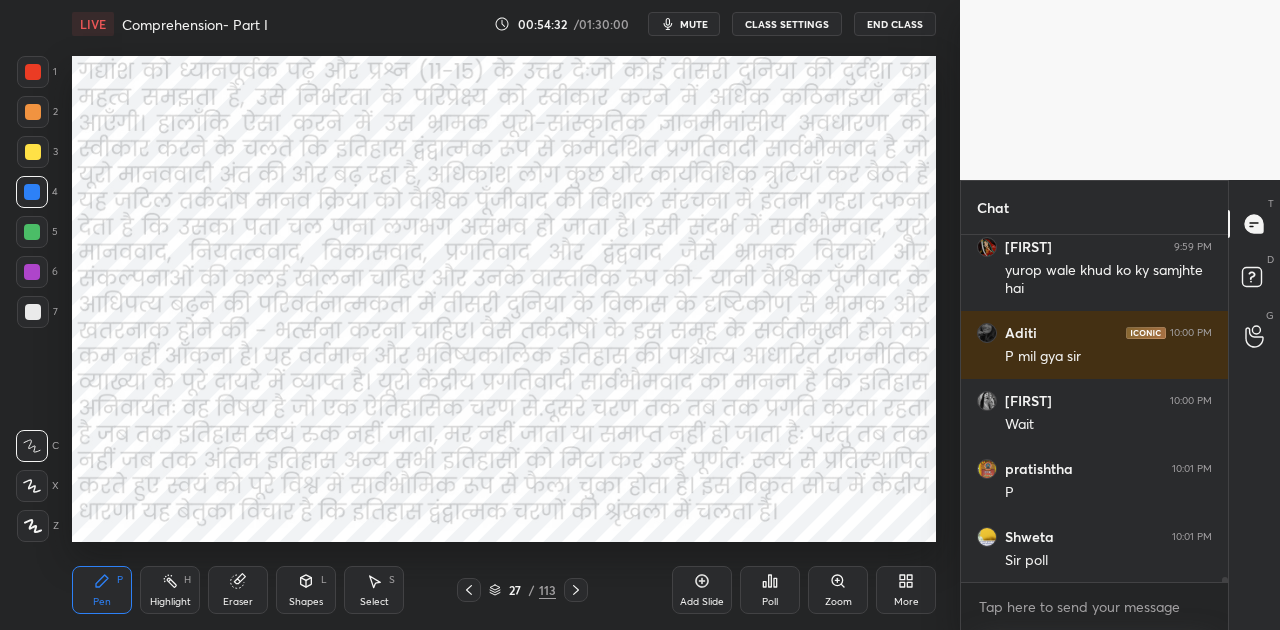 scroll, scrollTop: 300, scrollLeft: 261, axis: both 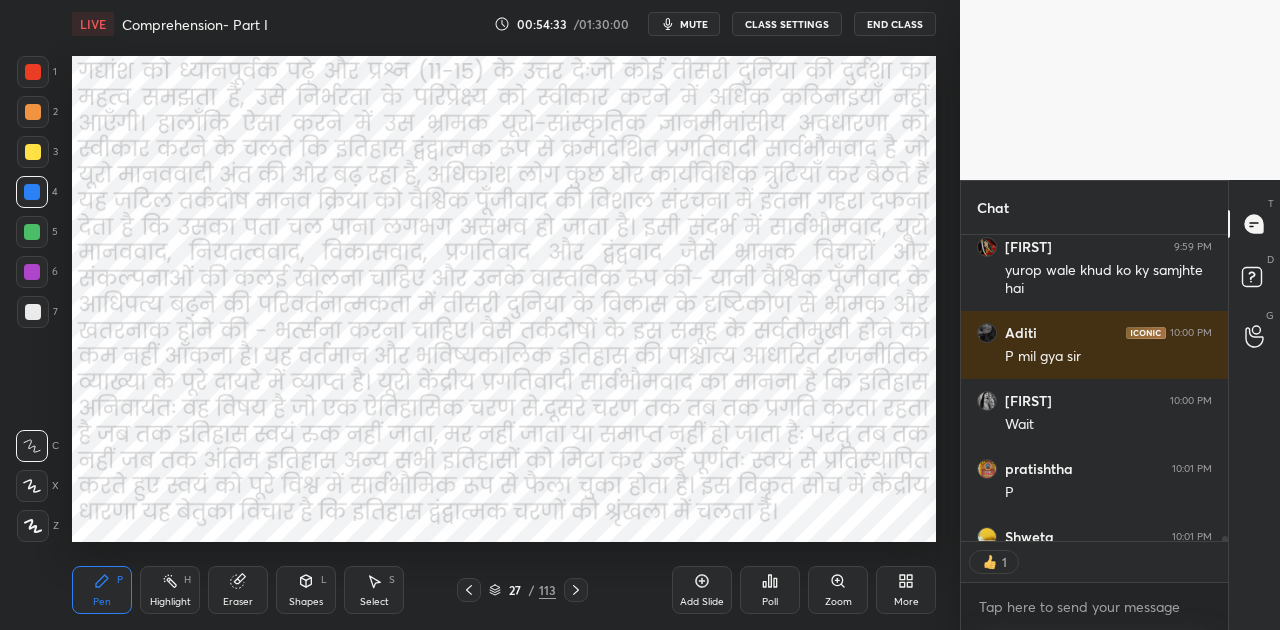 click 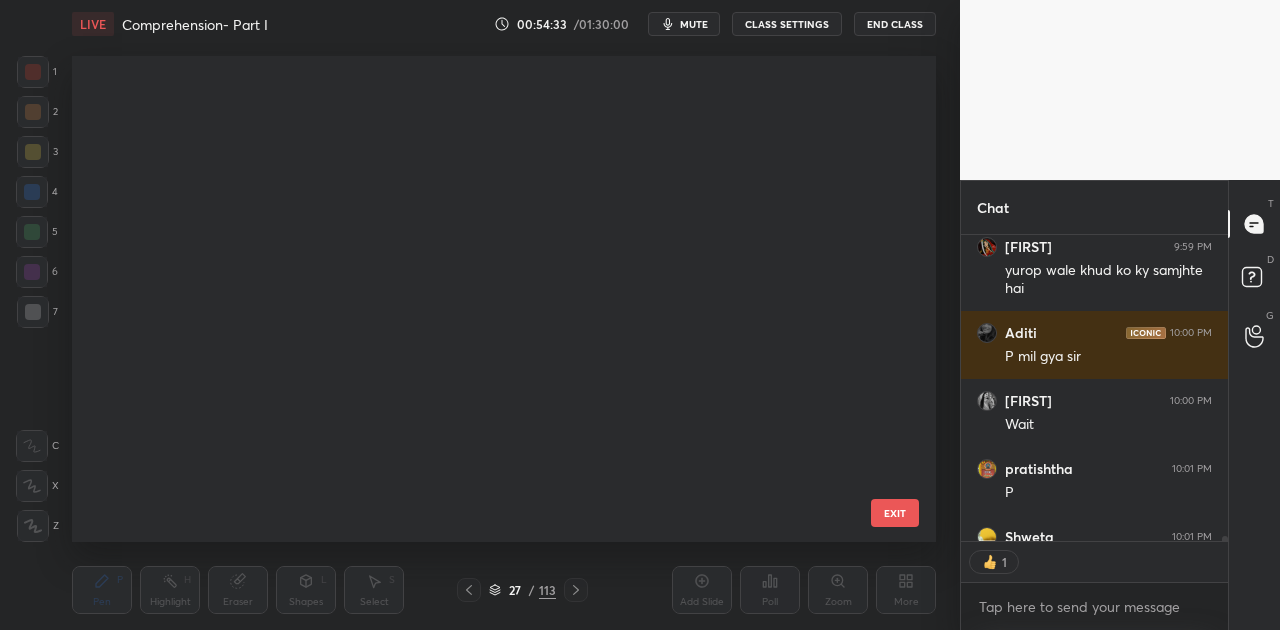 scroll, scrollTop: 836, scrollLeft: 0, axis: vertical 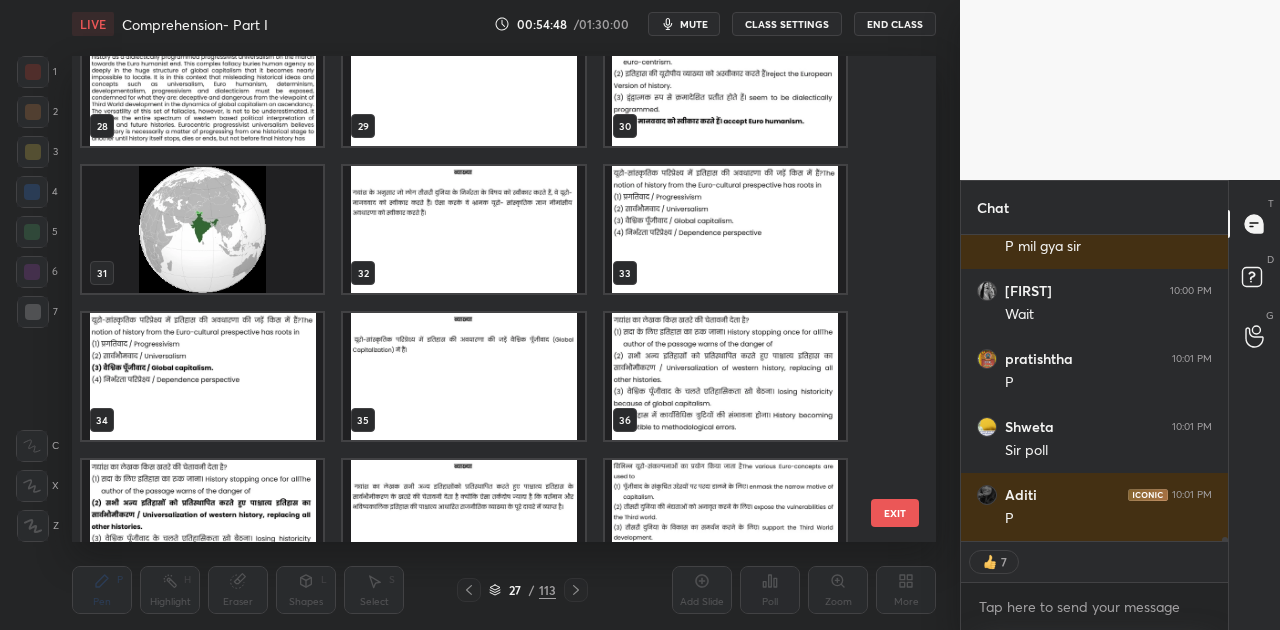 click at bounding box center [725, 229] 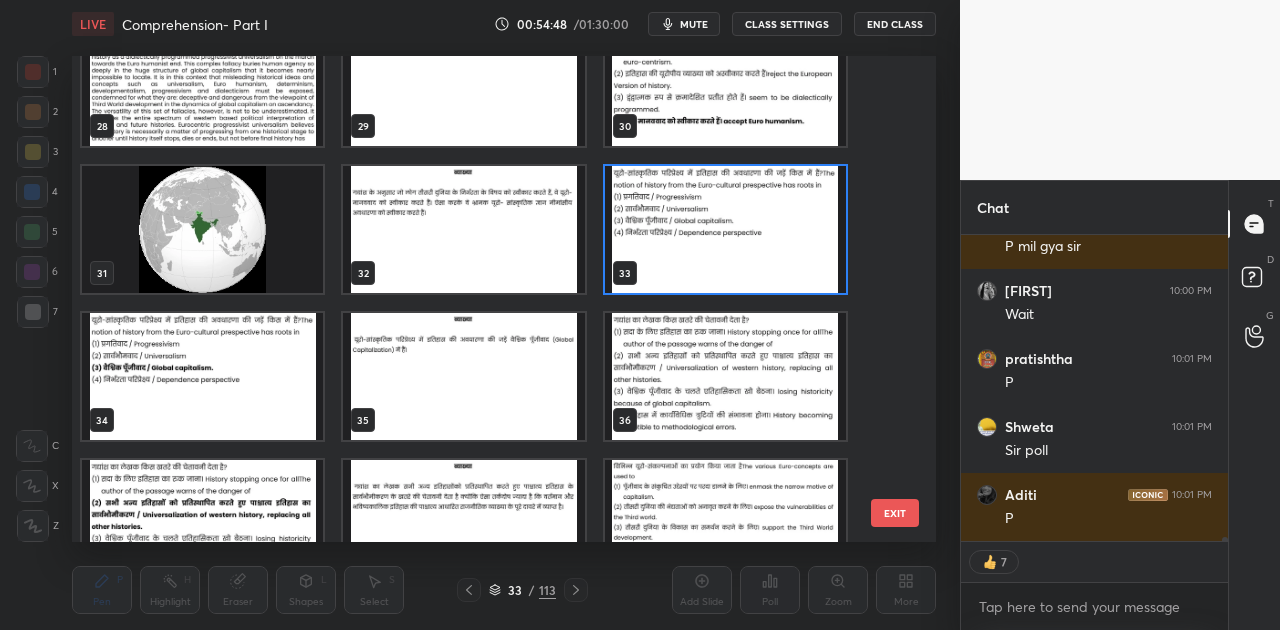 click at bounding box center [725, 229] 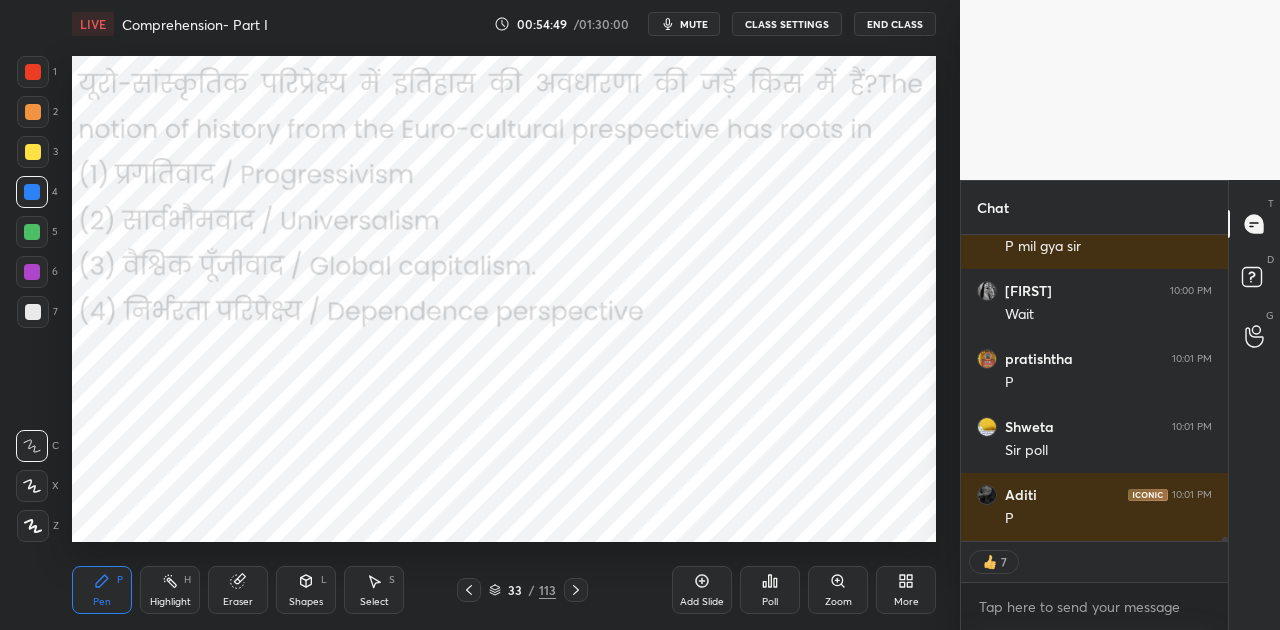scroll, scrollTop: 6, scrollLeft: 6, axis: both 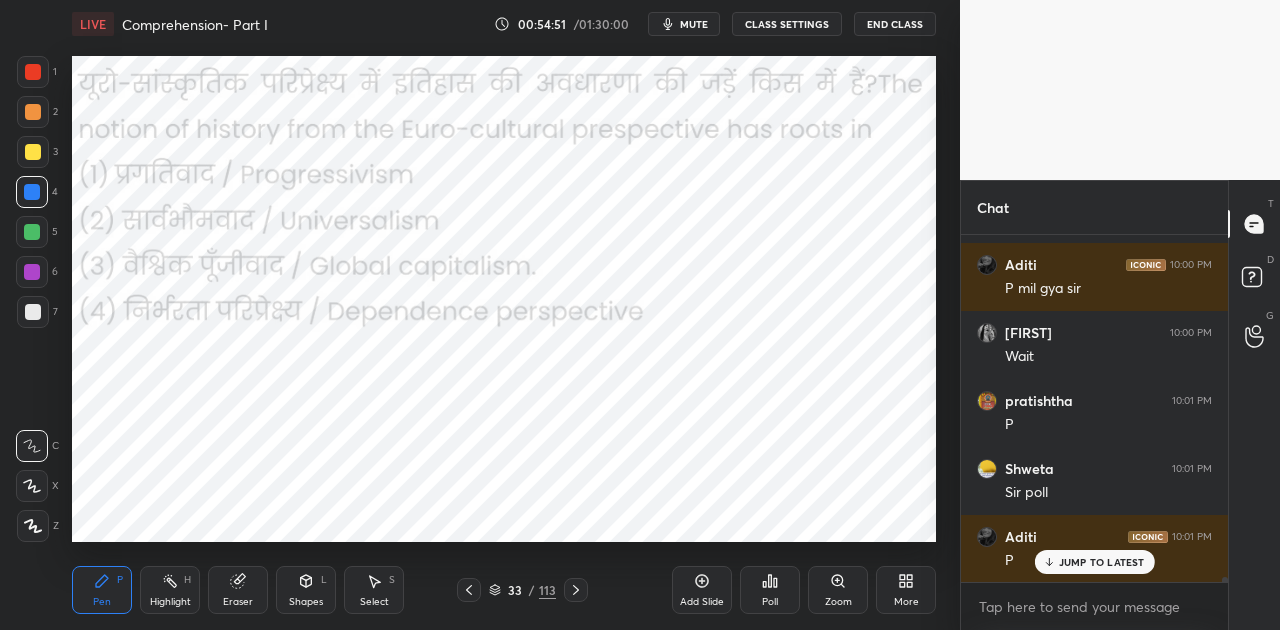 click 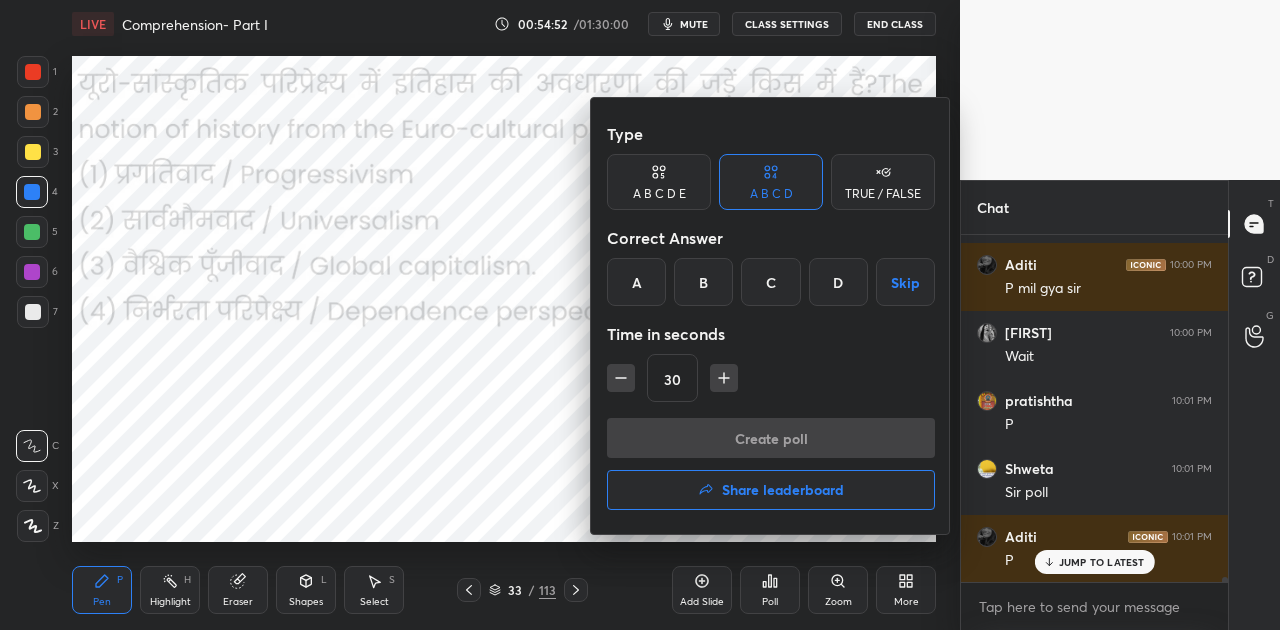 click on "C" at bounding box center [770, 282] 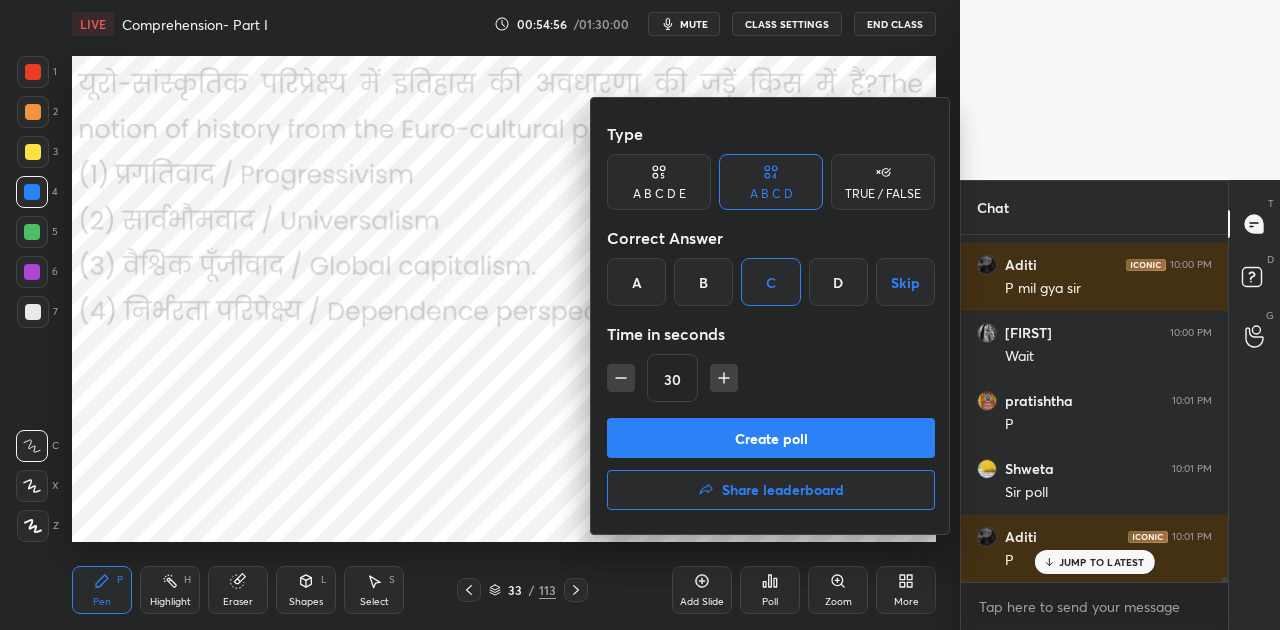 click on "Create poll" at bounding box center [771, 438] 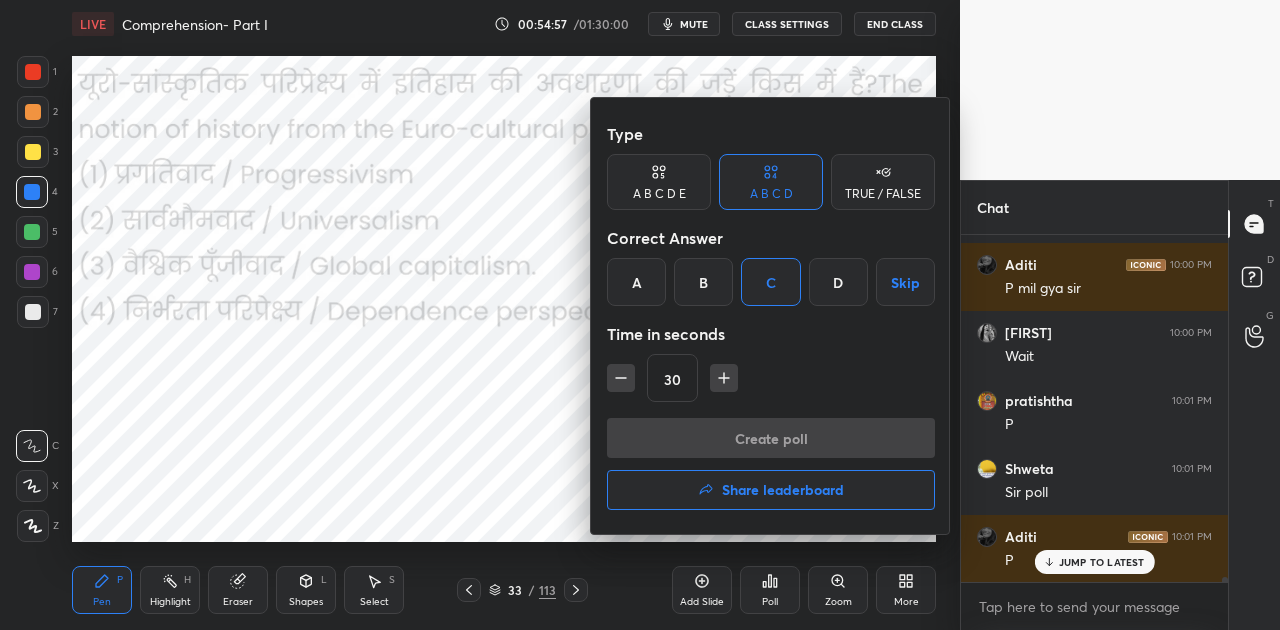 scroll, scrollTop: 299, scrollLeft: 261, axis: both 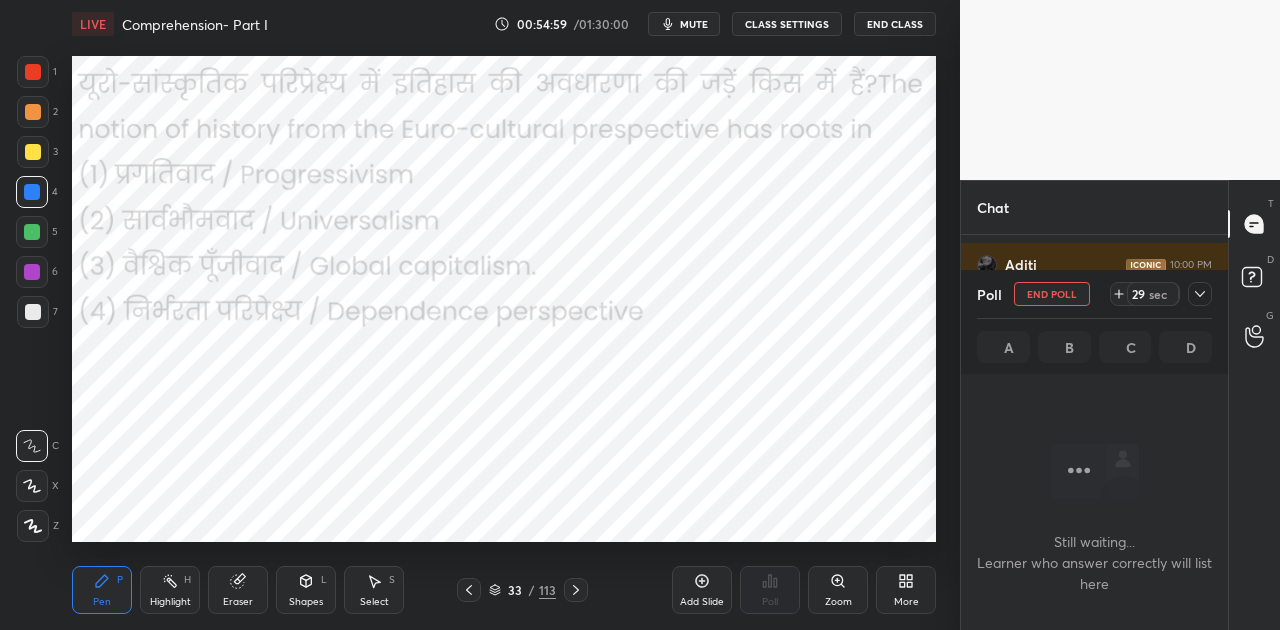 click on "mute" at bounding box center (694, 24) 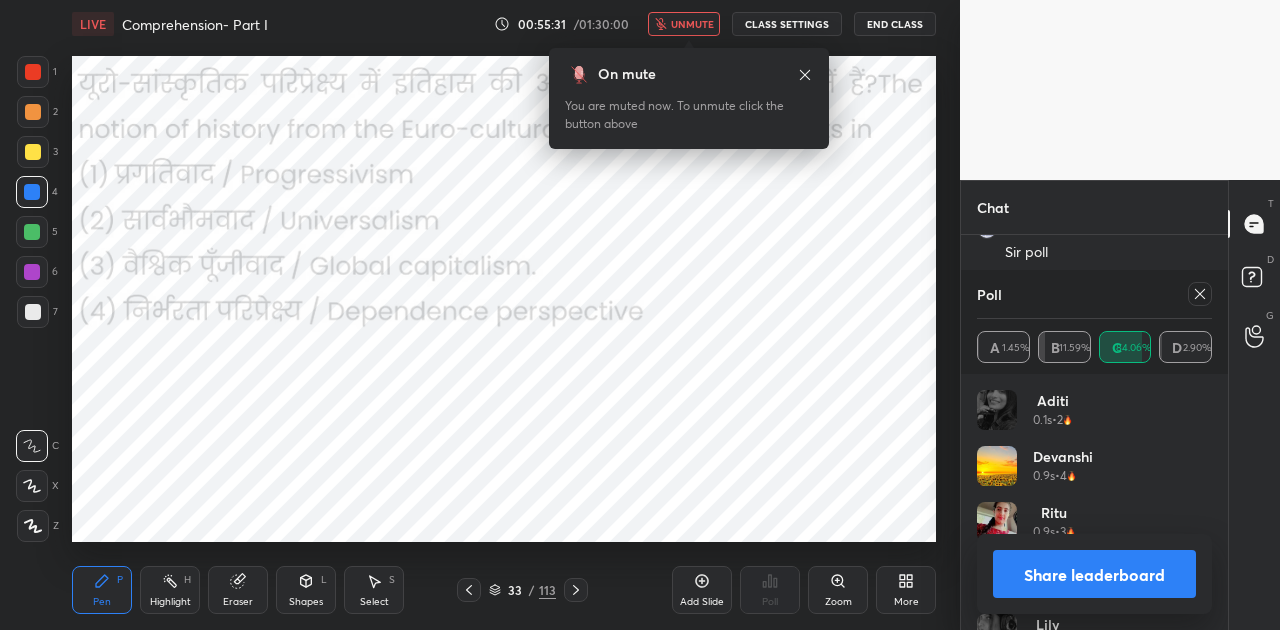 click on "unmute" at bounding box center [692, 24] 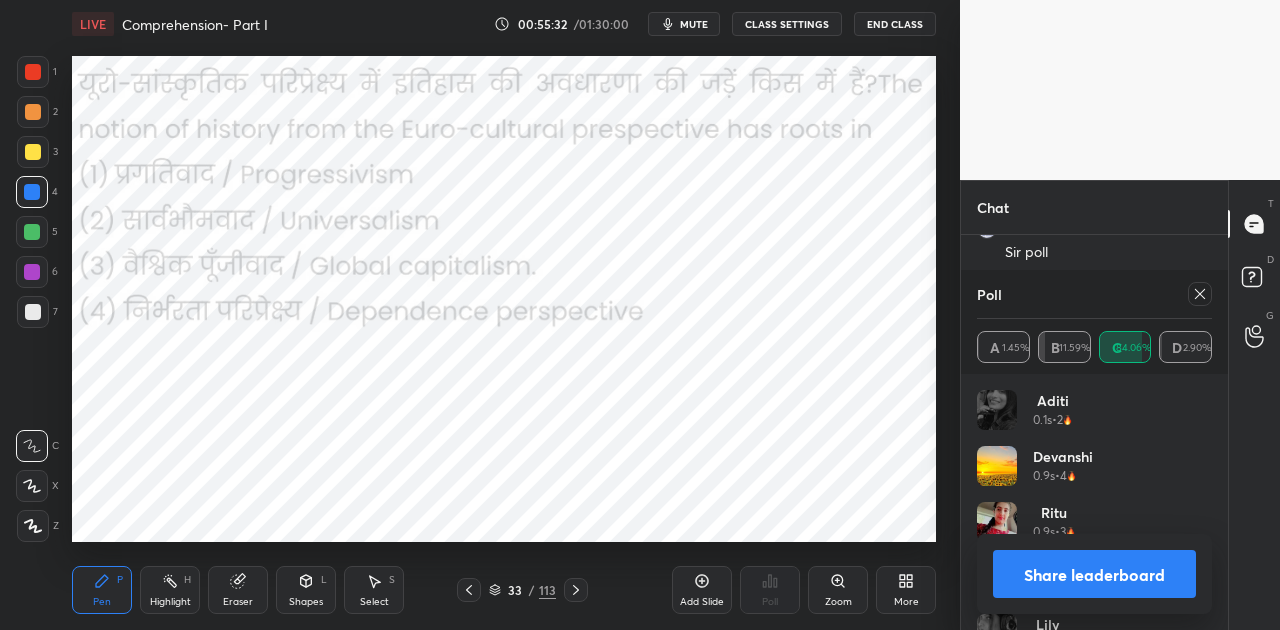 click on "Share leaderboard" at bounding box center (1094, 574) 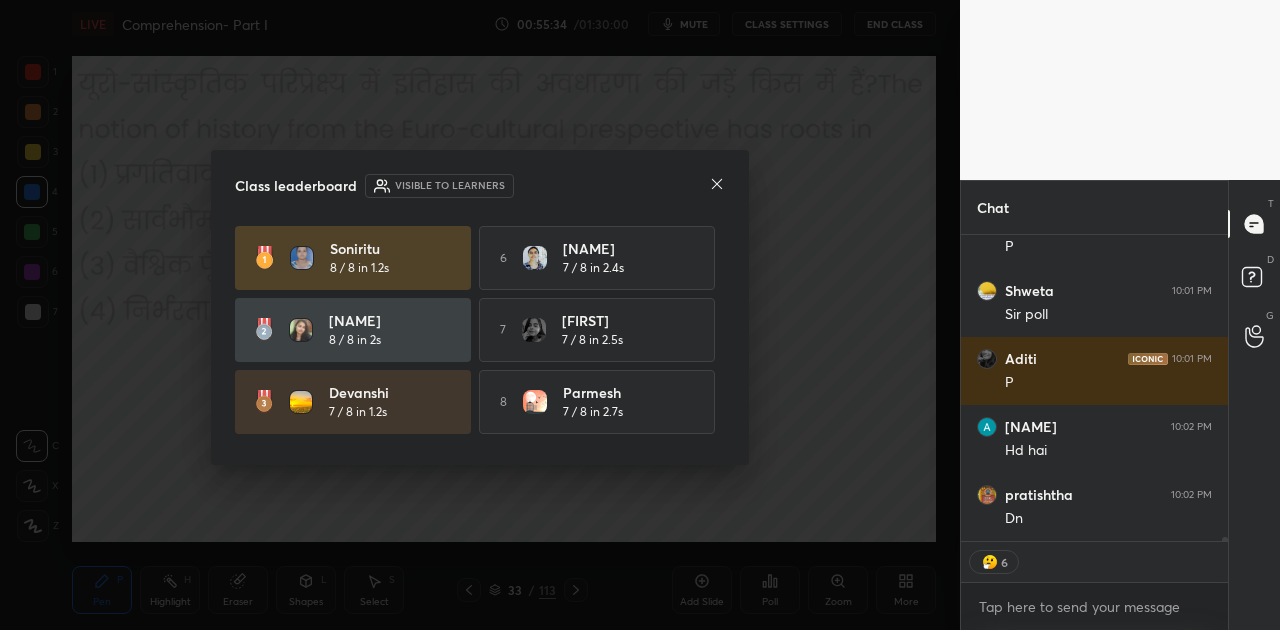 click 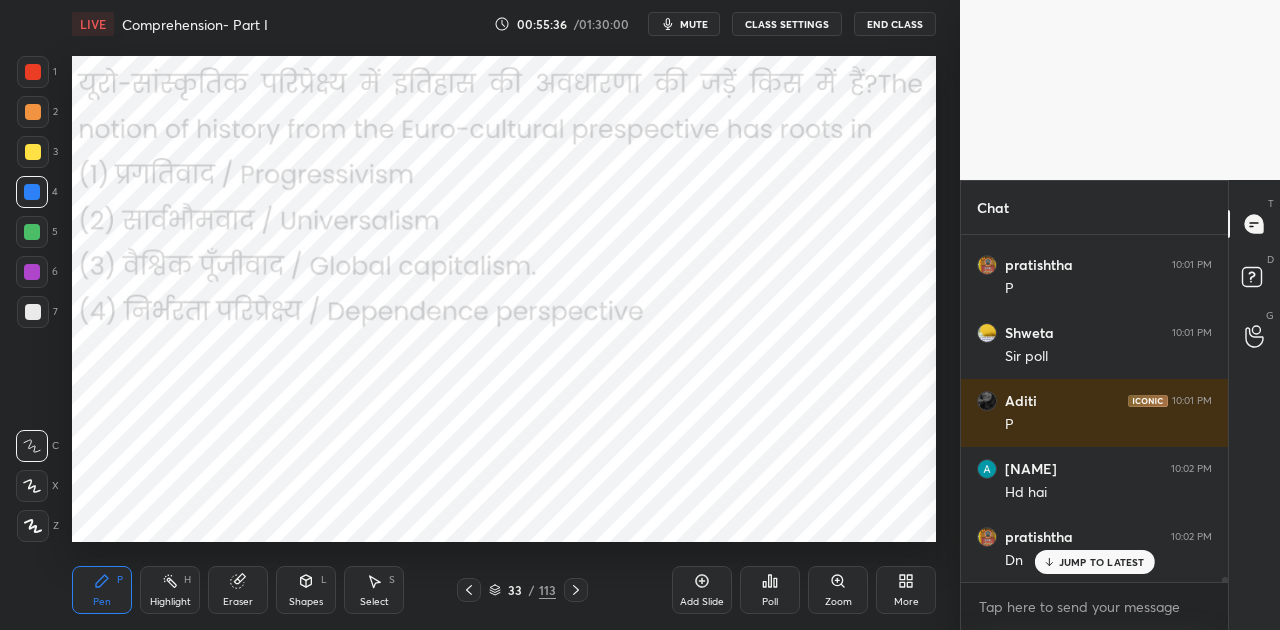 click 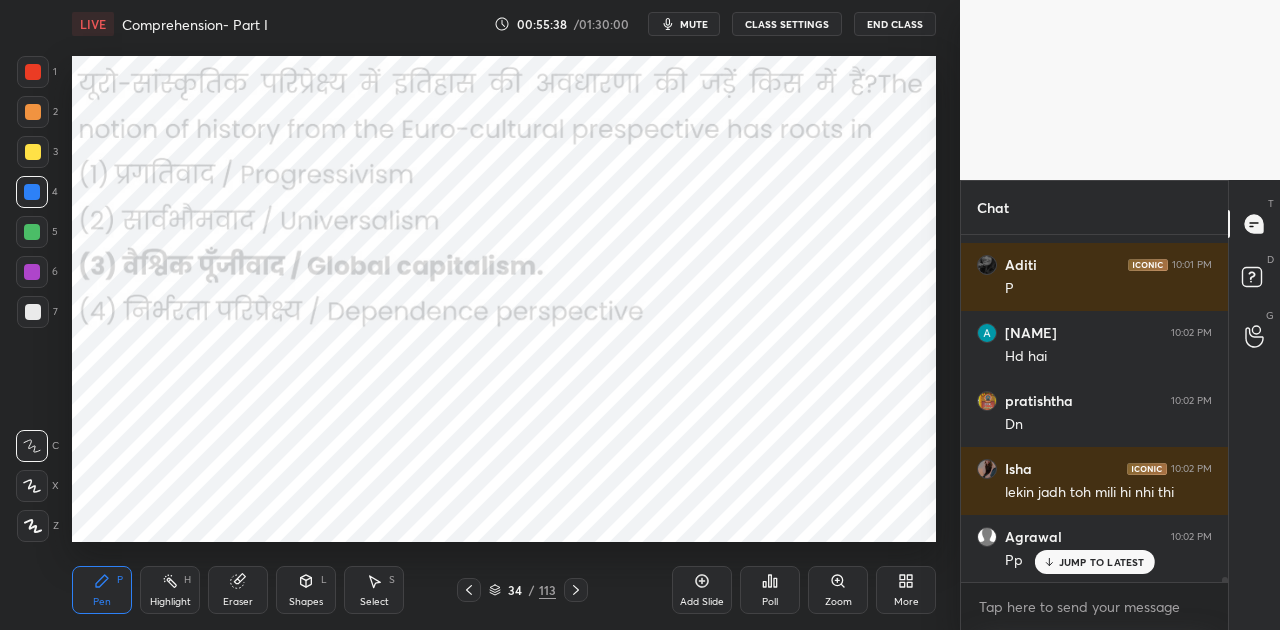 click on "JUMP TO LATEST" at bounding box center [1102, 562] 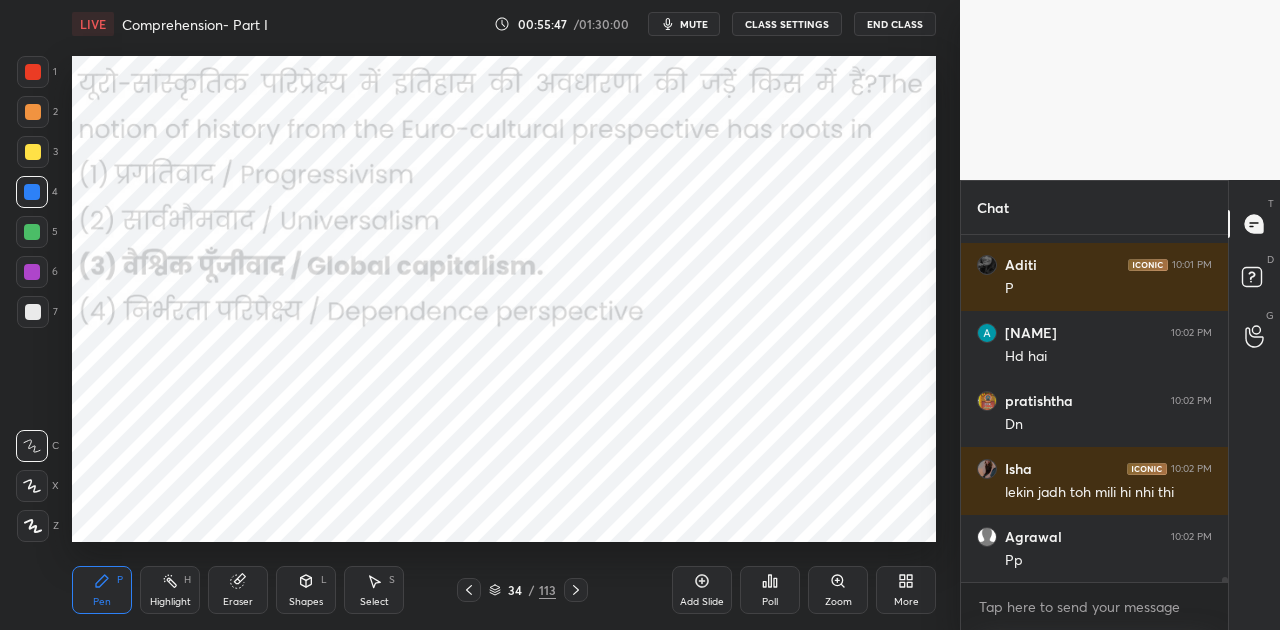 click on "34 / 113" at bounding box center (522, 590) 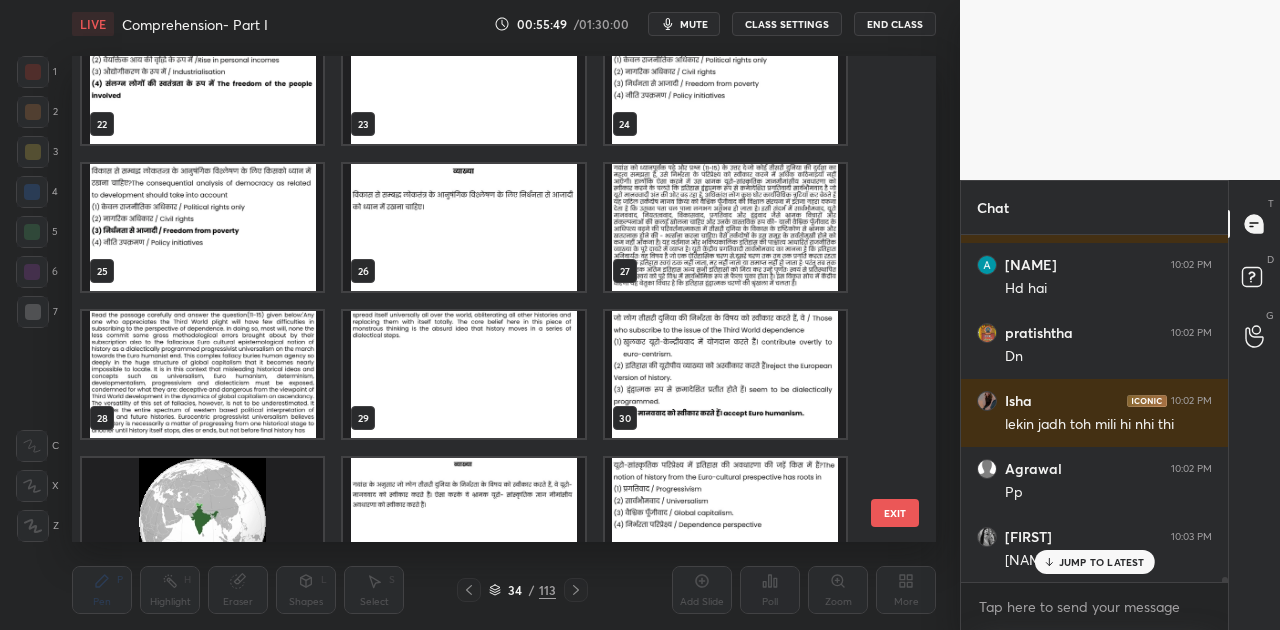 click at bounding box center (725, 227) 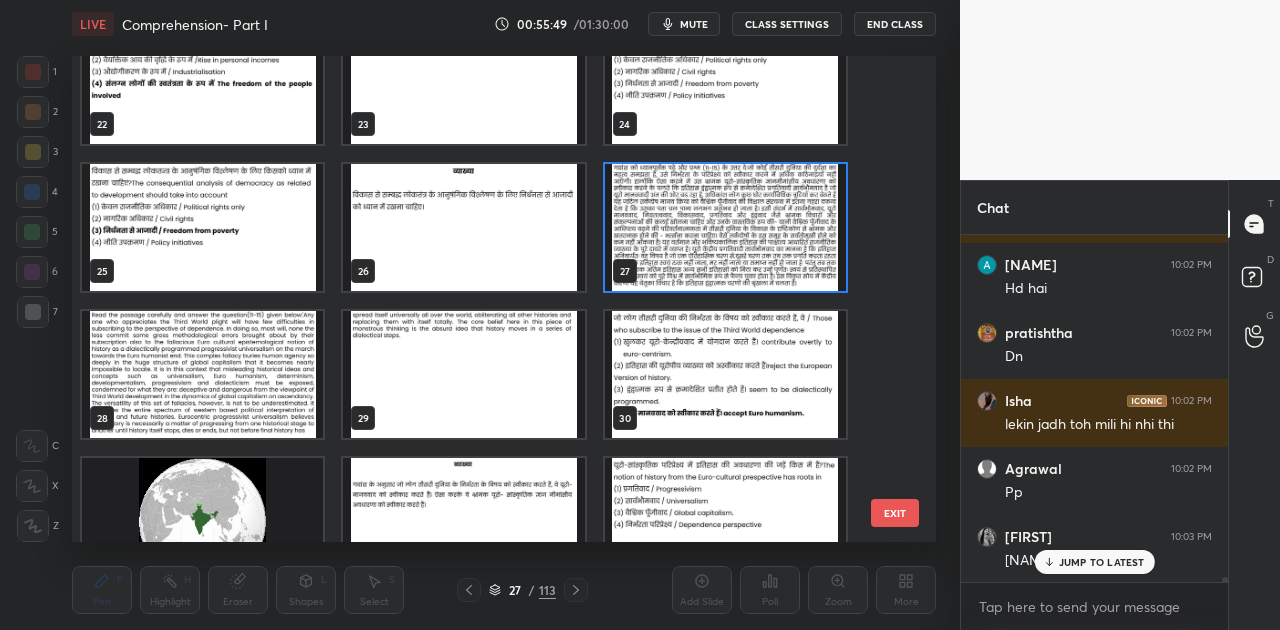 click at bounding box center (725, 227) 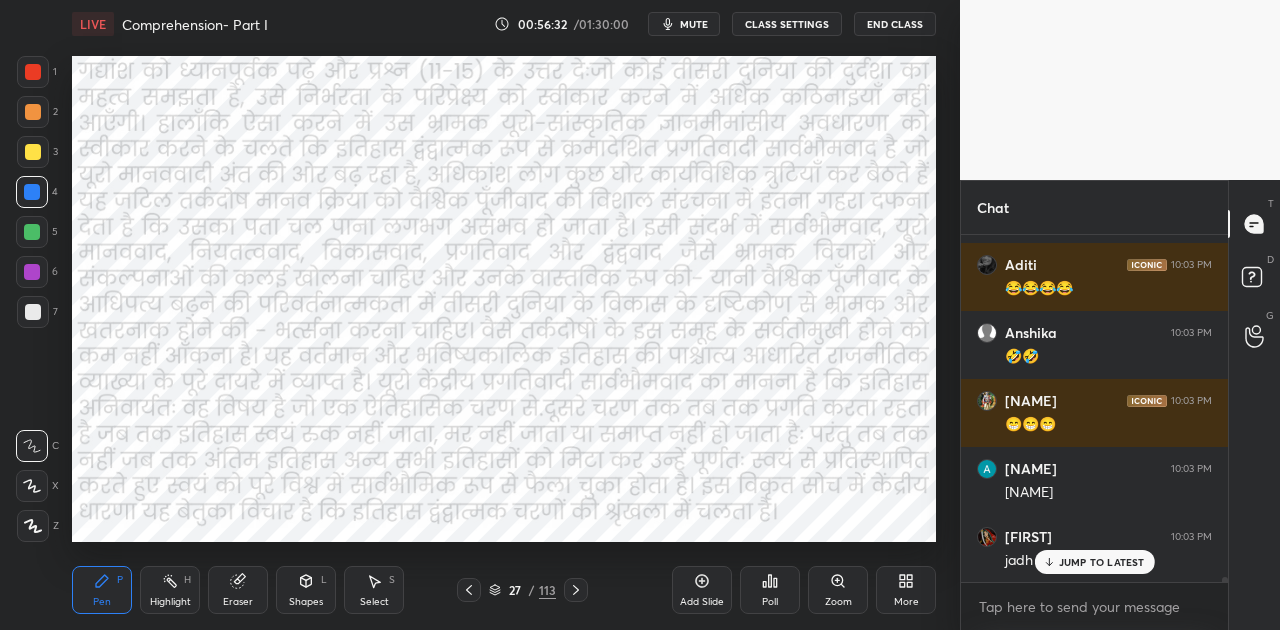 click on "JUMP TO LATEST" at bounding box center (1094, 562) 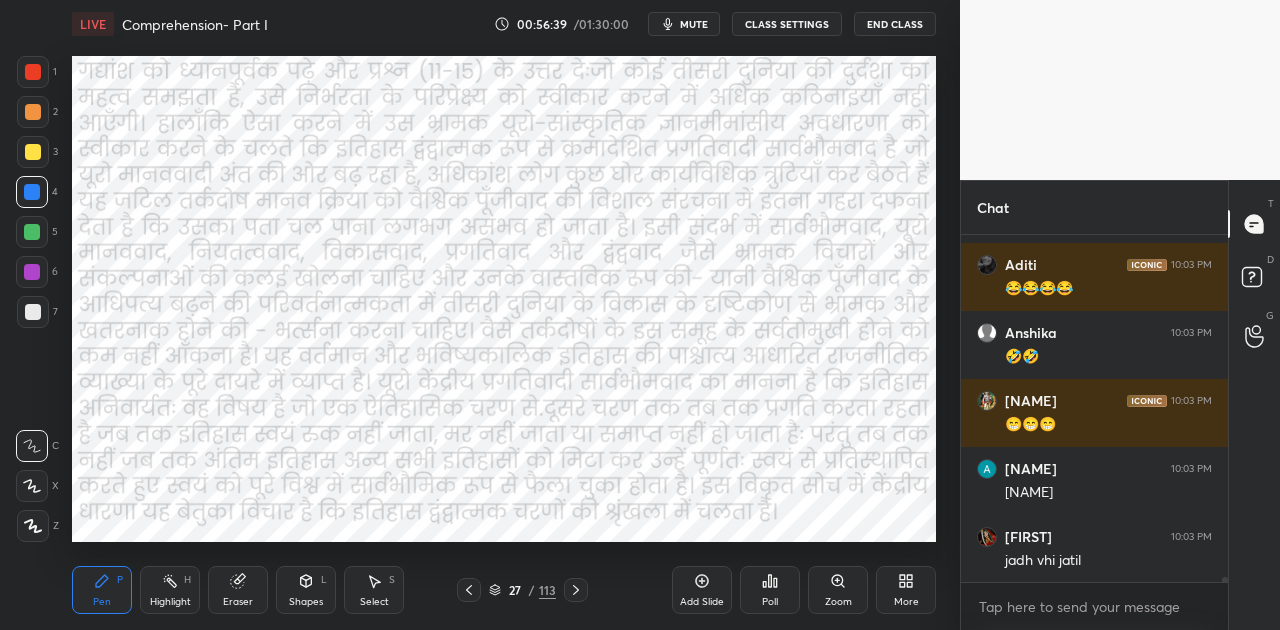 click 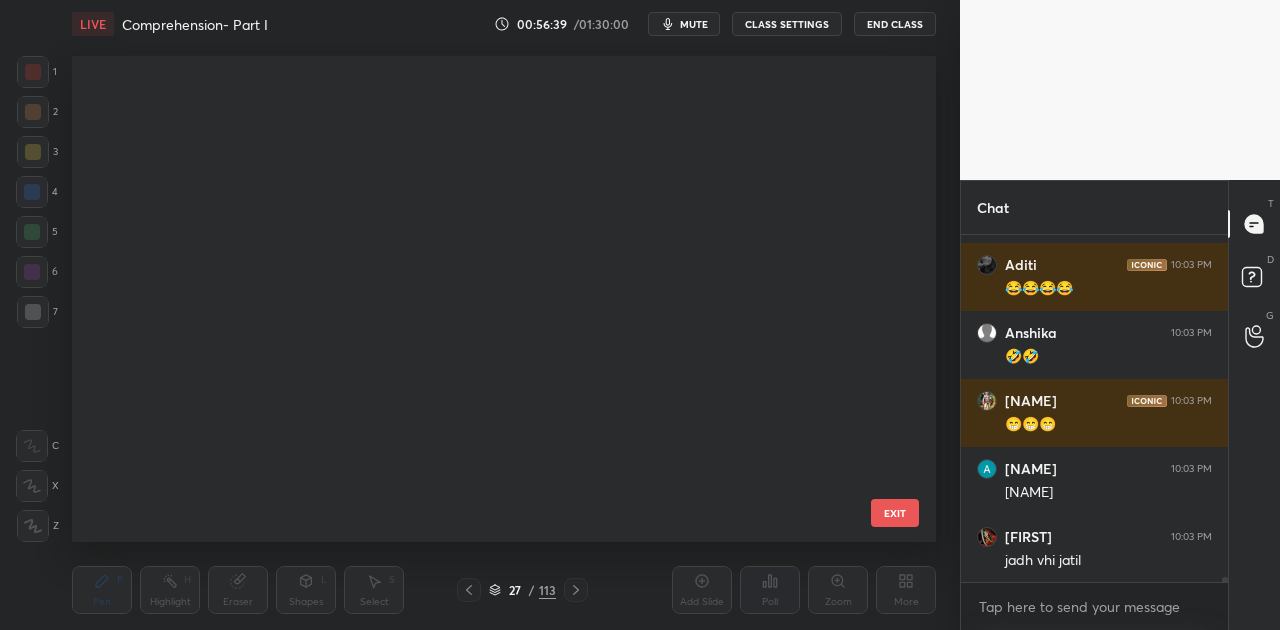 scroll, scrollTop: 836, scrollLeft: 0, axis: vertical 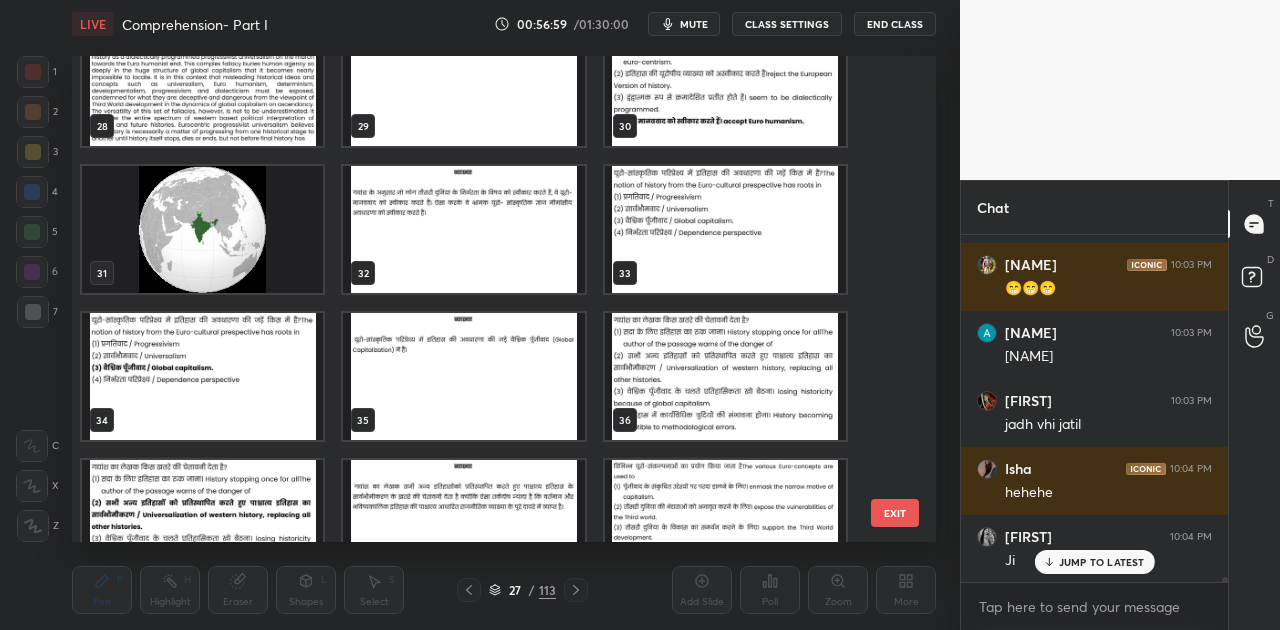 click at bounding box center (725, 376) 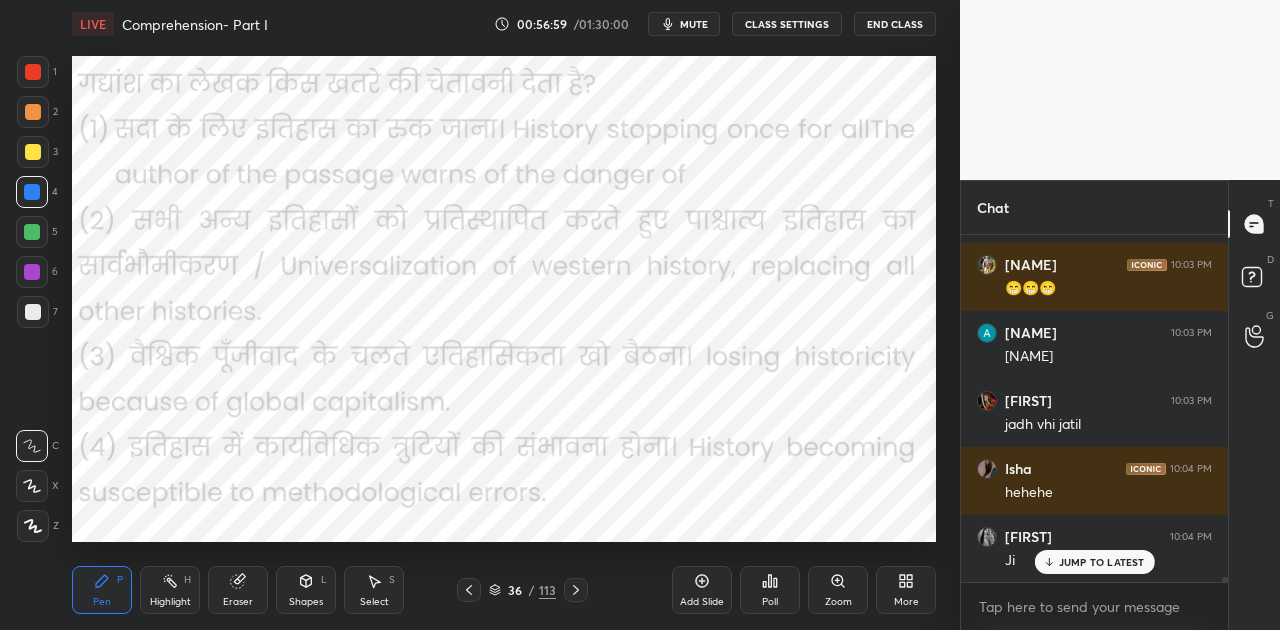 click at bounding box center [725, 376] 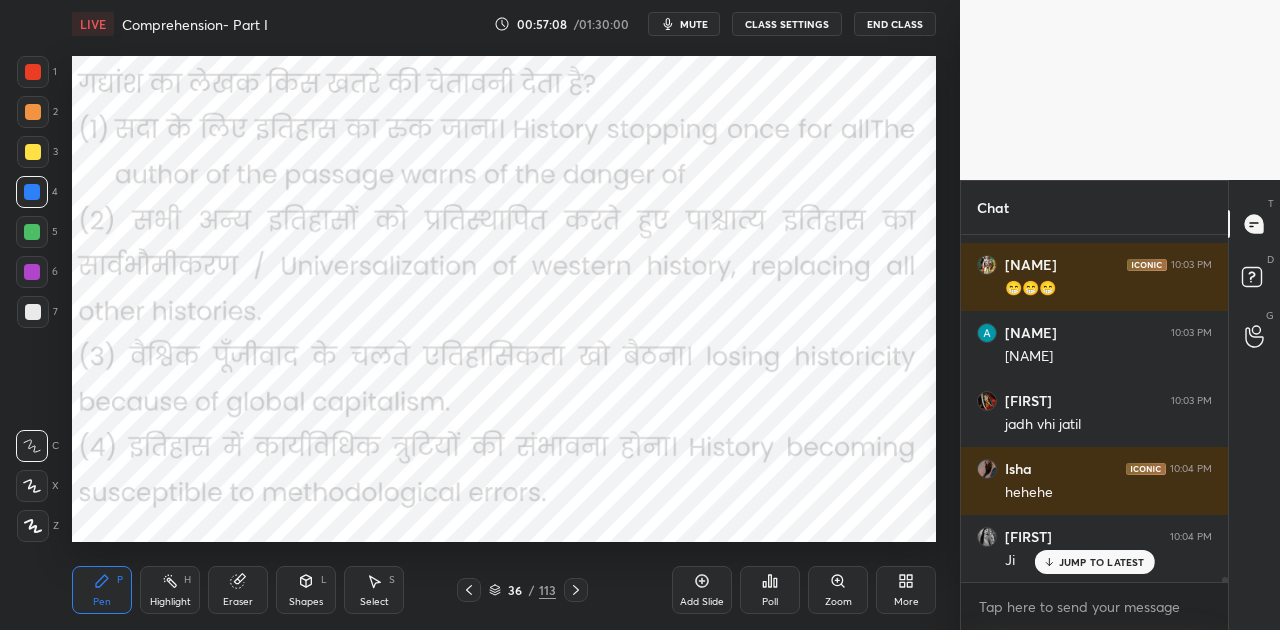 scroll, scrollTop: 23454, scrollLeft: 0, axis: vertical 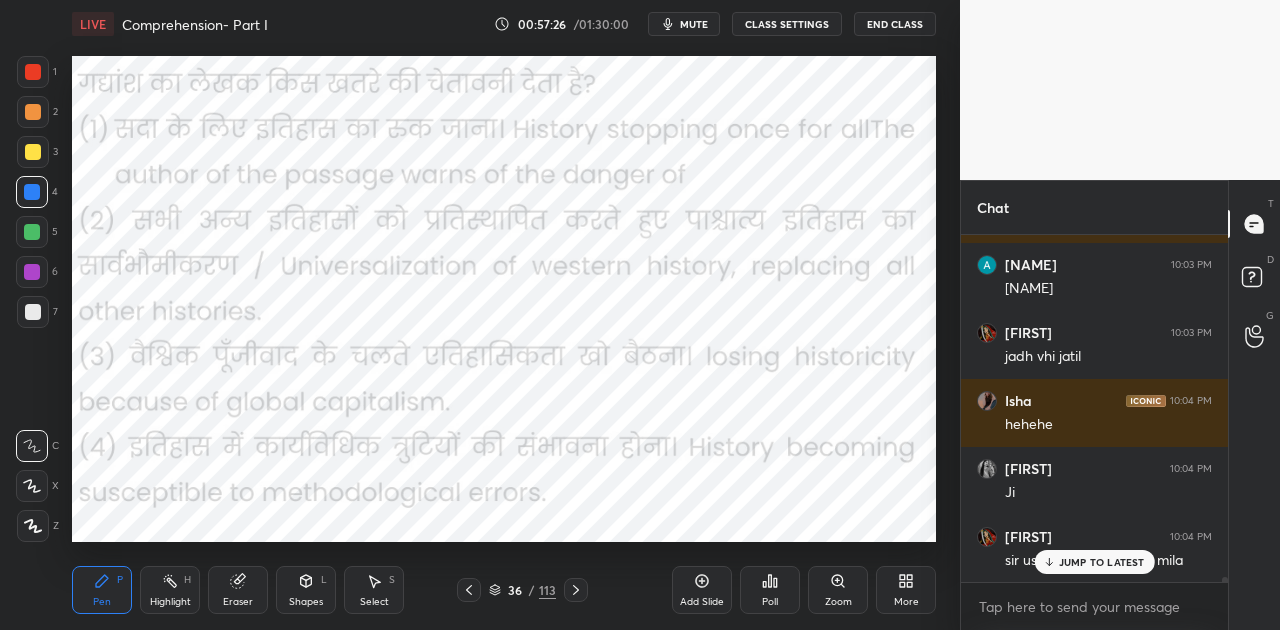 click on "JUMP TO LATEST" at bounding box center (1102, 562) 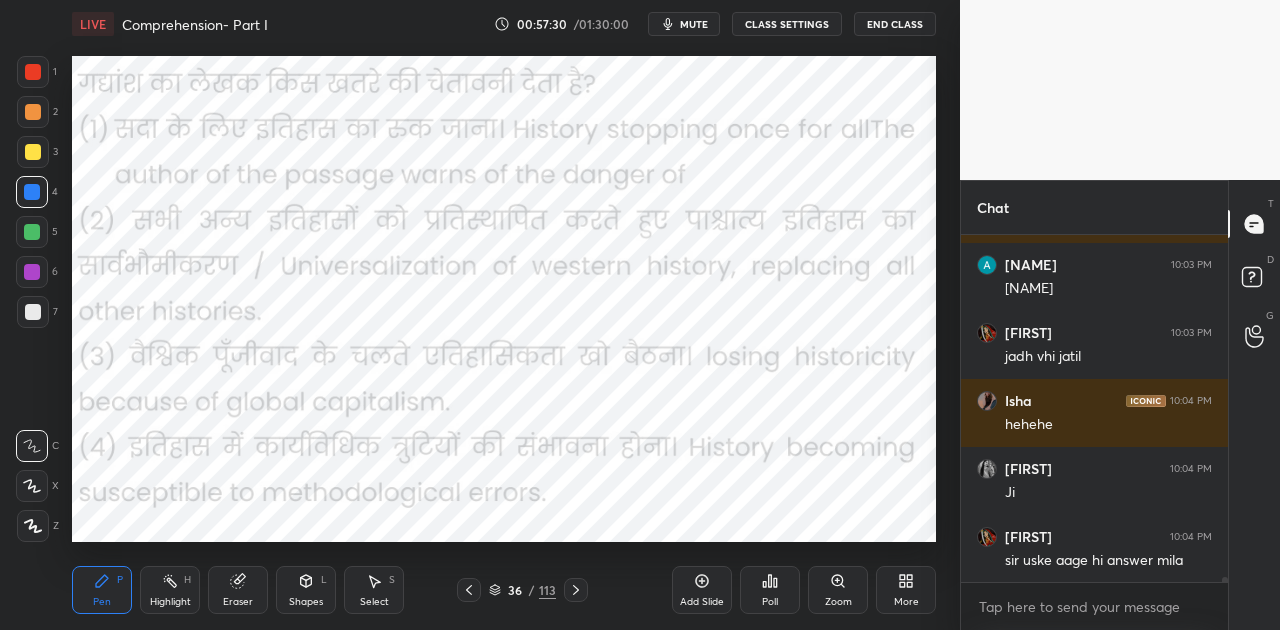 click 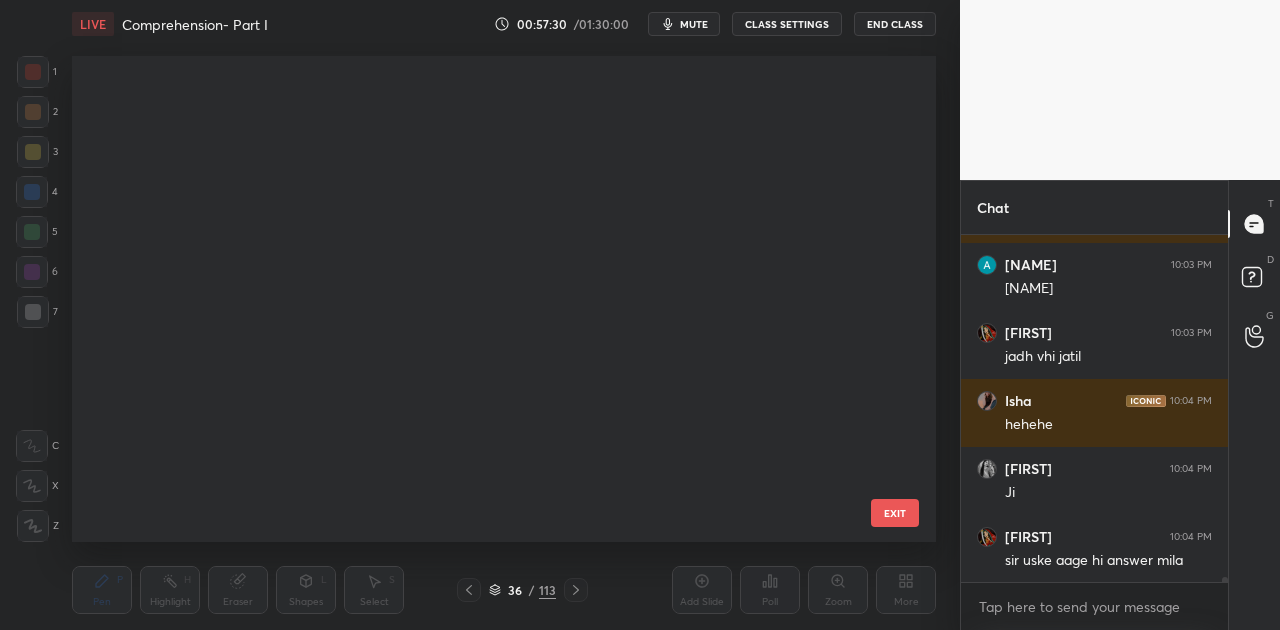 scroll, scrollTop: 1278, scrollLeft: 0, axis: vertical 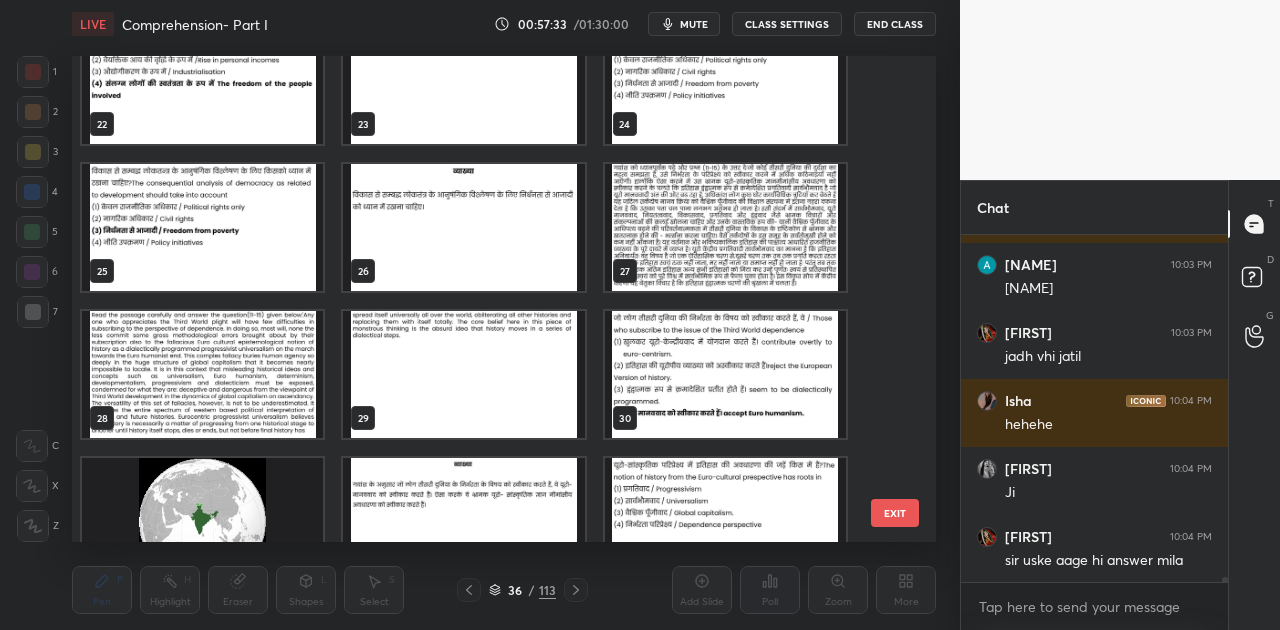 click at bounding box center (725, 227) 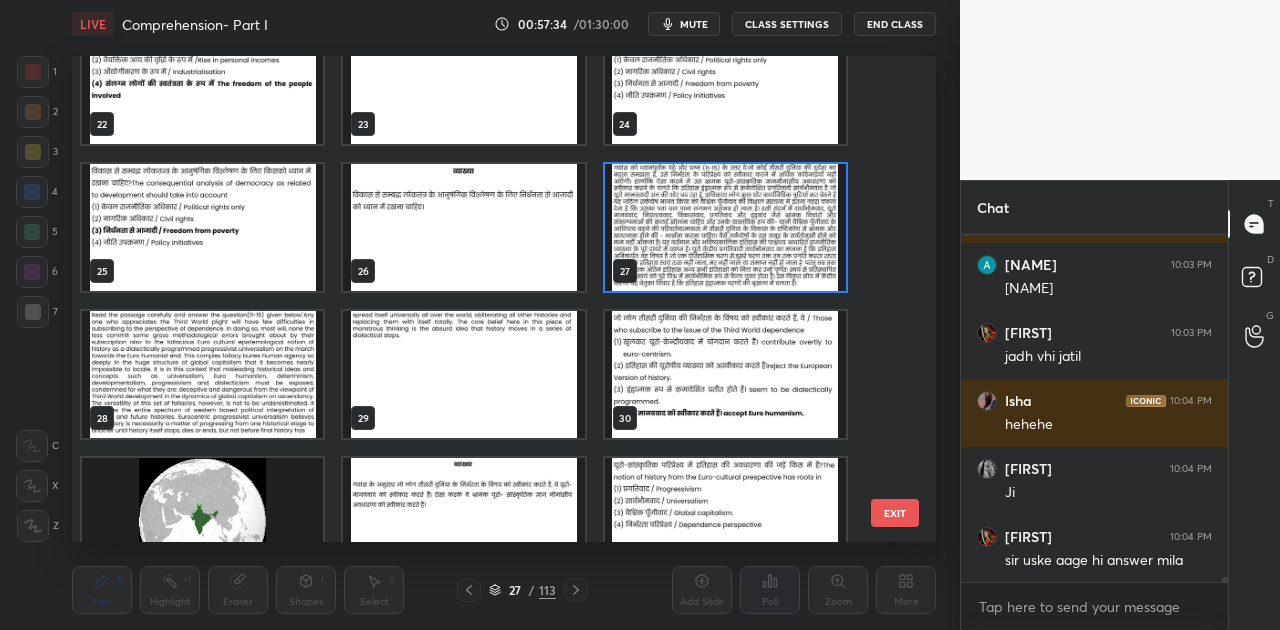 click at bounding box center (725, 227) 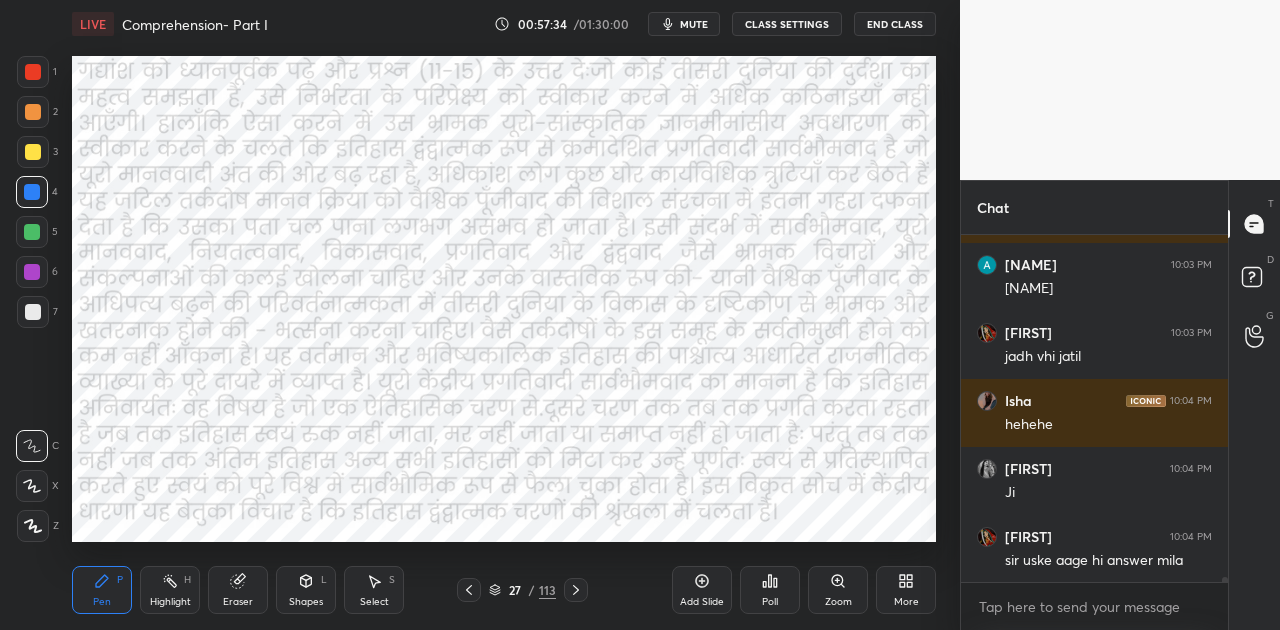 click at bounding box center (725, 227) 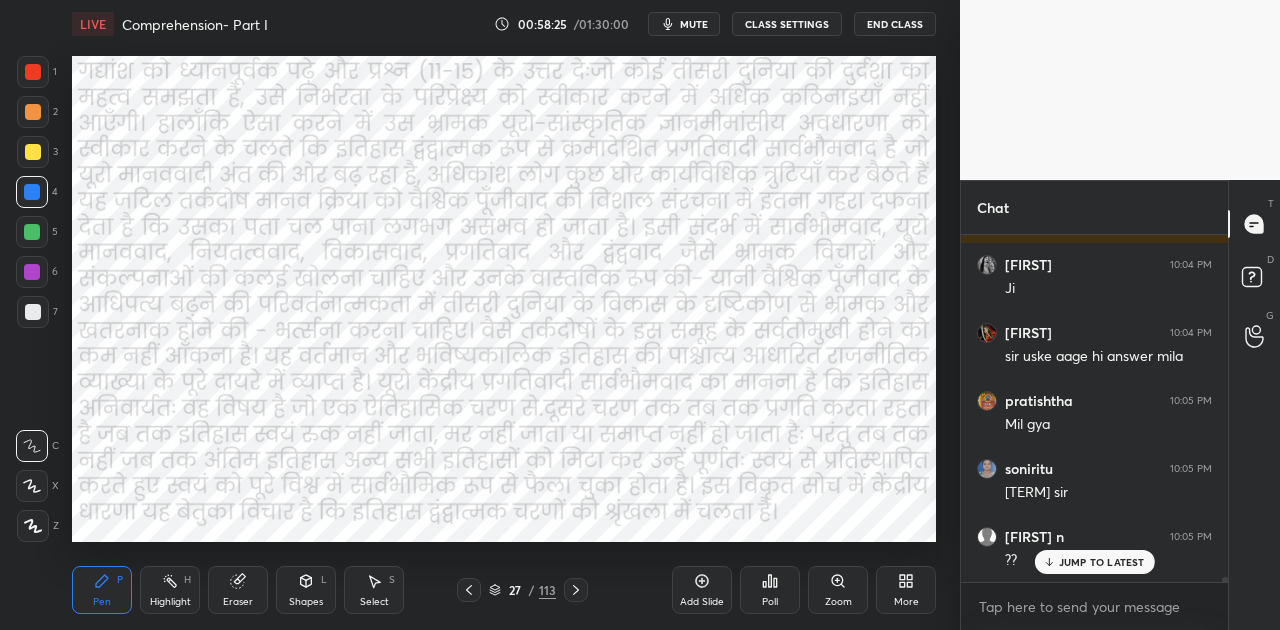 scroll, scrollTop: 23726, scrollLeft: 0, axis: vertical 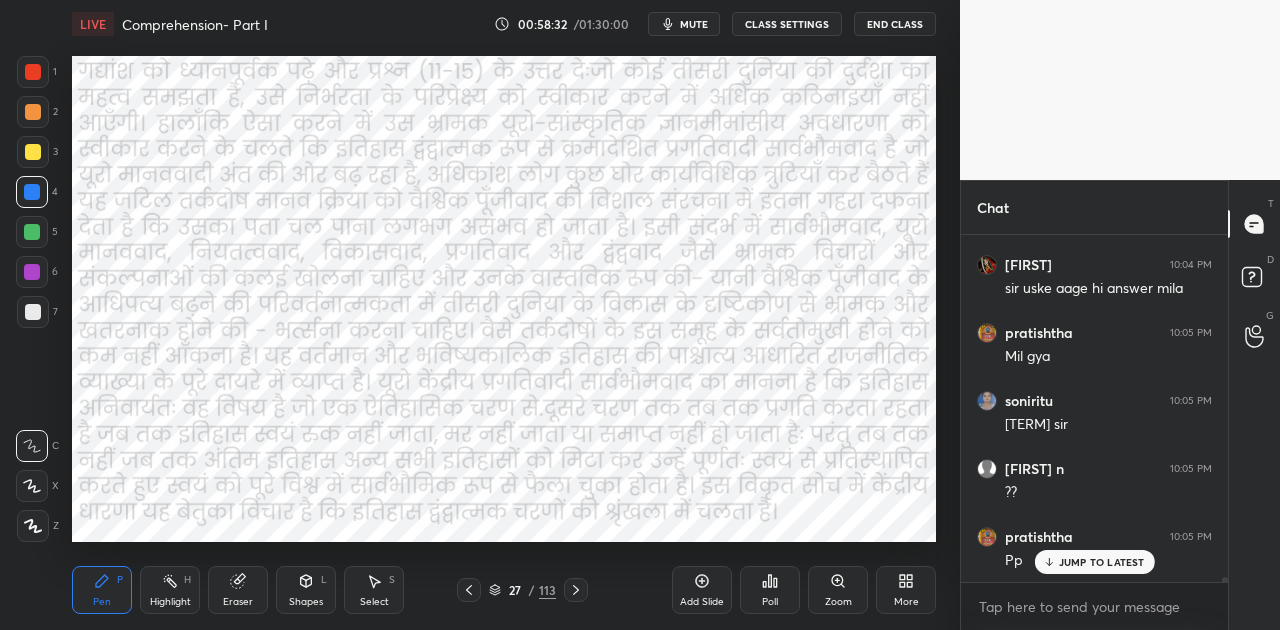 click 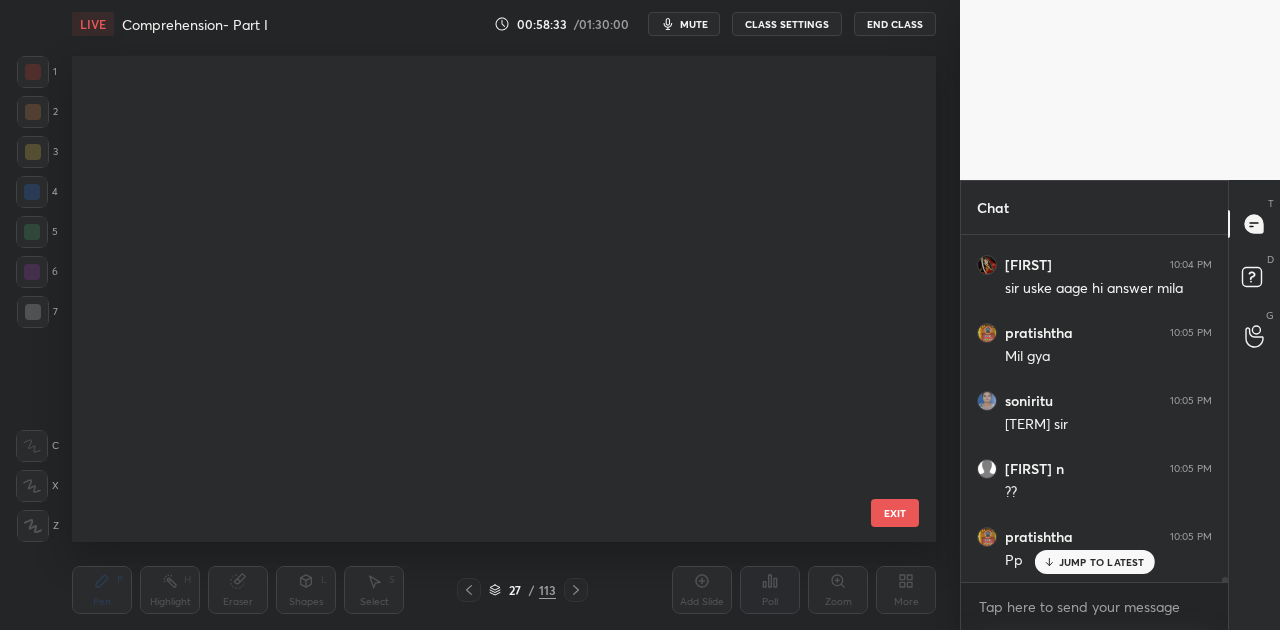 scroll, scrollTop: 836, scrollLeft: 0, axis: vertical 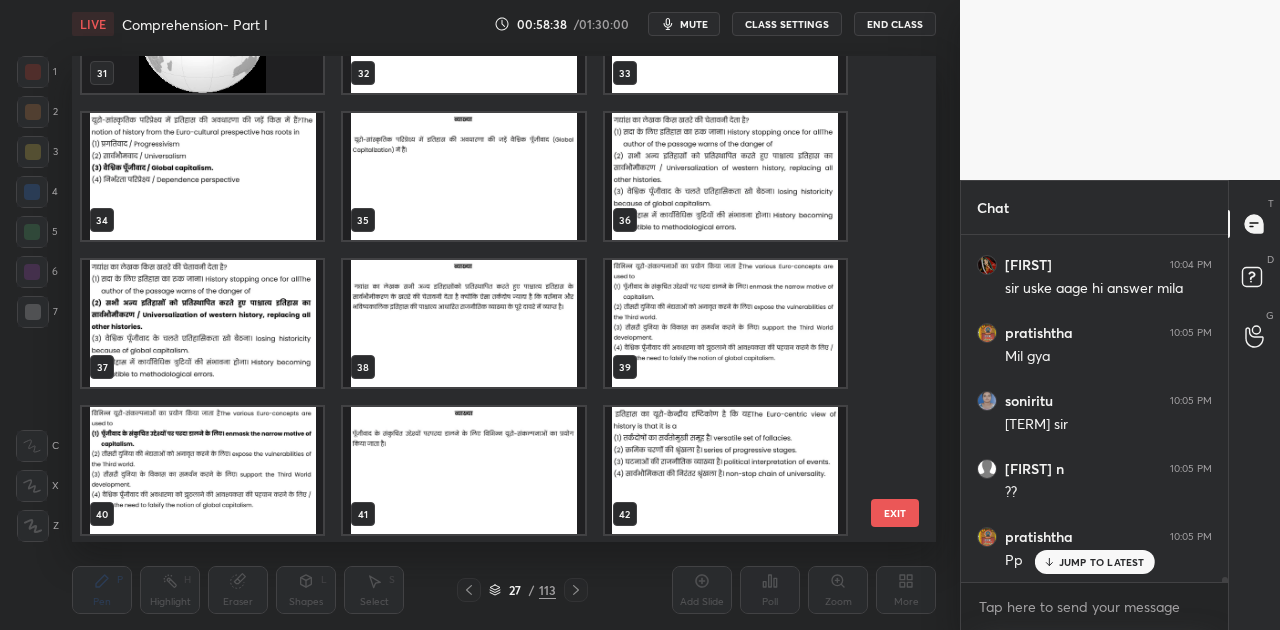 click at bounding box center [725, 176] 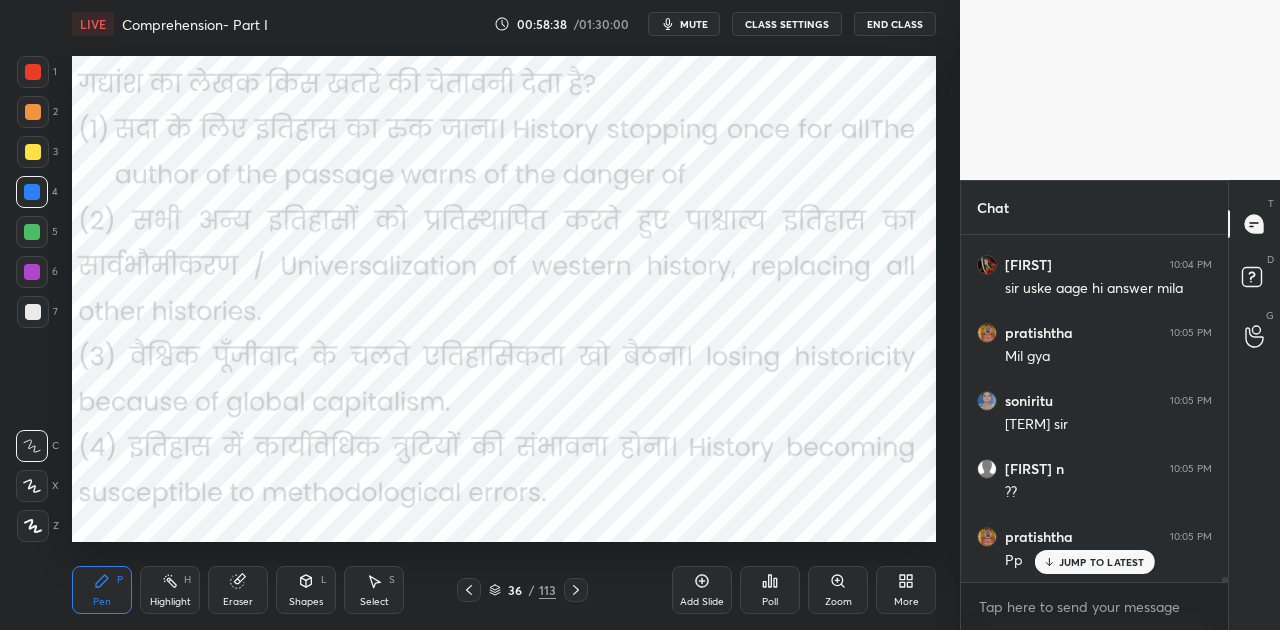 click at bounding box center [725, 176] 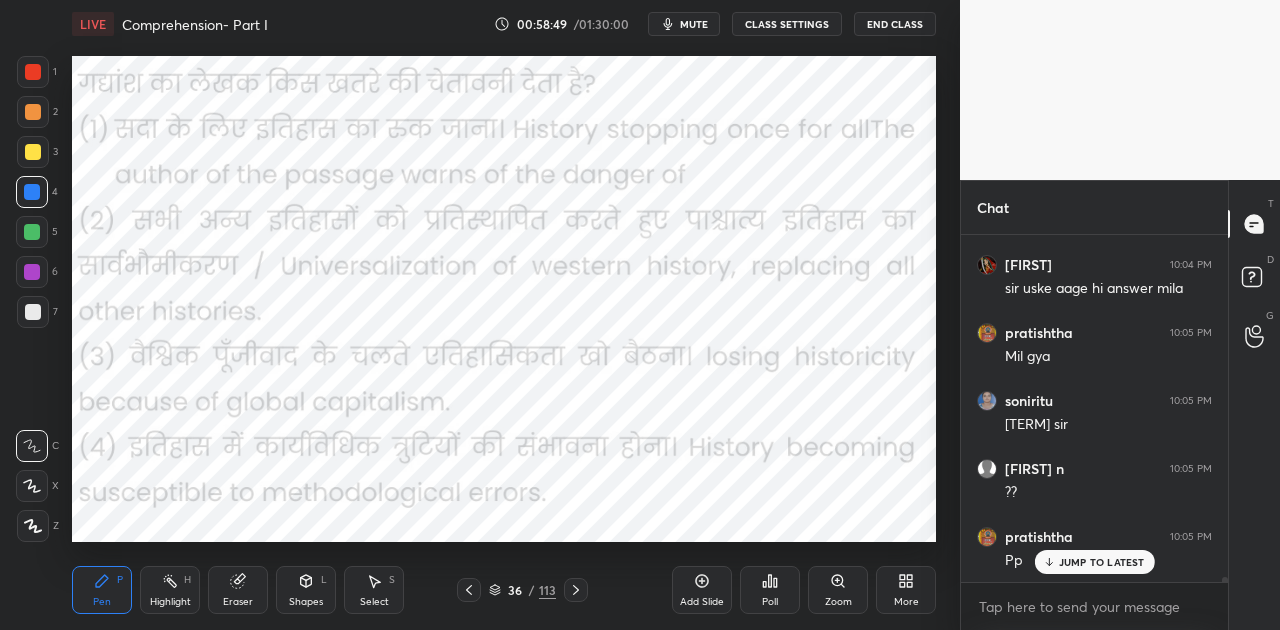 click on "mute" at bounding box center (694, 24) 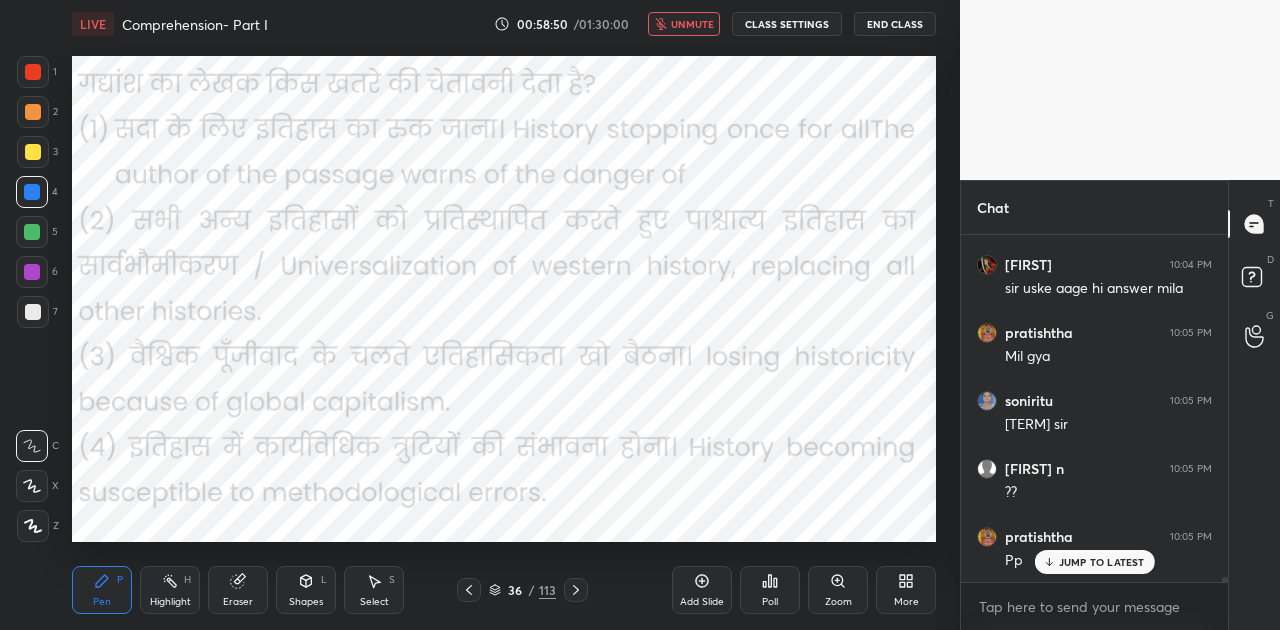 scroll, scrollTop: 23794, scrollLeft: 0, axis: vertical 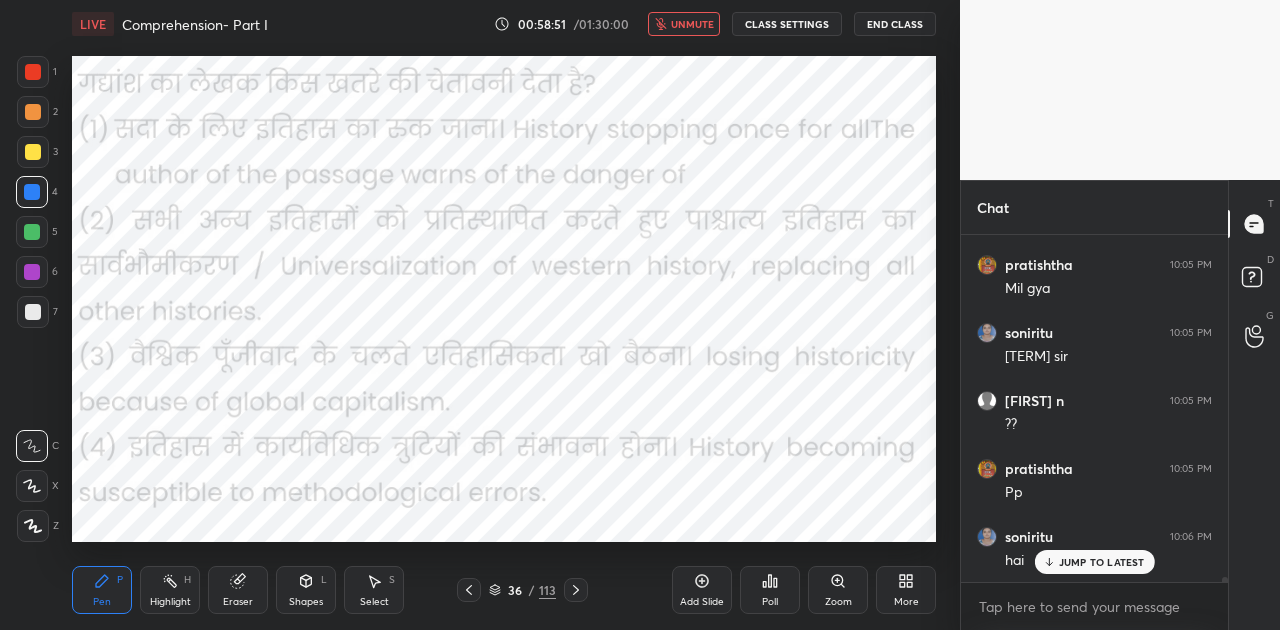 click on "unmute" at bounding box center [692, 24] 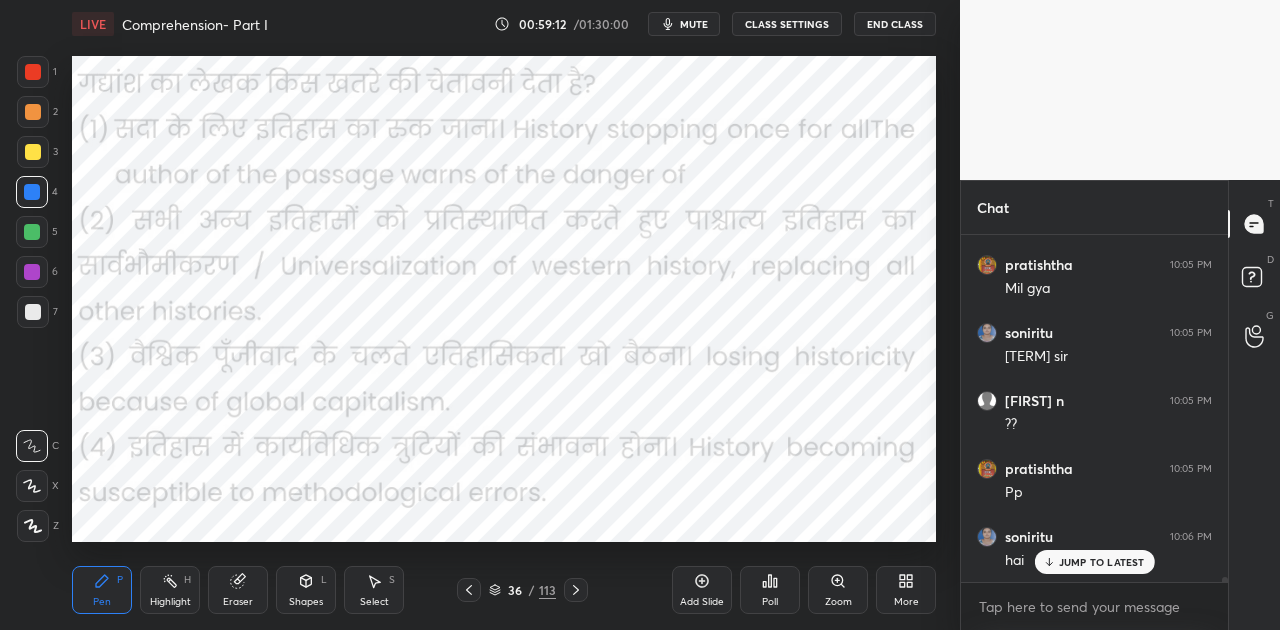 click 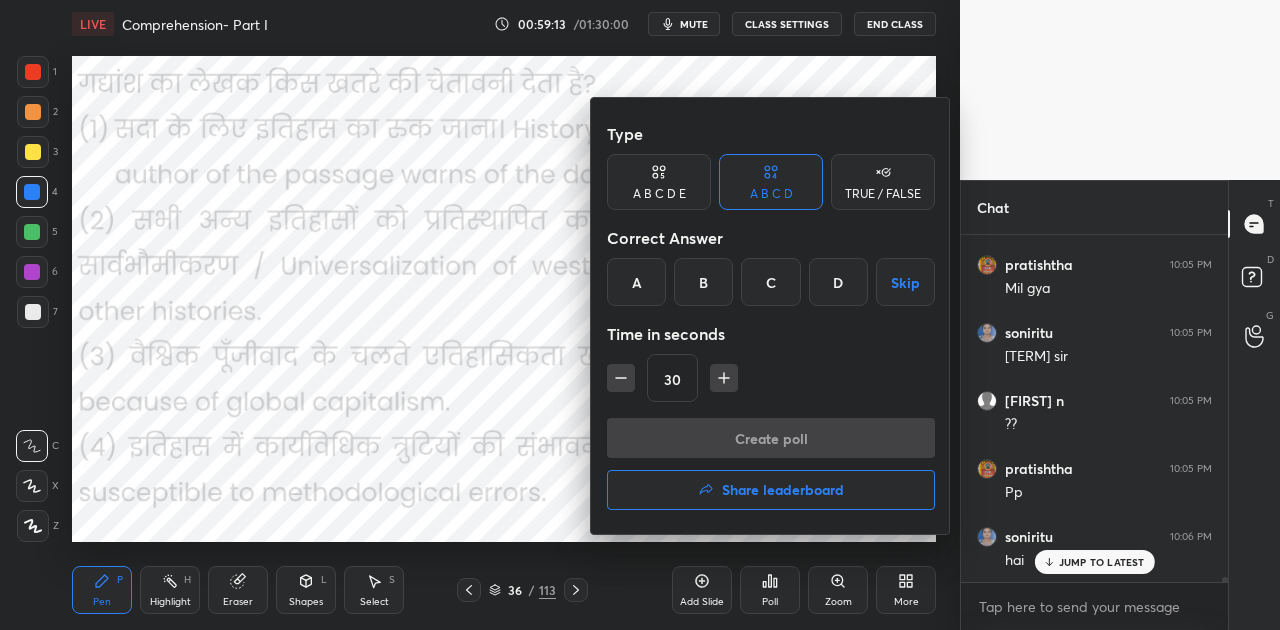 click on "B" at bounding box center (703, 282) 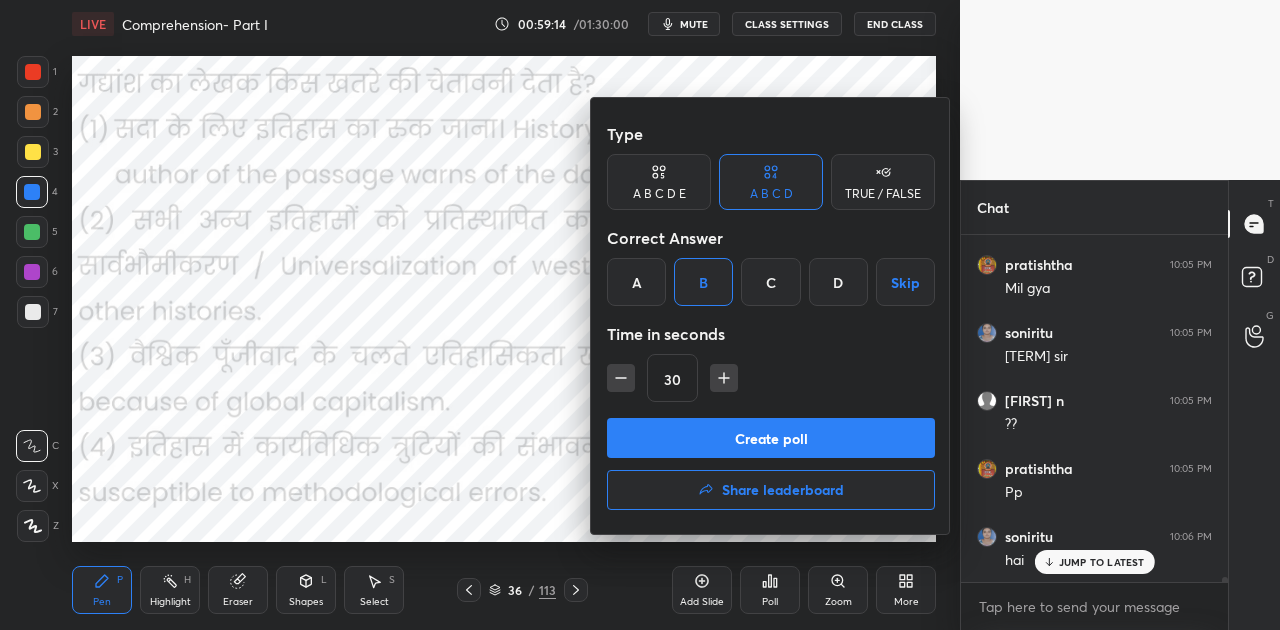 click on "Create poll" at bounding box center (771, 438) 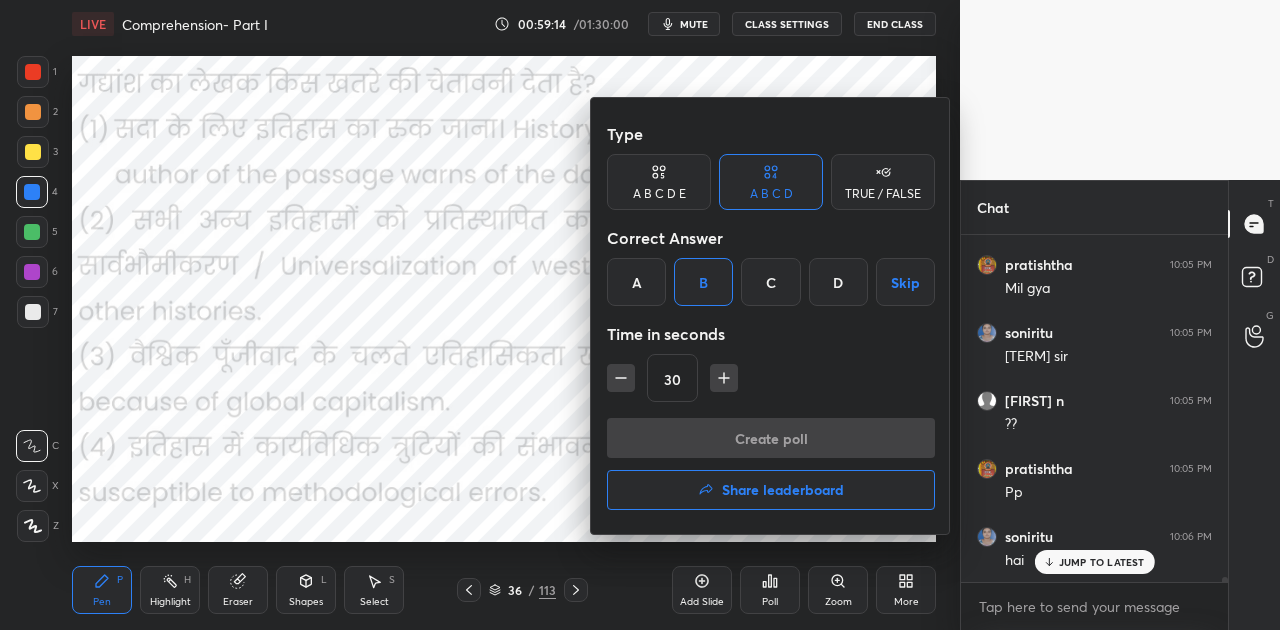 scroll, scrollTop: 308, scrollLeft: 261, axis: both 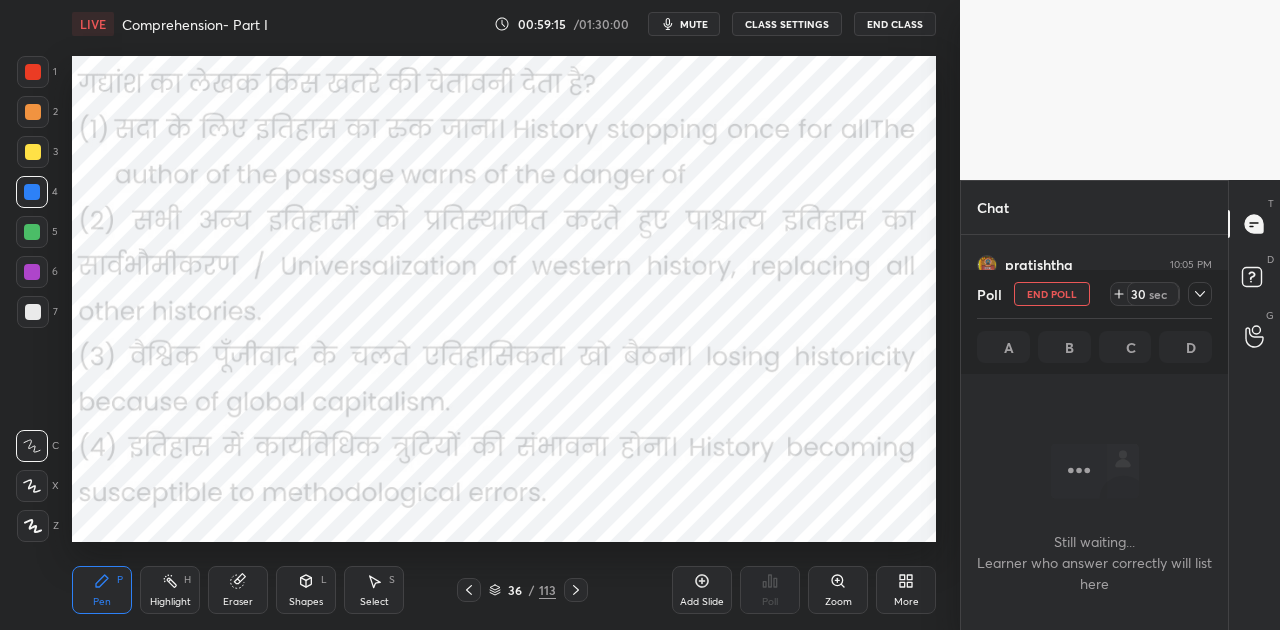 click on "mute" at bounding box center [694, 24] 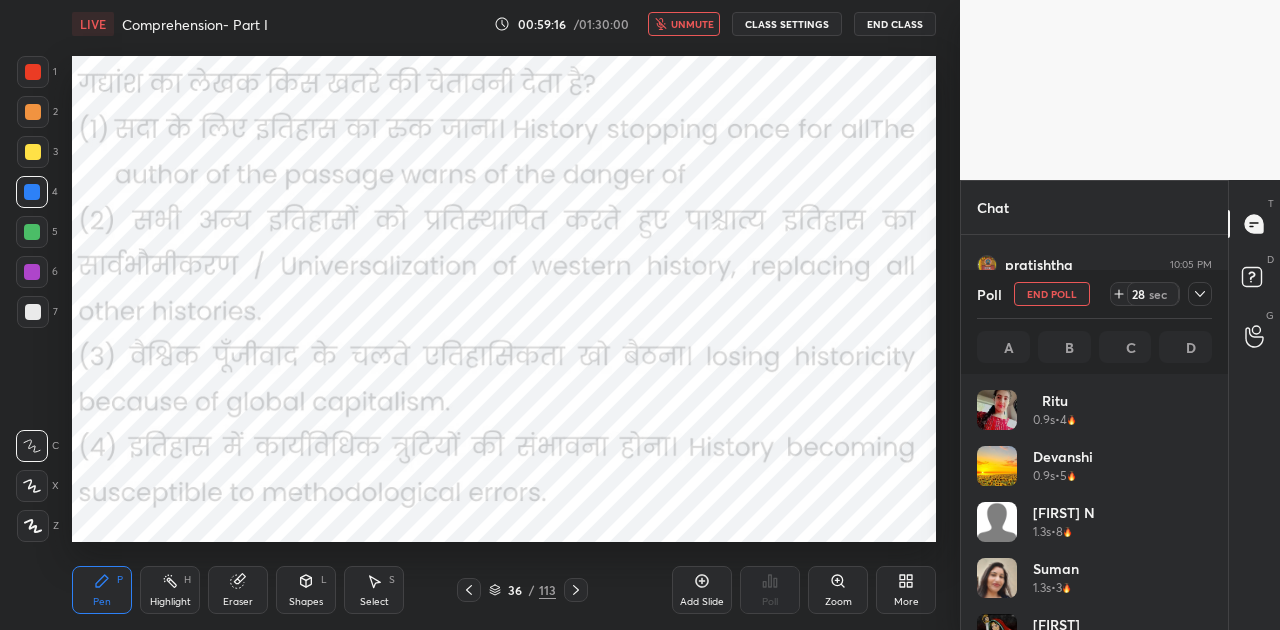 scroll, scrollTop: 7, scrollLeft: 6, axis: both 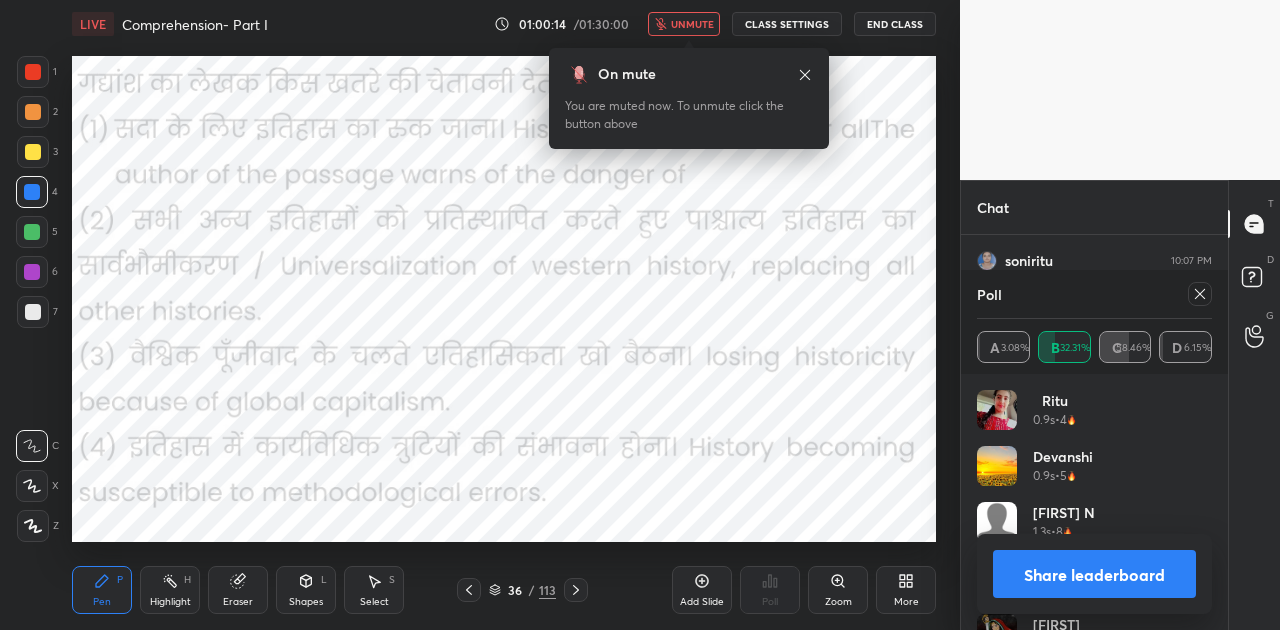 click on "Share leaderboard" at bounding box center [1094, 574] 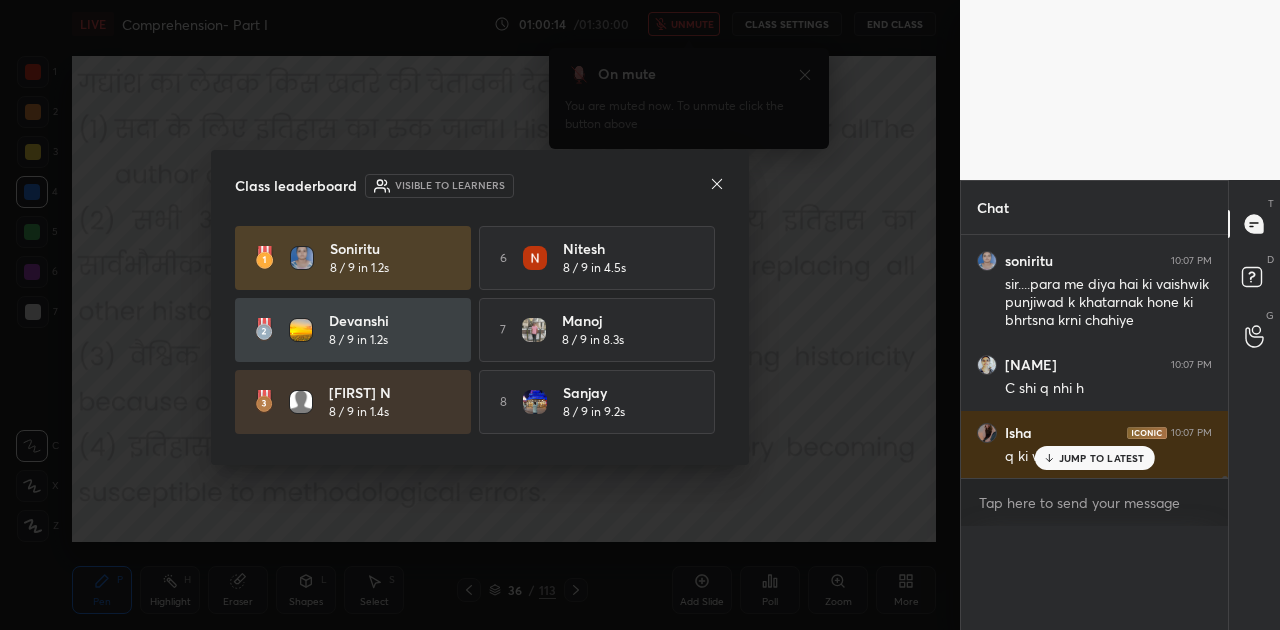 scroll, scrollTop: 0, scrollLeft: 0, axis: both 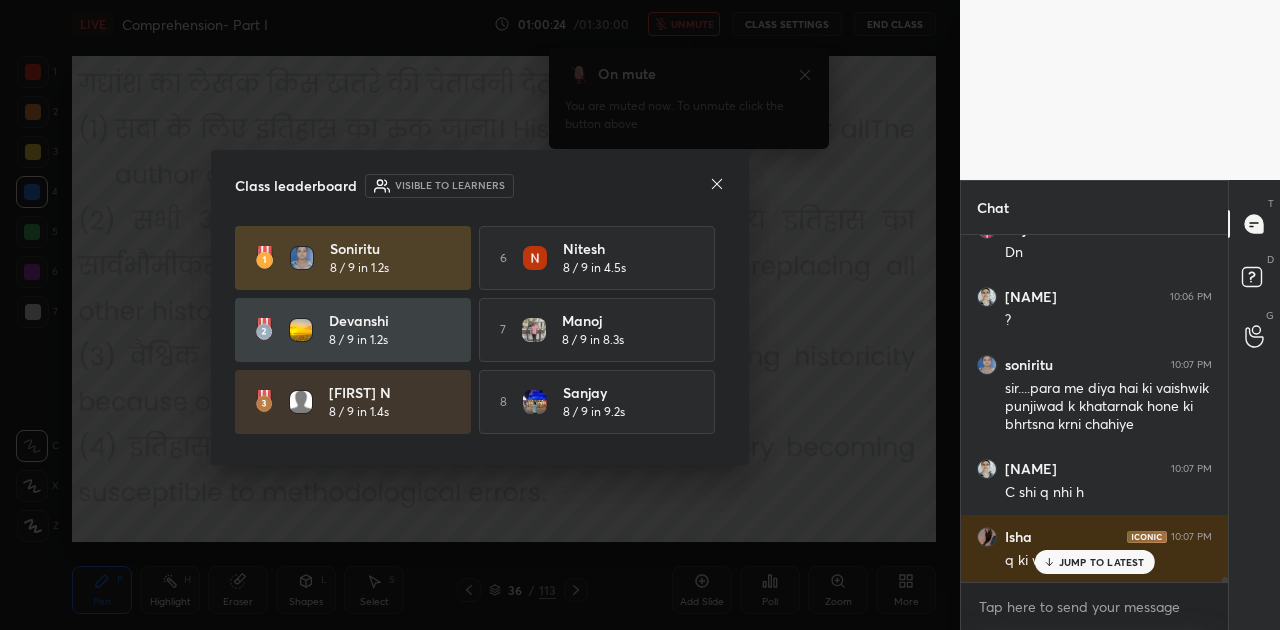 click 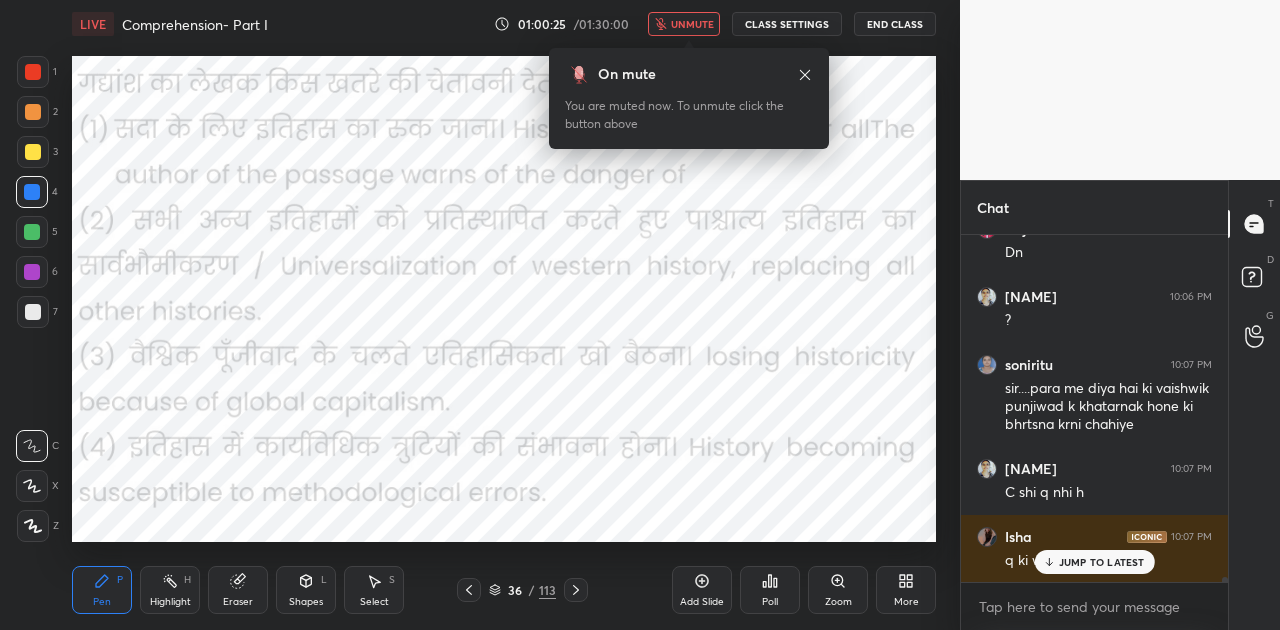 click on "unmute" at bounding box center (684, 24) 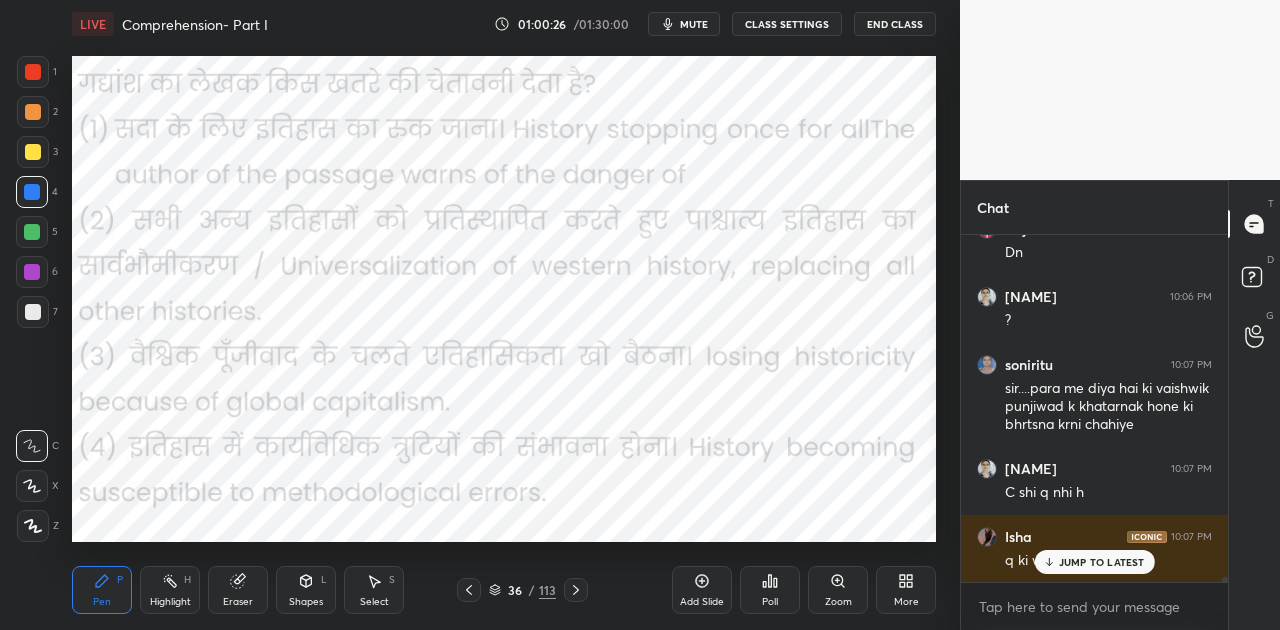 click on "JUMP TO LATEST" at bounding box center (1102, 562) 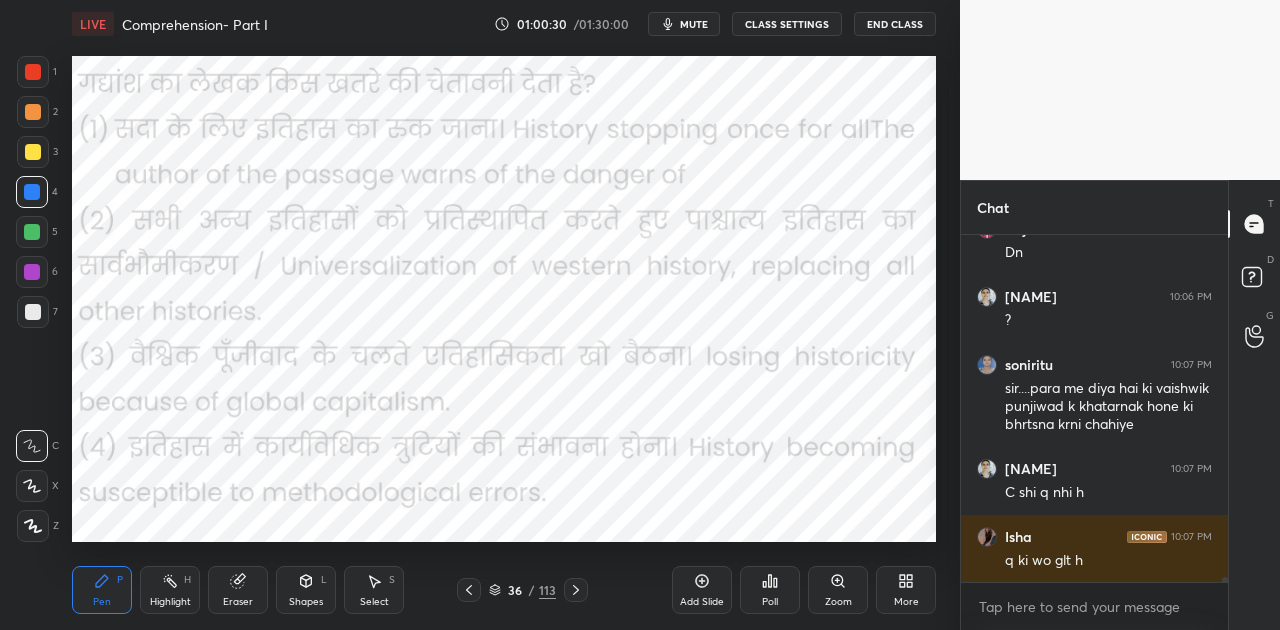 click 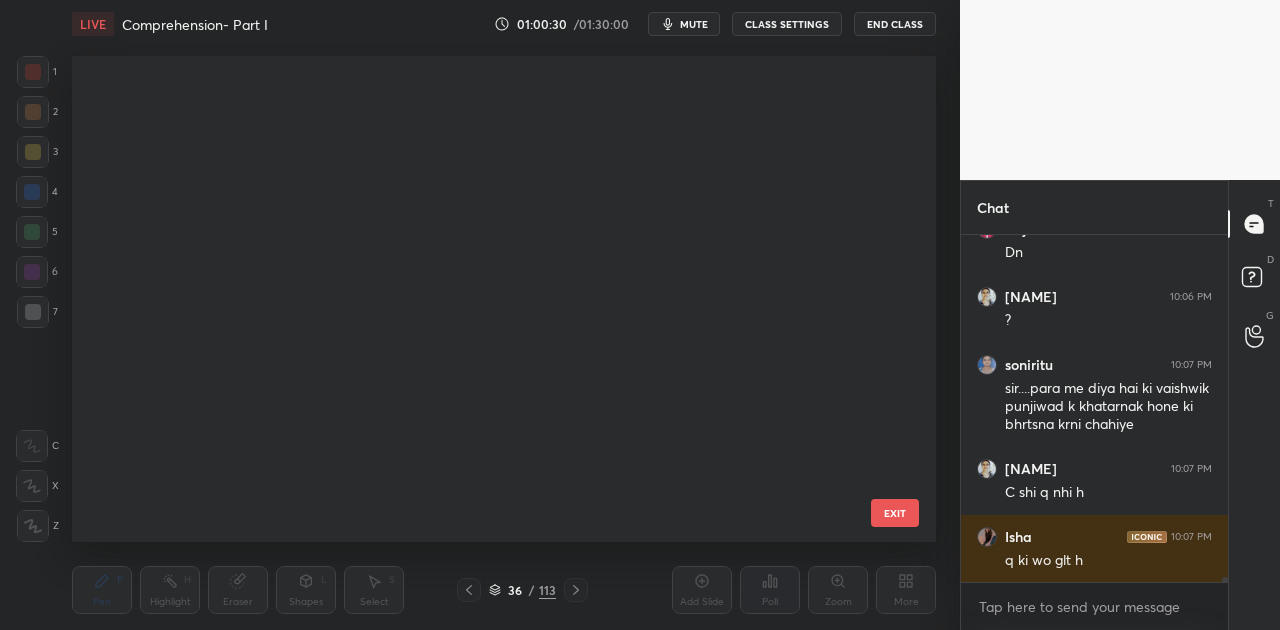 scroll, scrollTop: 1278, scrollLeft: 0, axis: vertical 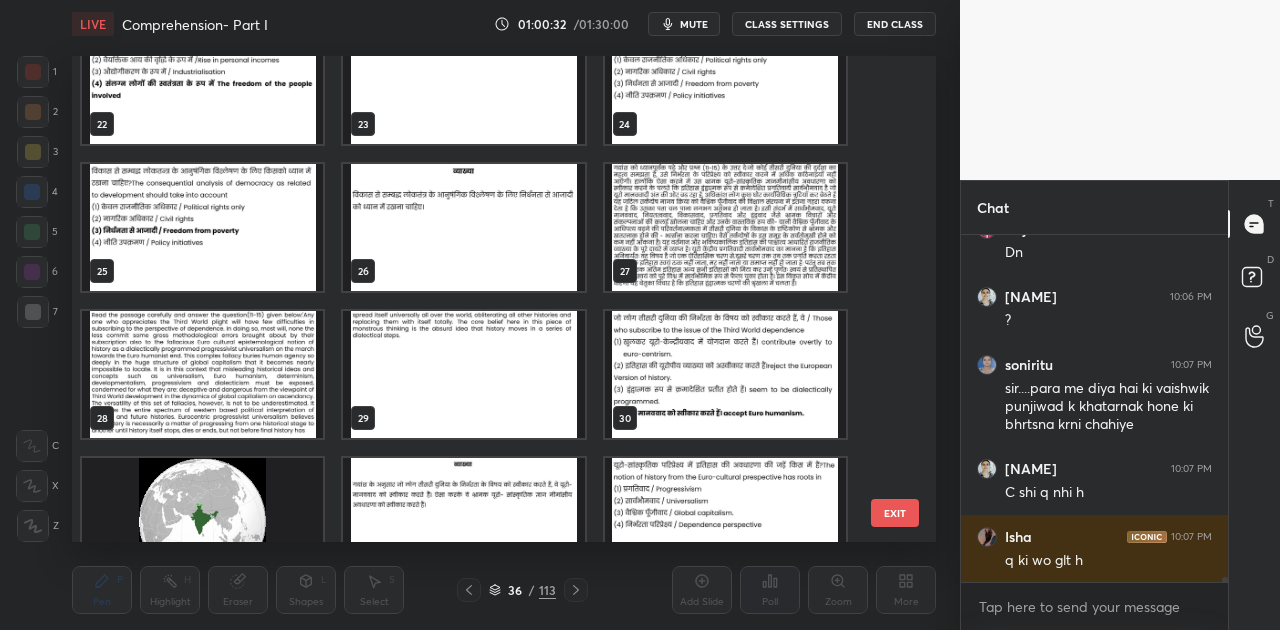 click at bounding box center (725, 227) 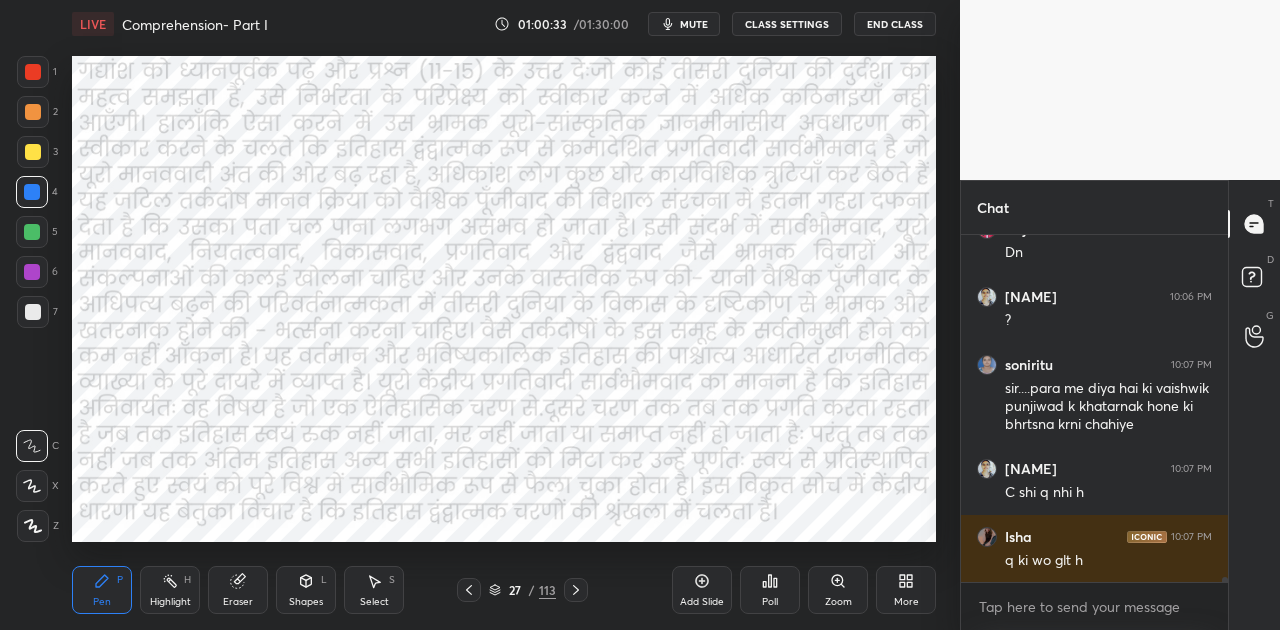 click at bounding box center [725, 227] 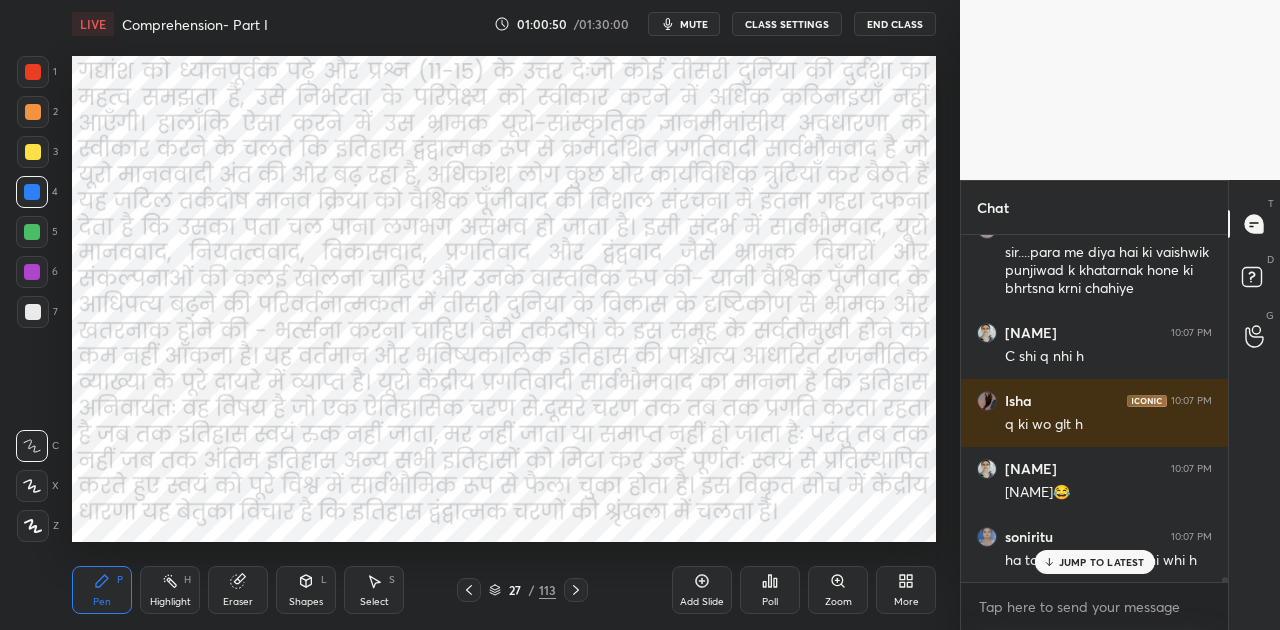 scroll, scrollTop: 24442, scrollLeft: 0, axis: vertical 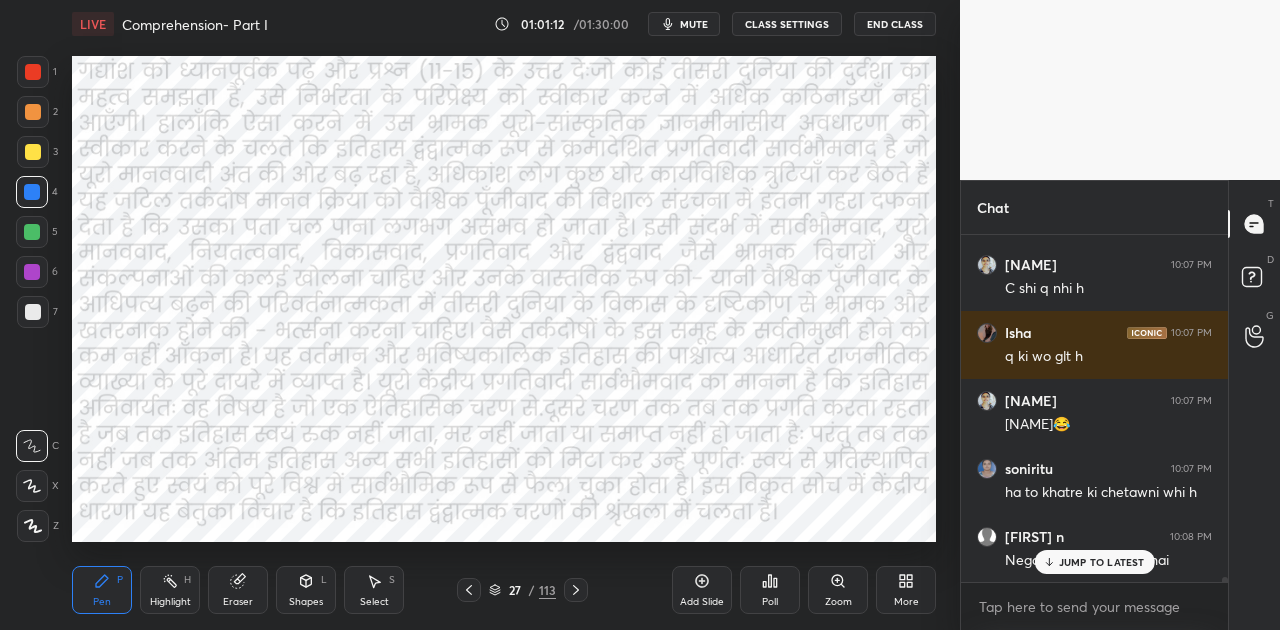 click on "Highlight H" at bounding box center [170, 590] 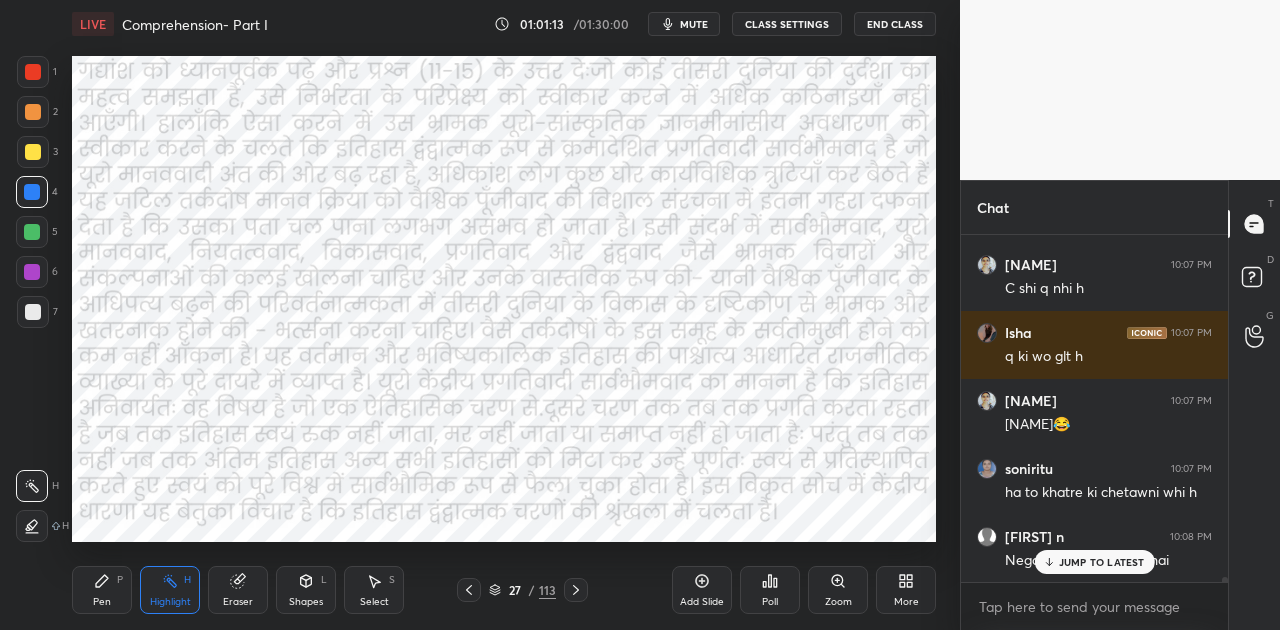 click at bounding box center [32, 486] 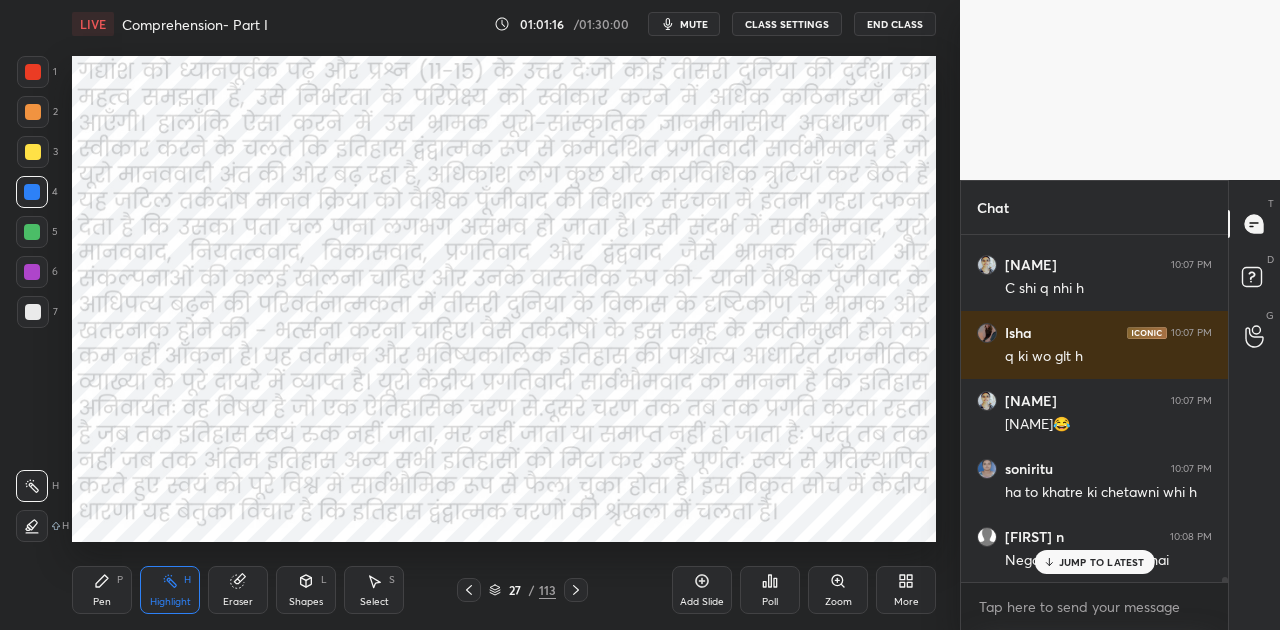 click at bounding box center (33, 112) 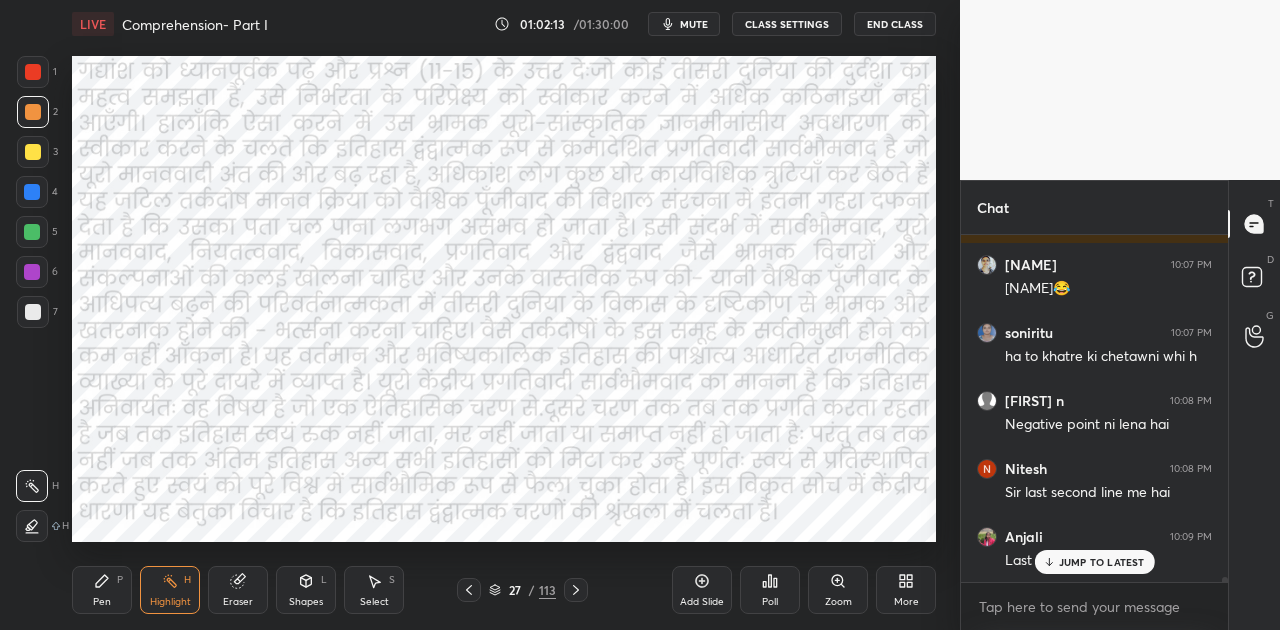 scroll, scrollTop: 24650, scrollLeft: 0, axis: vertical 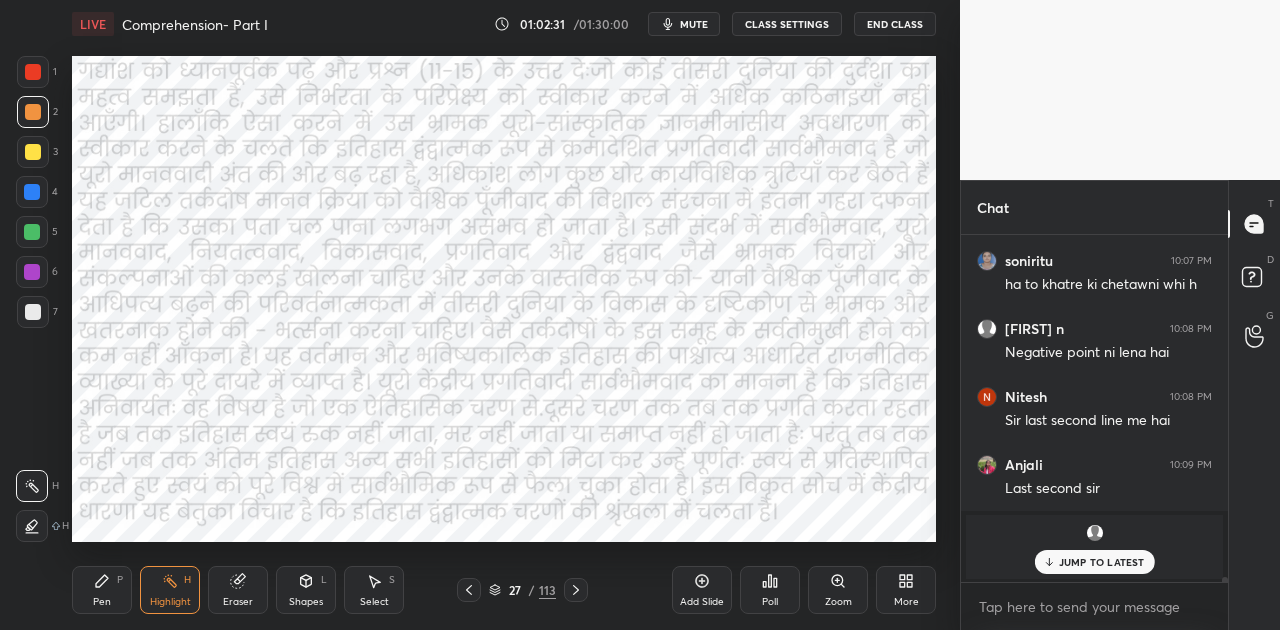 click on "JUMP TO LATEST" at bounding box center (1102, 562) 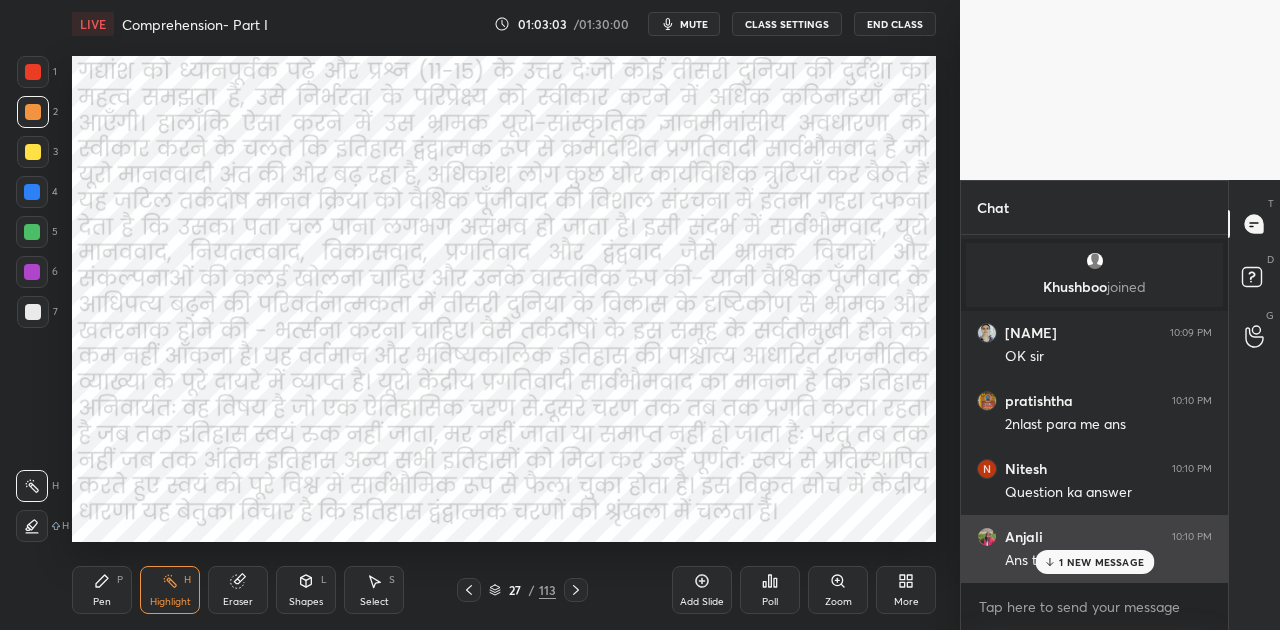 scroll, scrollTop: 25008, scrollLeft: 0, axis: vertical 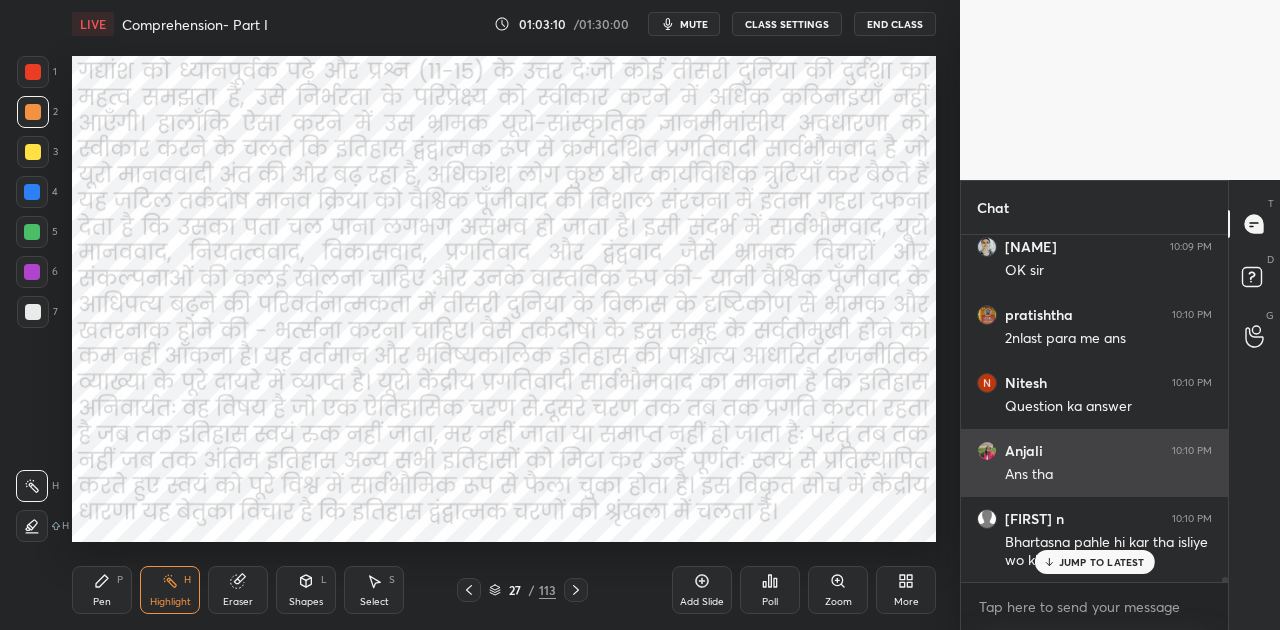 click on "[NAME] 10:10 PM Bhartasna pahle hi kar tha isliye wo khatra ni bai sir" at bounding box center [1094, 540] 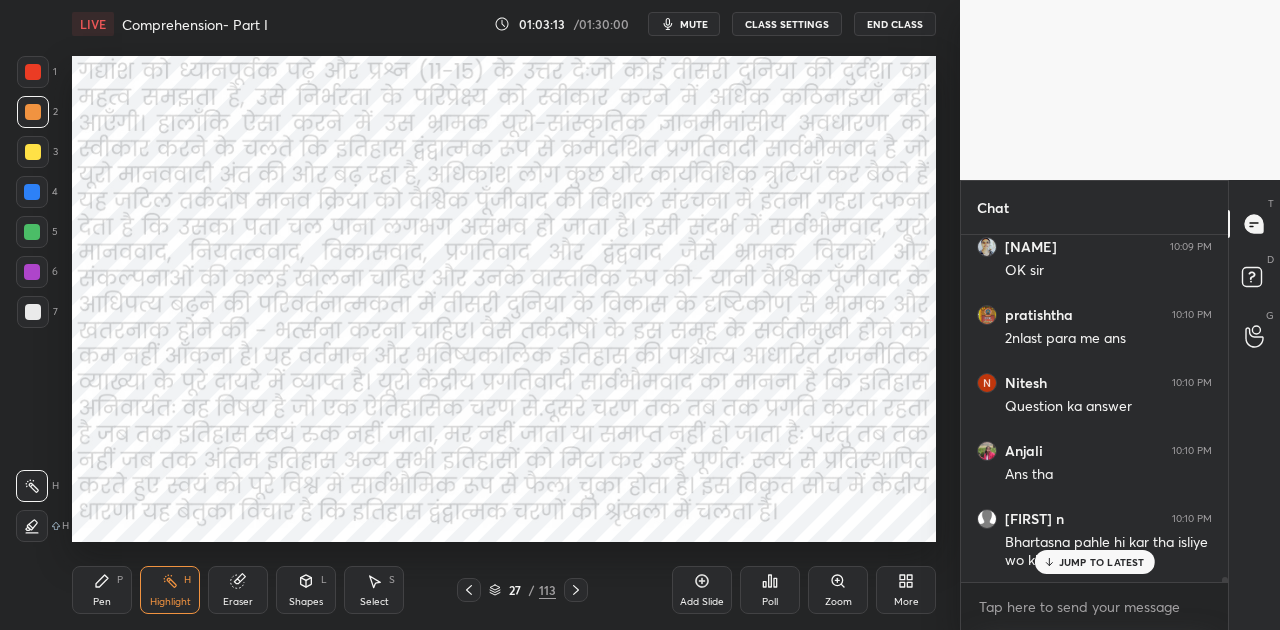 click on "JUMP TO LATEST" at bounding box center (1094, 562) 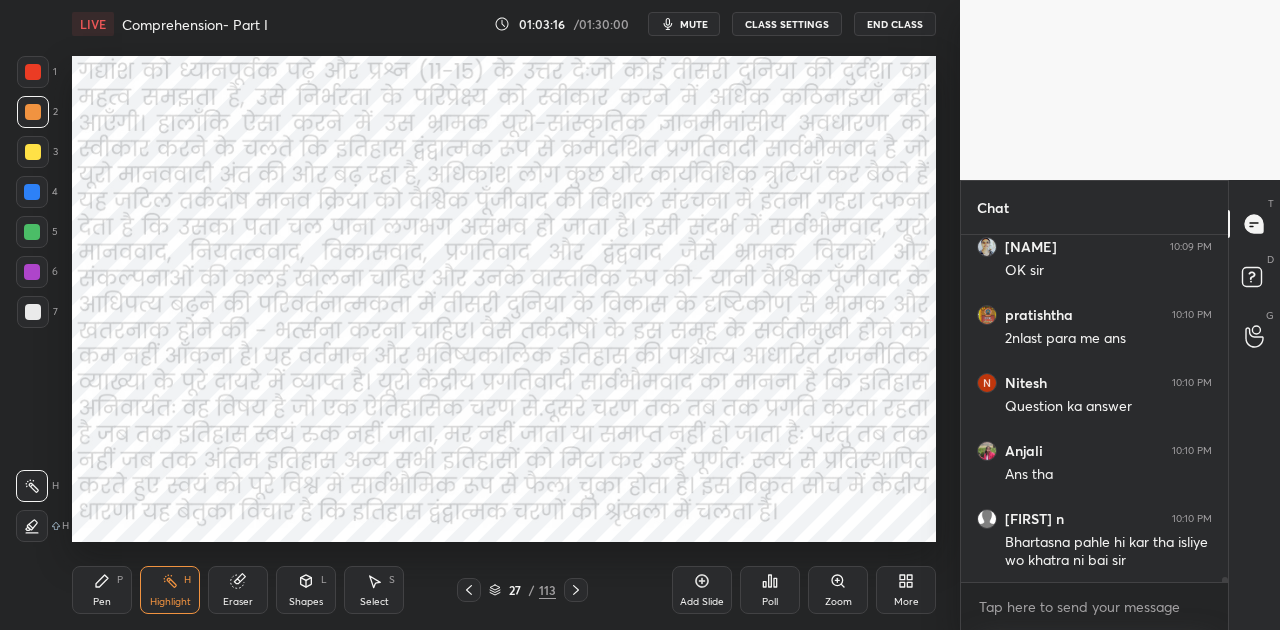 scroll, scrollTop: 25076, scrollLeft: 0, axis: vertical 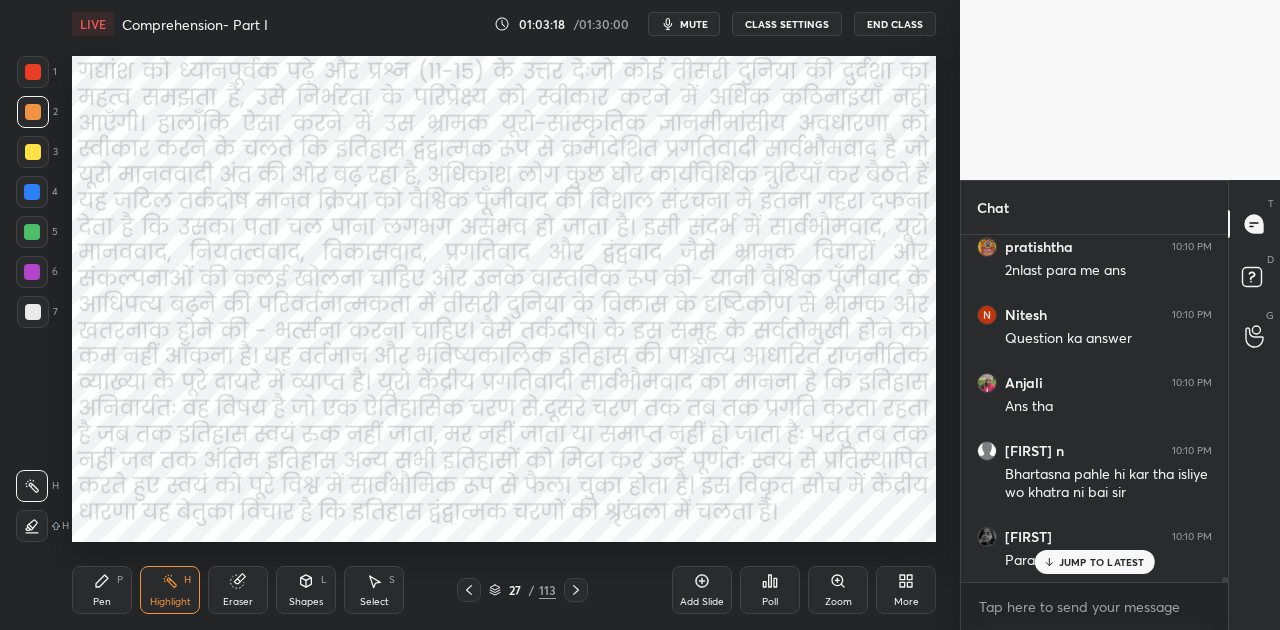 click 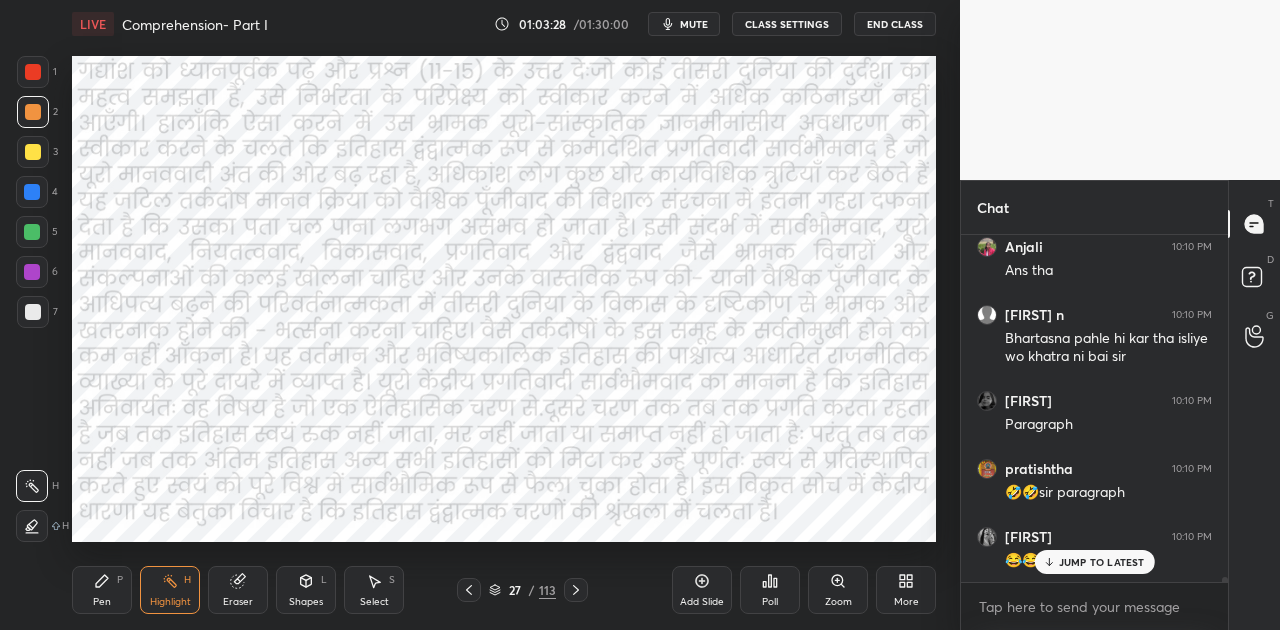 scroll, scrollTop: 25280, scrollLeft: 0, axis: vertical 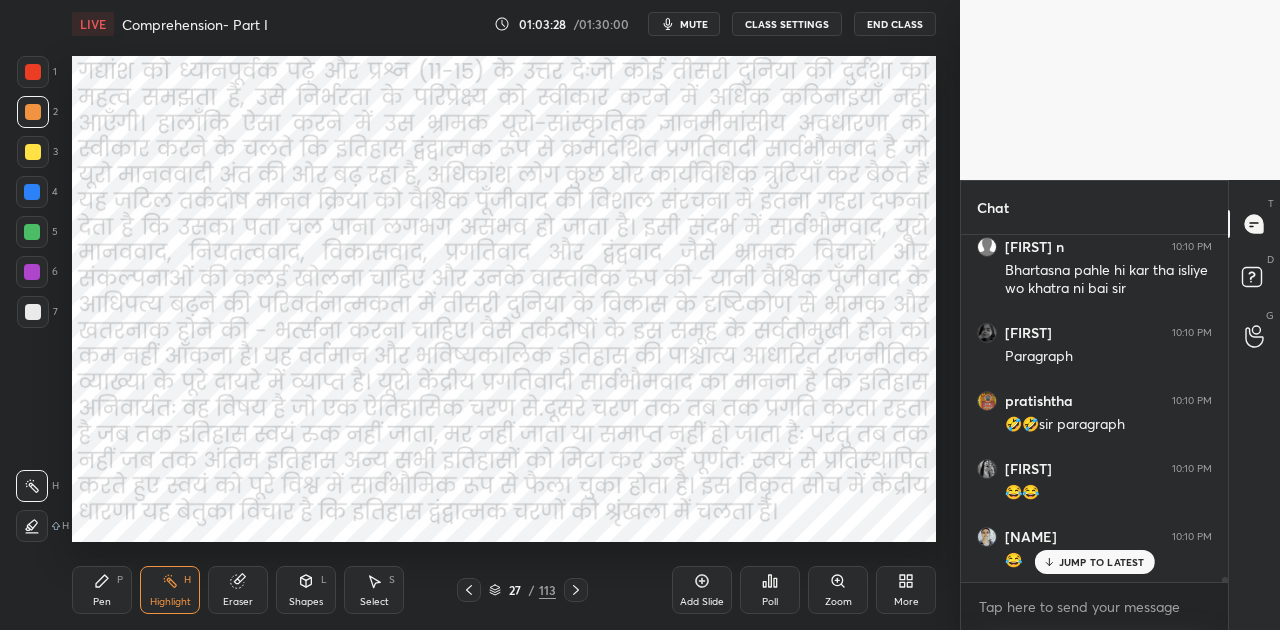 click 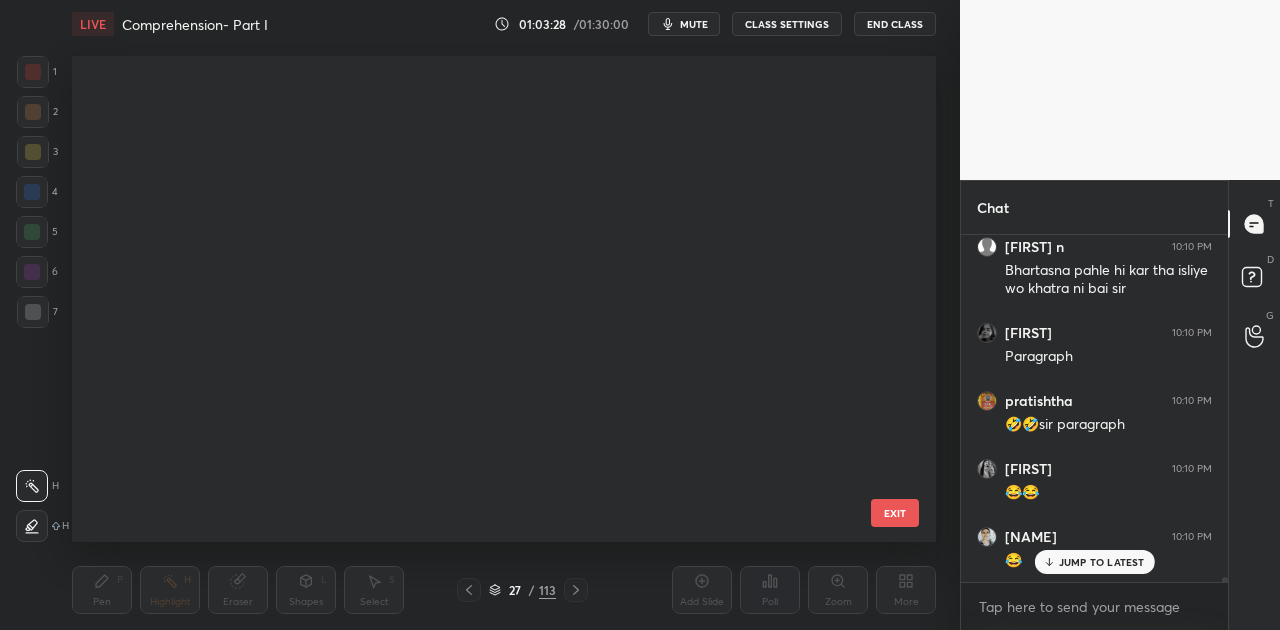 scroll, scrollTop: 836, scrollLeft: 0, axis: vertical 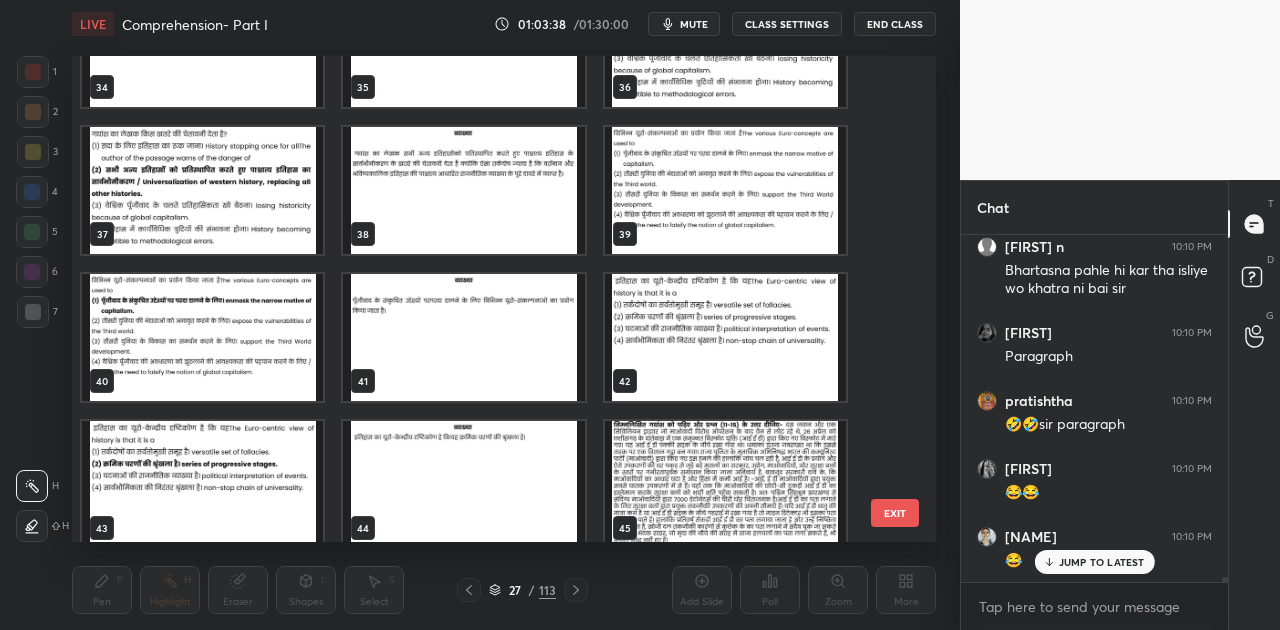click at bounding box center (725, 190) 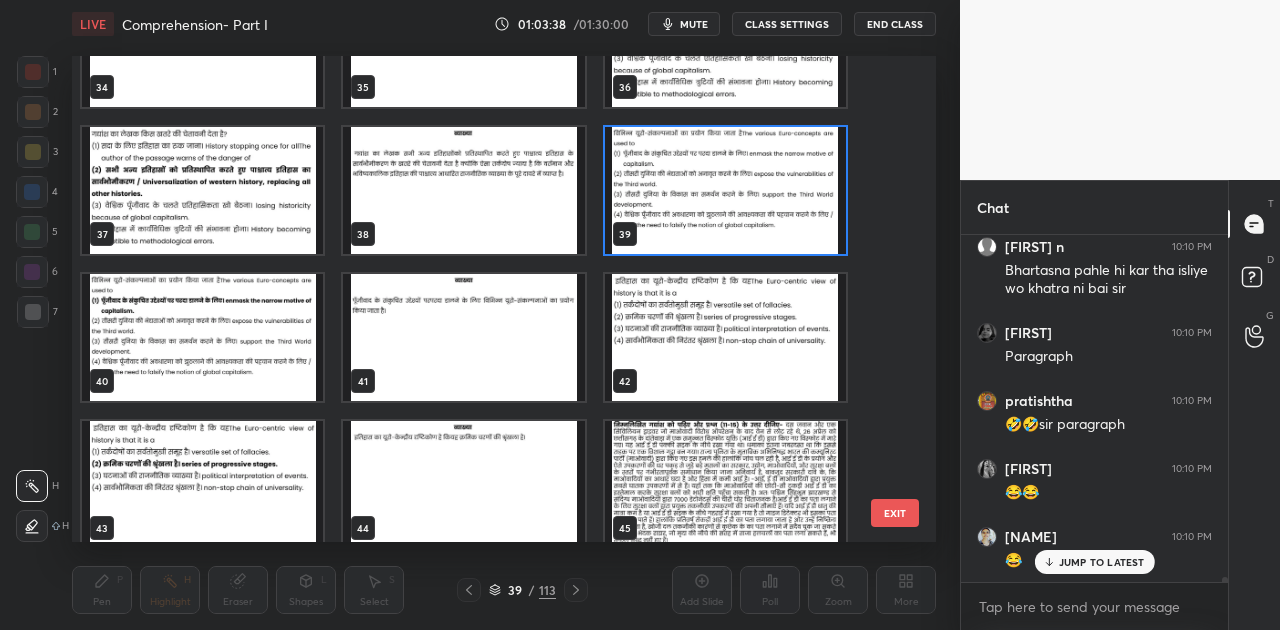 click at bounding box center (725, 190) 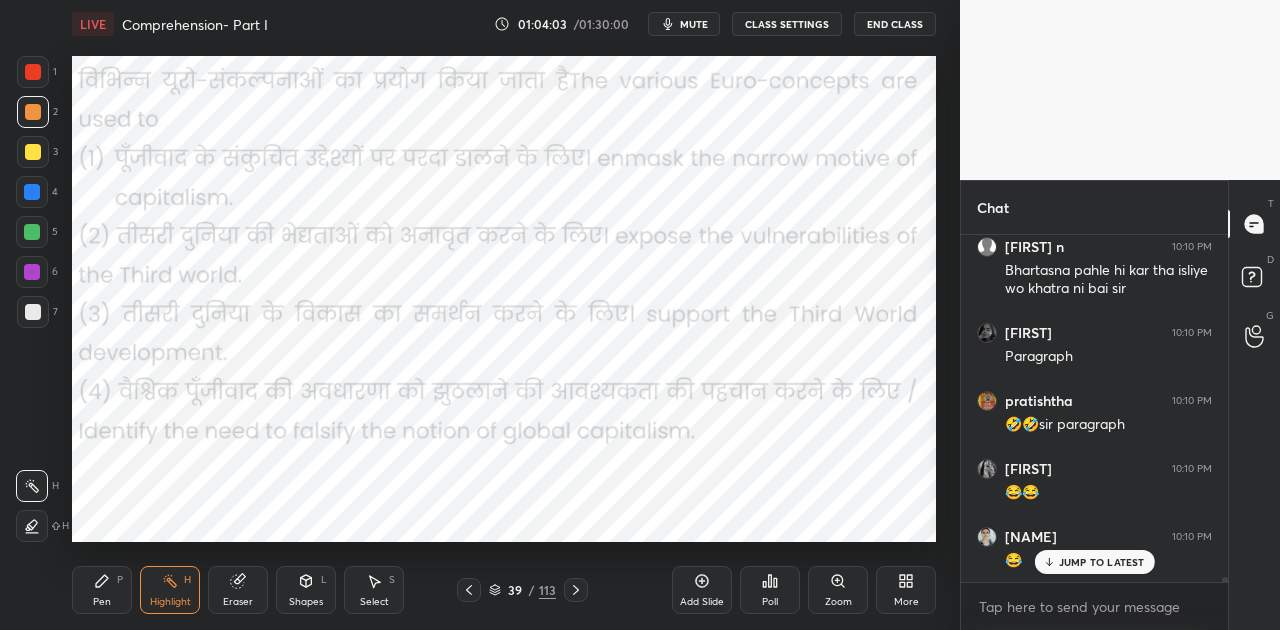 click on "JUMP TO LATEST" at bounding box center [1102, 562] 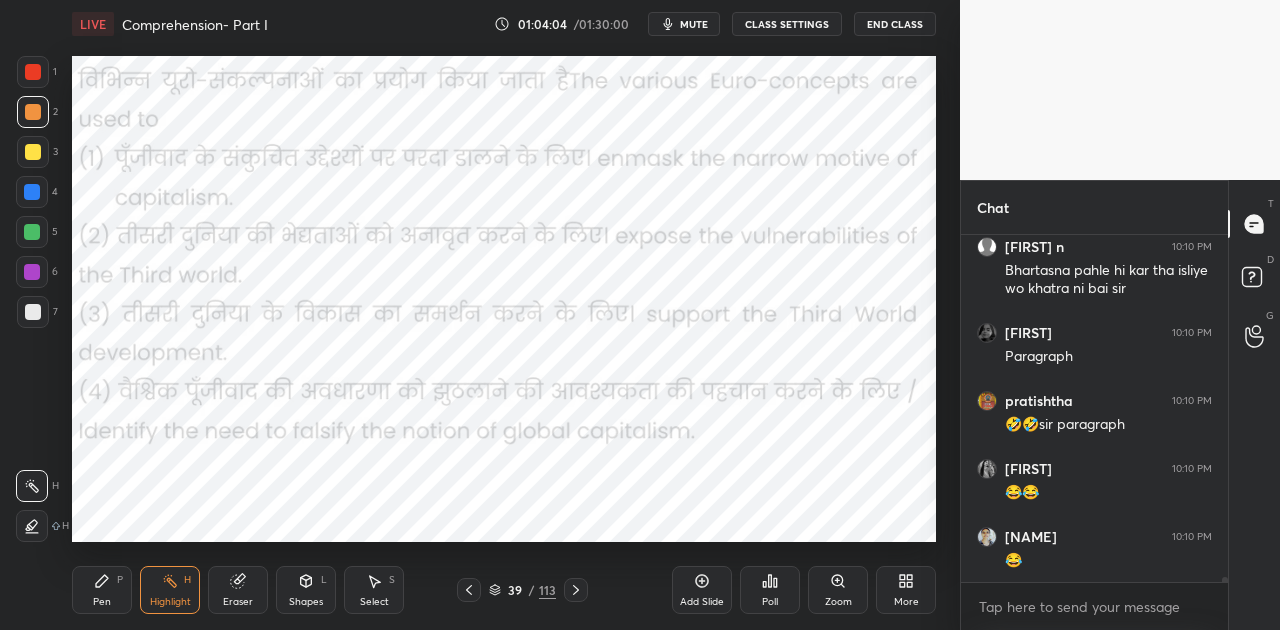 click on "mute" at bounding box center (694, 24) 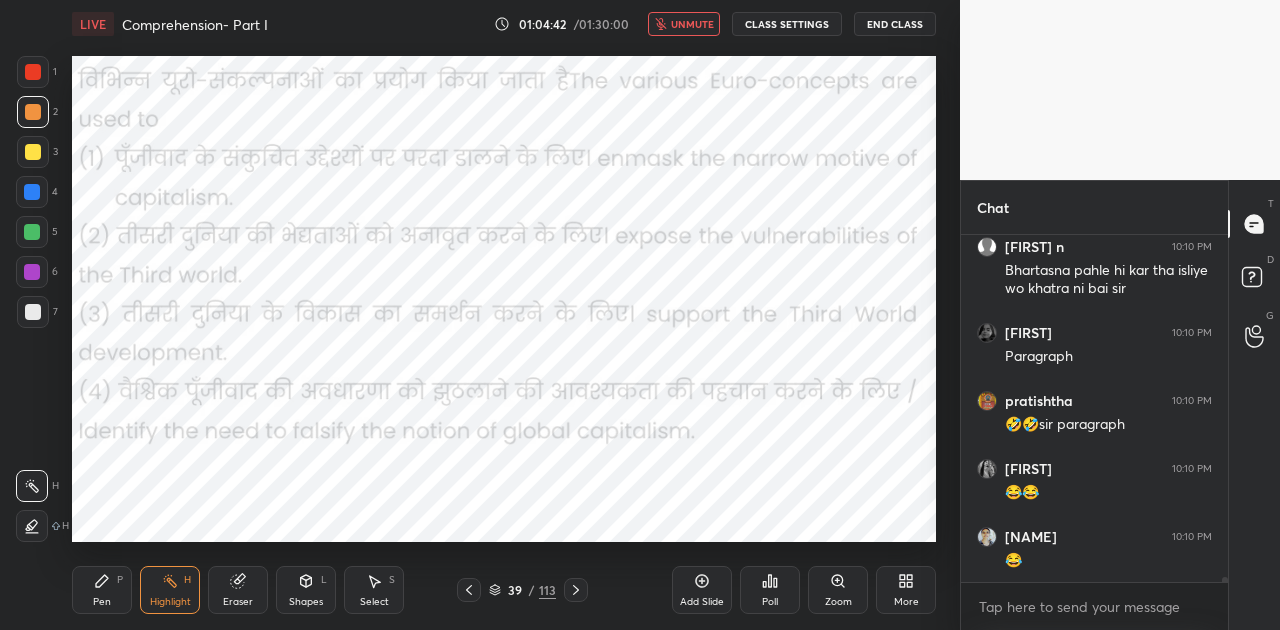 click 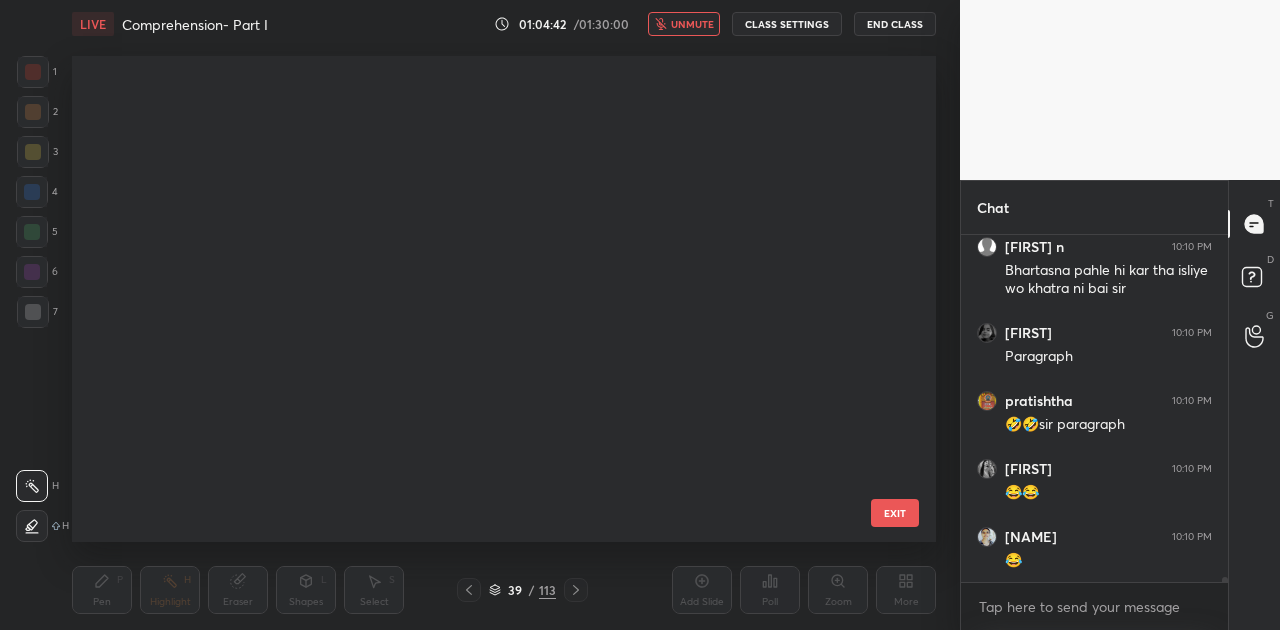 scroll, scrollTop: 1424, scrollLeft: 0, axis: vertical 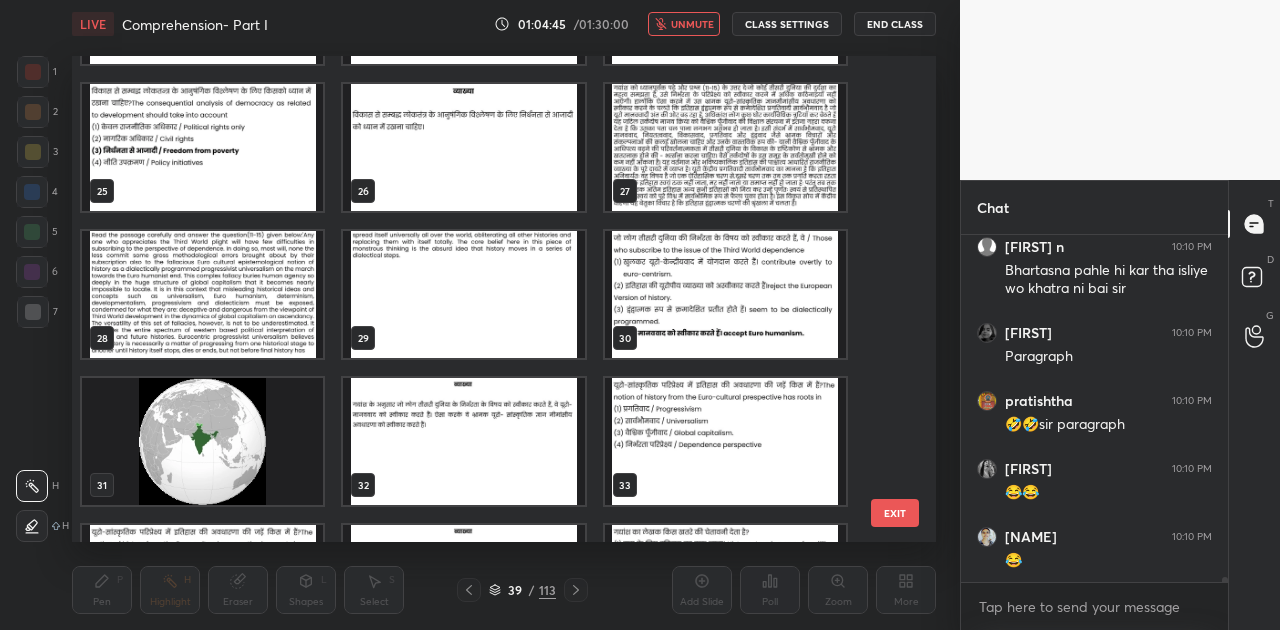 click at bounding box center [725, 147] 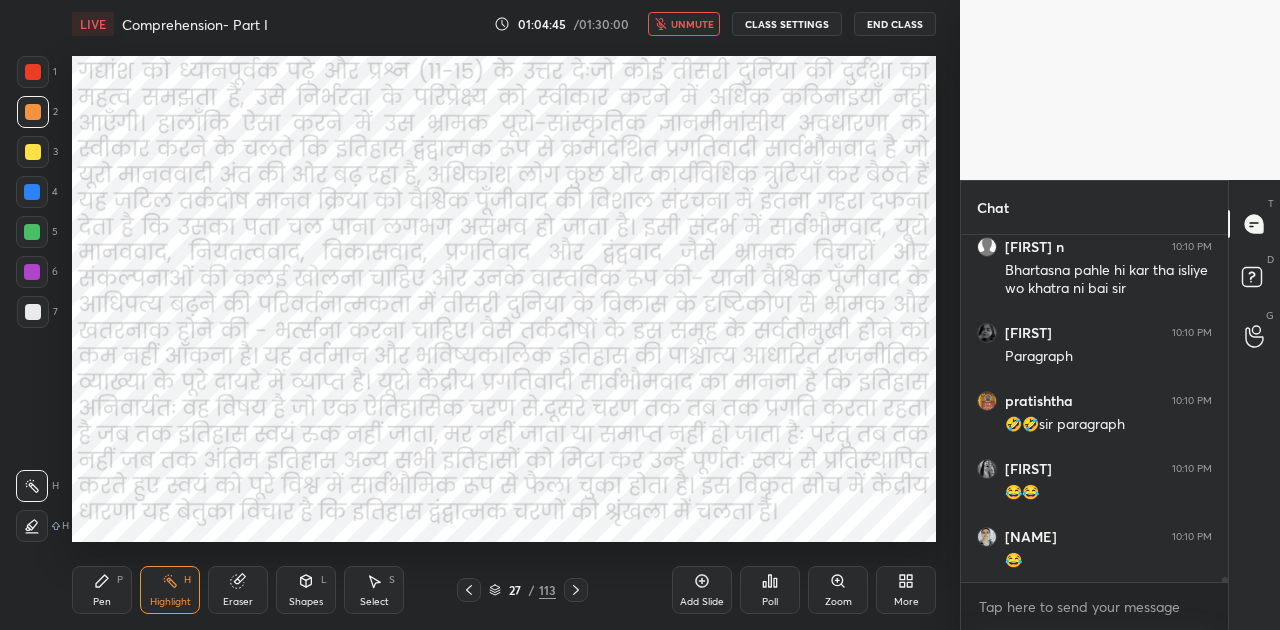click at bounding box center (725, 147) 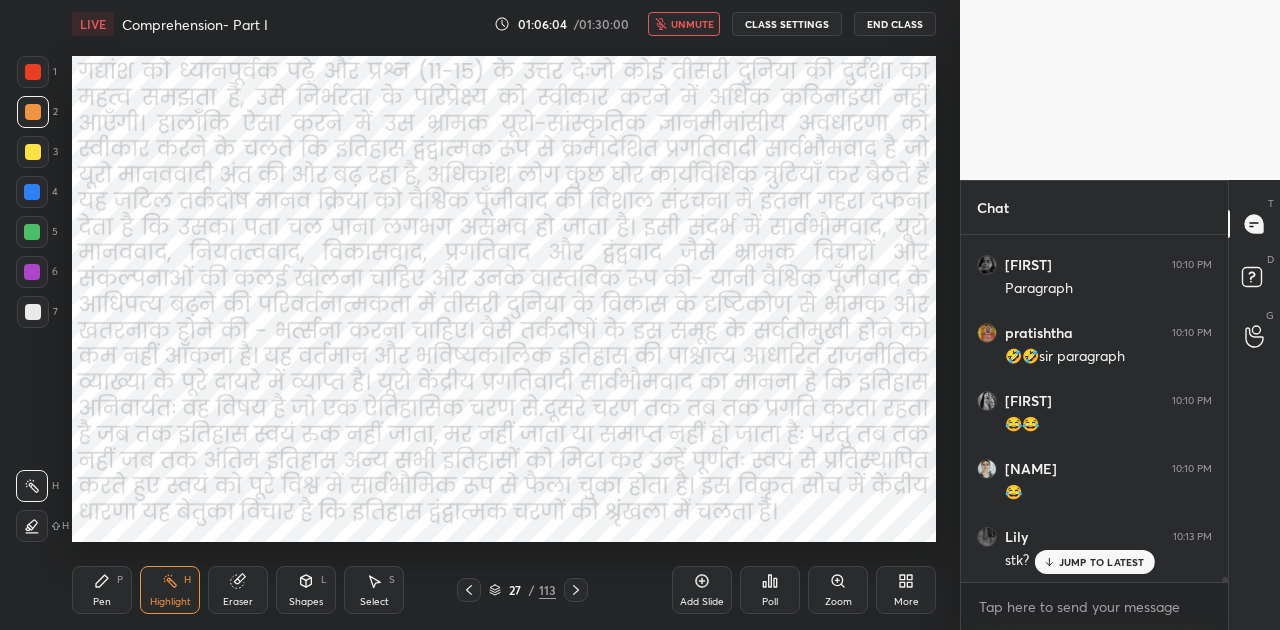 scroll, scrollTop: 25416, scrollLeft: 0, axis: vertical 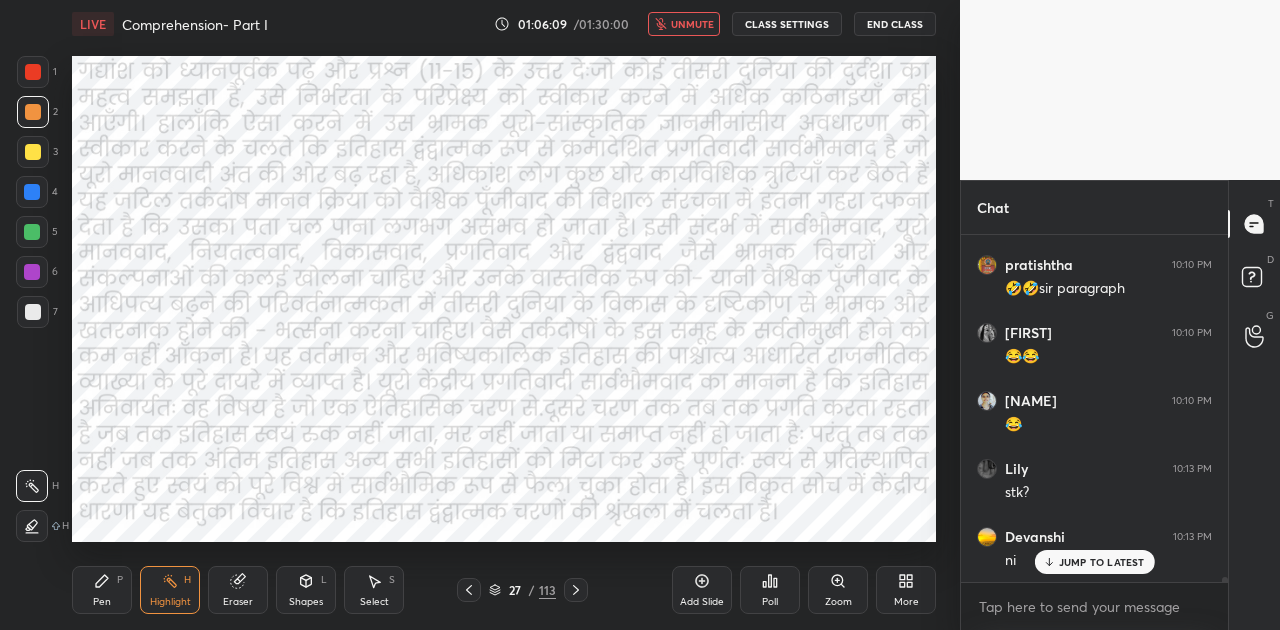 click on "JUMP TO LATEST" at bounding box center (1102, 562) 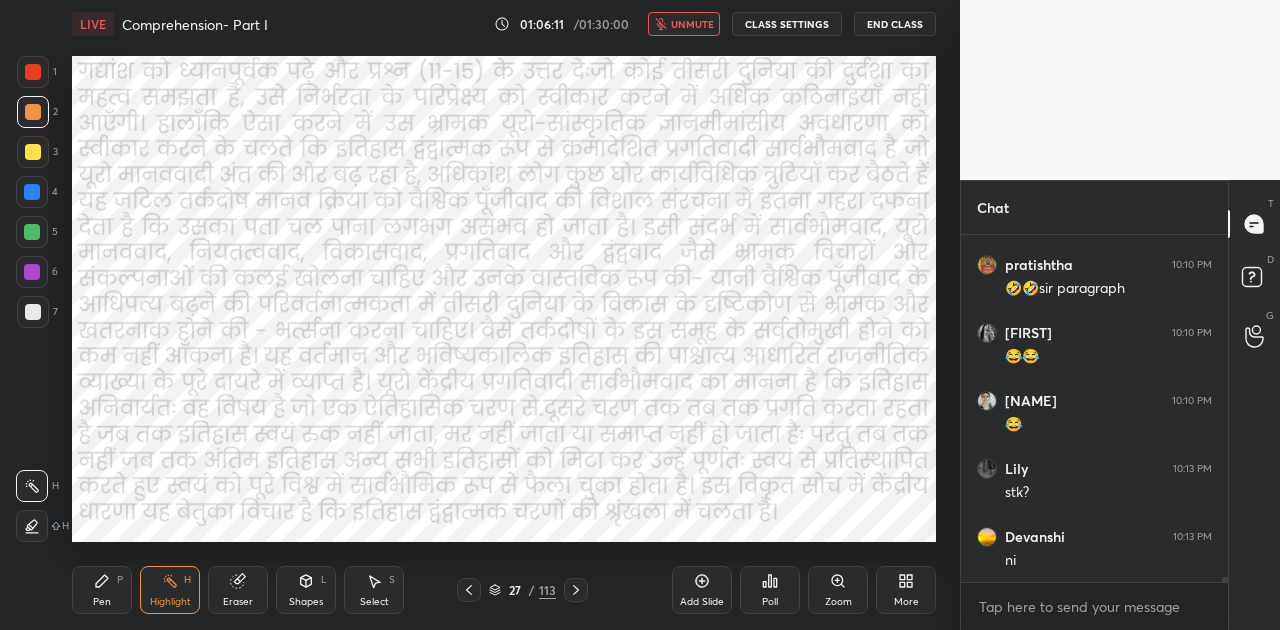 click 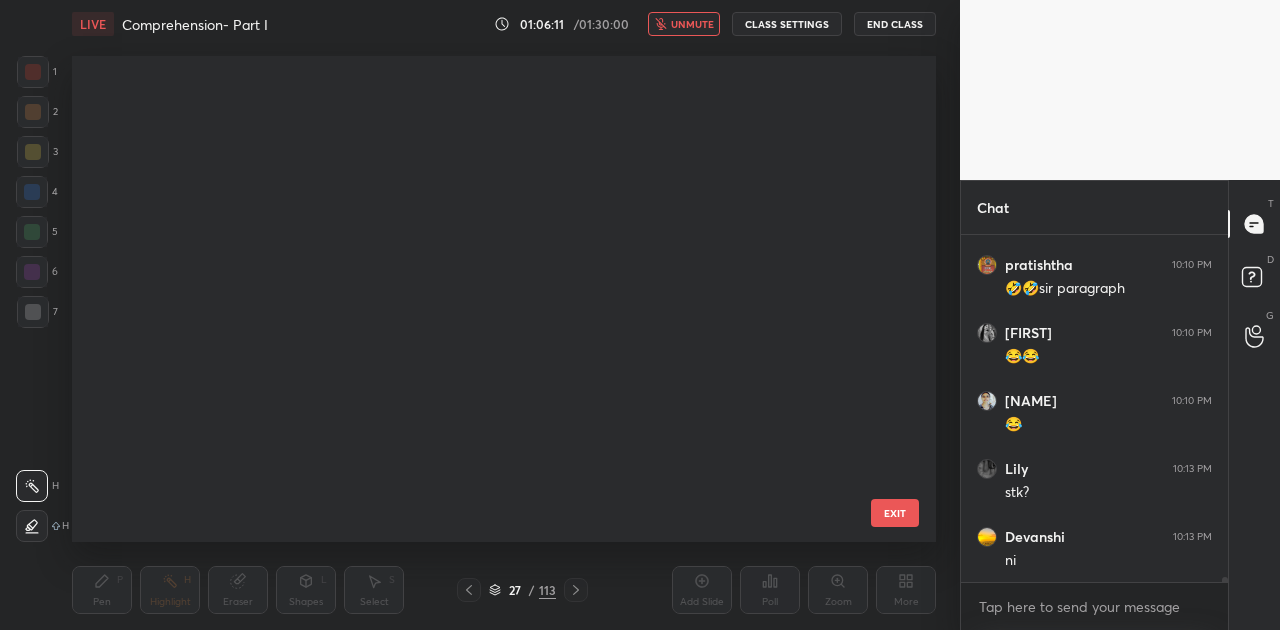 scroll, scrollTop: 836, scrollLeft: 0, axis: vertical 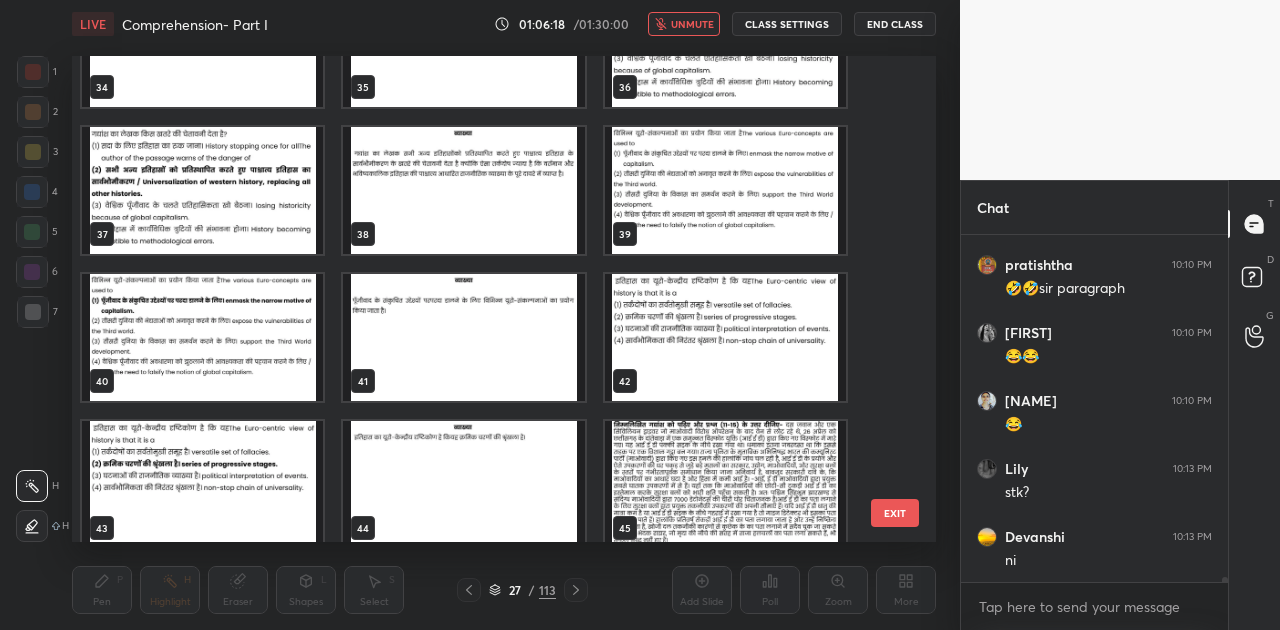 click at bounding box center [725, 190] 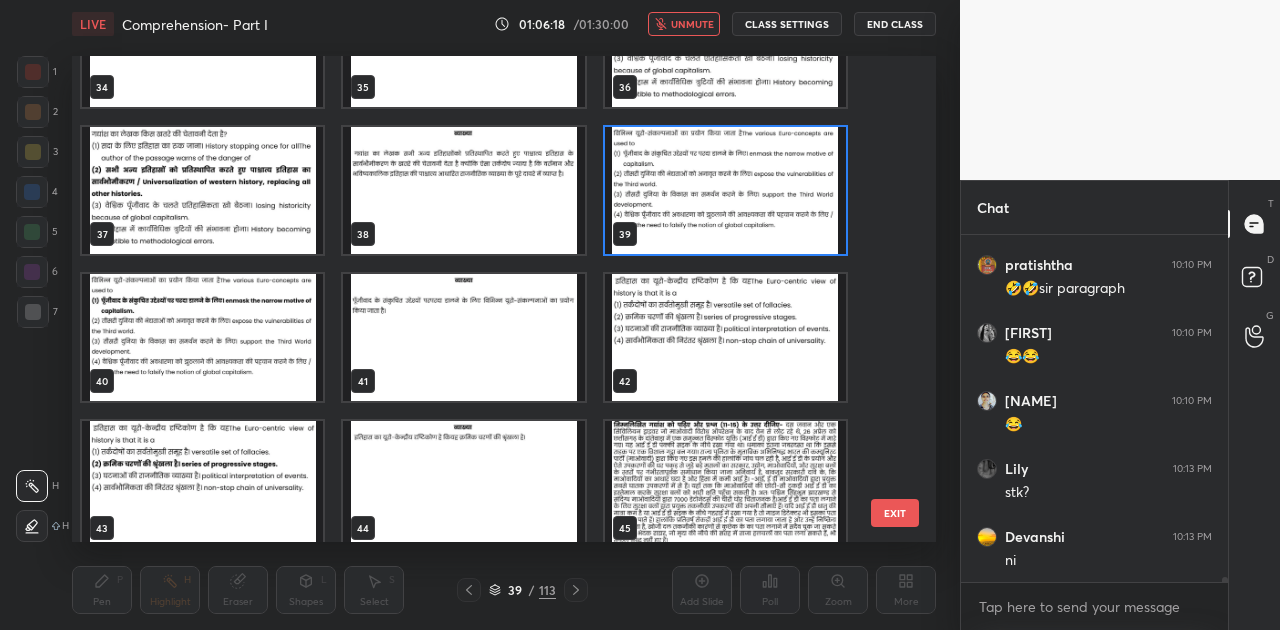 click at bounding box center [725, 190] 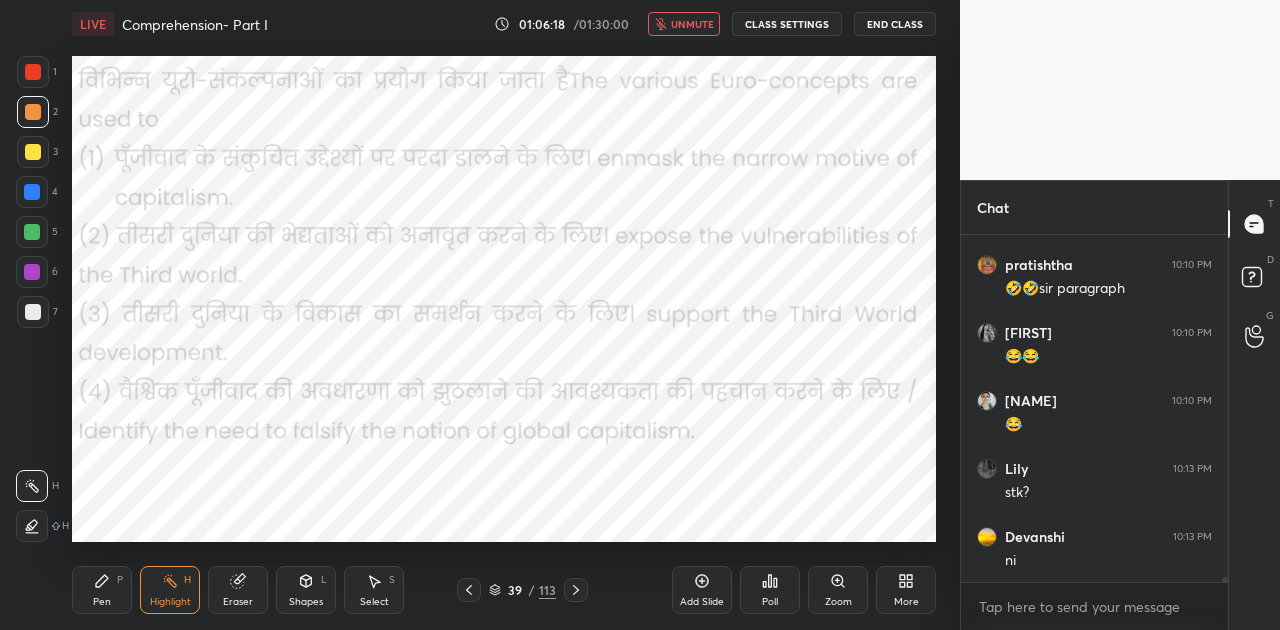 click at bounding box center (725, 190) 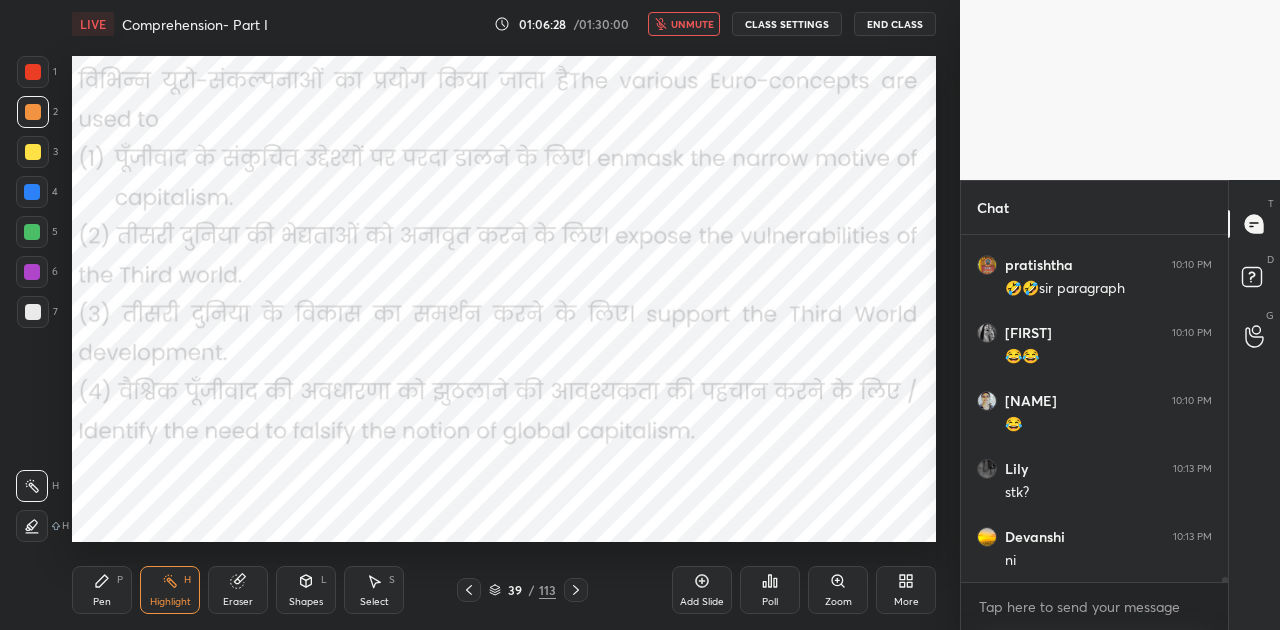 scroll, scrollTop: 327, scrollLeft: 261, axis: both 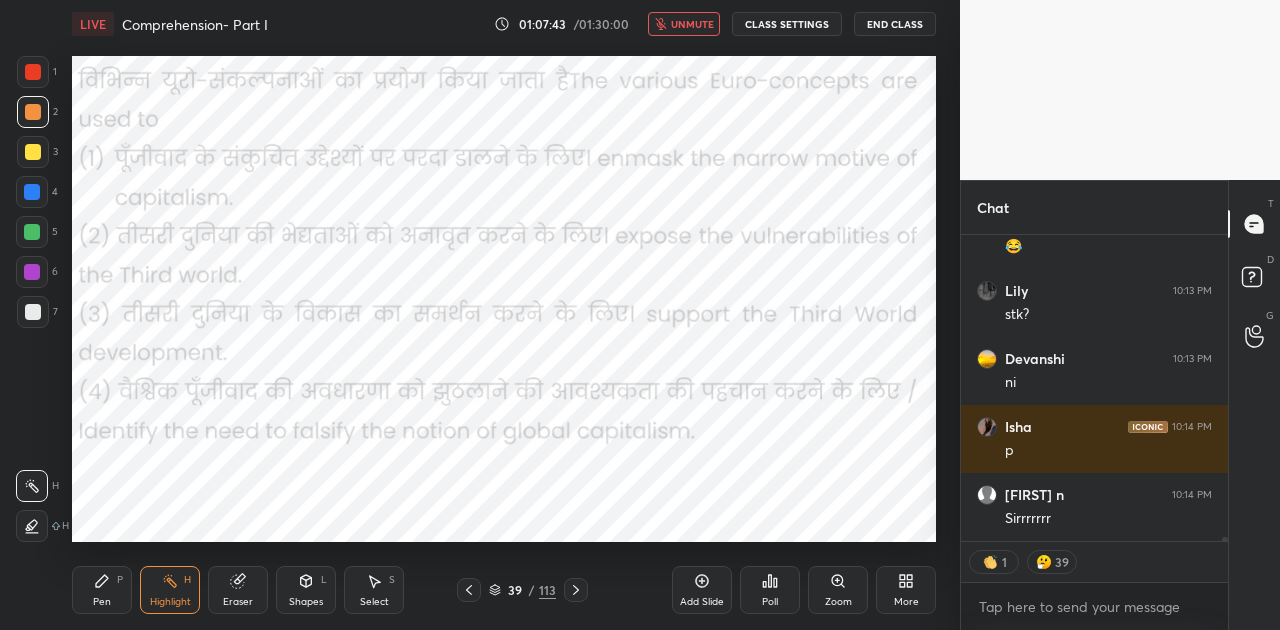 click 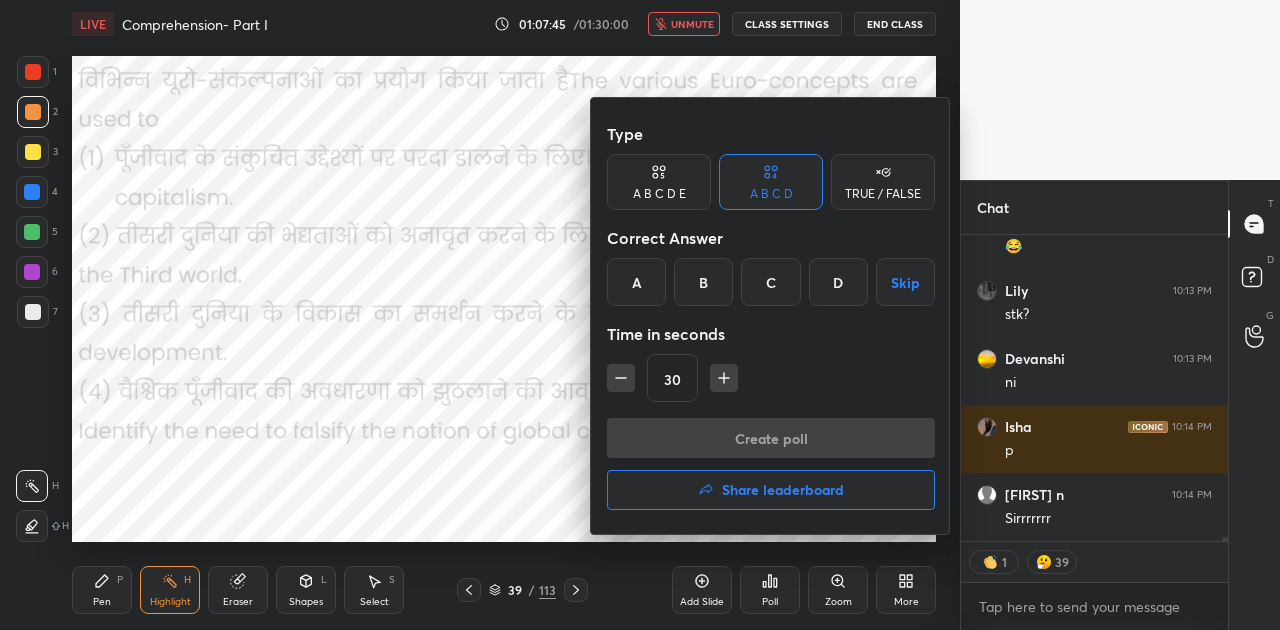 click on "A" at bounding box center [636, 282] 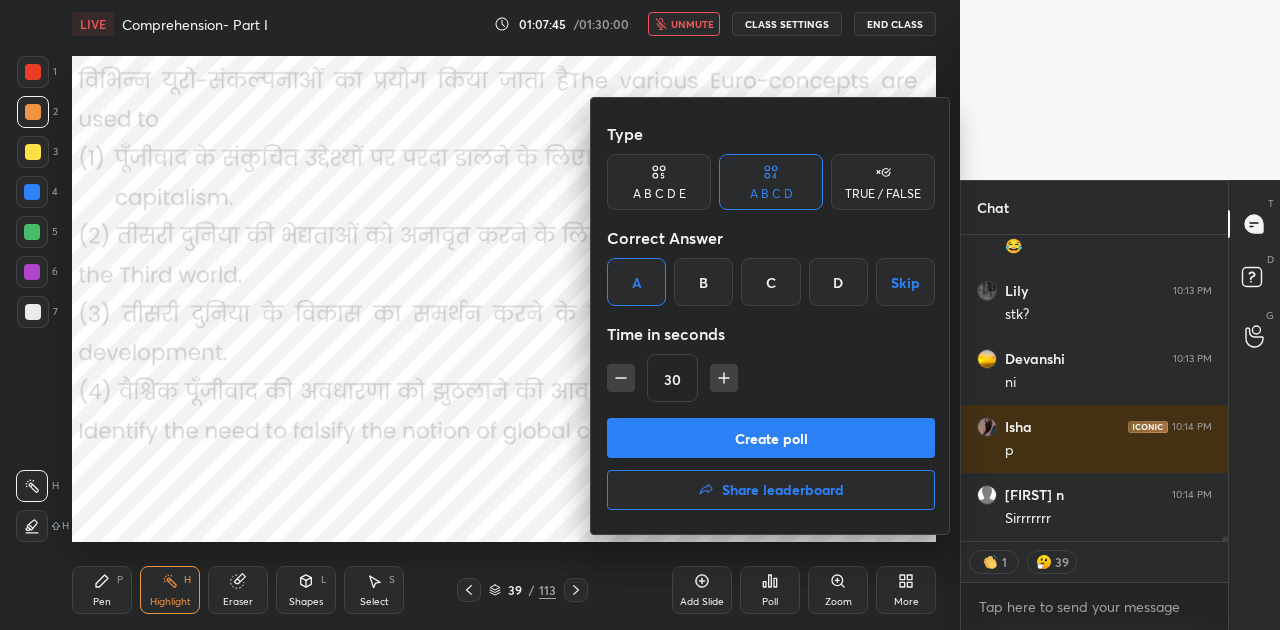 scroll, scrollTop: 25662, scrollLeft: 0, axis: vertical 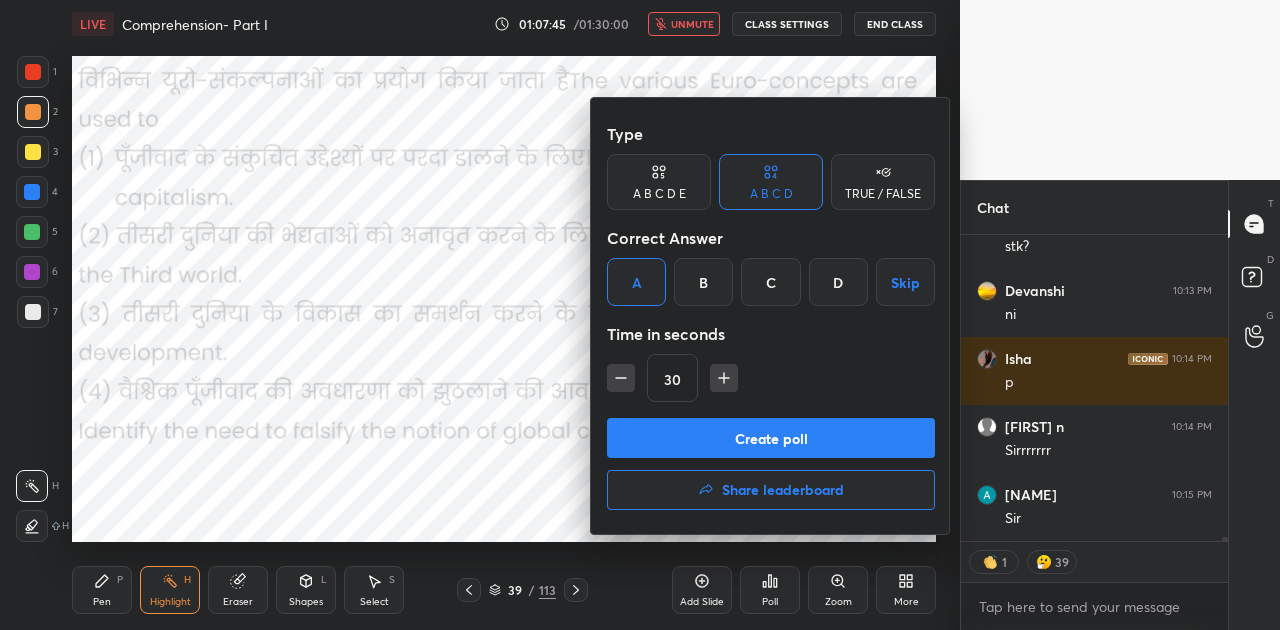 drag, startPoint x: 798, startPoint y: 446, endPoint x: 805, endPoint y: 432, distance: 15.652476 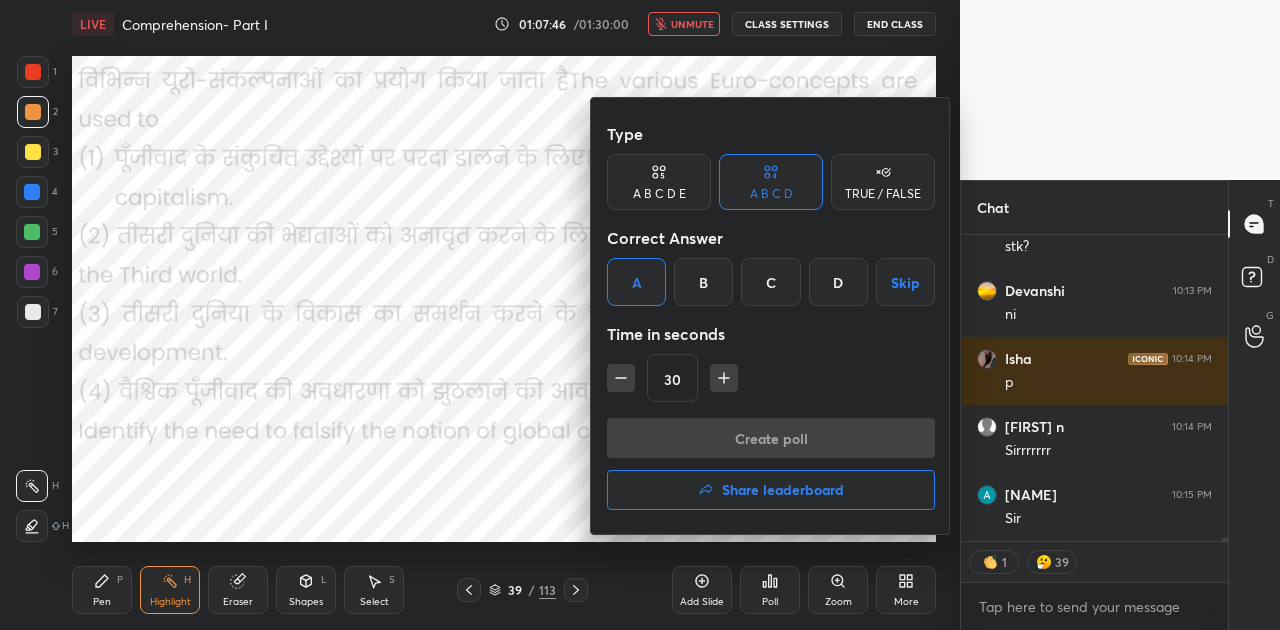 scroll, scrollTop: 268, scrollLeft: 261, axis: both 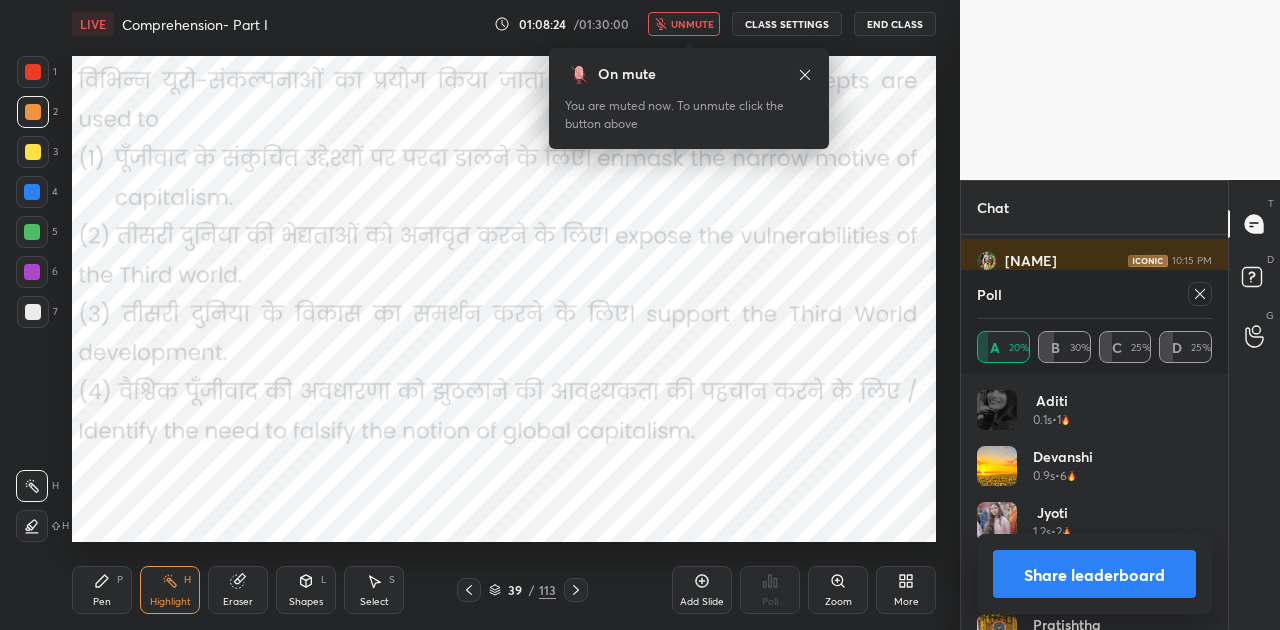 click on "unmute" at bounding box center (692, 24) 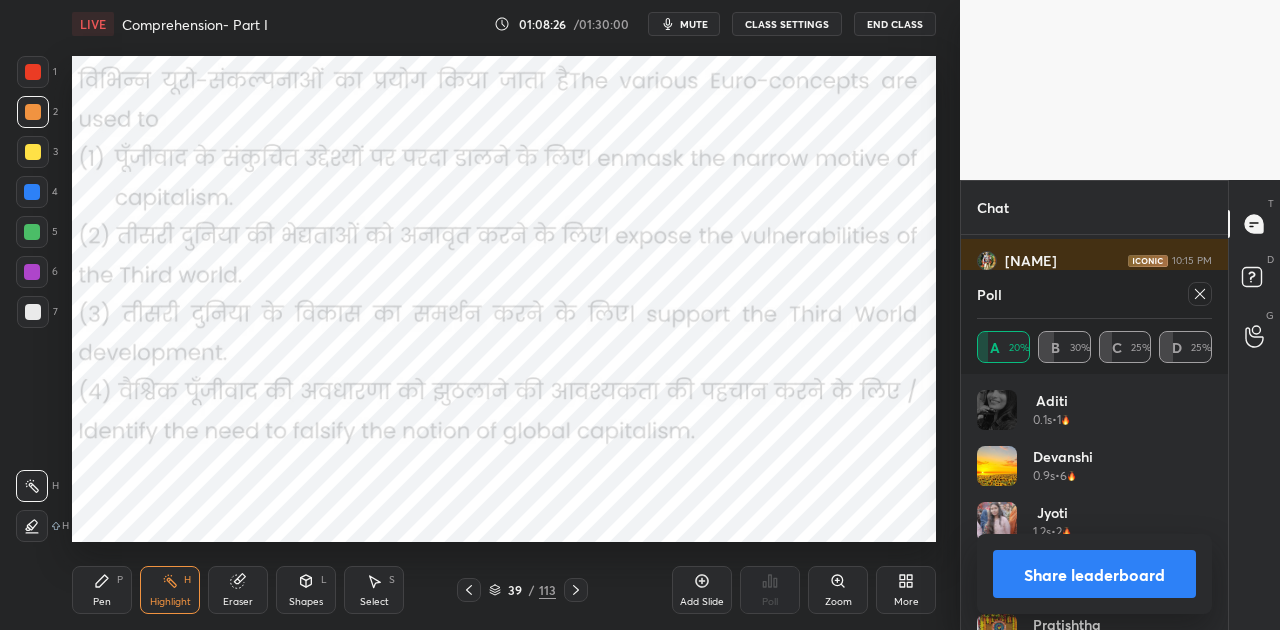 click on "Share leaderboard" at bounding box center [1094, 574] 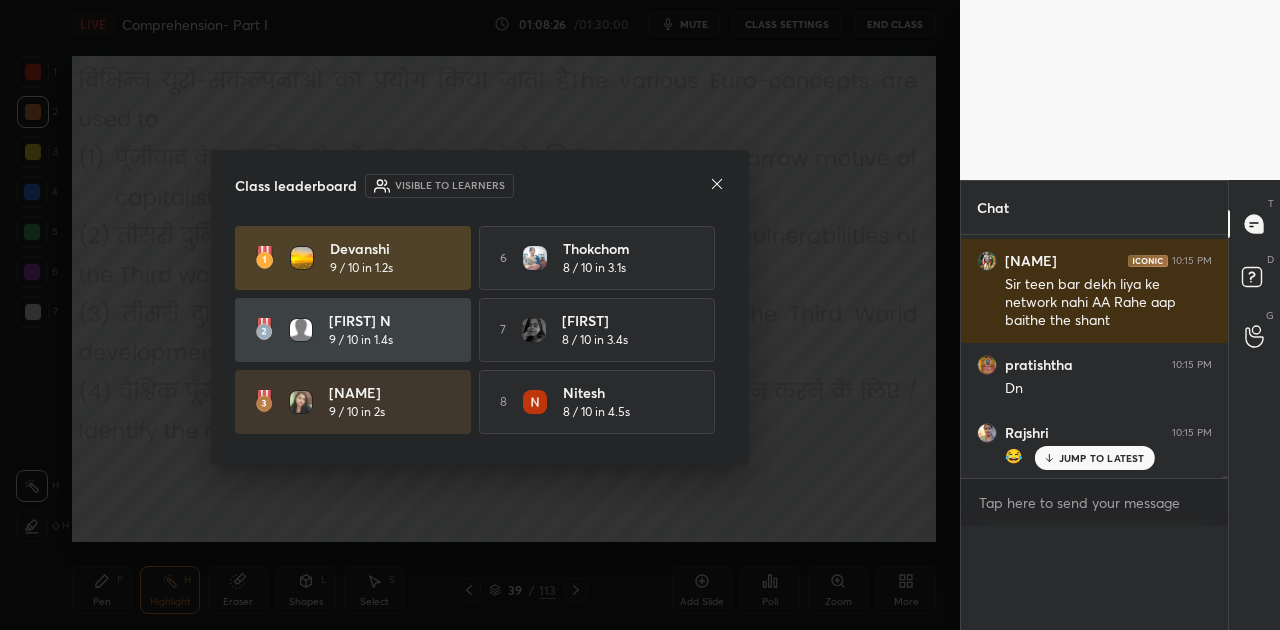 scroll, scrollTop: 0, scrollLeft: 0, axis: both 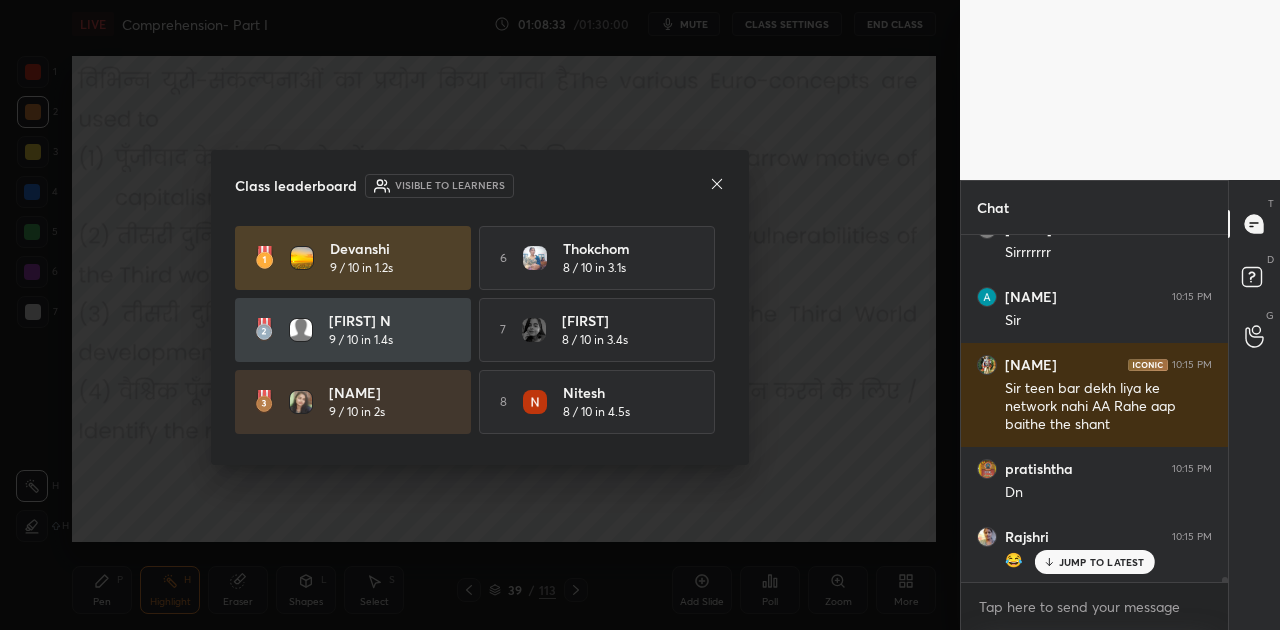 click 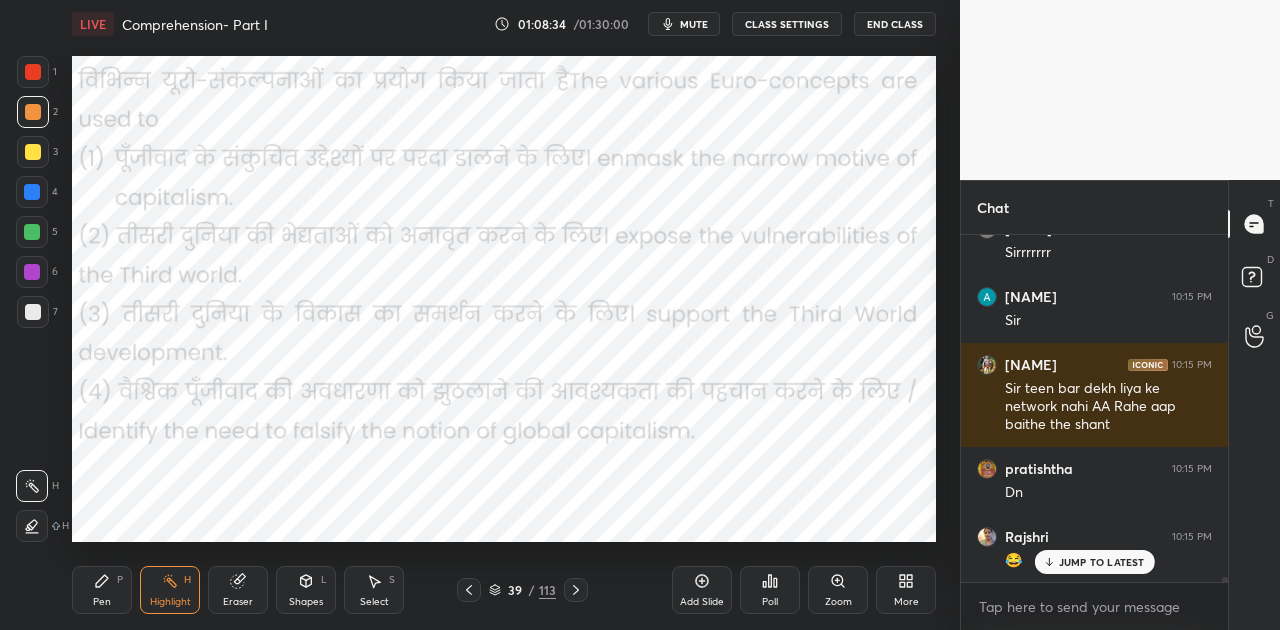 click on "JUMP TO LATEST" at bounding box center [1102, 562] 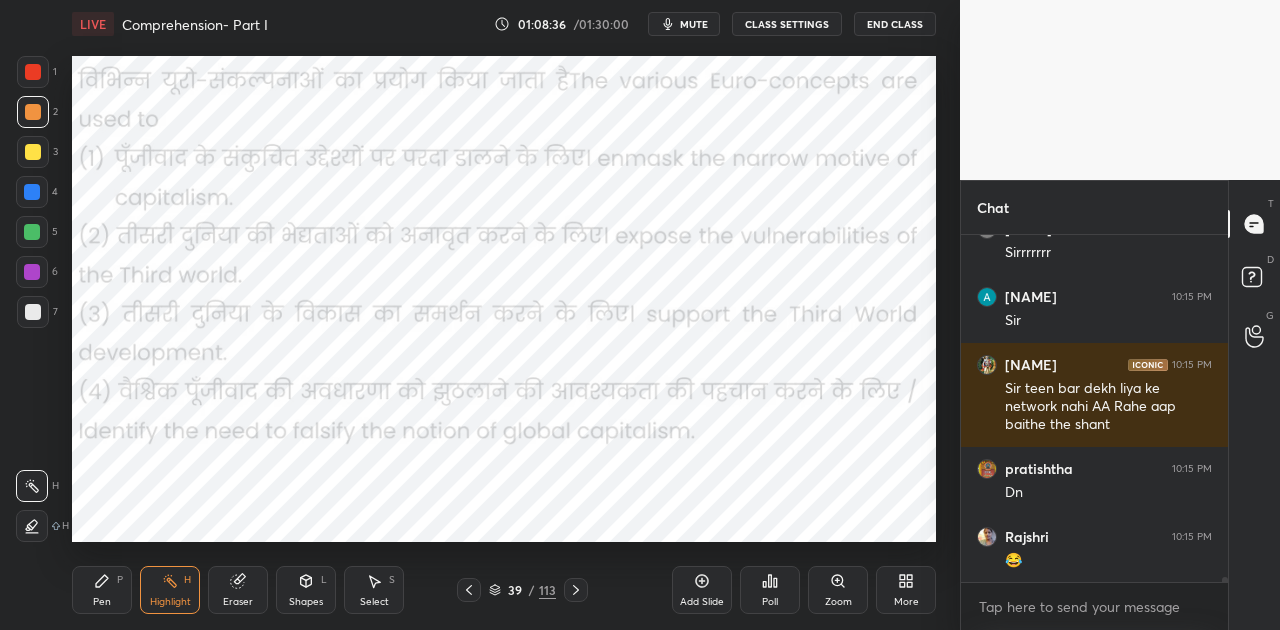 click 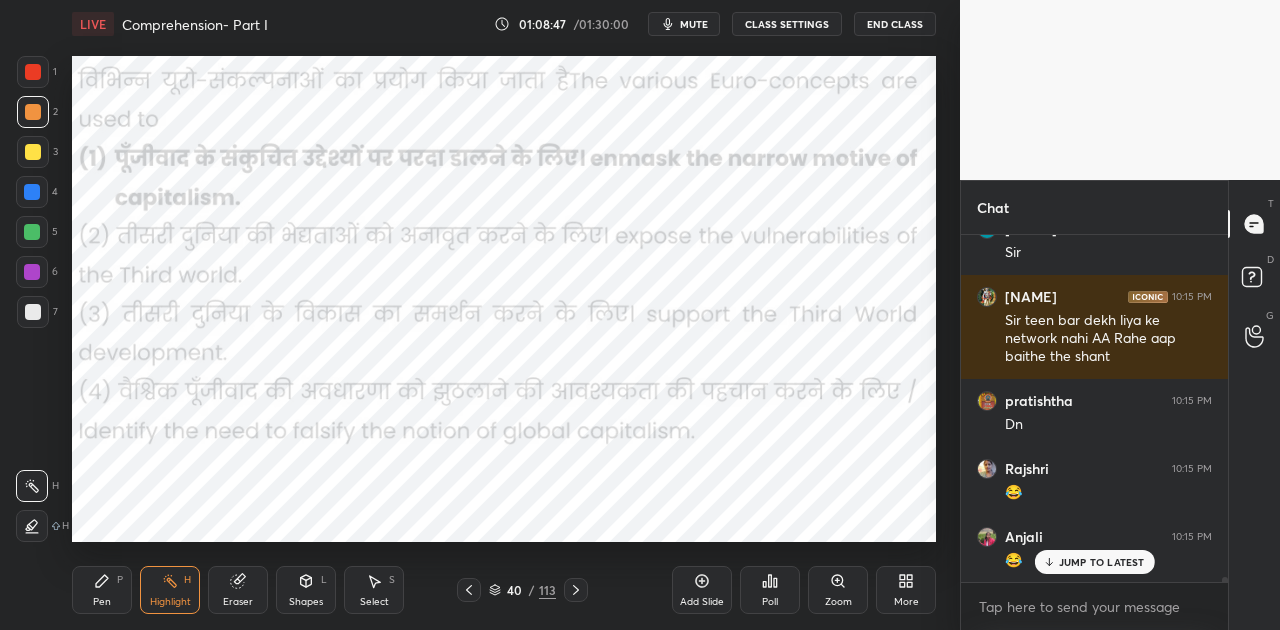 click on "JUMP TO LATEST" at bounding box center [1094, 562] 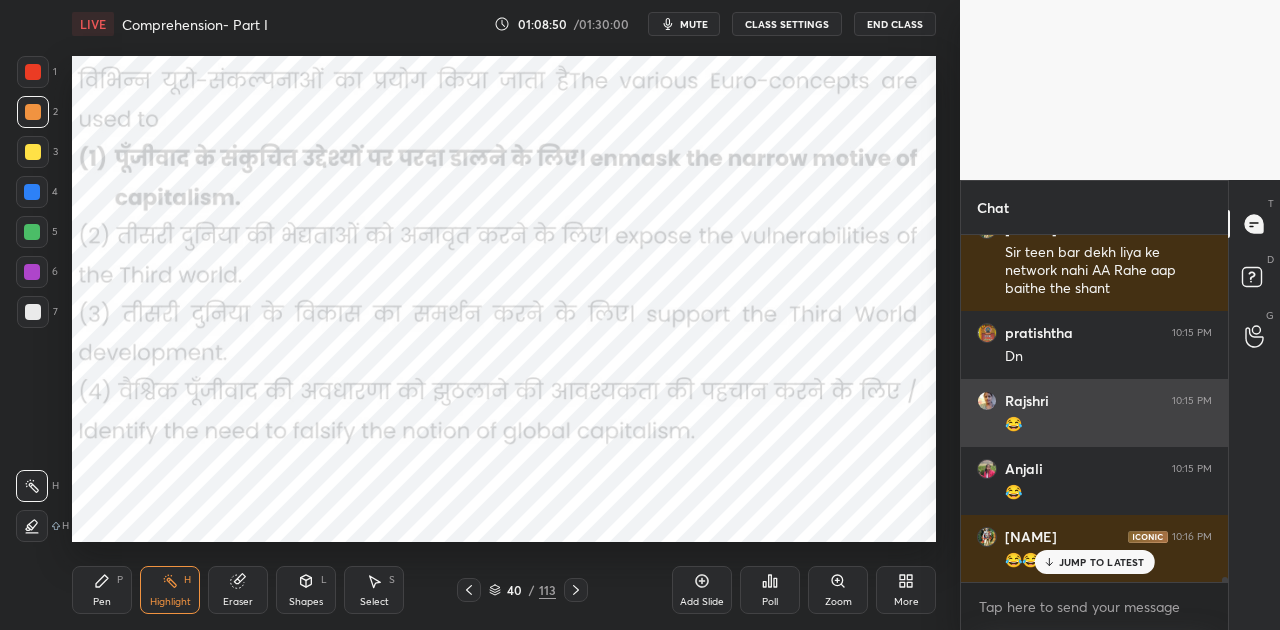 scroll, scrollTop: 26064, scrollLeft: 0, axis: vertical 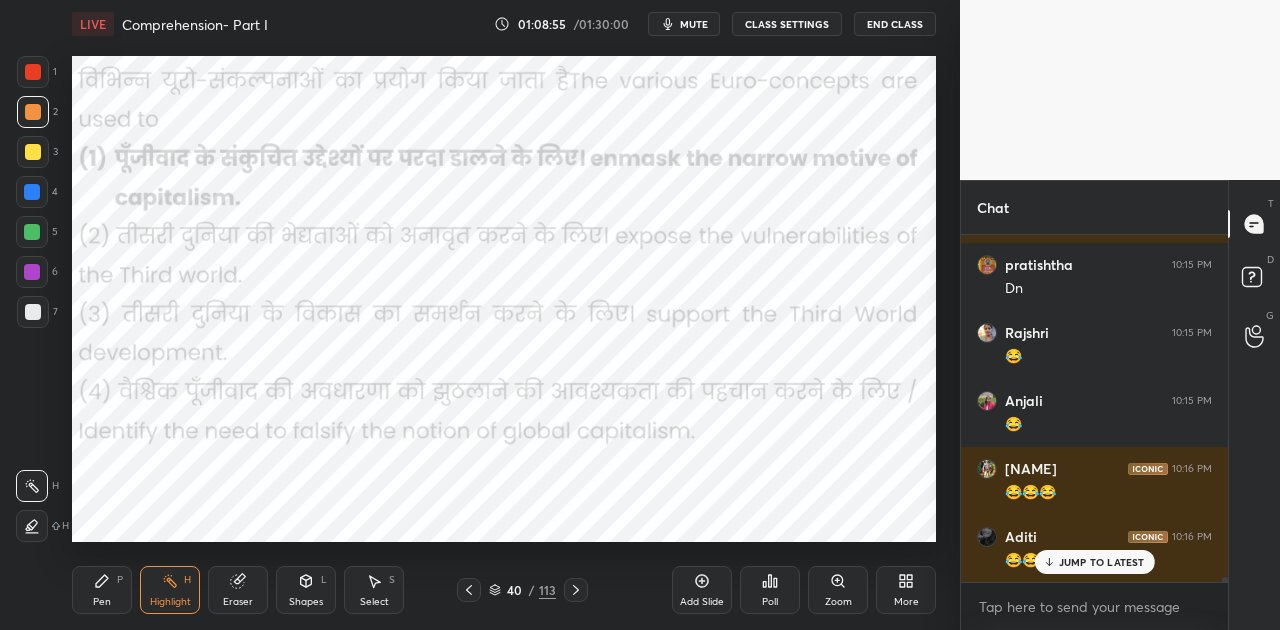 click 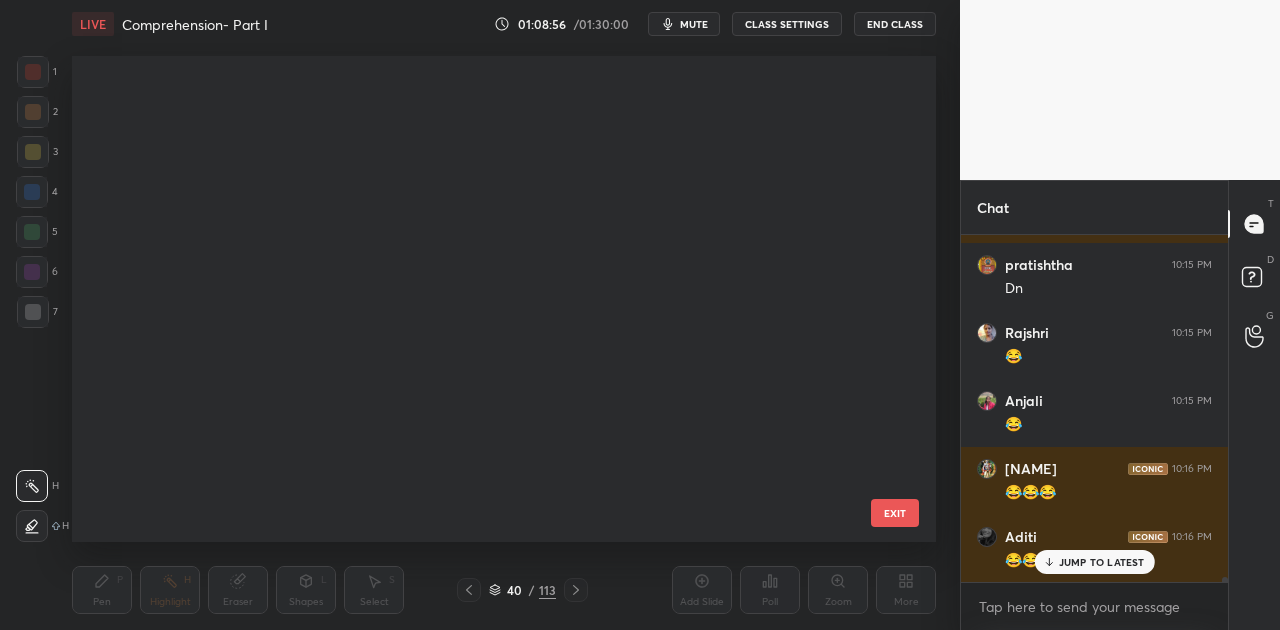 scroll, scrollTop: 1572, scrollLeft: 0, axis: vertical 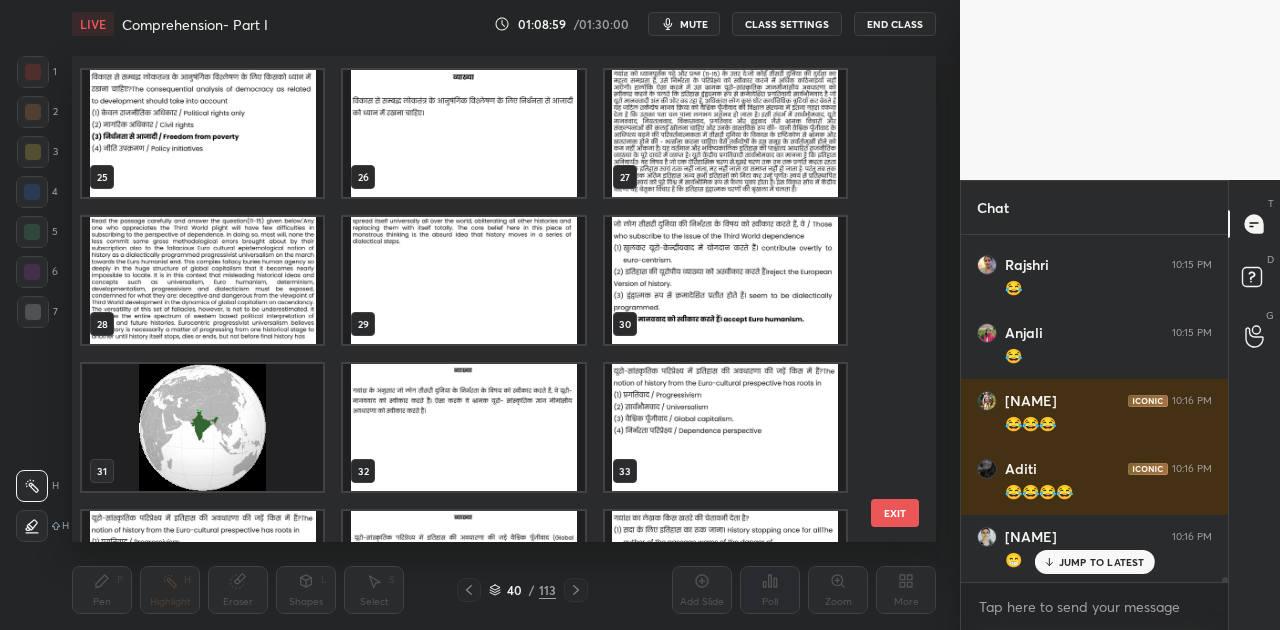 click at bounding box center [725, 133] 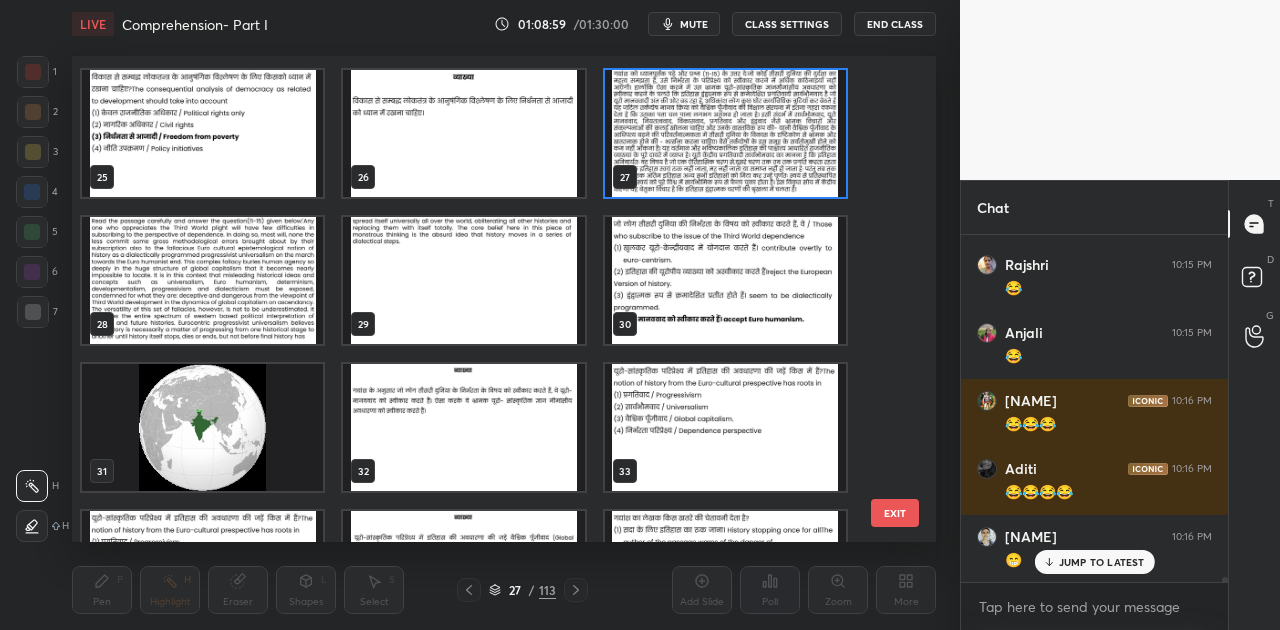 click at bounding box center (725, 133) 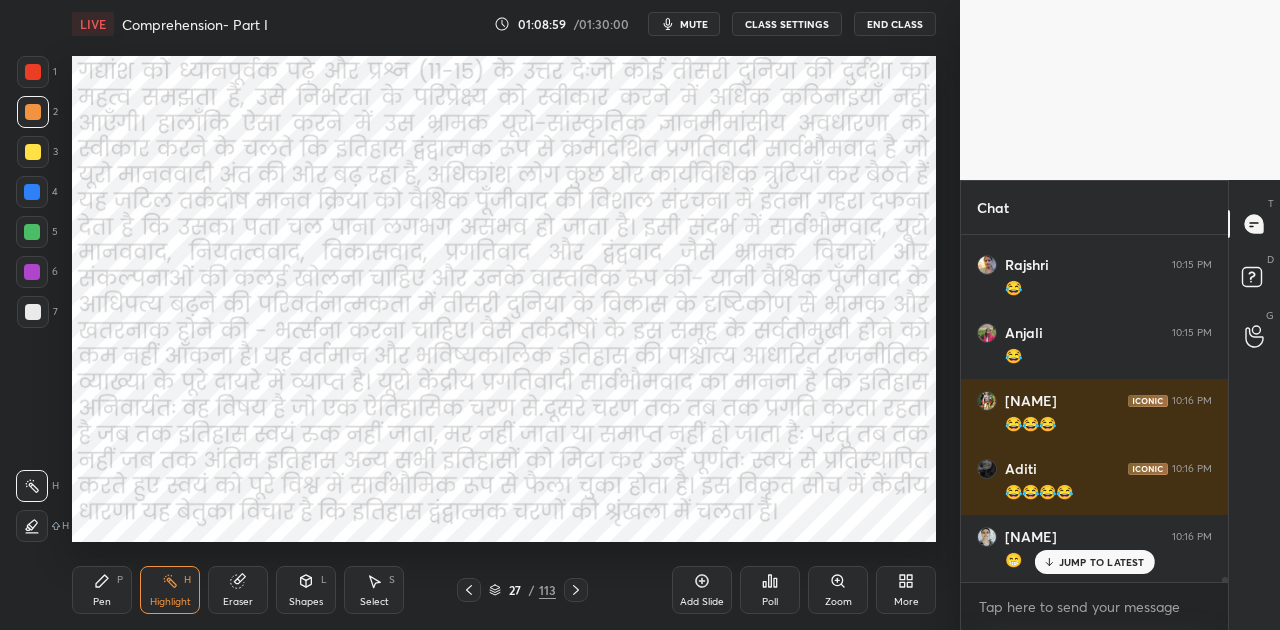 click at bounding box center (725, 133) 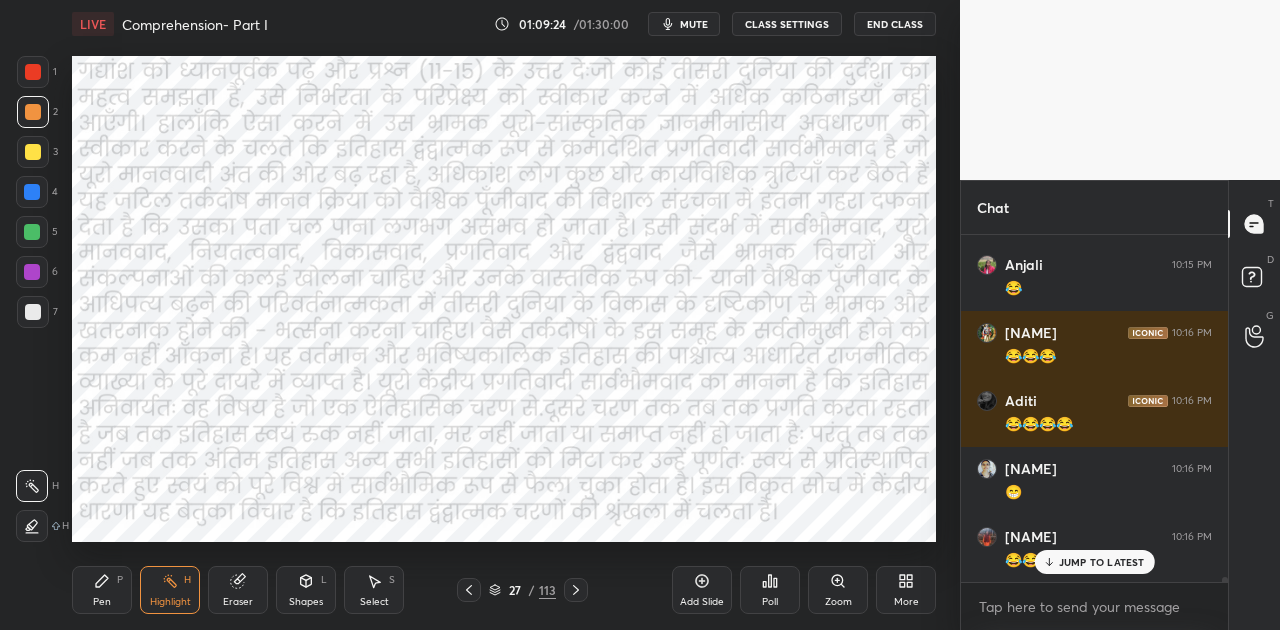 scroll, scrollTop: 26268, scrollLeft: 0, axis: vertical 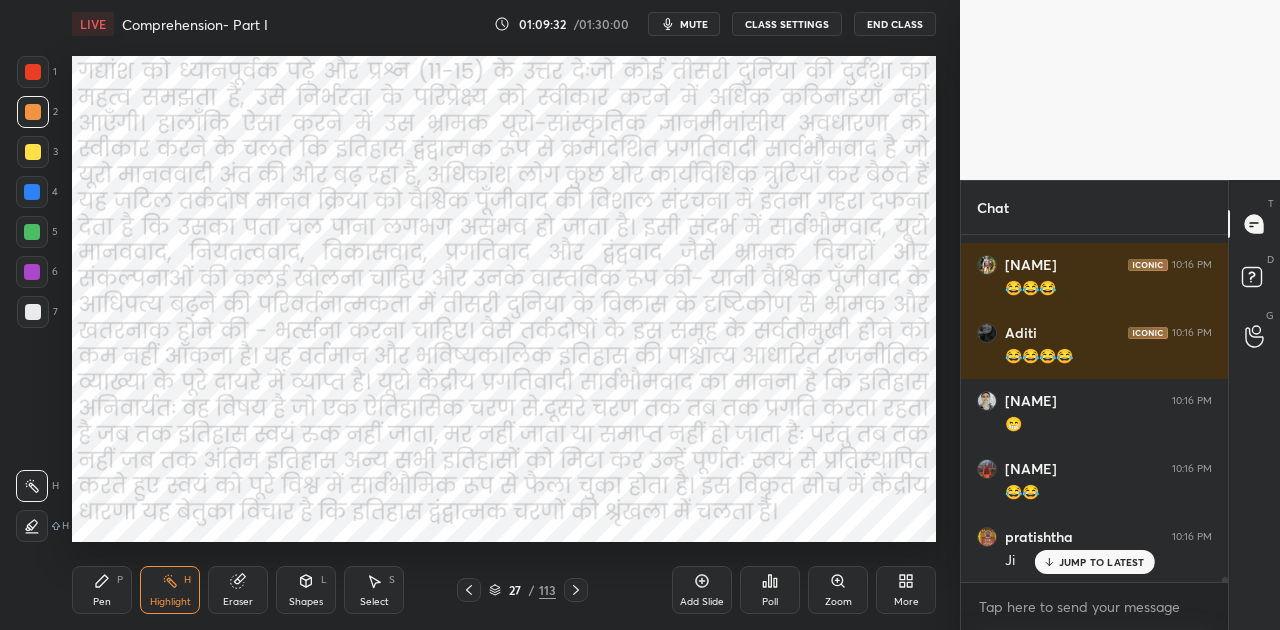 click 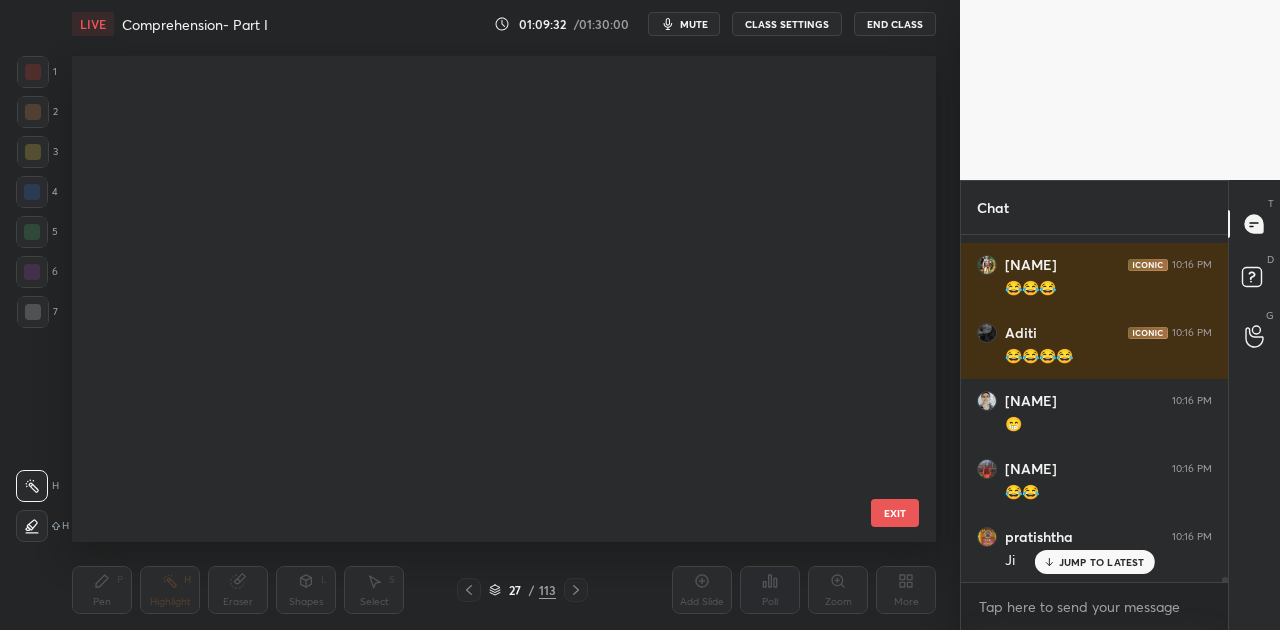 scroll, scrollTop: 480, scrollLeft: 854, axis: both 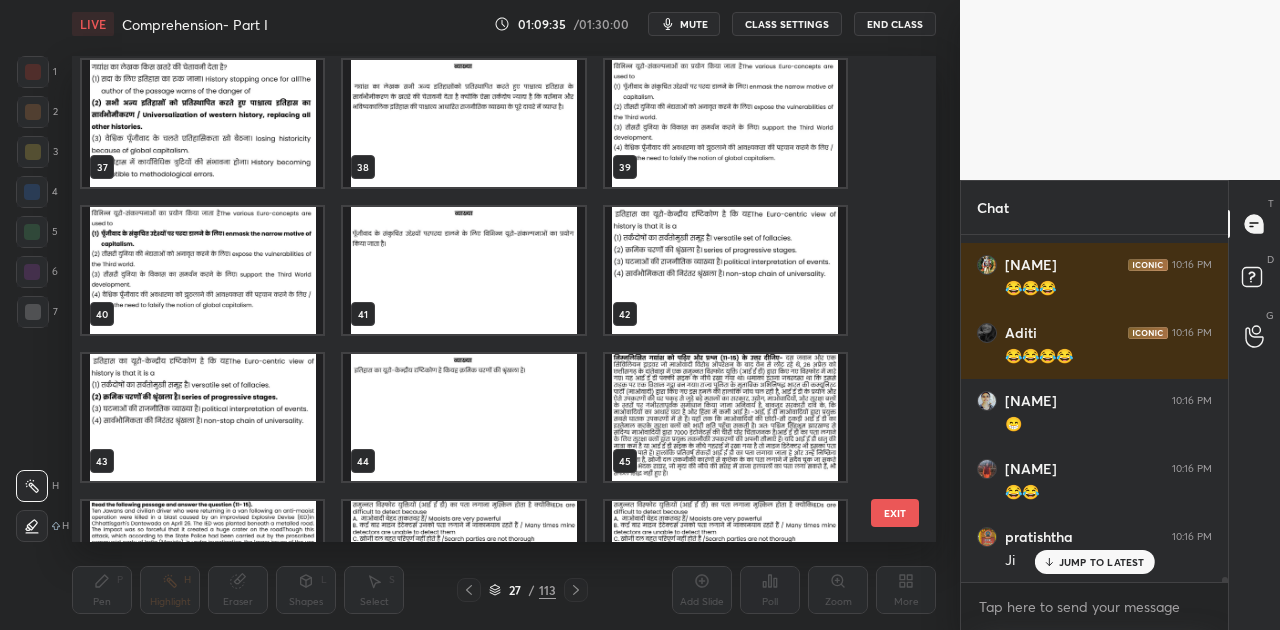 click at bounding box center (725, 270) 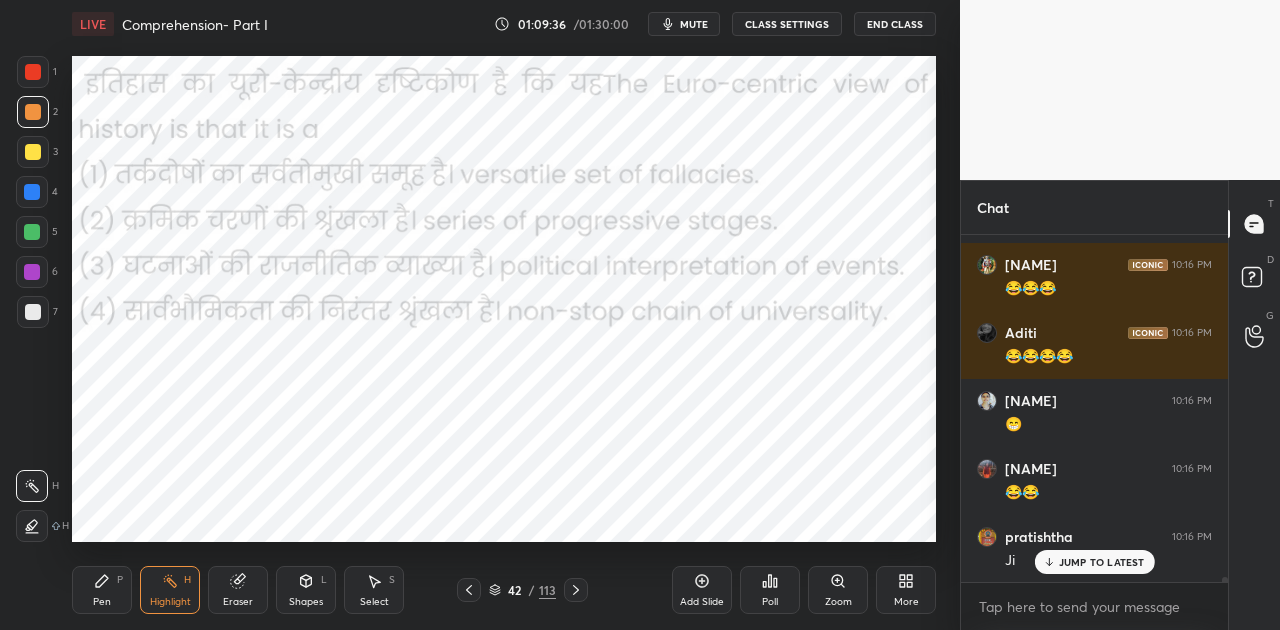 click at bounding box center [725, 270] 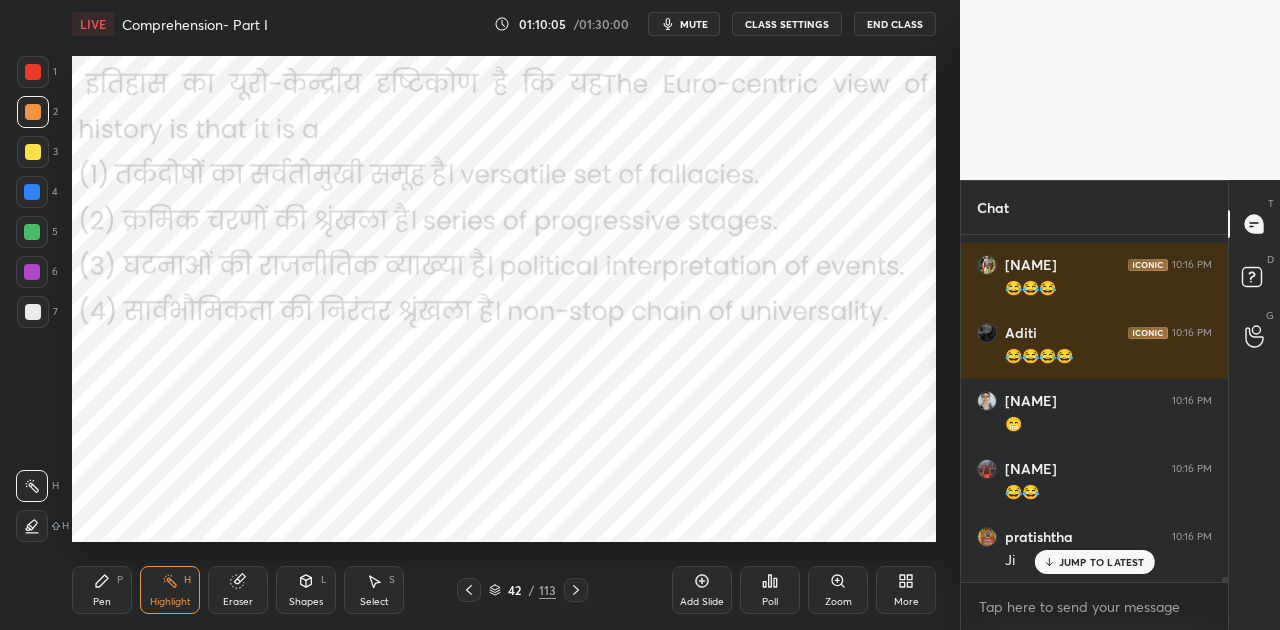 click 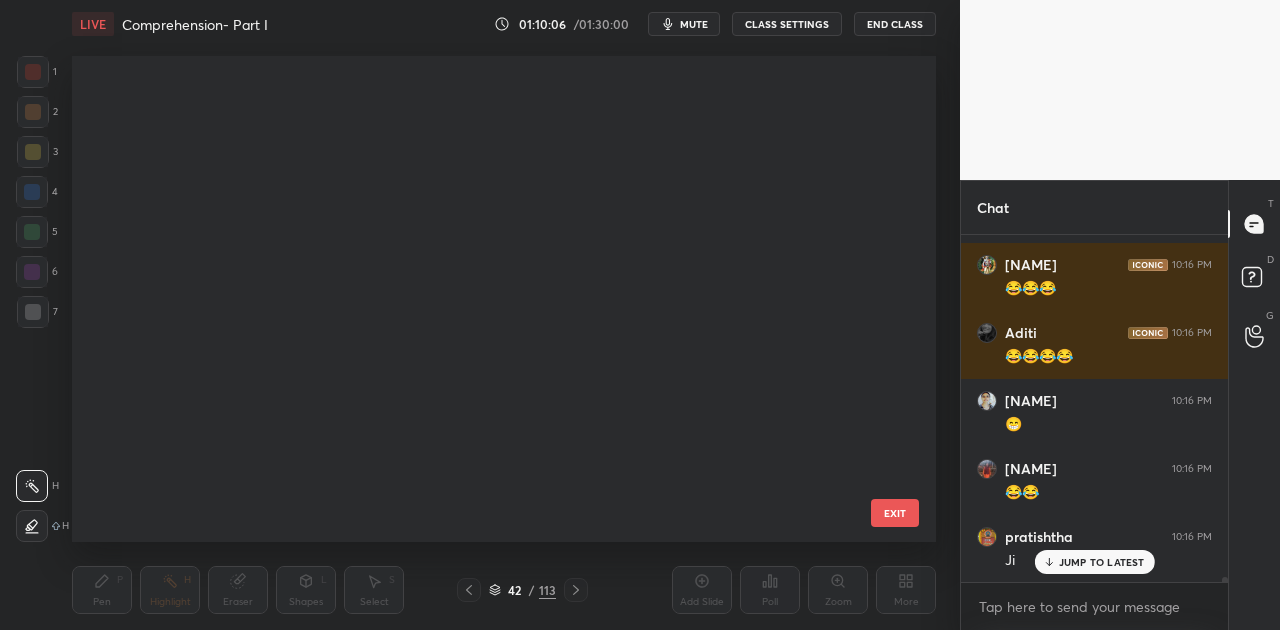 scroll, scrollTop: 1572, scrollLeft: 0, axis: vertical 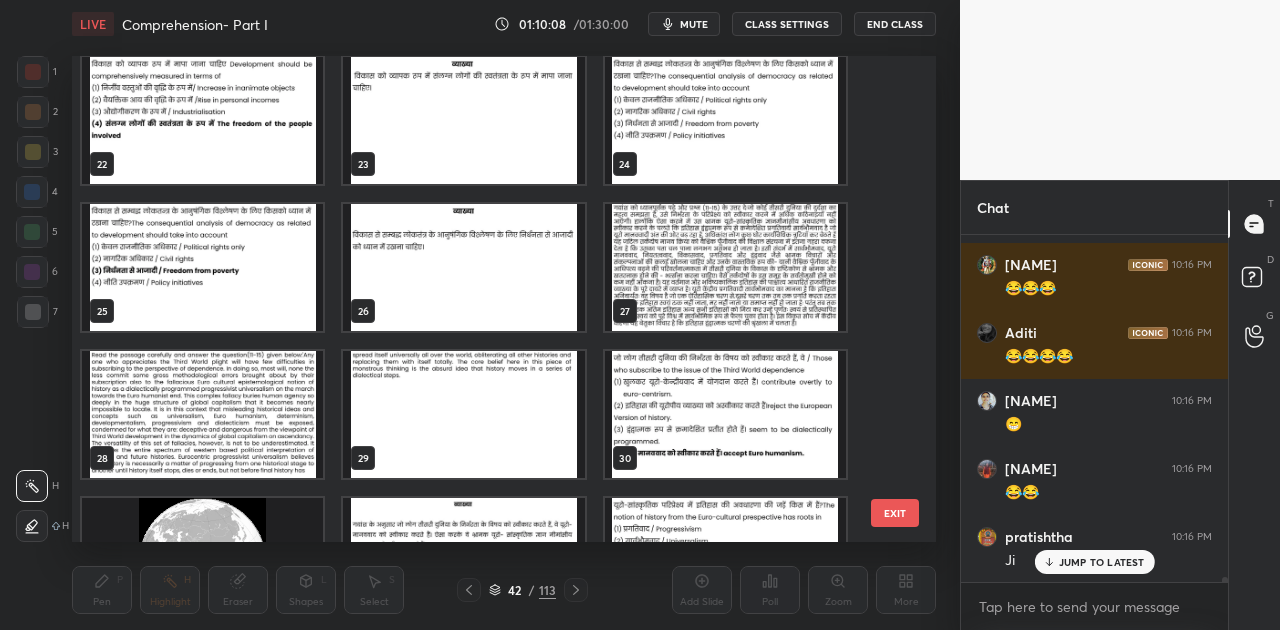click at bounding box center [725, 267] 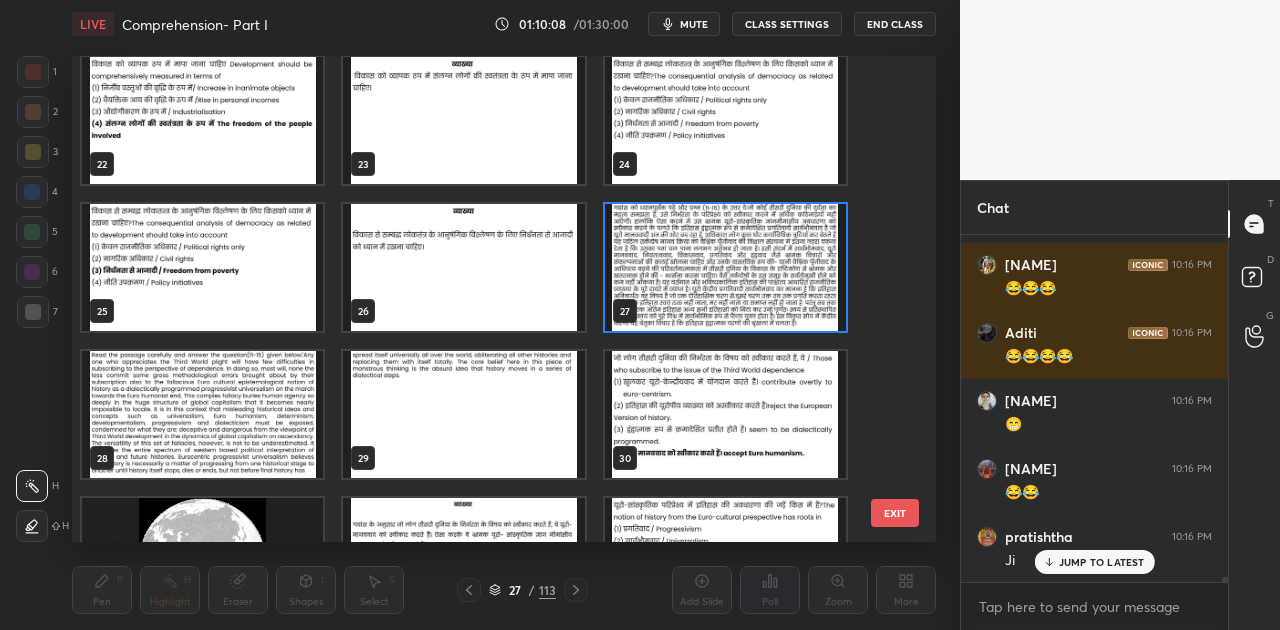 click at bounding box center [725, 267] 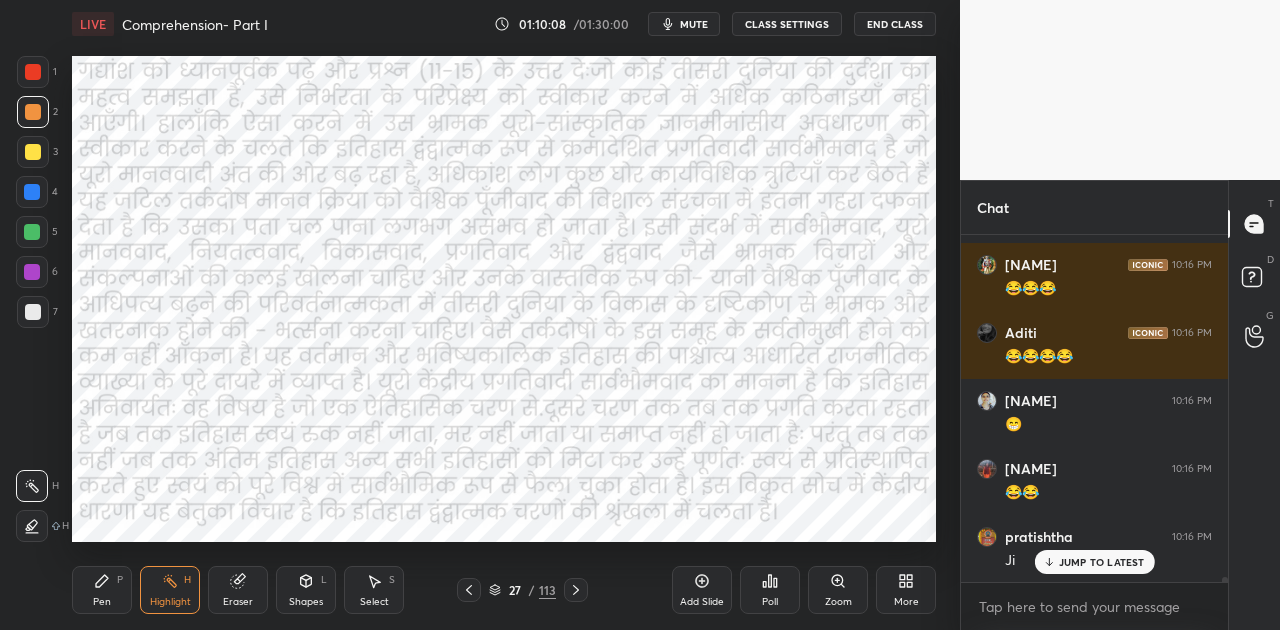 click at bounding box center (725, 267) 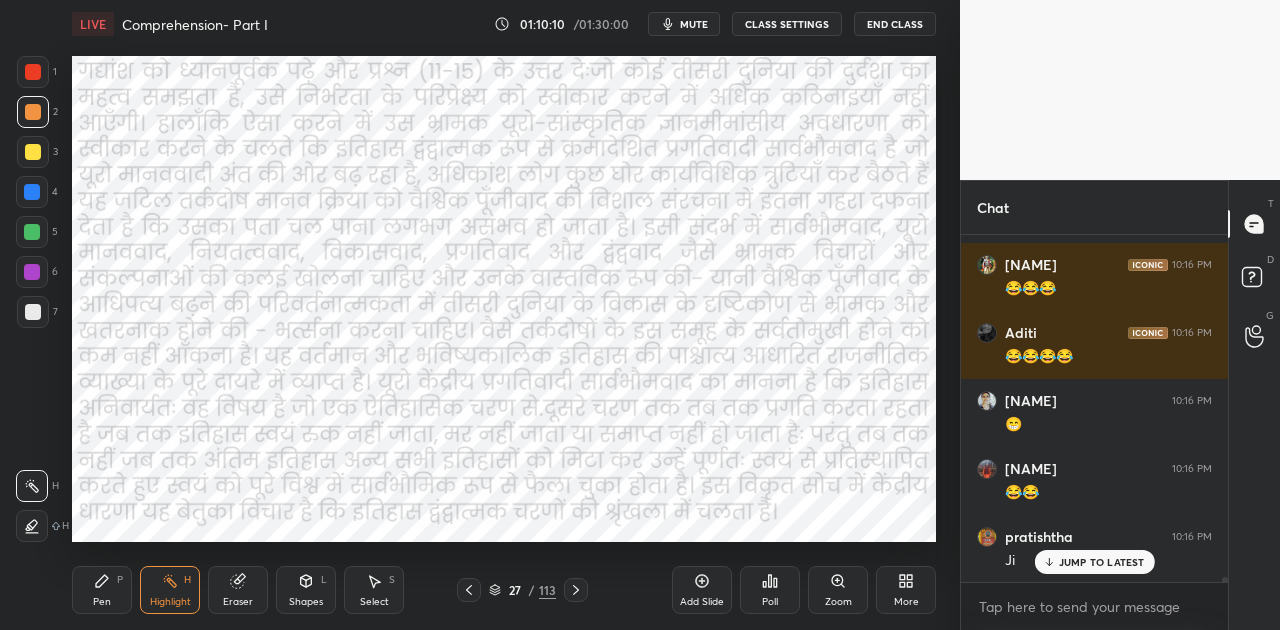click on "mute" at bounding box center (694, 24) 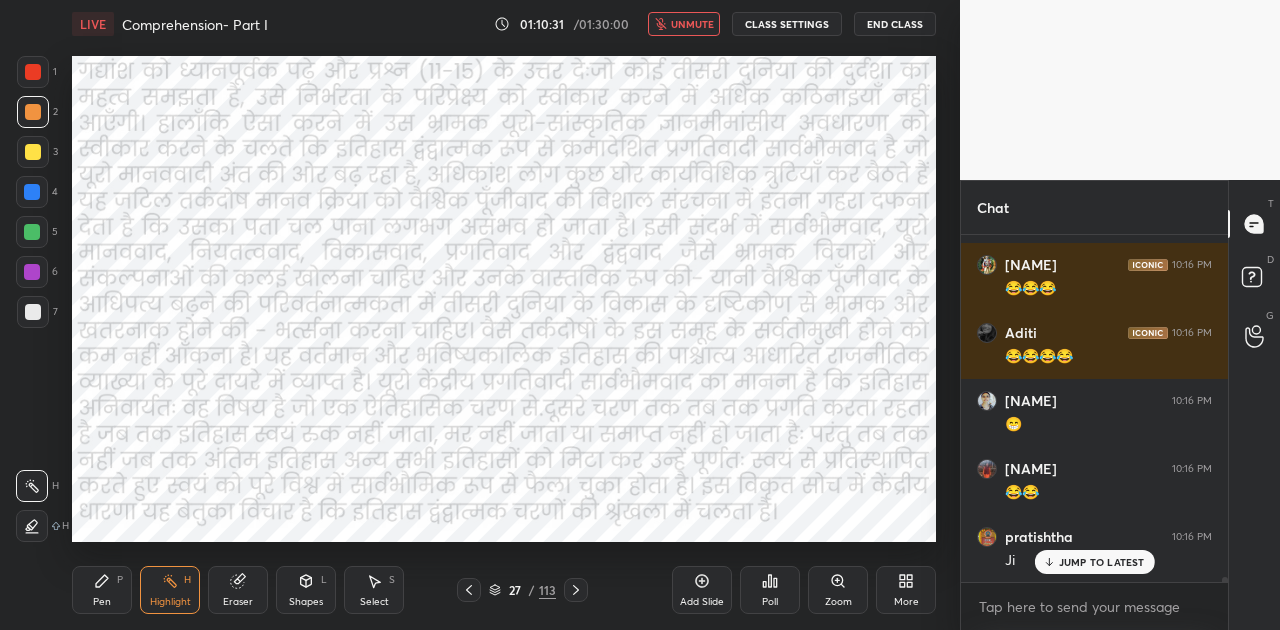 scroll, scrollTop: 26336, scrollLeft: 0, axis: vertical 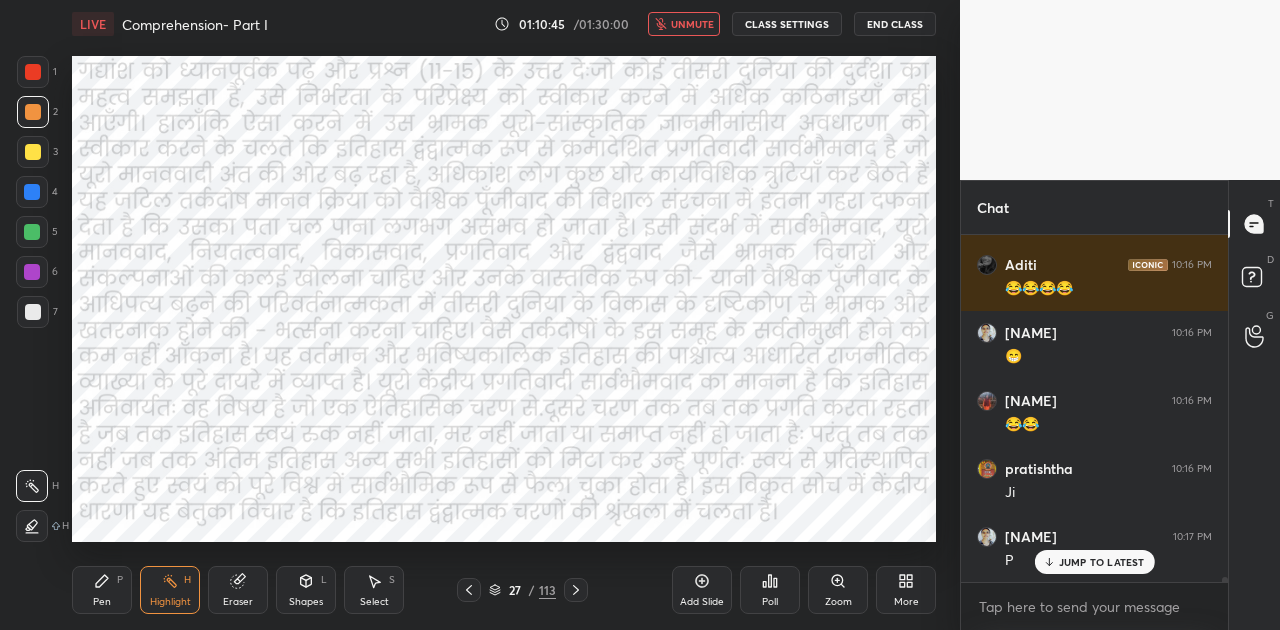 click 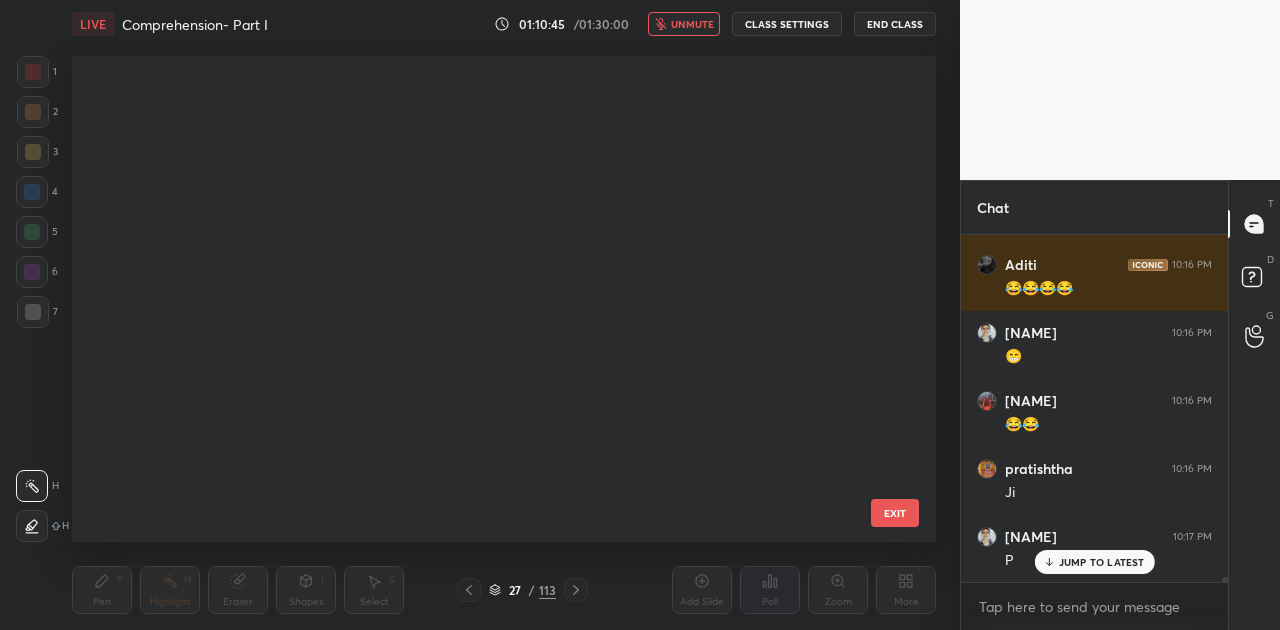 scroll, scrollTop: 836, scrollLeft: 0, axis: vertical 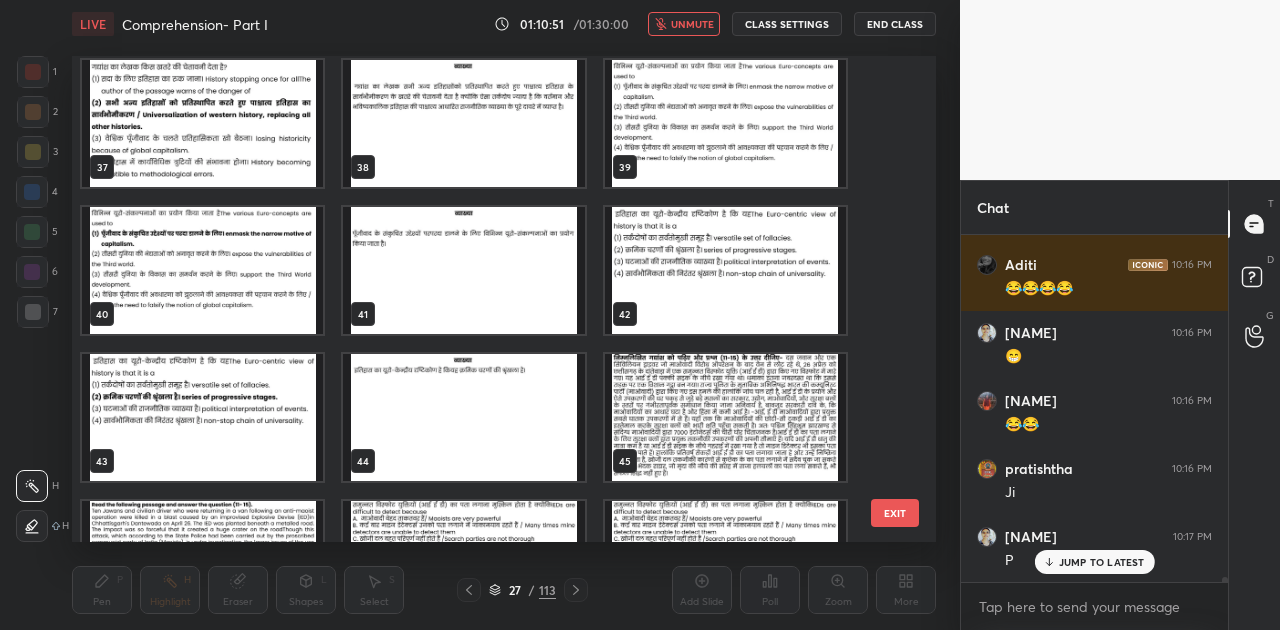 click at bounding box center (725, 270) 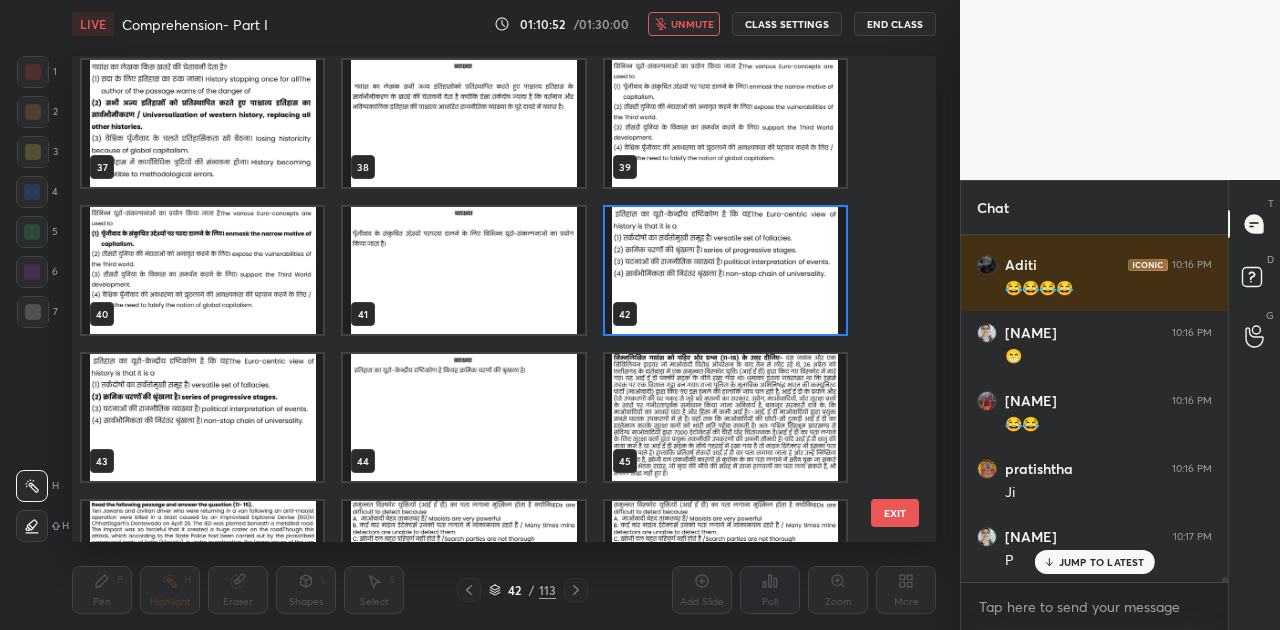 click at bounding box center [725, 270] 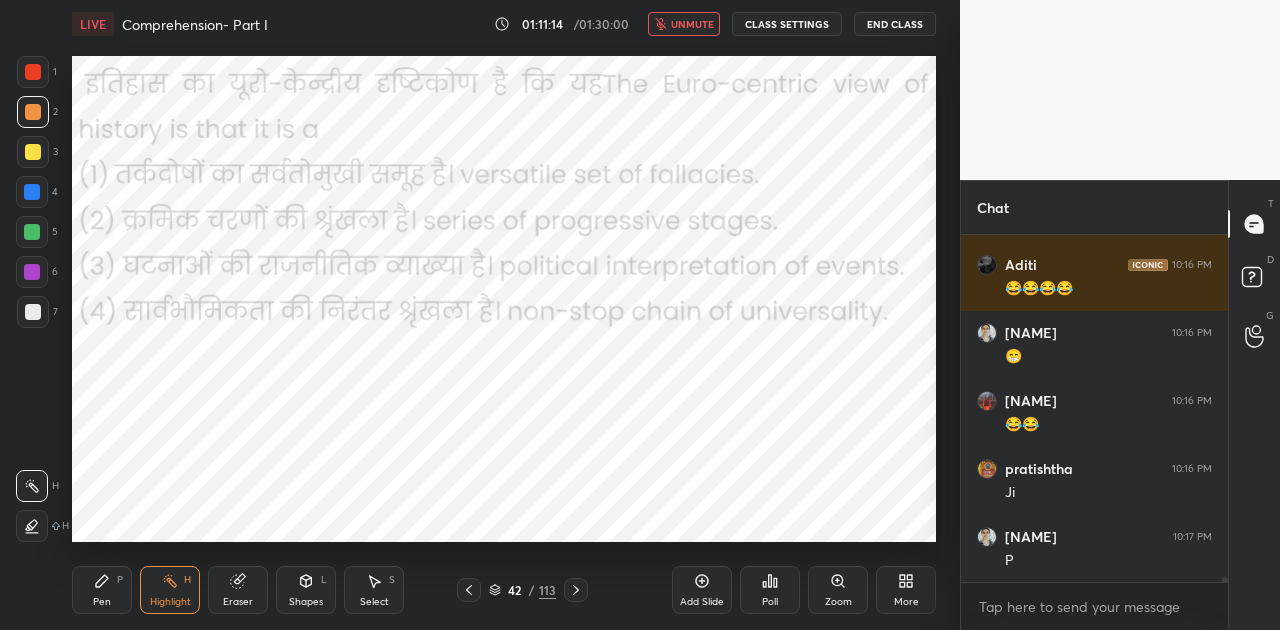 scroll, scrollTop: 26404, scrollLeft: 0, axis: vertical 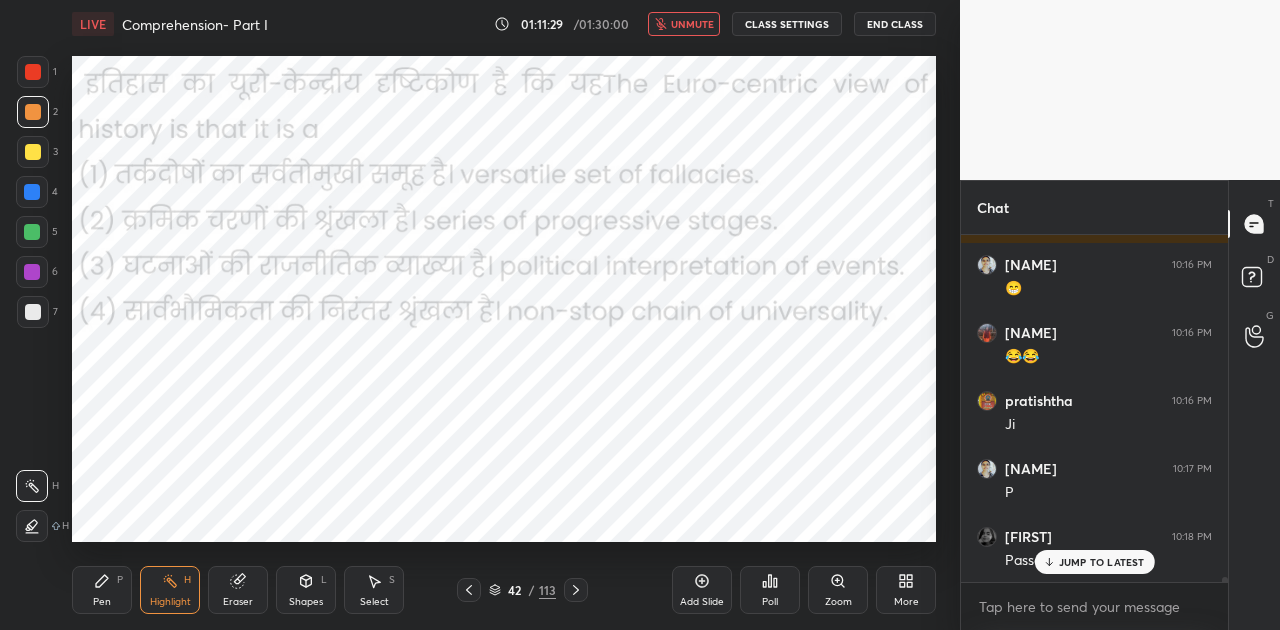 click on "42 / 113" at bounding box center [522, 590] 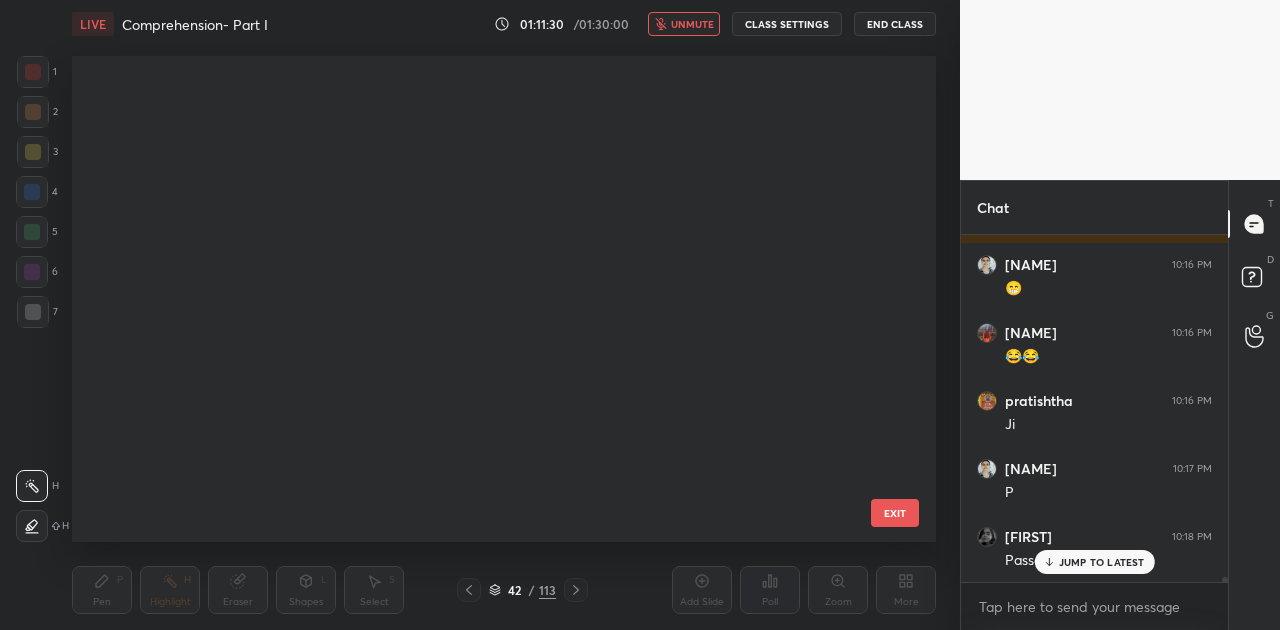 scroll, scrollTop: 1572, scrollLeft: 0, axis: vertical 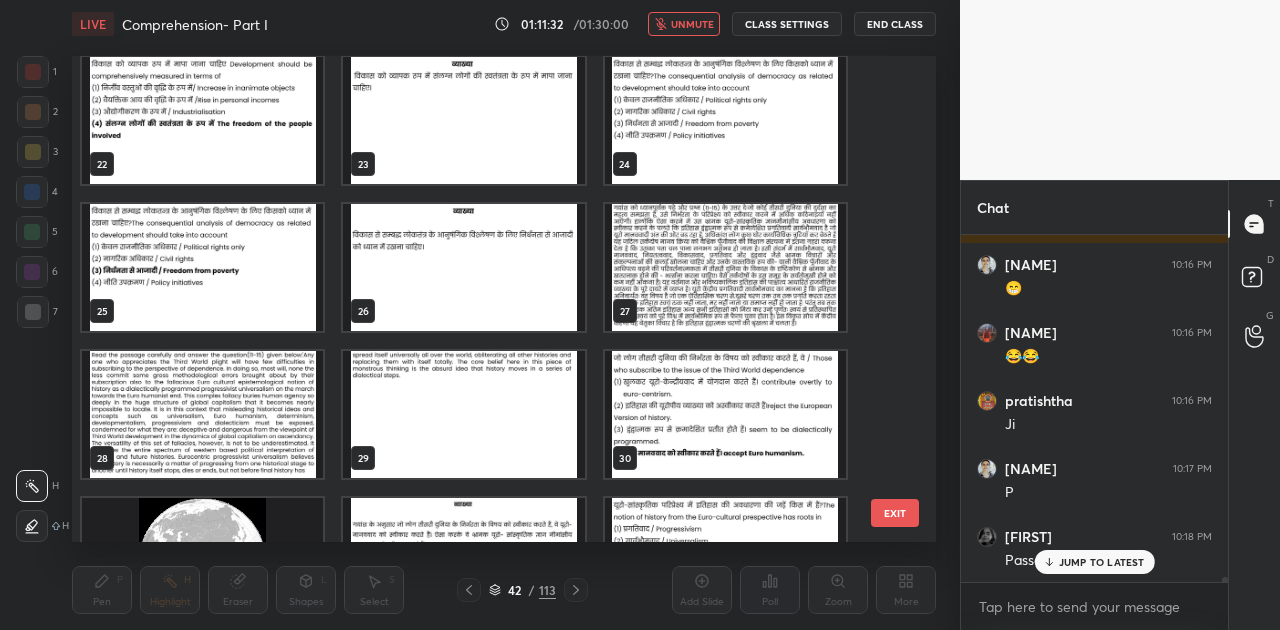 click at bounding box center (725, 267) 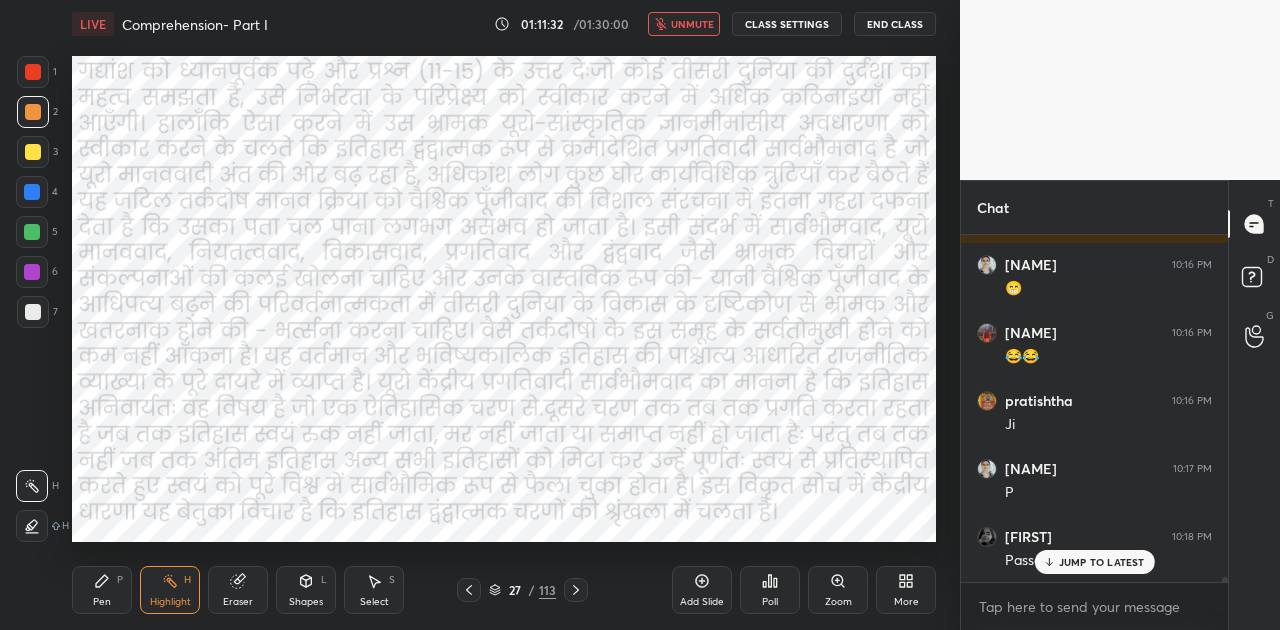 click at bounding box center [725, 267] 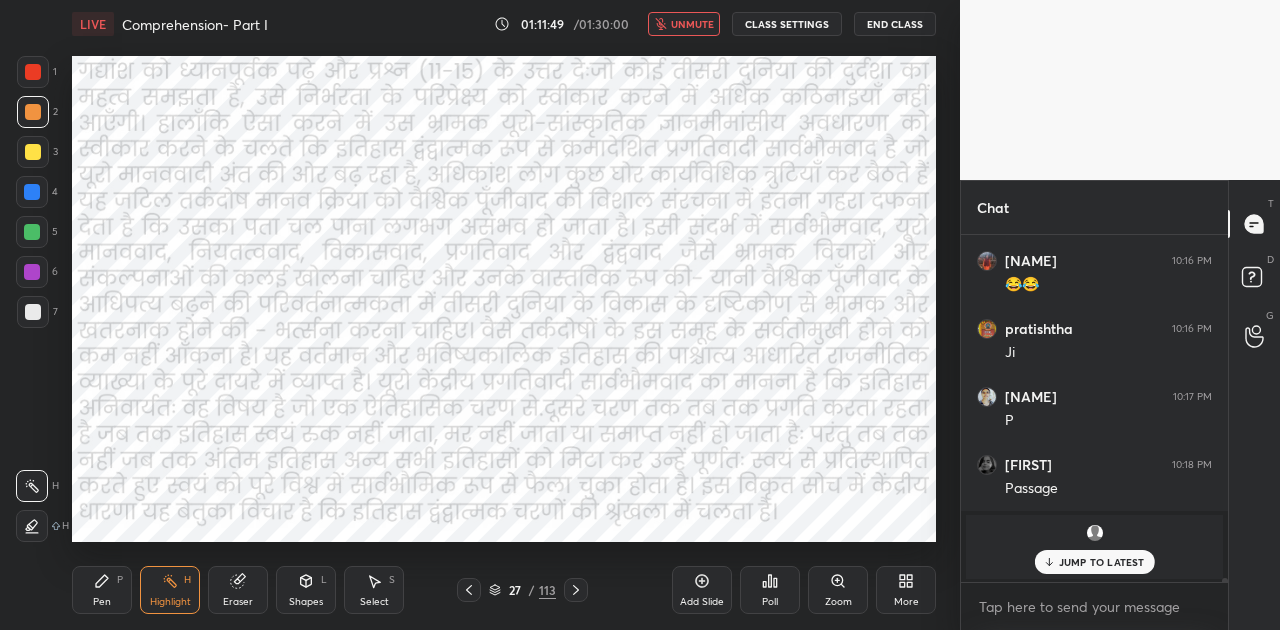 scroll, scrollTop: 26544, scrollLeft: 0, axis: vertical 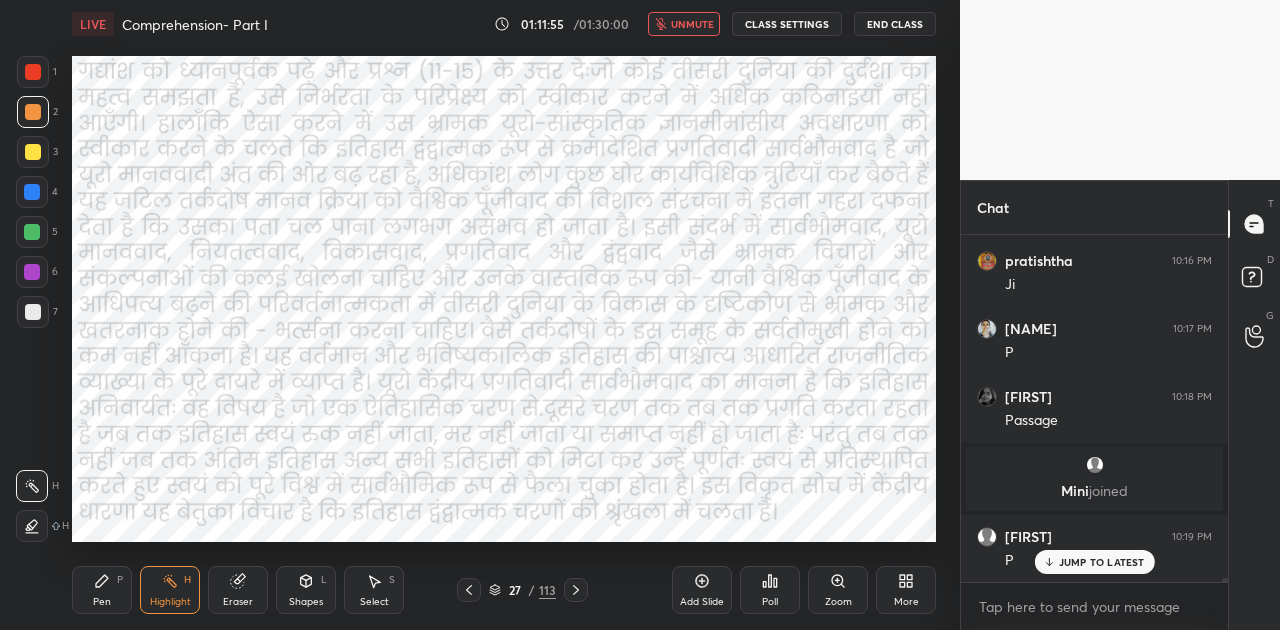 click 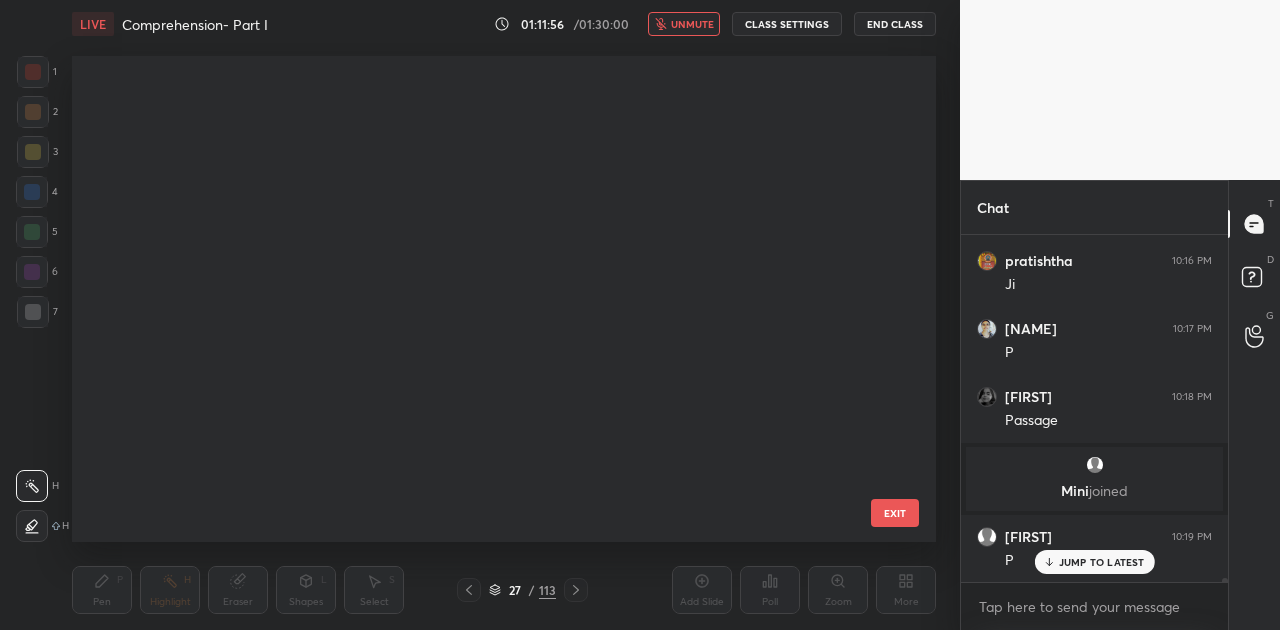 scroll, scrollTop: 836, scrollLeft: 0, axis: vertical 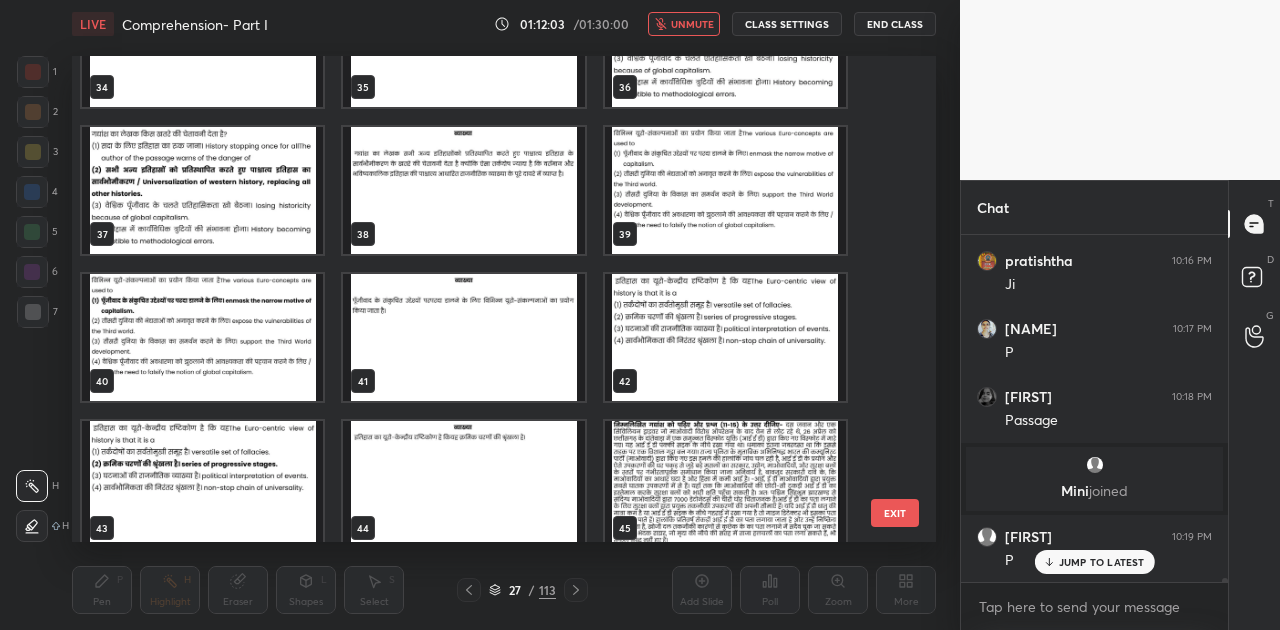 click at bounding box center (725, 337) 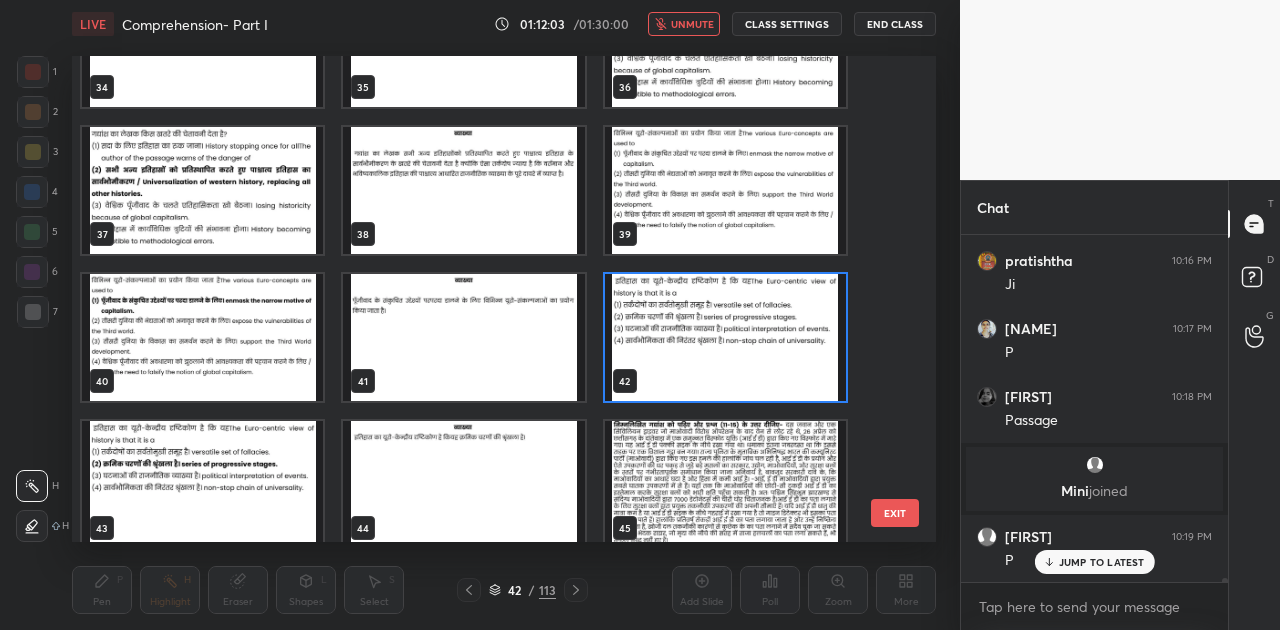 click at bounding box center [725, 337] 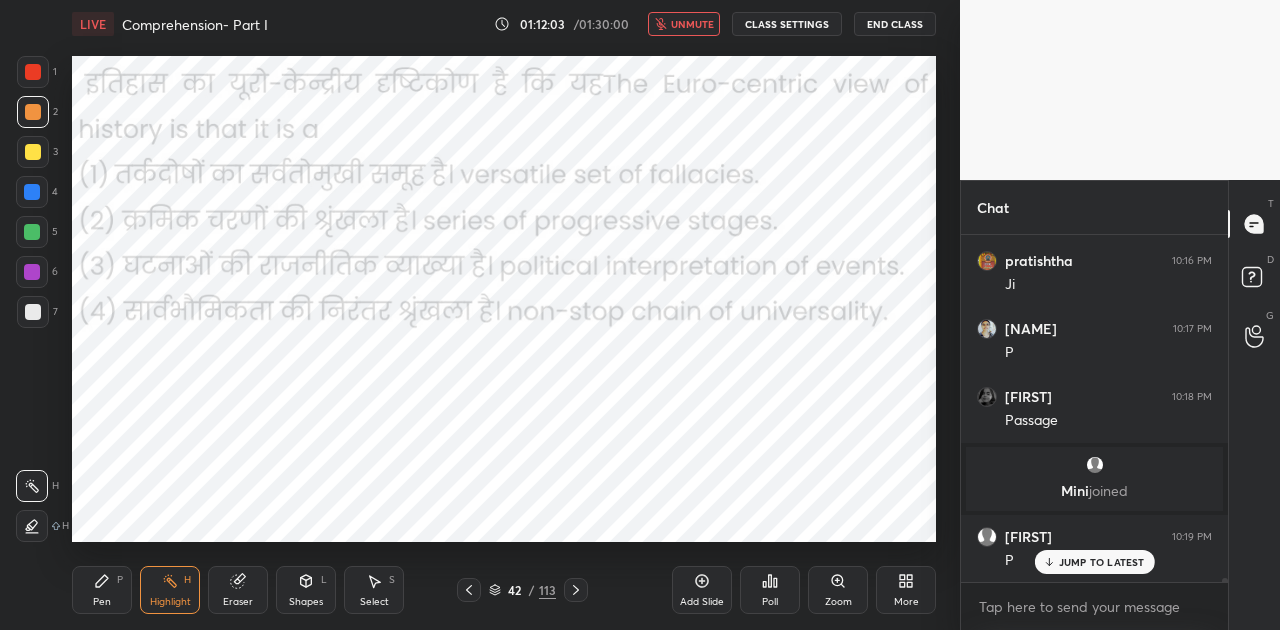 click at bounding box center [725, 337] 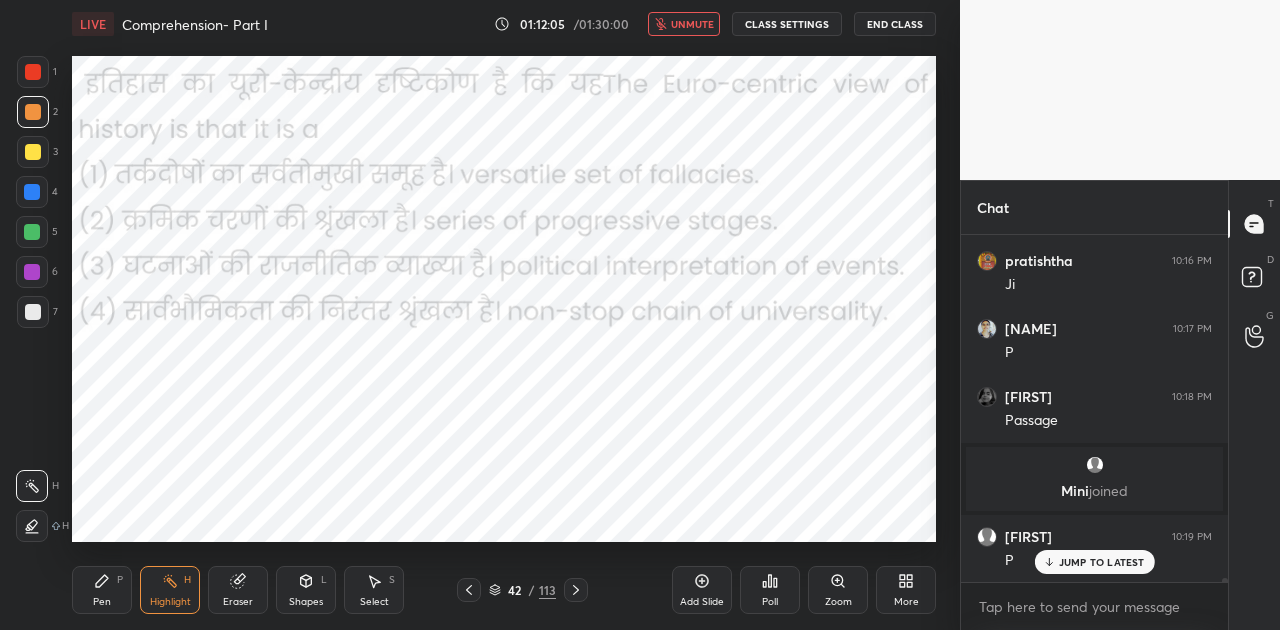 click 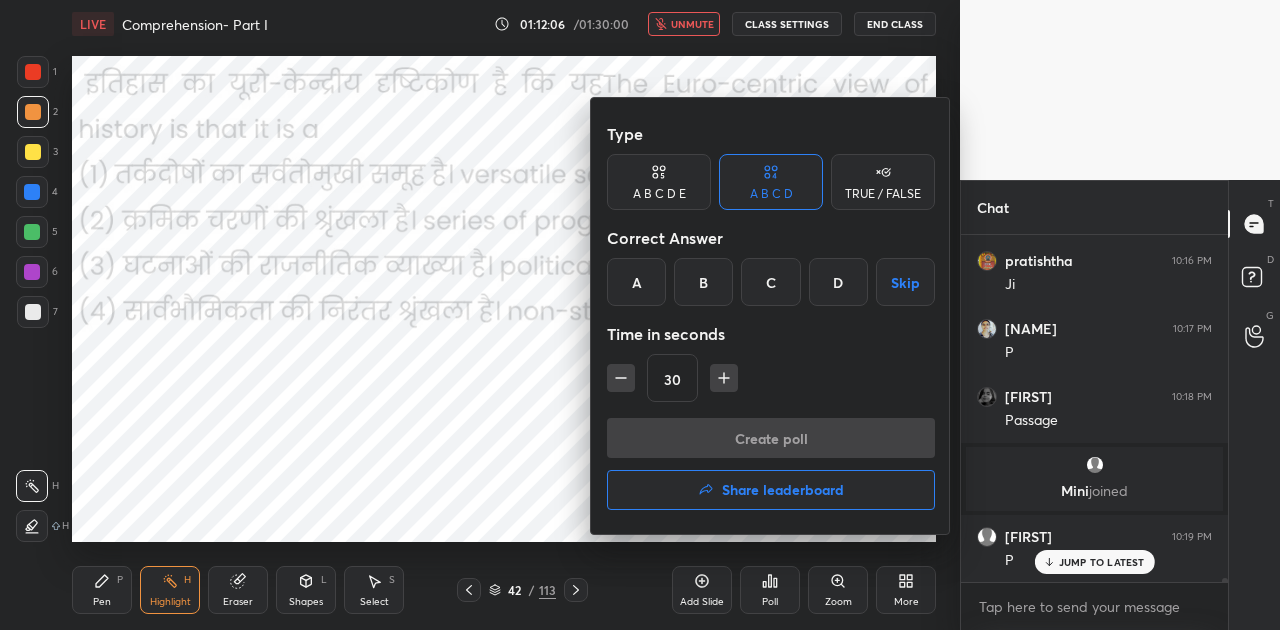 click on "B" at bounding box center [703, 282] 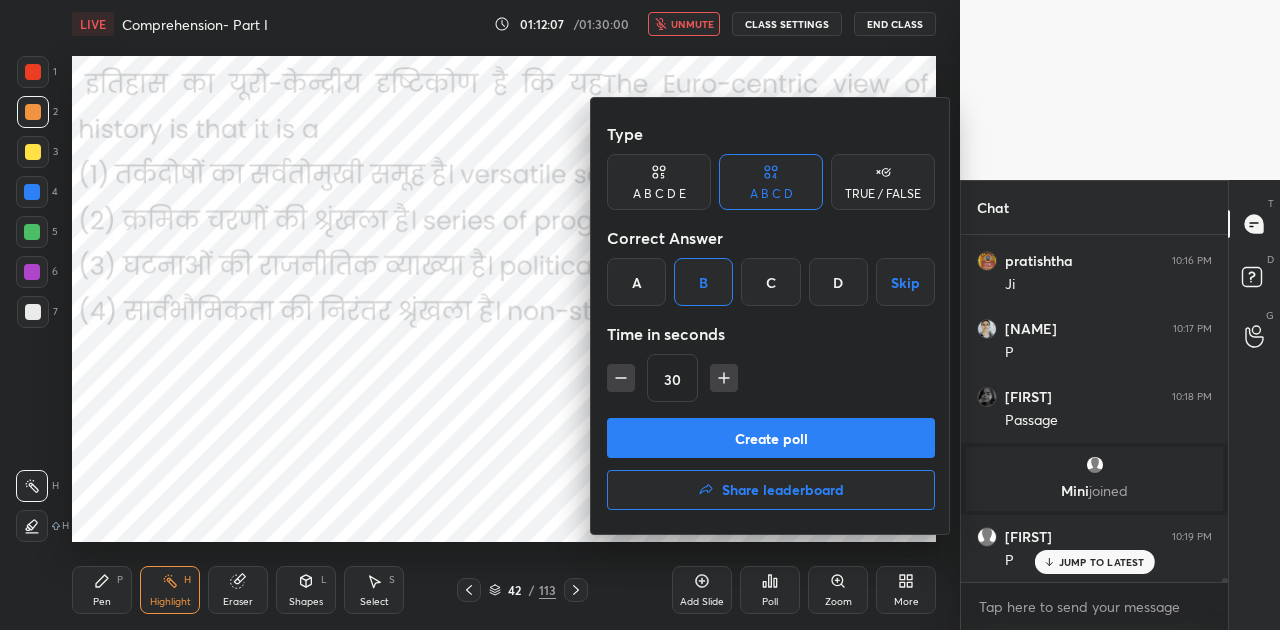 click on "Create poll" at bounding box center (771, 438) 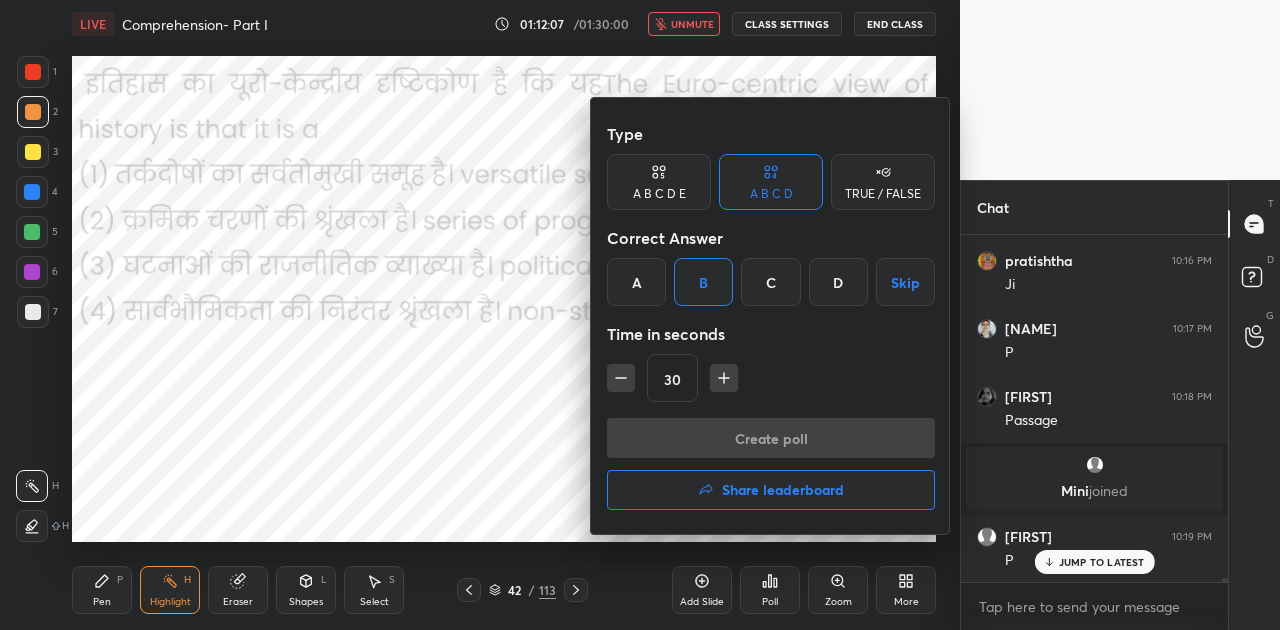 scroll, scrollTop: 299, scrollLeft: 261, axis: both 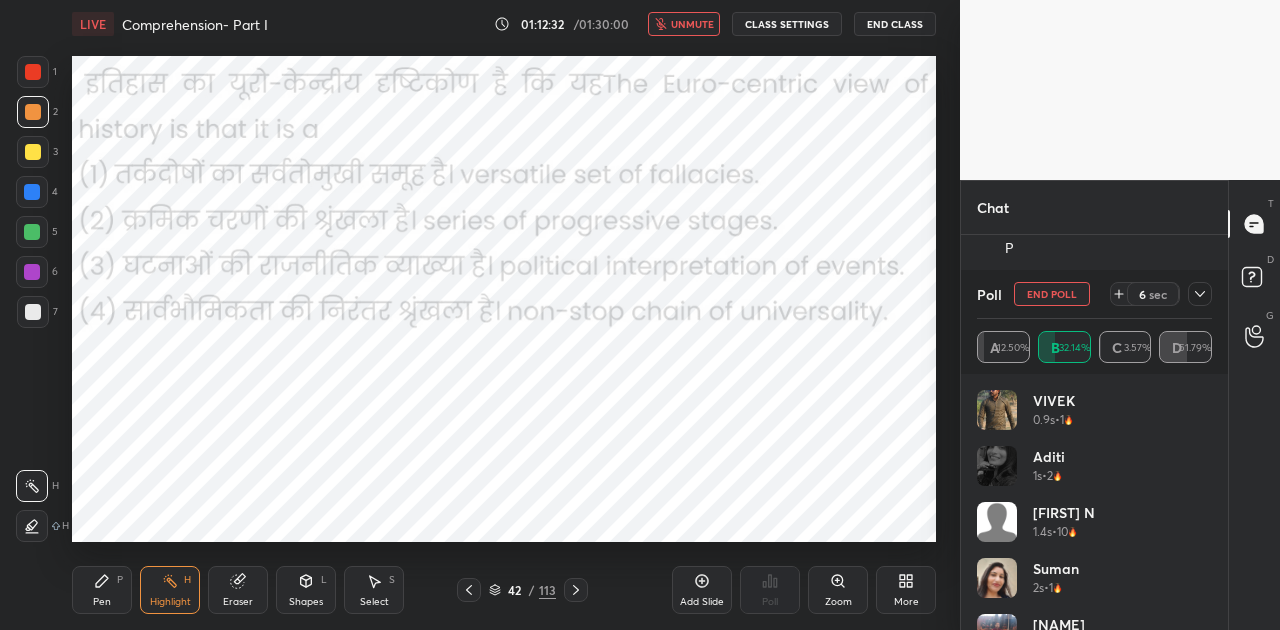 click on "unmute" at bounding box center [692, 24] 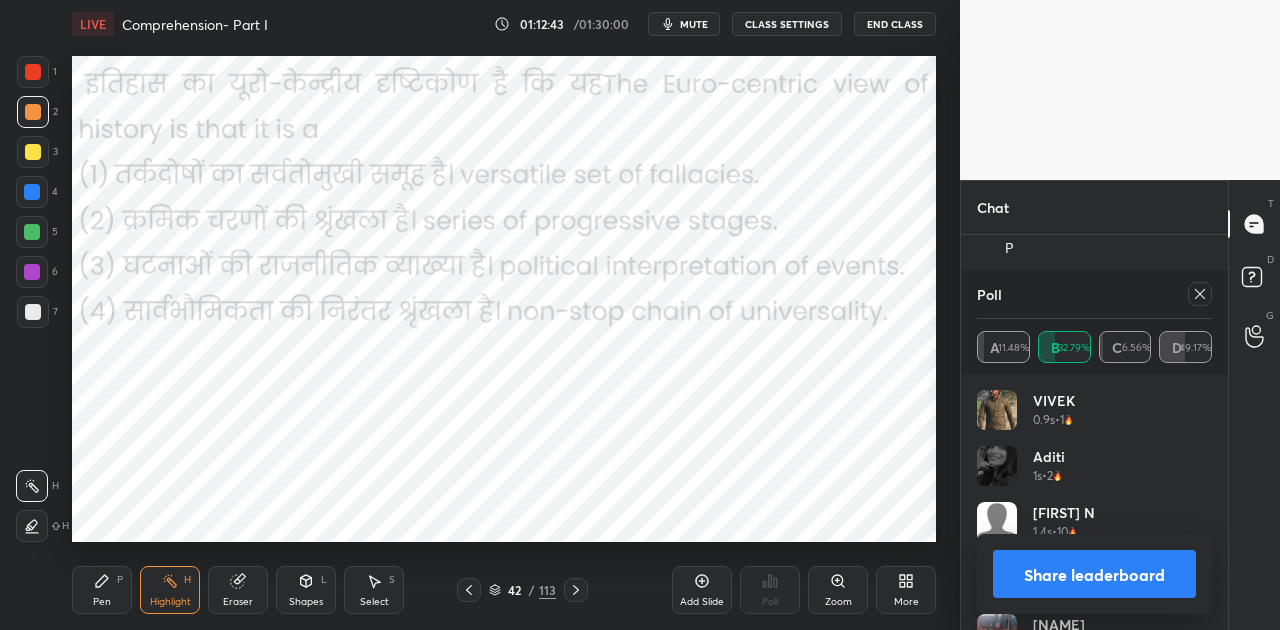 click on "Share leaderboard" at bounding box center (1094, 574) 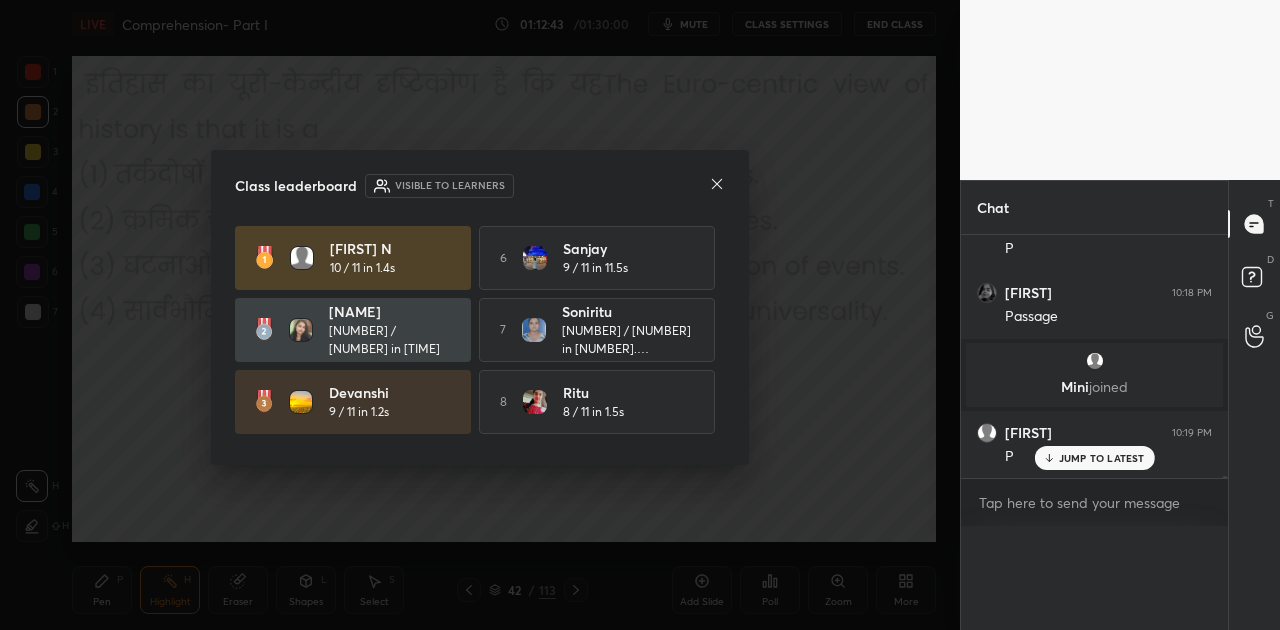 scroll, scrollTop: 0, scrollLeft: 0, axis: both 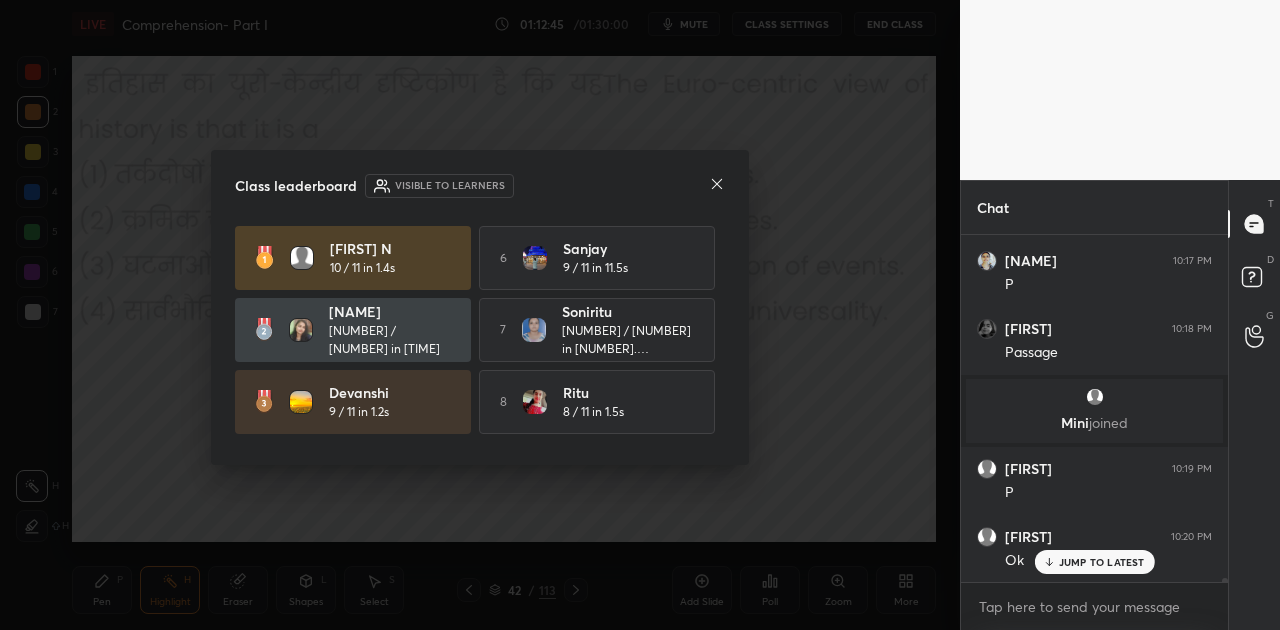 click 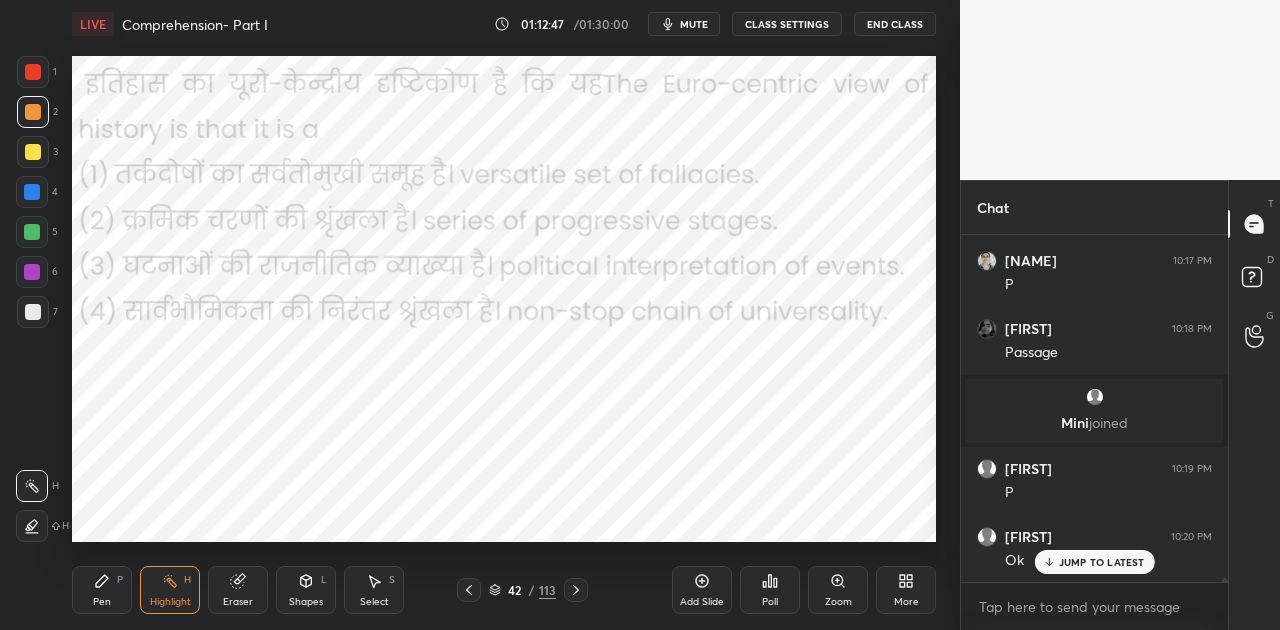 click on "42 / 113" at bounding box center [522, 590] 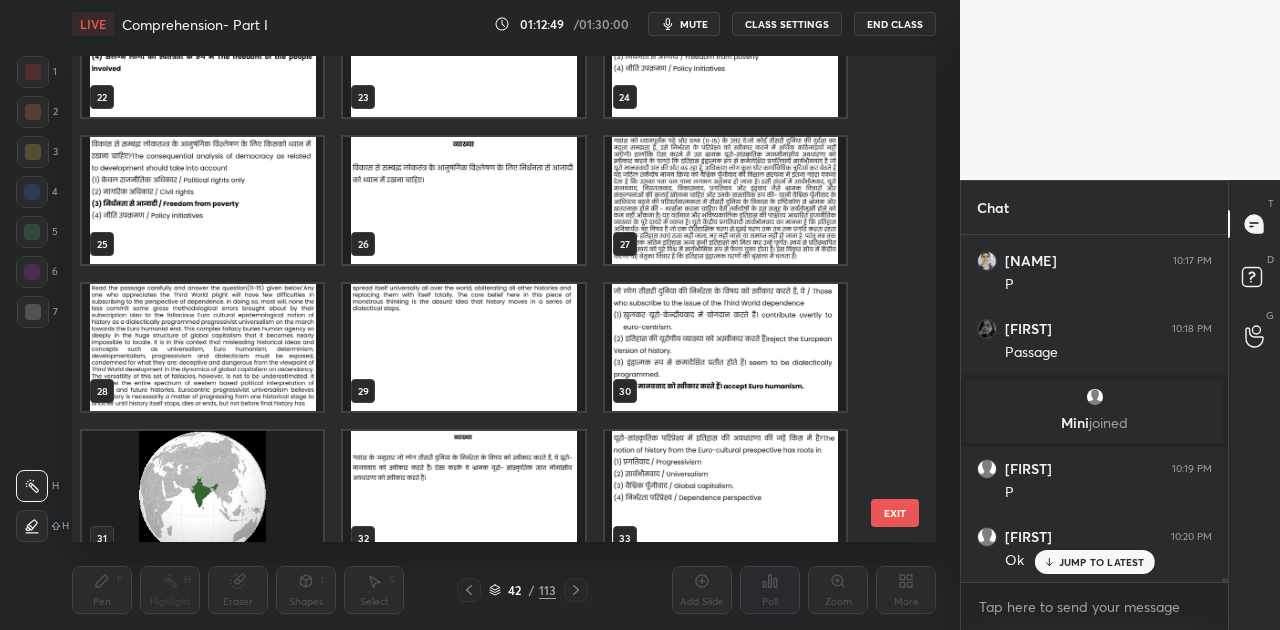 click at bounding box center [725, 200] 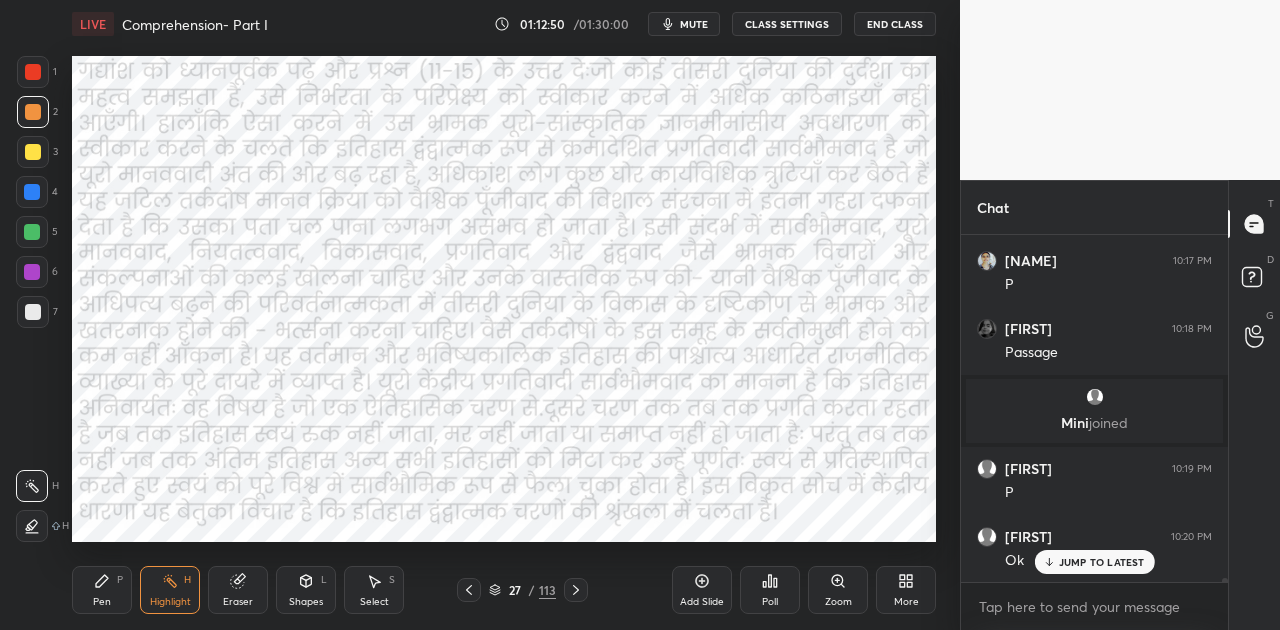 click at bounding box center [725, 200] 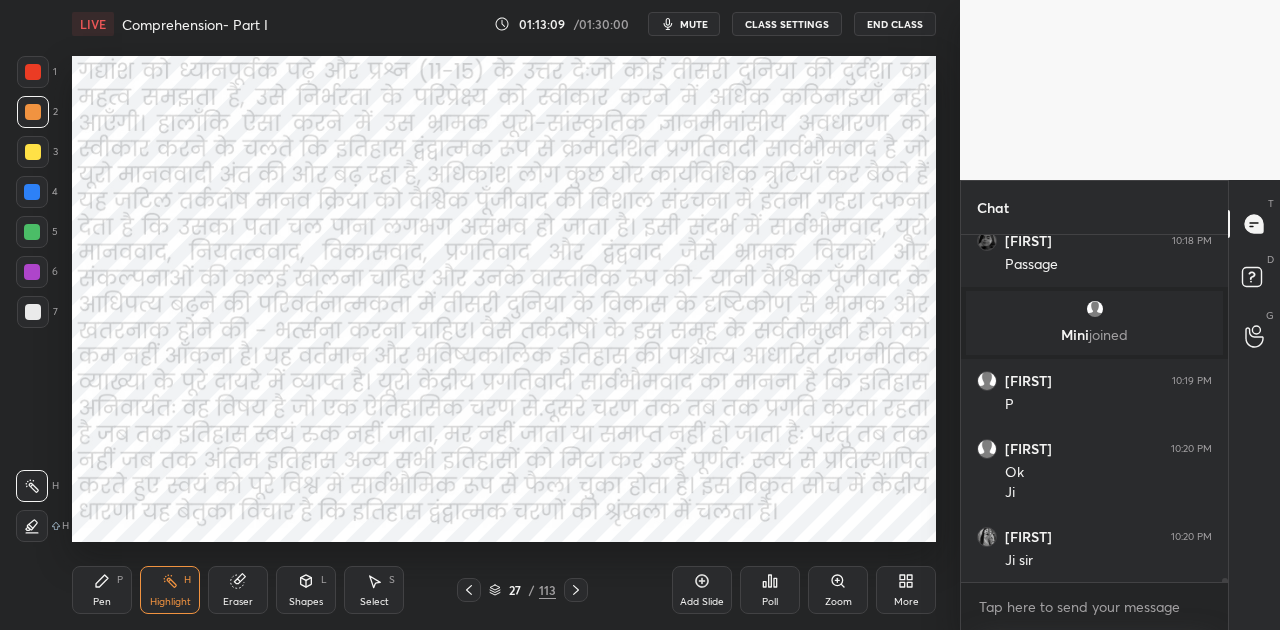 scroll, scrollTop: 26786, scrollLeft: 0, axis: vertical 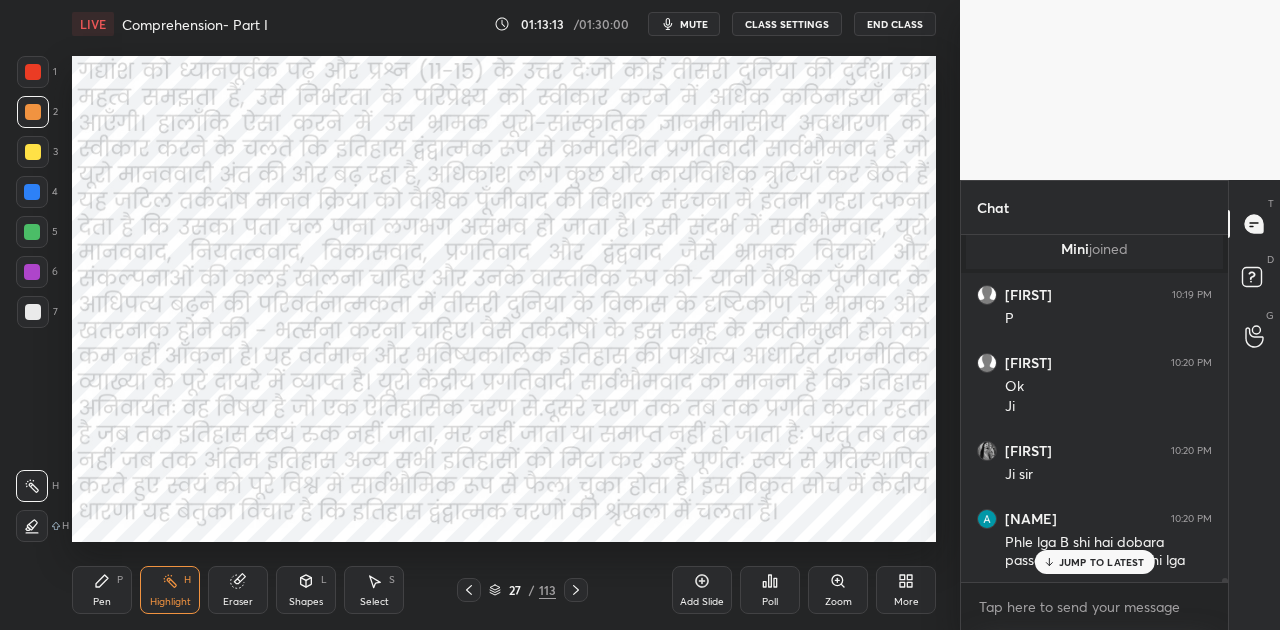 click on "JUMP TO LATEST" at bounding box center [1102, 562] 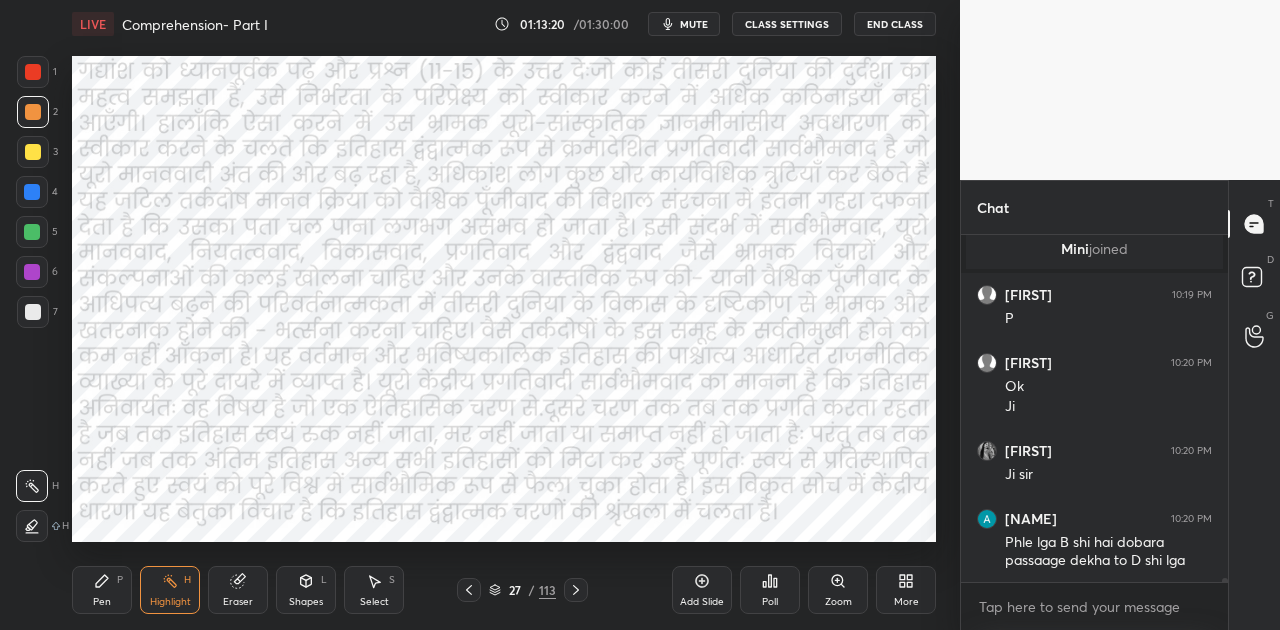 click 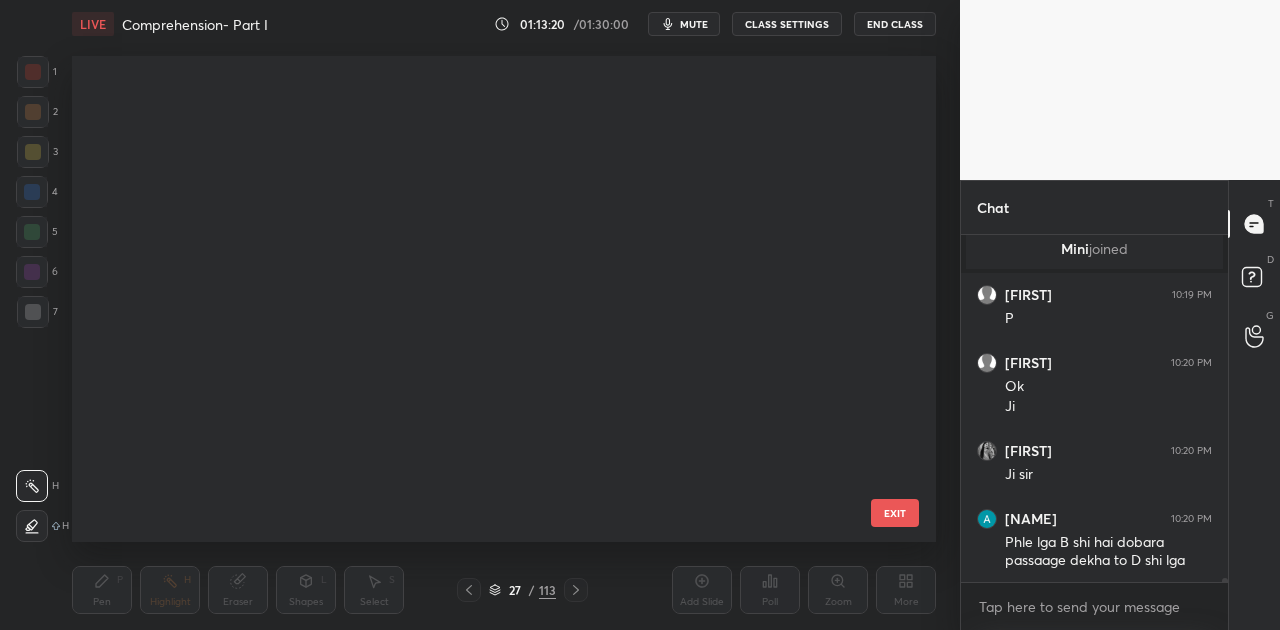 scroll, scrollTop: 836, scrollLeft: 0, axis: vertical 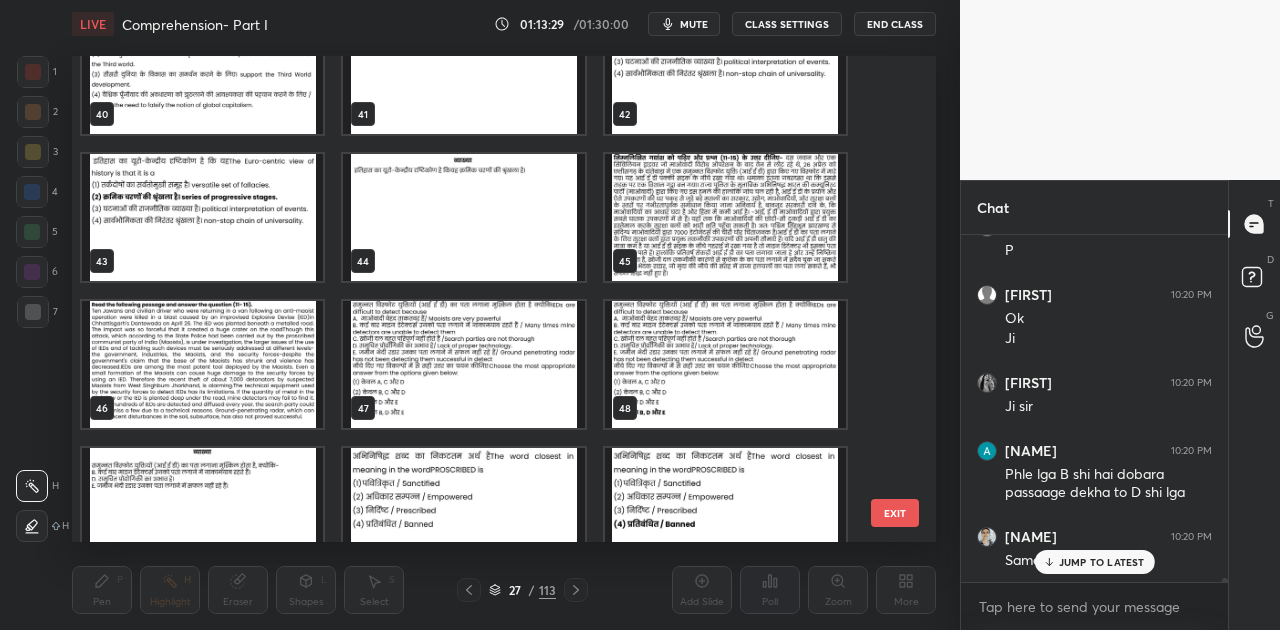 click on "JUMP TO LATEST" at bounding box center (1102, 562) 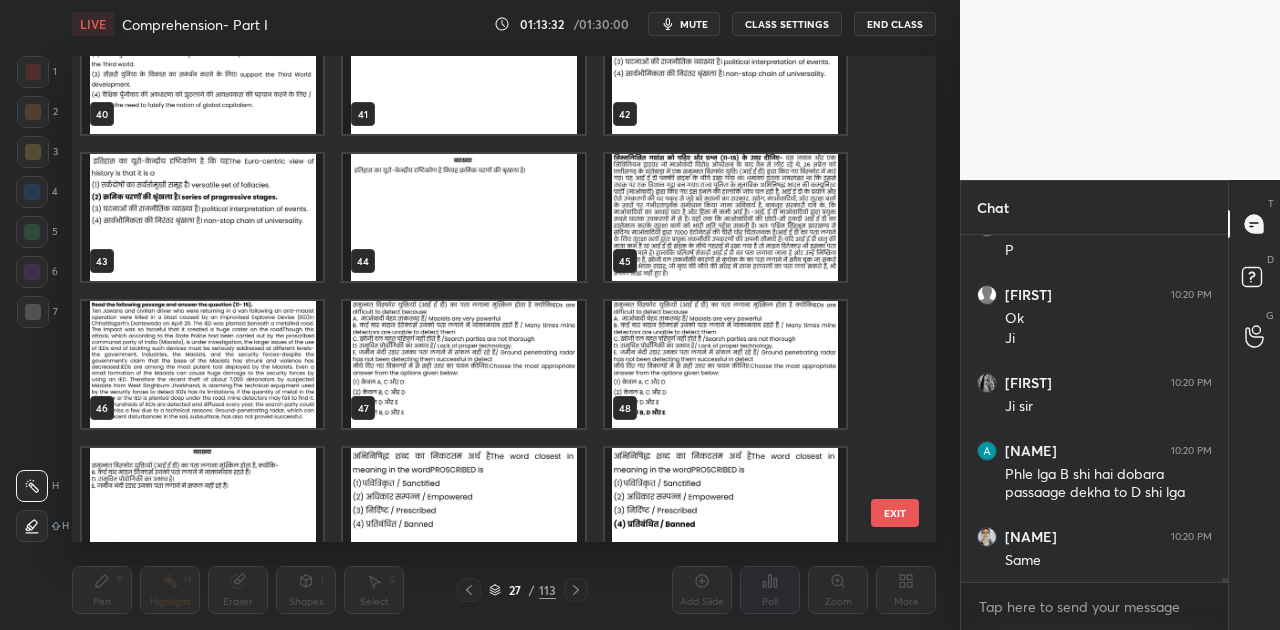 click at bounding box center (725, 217) 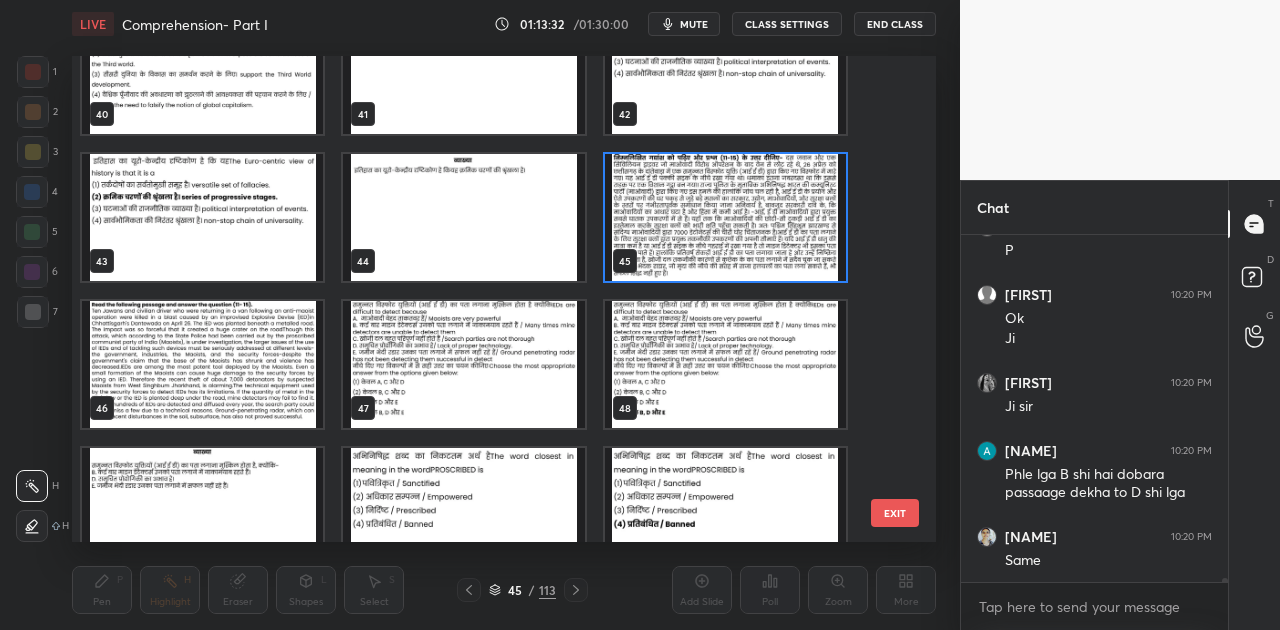 click at bounding box center (725, 217) 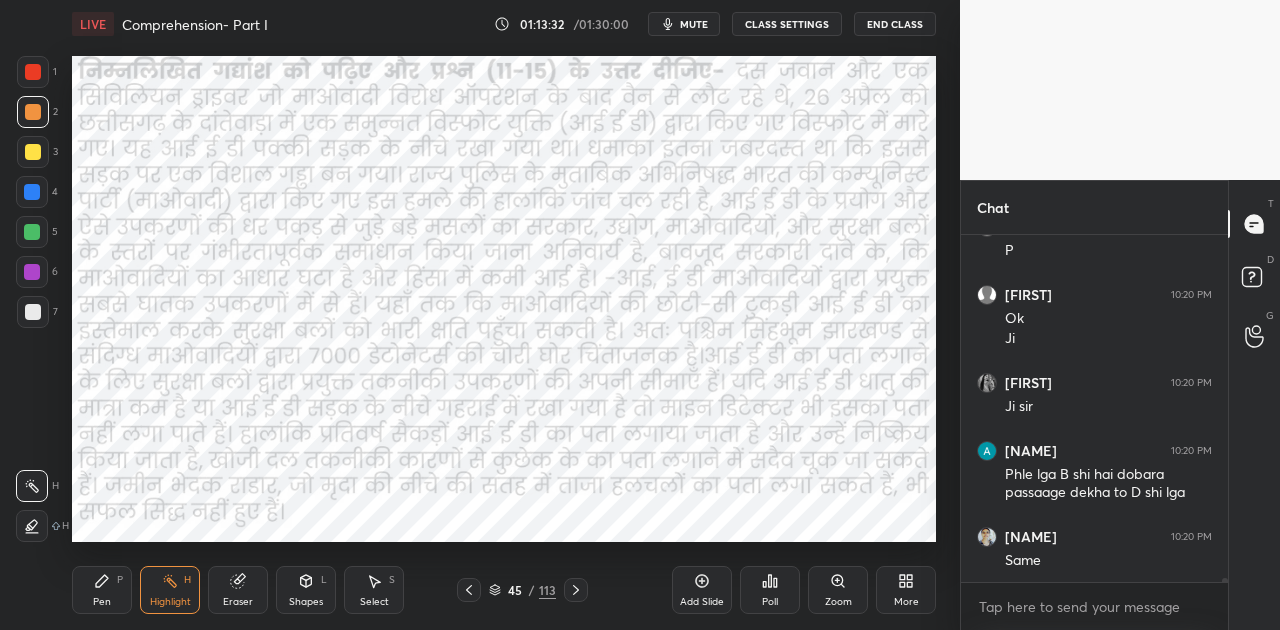 click at bounding box center [725, 217] 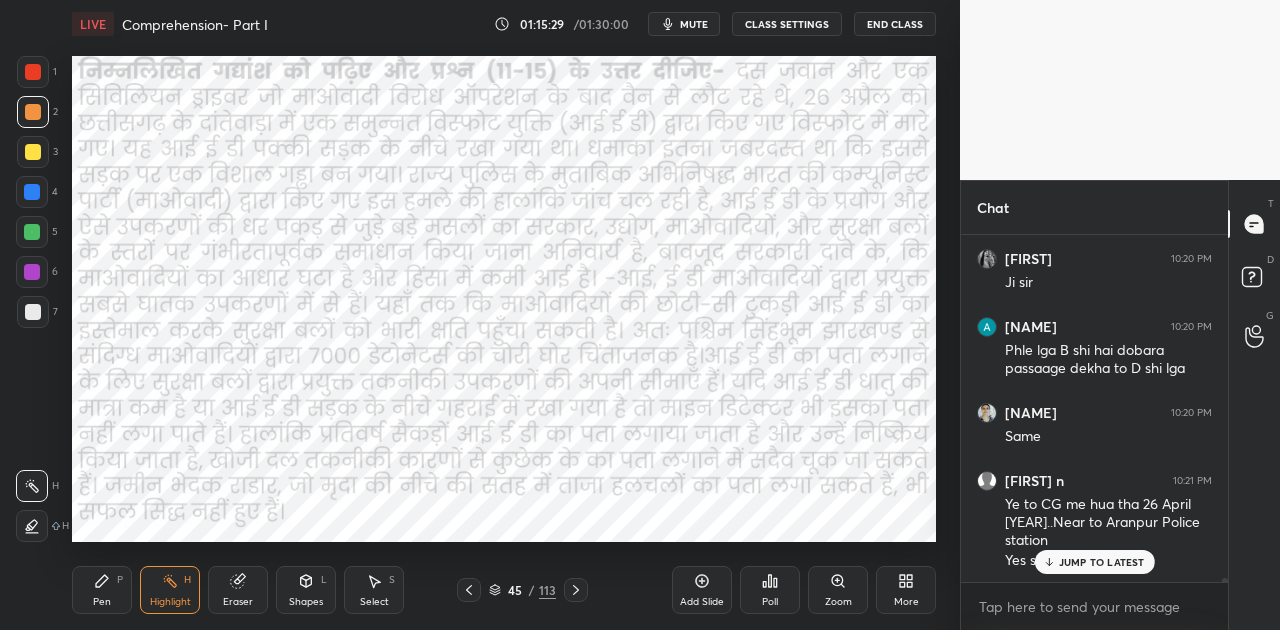 scroll, scrollTop: 27046, scrollLeft: 0, axis: vertical 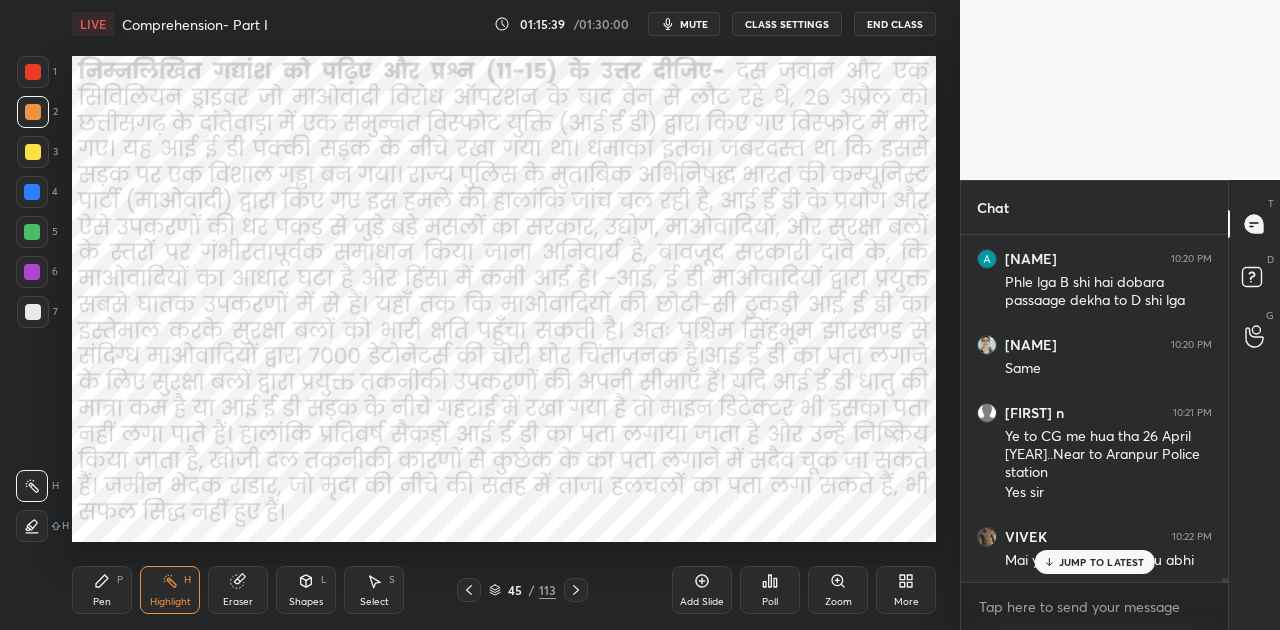 click on "mute" at bounding box center [694, 24] 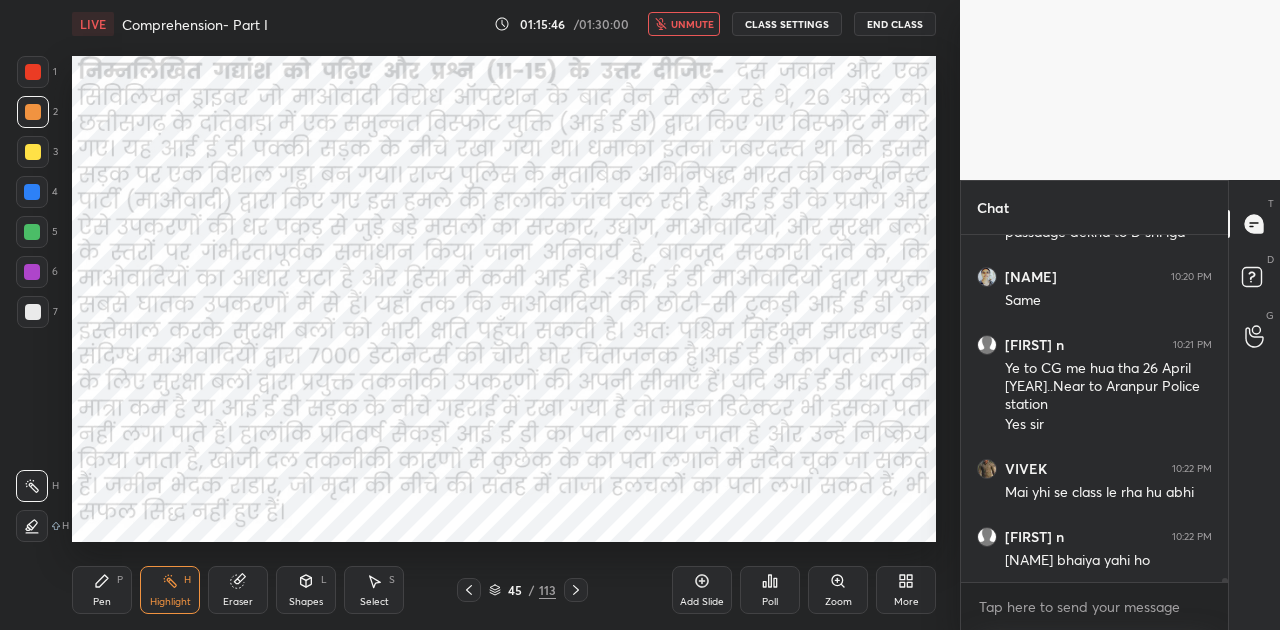 scroll, scrollTop: 27182, scrollLeft: 0, axis: vertical 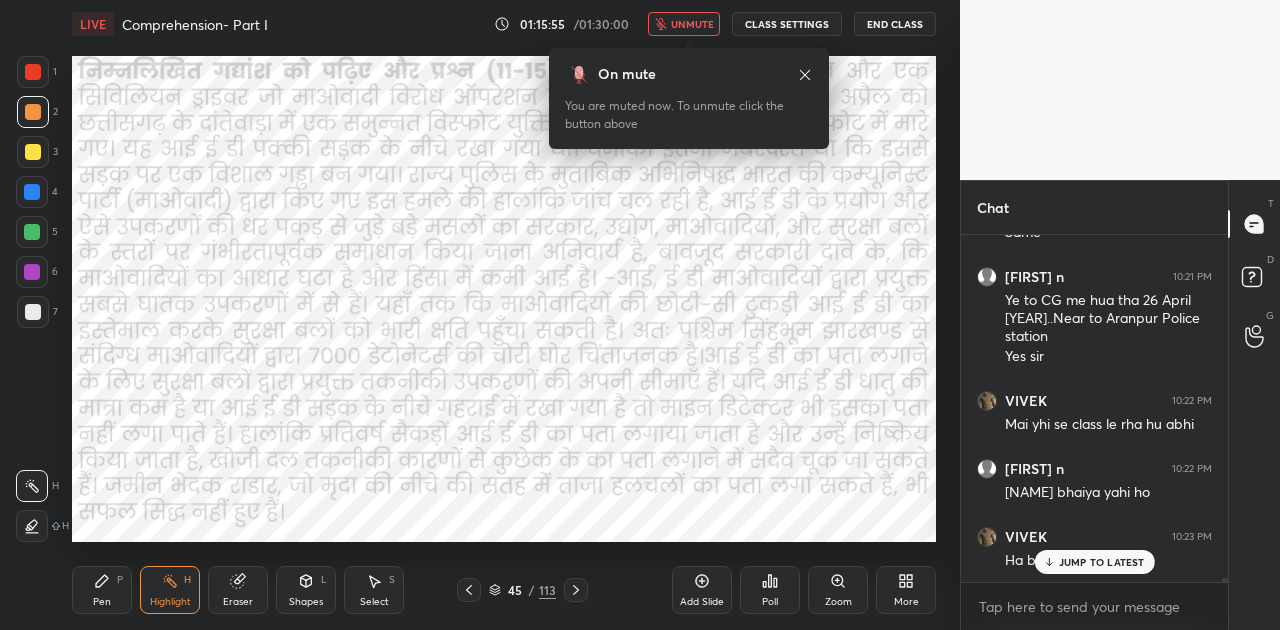 click on "JUMP TO LATEST" at bounding box center (1102, 562) 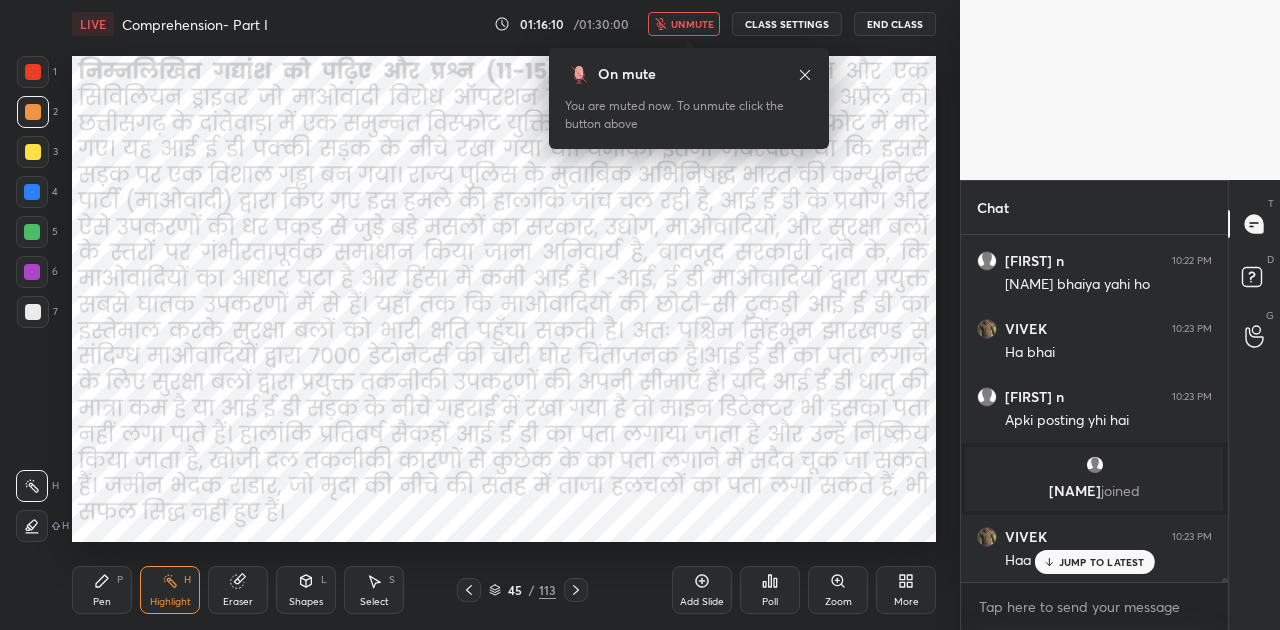 scroll, scrollTop: 27458, scrollLeft: 0, axis: vertical 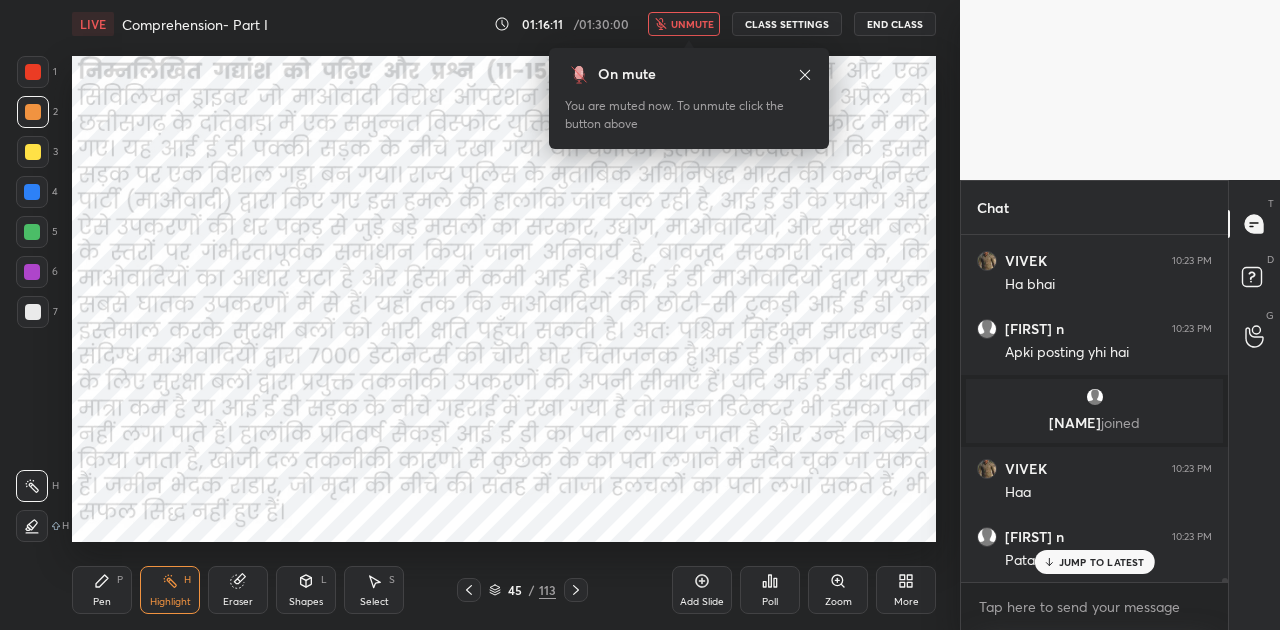 click on "JUMP TO LATEST" at bounding box center (1102, 562) 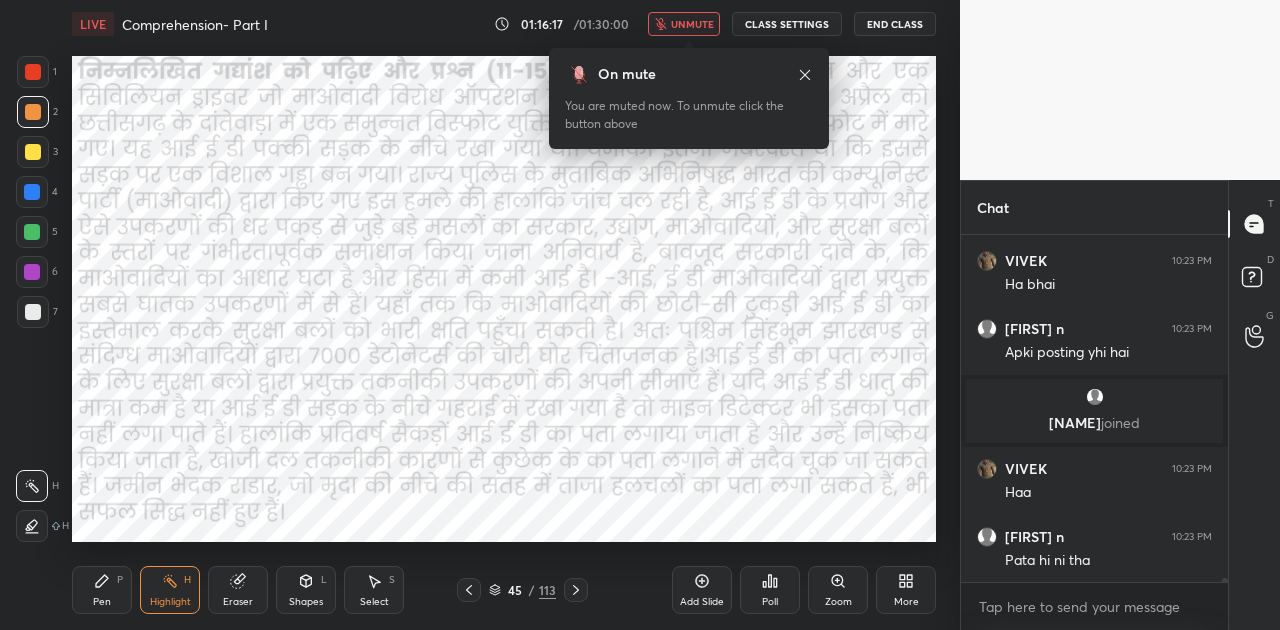 click 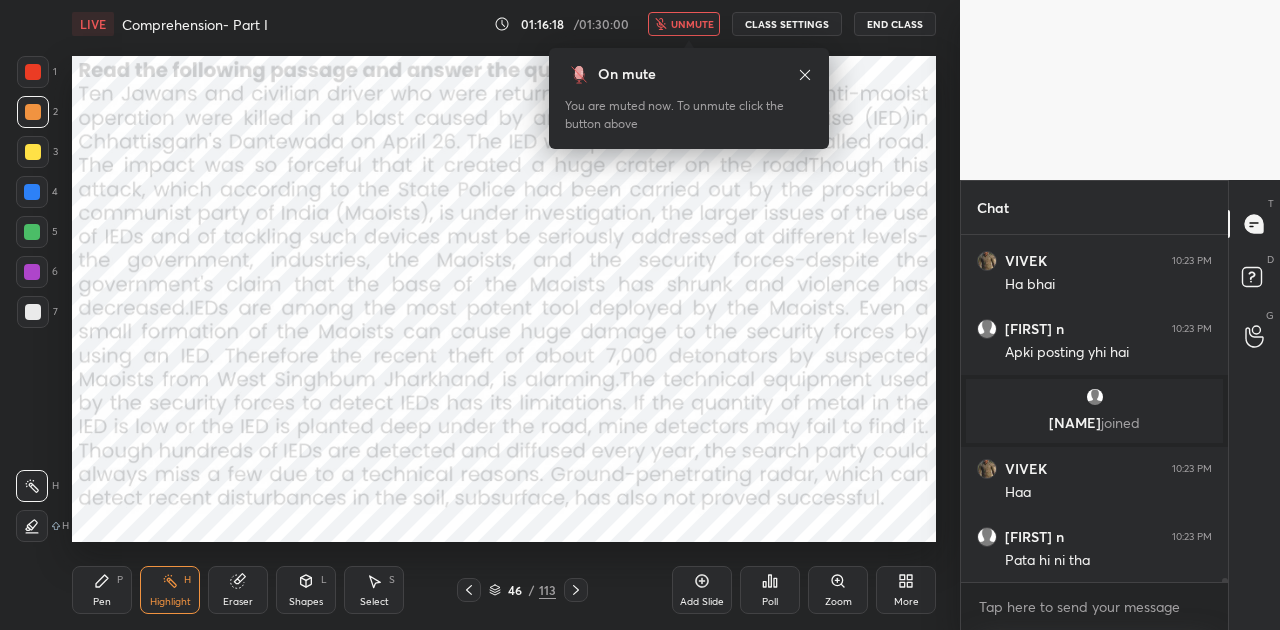 click 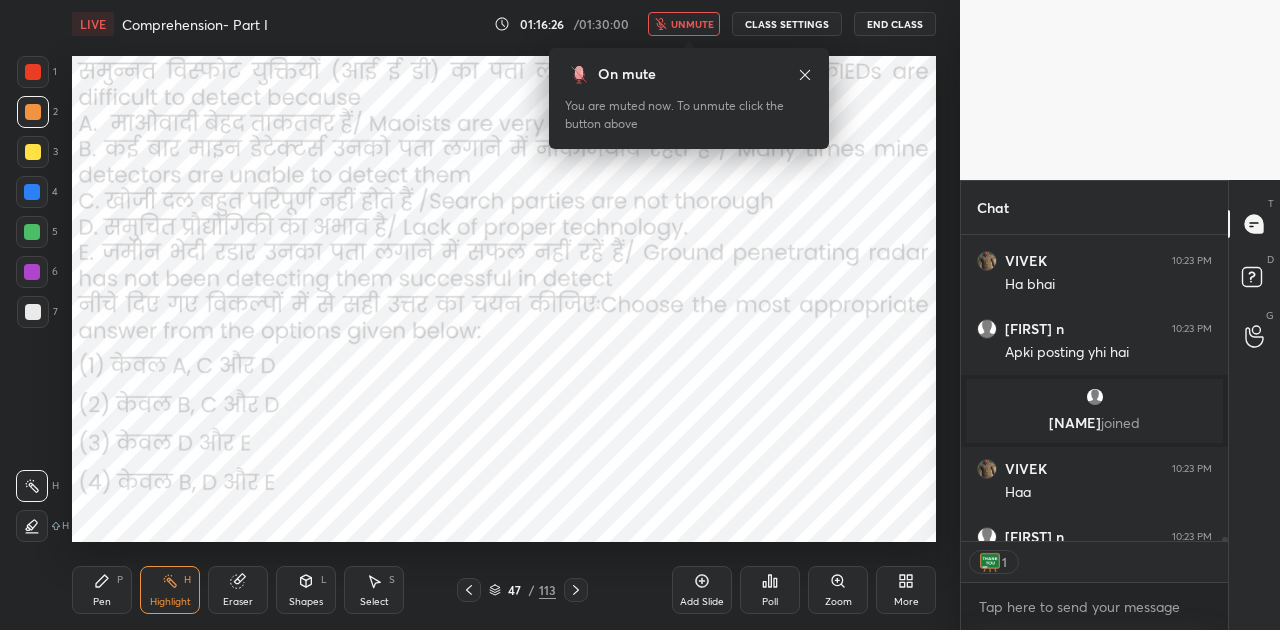 scroll, scrollTop: 300, scrollLeft: 261, axis: both 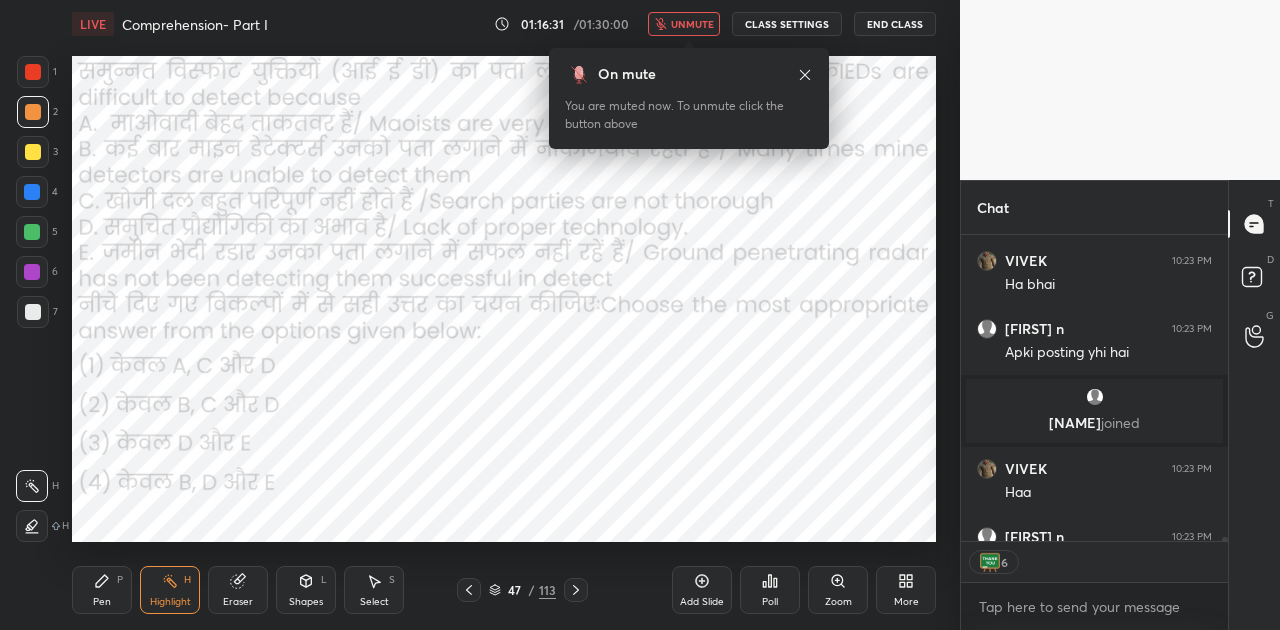 click on "unmute" at bounding box center (692, 24) 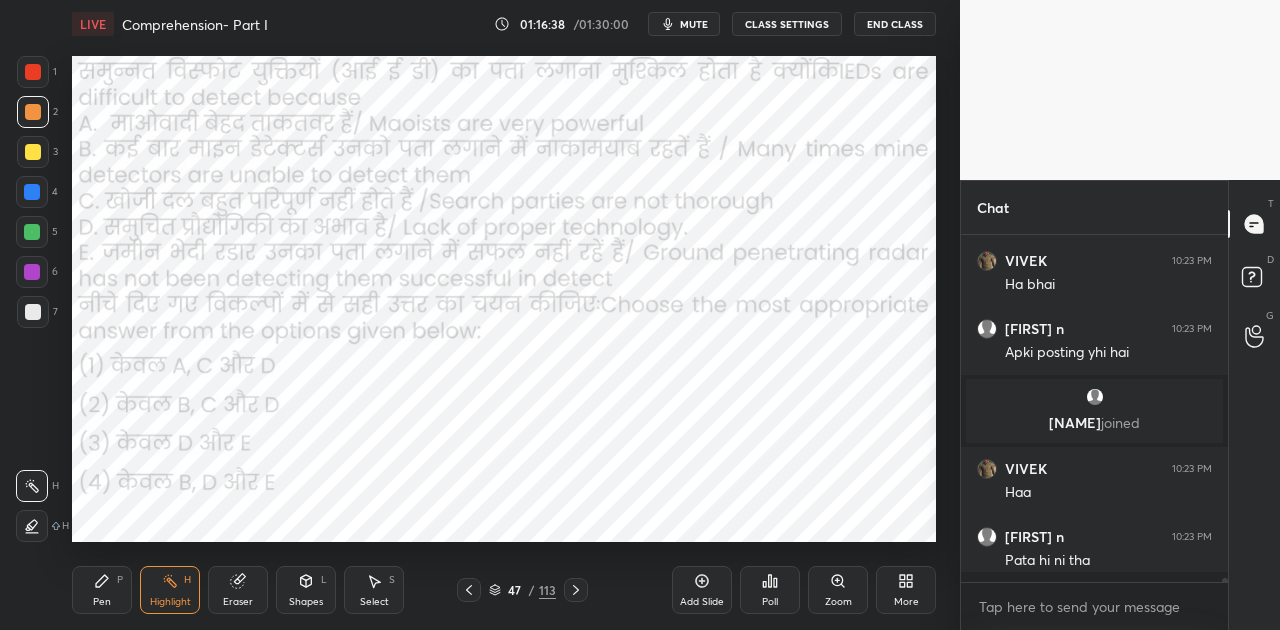 scroll, scrollTop: 6, scrollLeft: 6, axis: both 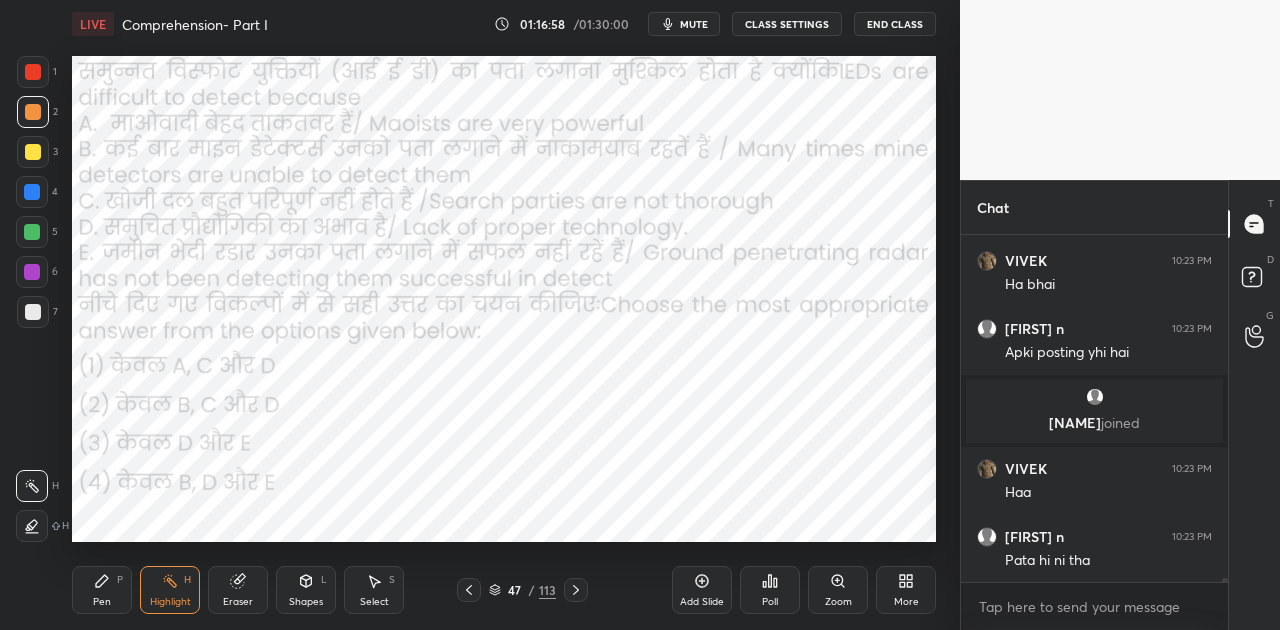 click on "mute" at bounding box center (694, 24) 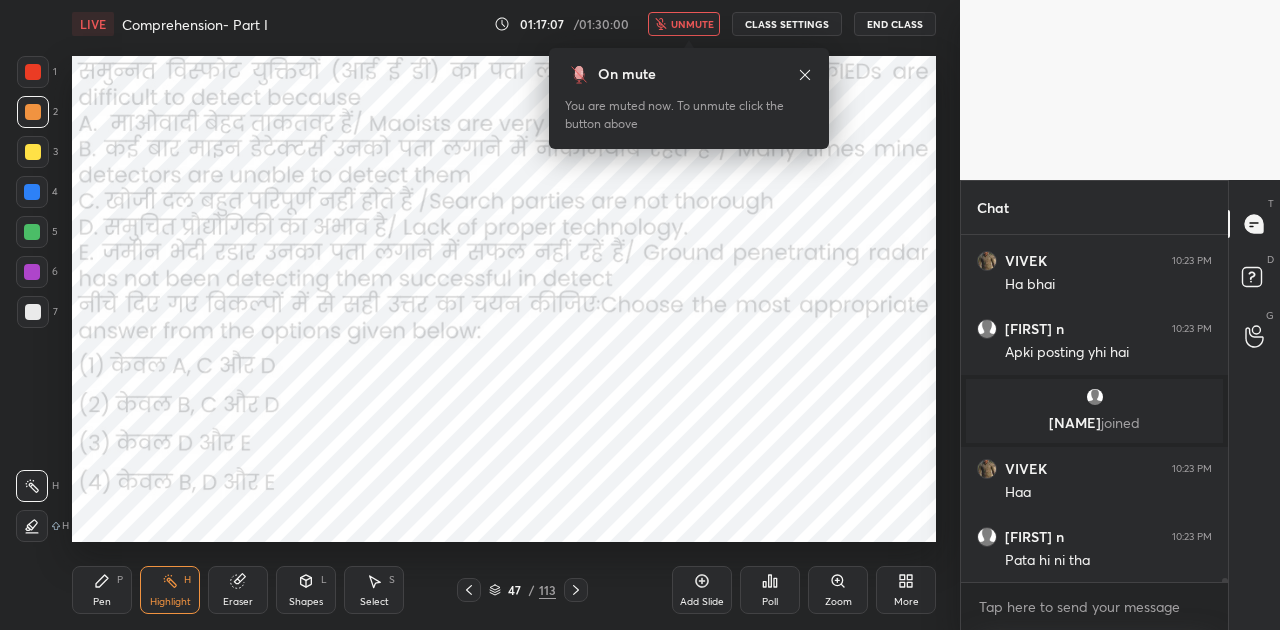 click 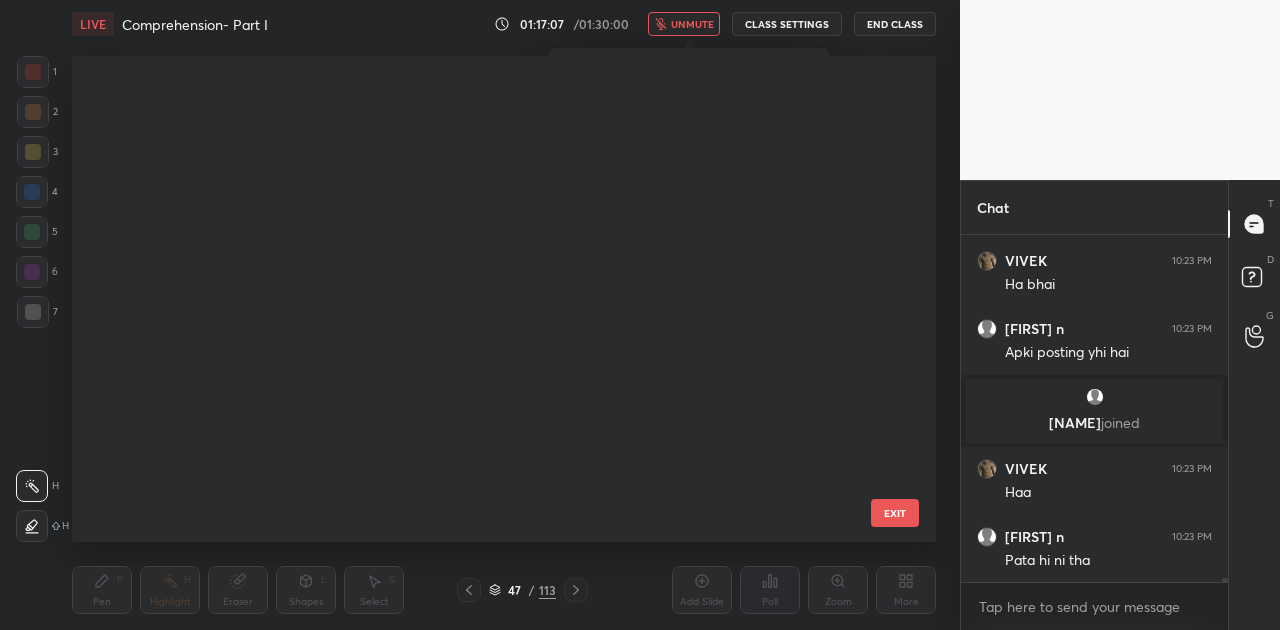 scroll, scrollTop: 1866, scrollLeft: 0, axis: vertical 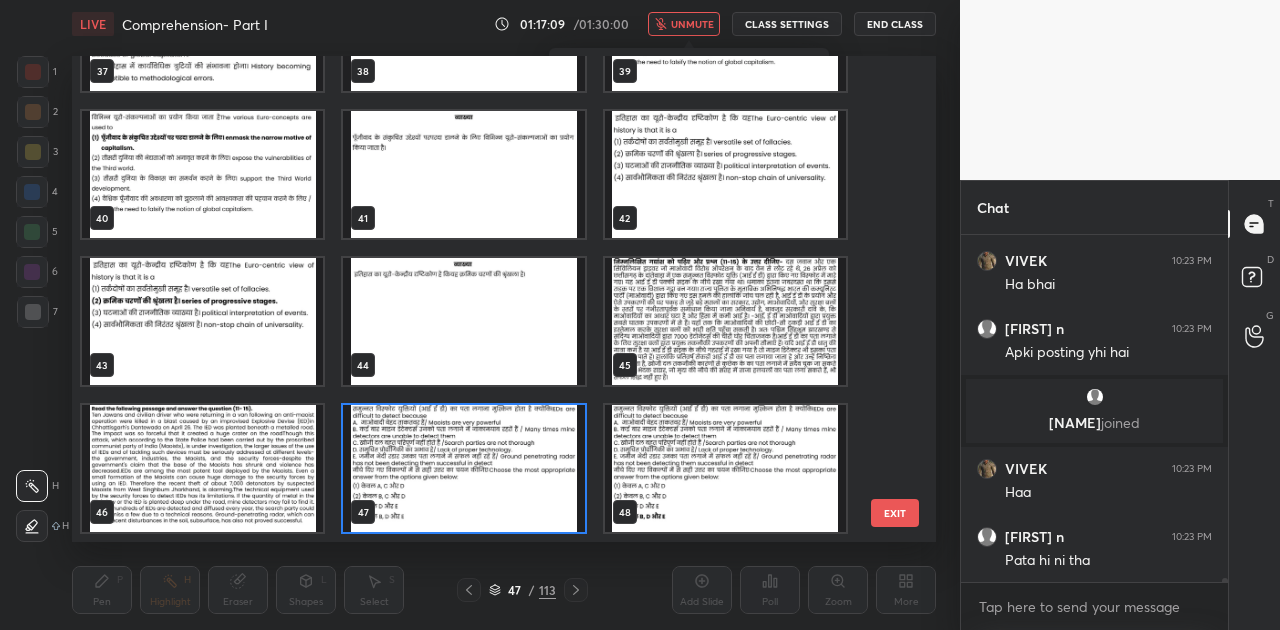 click at bounding box center (725, 321) 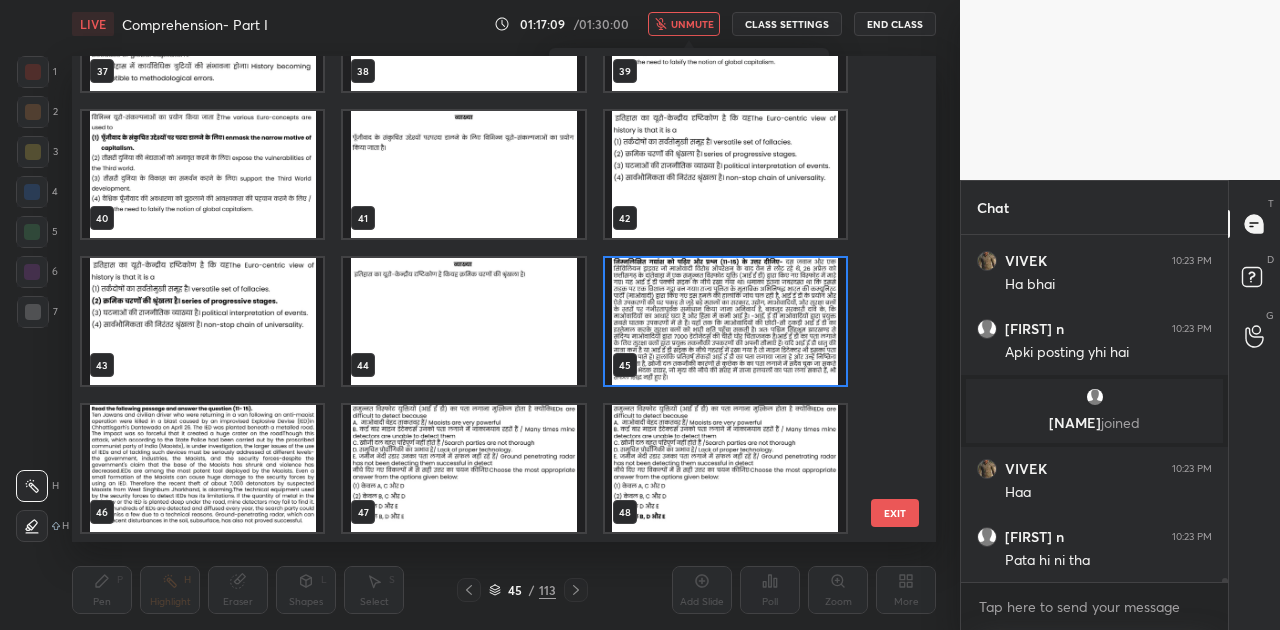 click at bounding box center (725, 321) 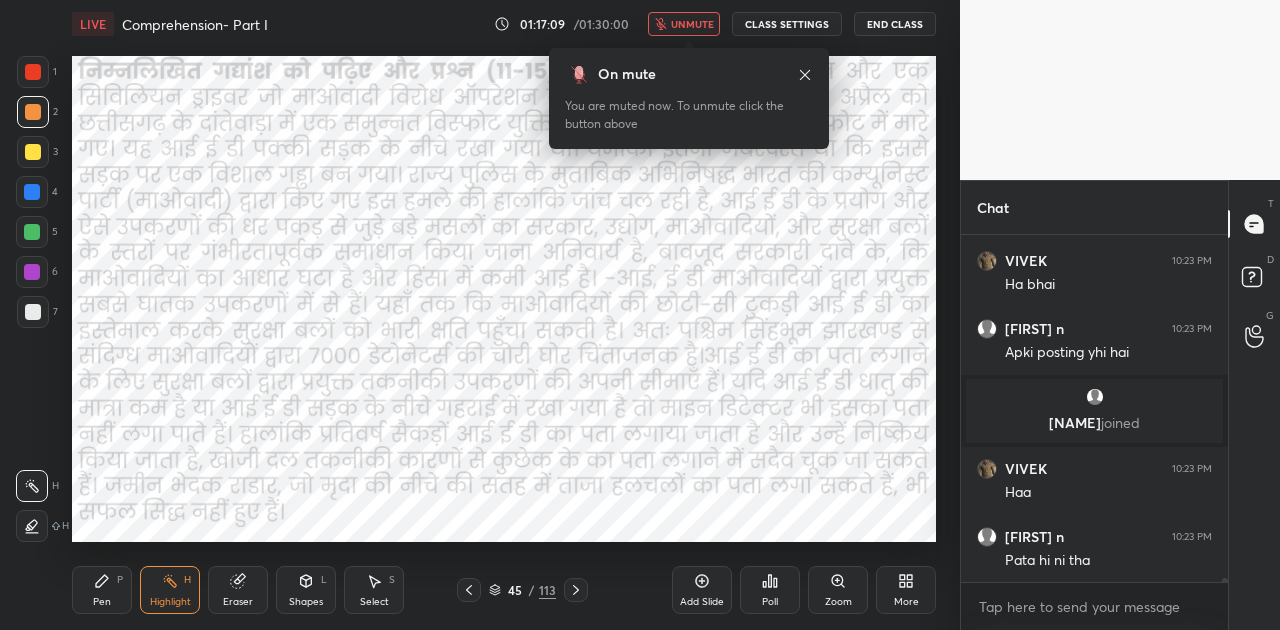 click at bounding box center (725, 321) 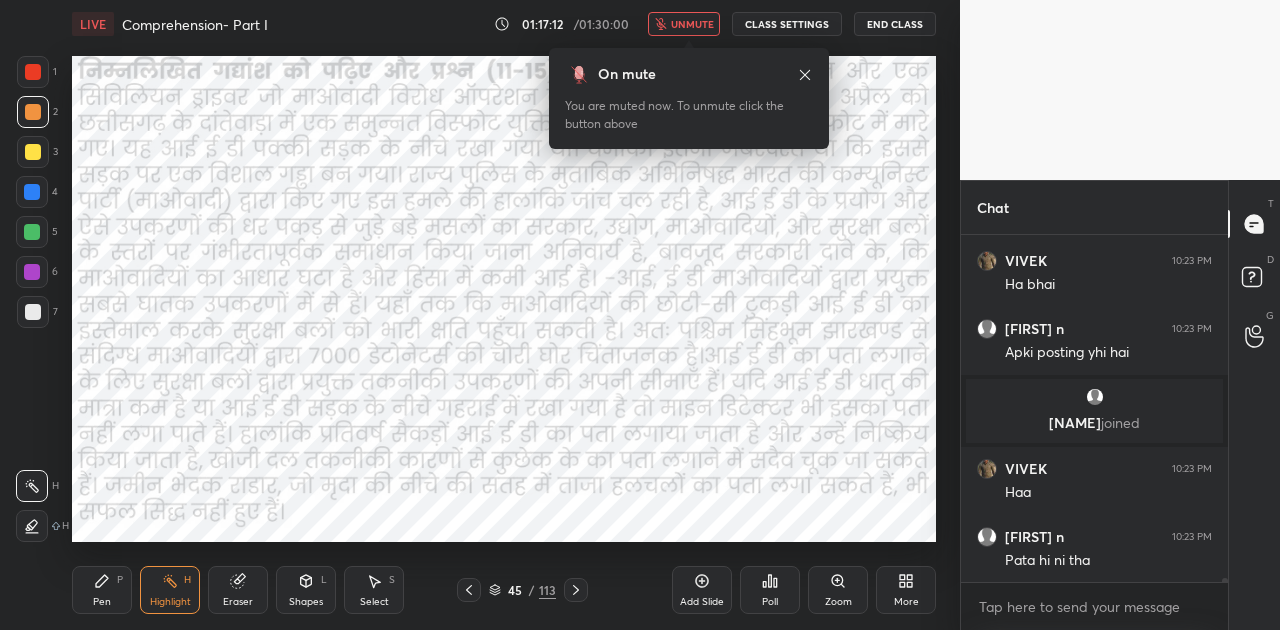scroll, scrollTop: 27526, scrollLeft: 0, axis: vertical 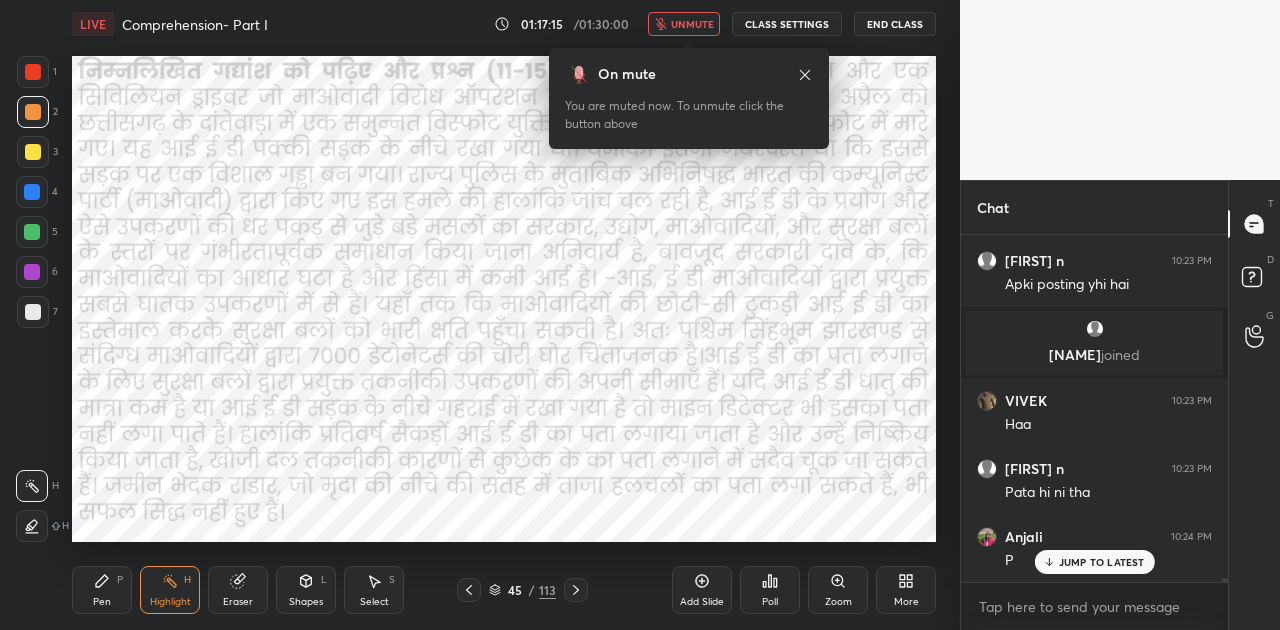 click 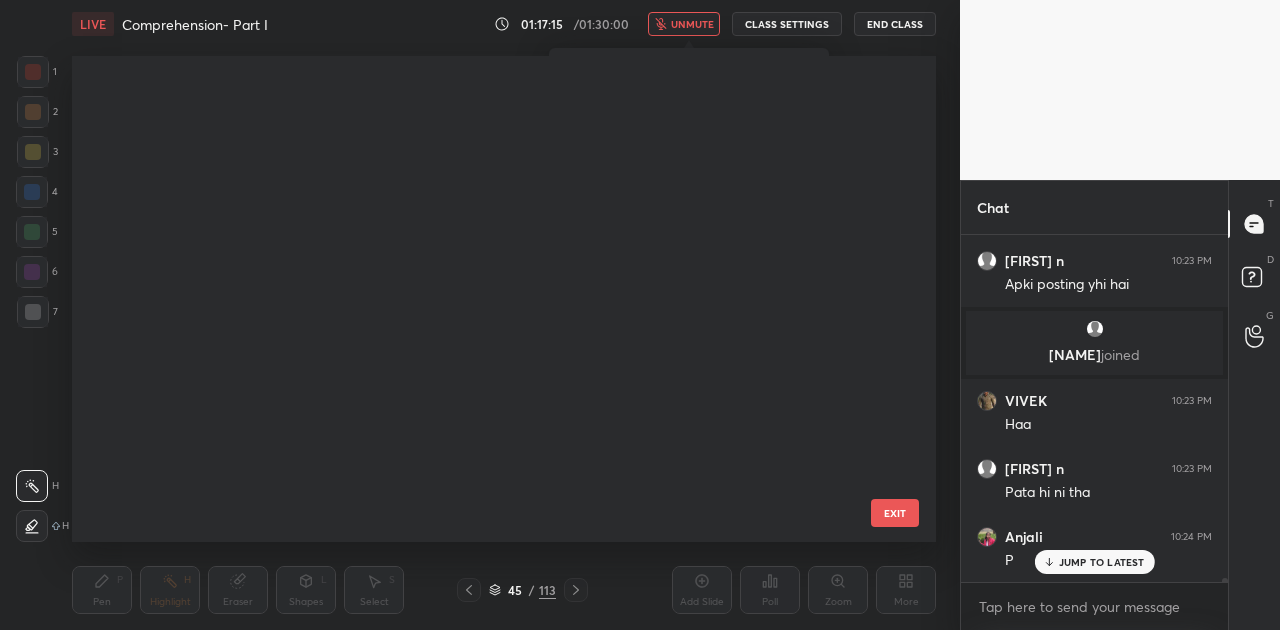 scroll, scrollTop: 1718, scrollLeft: 0, axis: vertical 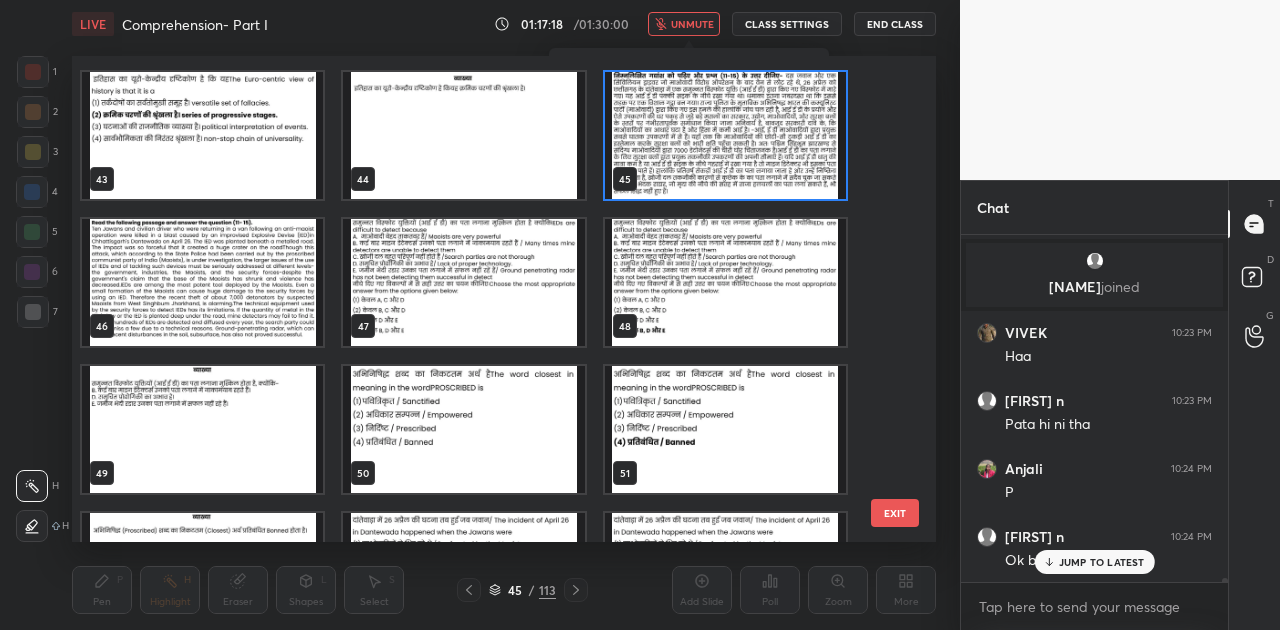 click at bounding box center (463, 282) 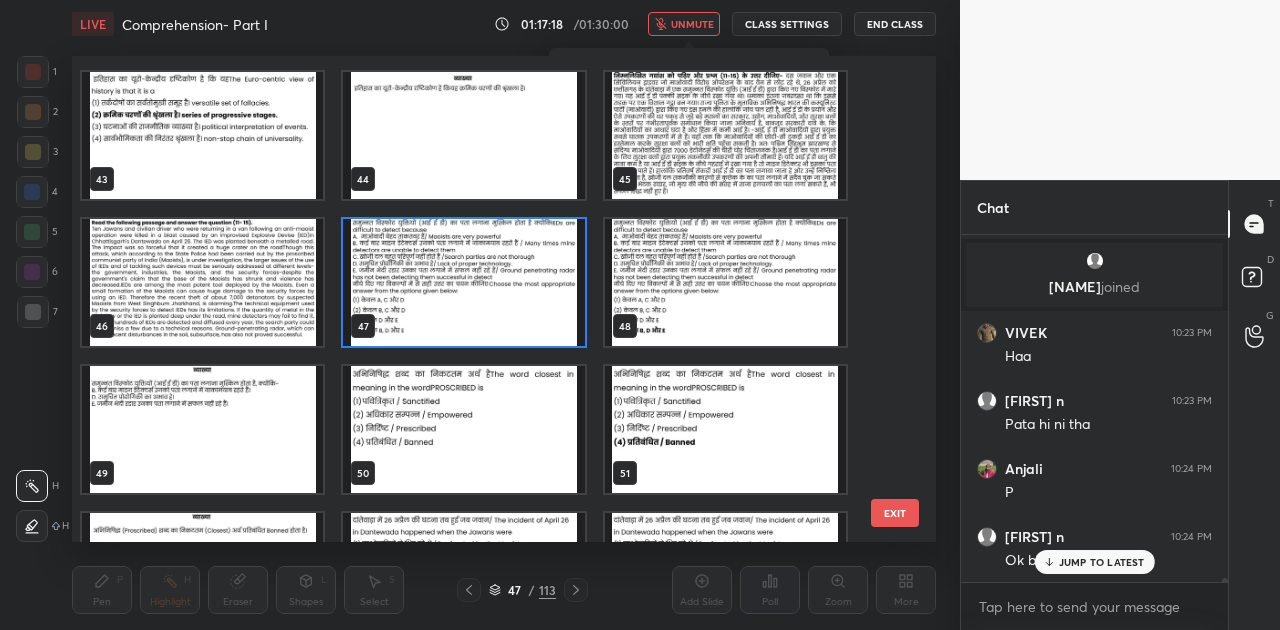 click at bounding box center [463, 282] 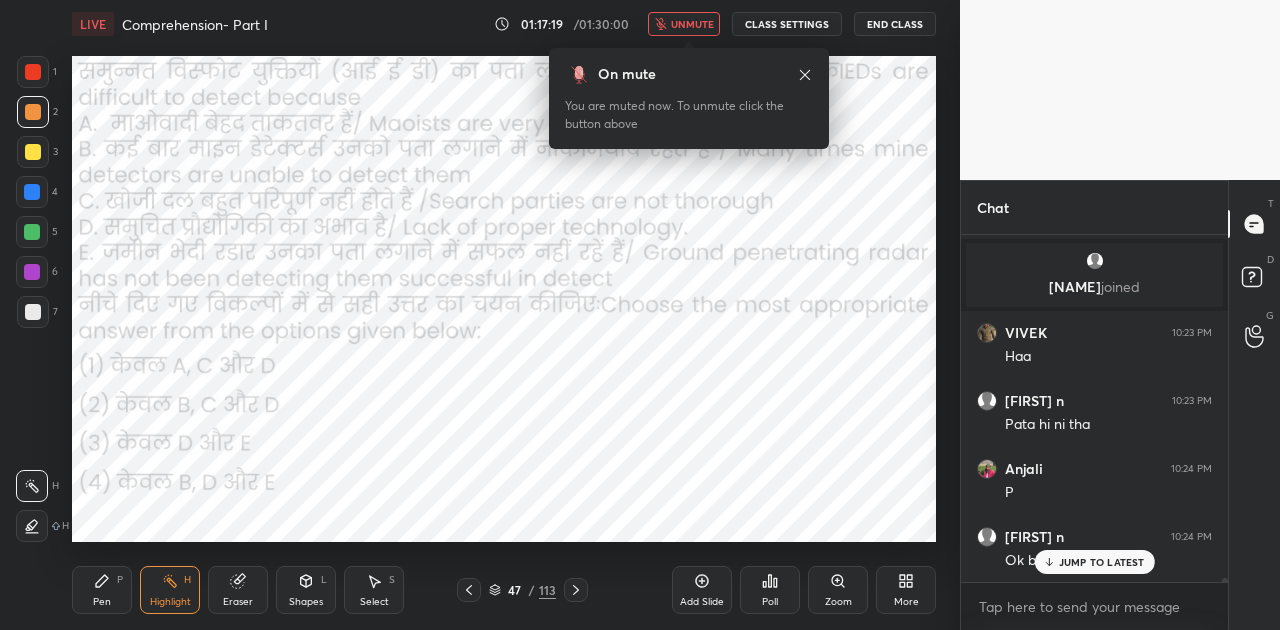 click at bounding box center [463, 282] 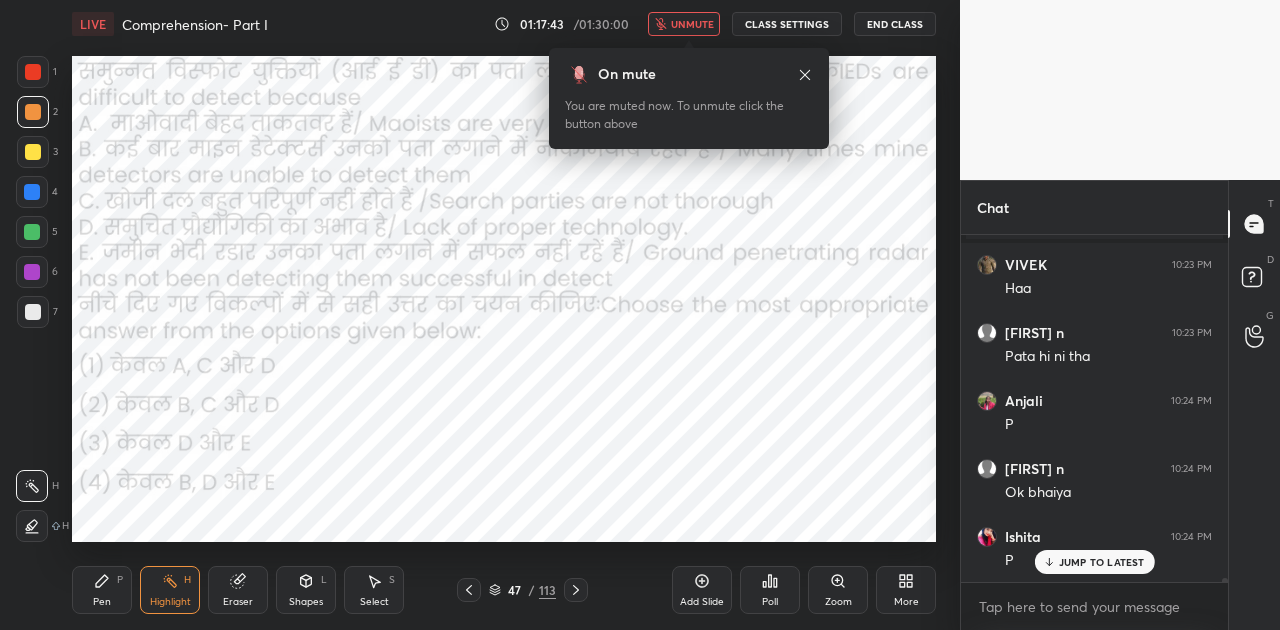 scroll, scrollTop: 27730, scrollLeft: 0, axis: vertical 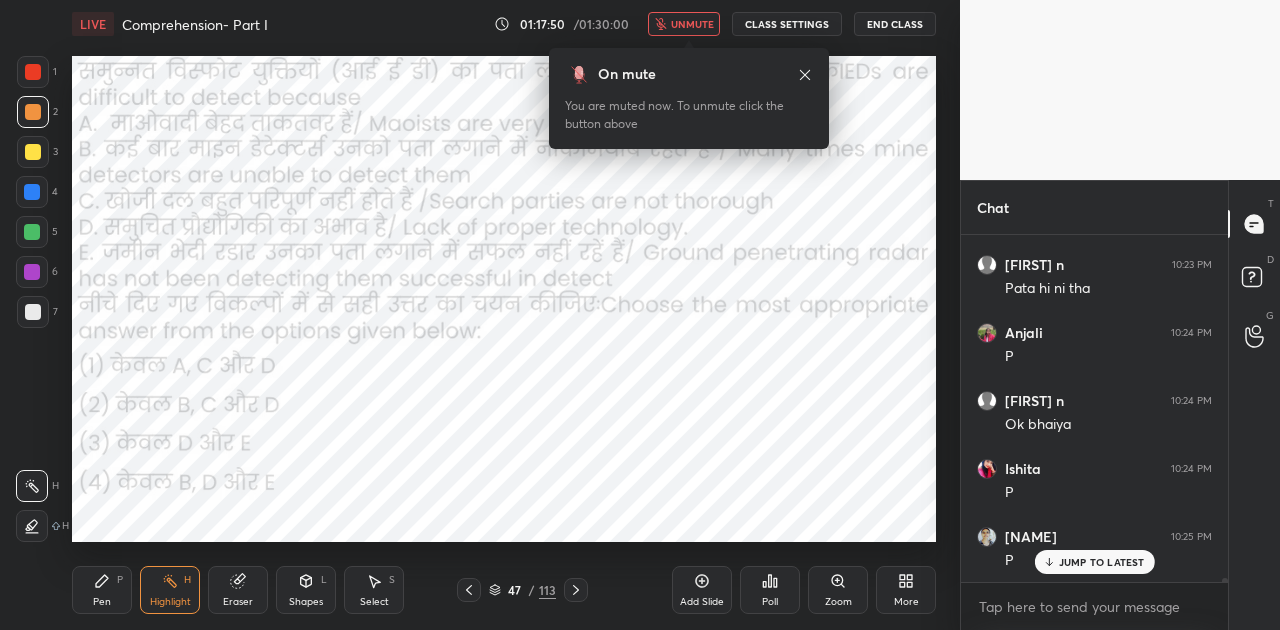 click on "Poll" at bounding box center [770, 590] 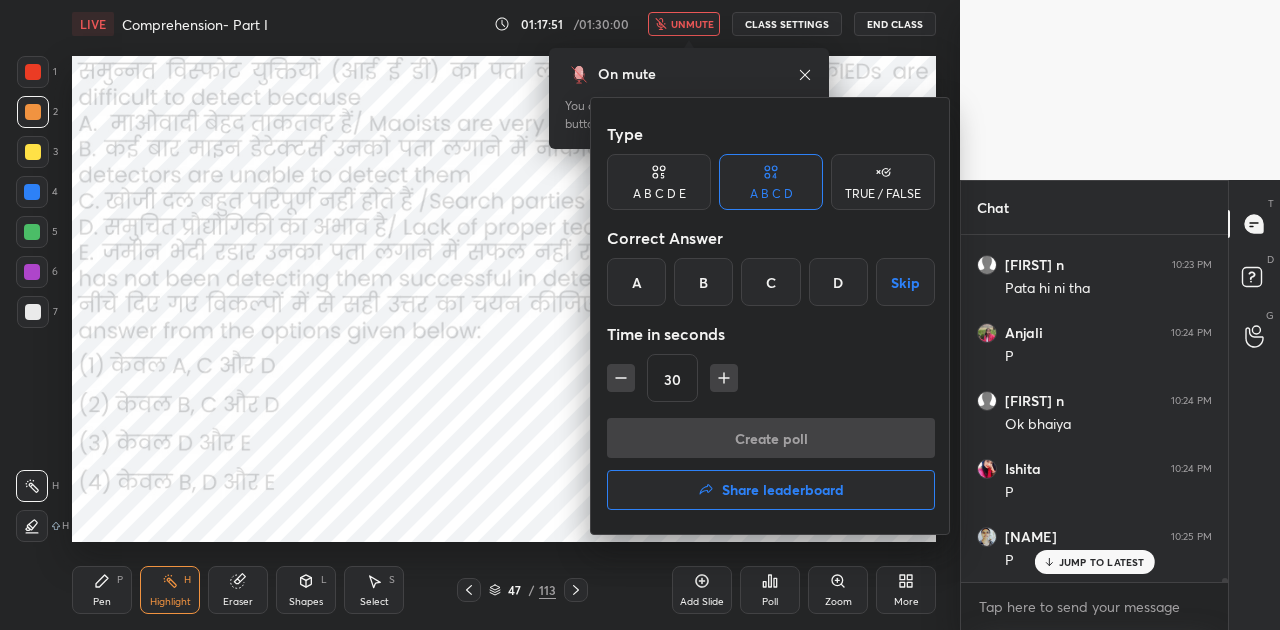 click on "D" at bounding box center (838, 282) 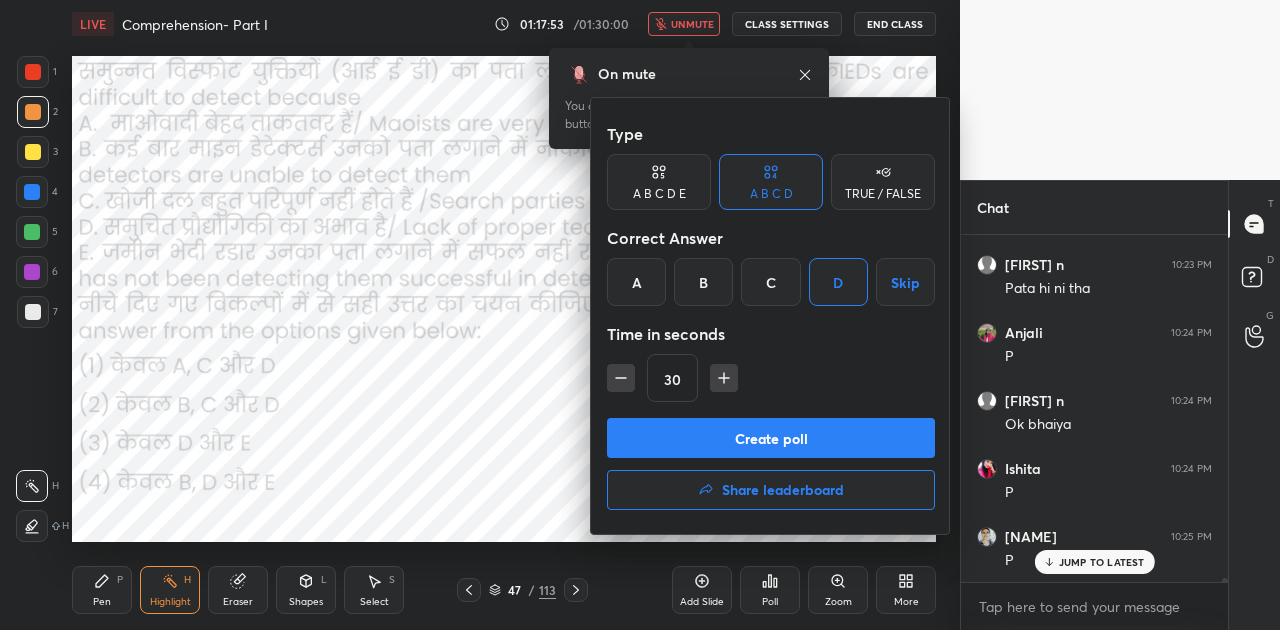 click on "Create poll" at bounding box center [771, 438] 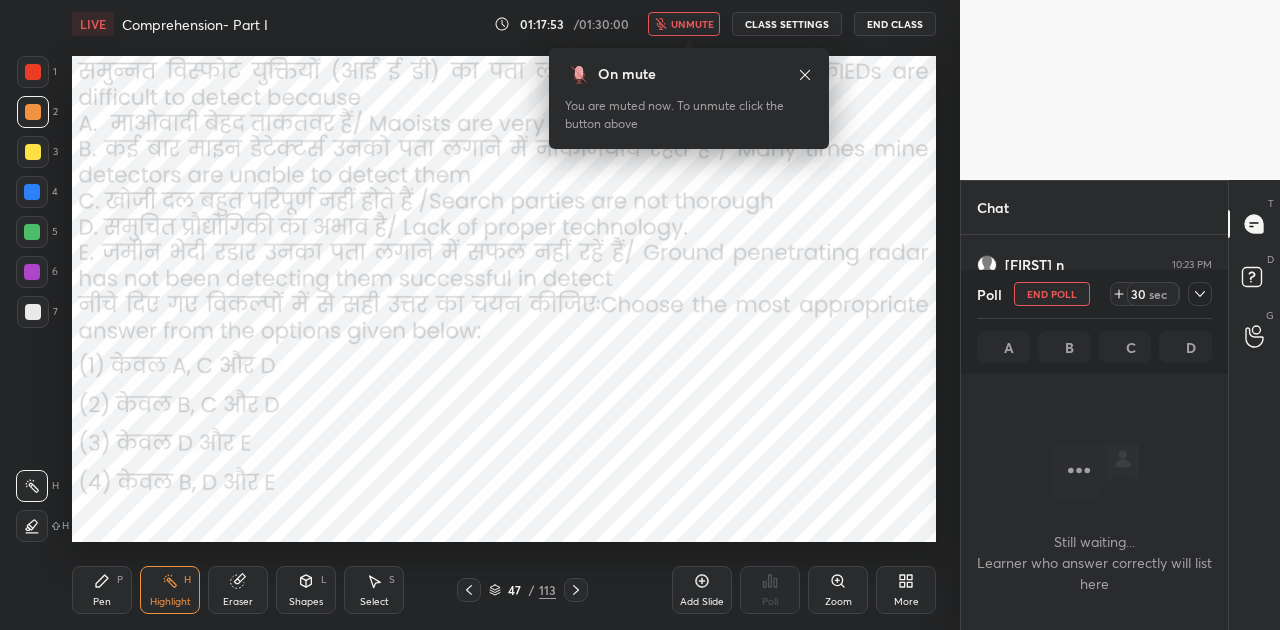 scroll, scrollTop: 243, scrollLeft: 261, axis: both 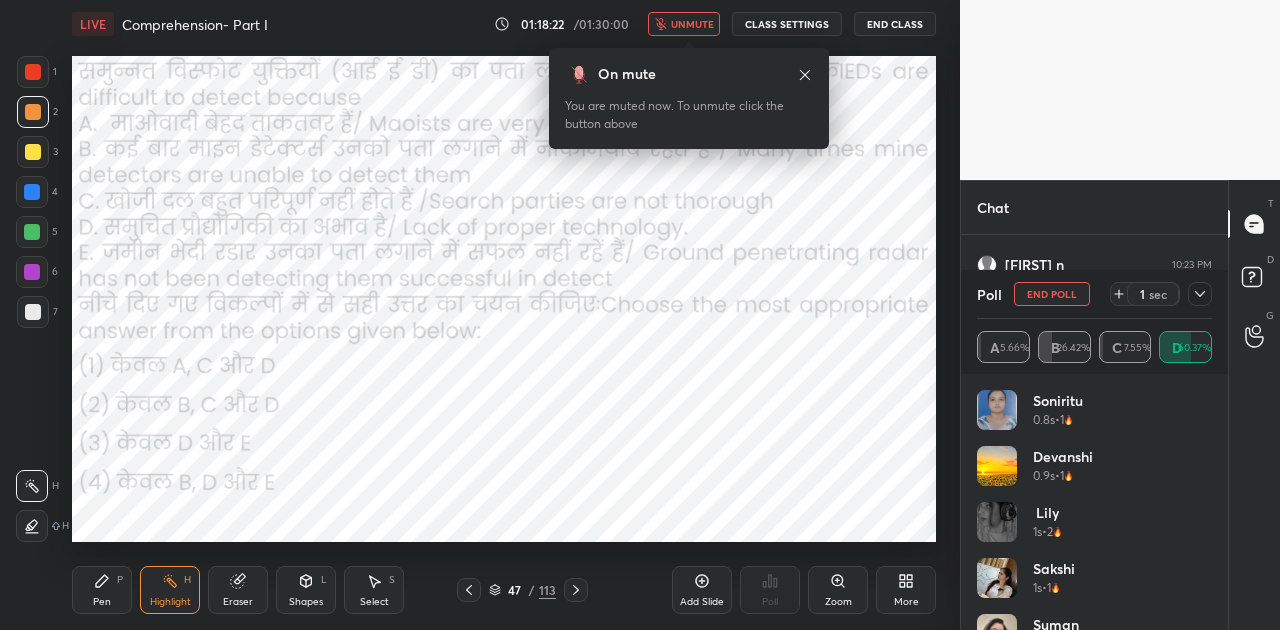click on "unmute" at bounding box center (692, 24) 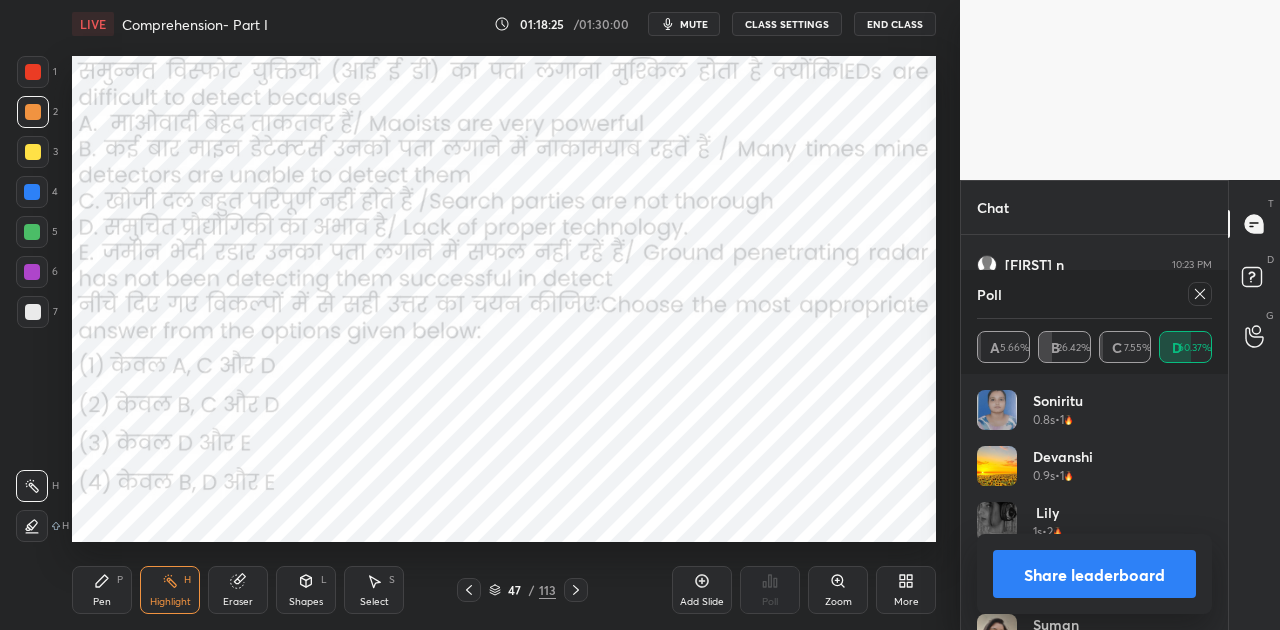 click on "Share leaderboard" at bounding box center [1094, 574] 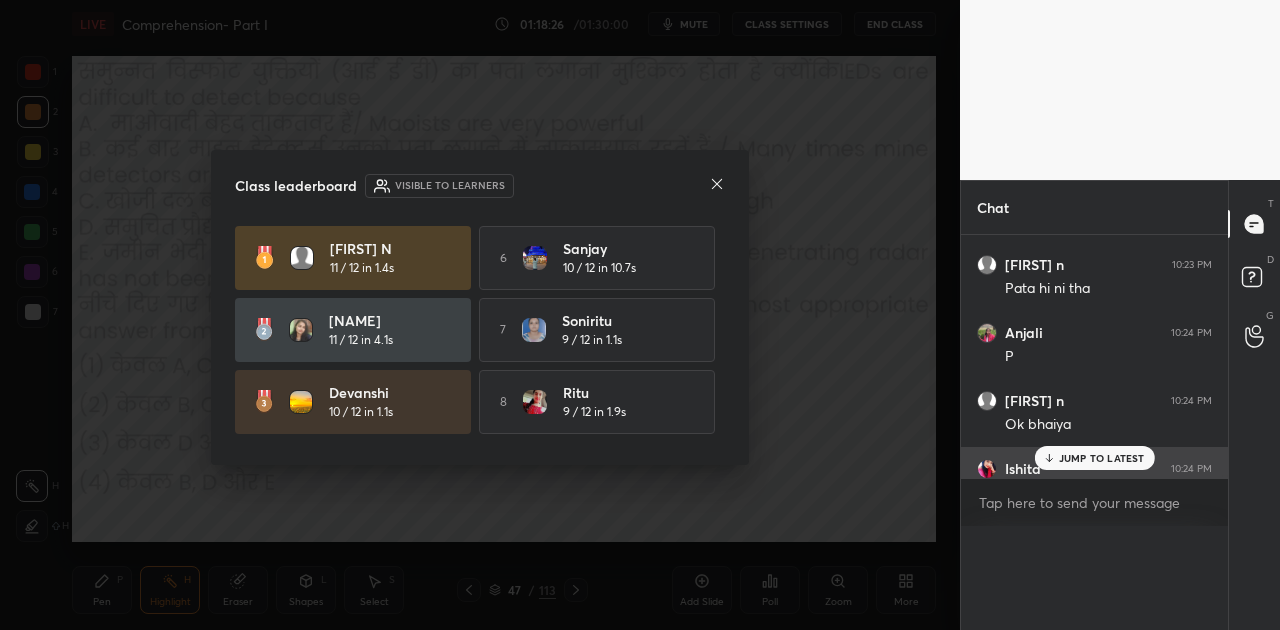 scroll, scrollTop: 0, scrollLeft: 6, axis: horizontal 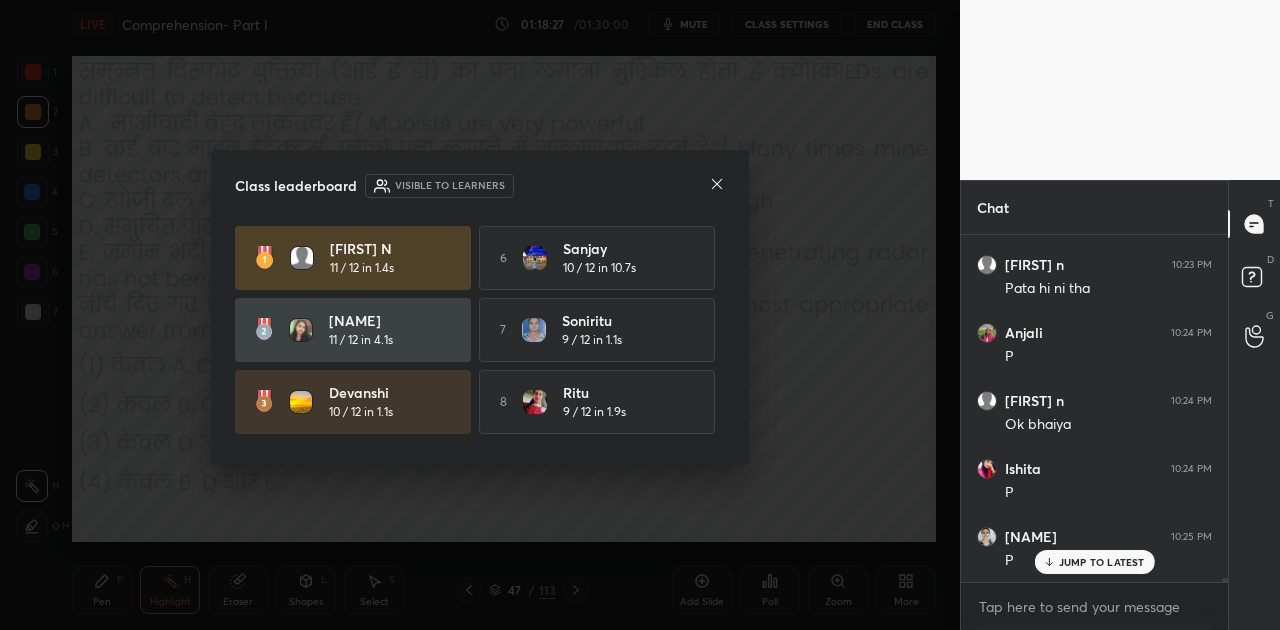 click 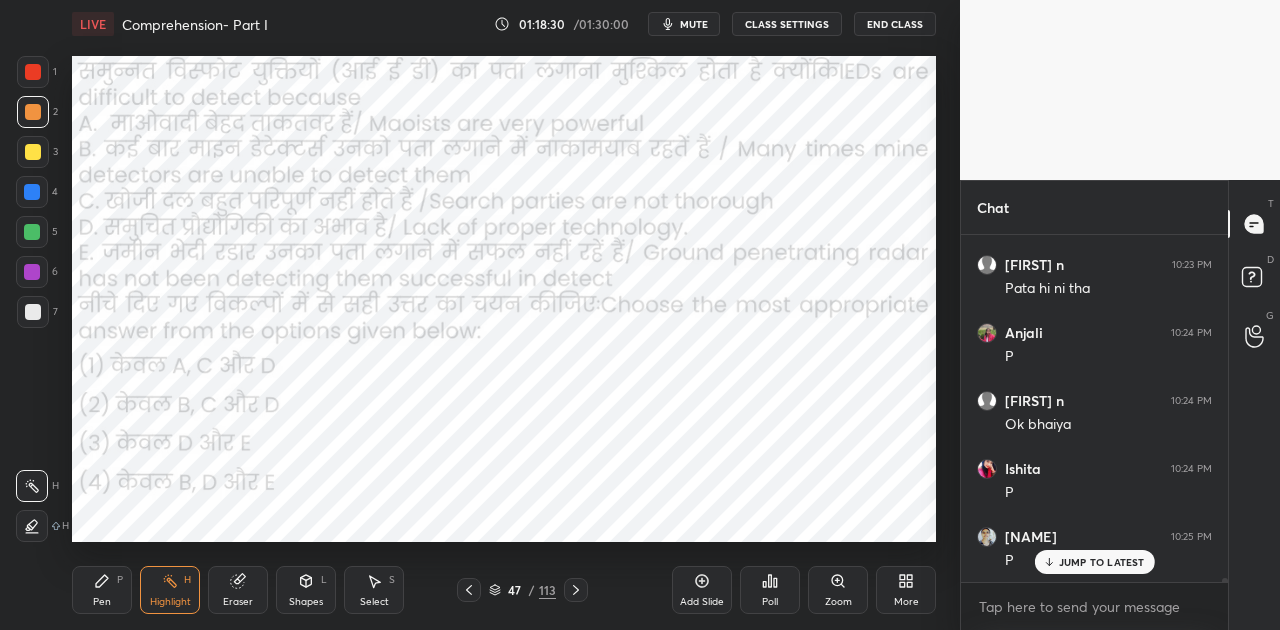 click 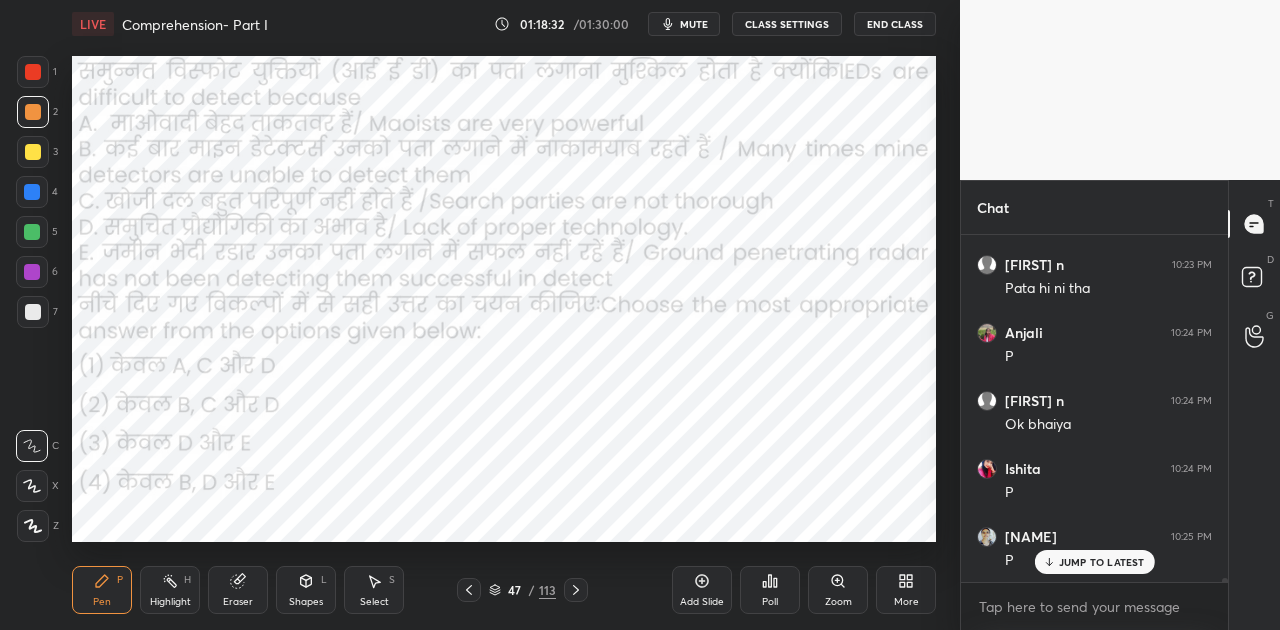 click at bounding box center [32, 192] 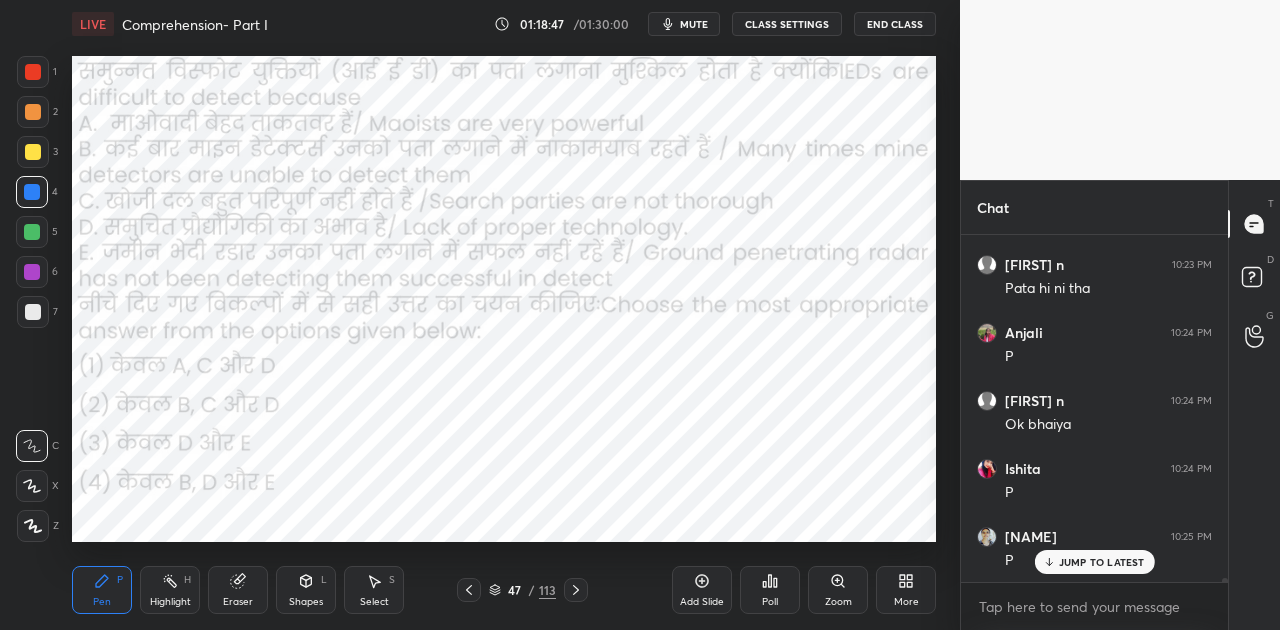 click 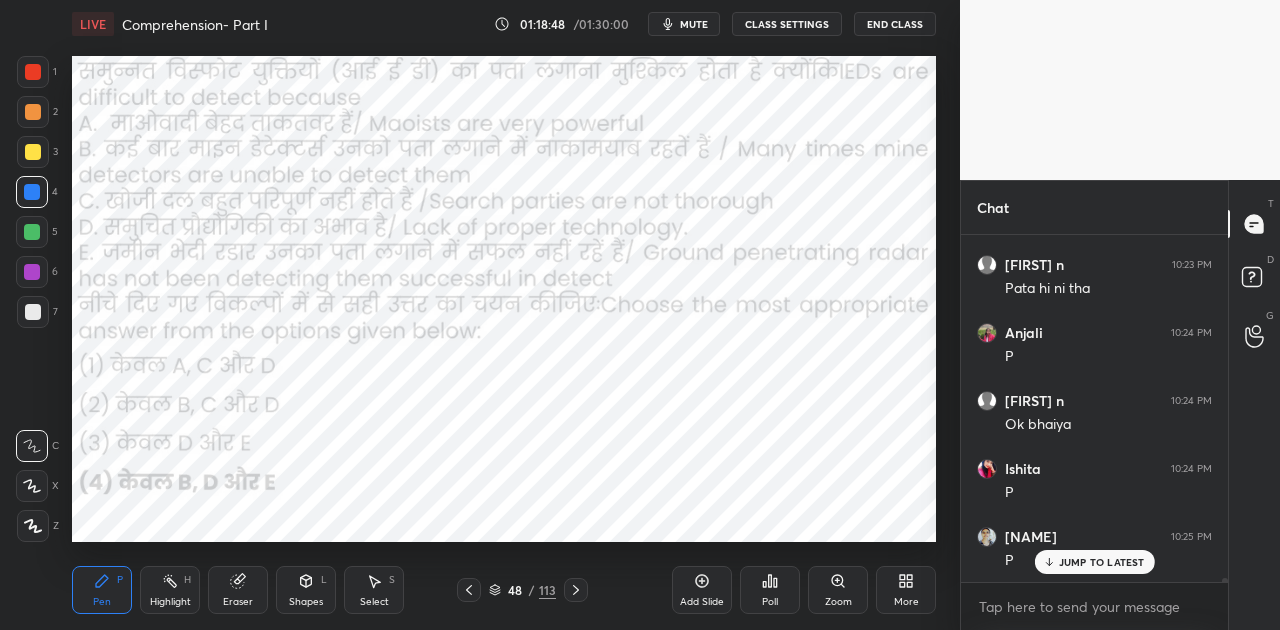 click 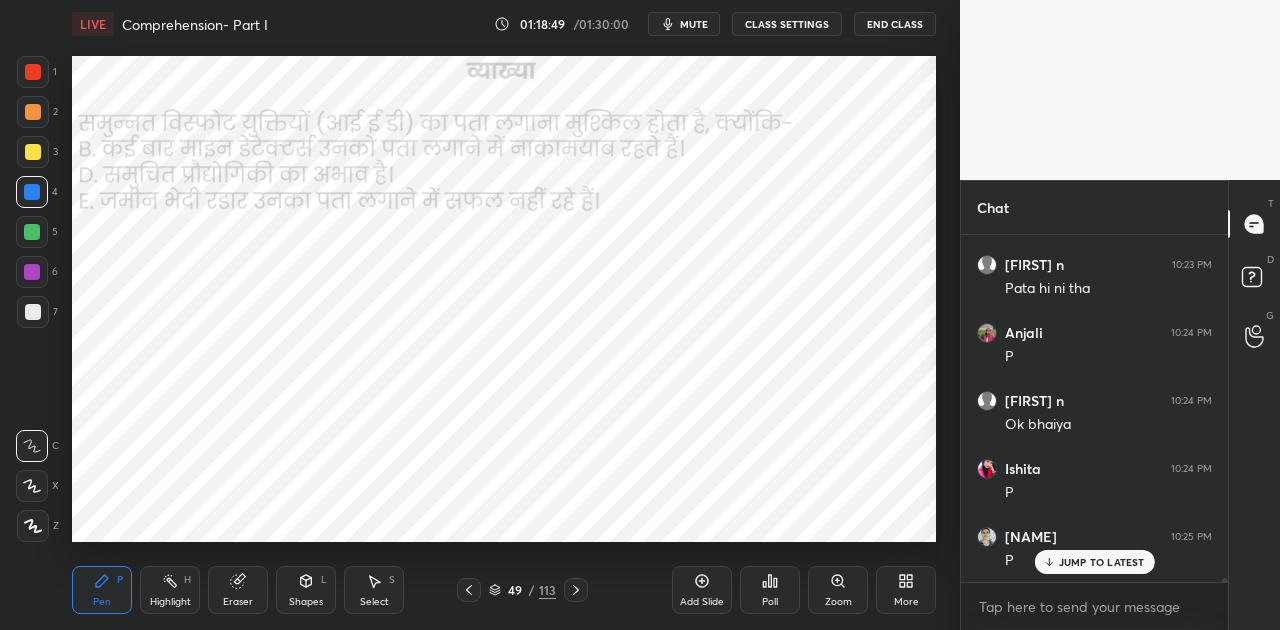 click 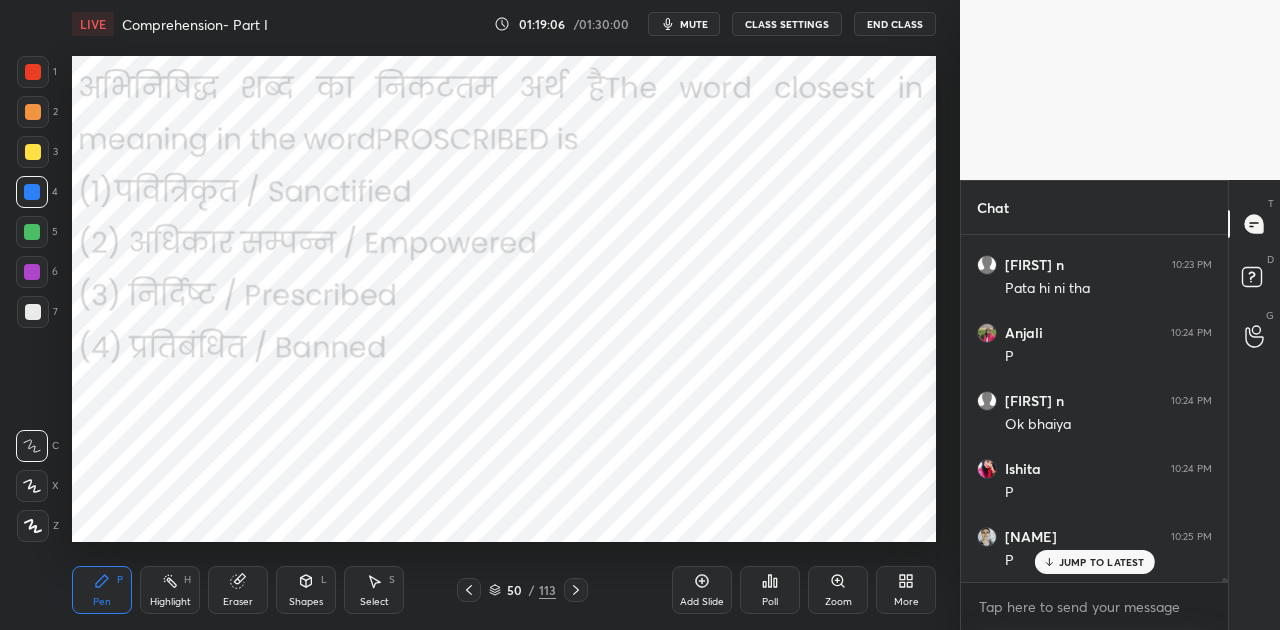click on "JUMP TO LATEST" at bounding box center [1102, 562] 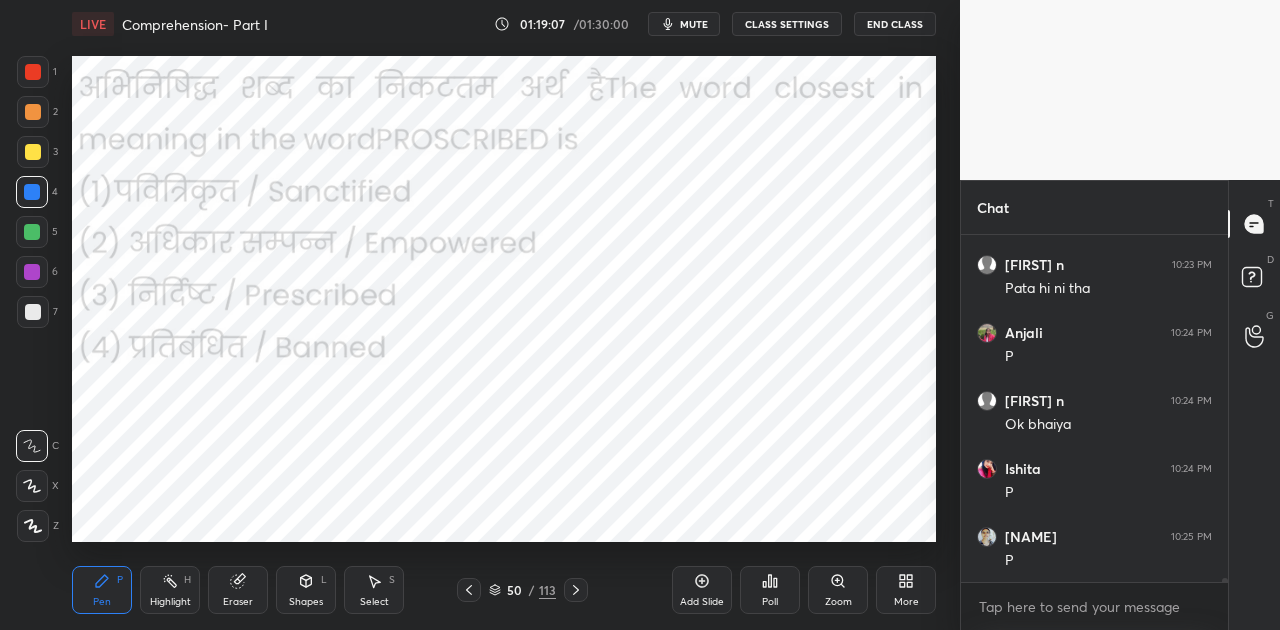 click on "mute" at bounding box center (694, 24) 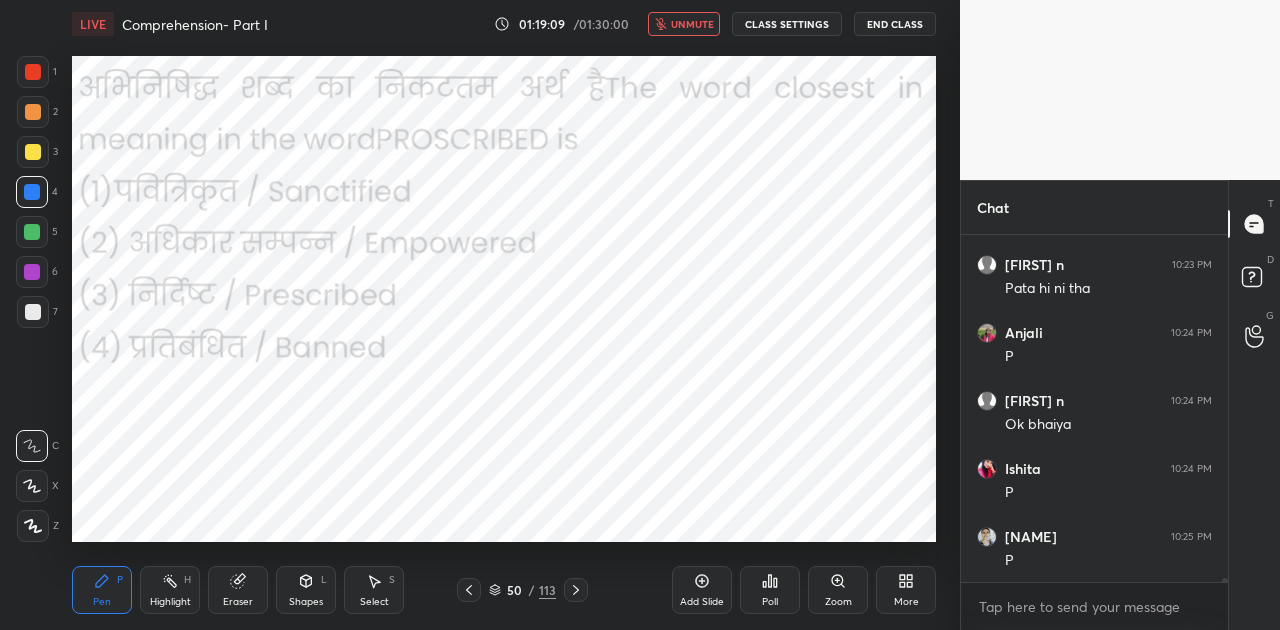 click on "Poll" at bounding box center [770, 590] 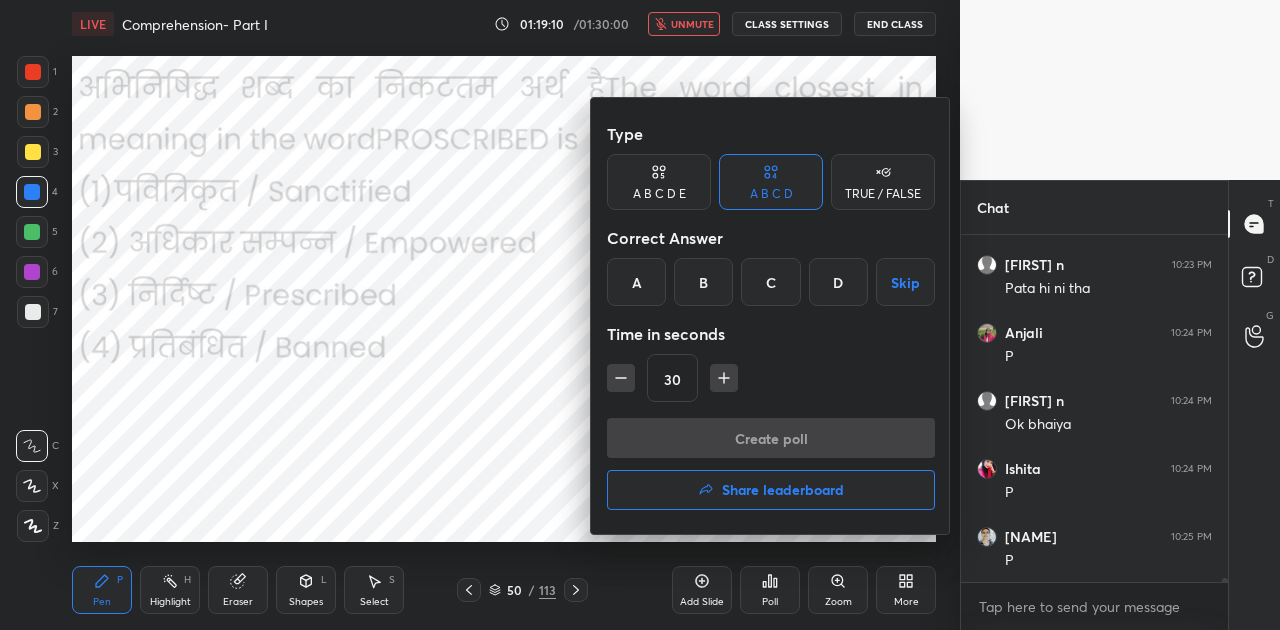 click on "D" at bounding box center (838, 282) 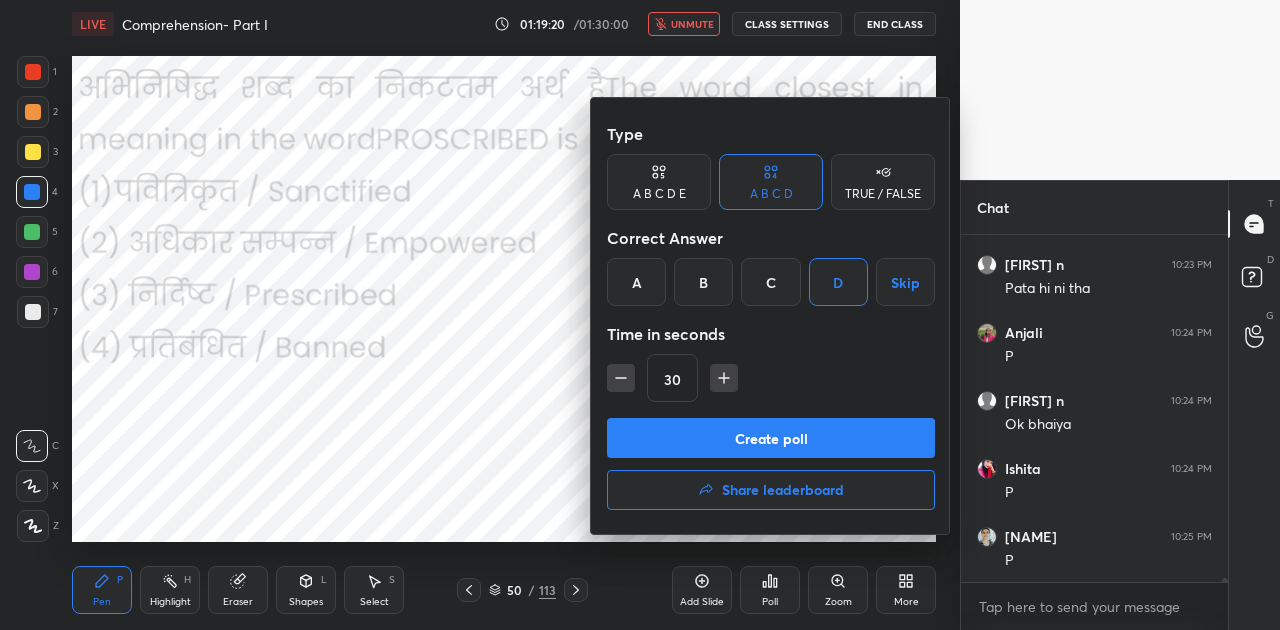 scroll, scrollTop: 27798, scrollLeft: 0, axis: vertical 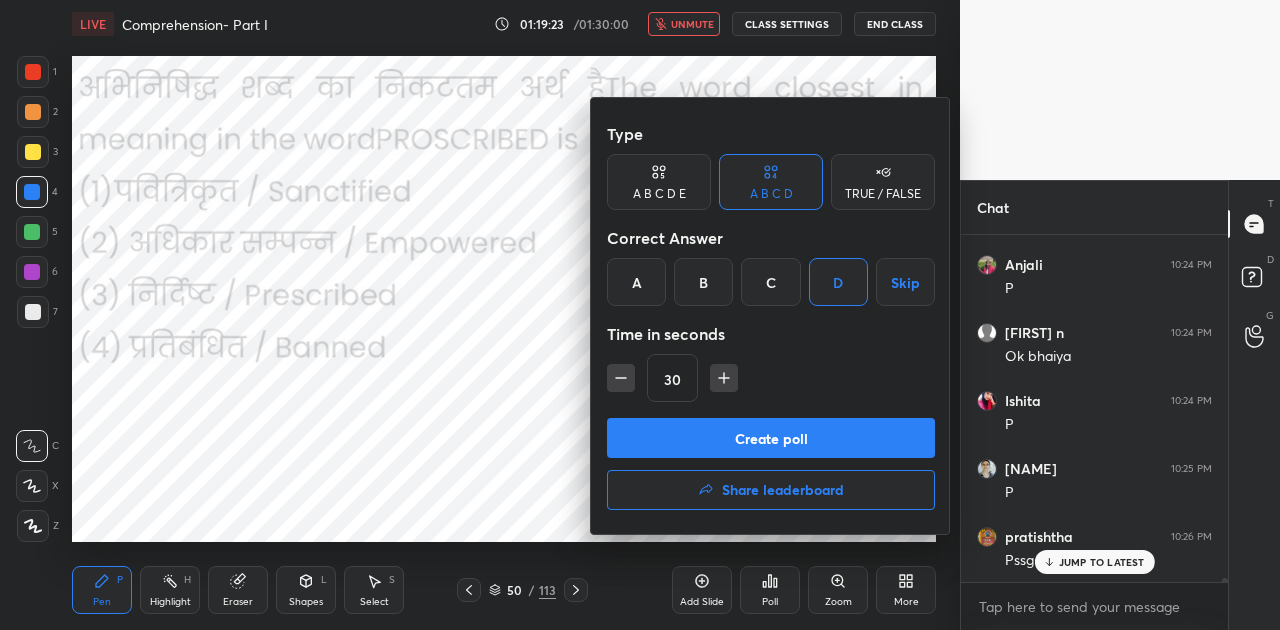 click at bounding box center [640, 315] 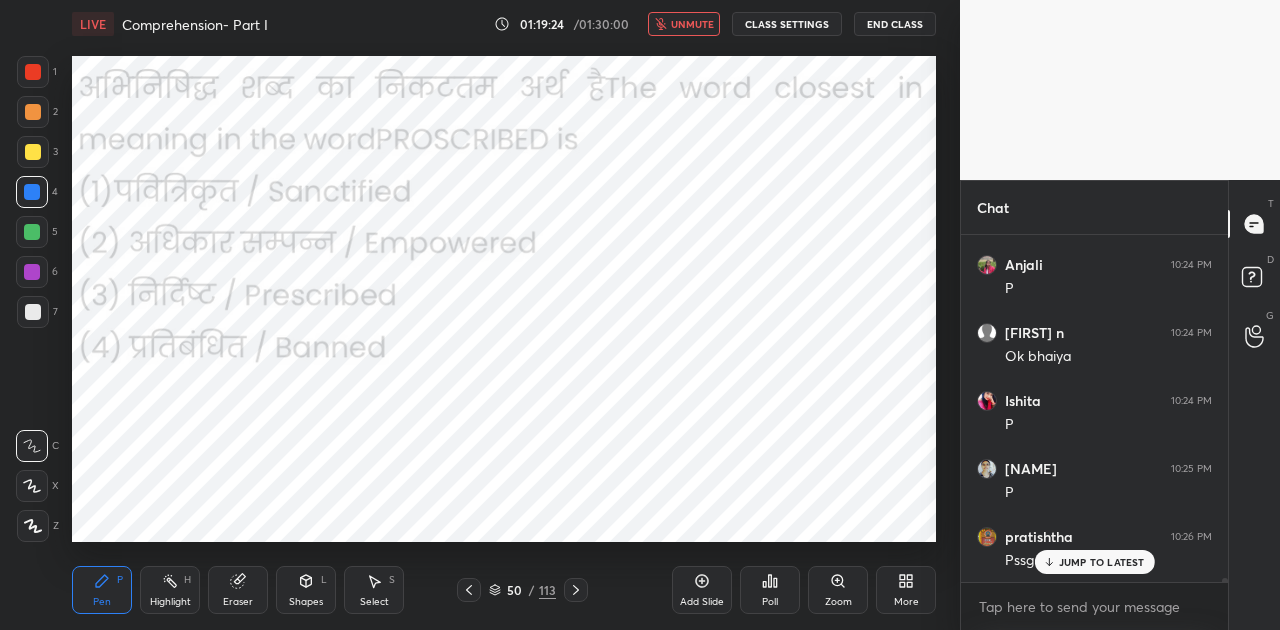 click 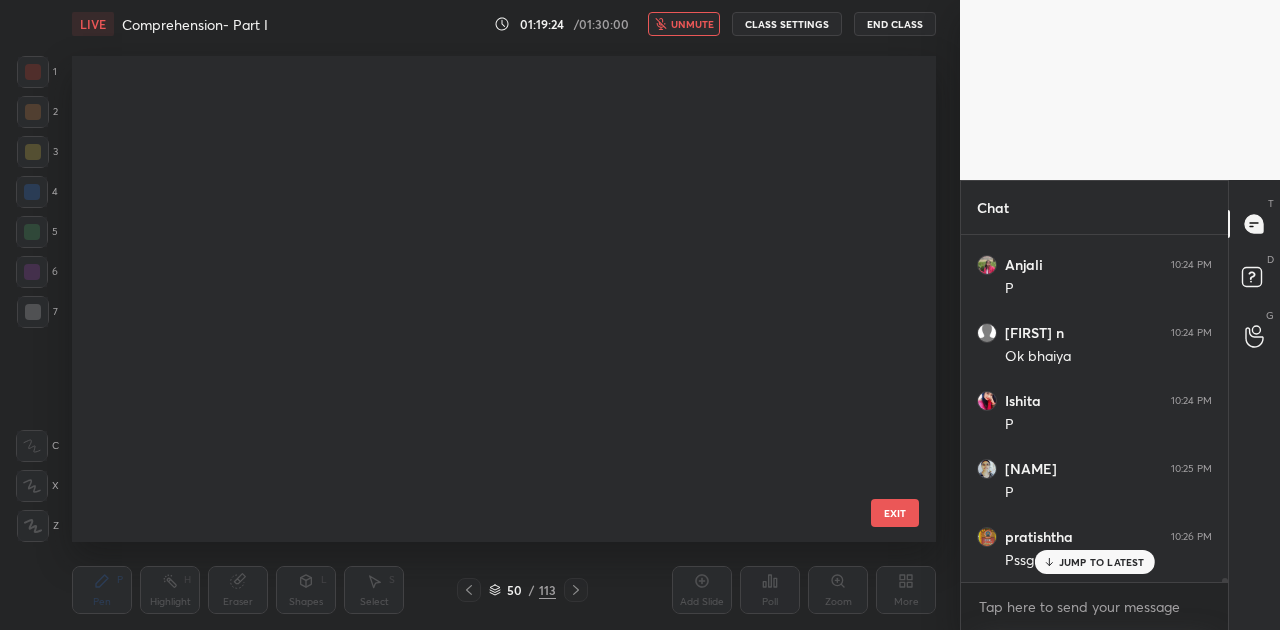 scroll, scrollTop: 2012, scrollLeft: 0, axis: vertical 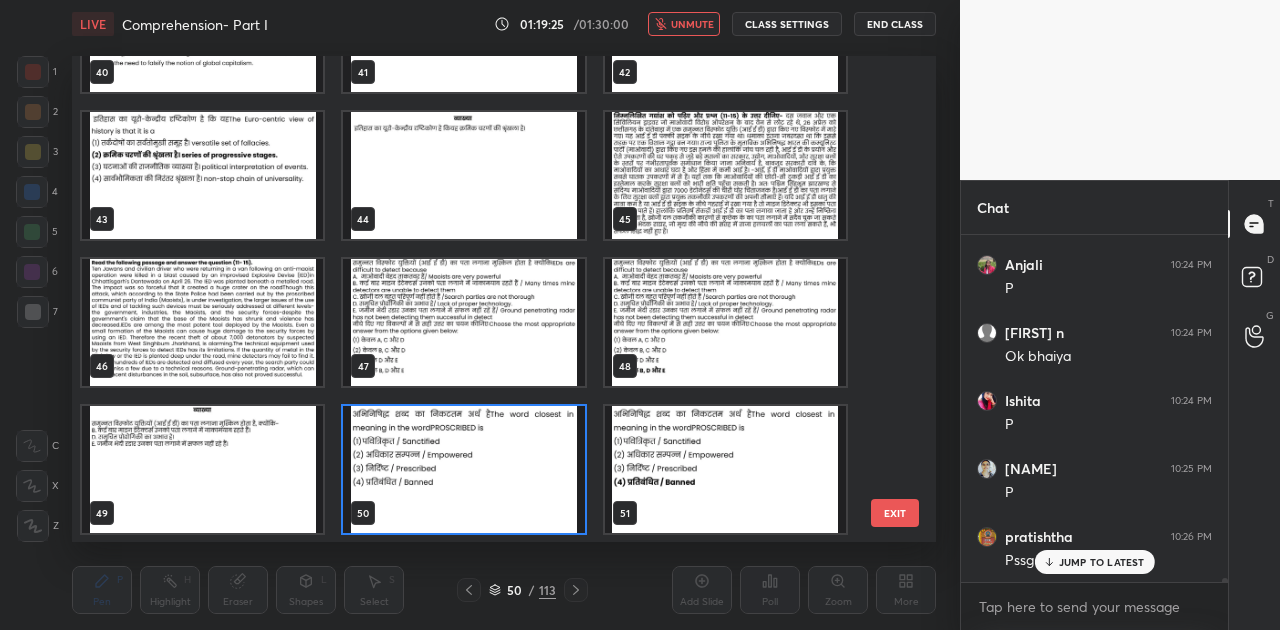 click at bounding box center [725, 175] 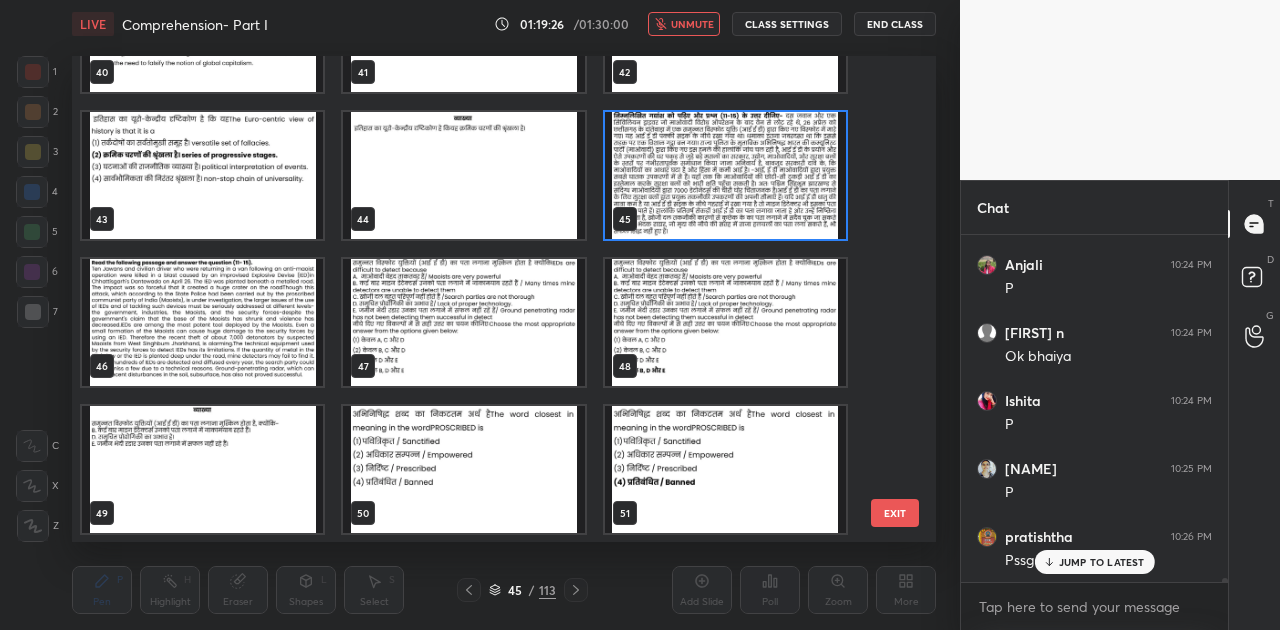 click at bounding box center [725, 175] 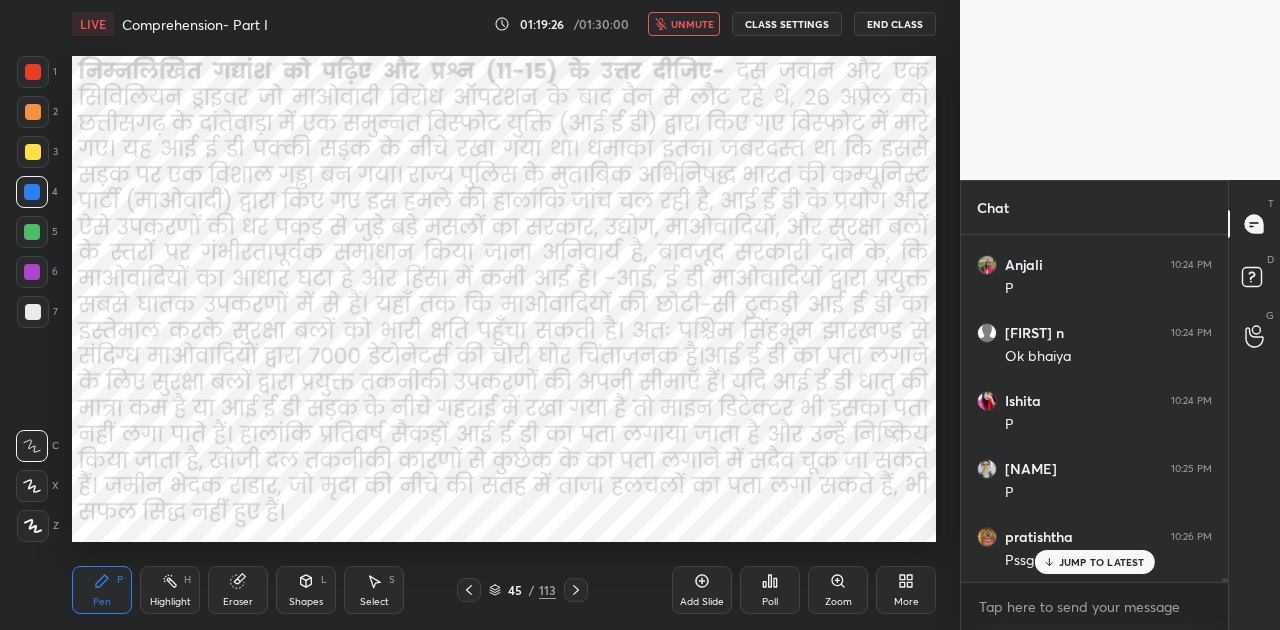 click at bounding box center (725, 175) 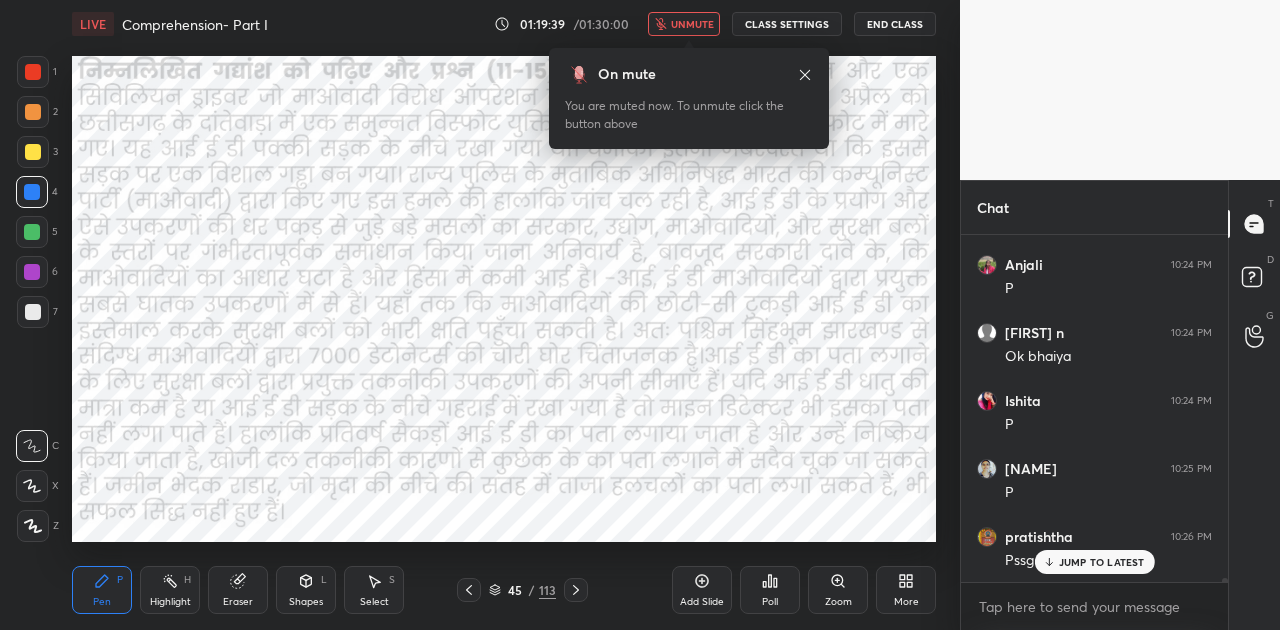 scroll, scrollTop: 27818, scrollLeft: 0, axis: vertical 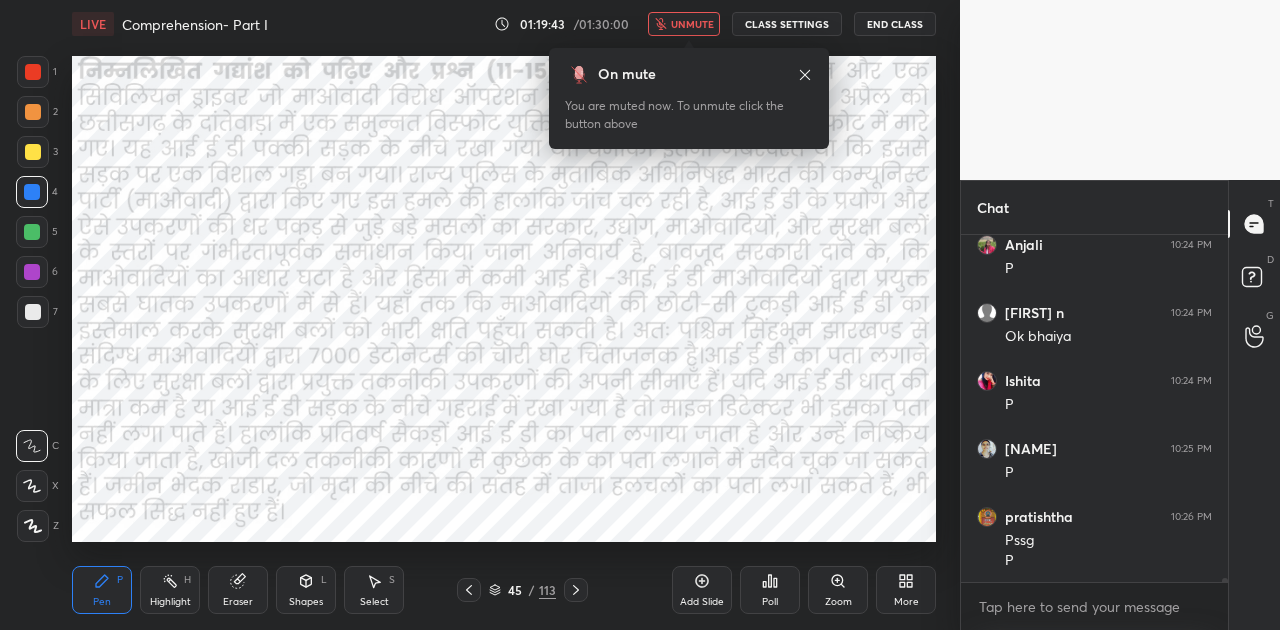 click 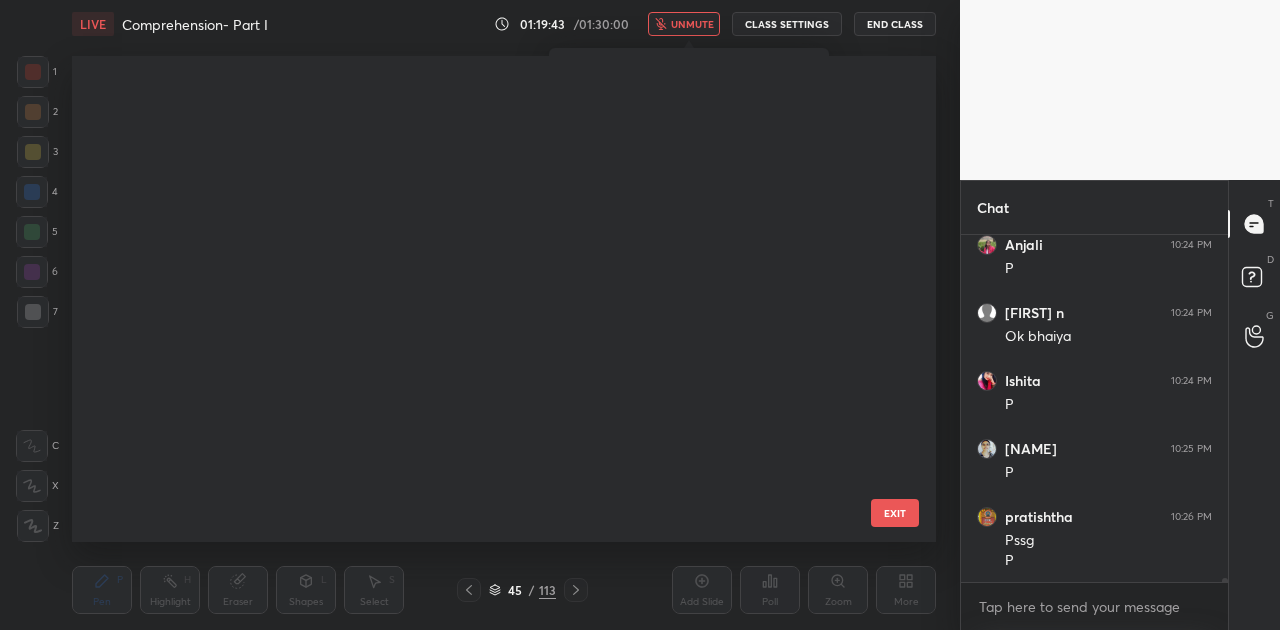 scroll, scrollTop: 1718, scrollLeft: 0, axis: vertical 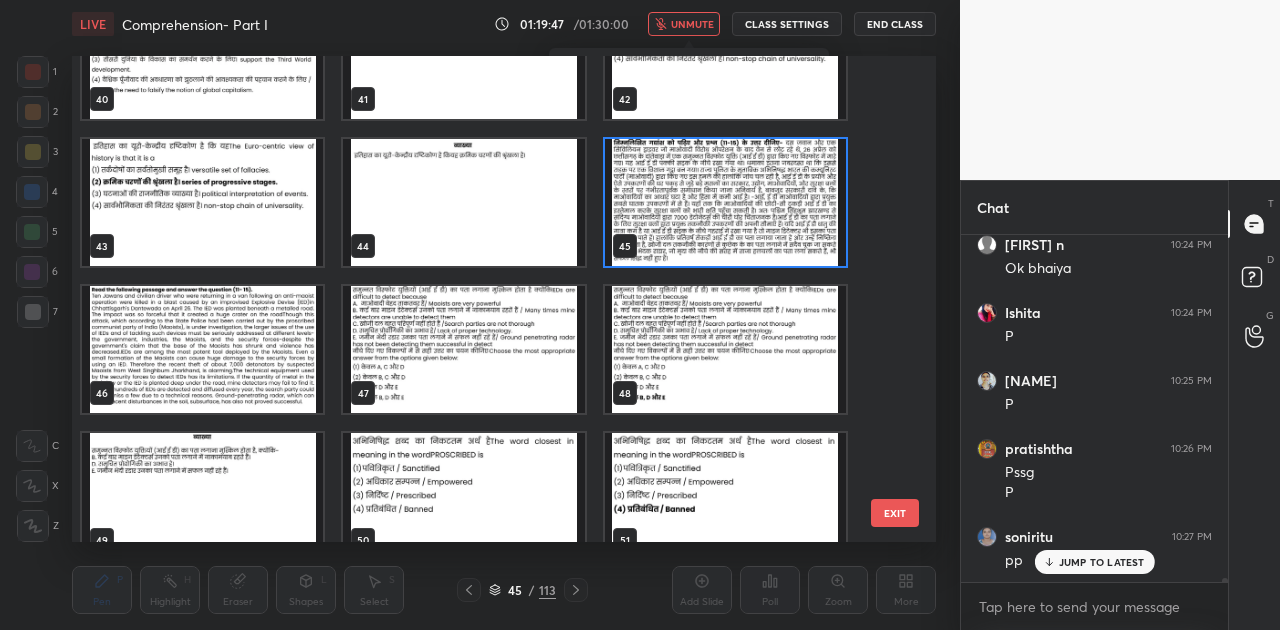 click at bounding box center (463, 496) 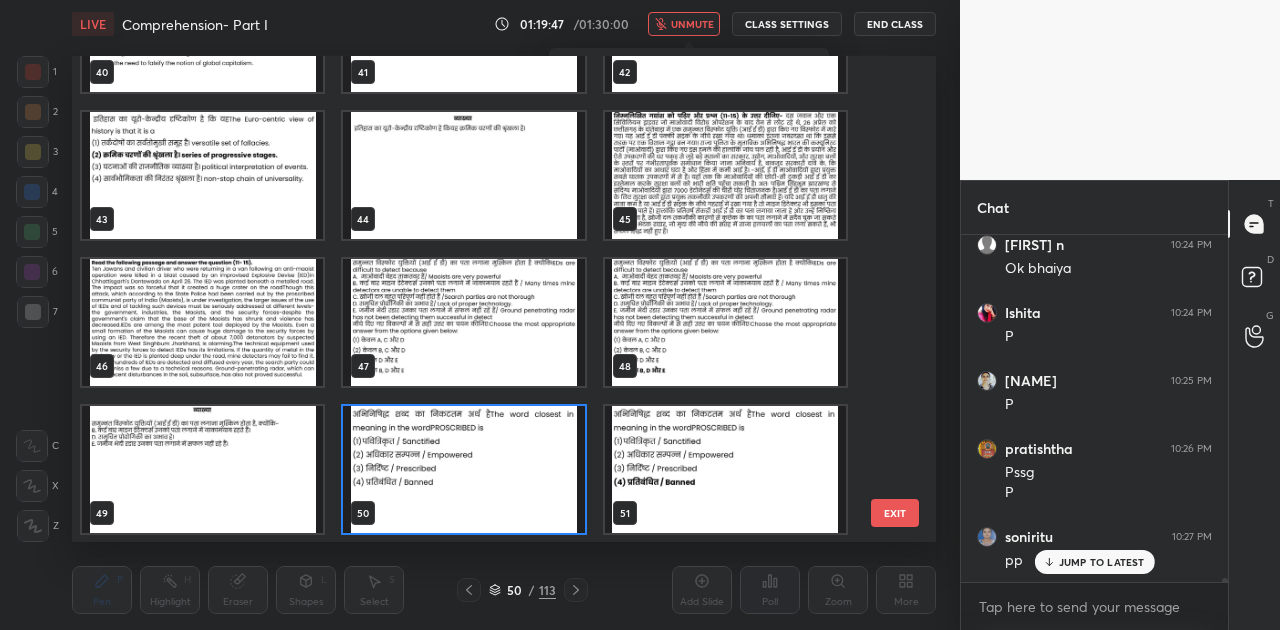 click at bounding box center [463, 469] 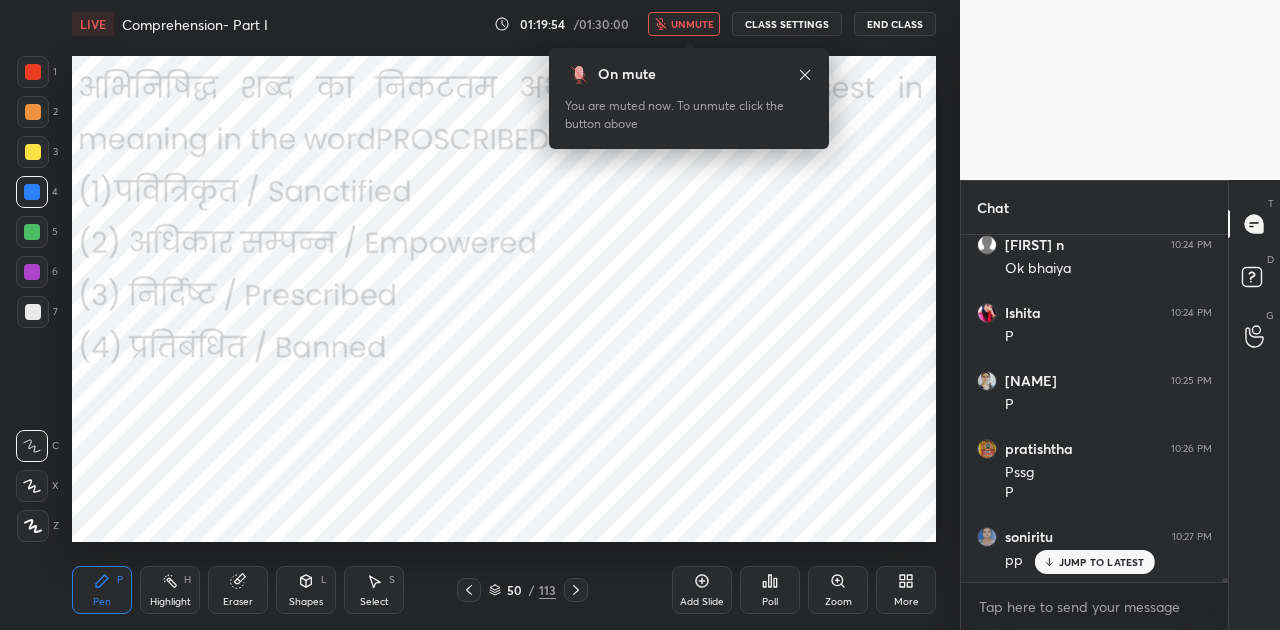 click on "Poll" at bounding box center [770, 590] 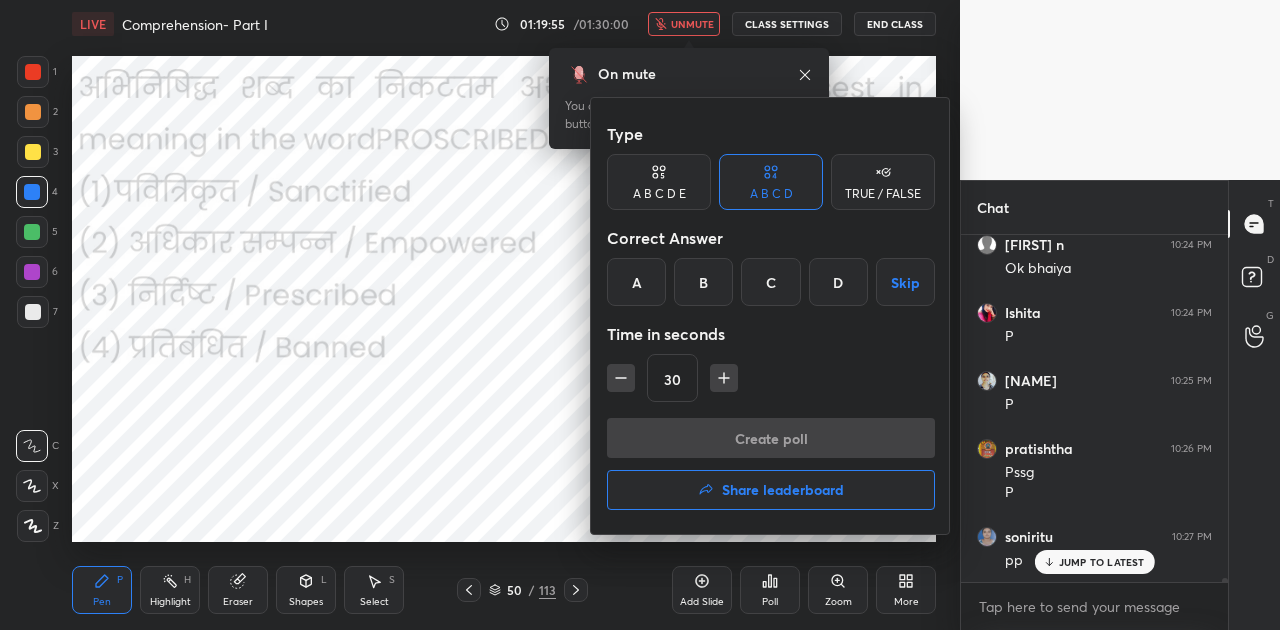 click on "D" at bounding box center (838, 282) 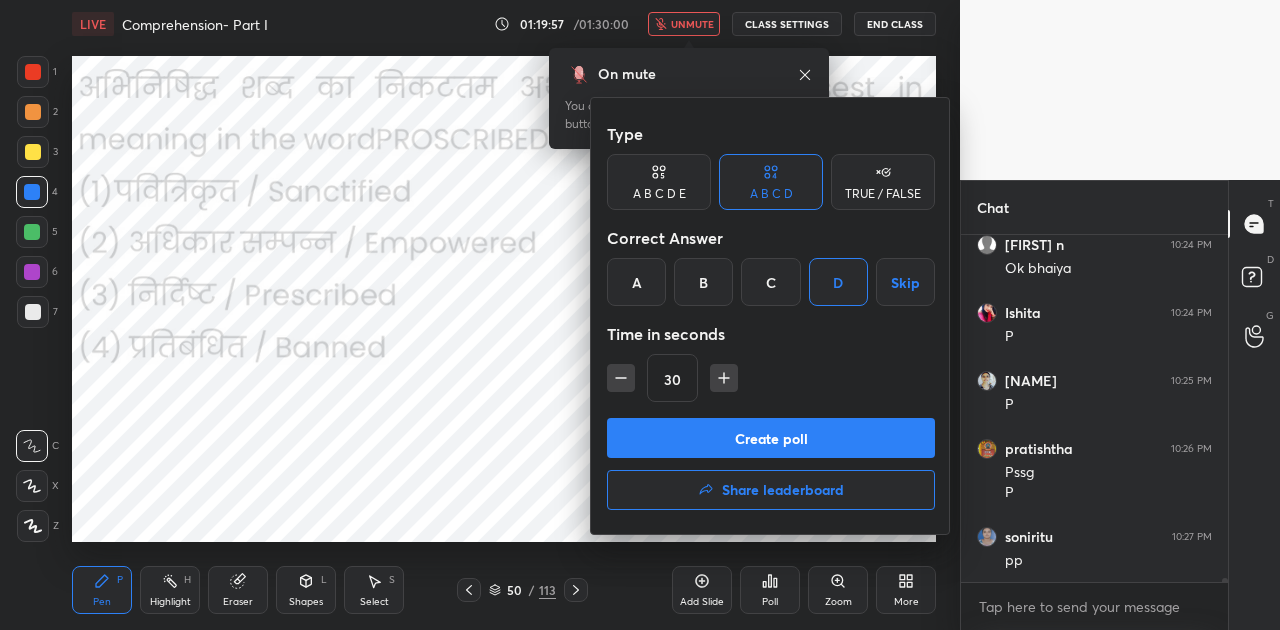 scroll, scrollTop: 27954, scrollLeft: 0, axis: vertical 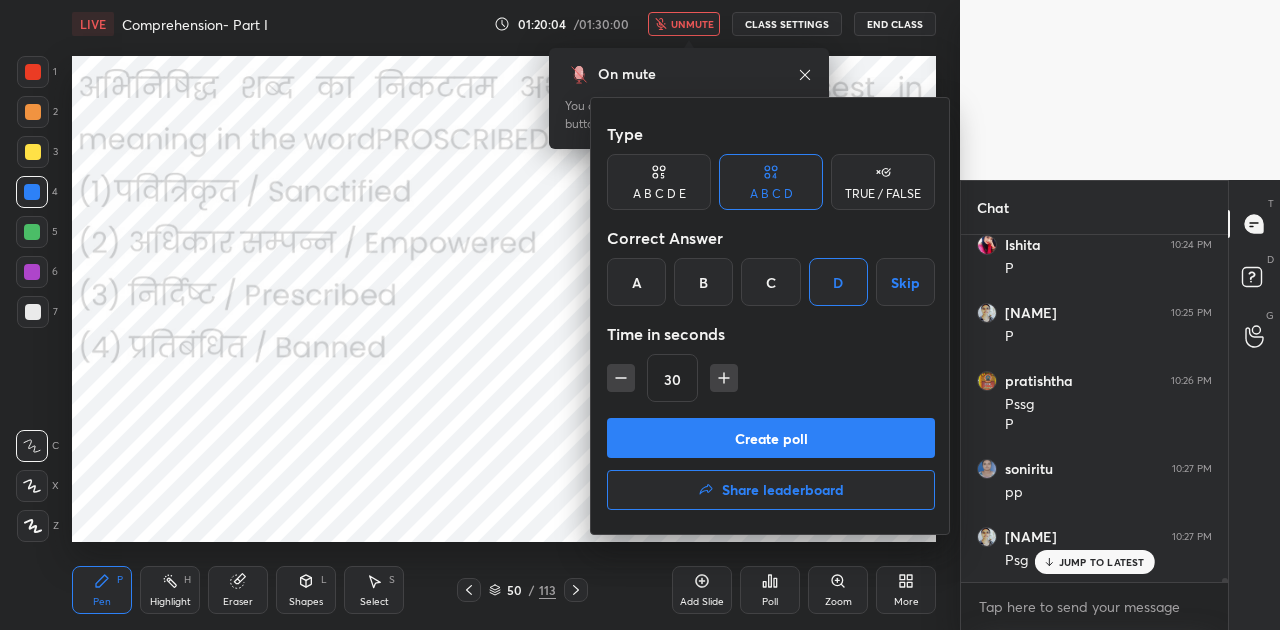 click on "Create poll" at bounding box center (771, 438) 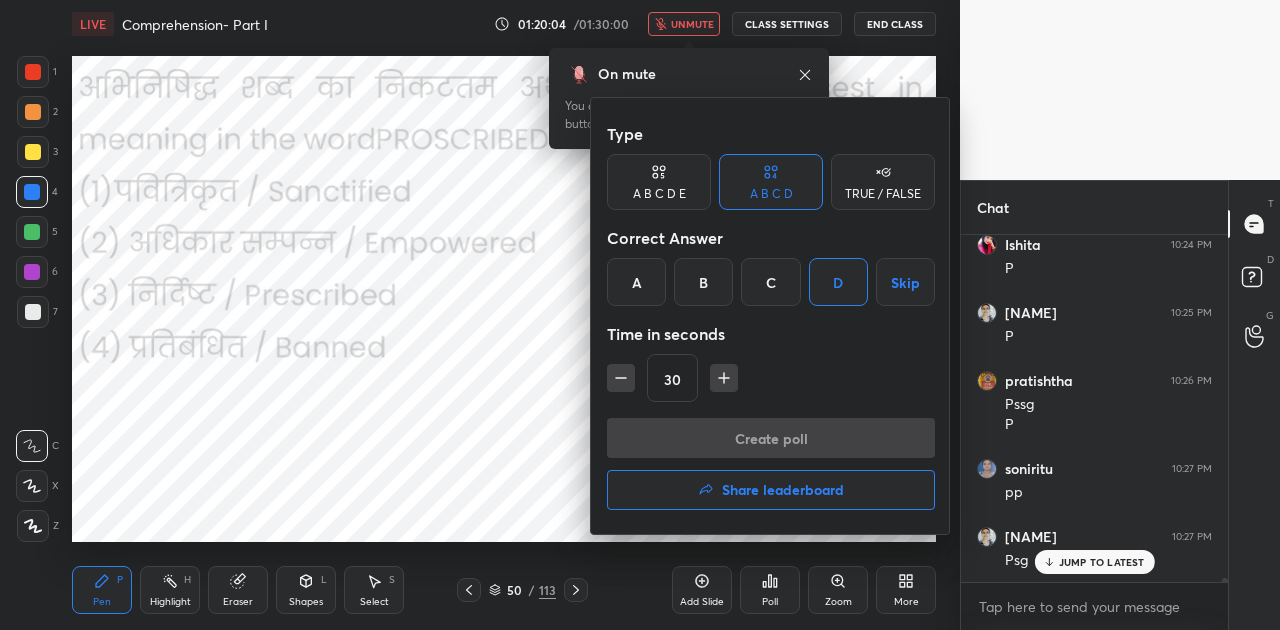 scroll, scrollTop: 299, scrollLeft: 261, axis: both 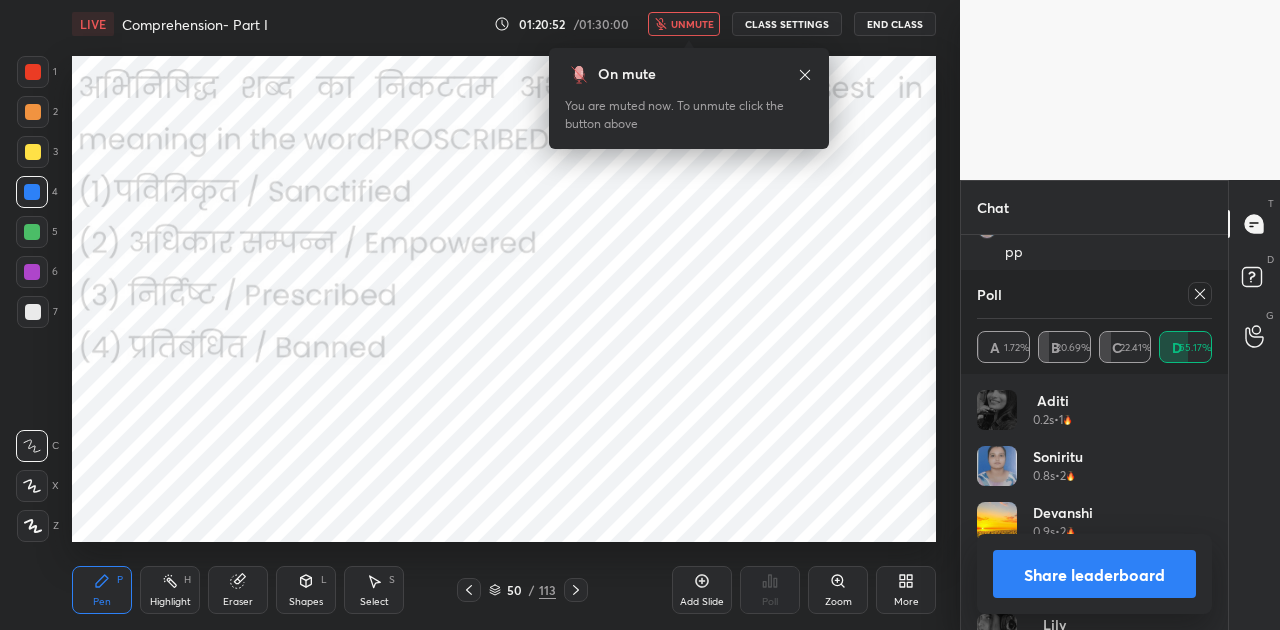 click on "Share leaderboard" at bounding box center (1094, 574) 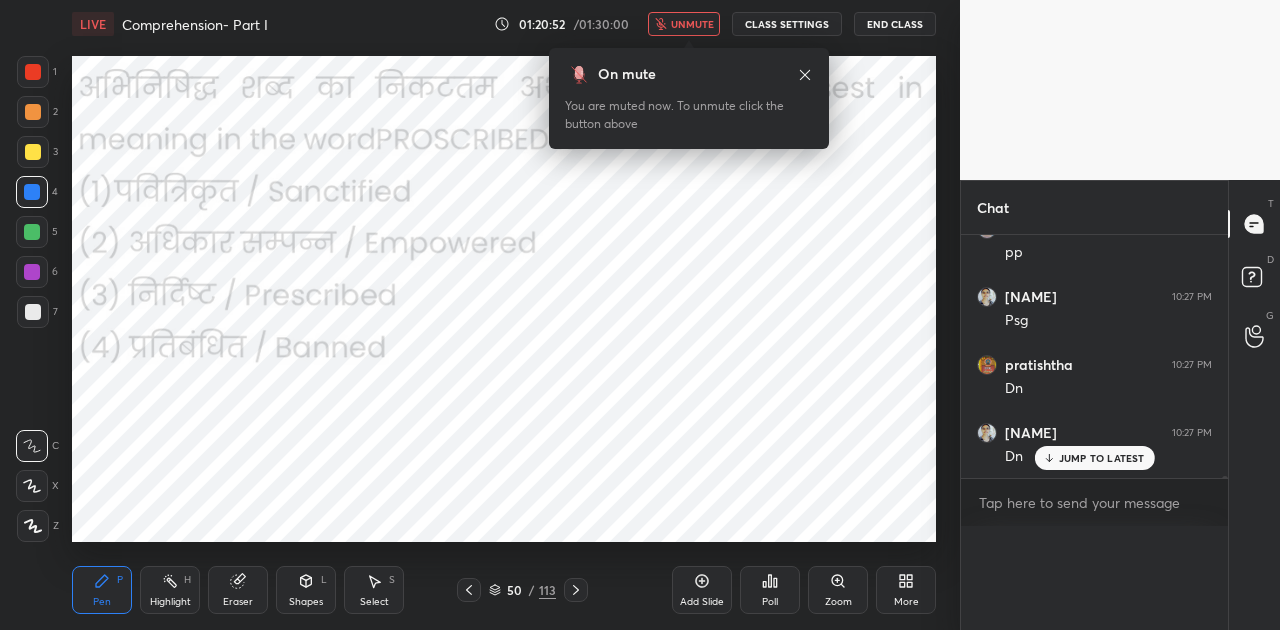 scroll, scrollTop: 0, scrollLeft: 0, axis: both 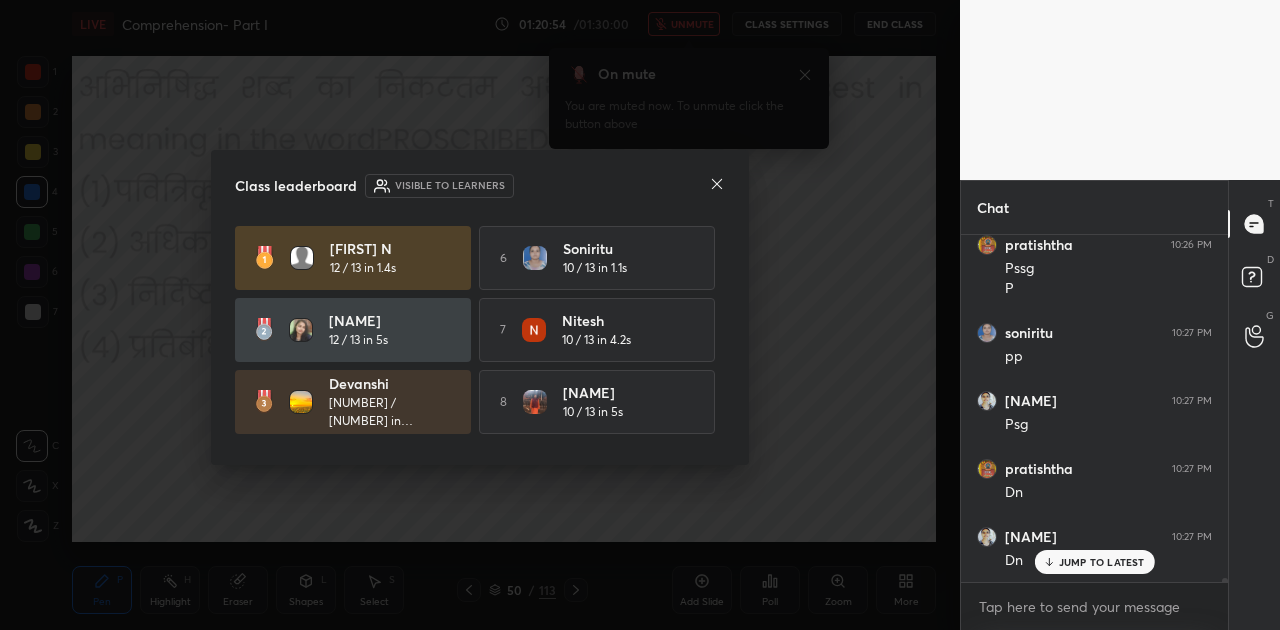 click 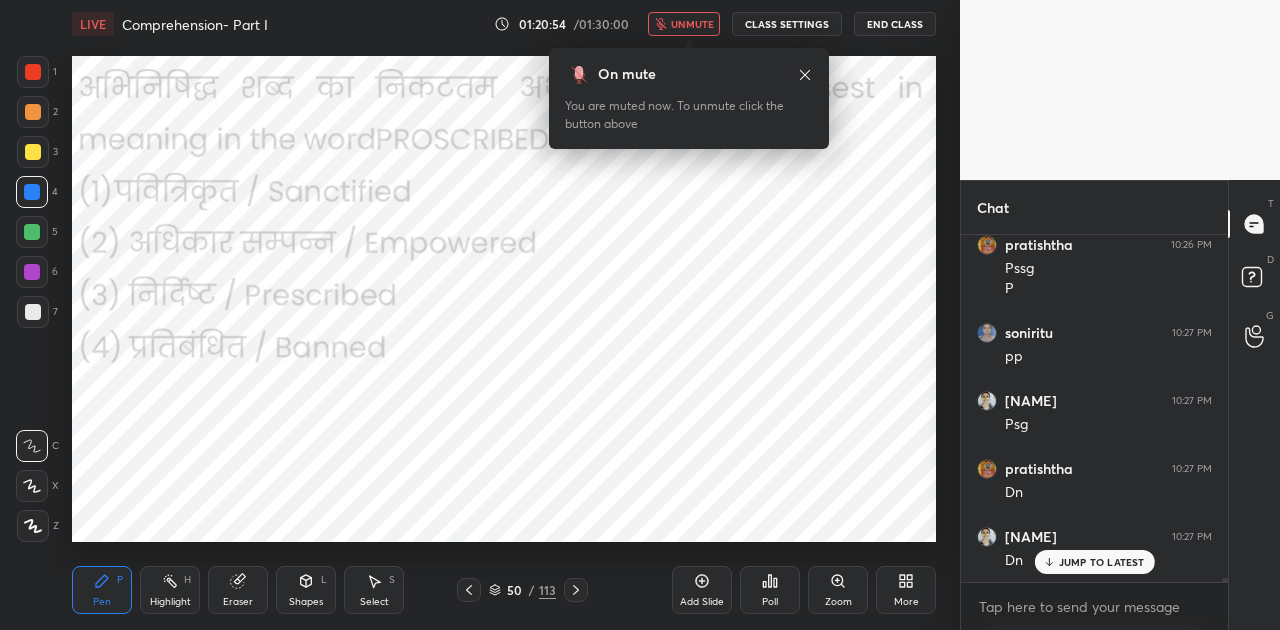 click on "unmute" at bounding box center [692, 24] 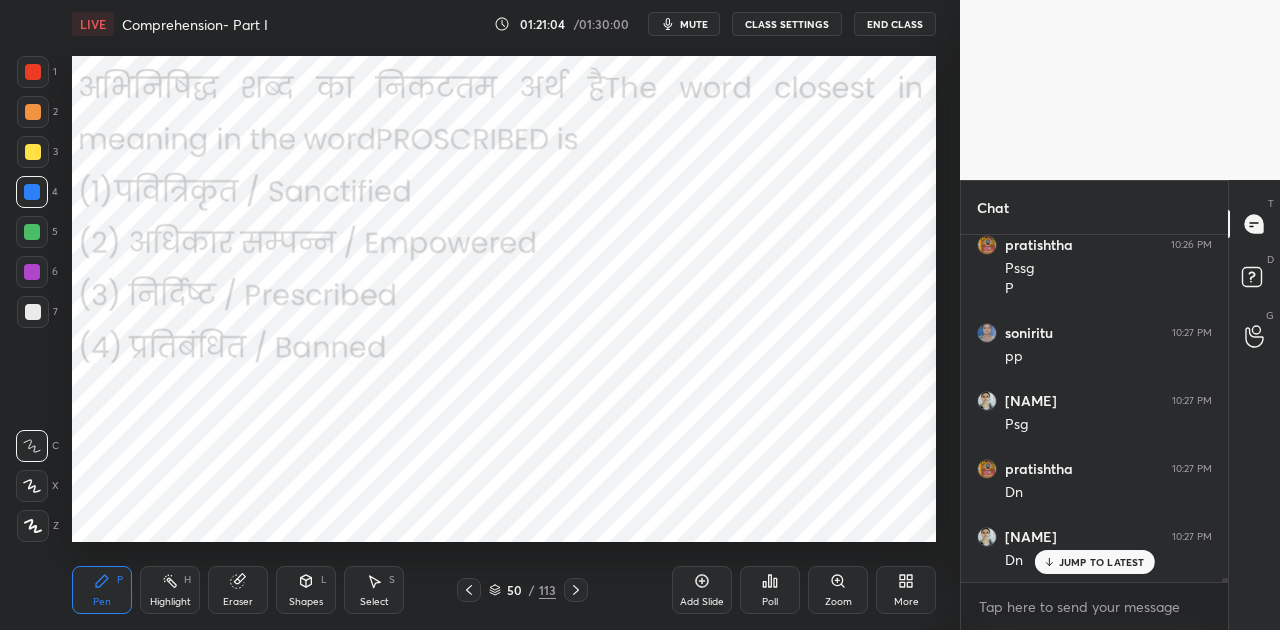 click on "JUMP TO LATEST" at bounding box center [1102, 562] 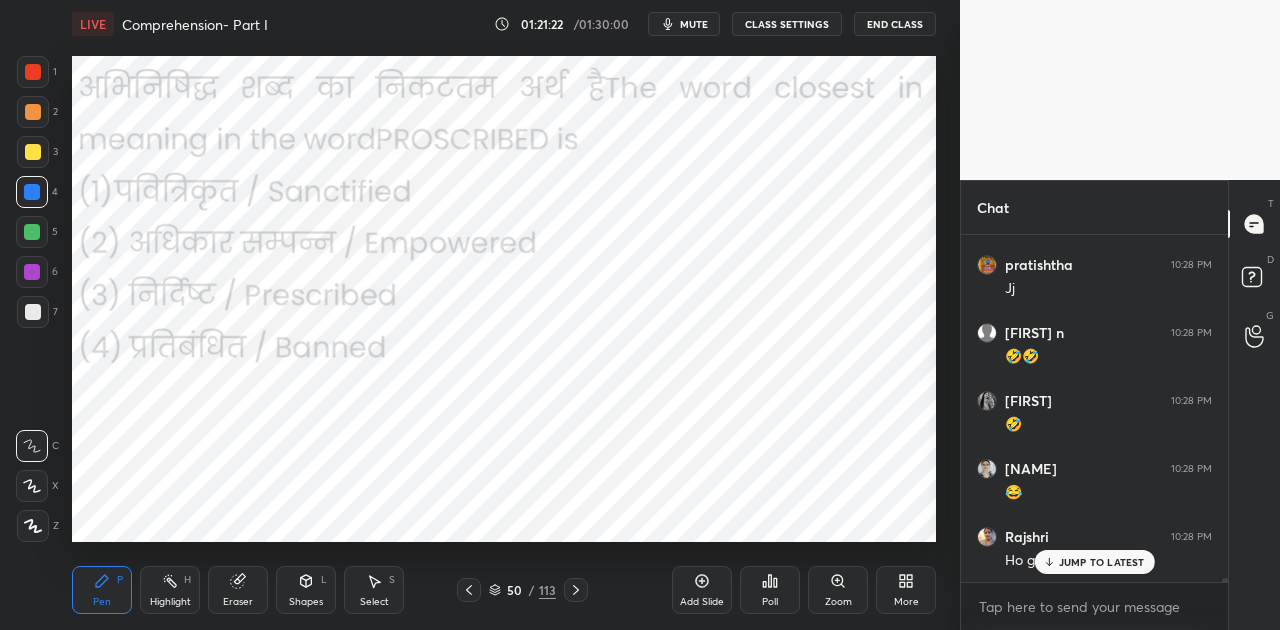 scroll, scrollTop: 28498, scrollLeft: 0, axis: vertical 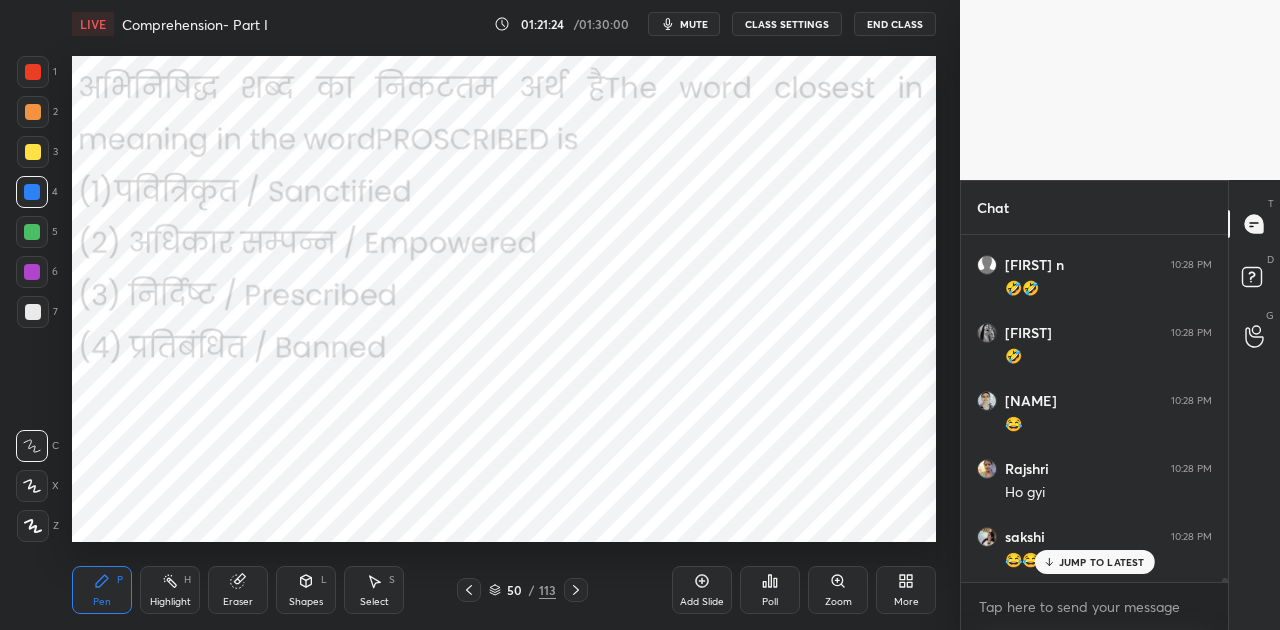 click 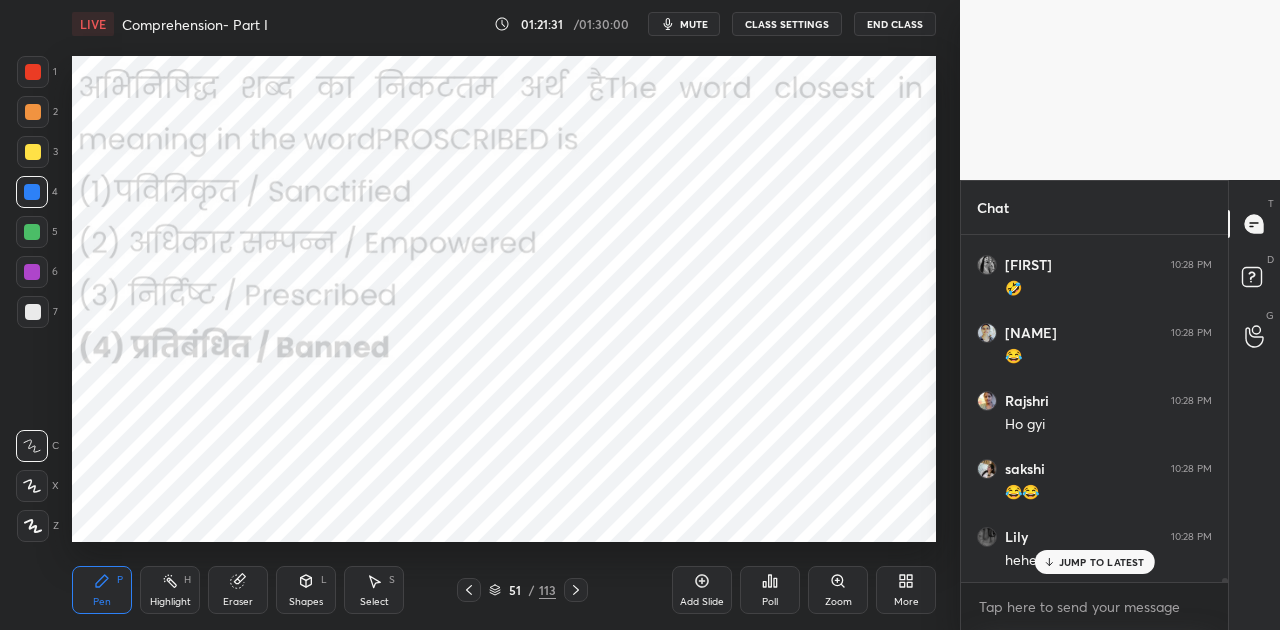 scroll, scrollTop: 28634, scrollLeft: 0, axis: vertical 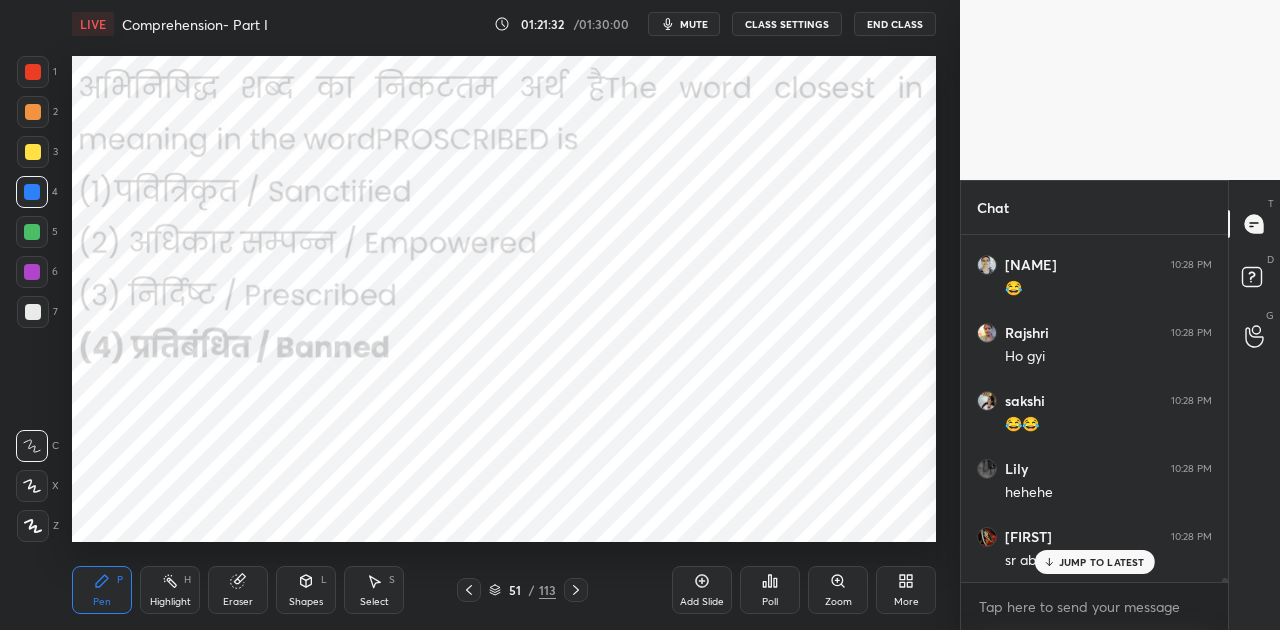 click 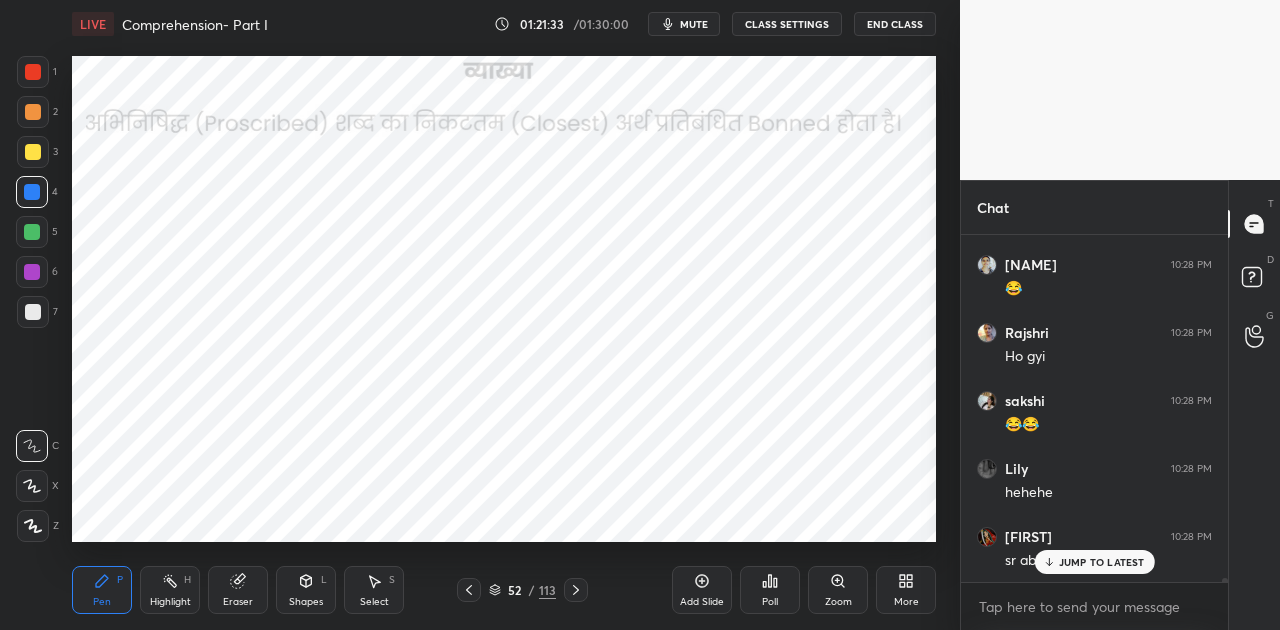 click 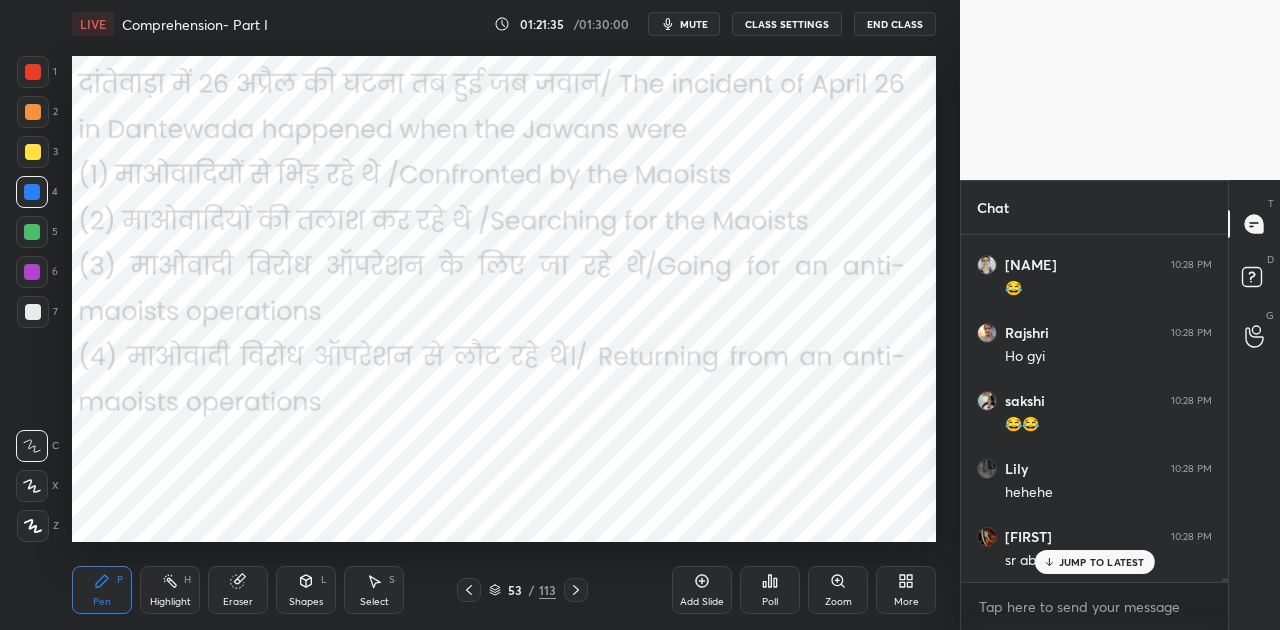 click 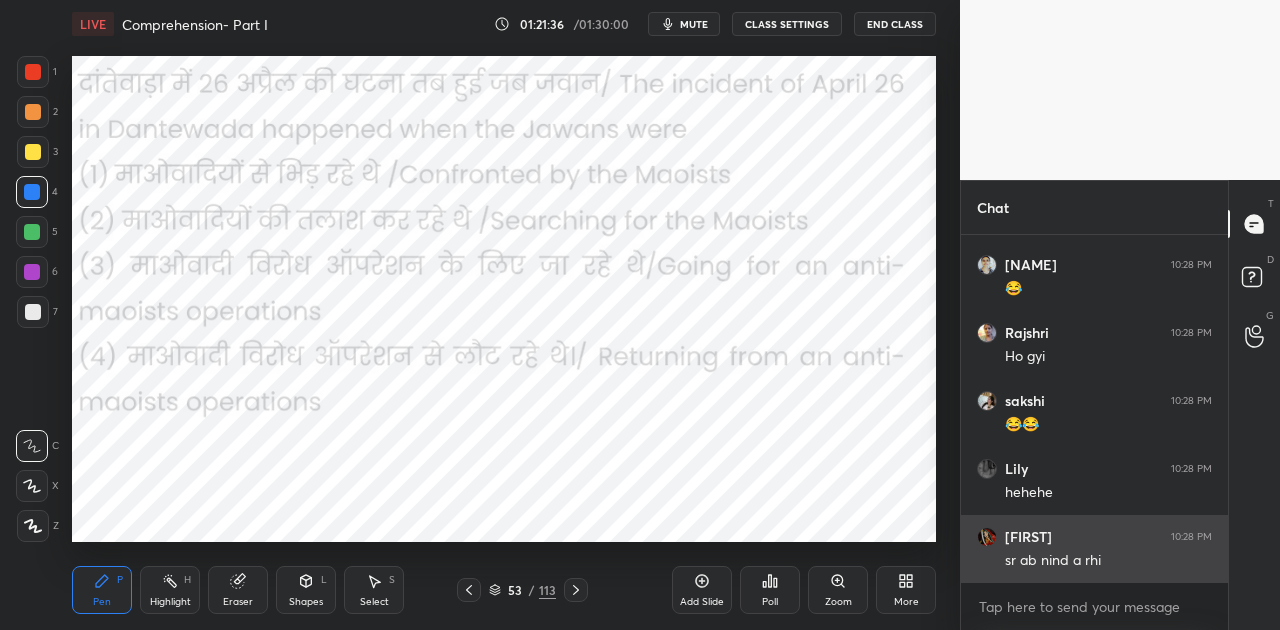 scroll, scrollTop: 28702, scrollLeft: 0, axis: vertical 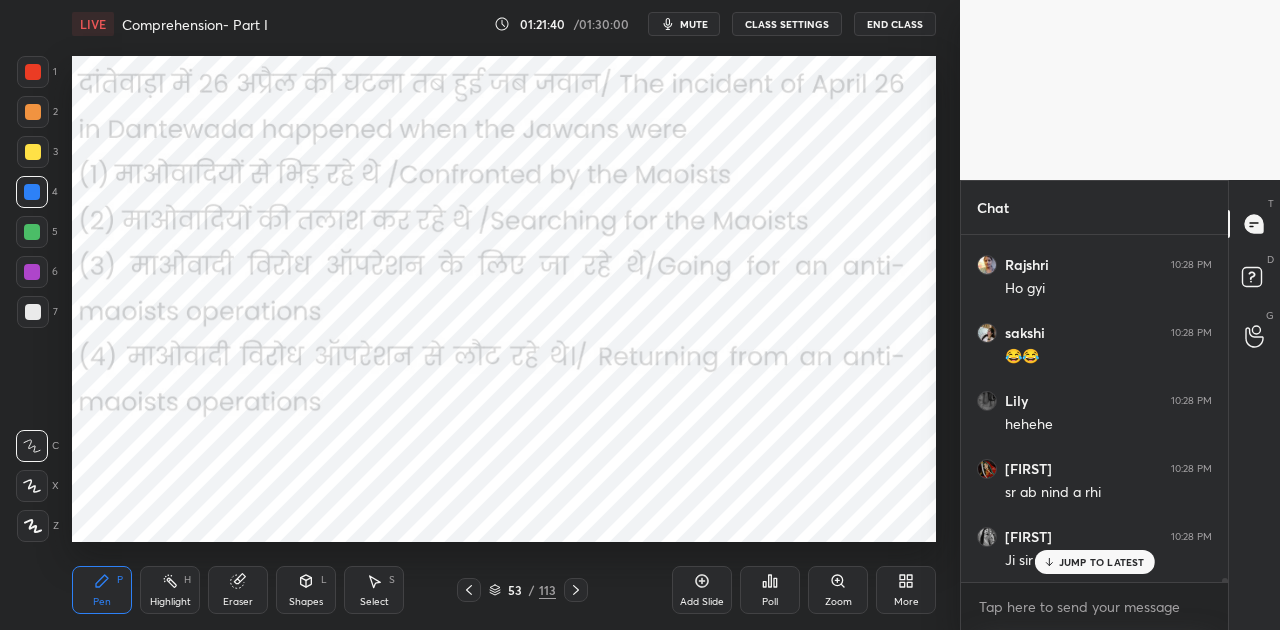 click on "JUMP TO LATEST" at bounding box center [1102, 562] 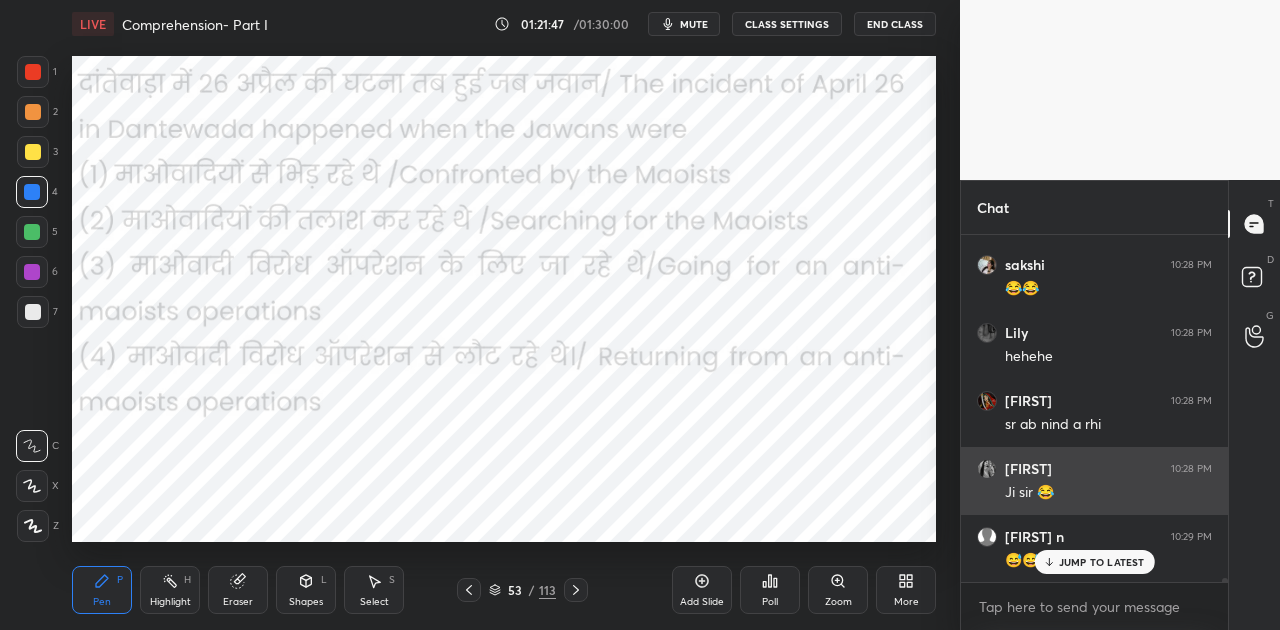scroll, scrollTop: 28838, scrollLeft: 0, axis: vertical 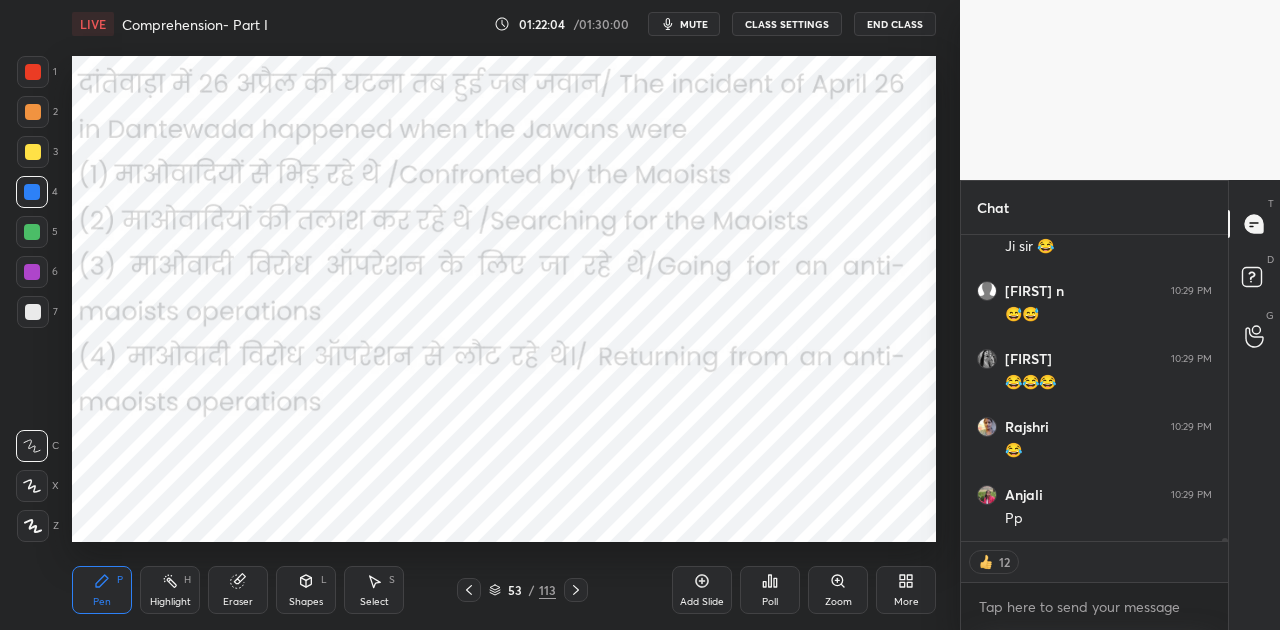 click 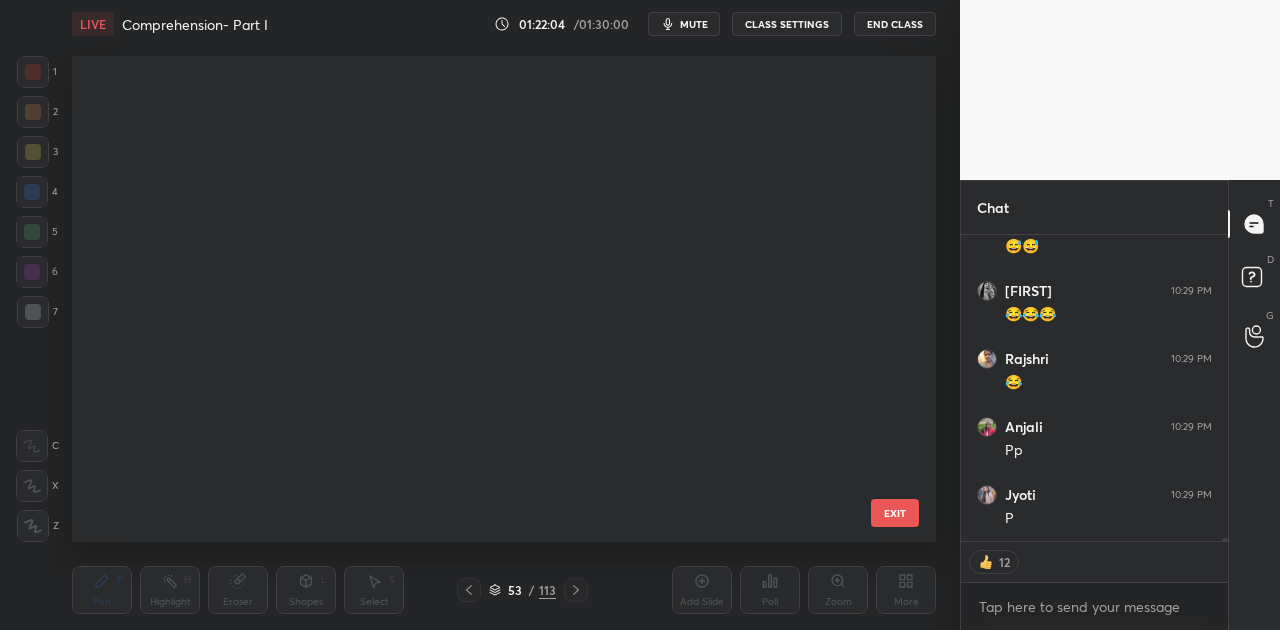 scroll, scrollTop: 2160, scrollLeft: 0, axis: vertical 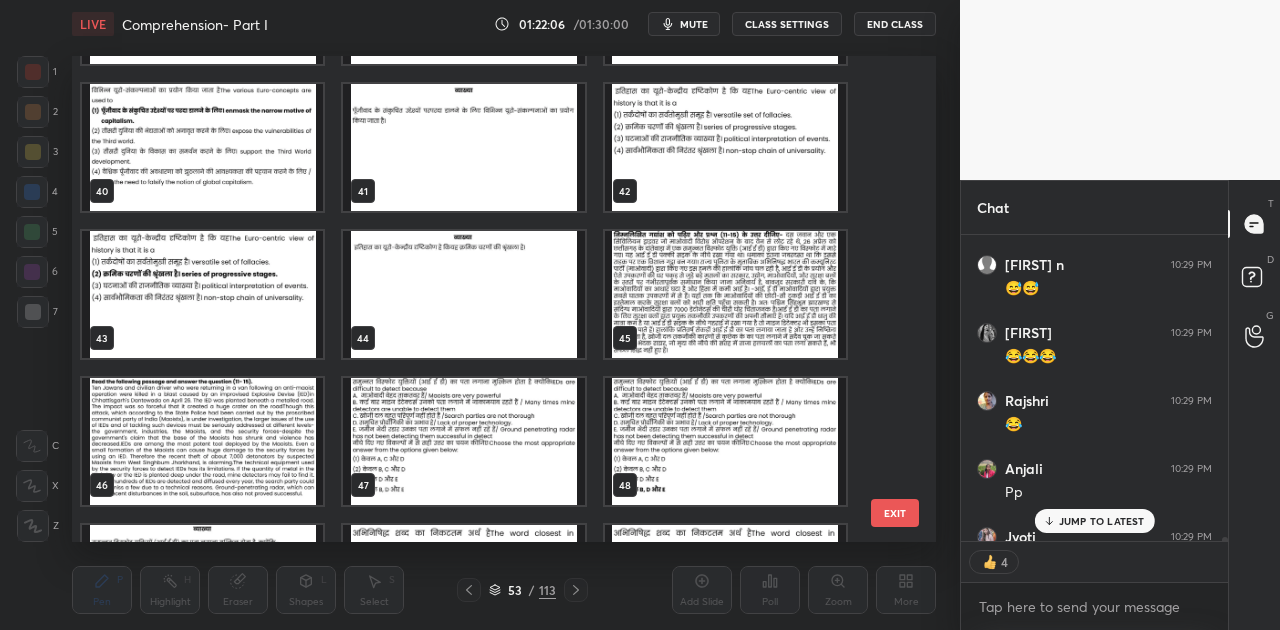 click at bounding box center [725, 294] 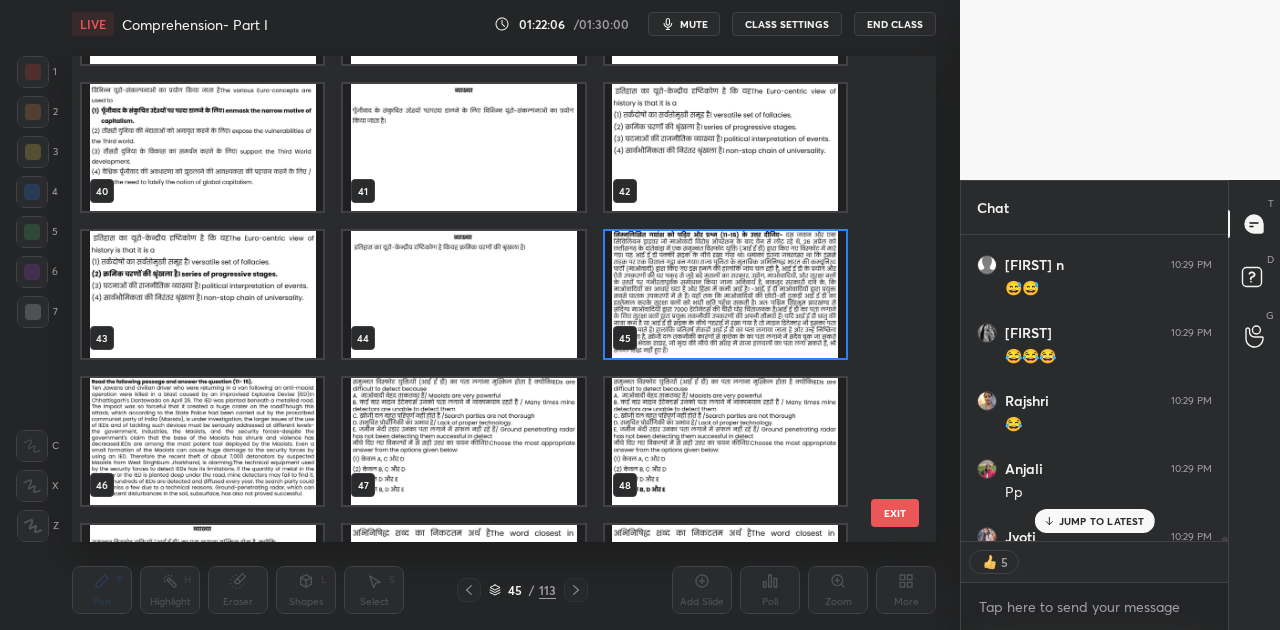 click at bounding box center (725, 294) 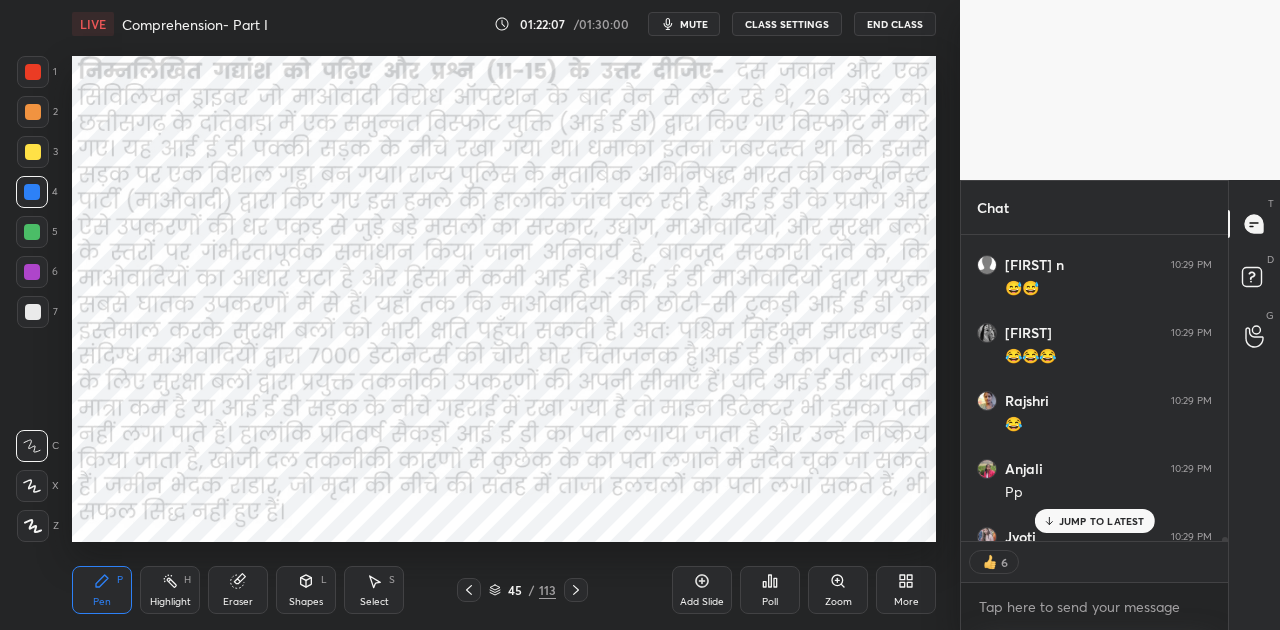 click at bounding box center (725, 294) 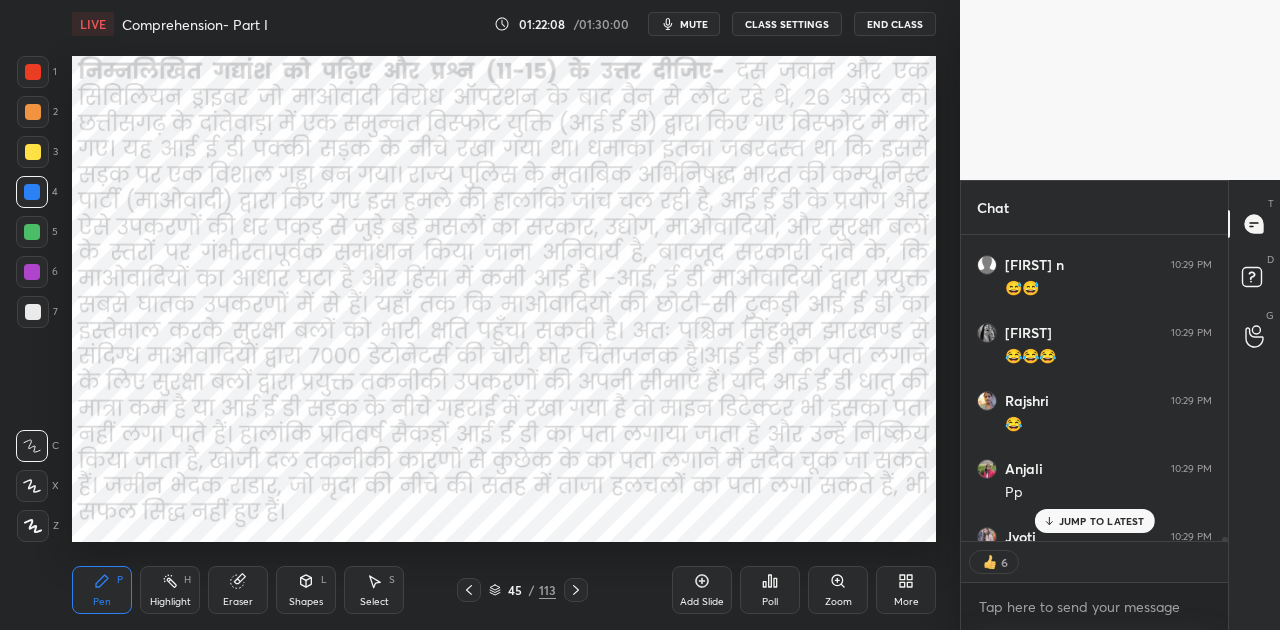 scroll, scrollTop: 29152, scrollLeft: 0, axis: vertical 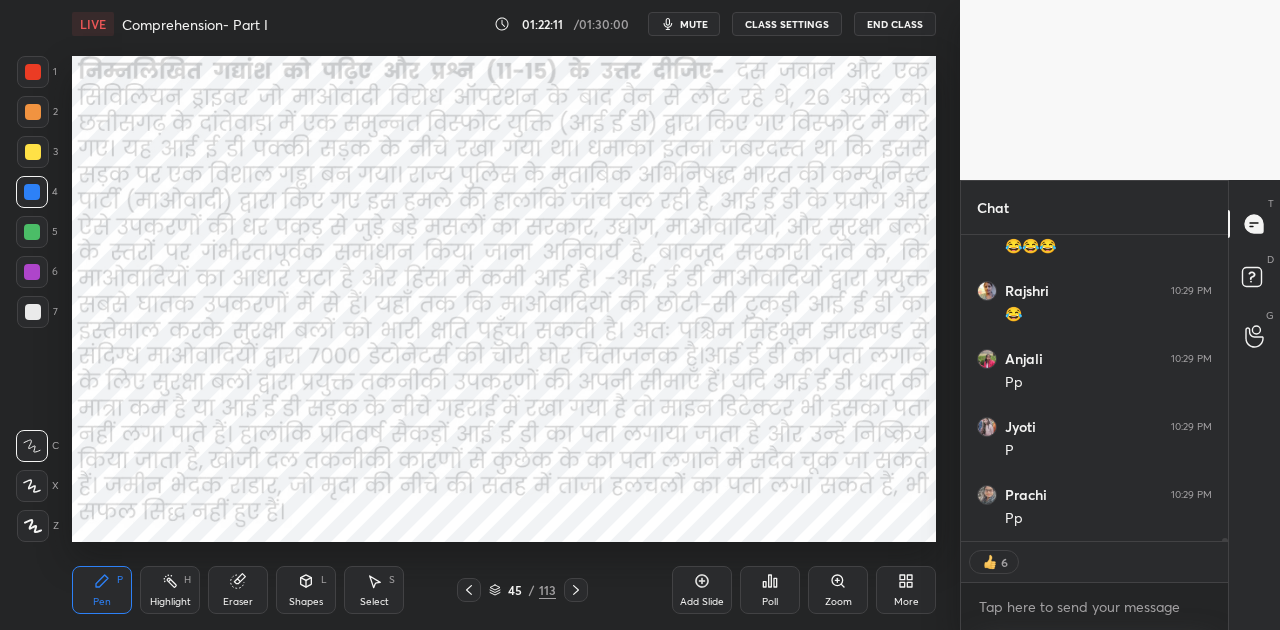 click on "Shapes L" at bounding box center (306, 590) 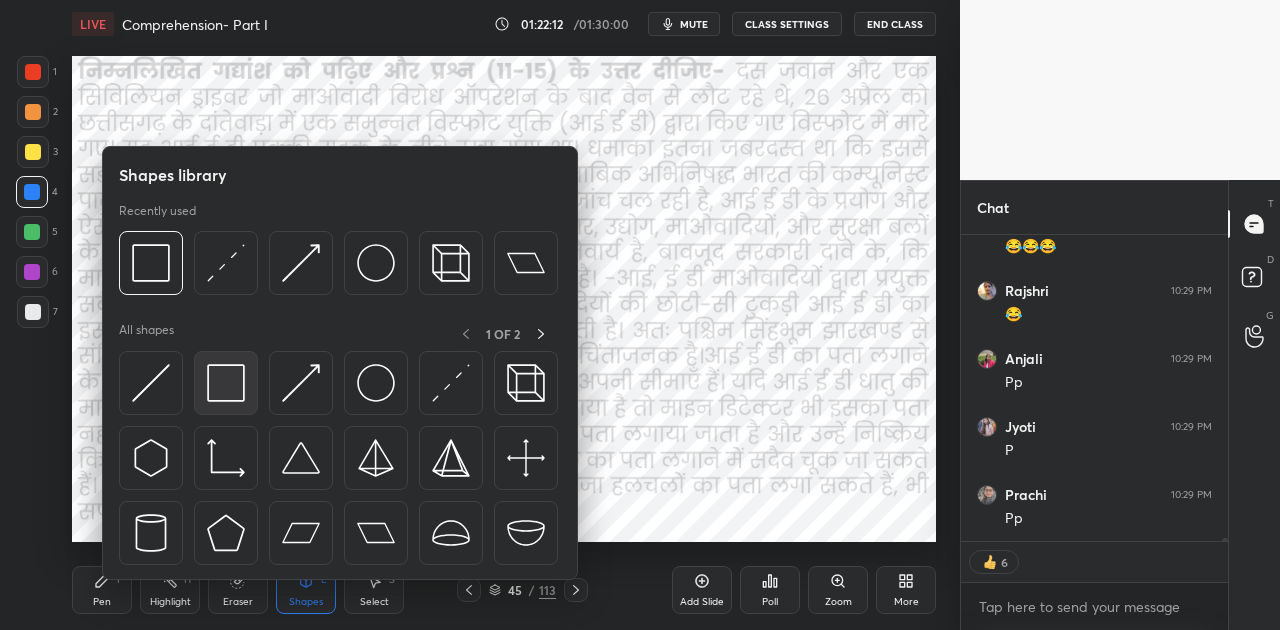 click at bounding box center (226, 383) 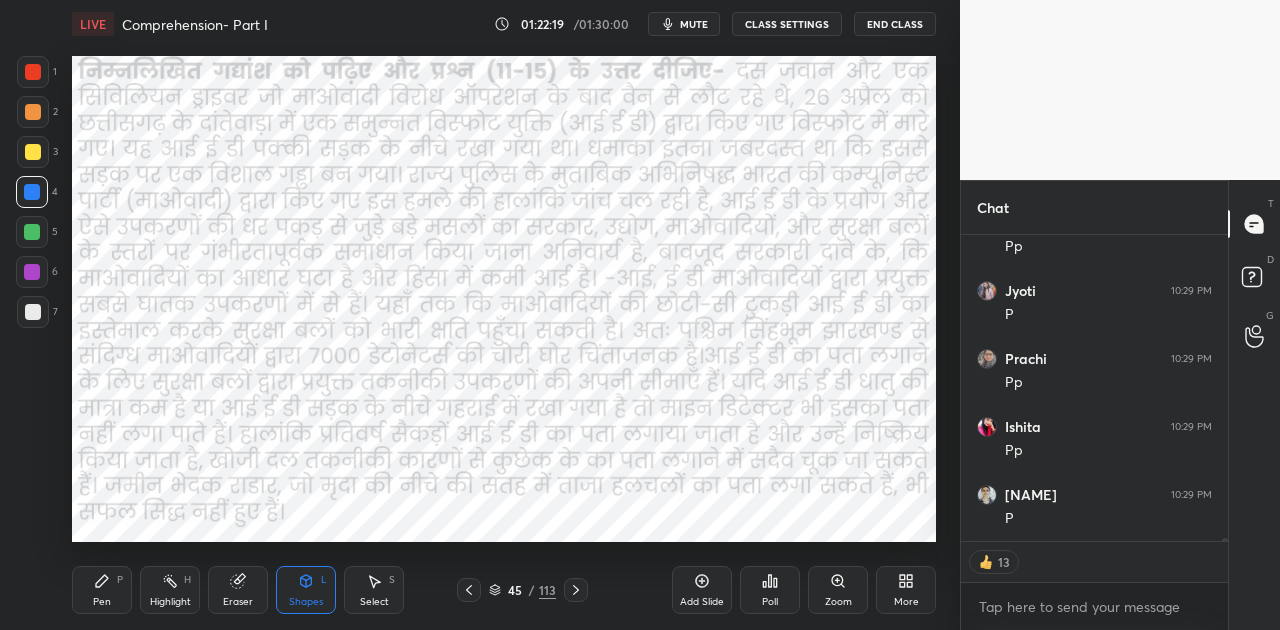 scroll, scrollTop: 29356, scrollLeft: 0, axis: vertical 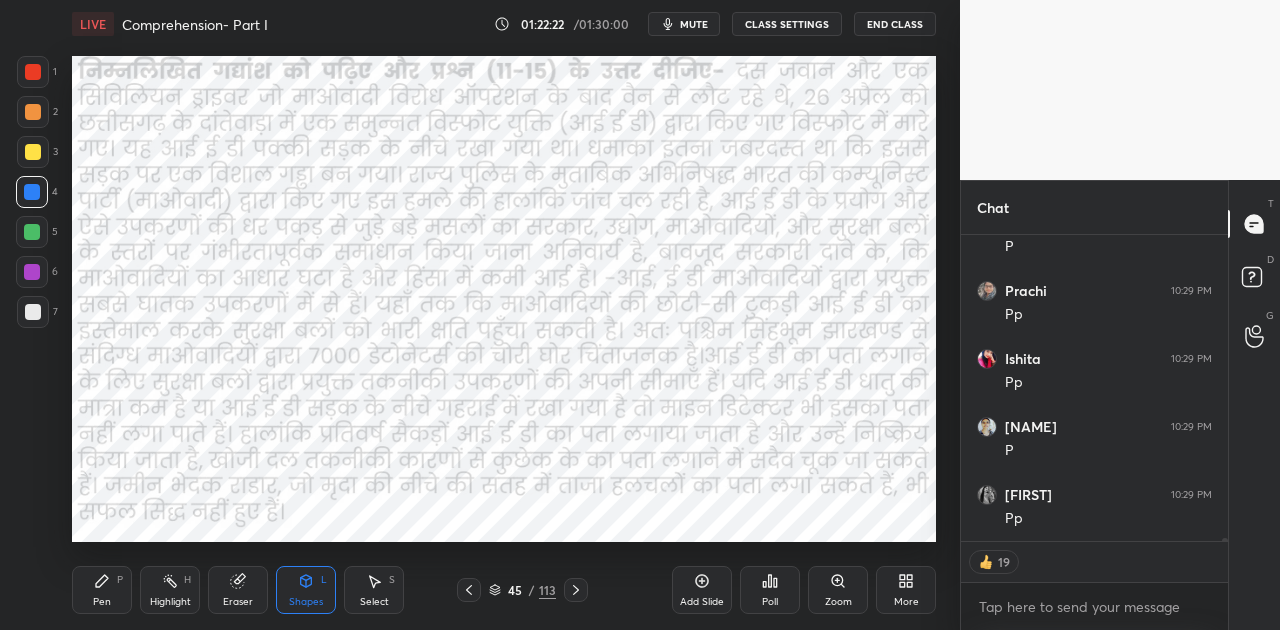 click 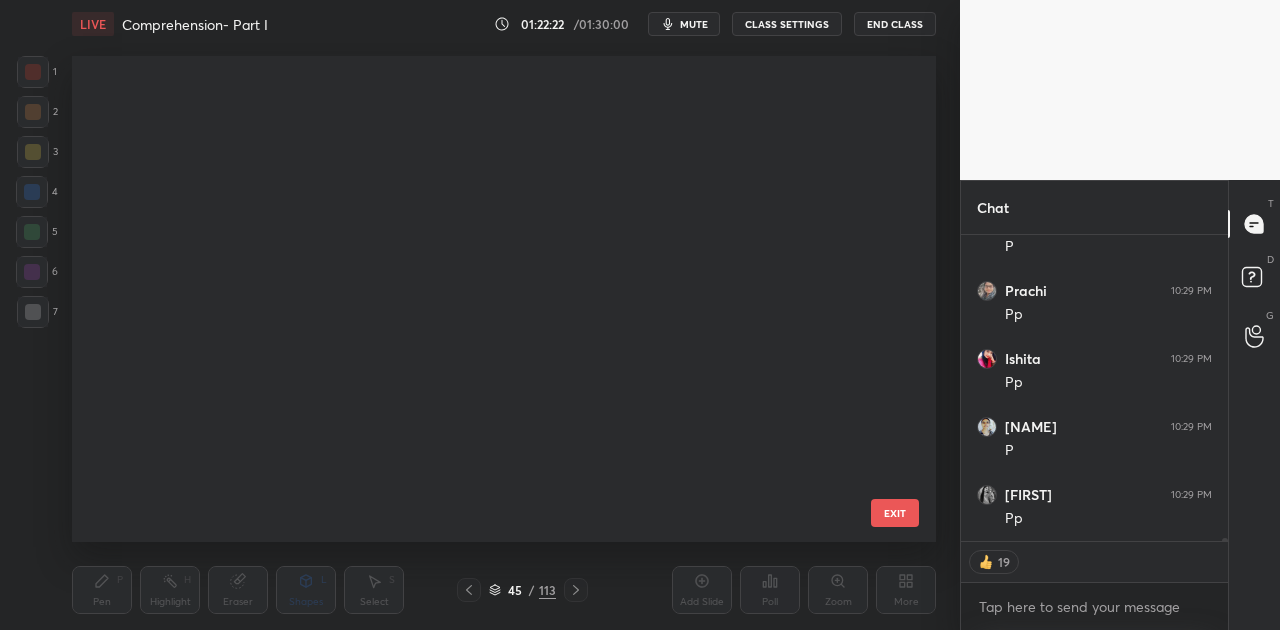 scroll, scrollTop: 1718, scrollLeft: 0, axis: vertical 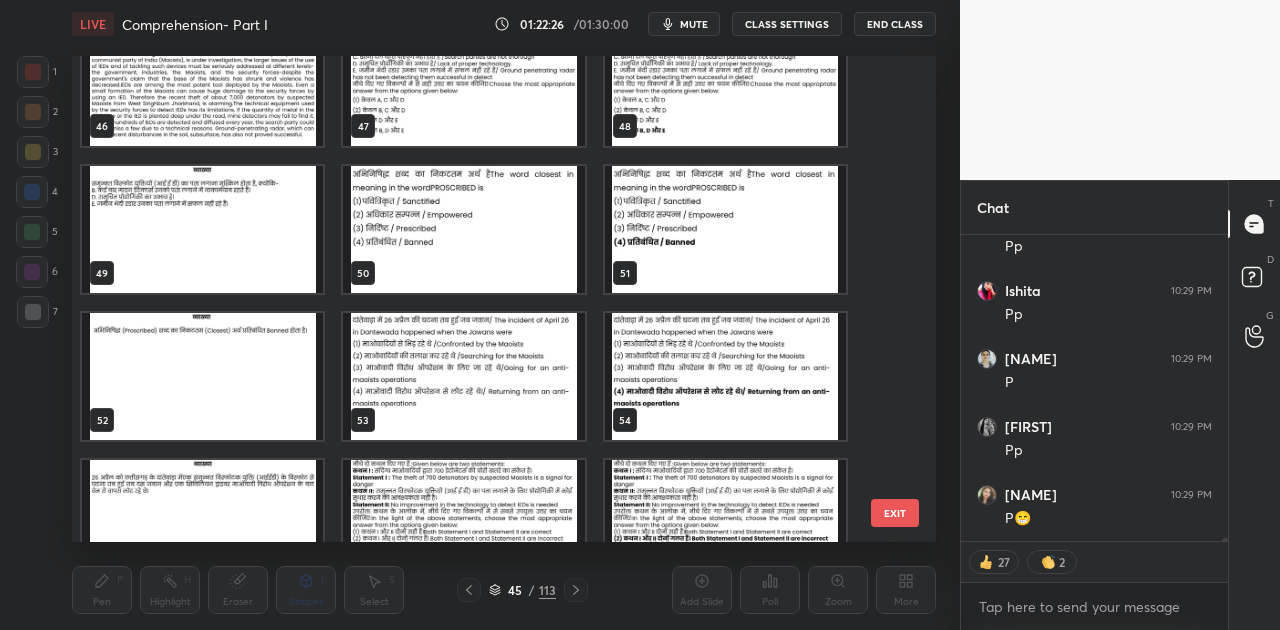 click at bounding box center (463, 376) 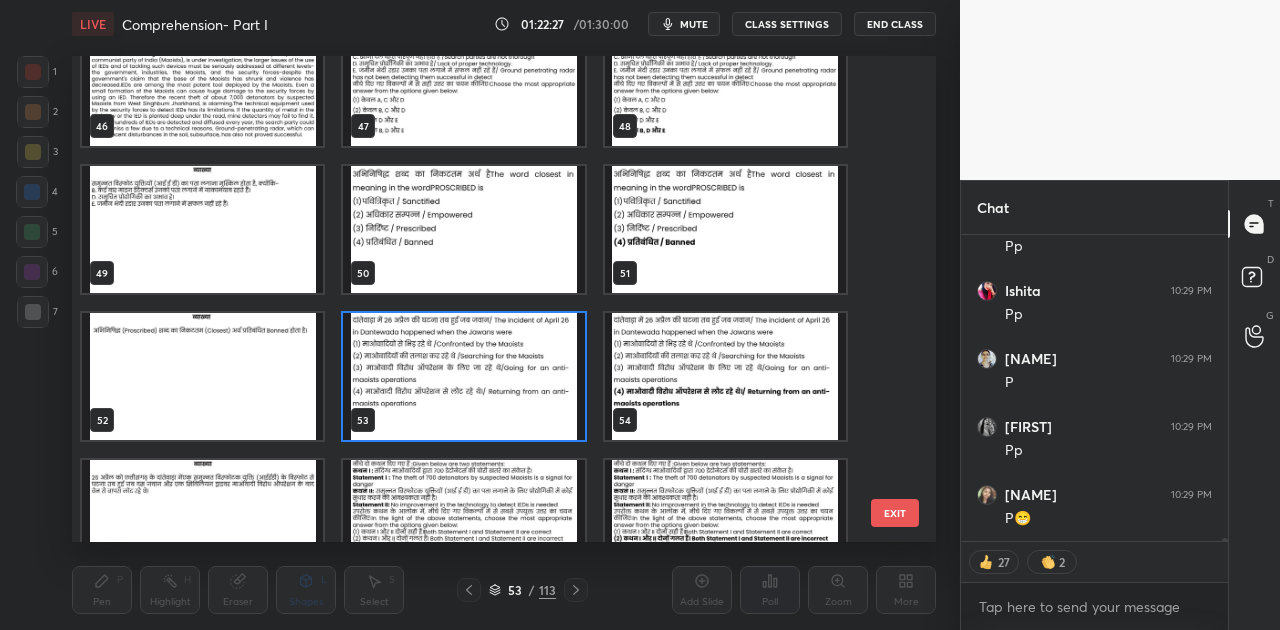 click at bounding box center (463, 376) 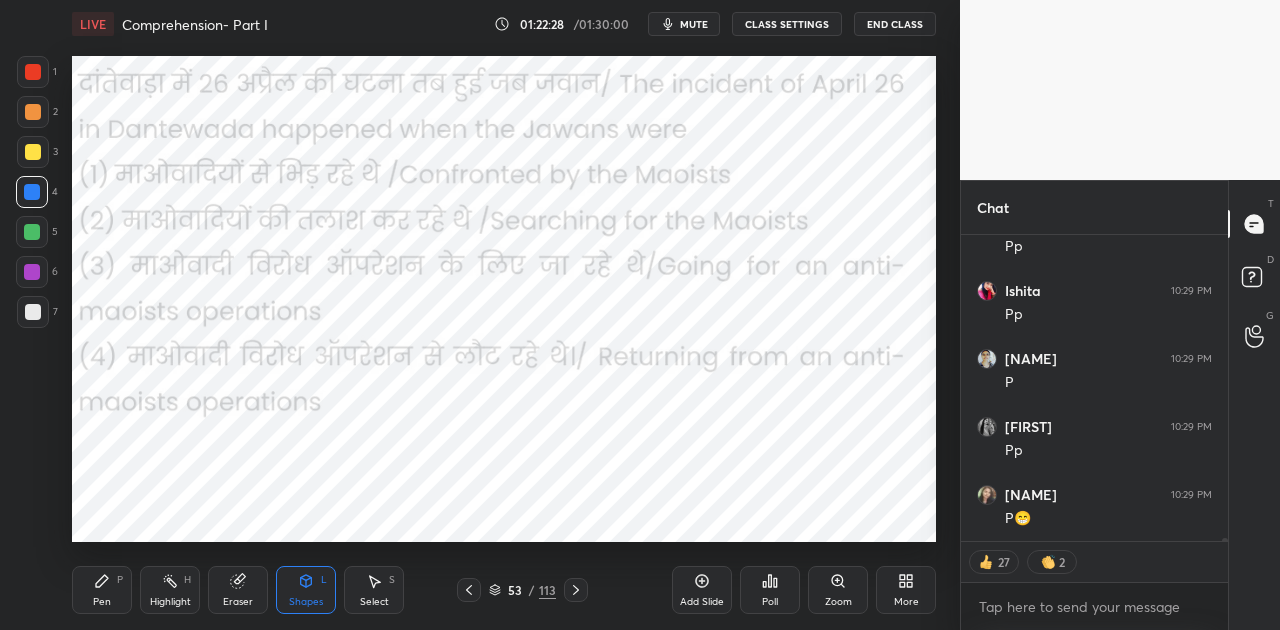 click on "Poll" at bounding box center (770, 590) 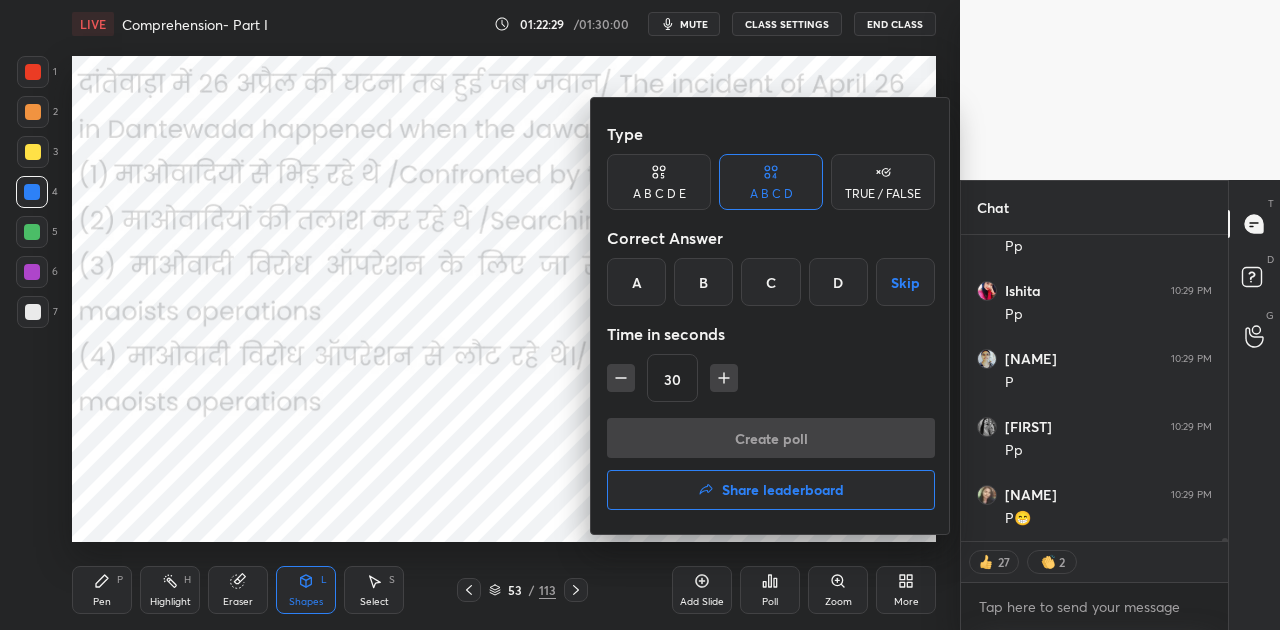 click on "D" at bounding box center (838, 282) 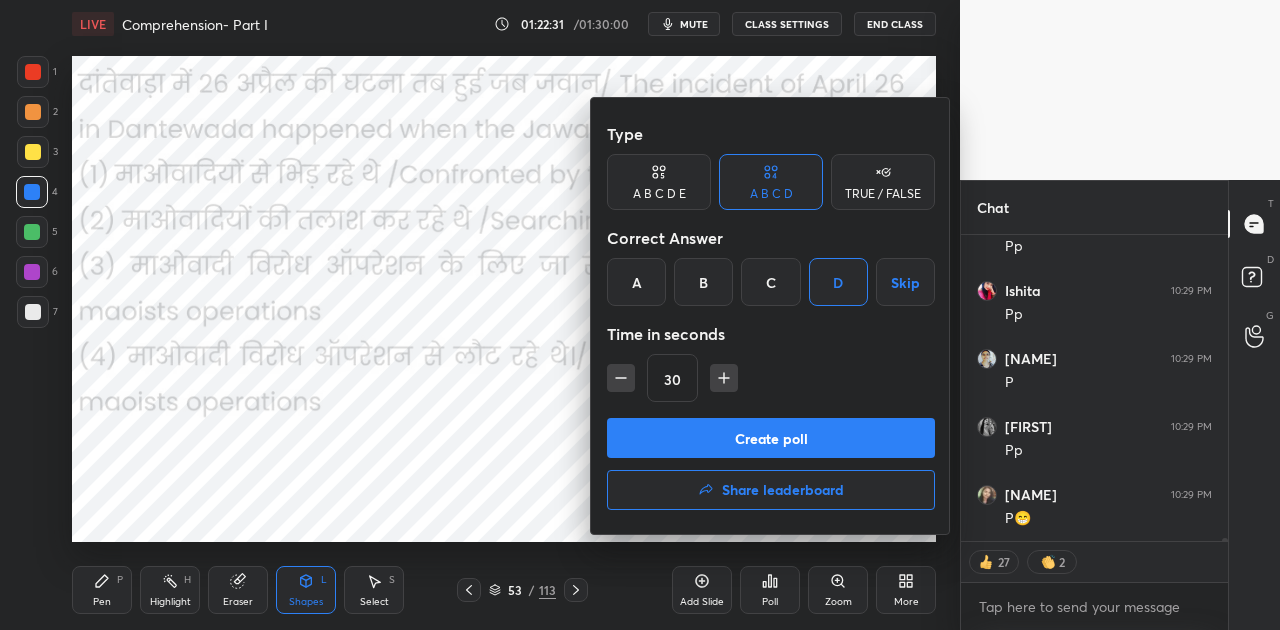 click on "Create poll" at bounding box center [771, 438] 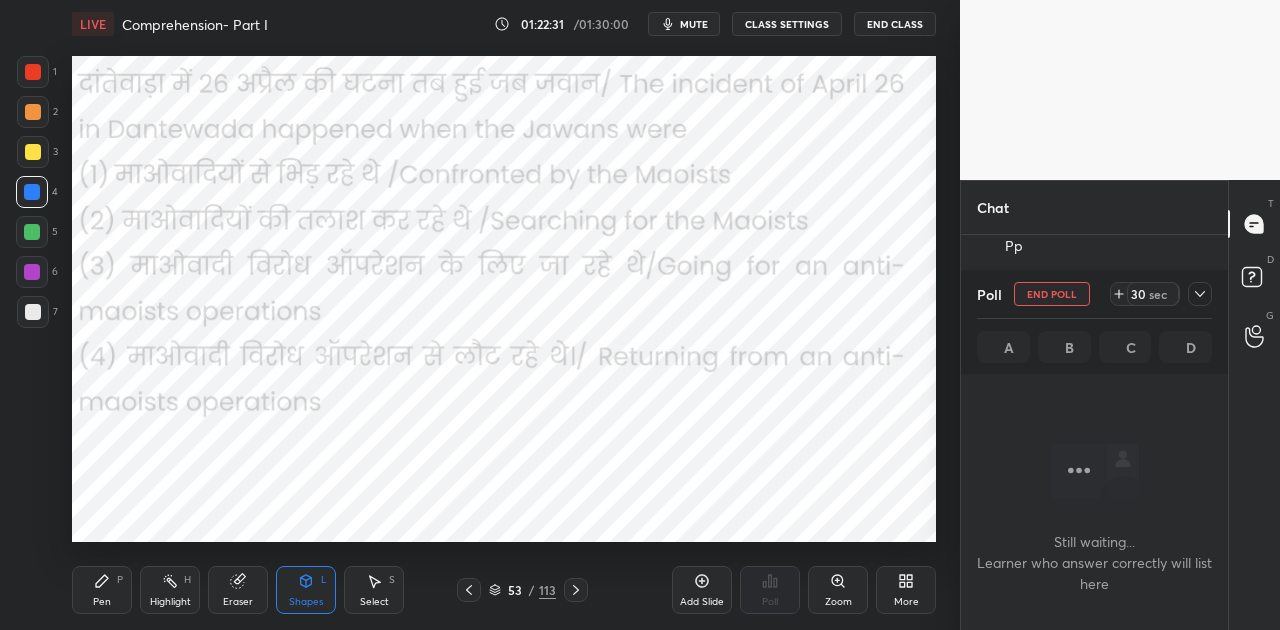 scroll, scrollTop: 268, scrollLeft: 261, axis: both 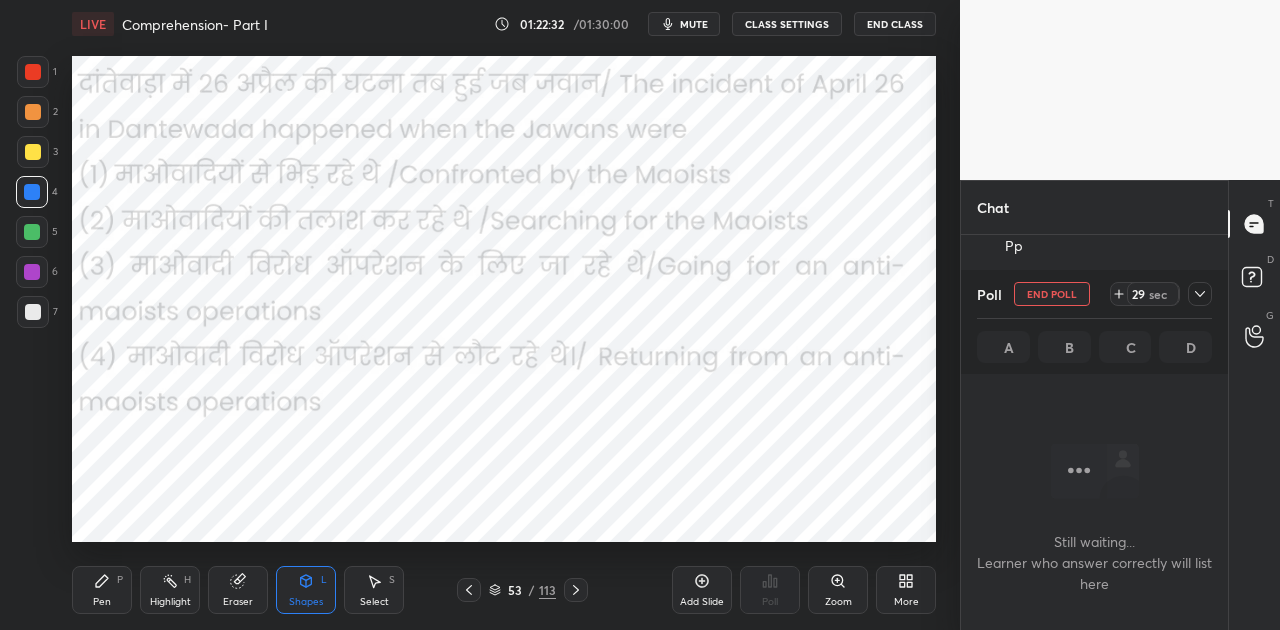 click on "mute" at bounding box center [694, 24] 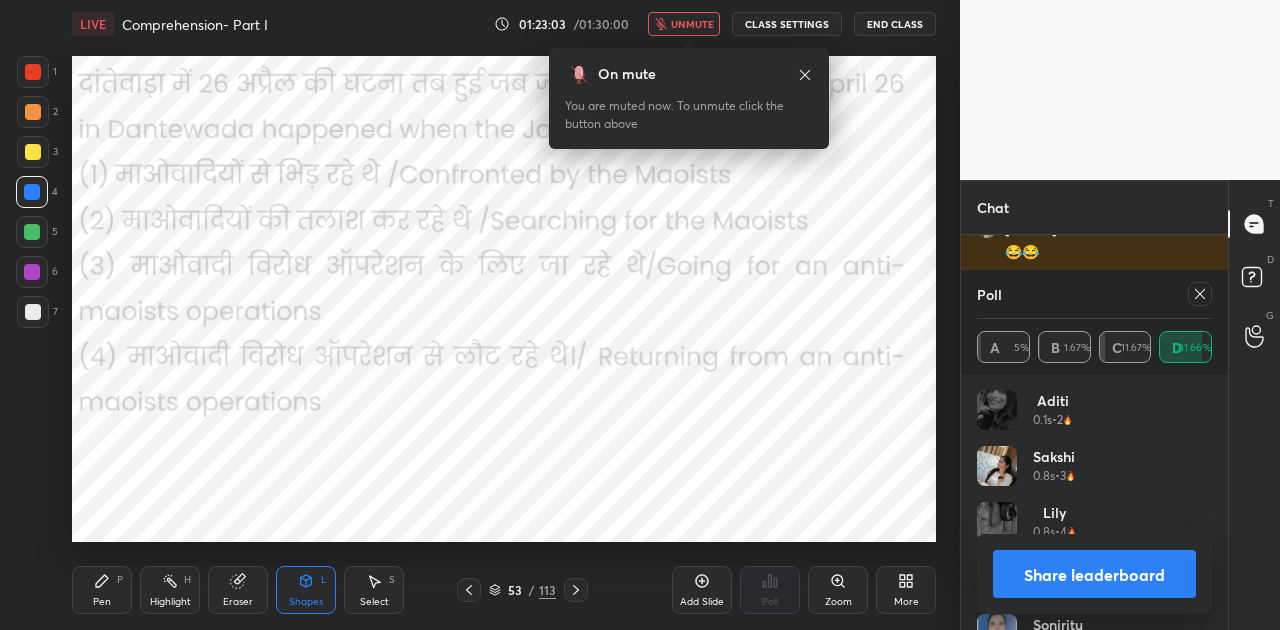 click on "Share leaderboard" at bounding box center [1094, 574] 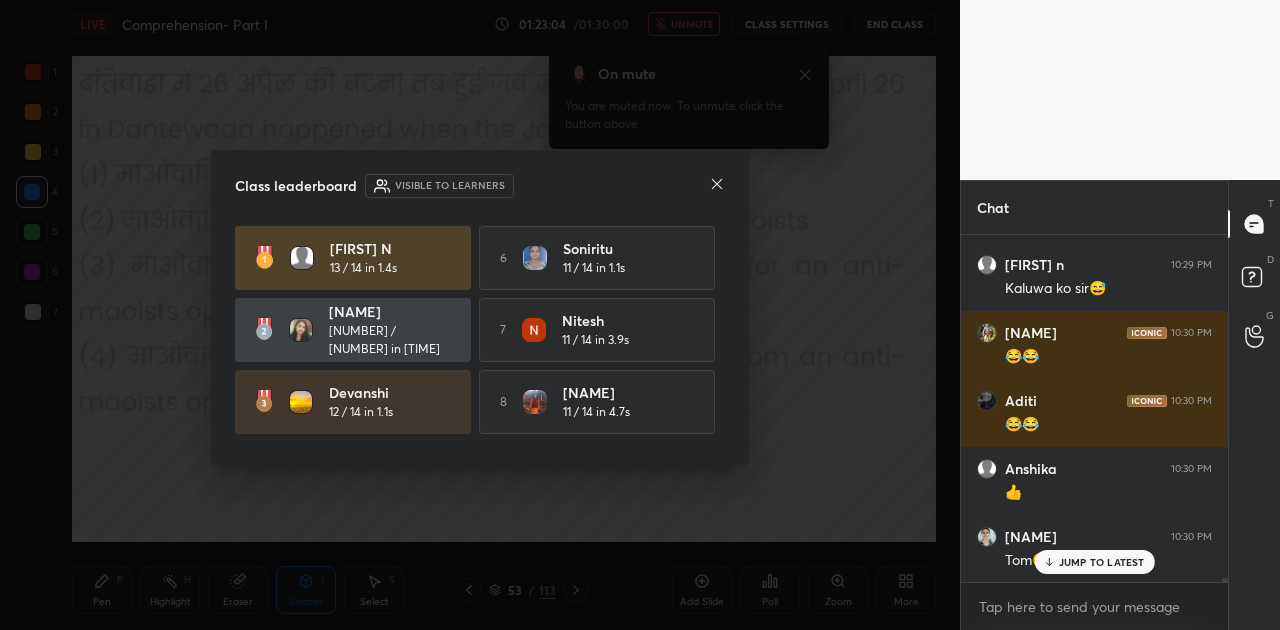 click 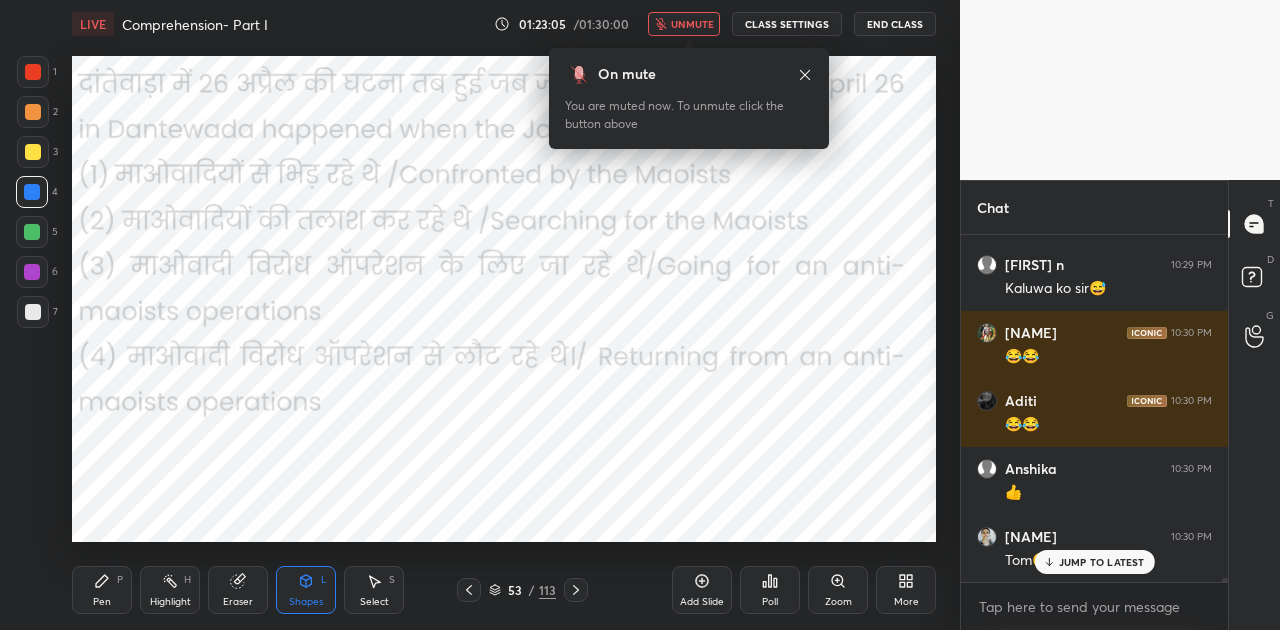 click on "unmute" at bounding box center (692, 24) 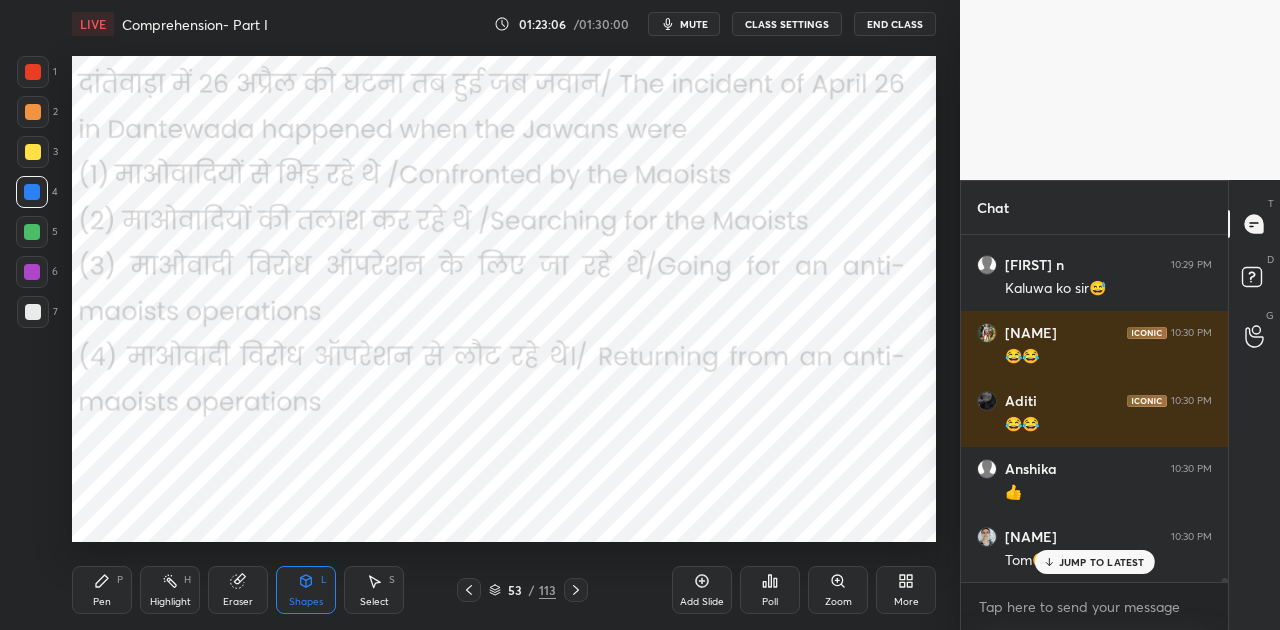 click on "JUMP TO LATEST" at bounding box center (1102, 562) 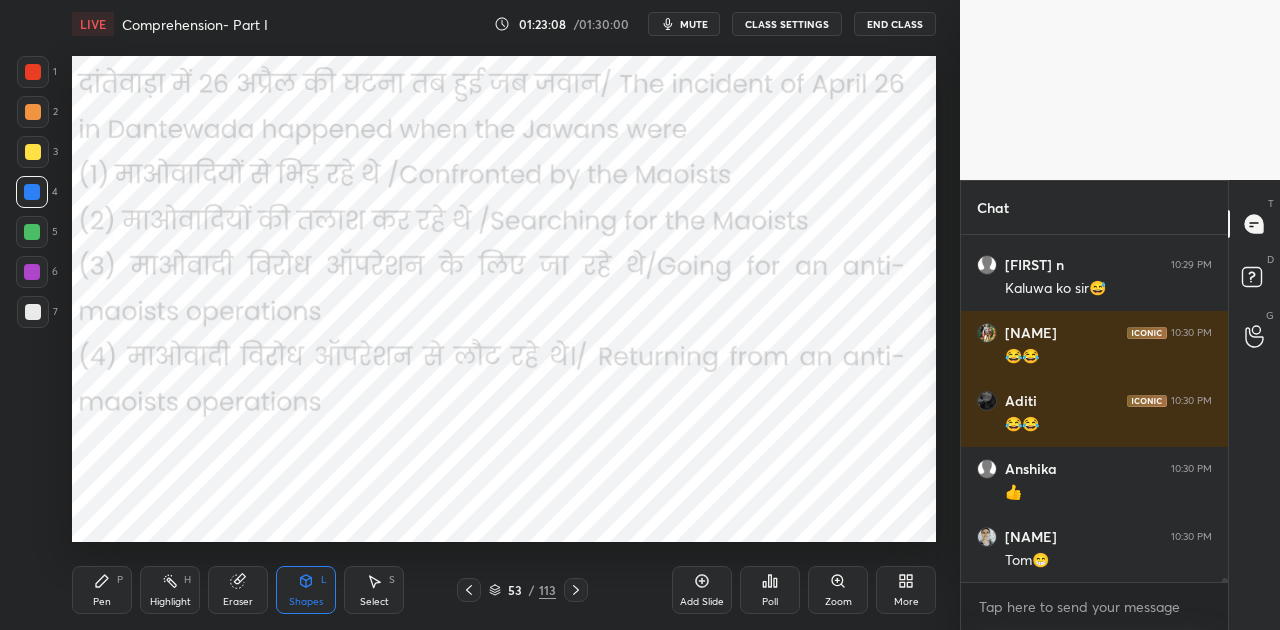 click 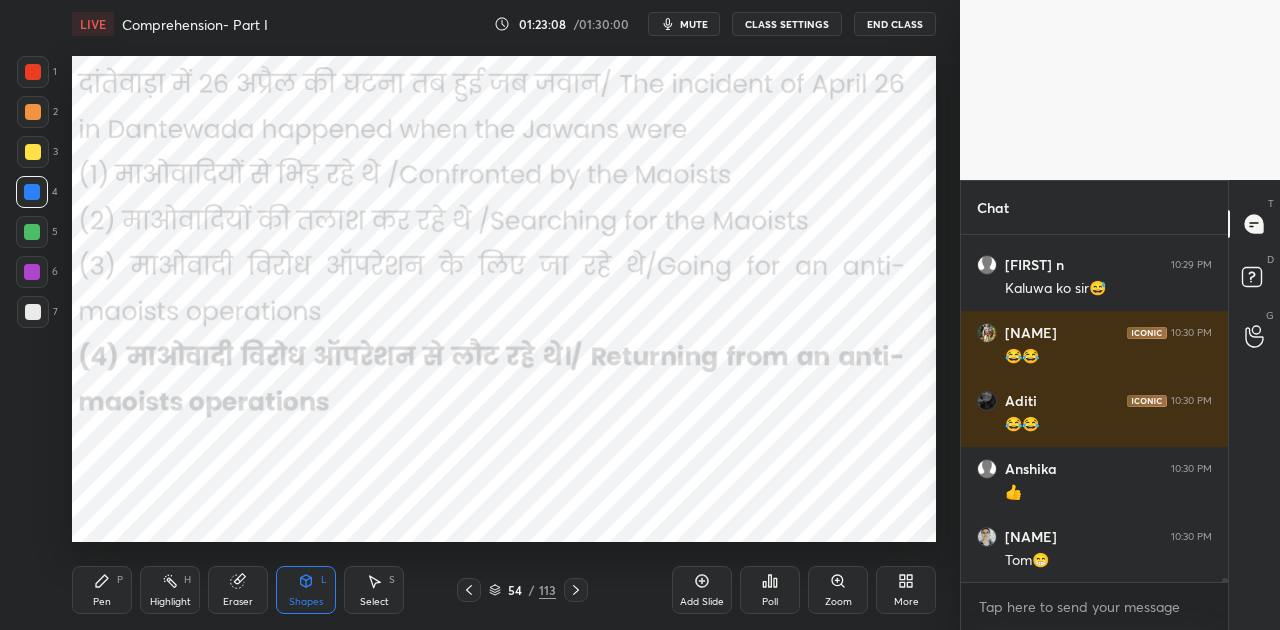 click 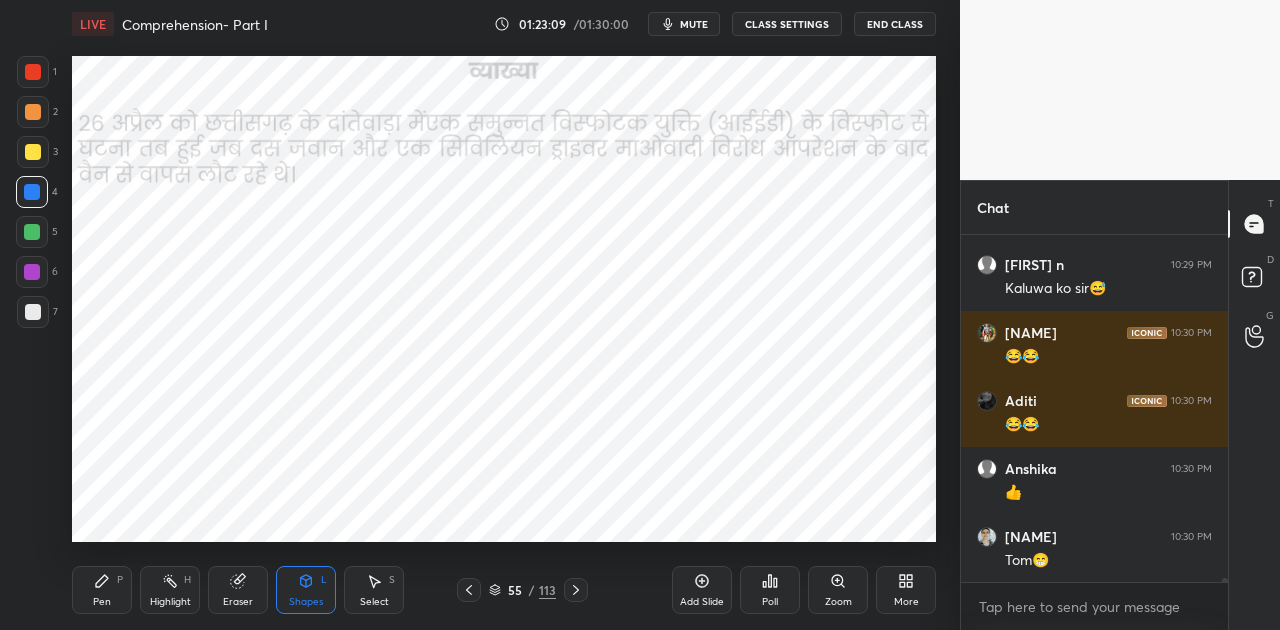 click 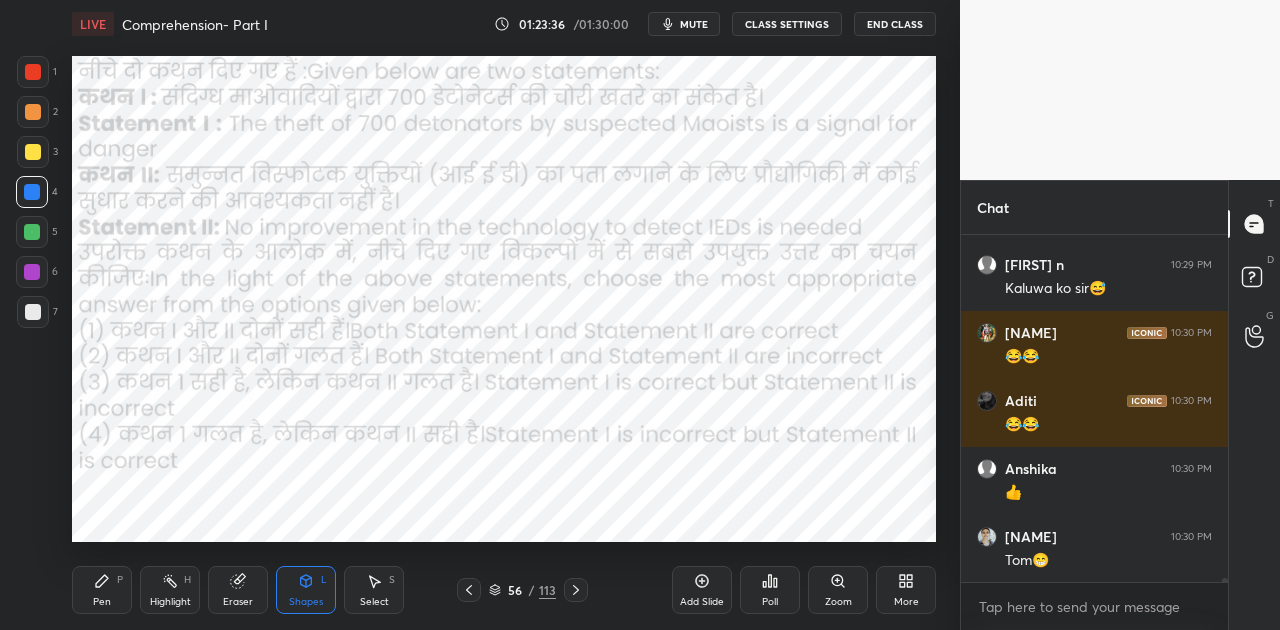 click 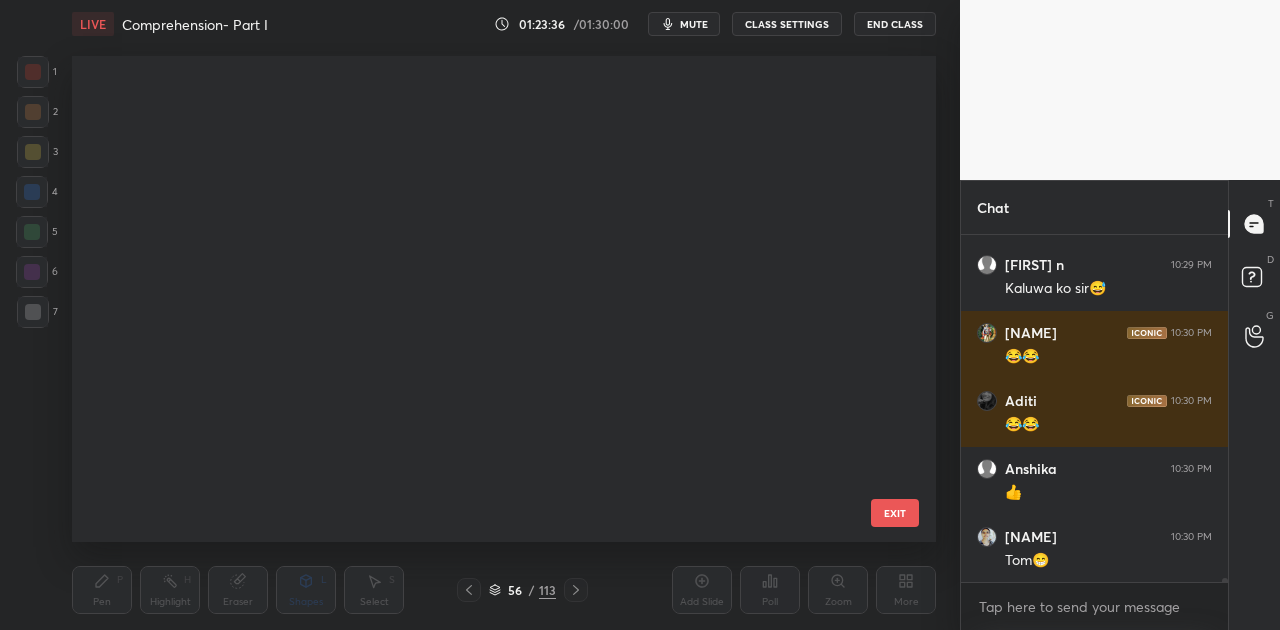 scroll, scrollTop: 2306, scrollLeft: 0, axis: vertical 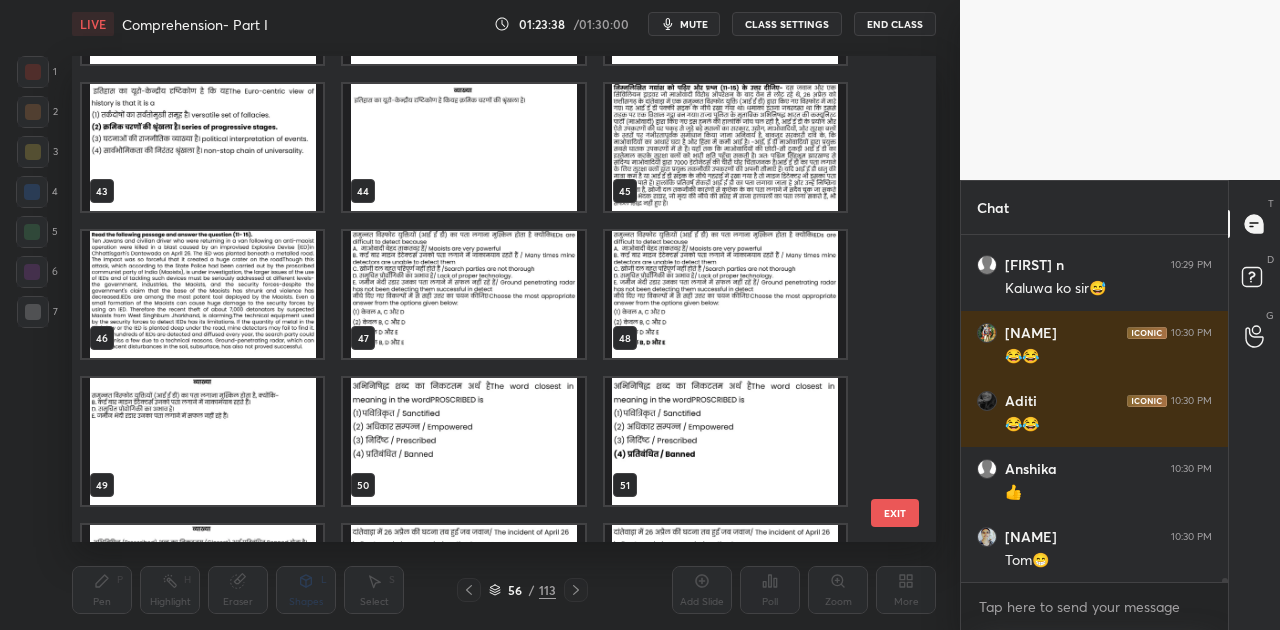 click at bounding box center (725, 147) 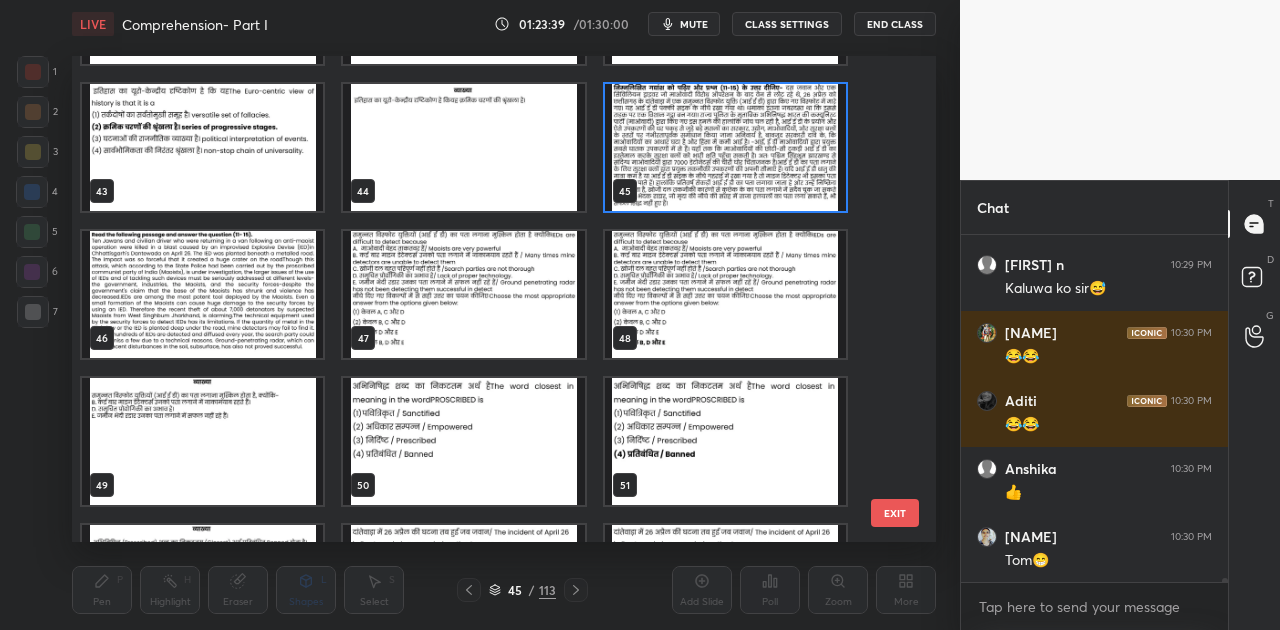 click at bounding box center (725, 147) 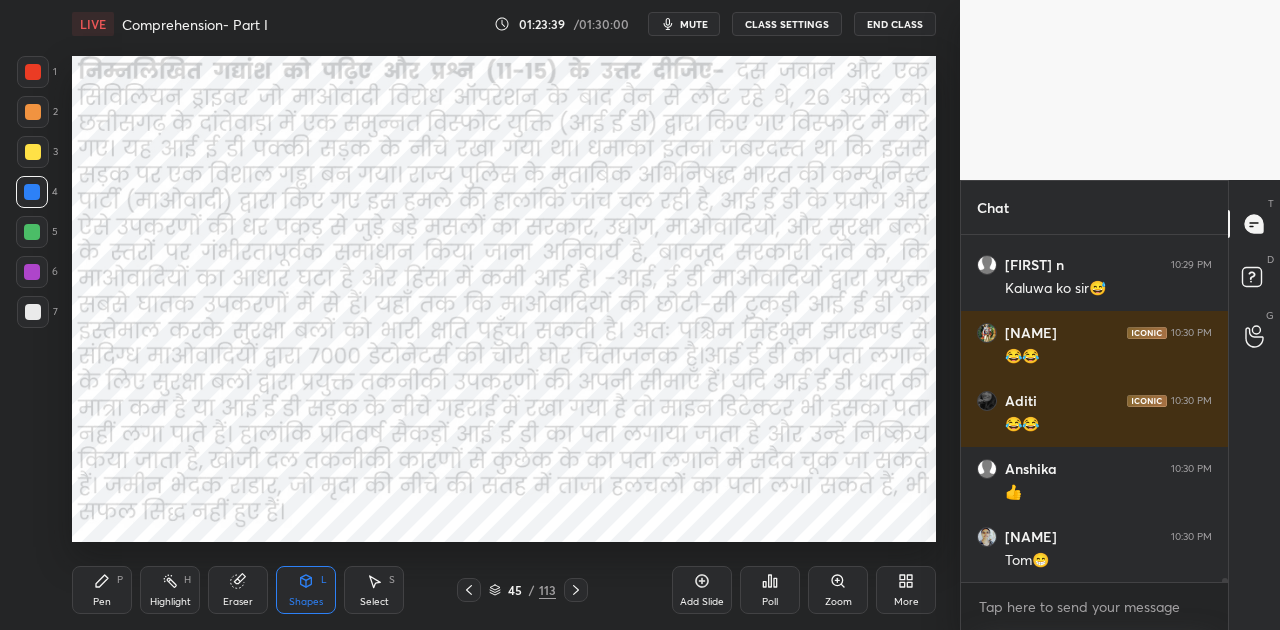 click at bounding box center (725, 147) 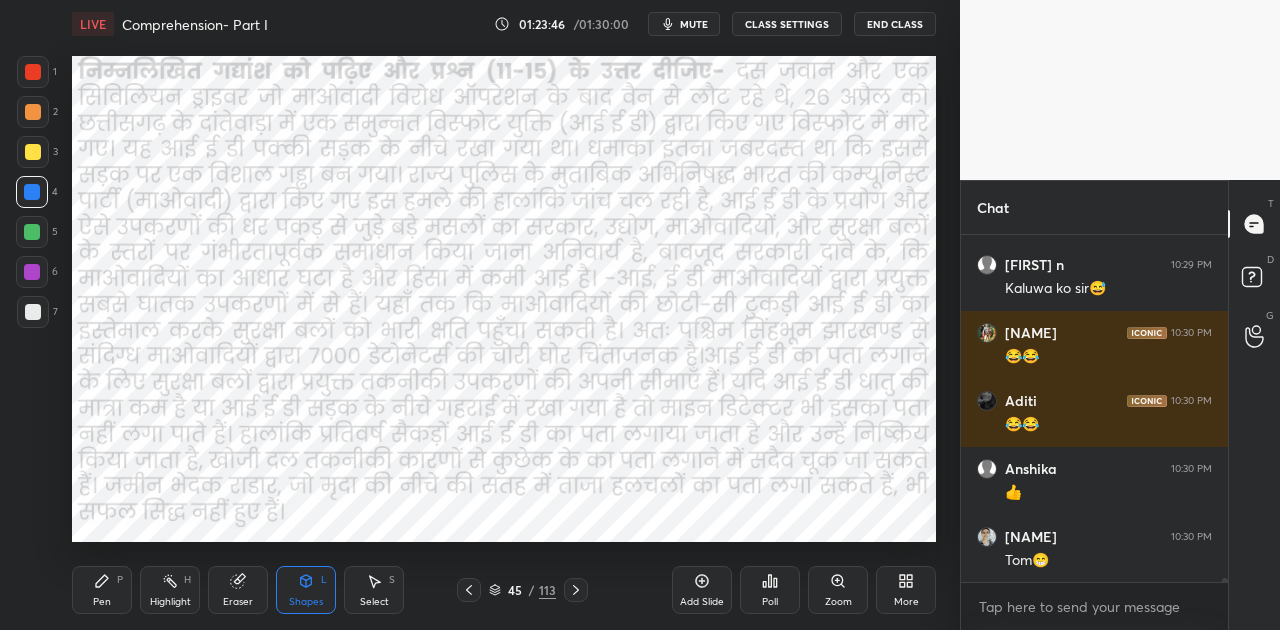 scroll, scrollTop: 300, scrollLeft: 261, axis: both 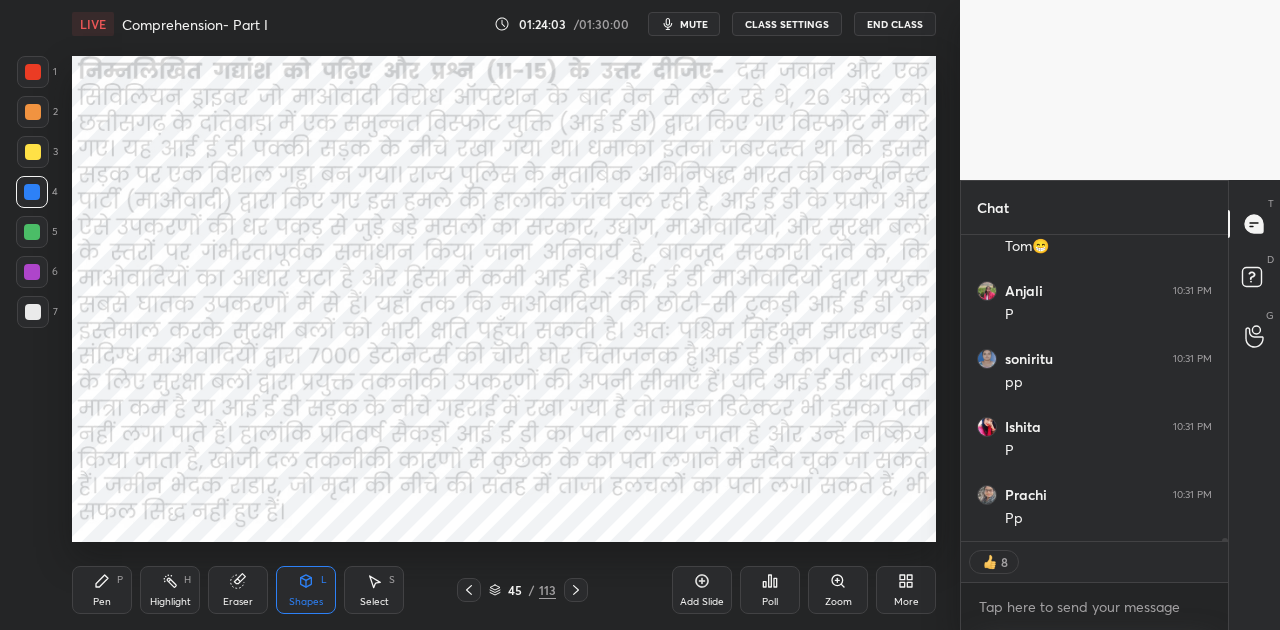 click 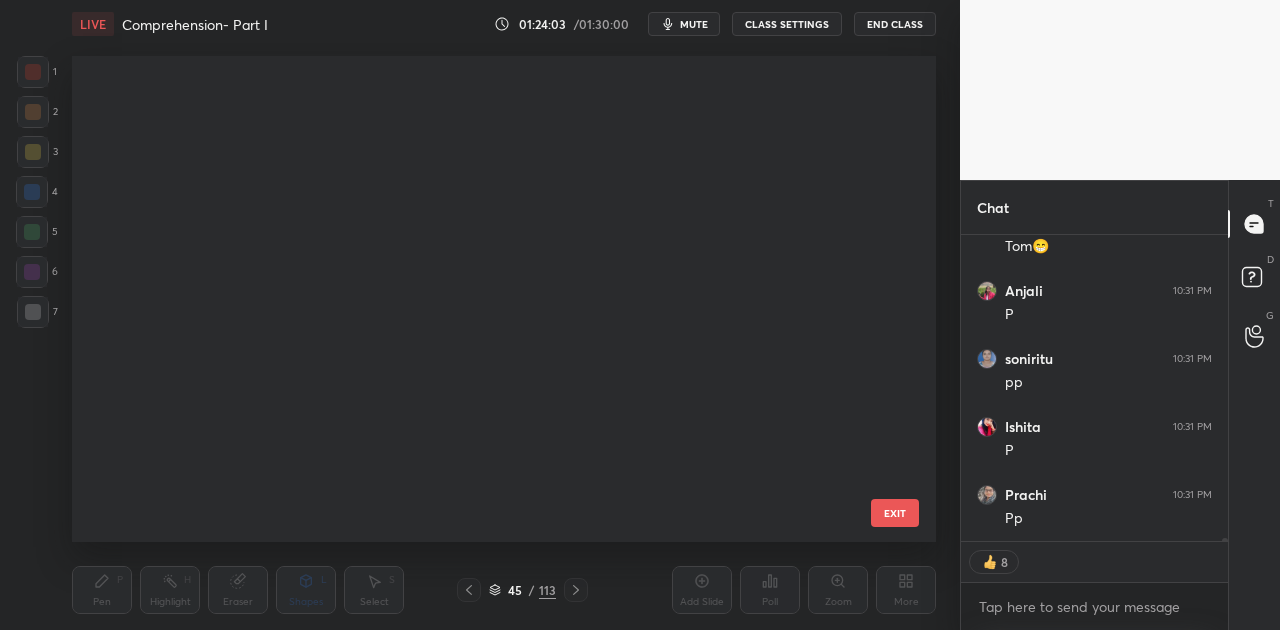 scroll, scrollTop: 480, scrollLeft: 854, axis: both 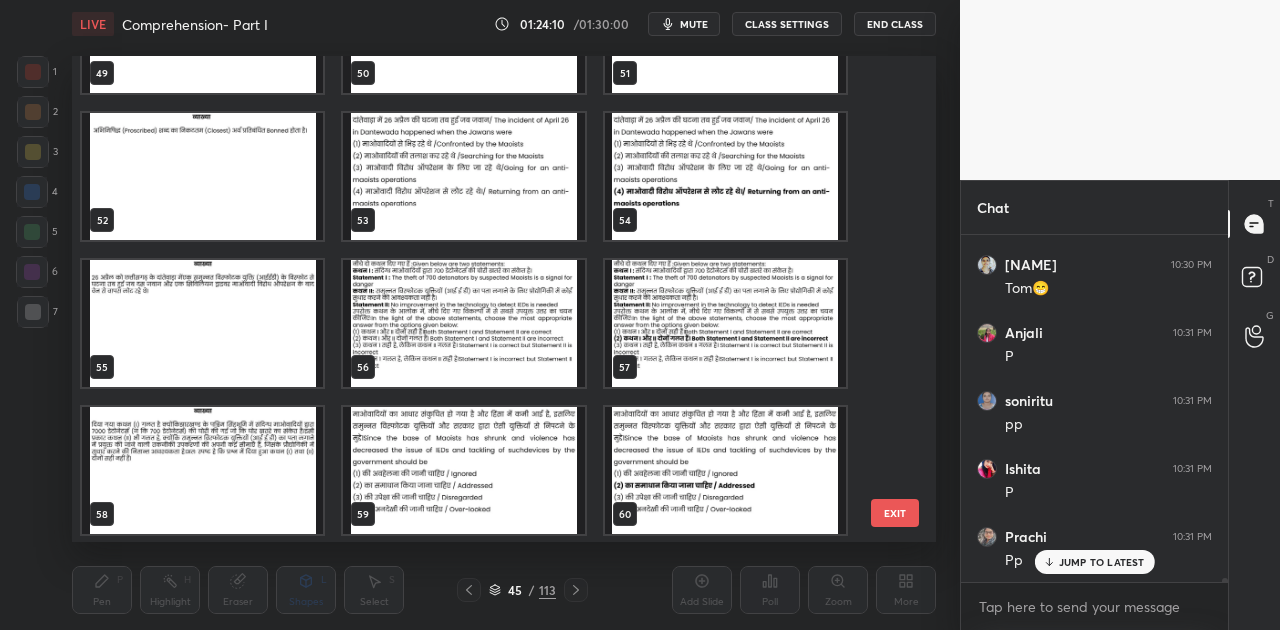click at bounding box center [463, 323] 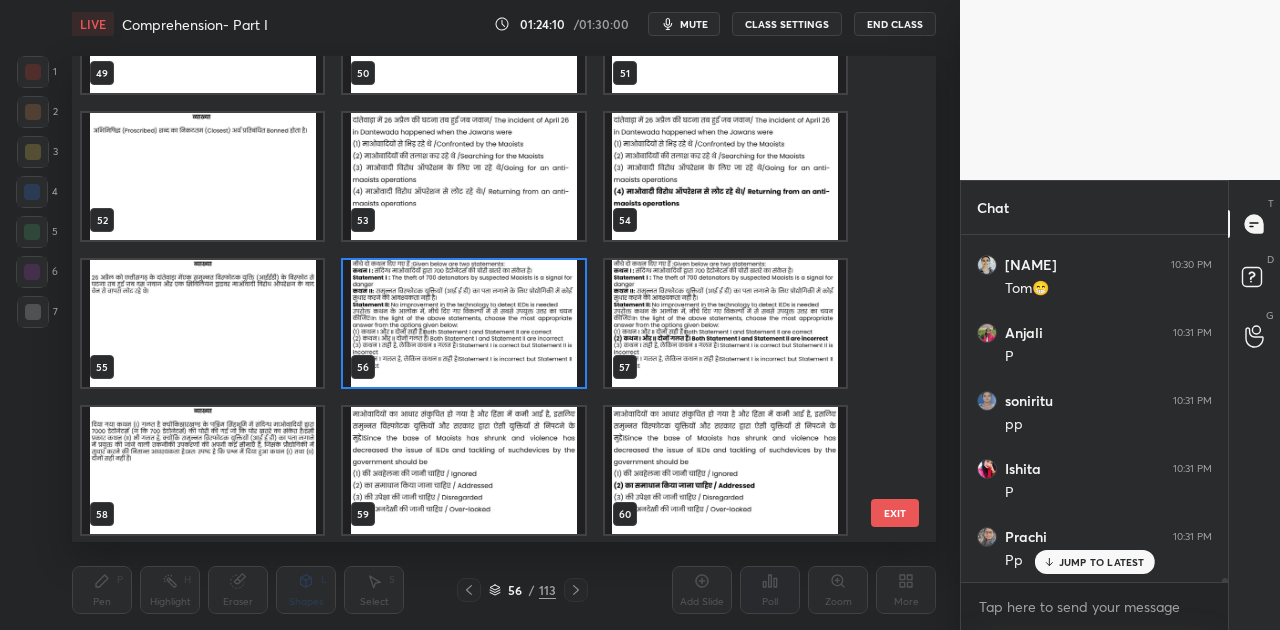 click at bounding box center [463, 323] 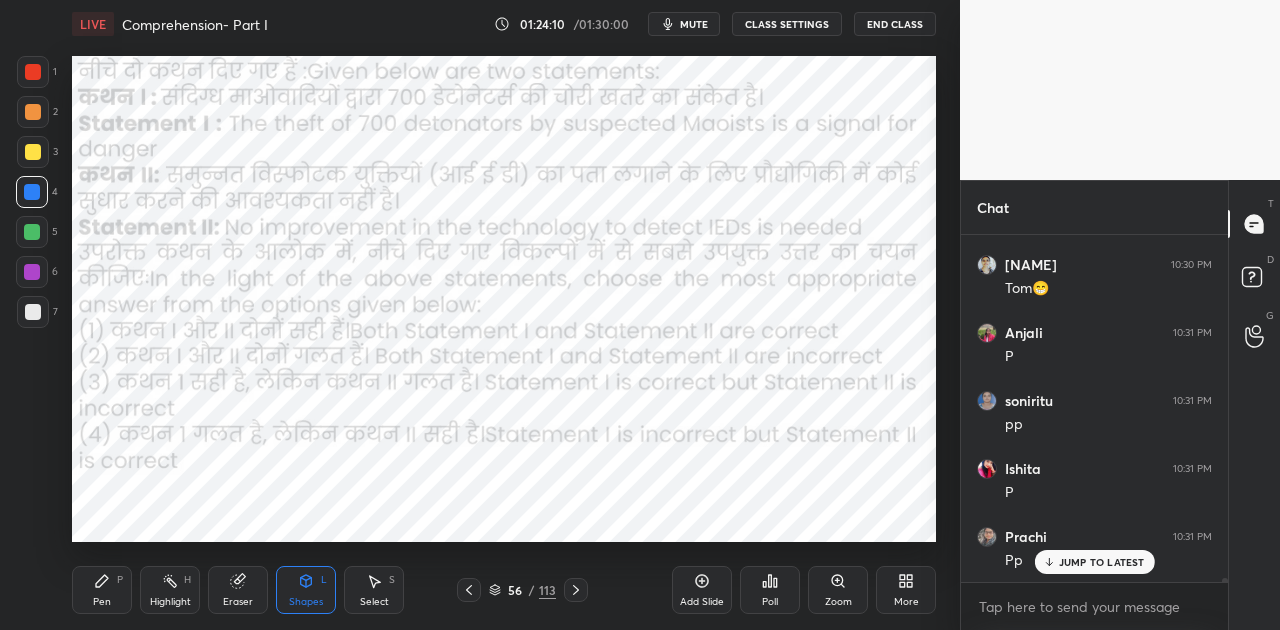 click at bounding box center [463, 323] 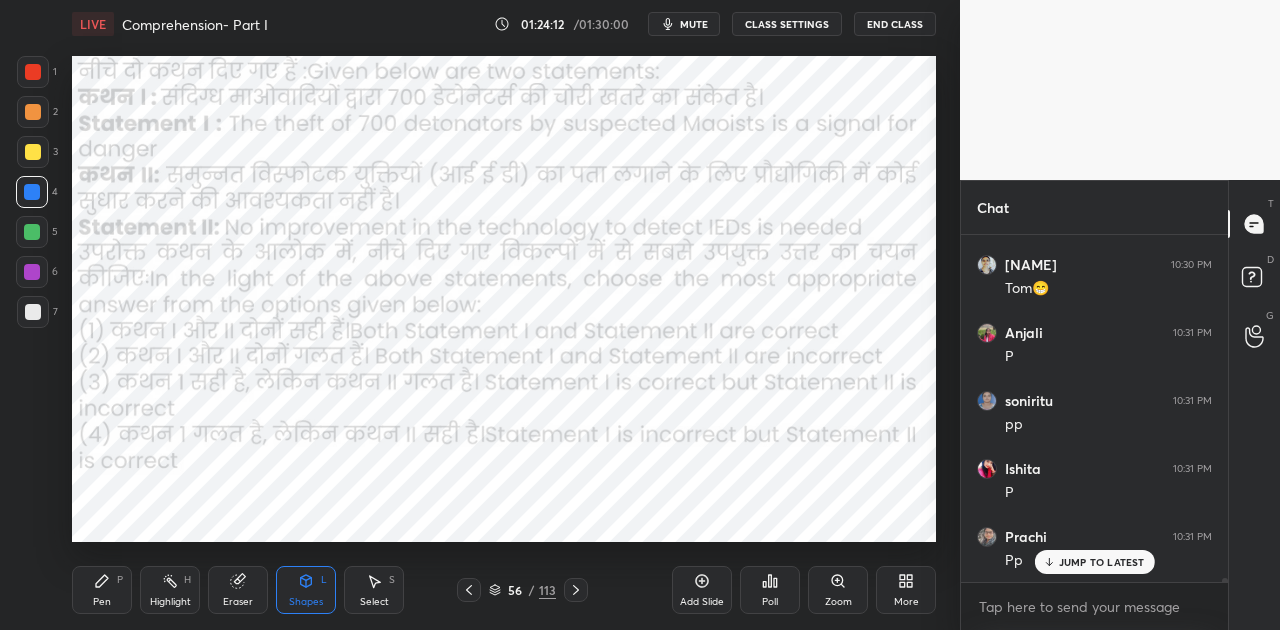 scroll, scrollTop: 30266, scrollLeft: 0, axis: vertical 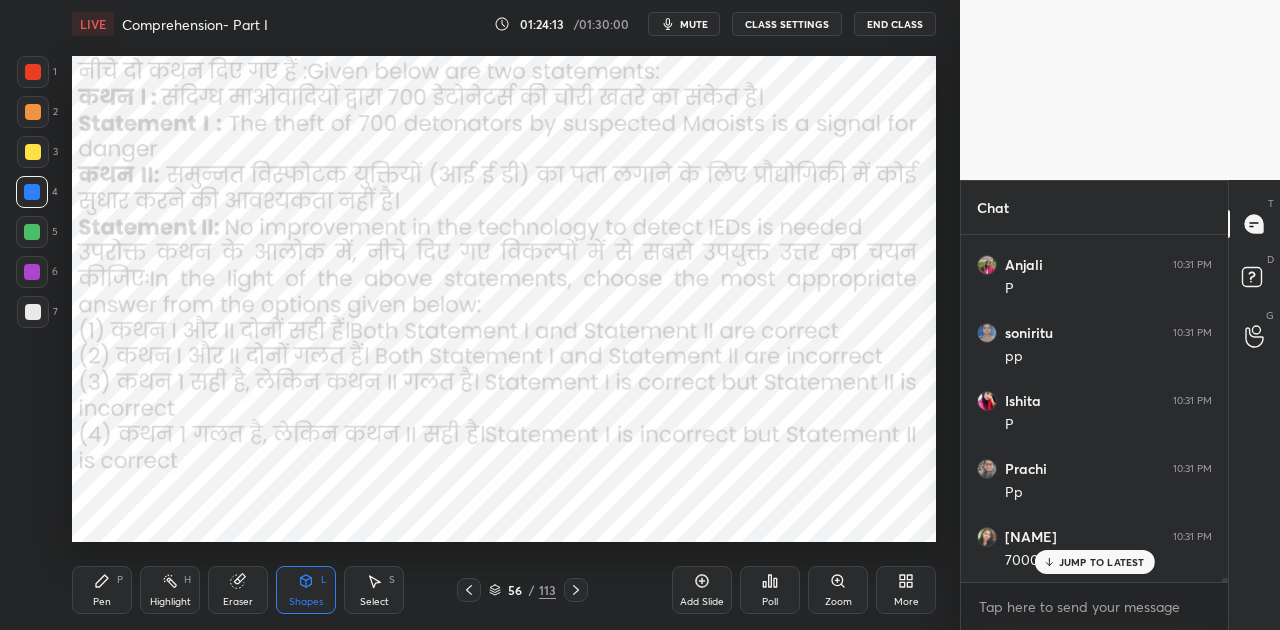 click on "Poll" at bounding box center [770, 590] 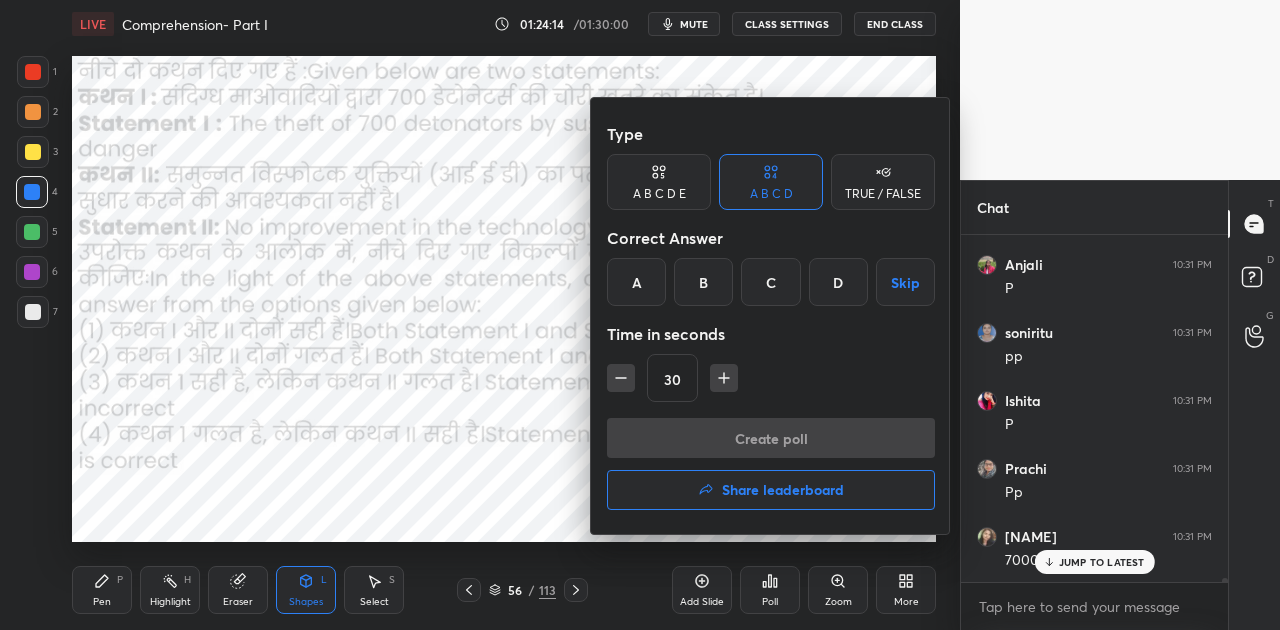 click on "B" at bounding box center (703, 282) 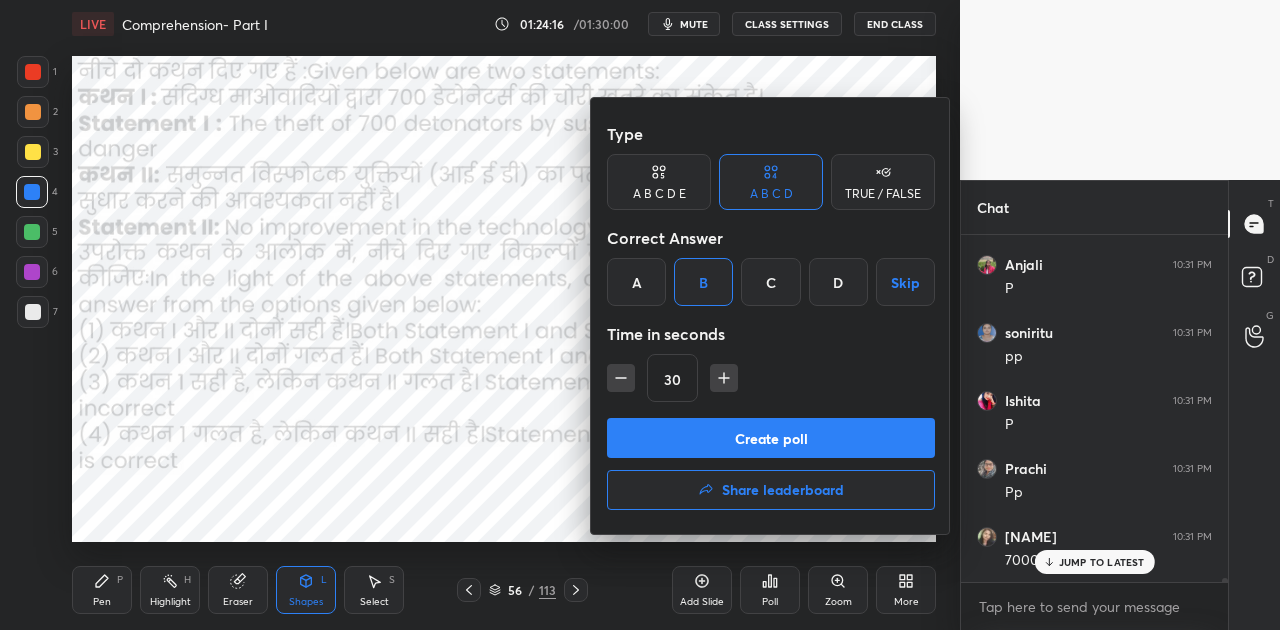 click on "Create poll" at bounding box center (771, 438) 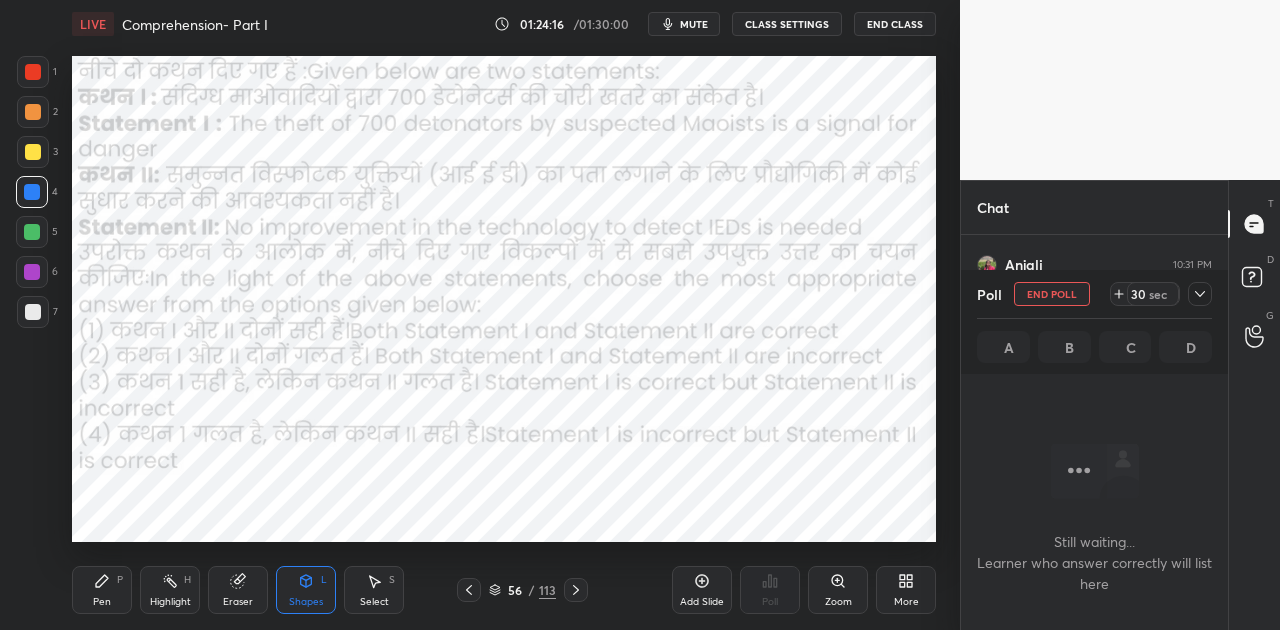 scroll, scrollTop: 243, scrollLeft: 261, axis: both 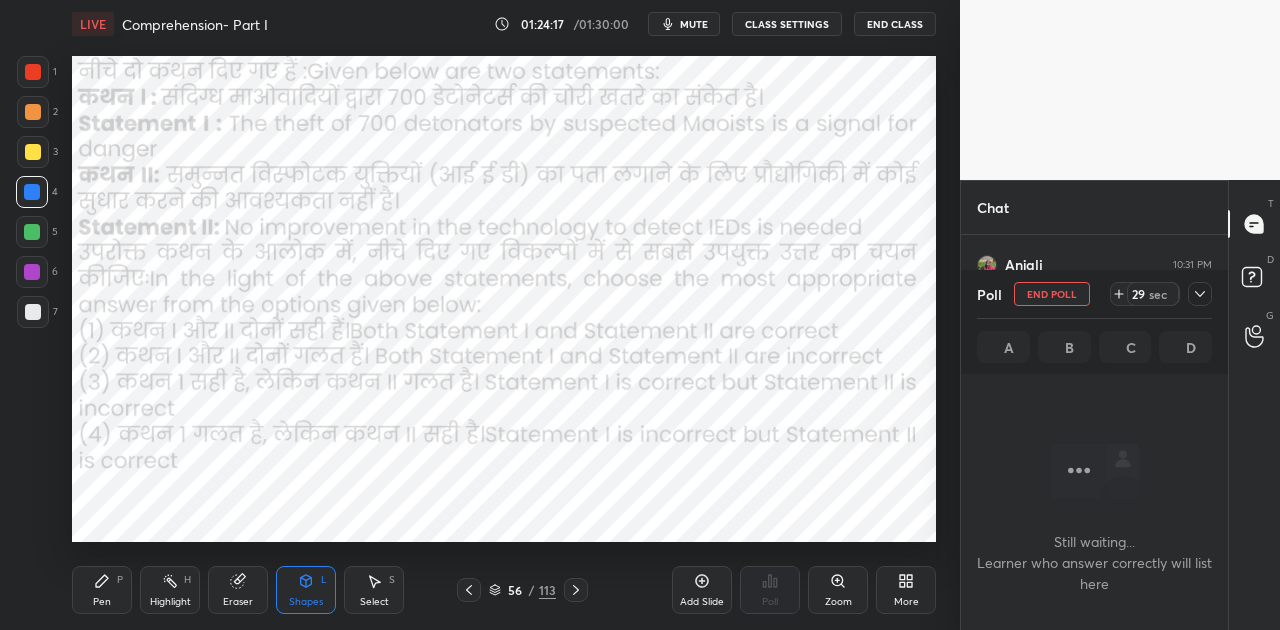 click on "mute" at bounding box center (694, 24) 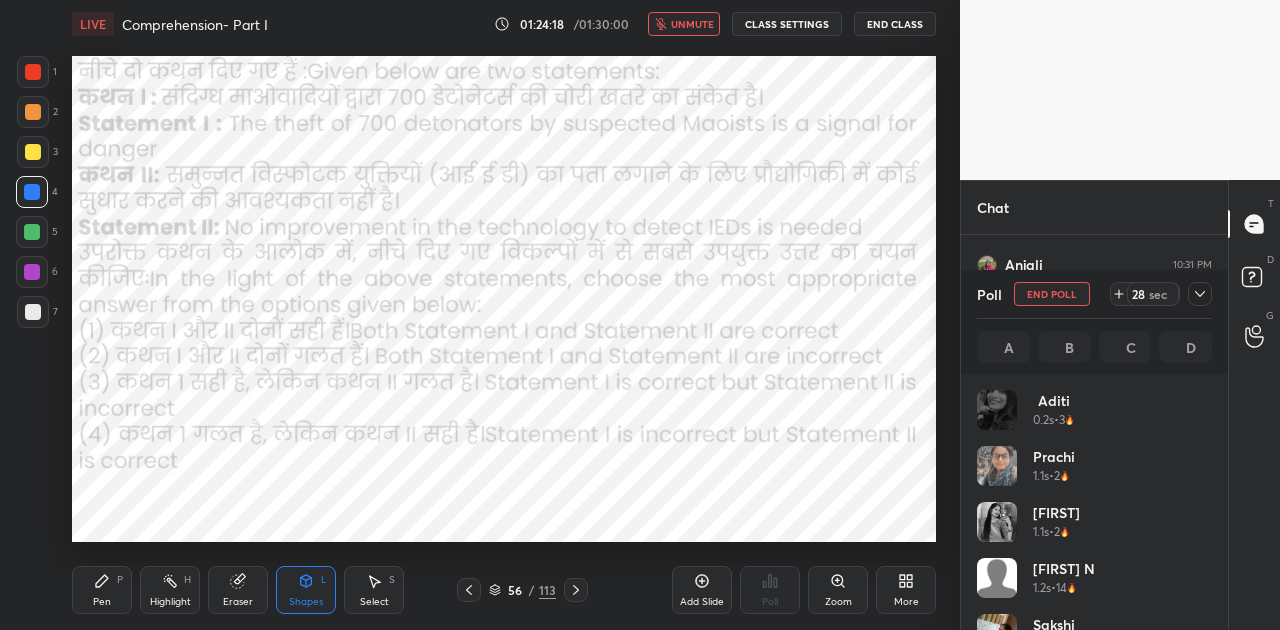 scroll, scrollTop: 234, scrollLeft: 229, axis: both 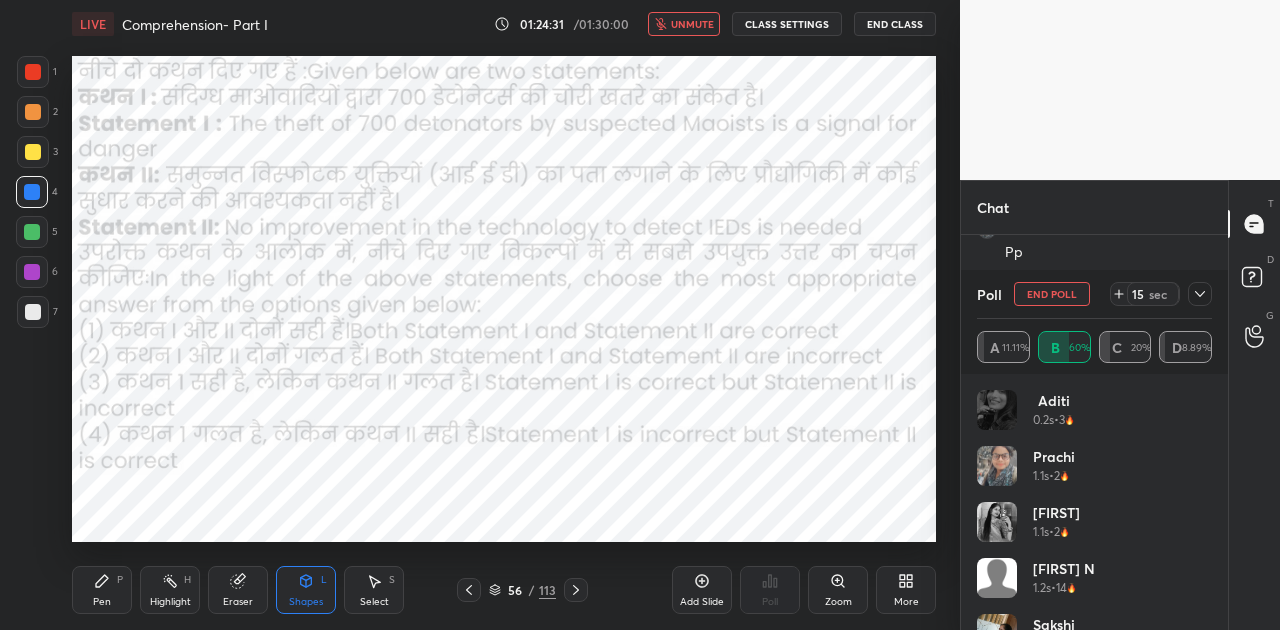 click on "unmute" at bounding box center (692, 24) 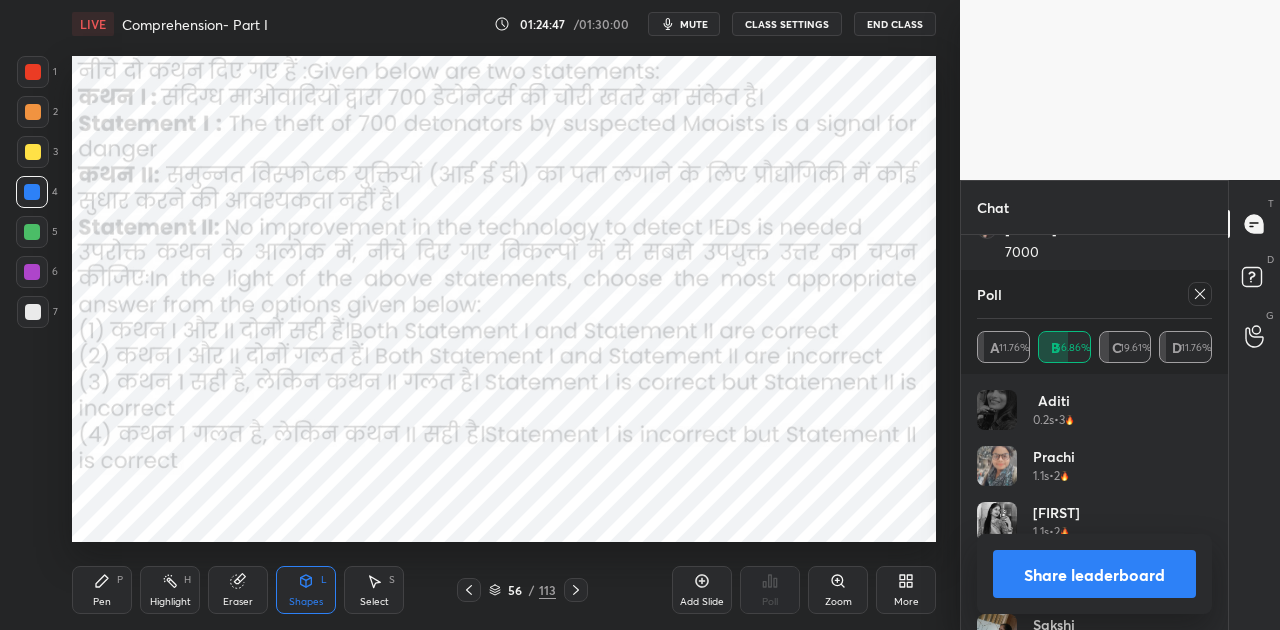 scroll, scrollTop: 30642, scrollLeft: 0, axis: vertical 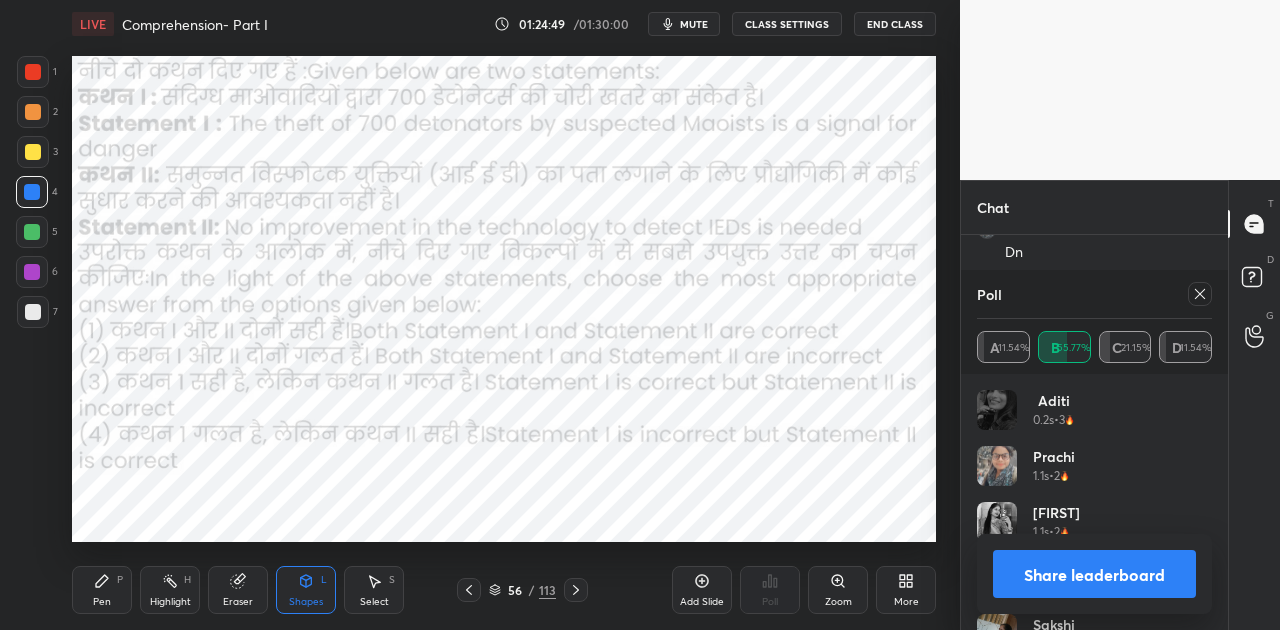 click on "Share leaderboard" at bounding box center [1094, 574] 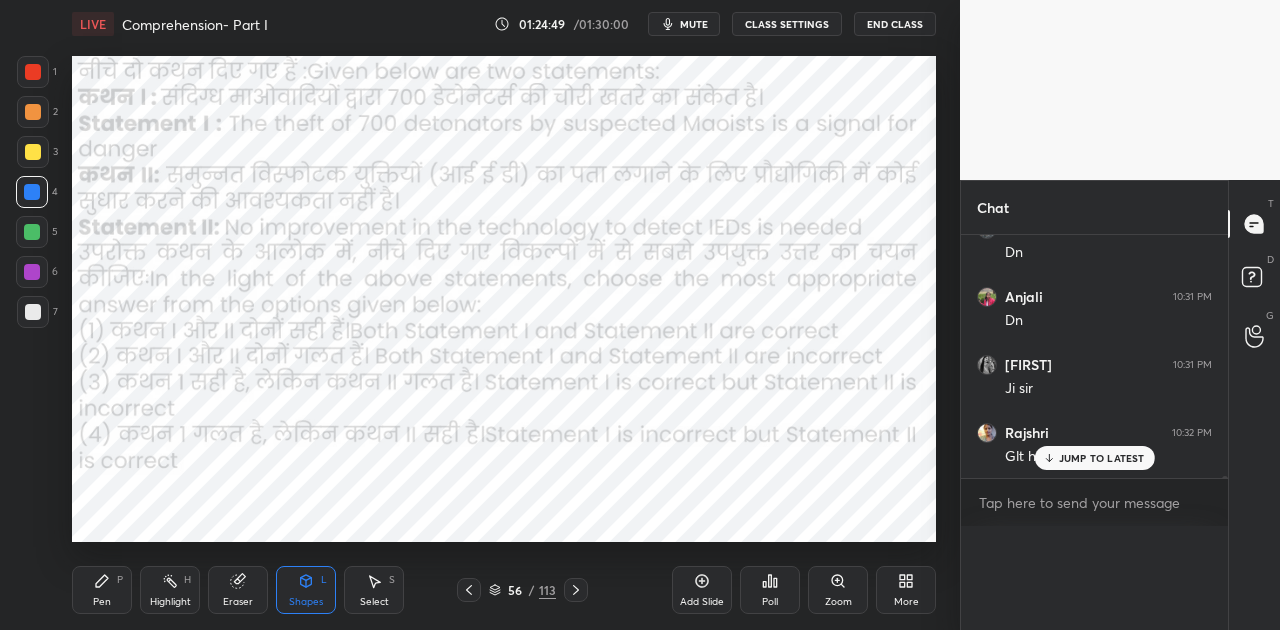 scroll, scrollTop: 0, scrollLeft: 0, axis: both 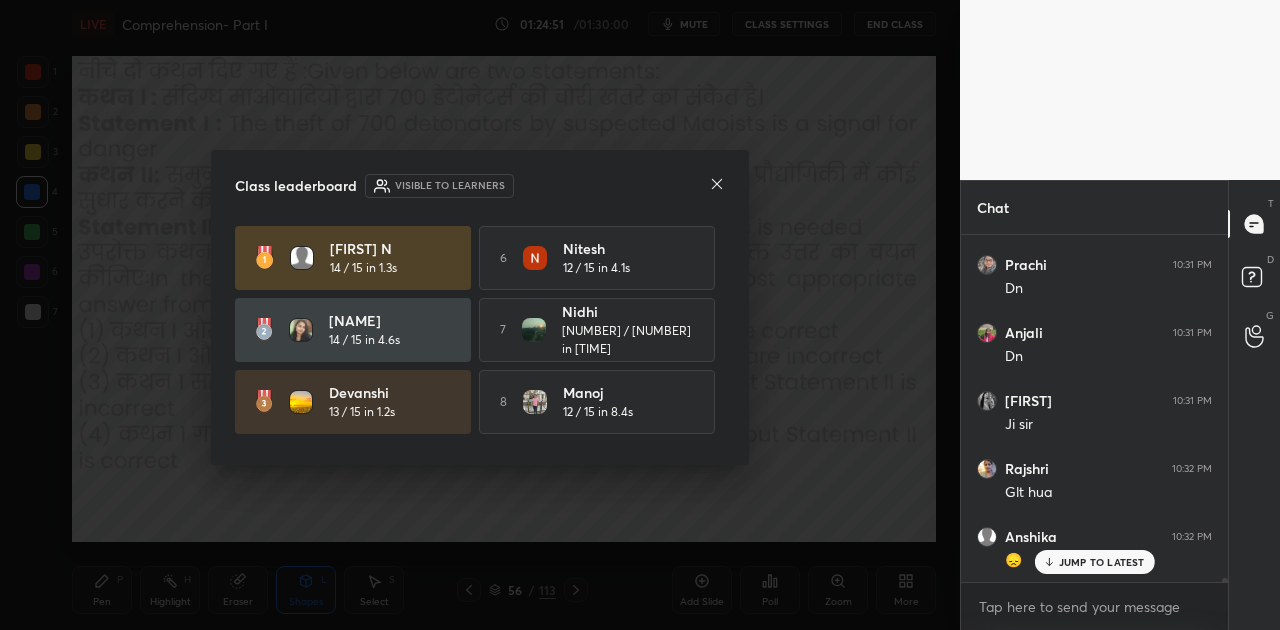 click 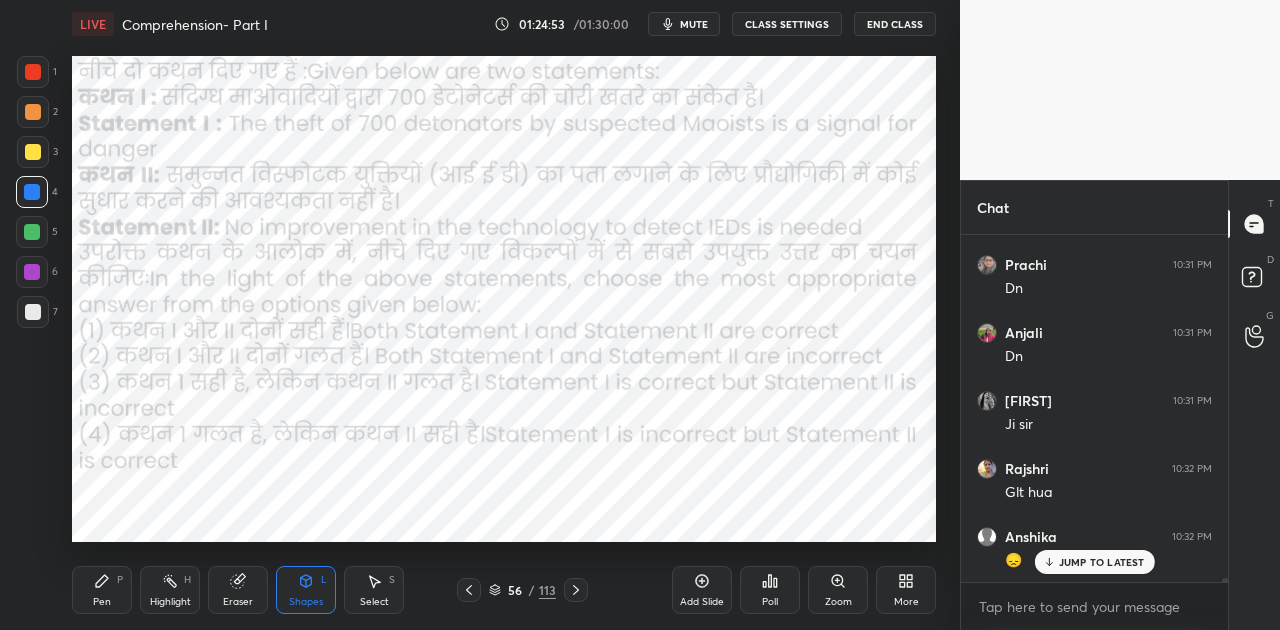 click on "JUMP TO LATEST" at bounding box center (1102, 562) 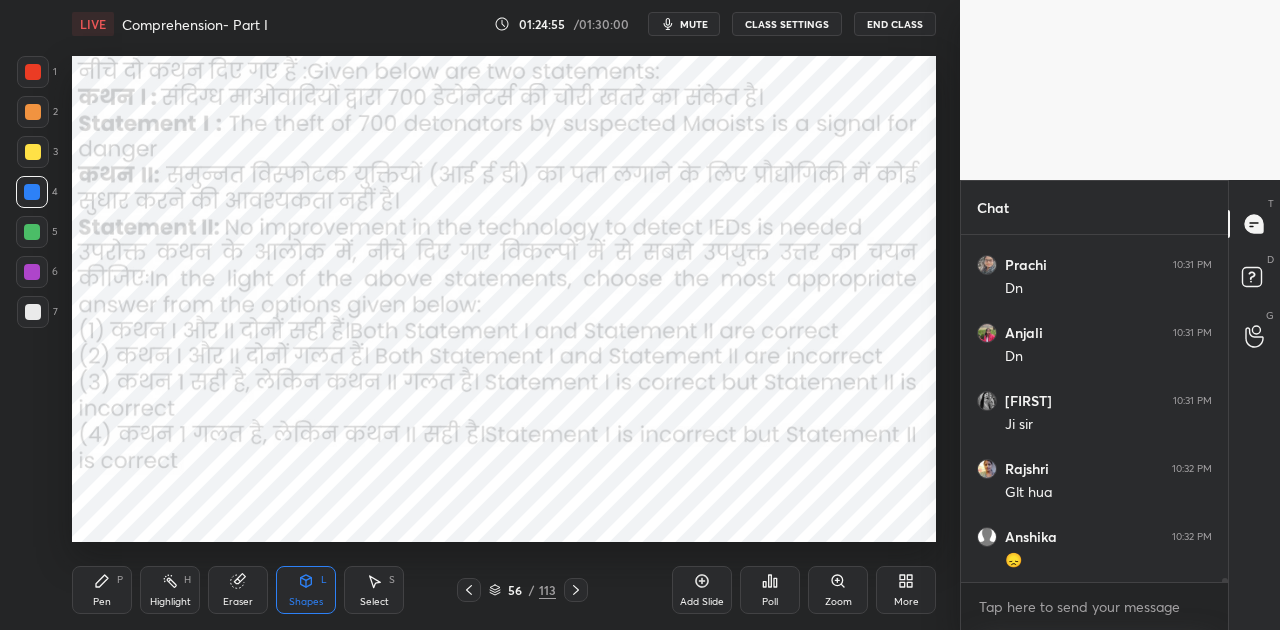 click 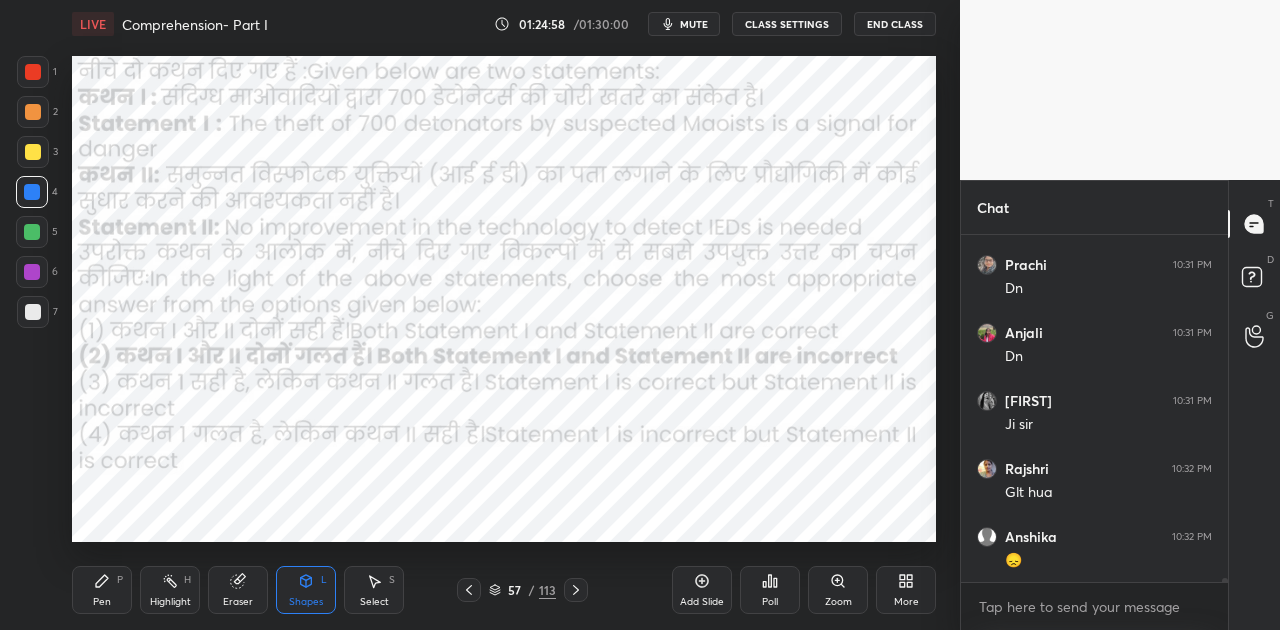 click 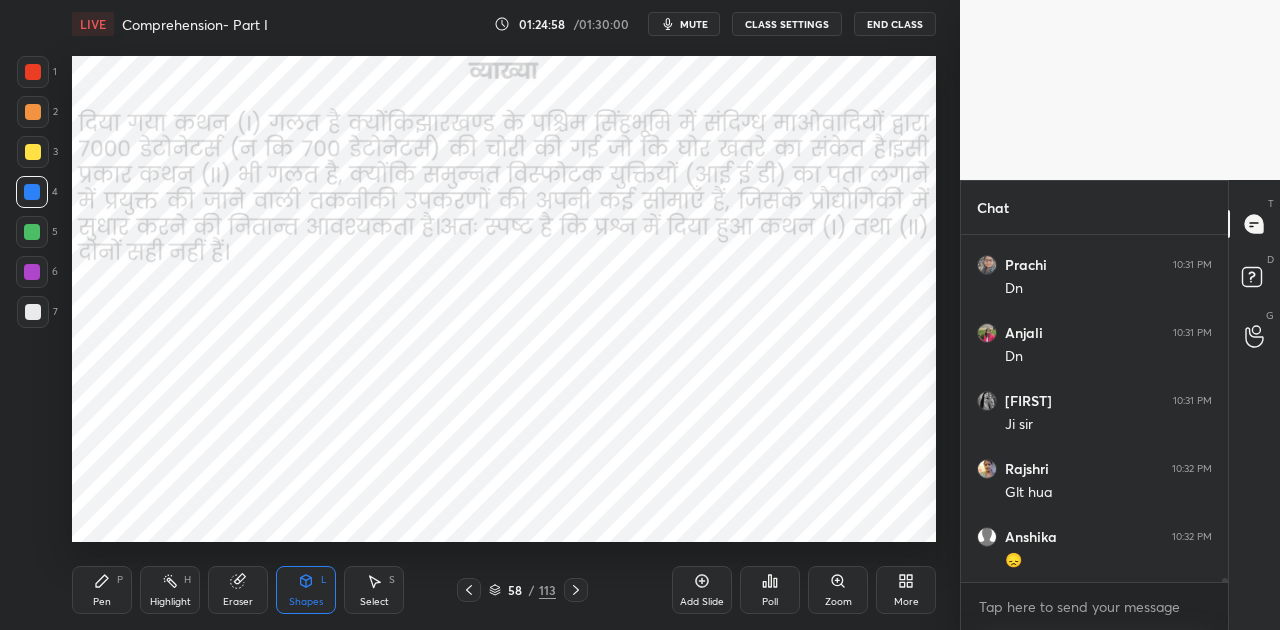 click 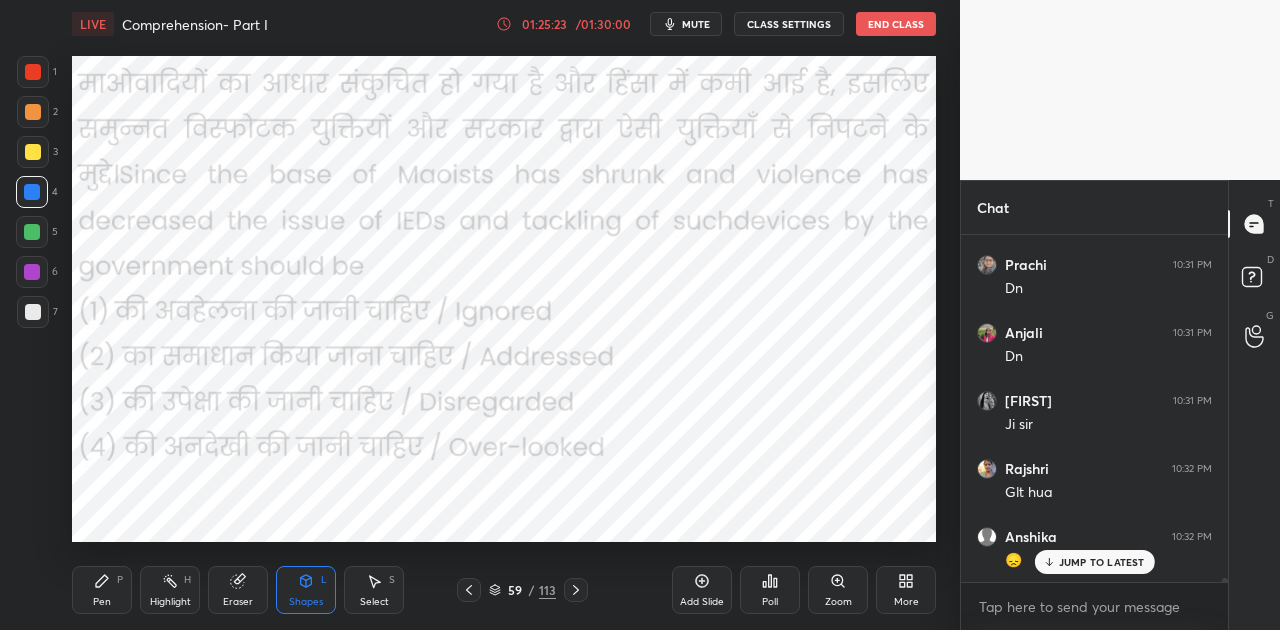 scroll, scrollTop: 30674, scrollLeft: 0, axis: vertical 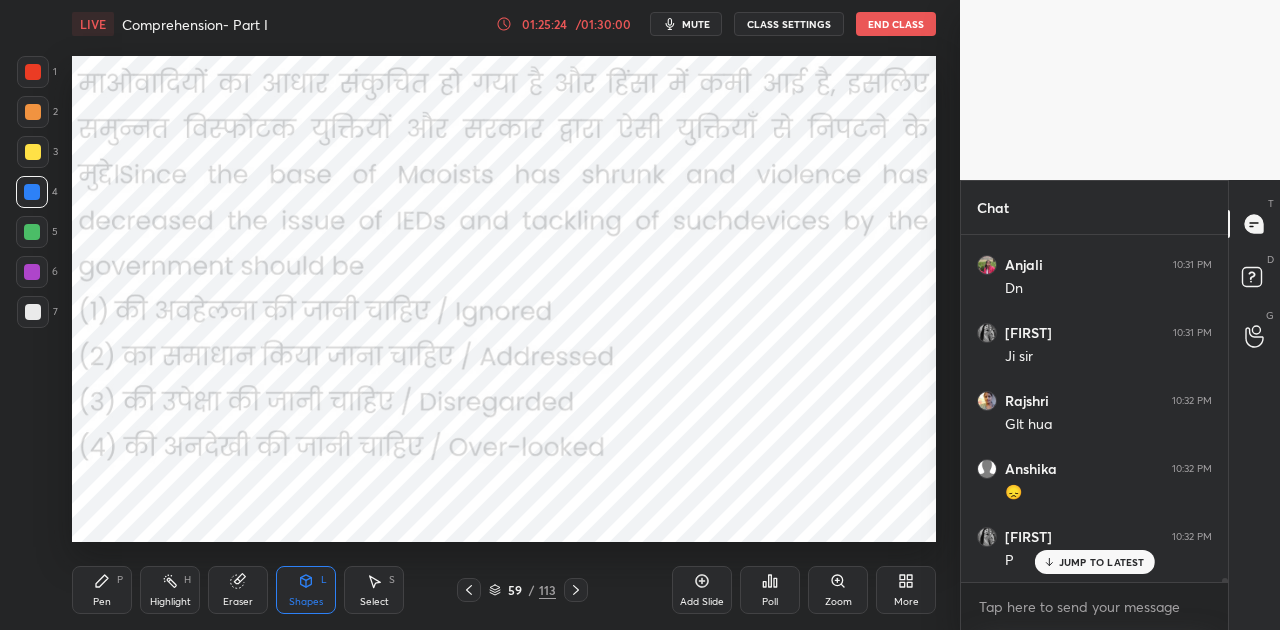 click on "Poll" at bounding box center [770, 590] 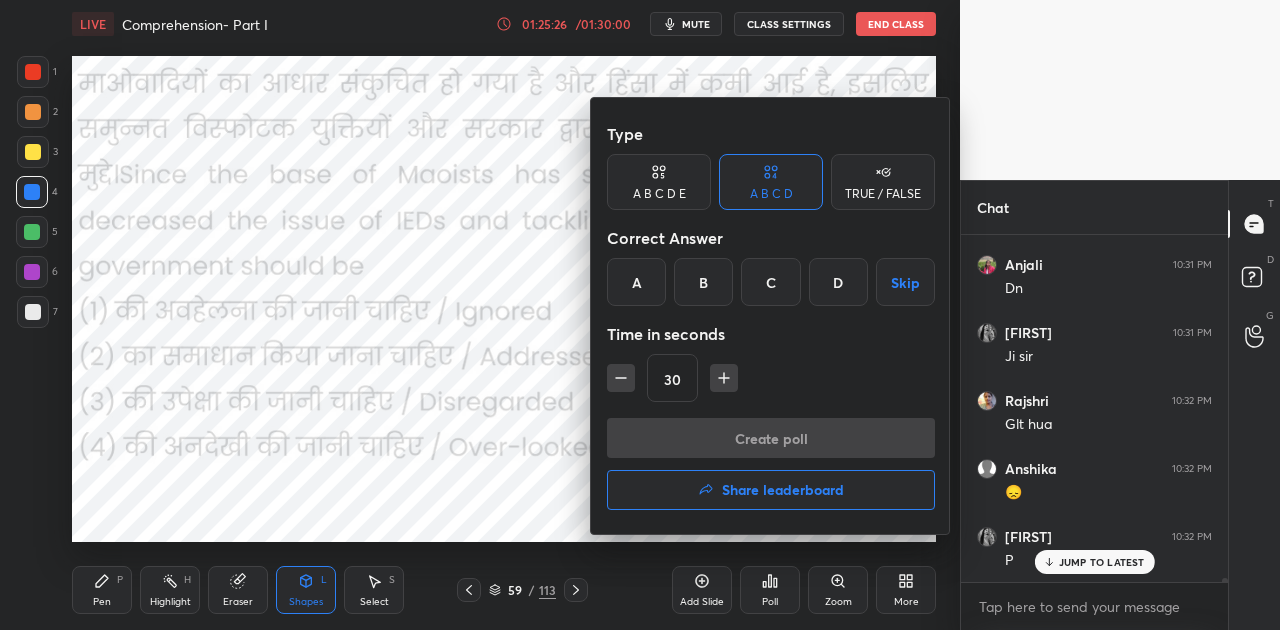 click on "B" at bounding box center (703, 282) 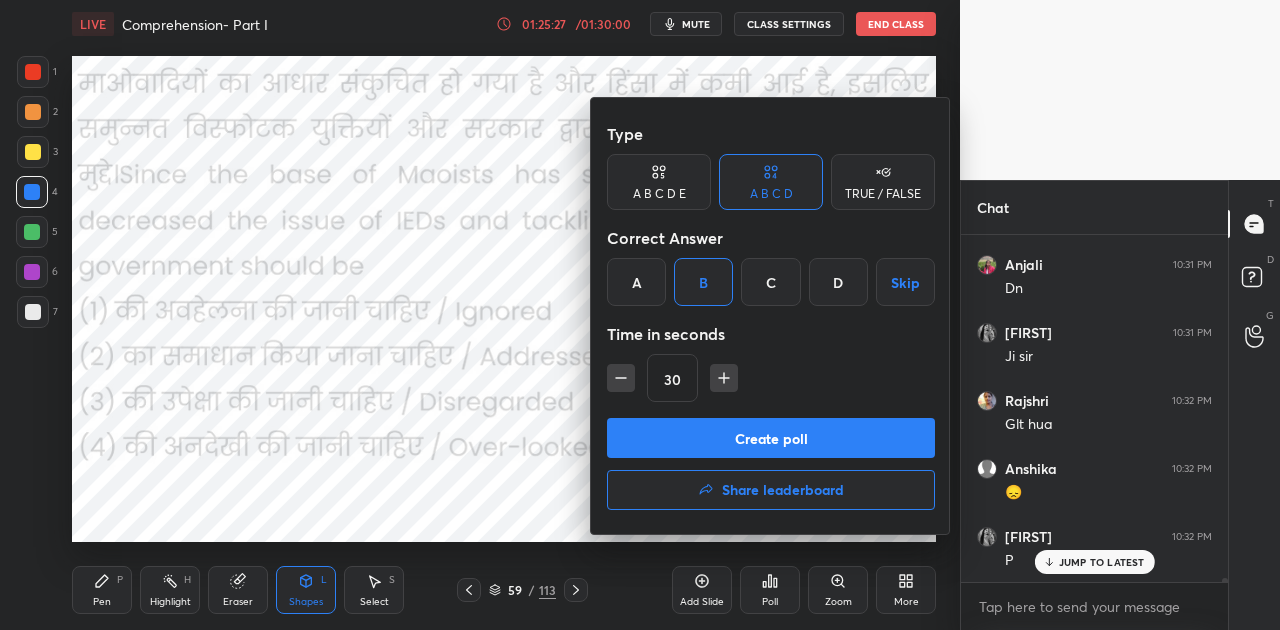 scroll, scrollTop: 300, scrollLeft: 261, axis: both 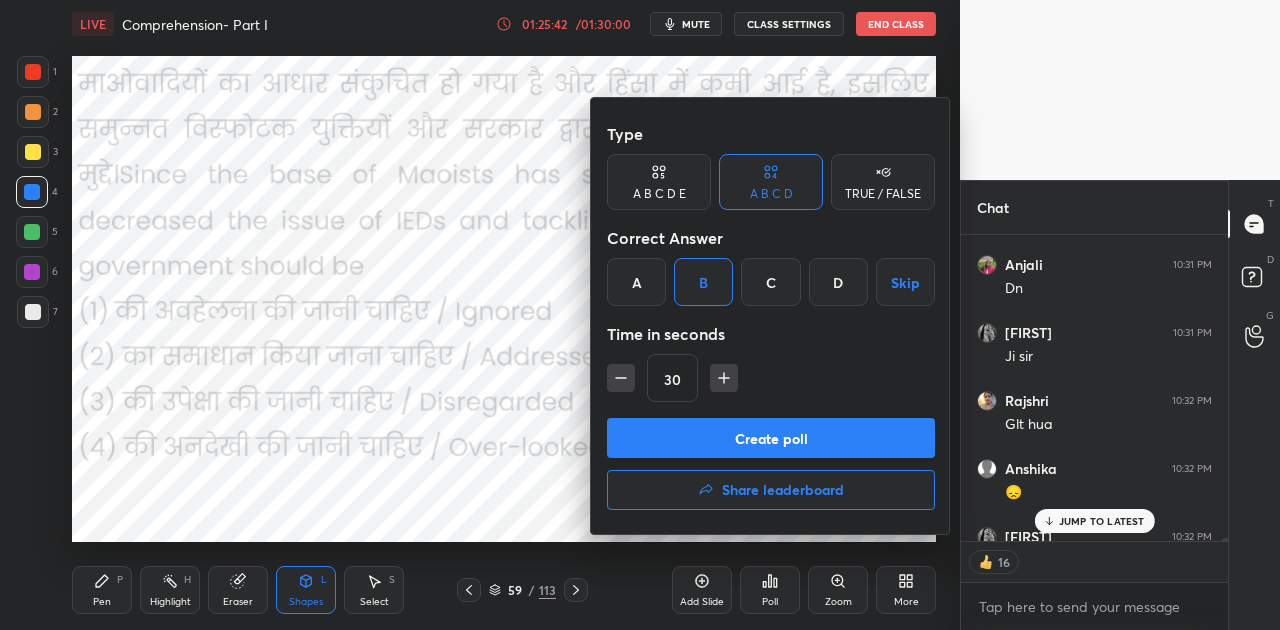 click on "Create poll" at bounding box center [771, 438] 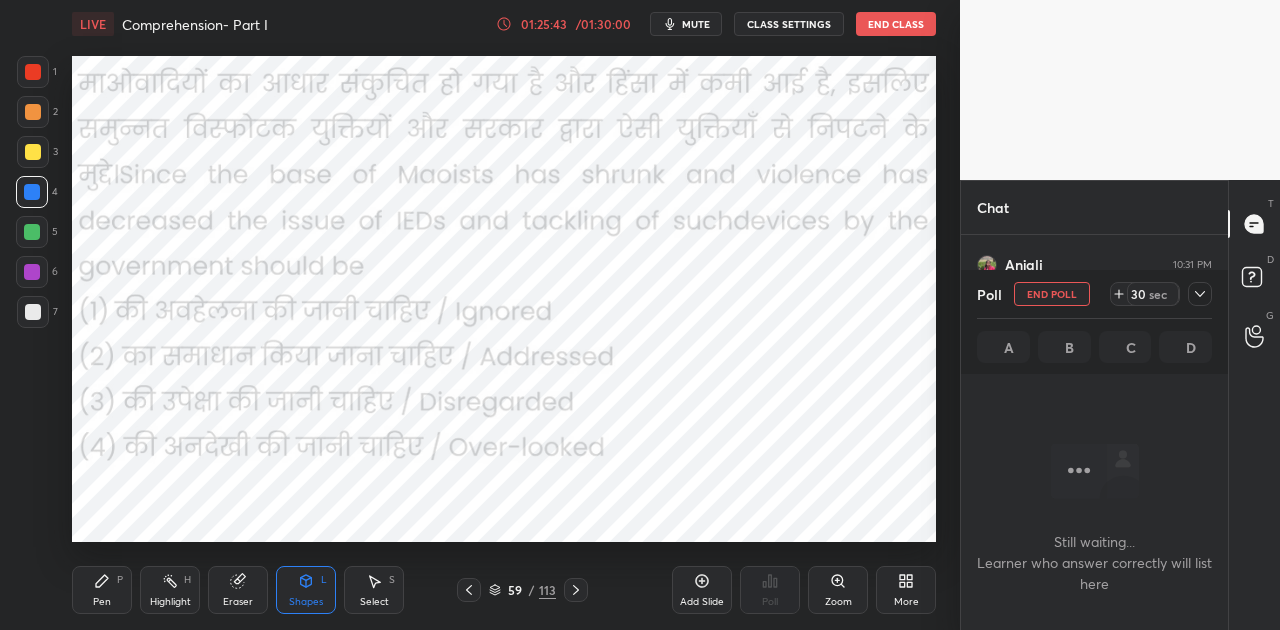 scroll, scrollTop: 202, scrollLeft: 261, axis: both 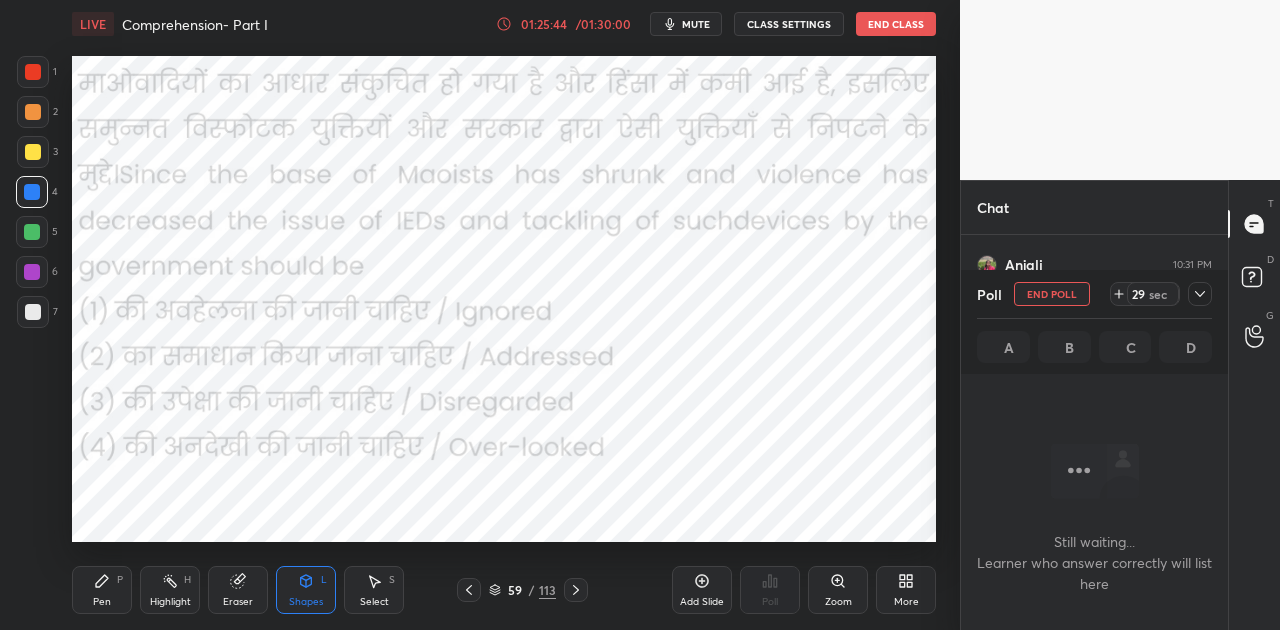 click on "mute" at bounding box center [696, 24] 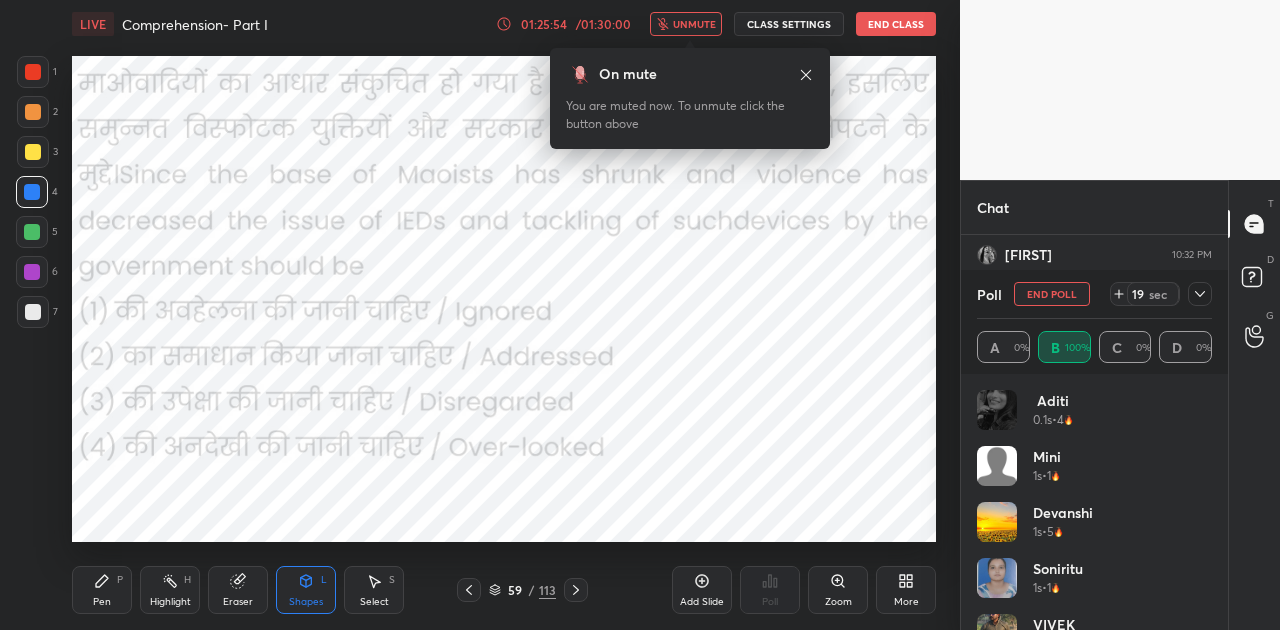 scroll, scrollTop: 31024, scrollLeft: 0, axis: vertical 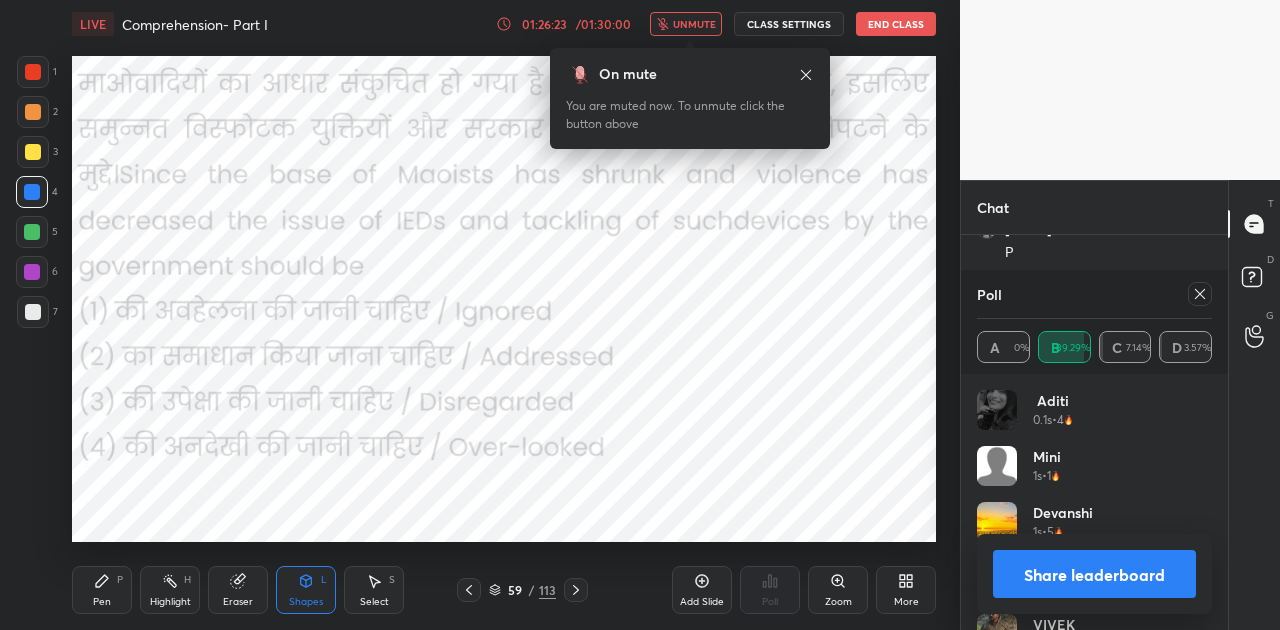 click on "unmute" at bounding box center [694, 24] 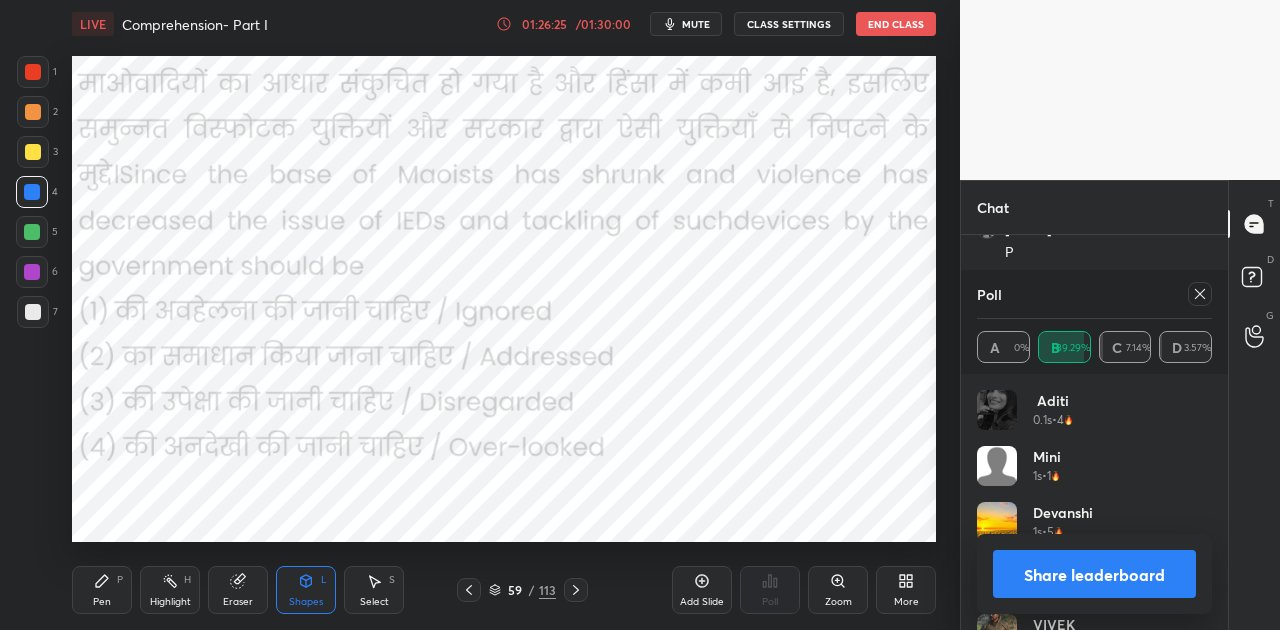 click on "Share leaderboard" at bounding box center (1094, 574) 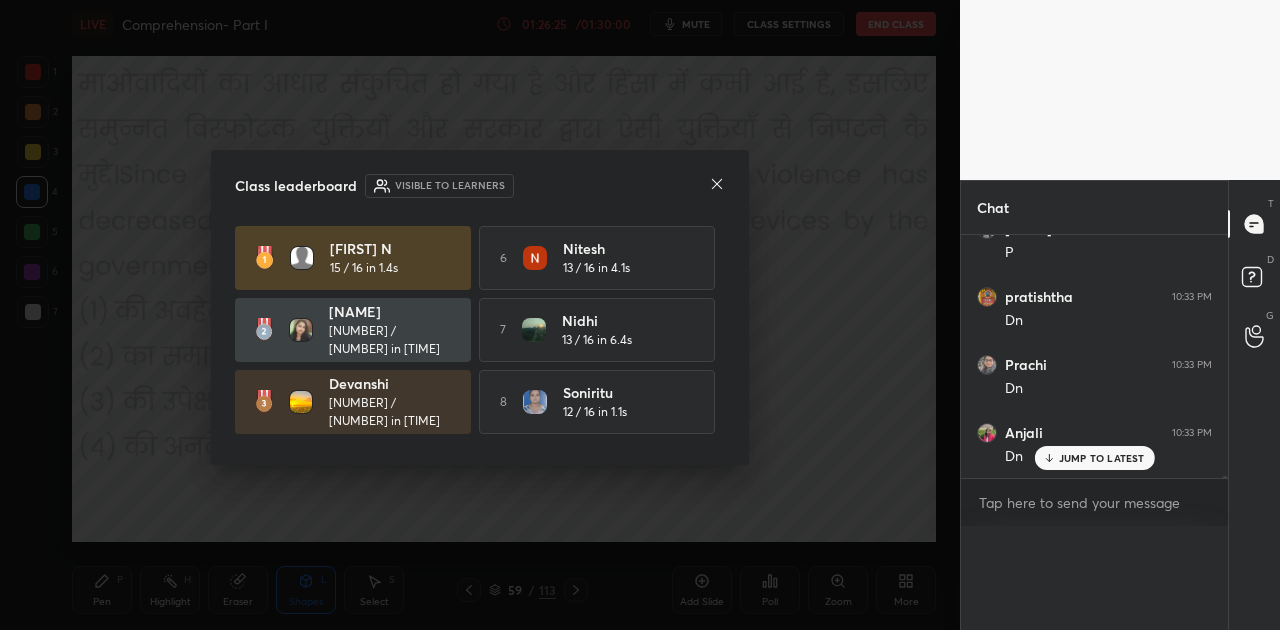 scroll, scrollTop: 0, scrollLeft: 0, axis: both 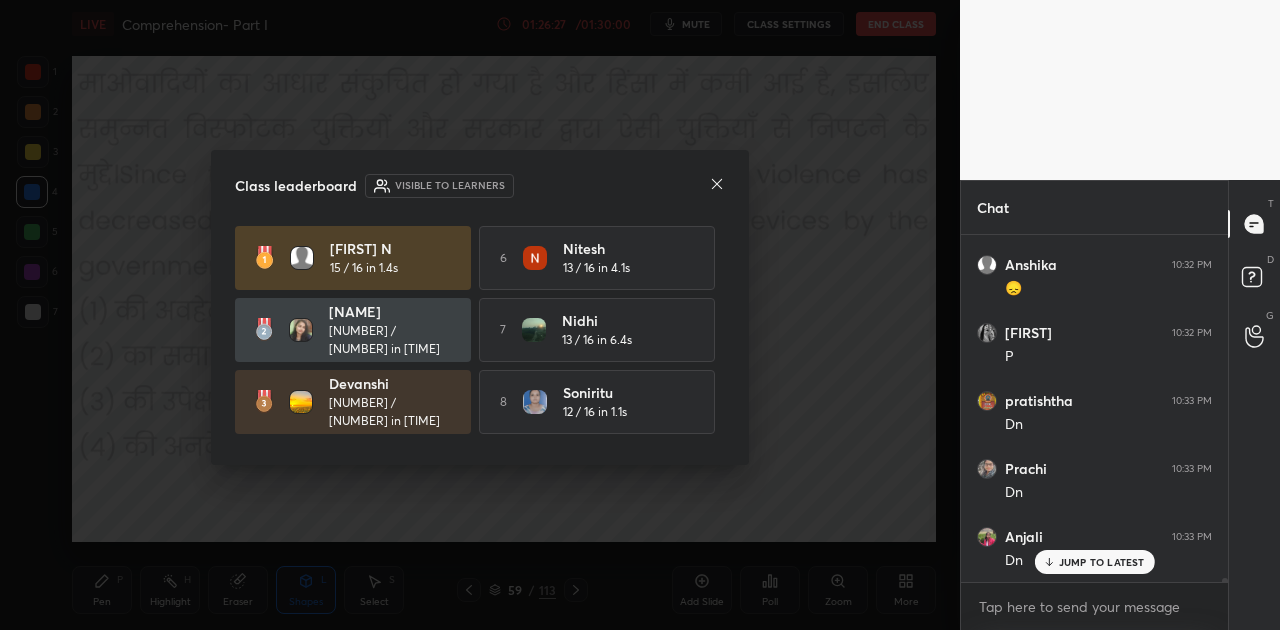 click 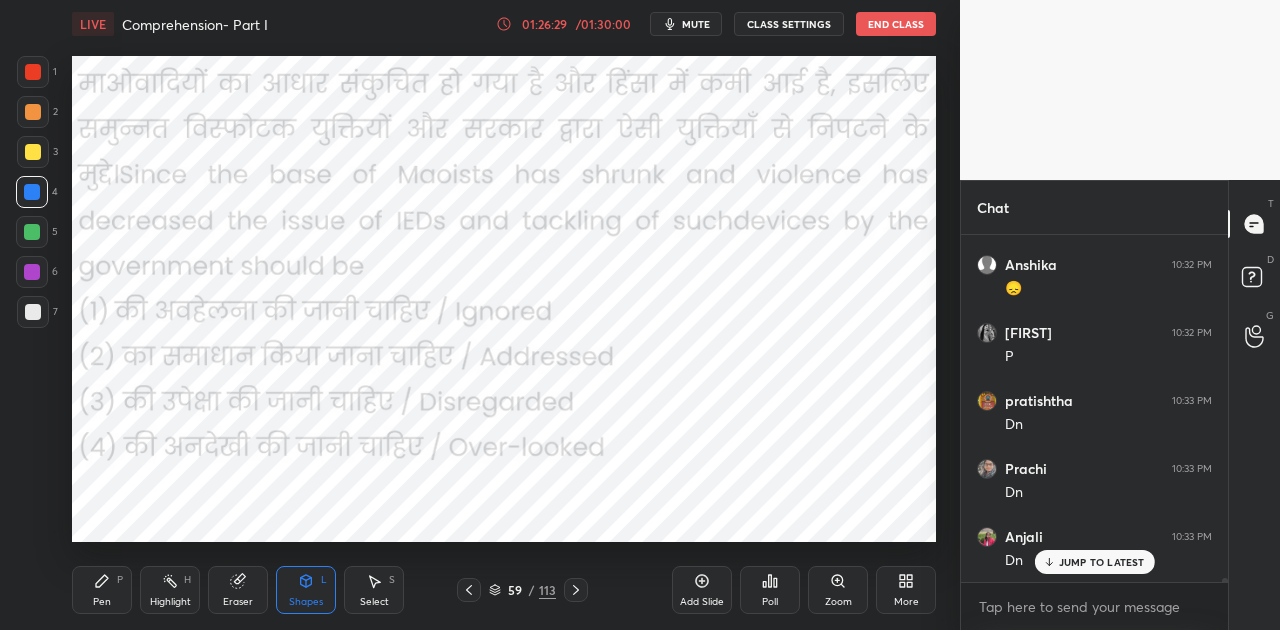 click 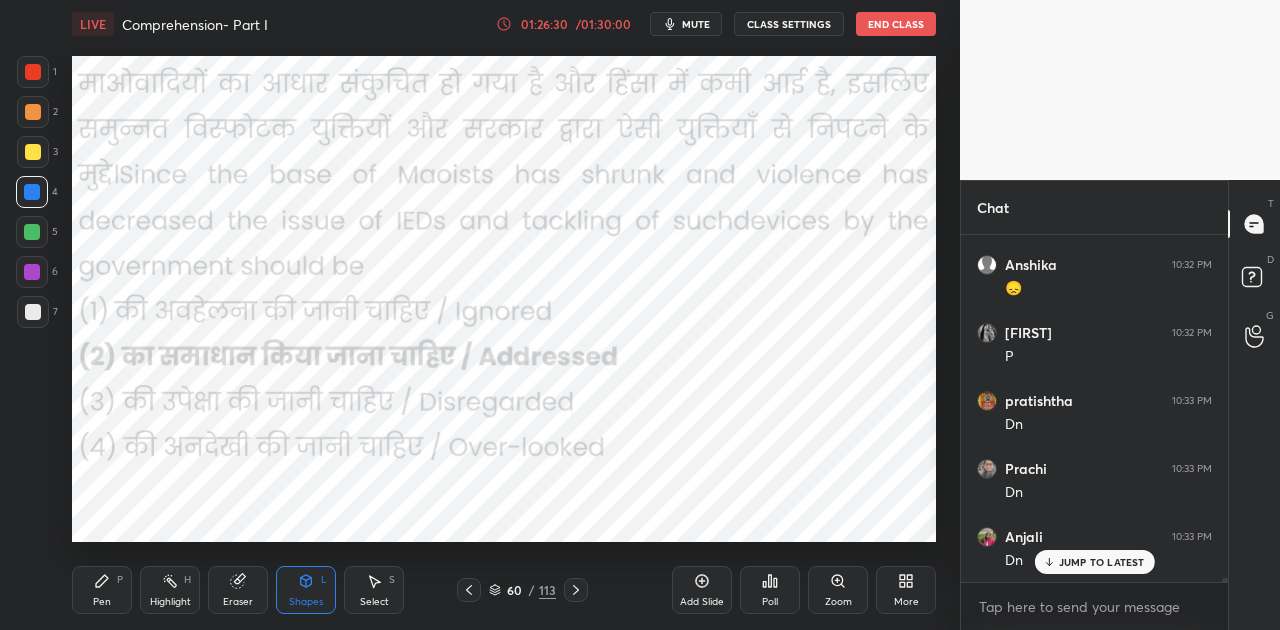 click 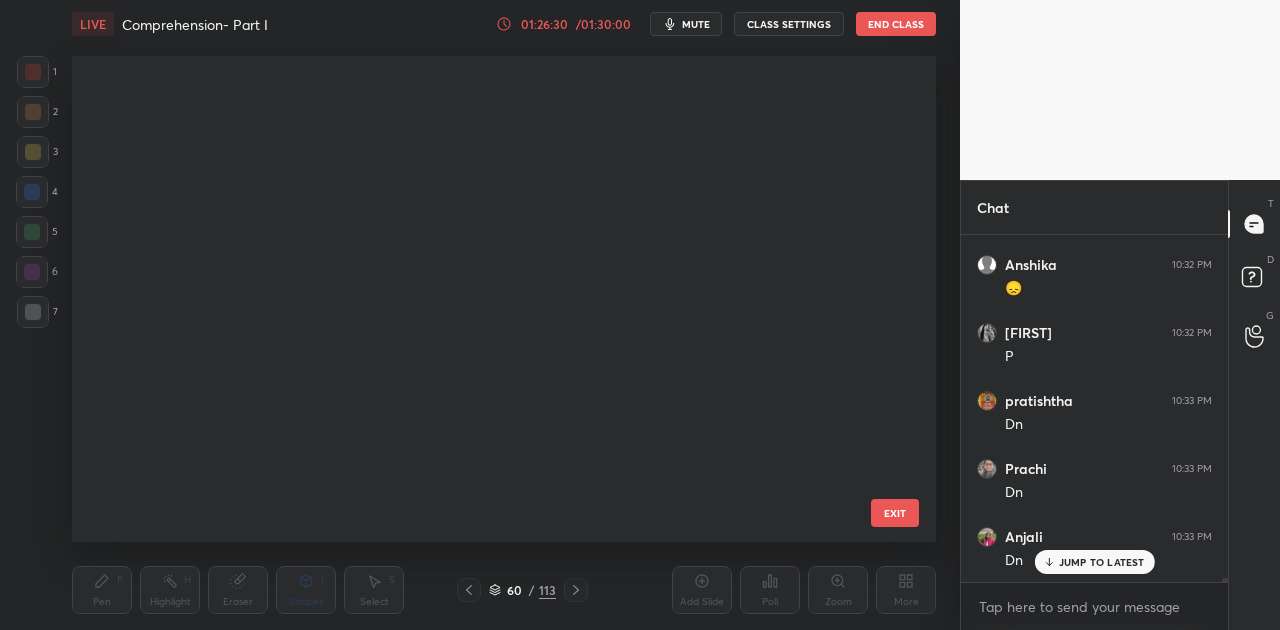 scroll, scrollTop: 2454, scrollLeft: 0, axis: vertical 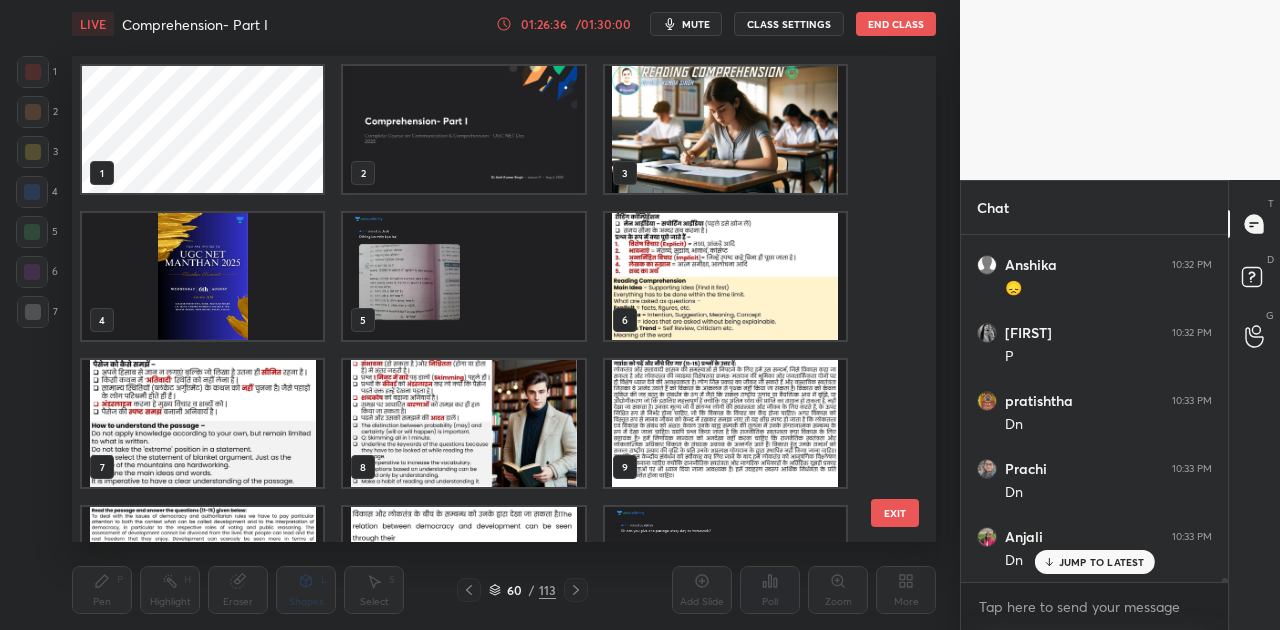 click at bounding box center (202, 276) 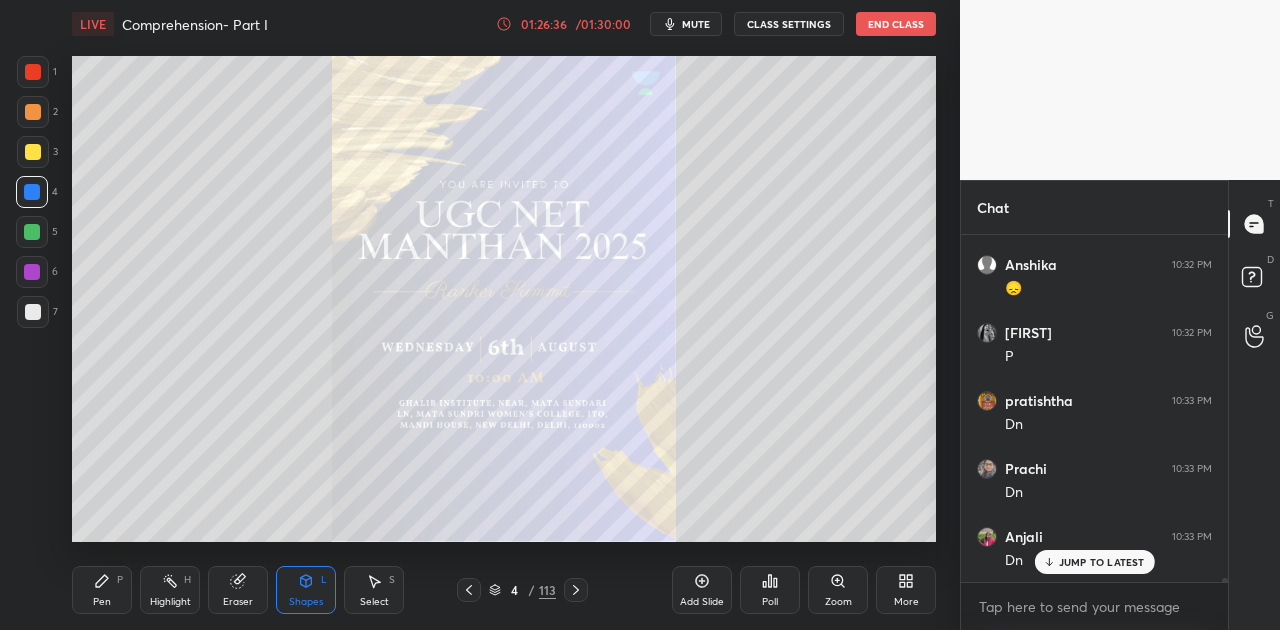 click at bounding box center [202, 276] 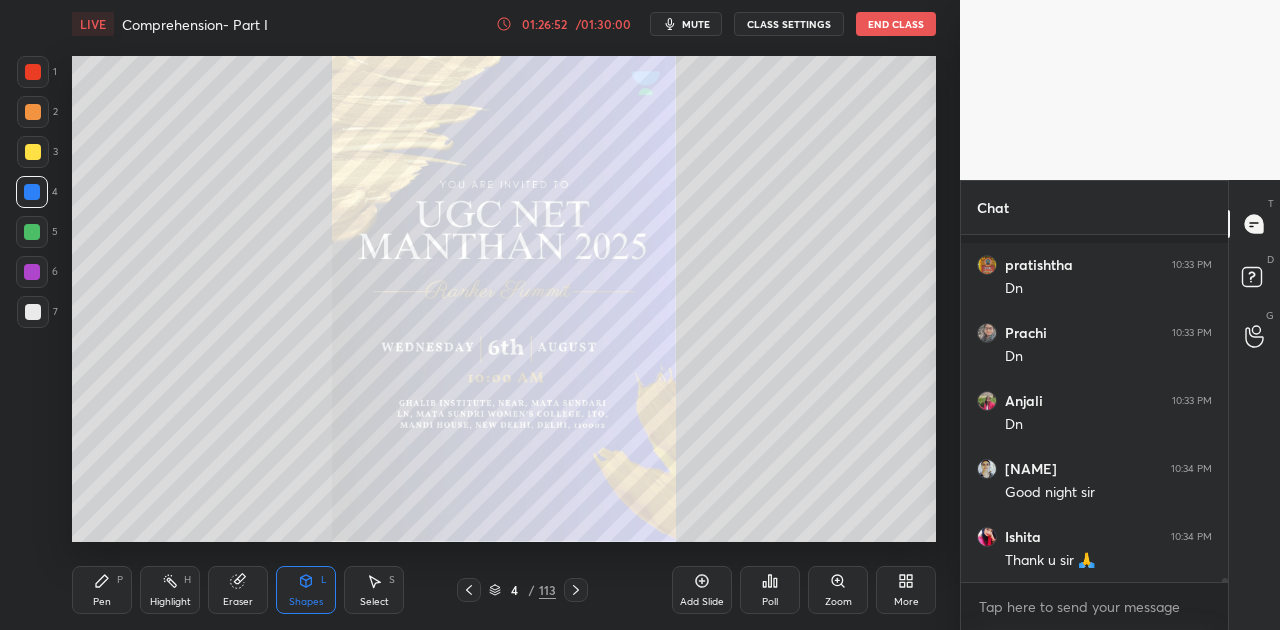 scroll, scrollTop: 31150, scrollLeft: 0, axis: vertical 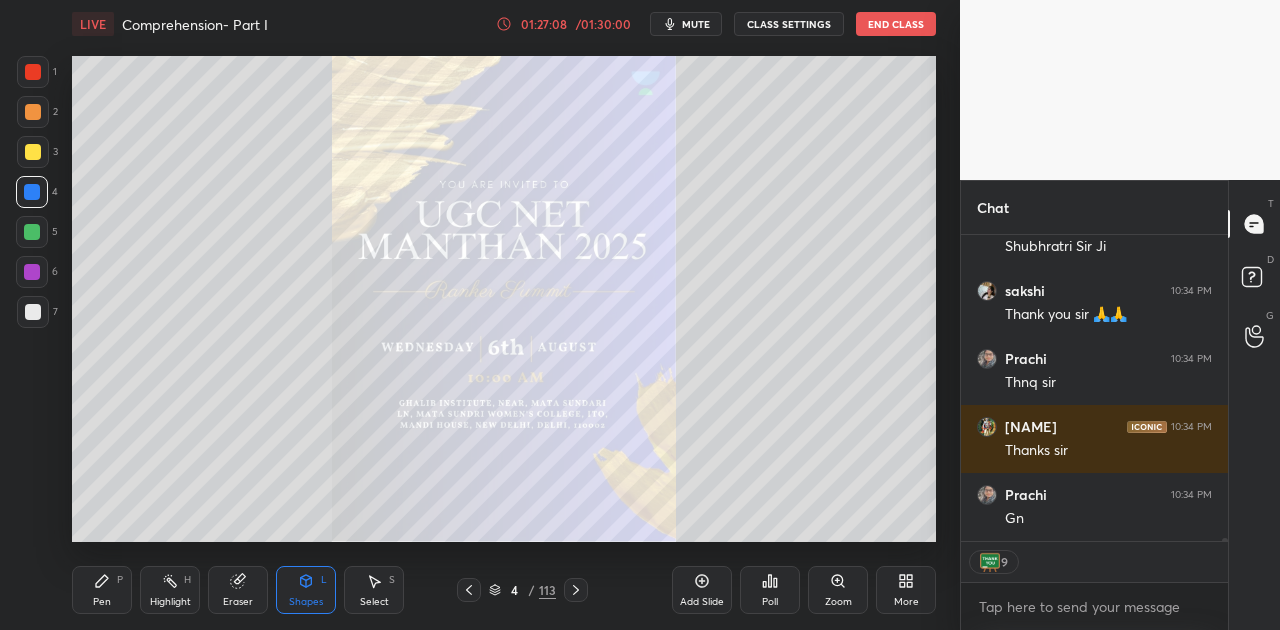 click on "Poll" at bounding box center (770, 590) 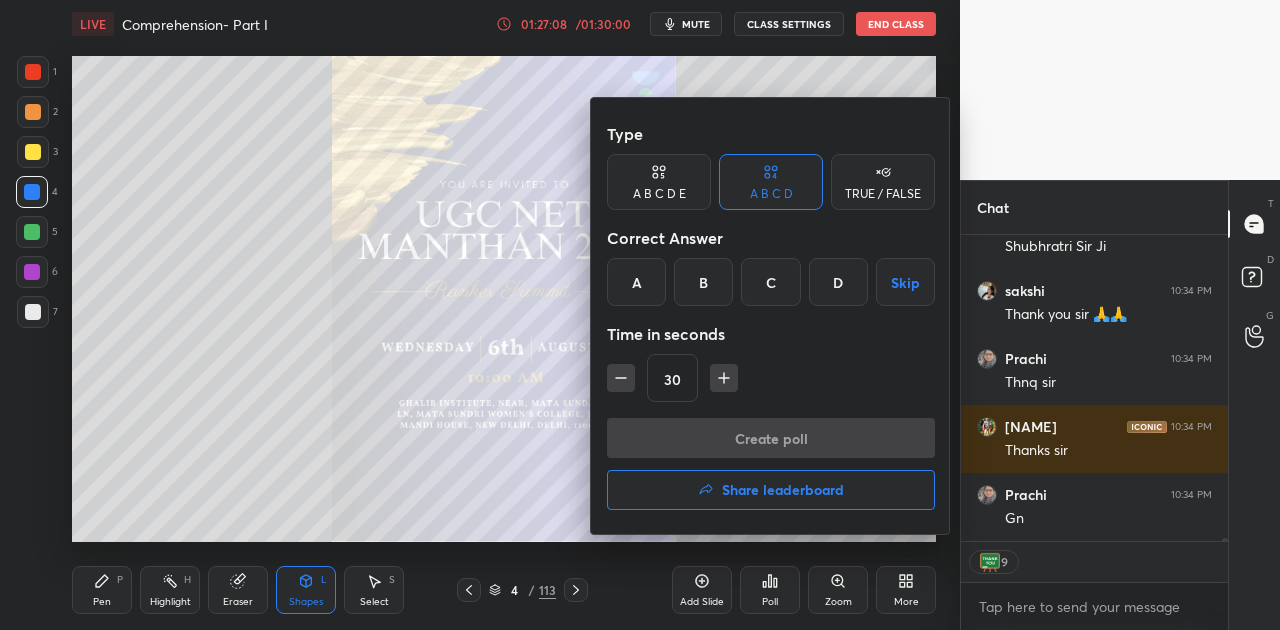 scroll, scrollTop: 32076, scrollLeft: 0, axis: vertical 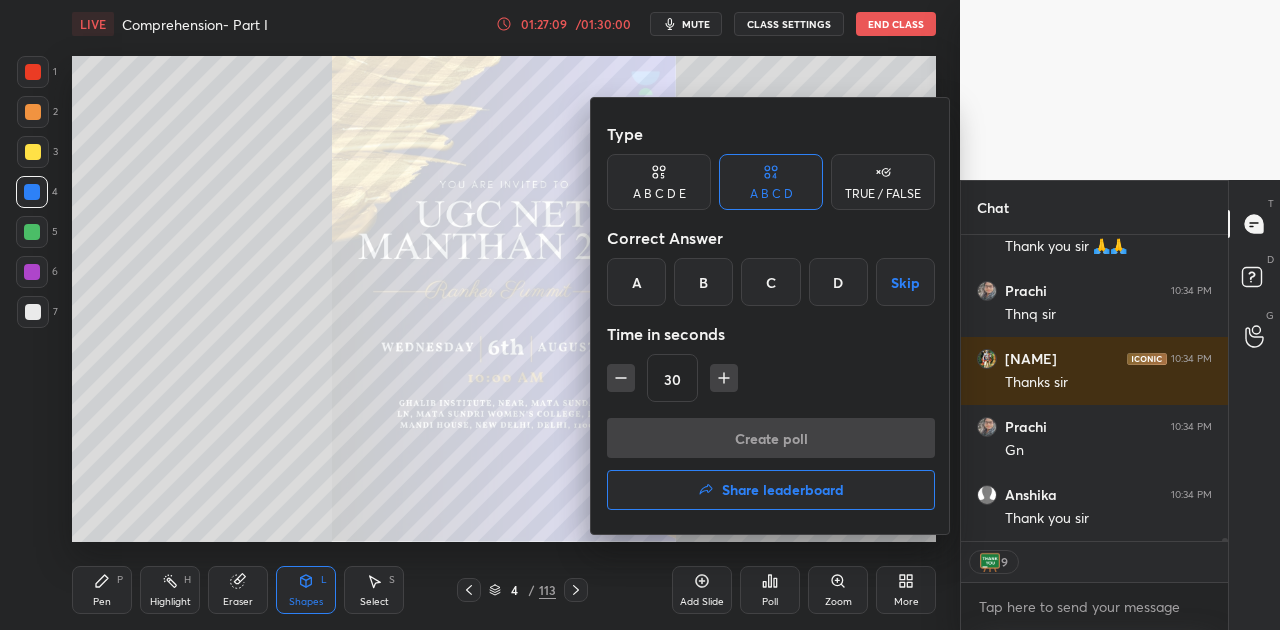 click on "Share leaderboard" at bounding box center (783, 490) 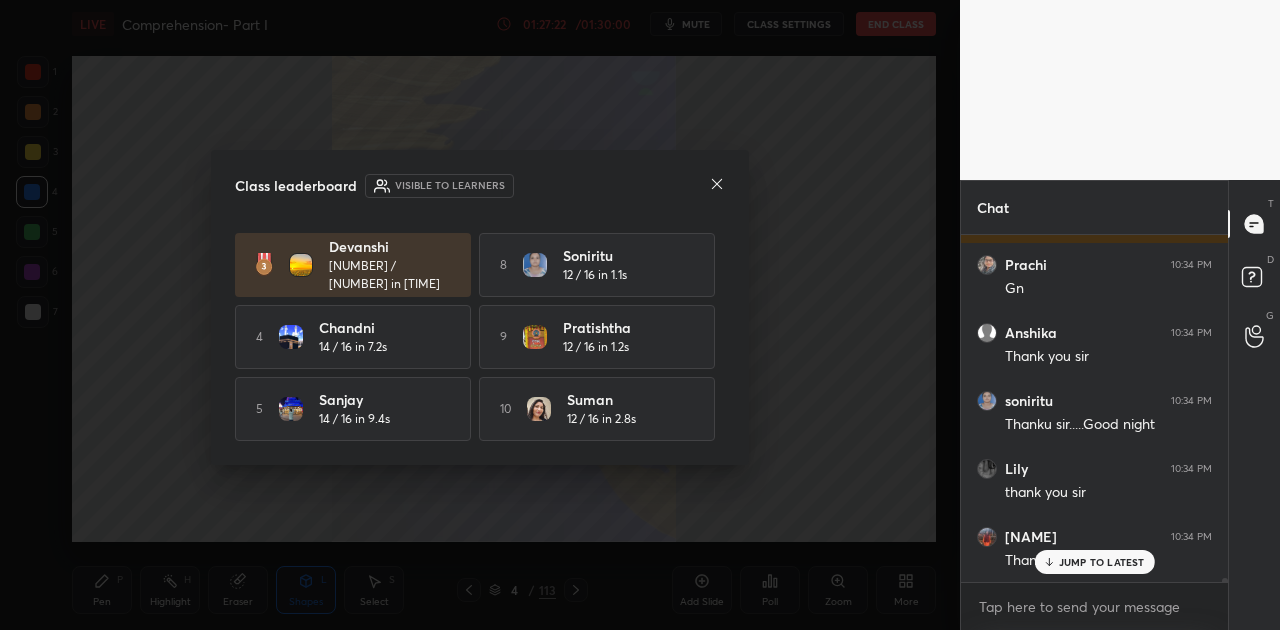 click 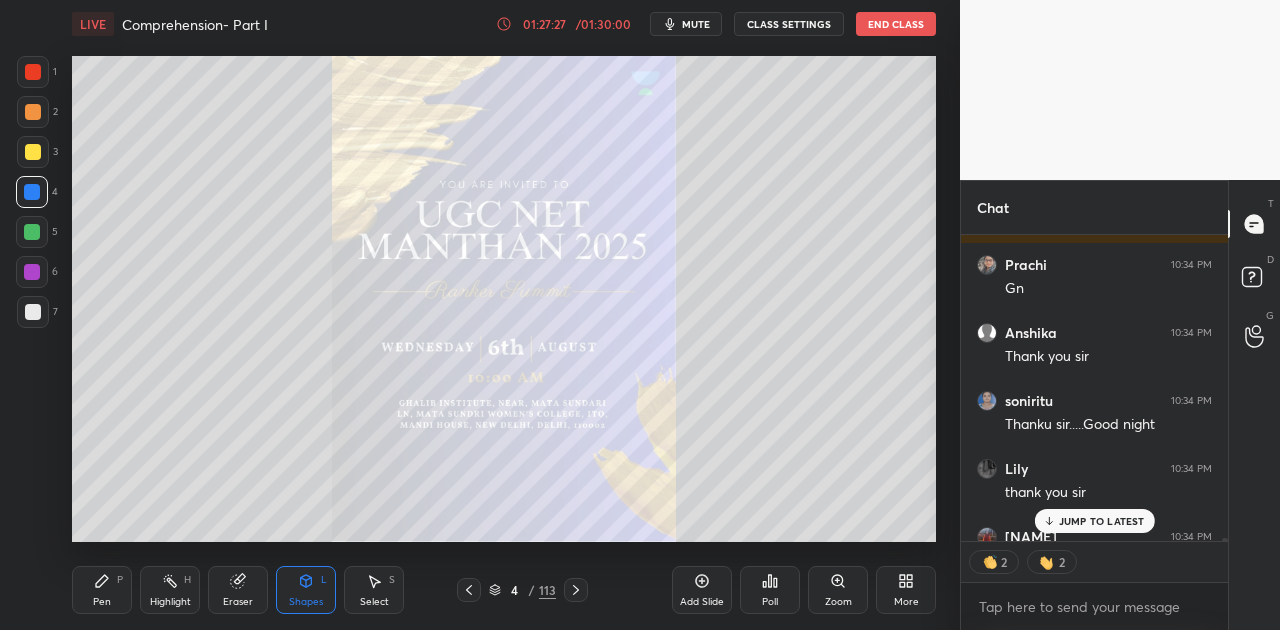 click on "JUMP TO LATEST" at bounding box center [1102, 521] 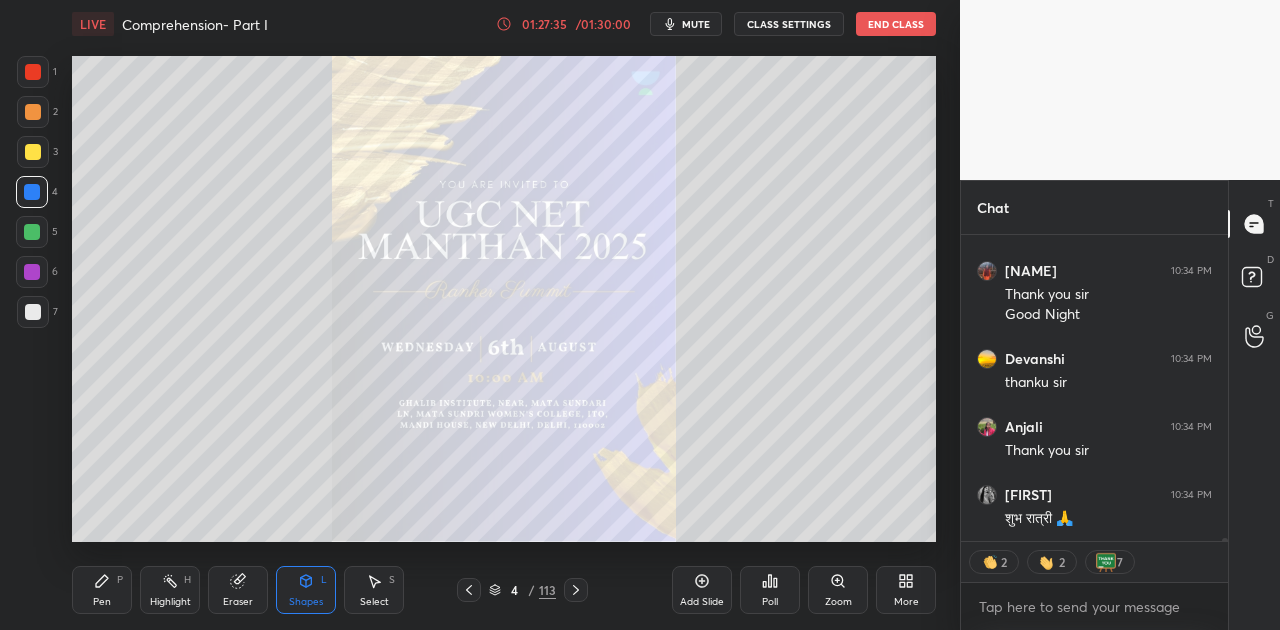 click on "mute" at bounding box center (696, 24) 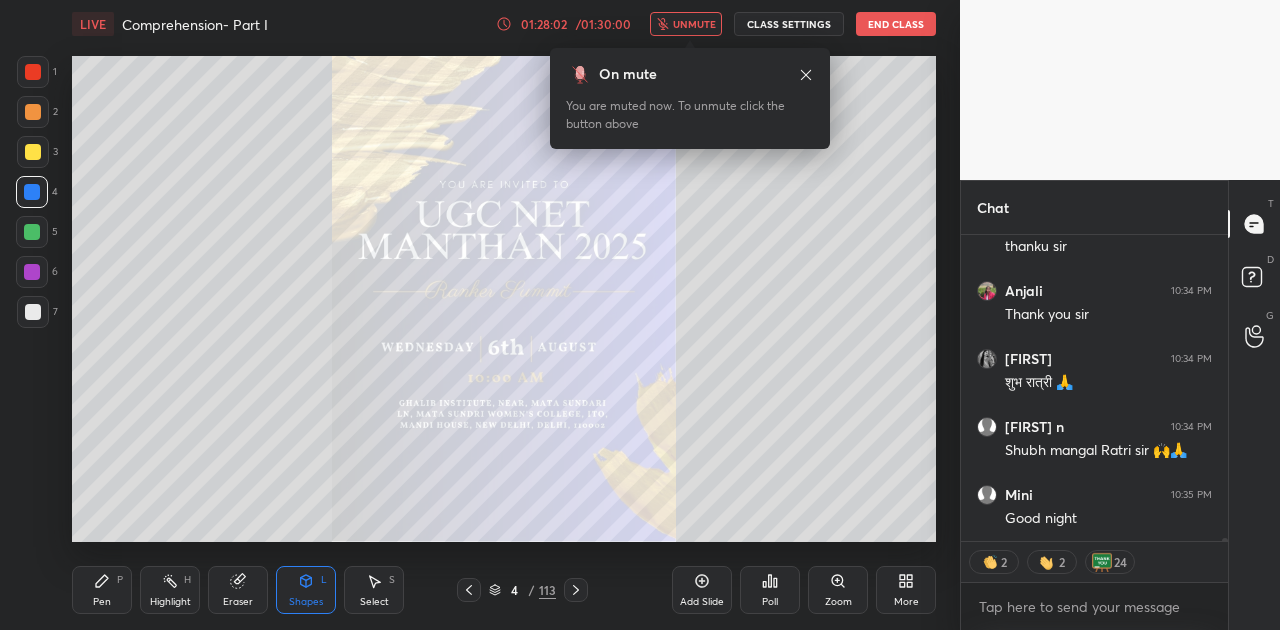 scroll, scrollTop: 32708, scrollLeft: 0, axis: vertical 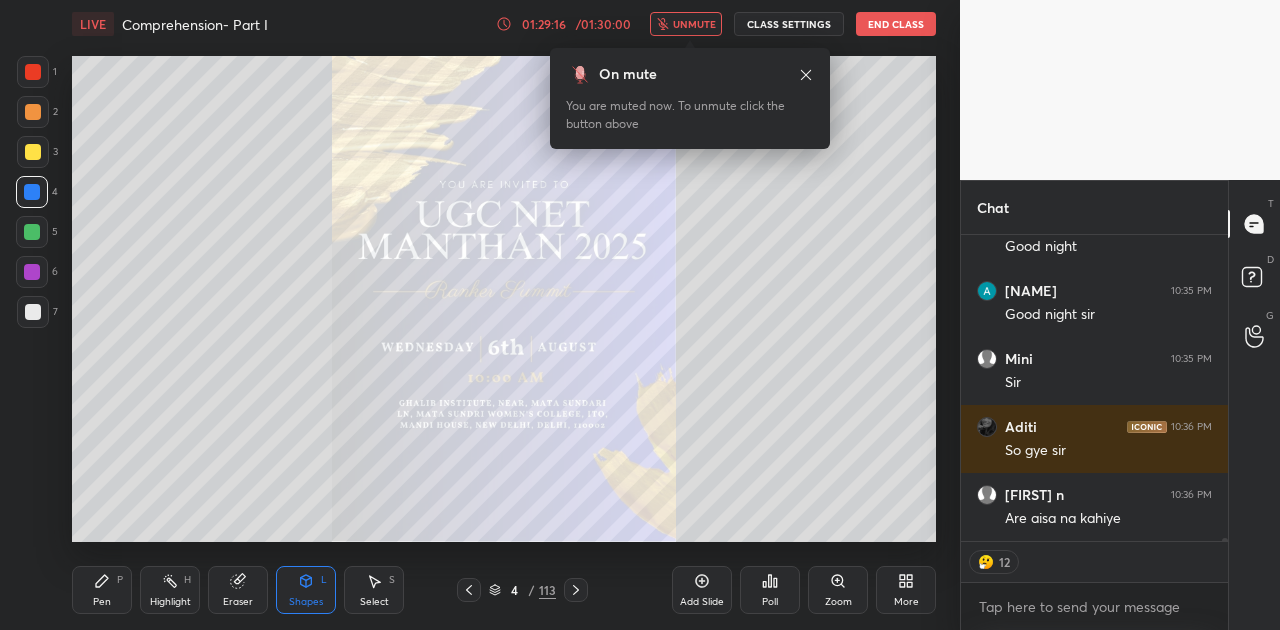 click on "unmute" at bounding box center [694, 24] 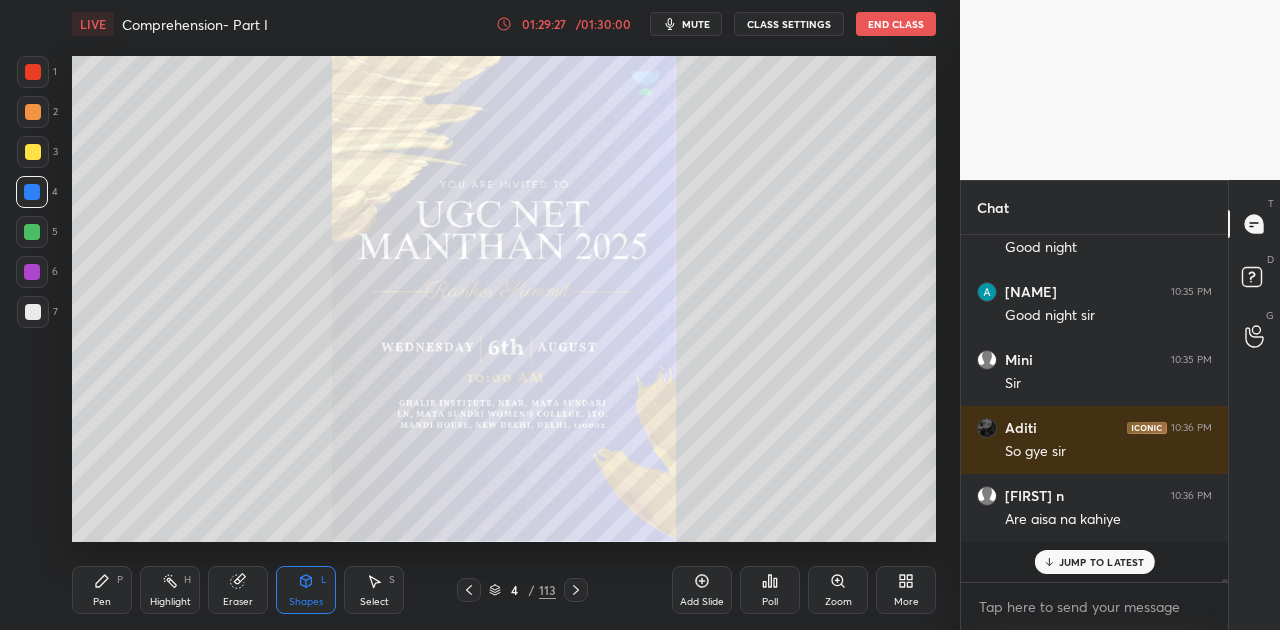 scroll, scrollTop: 6, scrollLeft: 6, axis: both 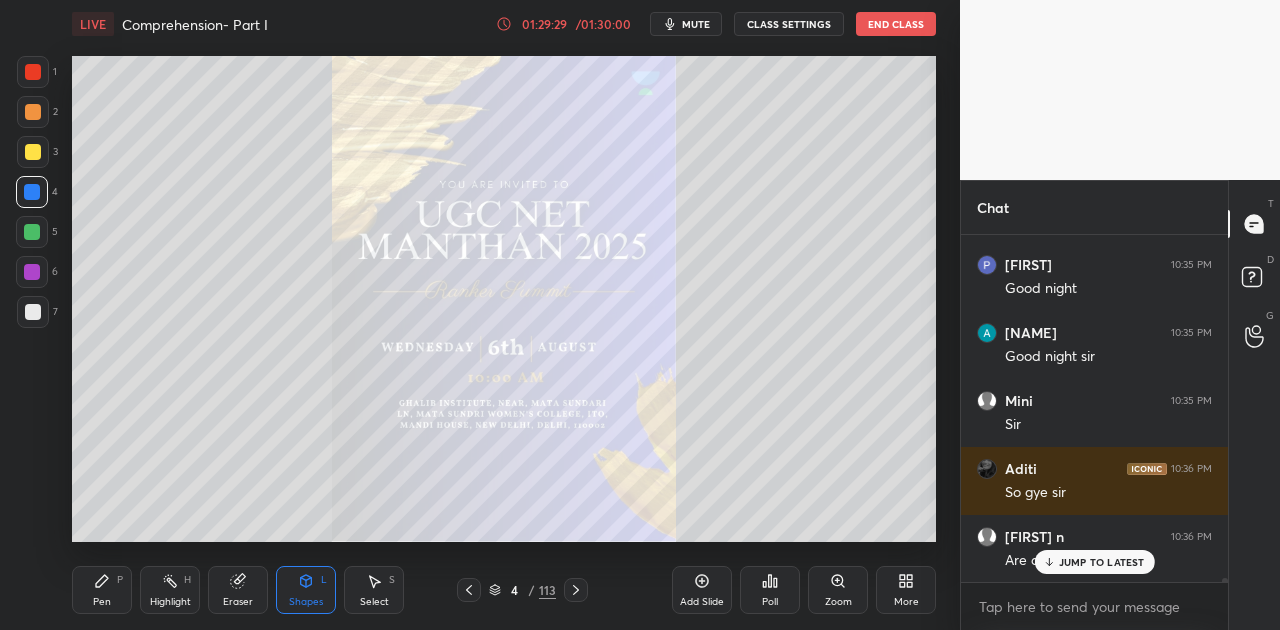 click on "JUMP TO LATEST" at bounding box center [1102, 562] 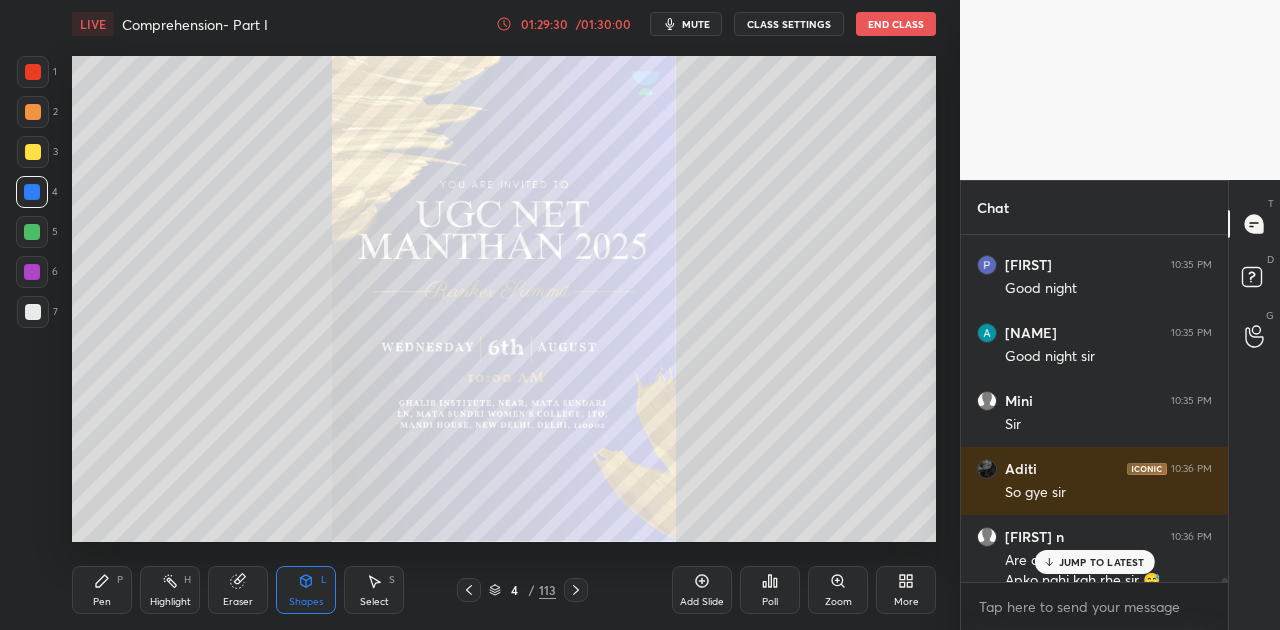 scroll, scrollTop: 32958, scrollLeft: 0, axis: vertical 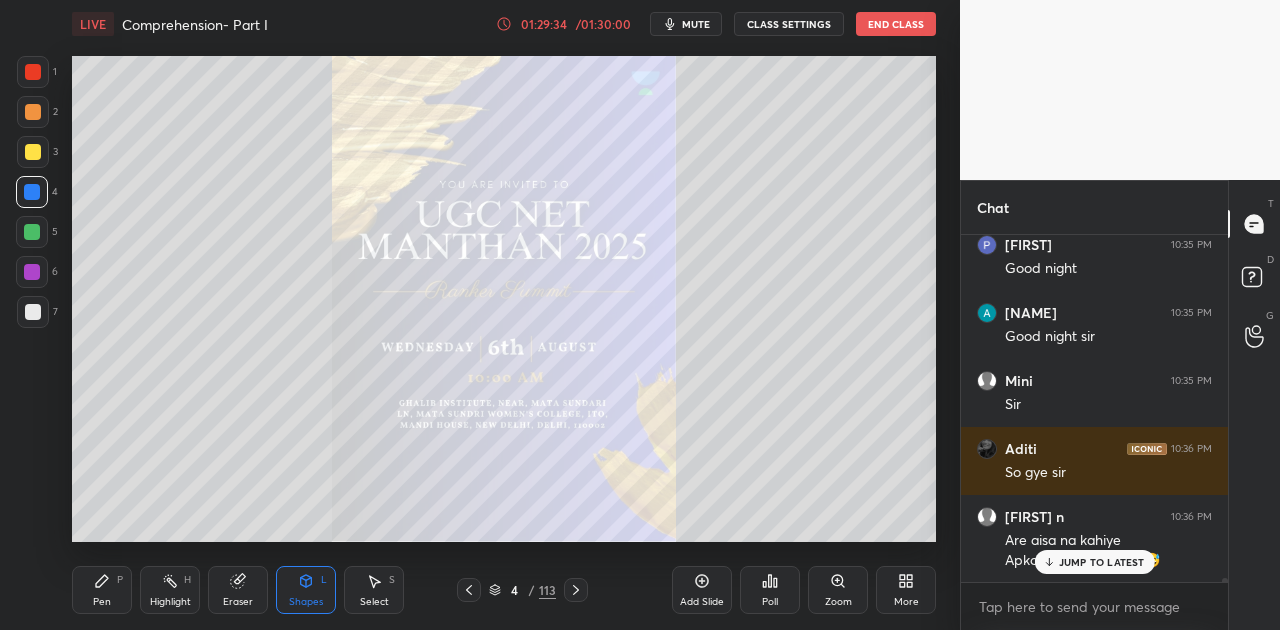 click on "JUMP TO LATEST" at bounding box center (1094, 562) 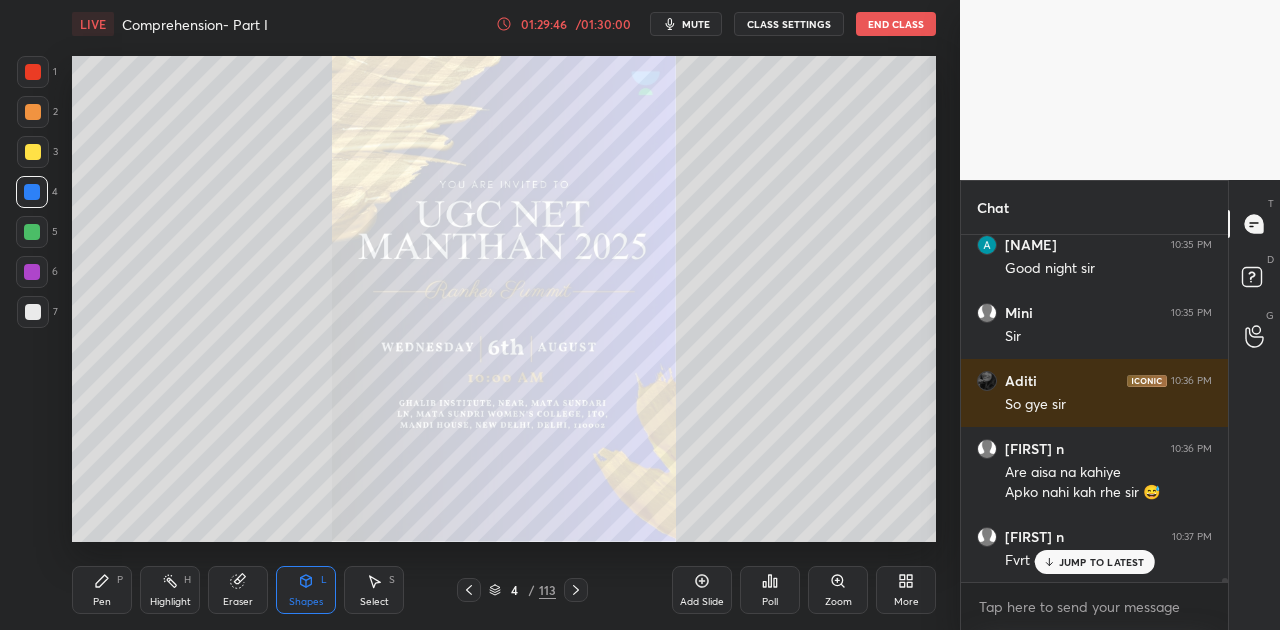 scroll, scrollTop: 33094, scrollLeft: 0, axis: vertical 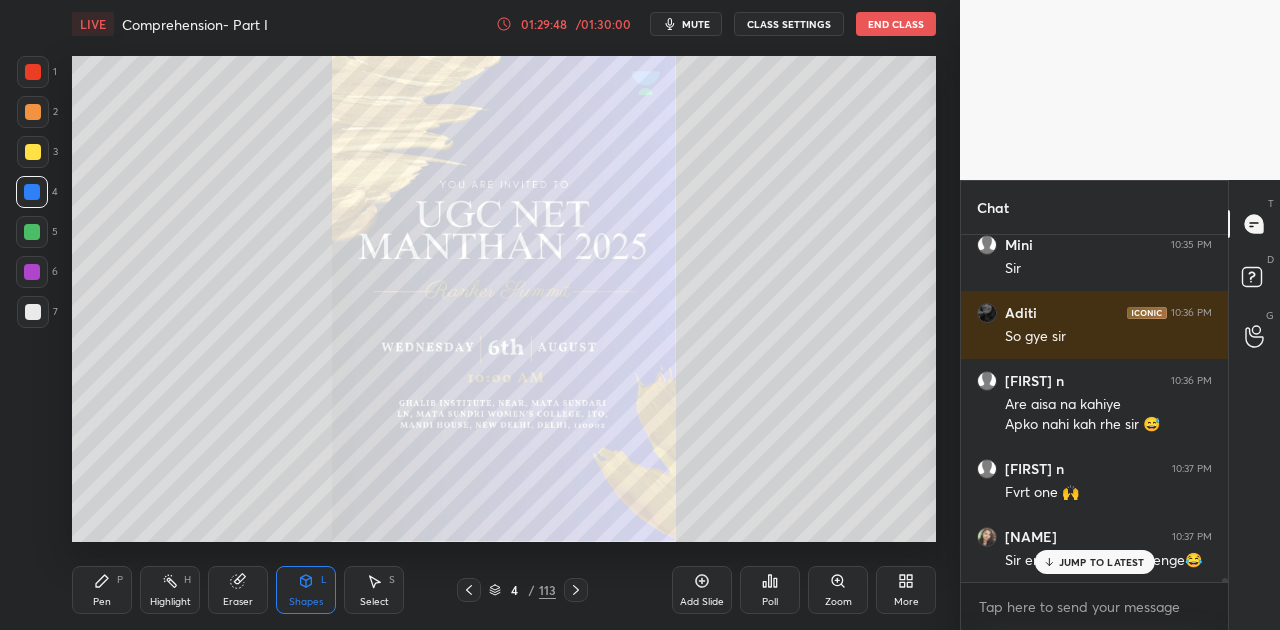 click on "JUMP TO LATEST" at bounding box center (1102, 562) 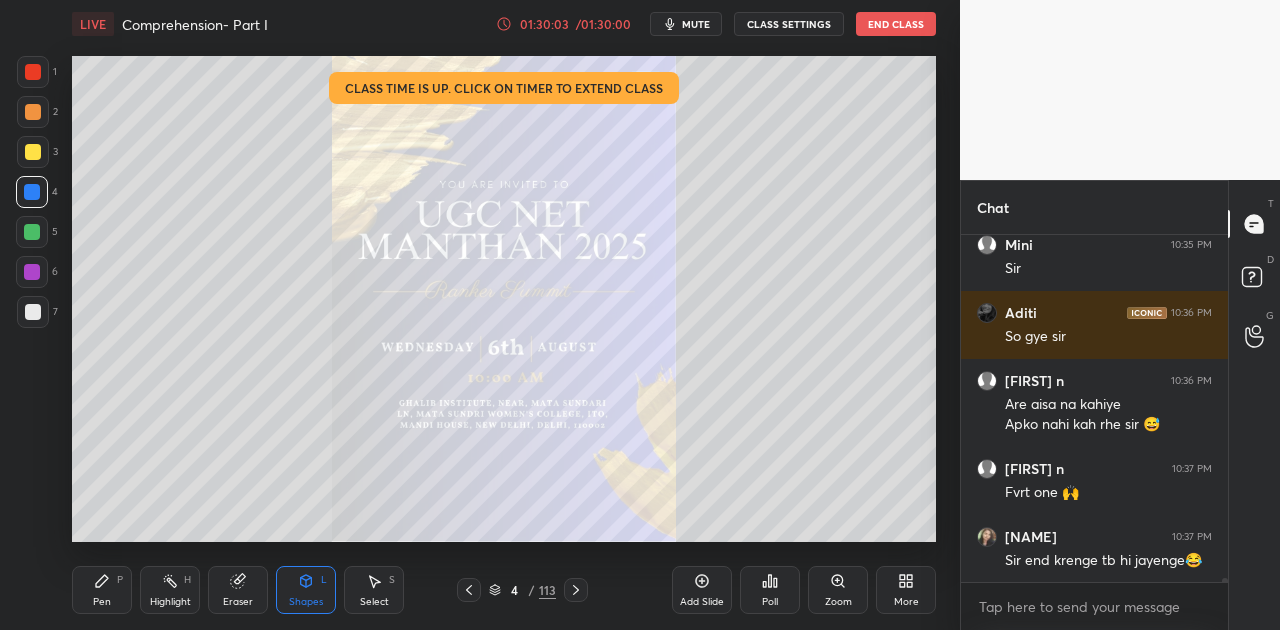 click on "End Class" at bounding box center (896, 24) 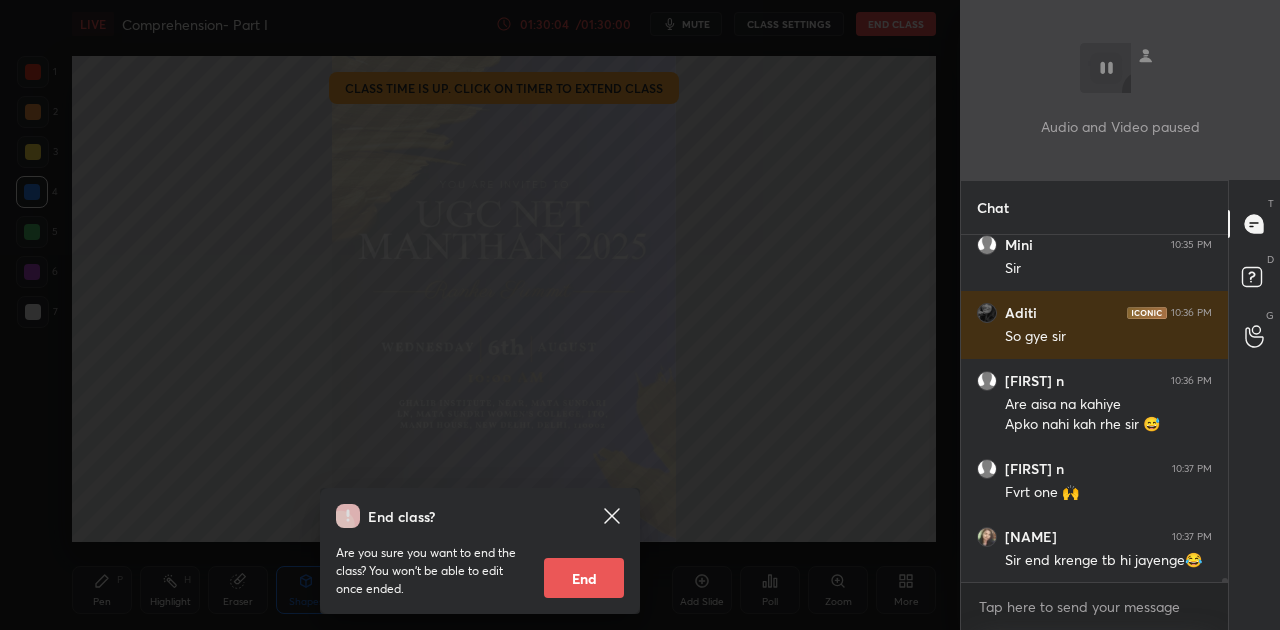 click on "End" at bounding box center (584, 578) 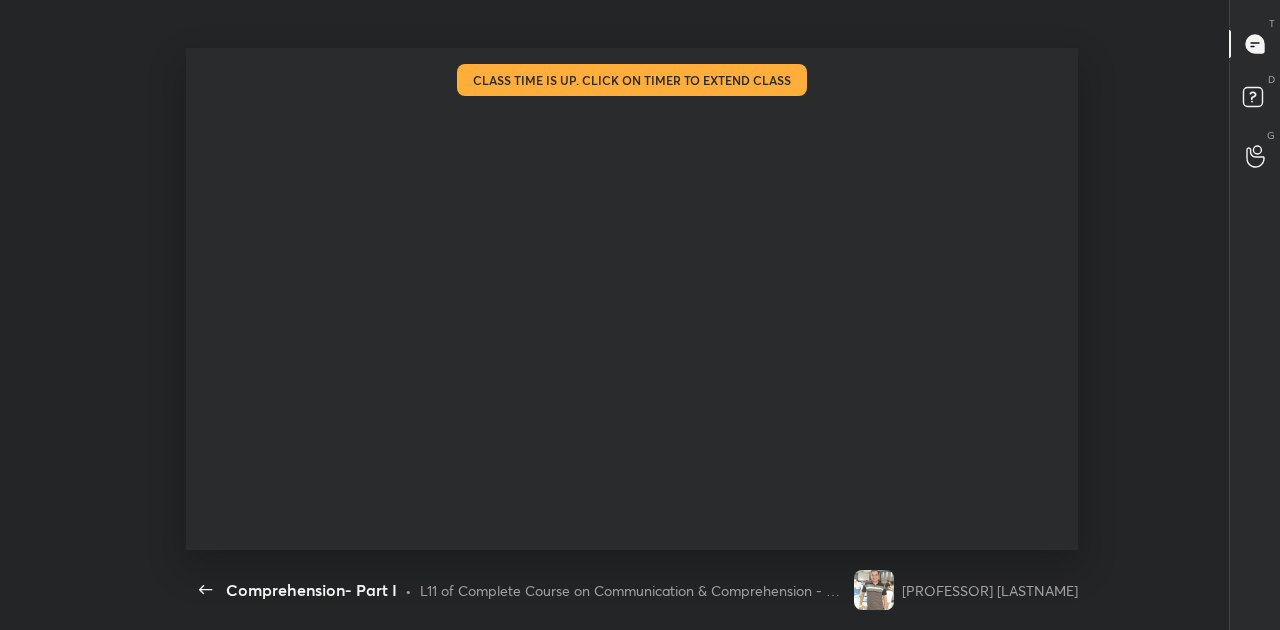 scroll, scrollTop: 0, scrollLeft: 0, axis: both 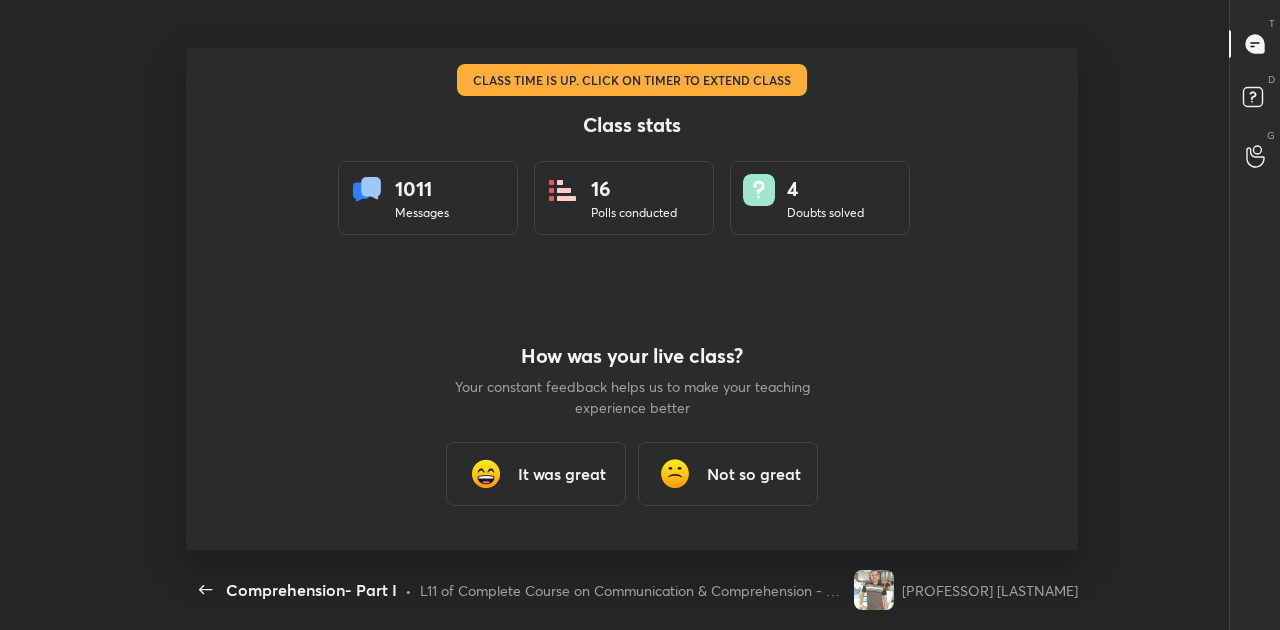 click on "It was great" at bounding box center (562, 474) 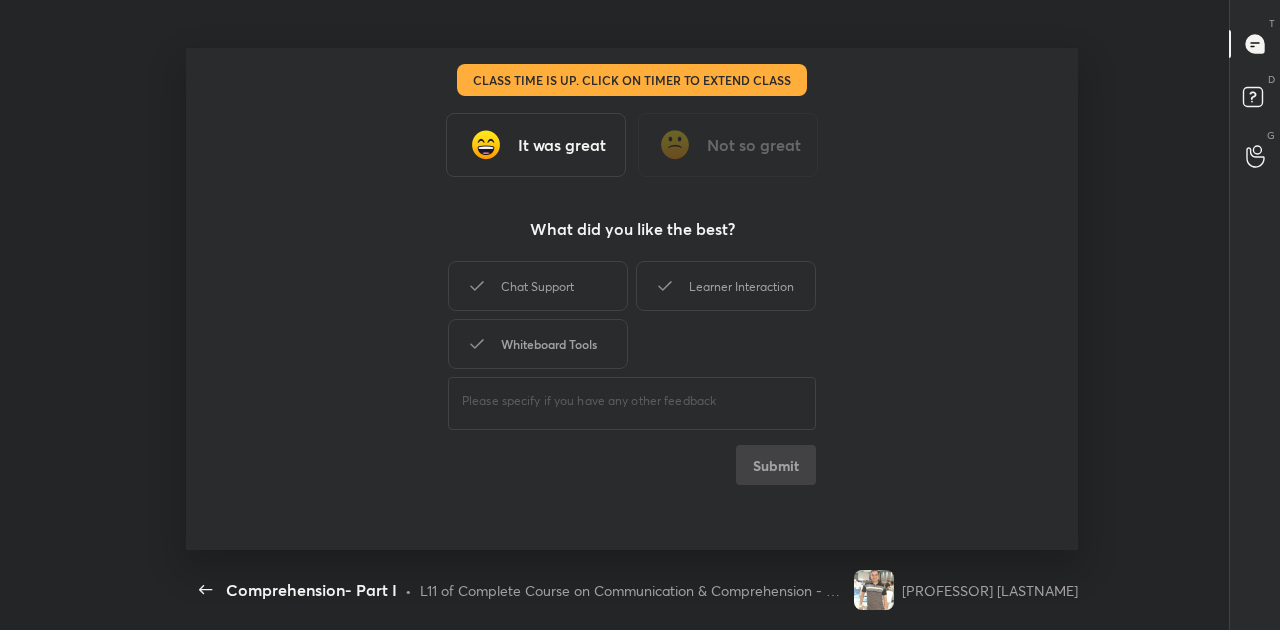 click on "Whiteboard Tools" at bounding box center [538, 344] 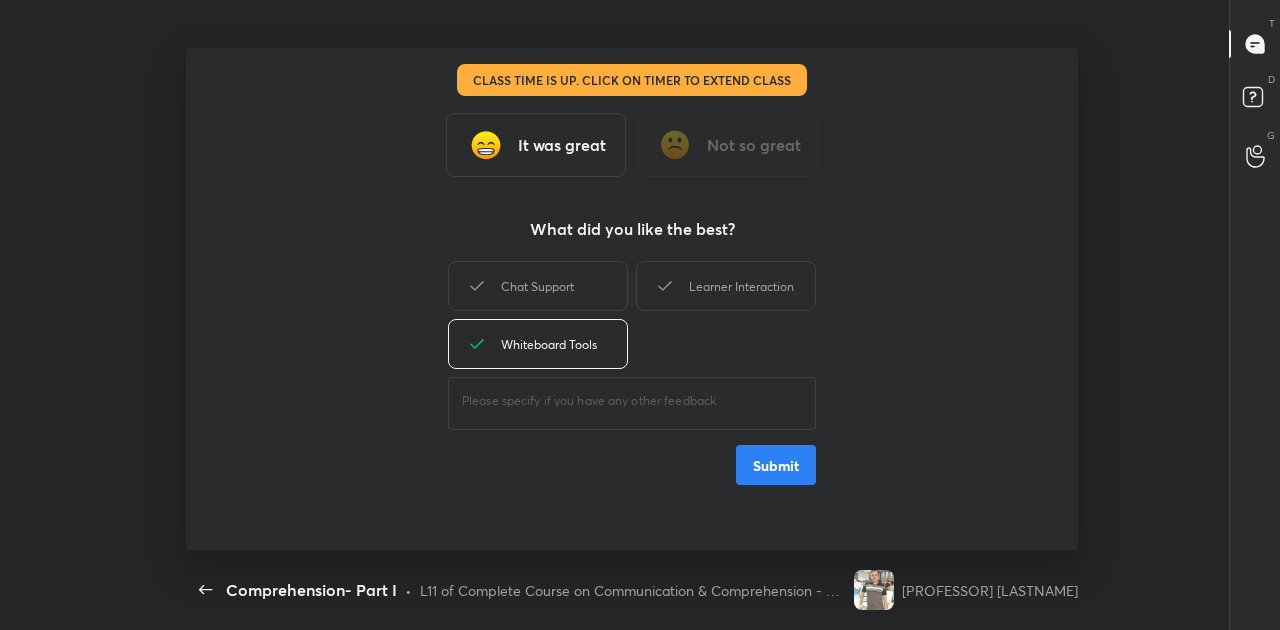 click on "Submit" at bounding box center (776, 465) 